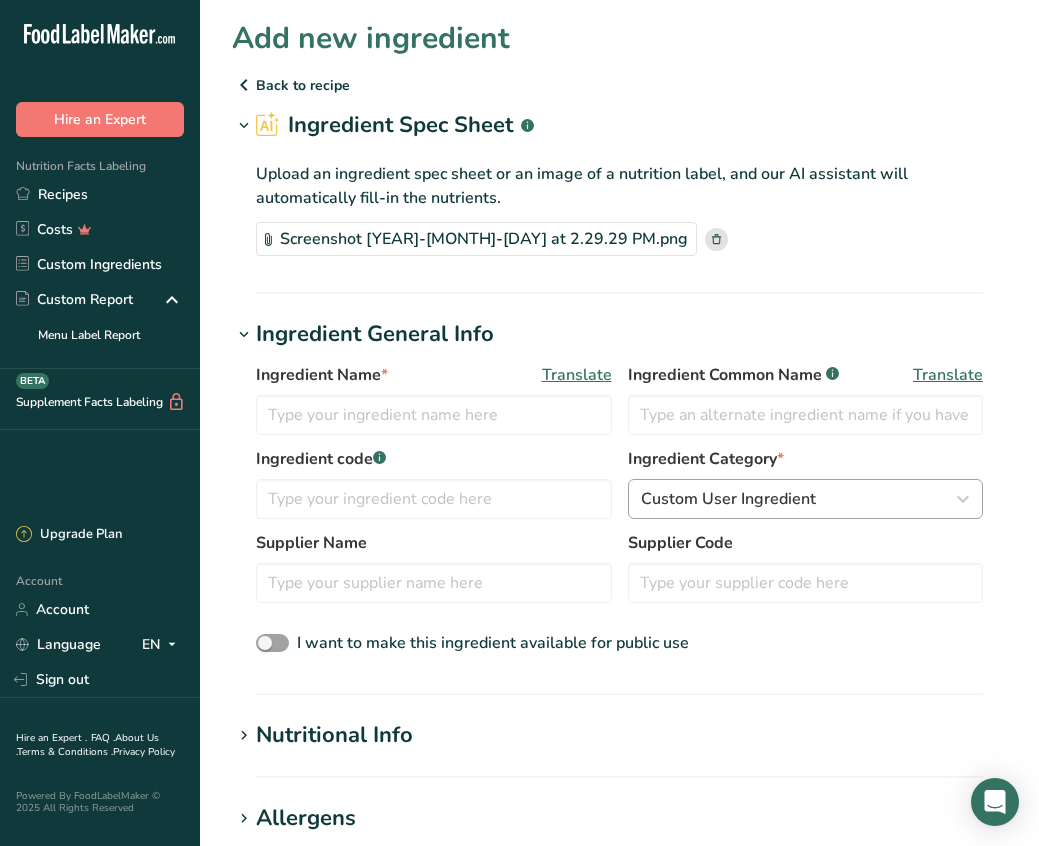 scroll, scrollTop: 0, scrollLeft: 0, axis: both 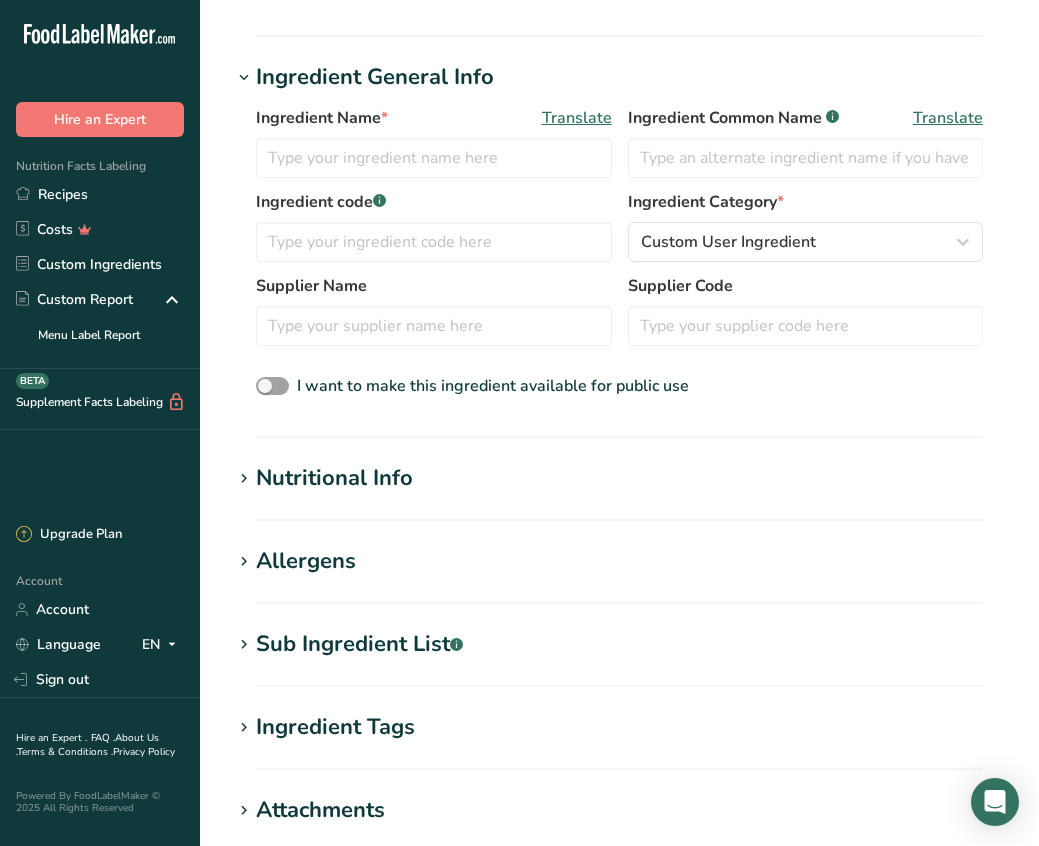 click at bounding box center [244, 479] 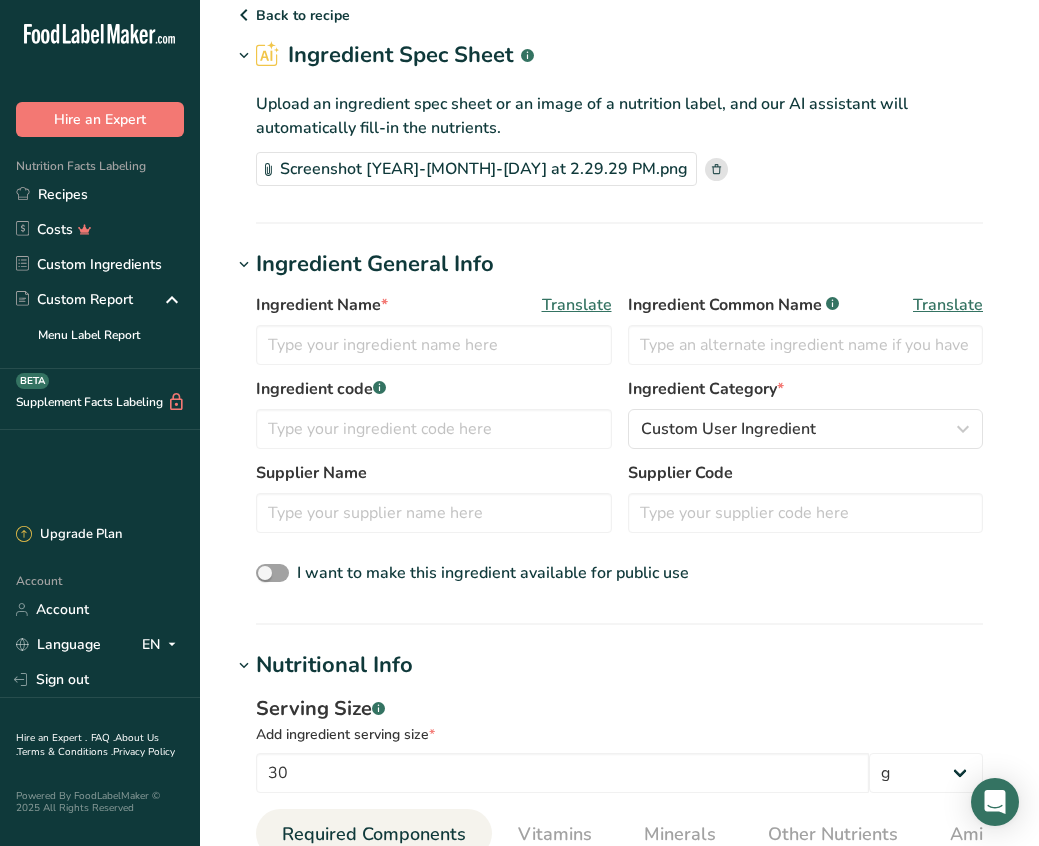scroll, scrollTop: 61, scrollLeft: 0, axis: vertical 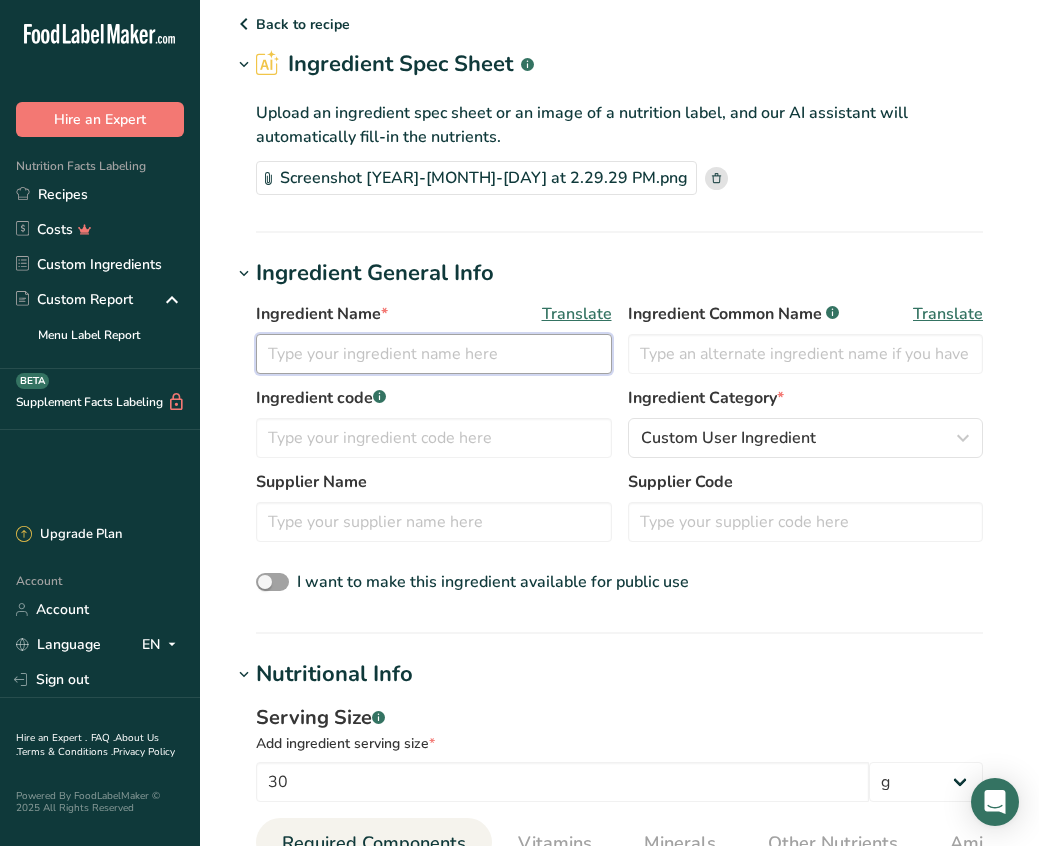 click at bounding box center (434, 354) 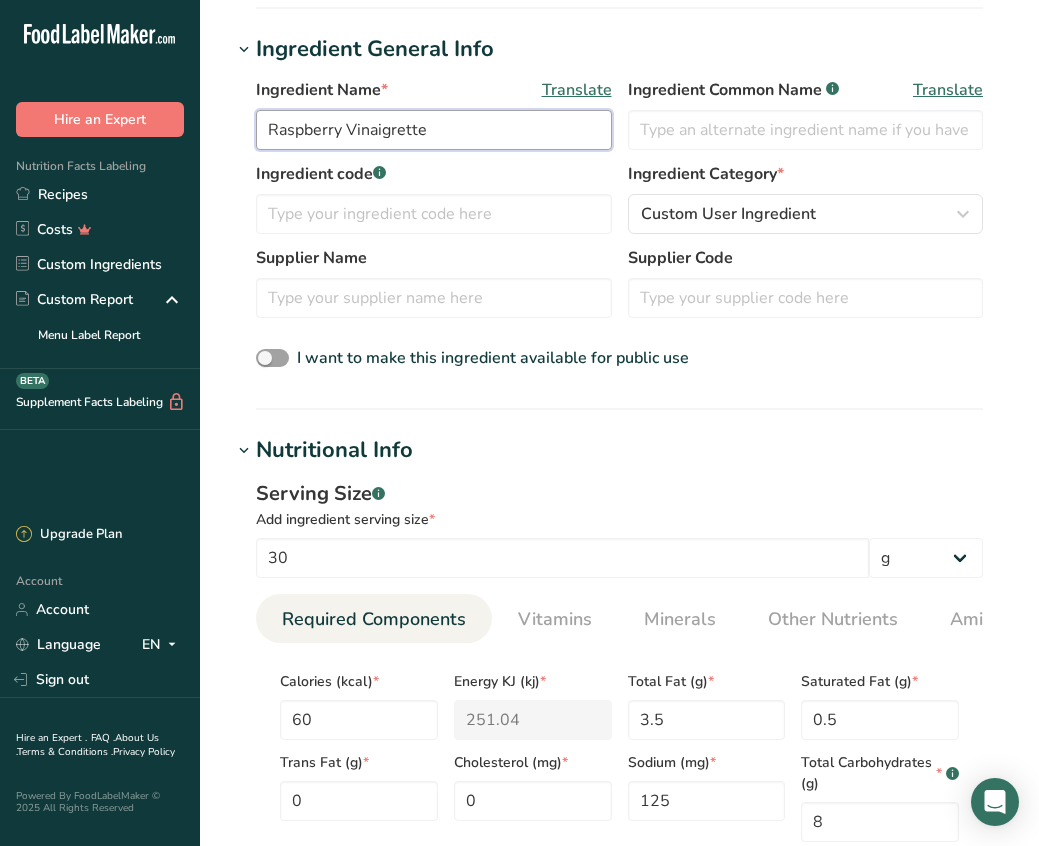 scroll, scrollTop: 286, scrollLeft: 0, axis: vertical 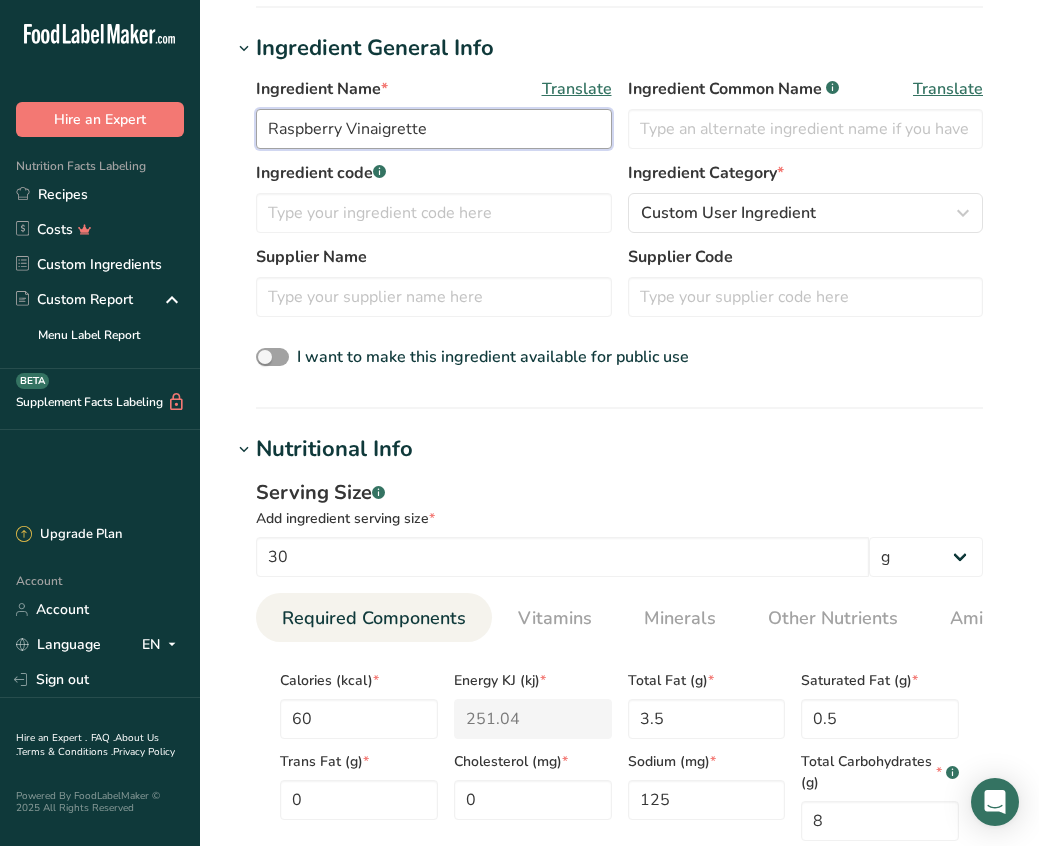 type on "Raspberry Vinaigrette" 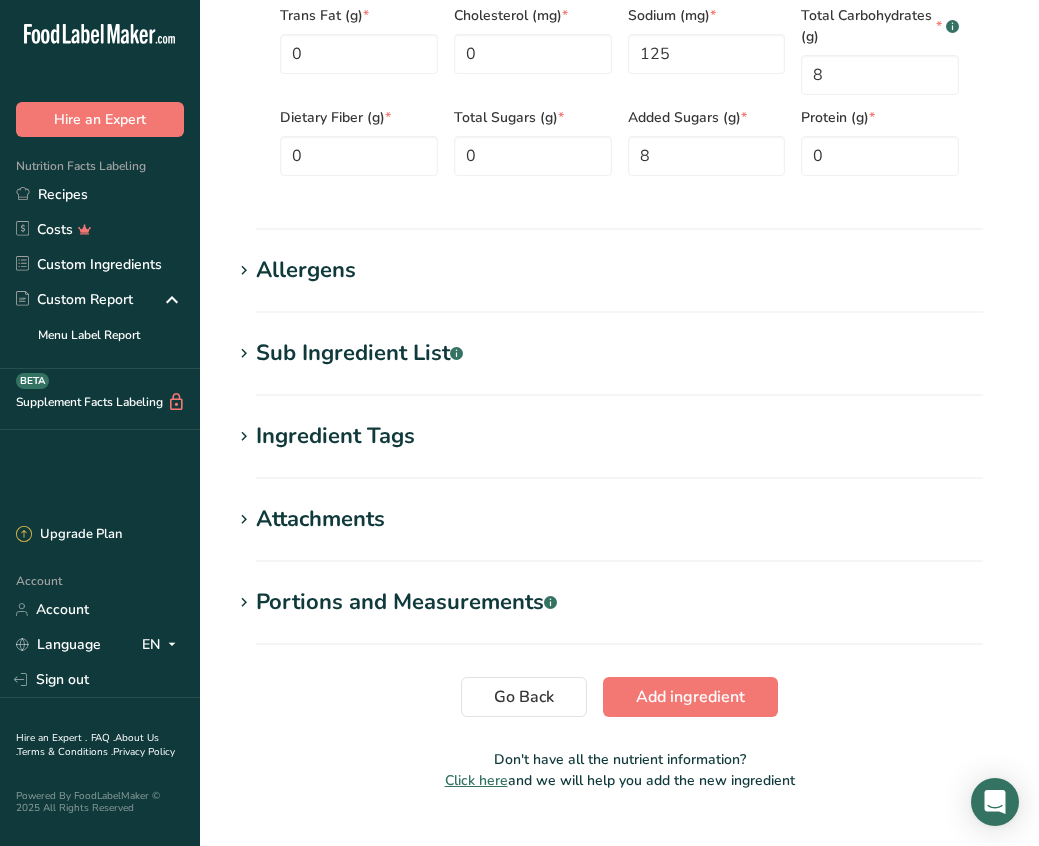 scroll, scrollTop: 1078, scrollLeft: 0, axis: vertical 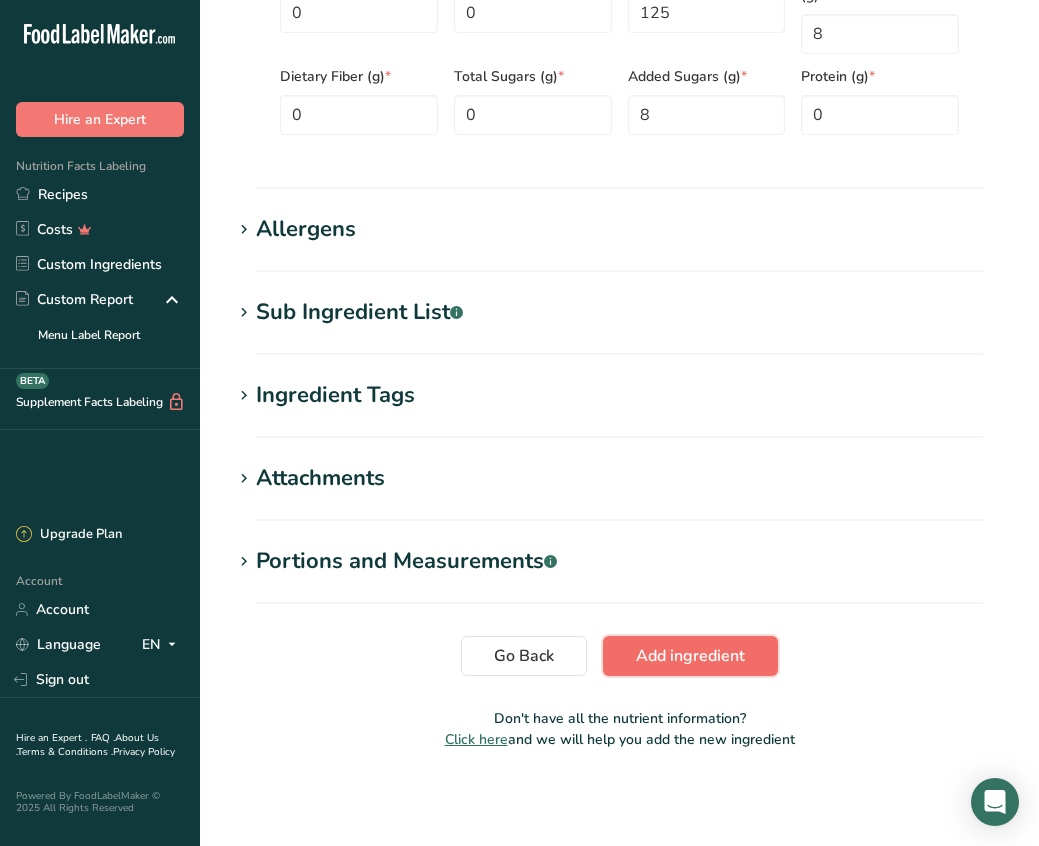 click on "Add ingredient" at bounding box center (690, 656) 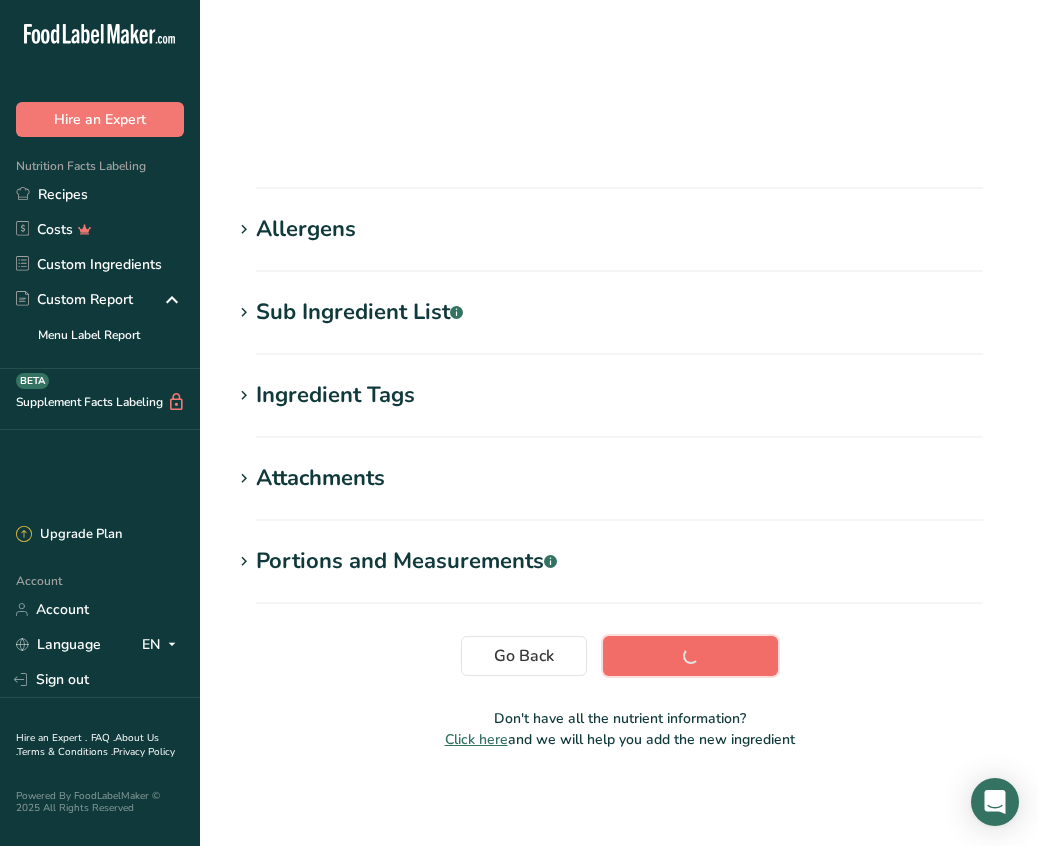 scroll, scrollTop: 145, scrollLeft: 0, axis: vertical 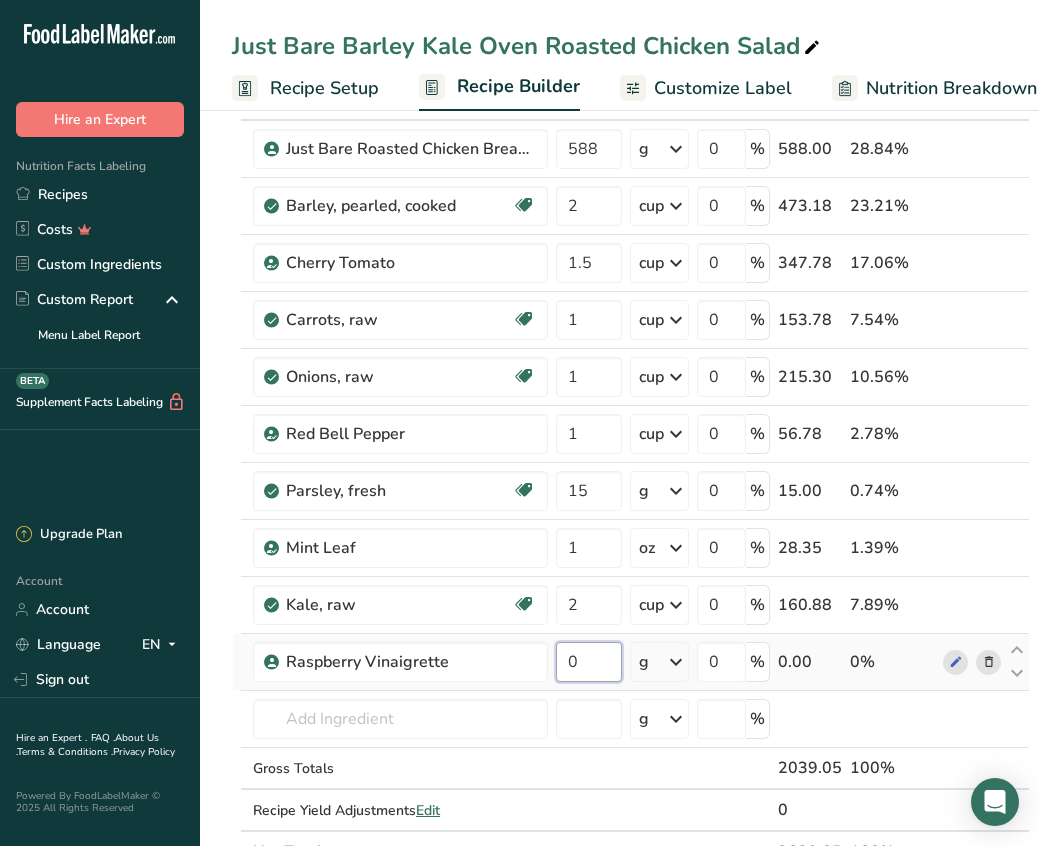 click on "0" at bounding box center [589, 662] 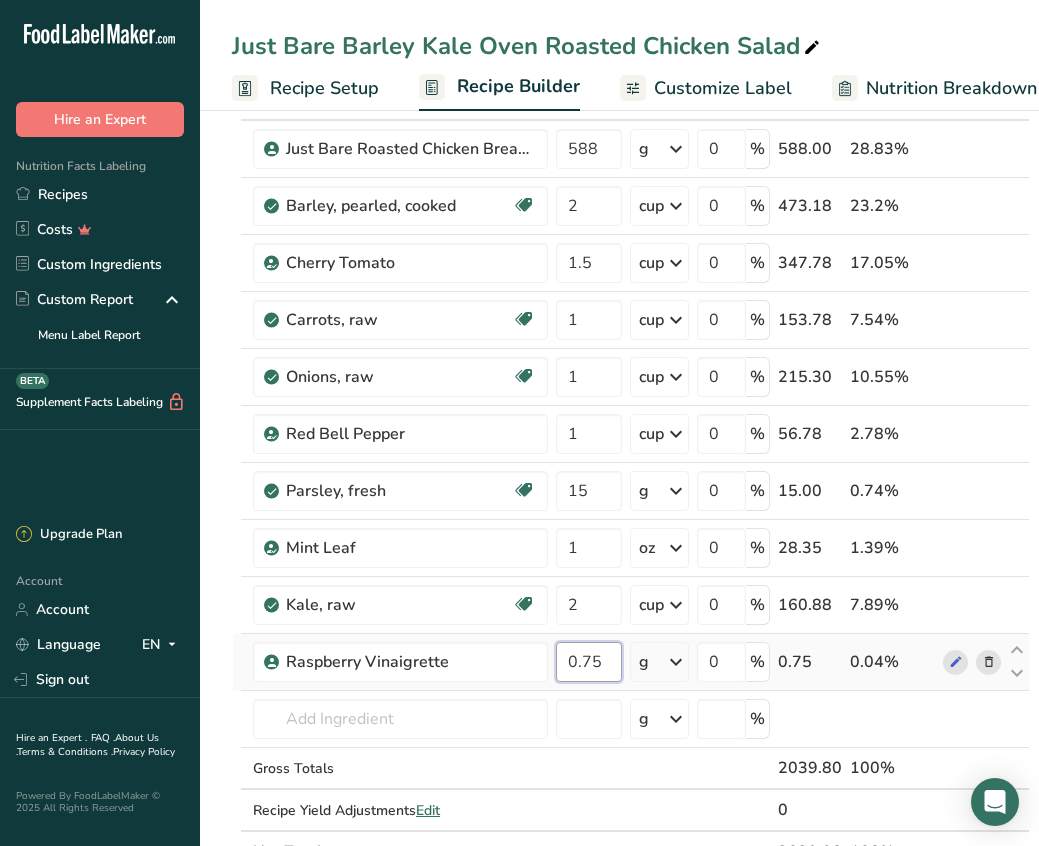 type on "0.75" 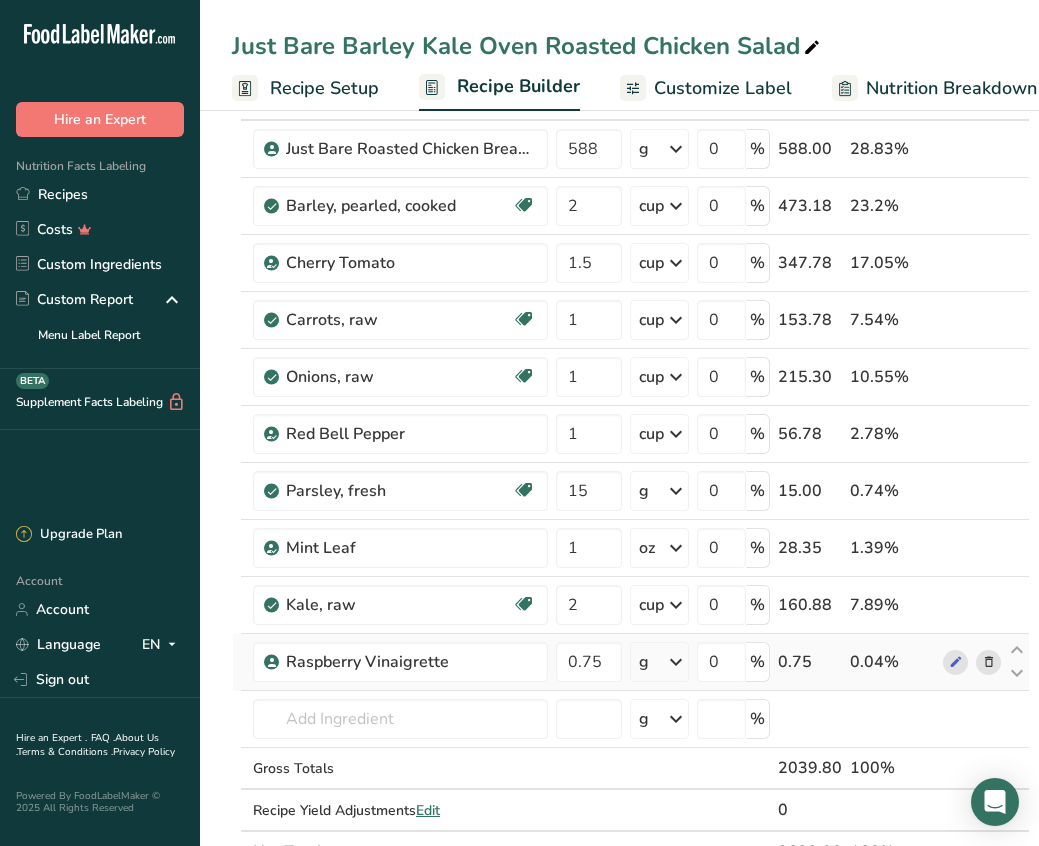 click on "Ingredient *
Amount *
Unit *
Waste *   .a-a{fill:#347362;}.b-a{fill:#fff;}          Grams
Percentage
Just Bare Roasted Chicken Breast Bites
588
g
Weight Units
g
kg
mg
See more
Volume Units
l
mL
fl oz
See more
0
%
588.00
28.83%
Barley, pearled, cooked
Dairy free
Gluten free
Vegan
Vegetarian
Soy free
2
cup
Portions
1 cup
Weight Units
g
kg
mg
See more
Volume Units
l
1               1" at bounding box center (631, 475) 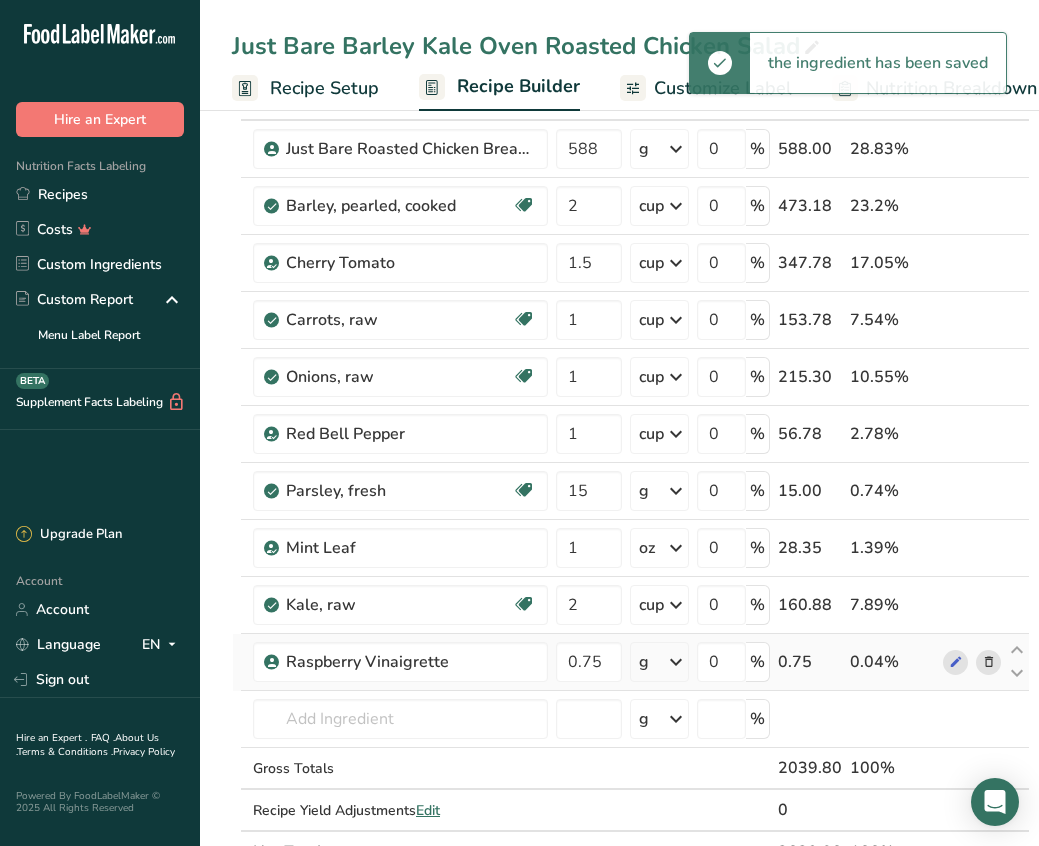 click at bounding box center (676, 662) 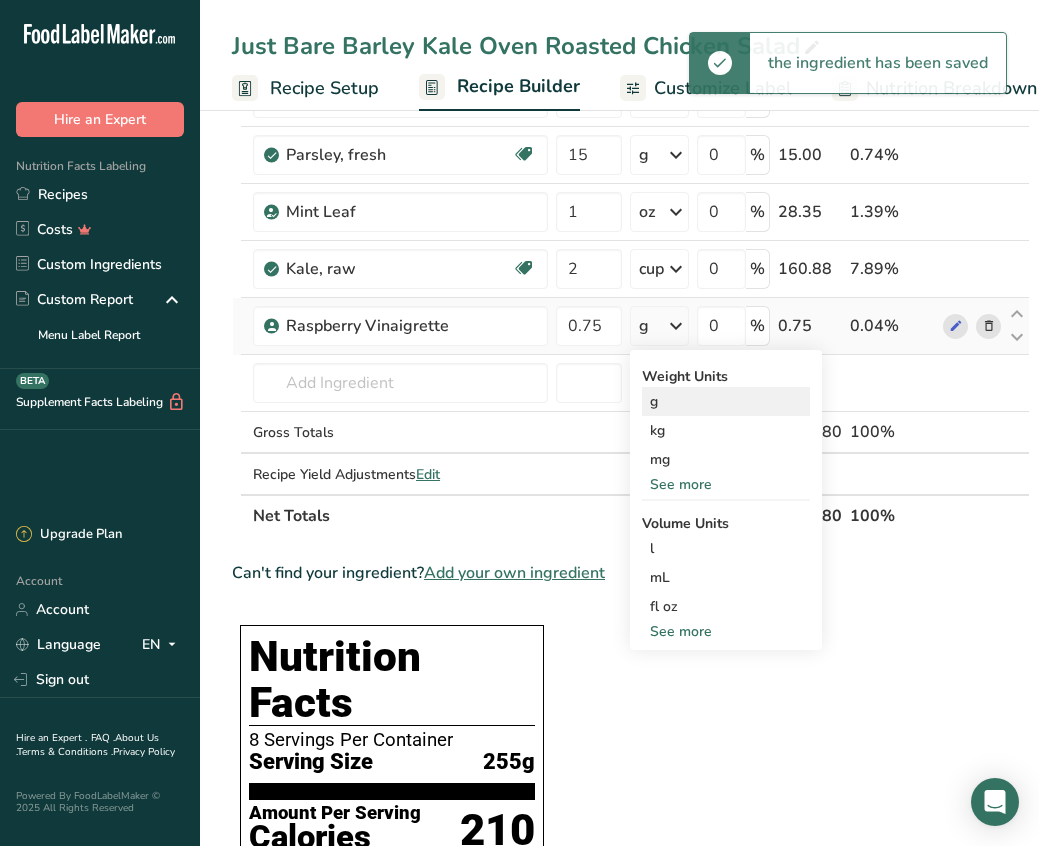 scroll, scrollTop: 476, scrollLeft: 0, axis: vertical 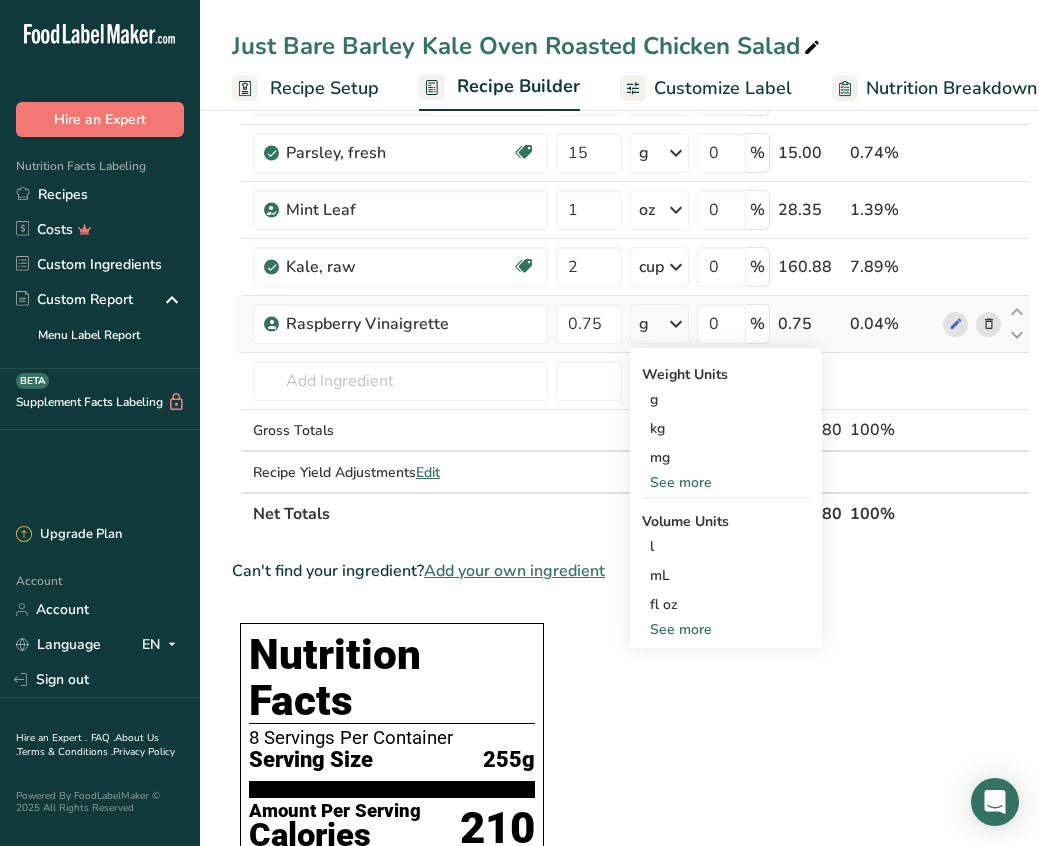 click on "See more" at bounding box center (726, 629) 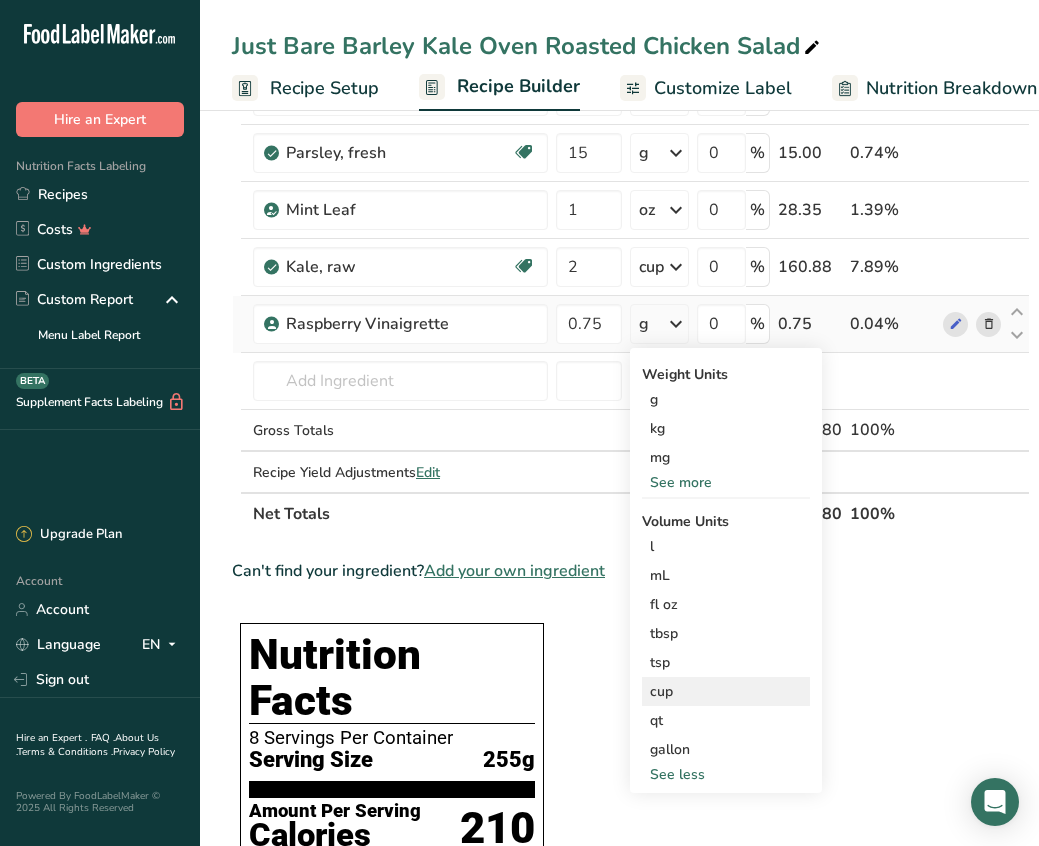 click on "cup" at bounding box center [726, 691] 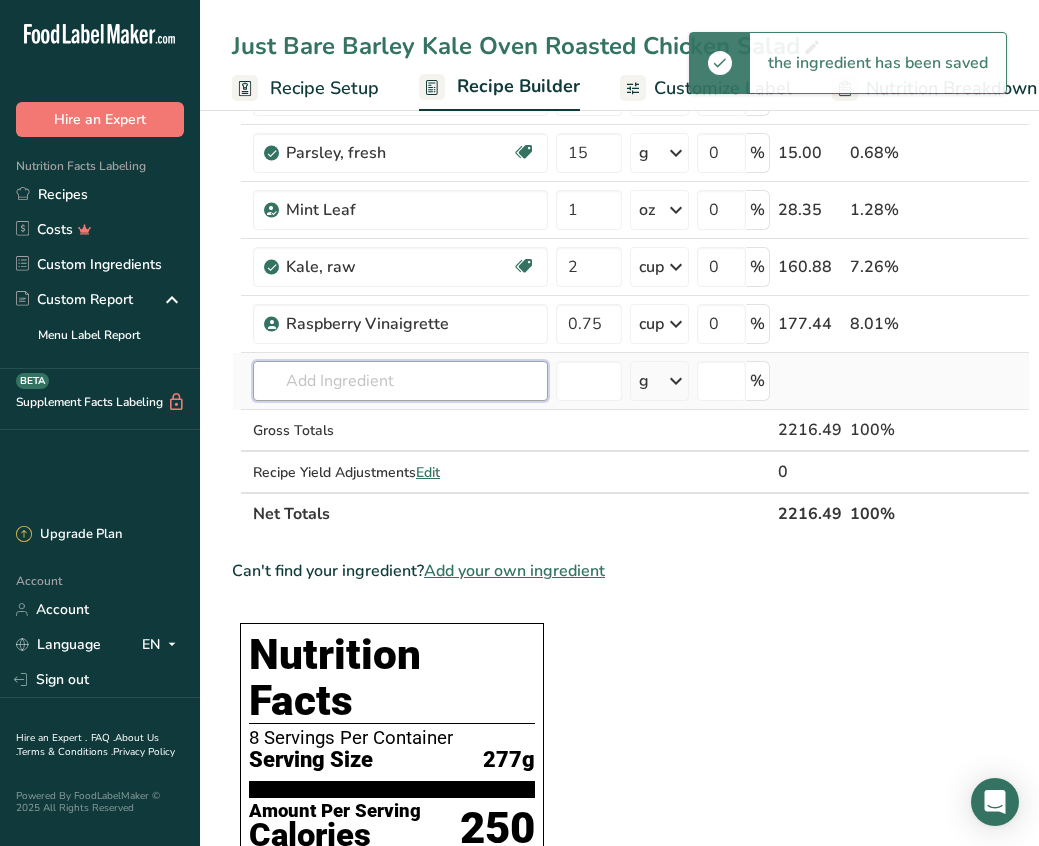 click at bounding box center [400, 381] 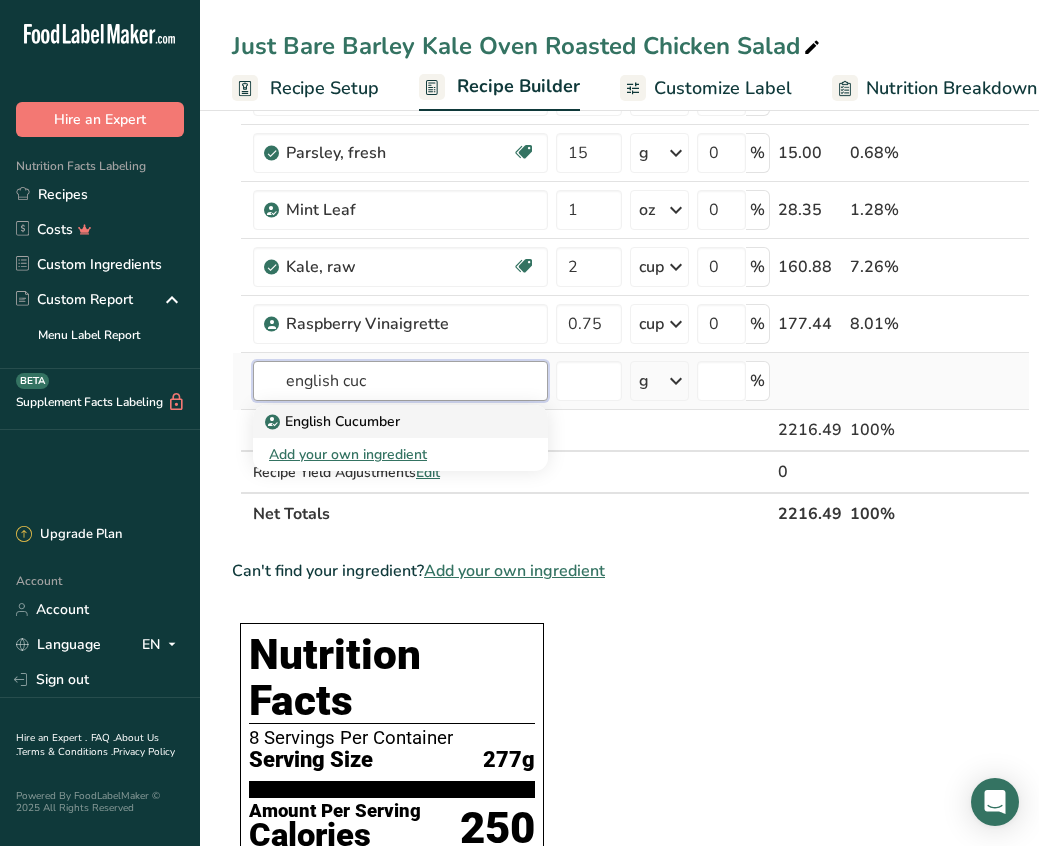 type on "english cuc" 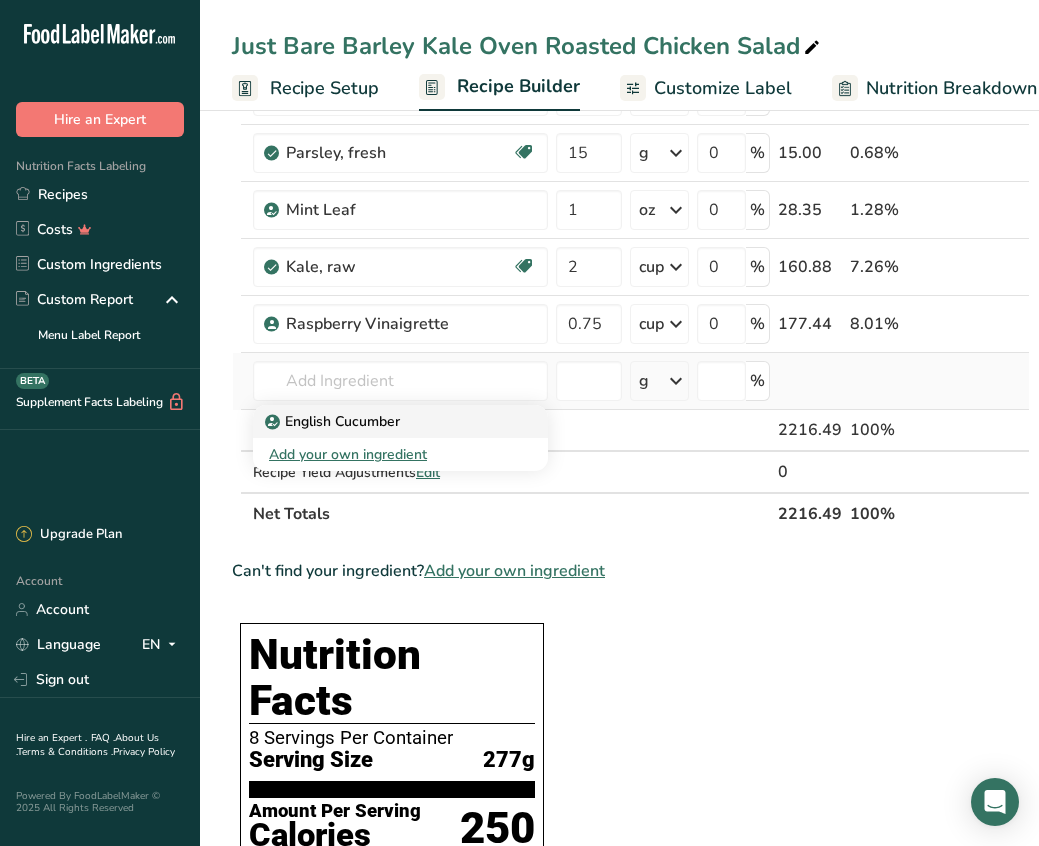 click on "English Cucumber" at bounding box center [334, 421] 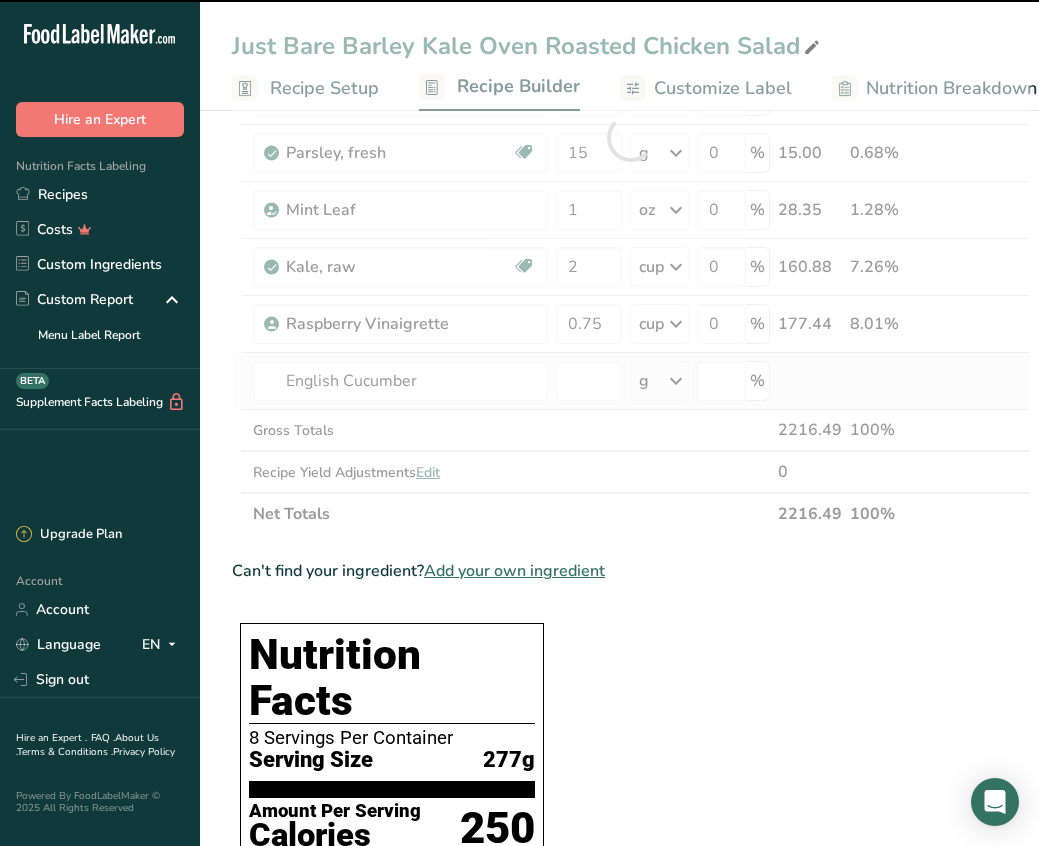 type on "0" 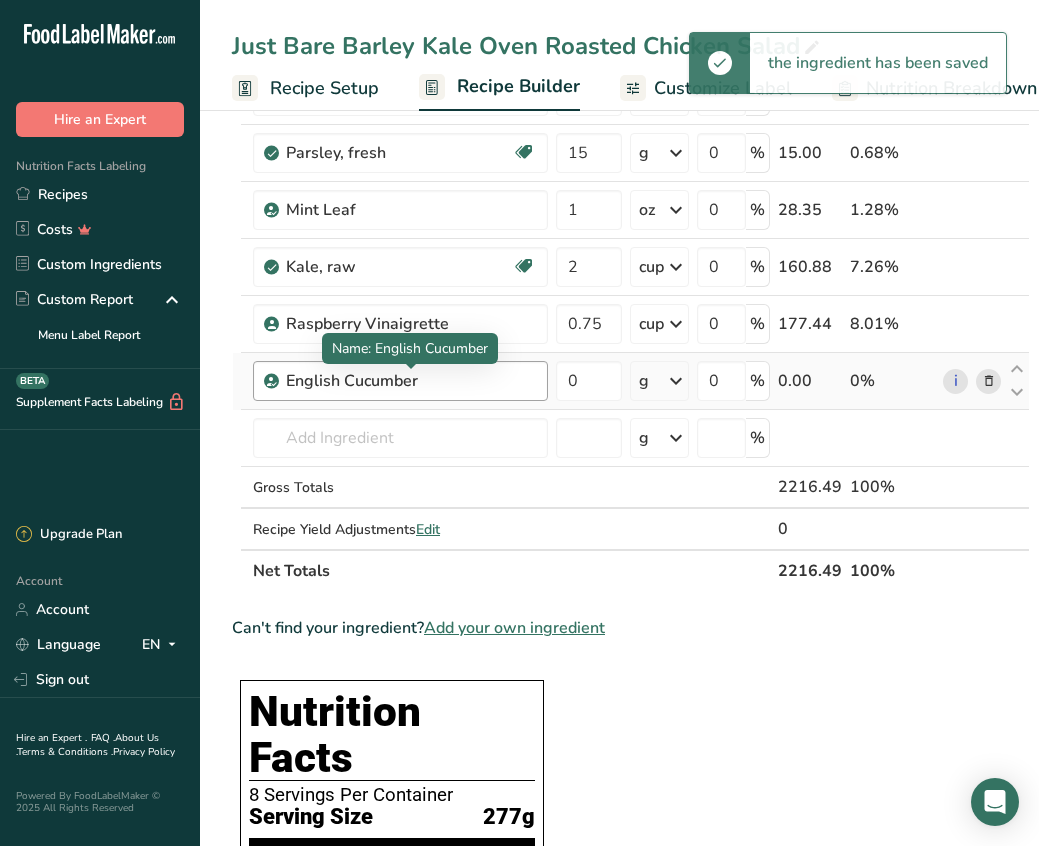 click on "English Cucumber" at bounding box center [411, 381] 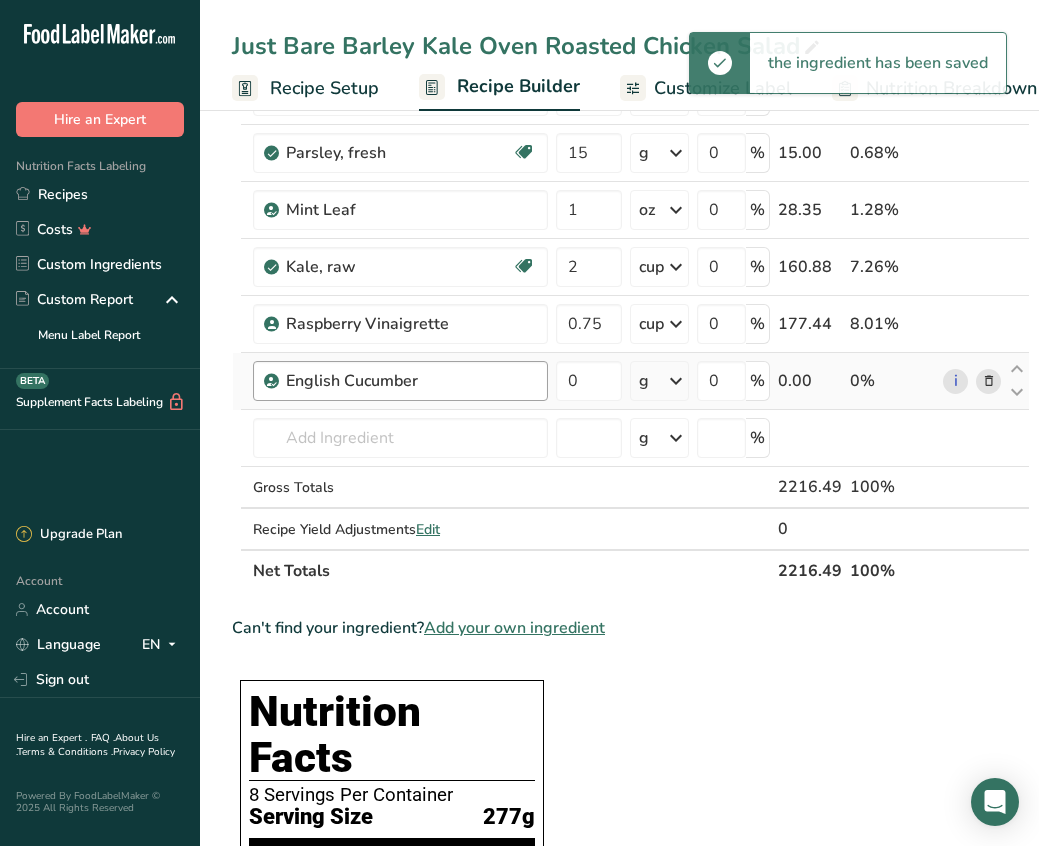 click on "English Cucumber" at bounding box center (411, 381) 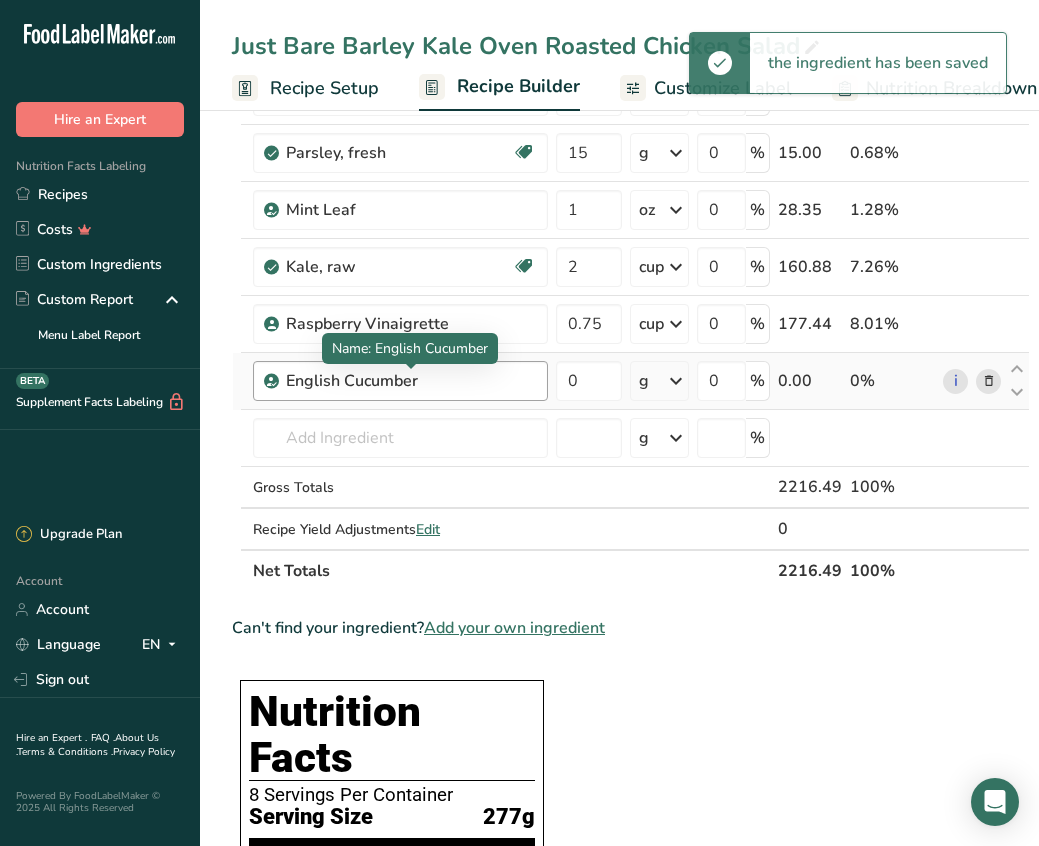 click on "English Cucumber" at bounding box center (411, 381) 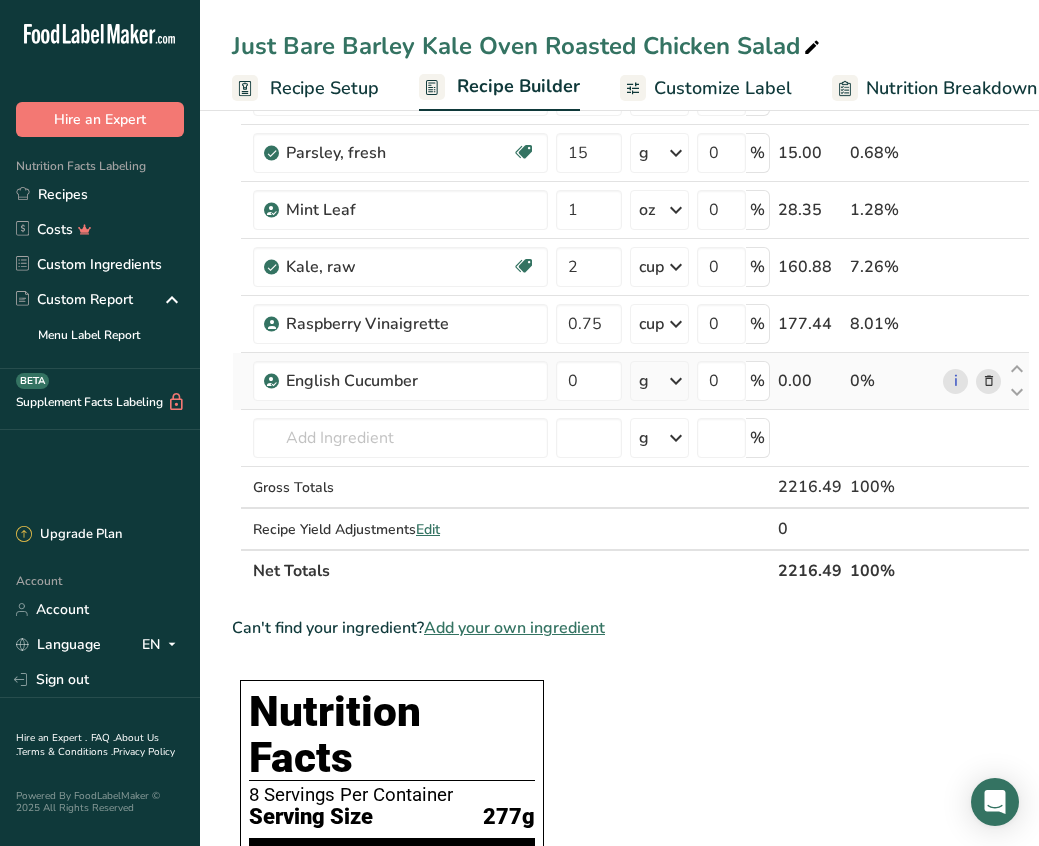 click at bounding box center [989, 381] 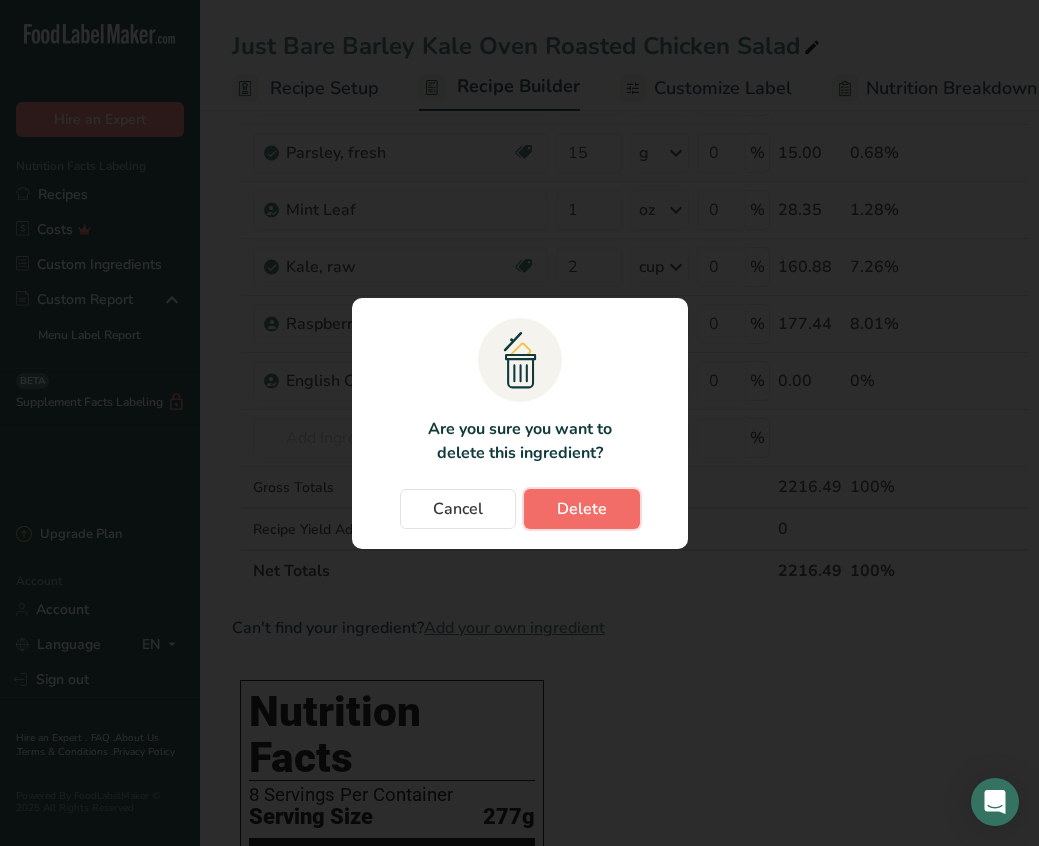 click on "Delete" at bounding box center [582, 509] 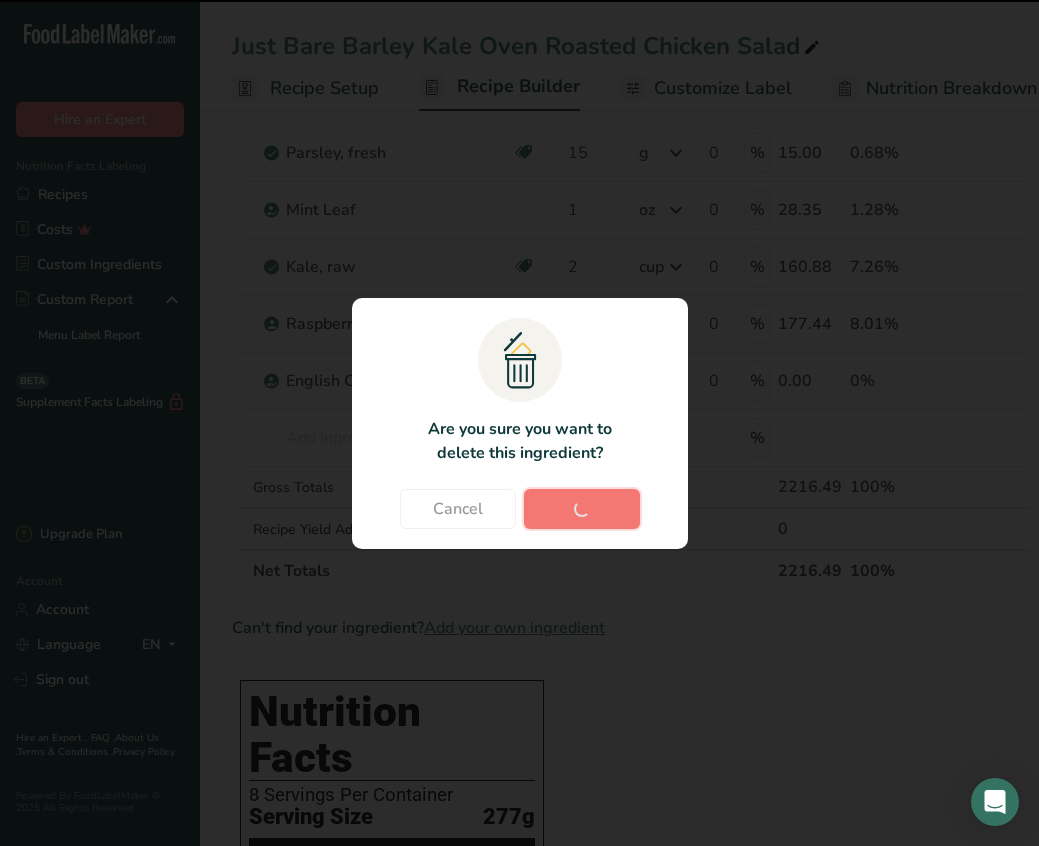type 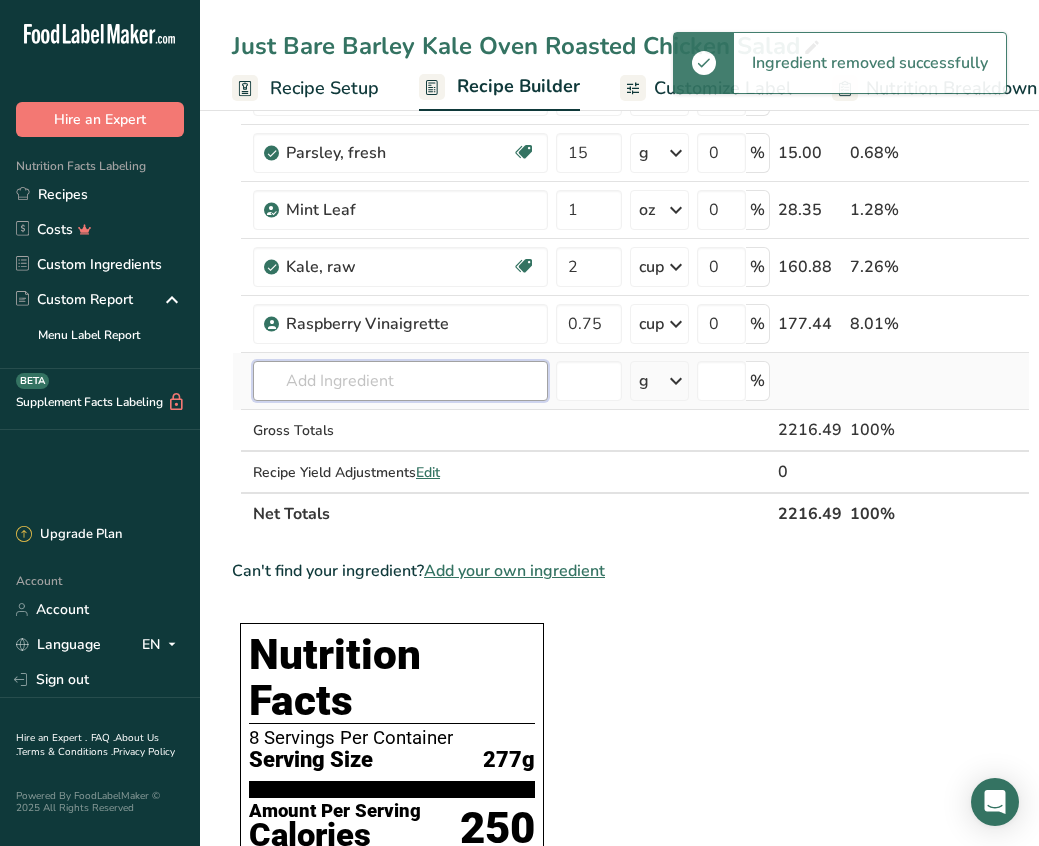 click at bounding box center (400, 381) 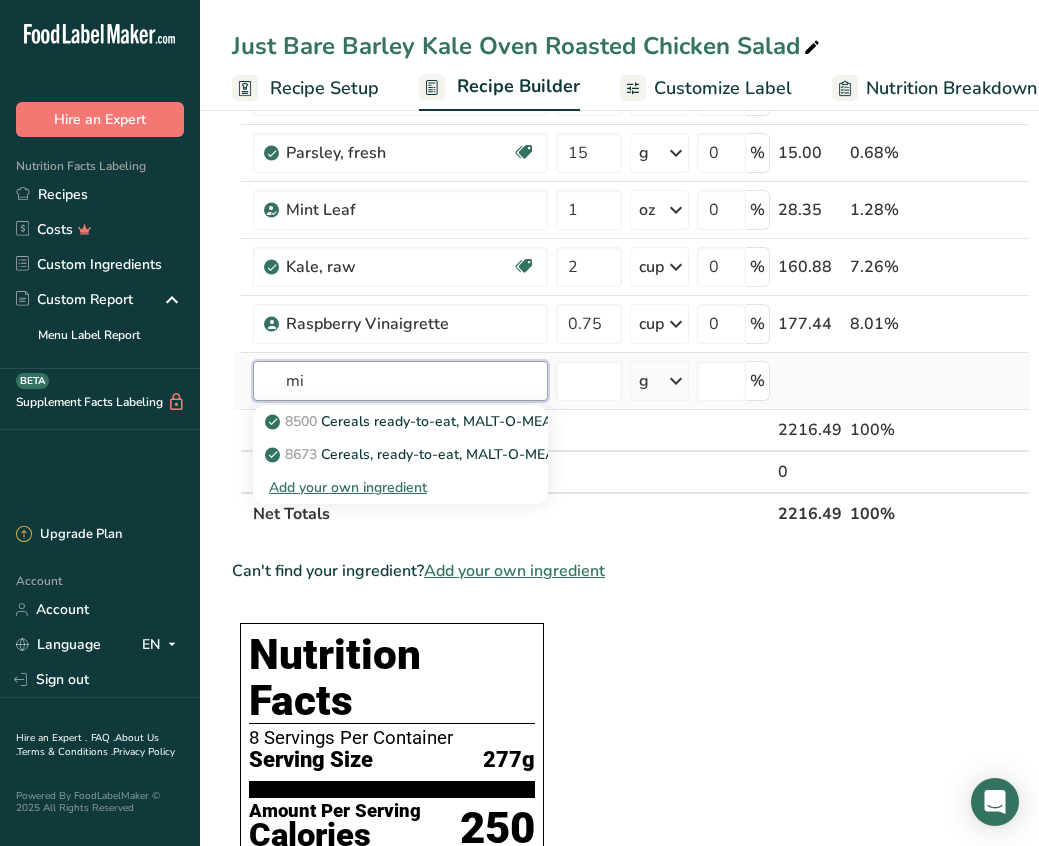 type on "m" 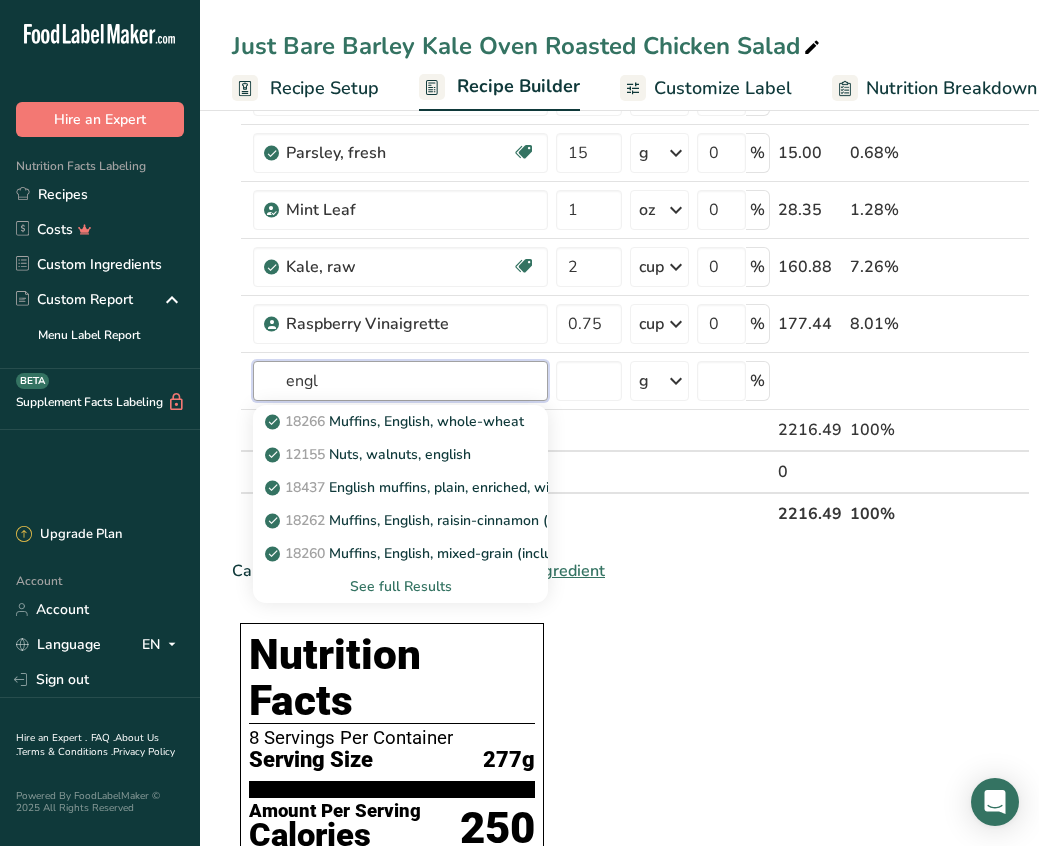 type on "engl" 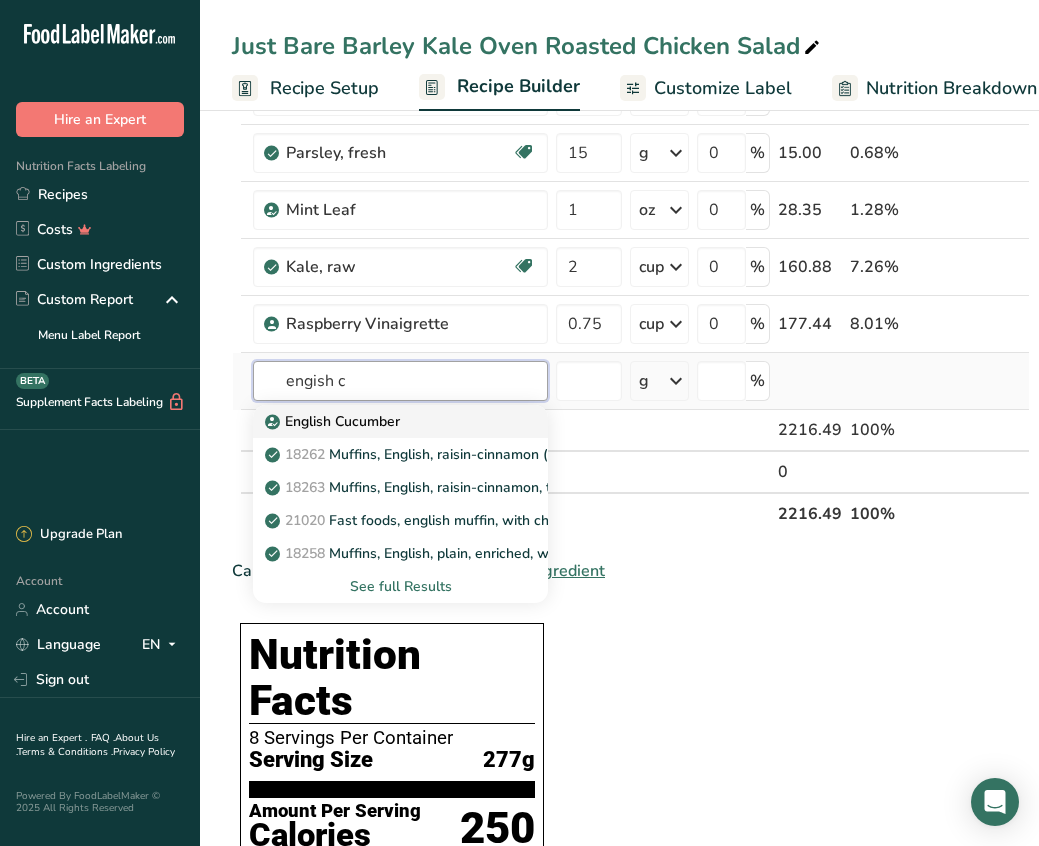 type on "engish c" 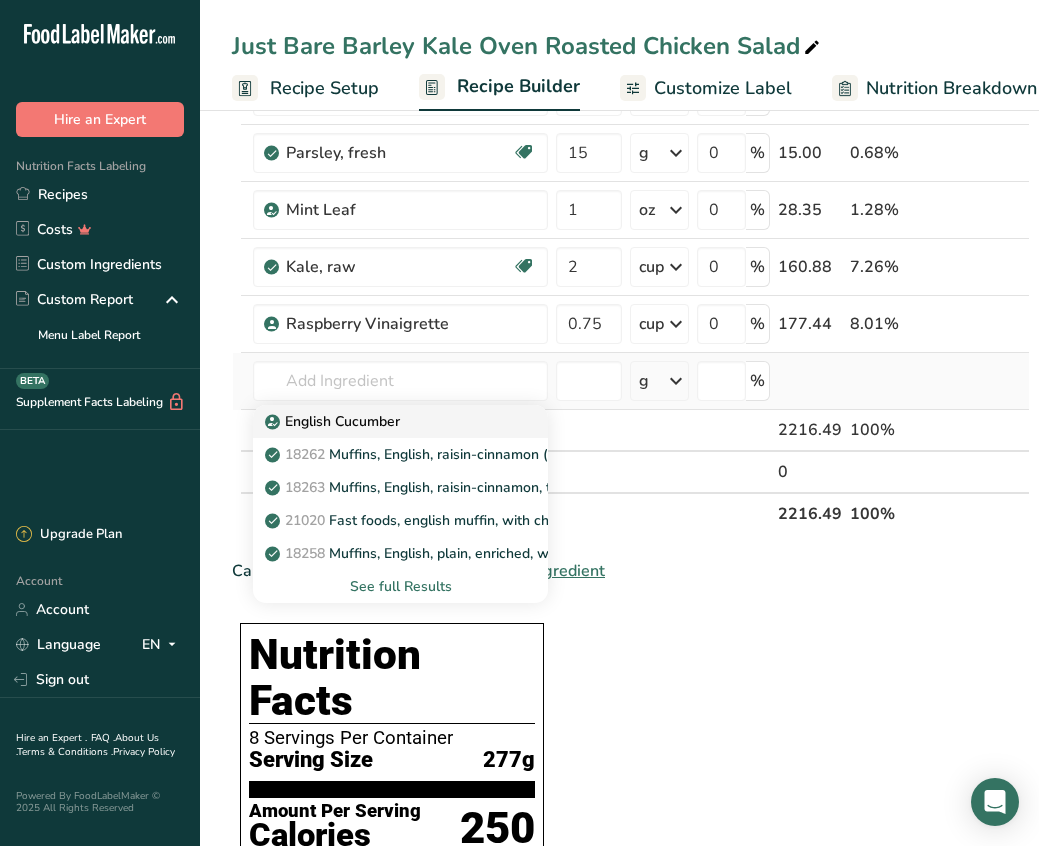 click on "English Cucumber" at bounding box center (334, 421) 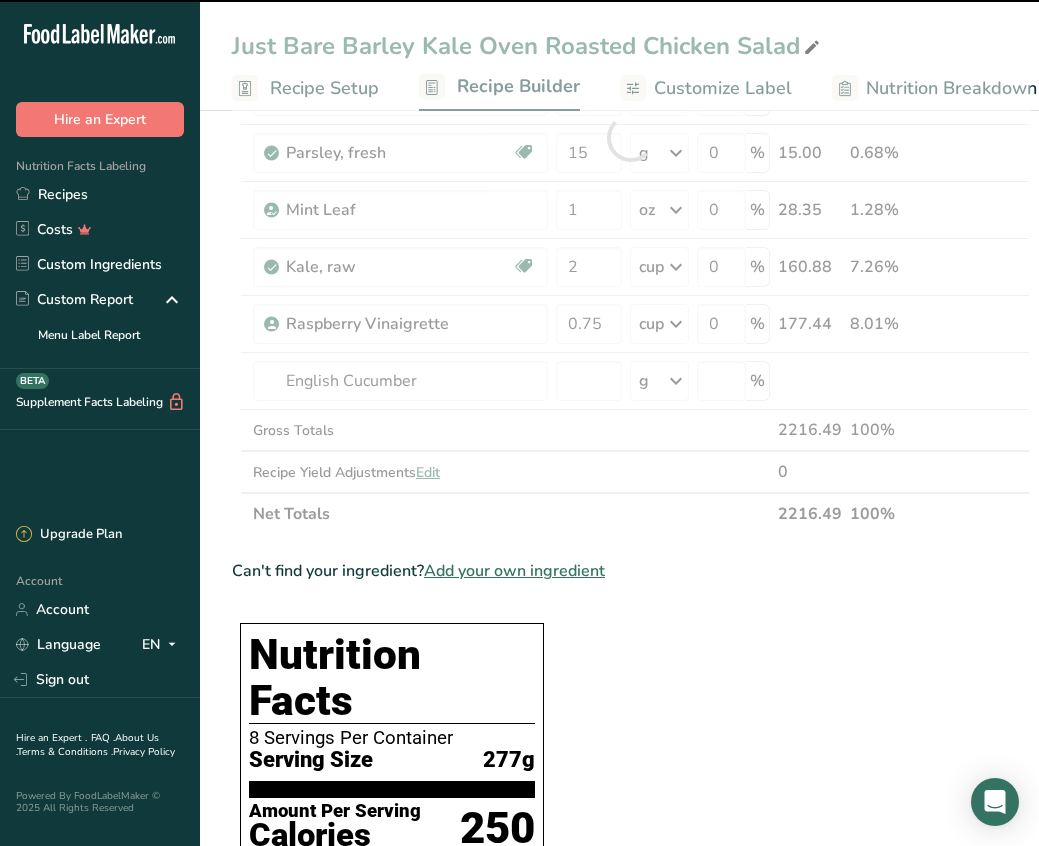 type on "0" 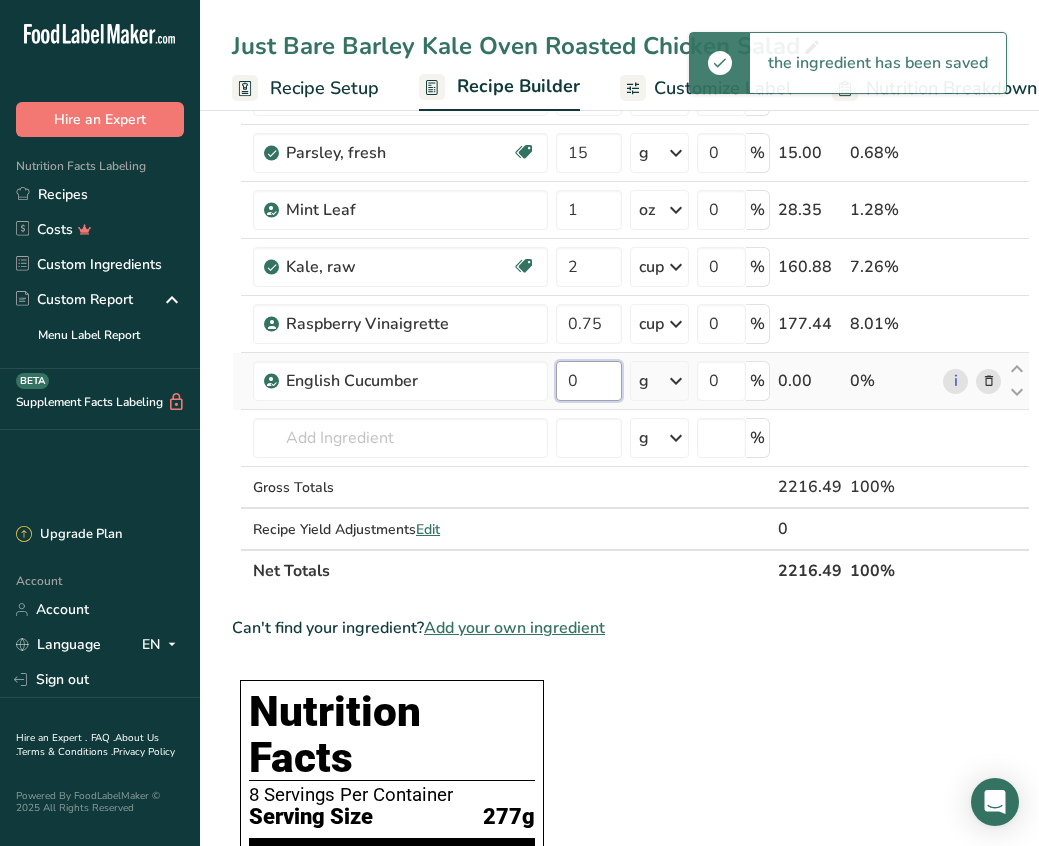 click on "0" at bounding box center [589, 381] 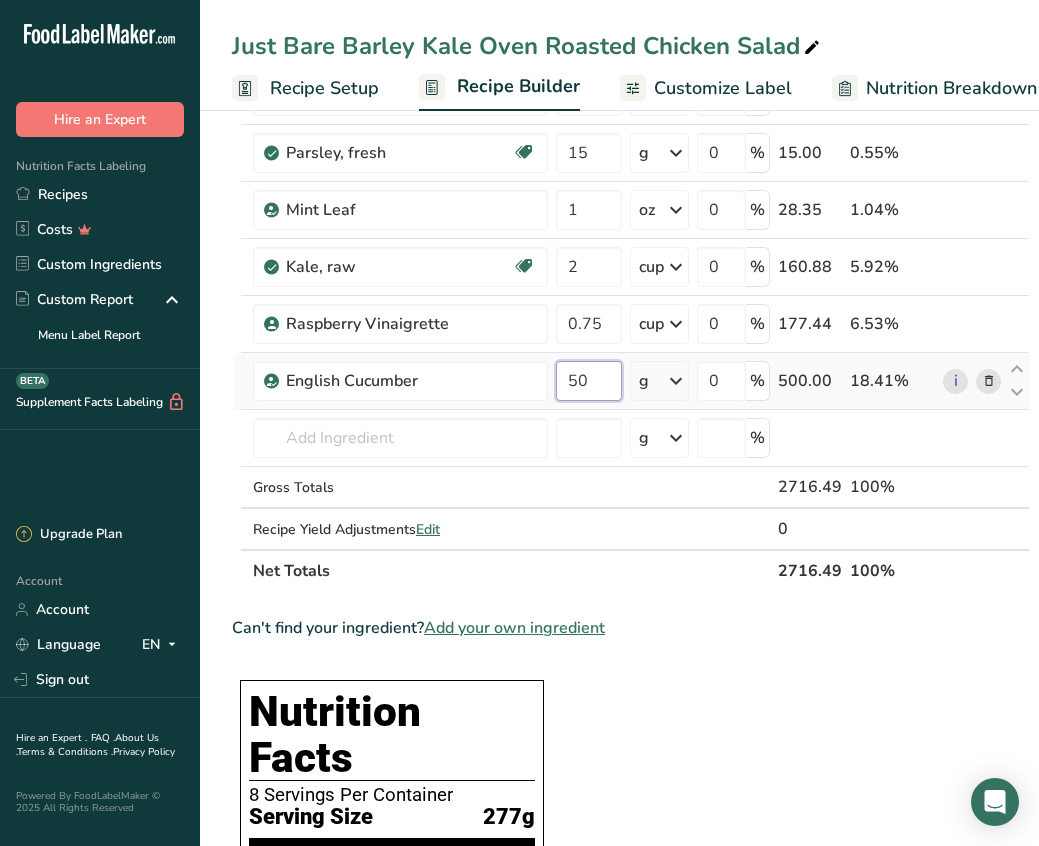 type on "5" 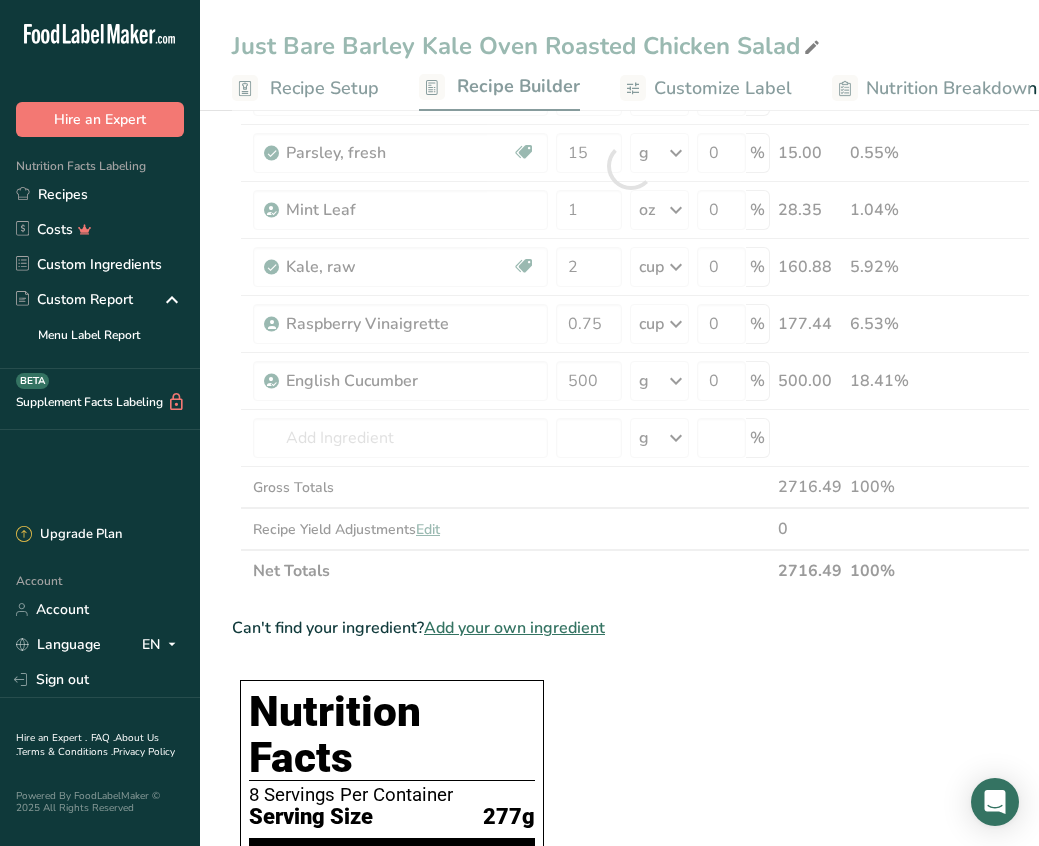 click on "Ingredient *
Amount *
Unit *
Waste *   .a-a{fill:#347362;}.b-a{fill:#fff;}          Grams
Percentage
Just Bare Roasted Chicken Breast Bites
588
g
Weight Units
g
kg
mg
See more
Volume Units
l
mL
fl oz
See more
0
%
588.00
21.65%
Barley, pearled, cooked
Dairy free
Gluten free
Vegan
Vegetarian
Soy free
2
cup
Portions
1 cup
Weight Units
g
kg
mg
See more
Volume Units
l
1" at bounding box center [631, 912] 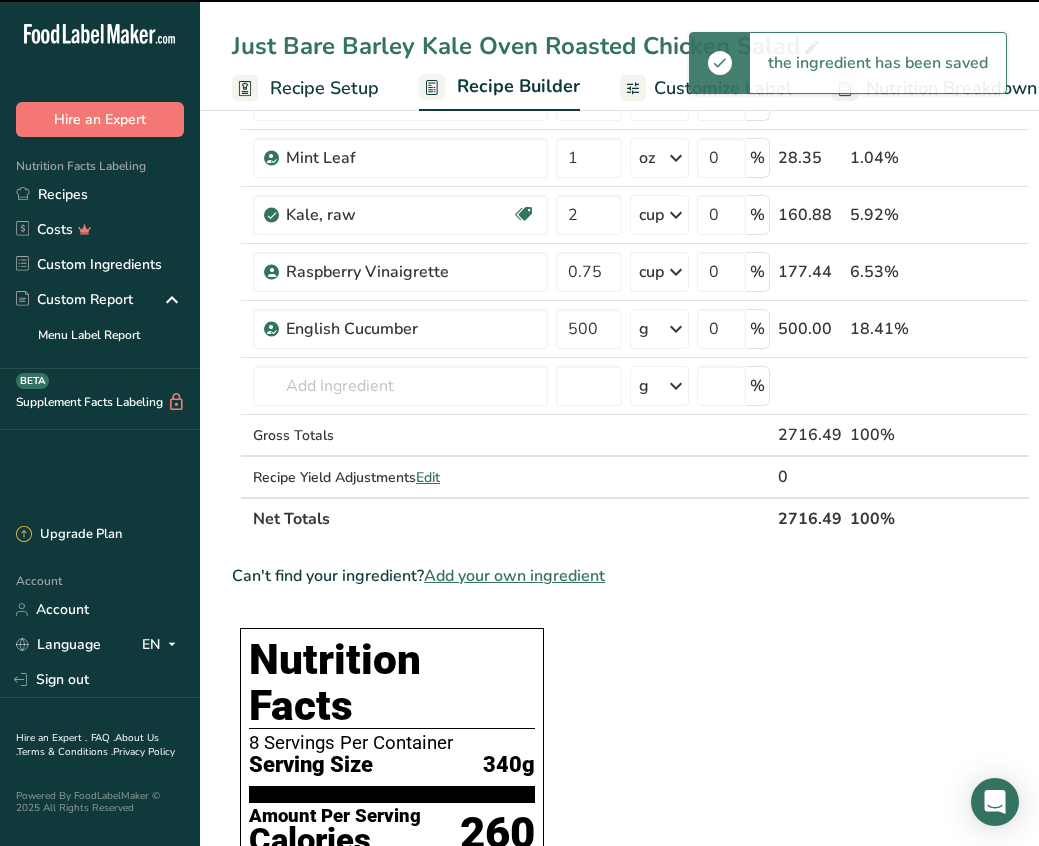 scroll, scrollTop: 546, scrollLeft: 0, axis: vertical 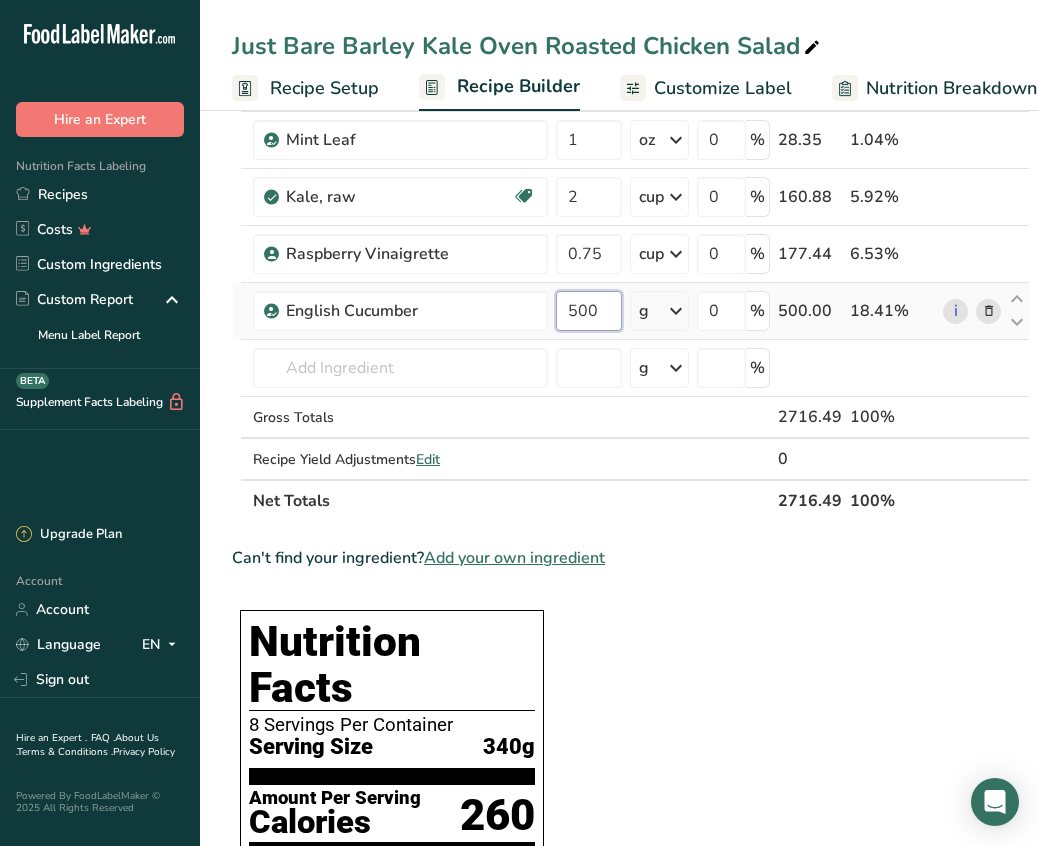 click on "500" at bounding box center [589, 311] 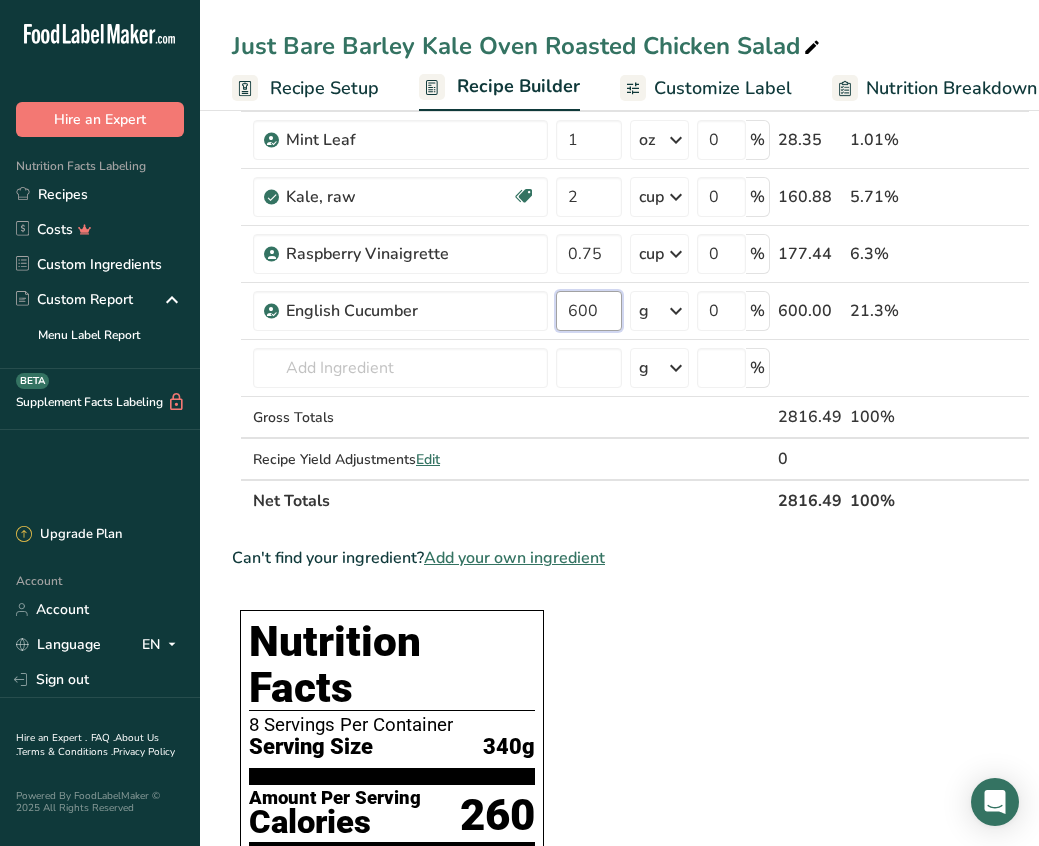 type on "600" 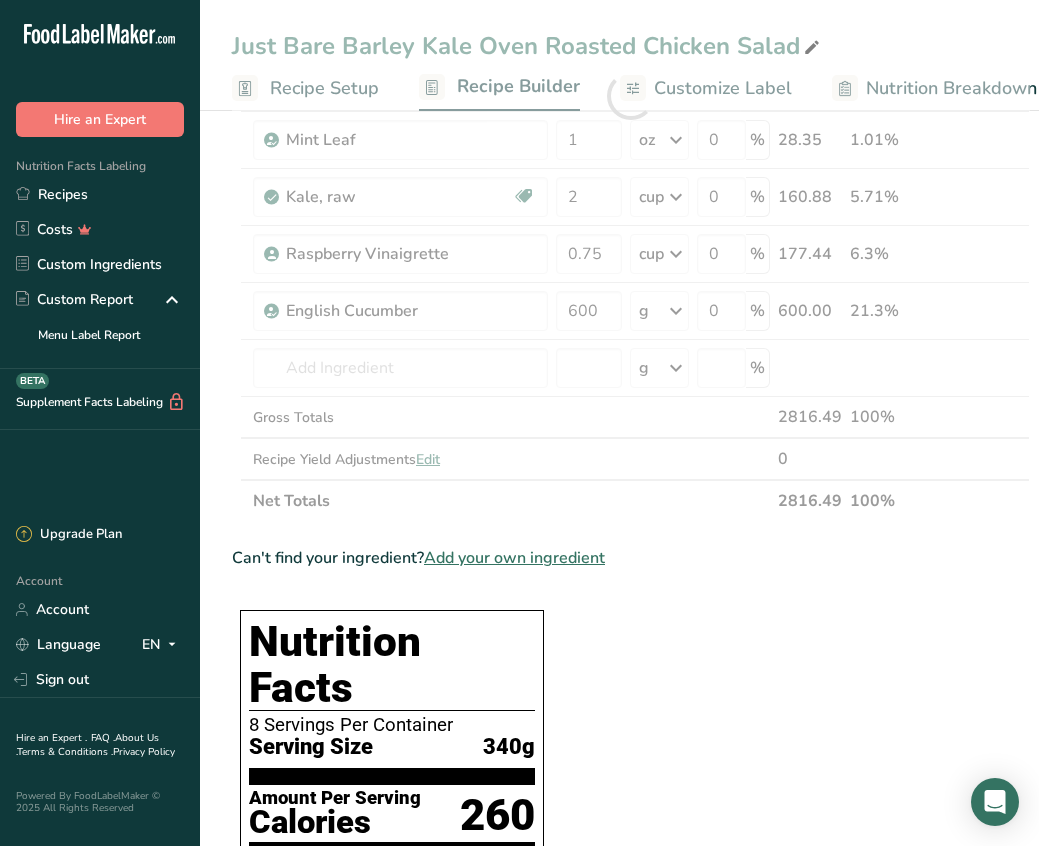 click on "Ingredient *
Amount *
Unit *
Waste *   .a-a{fill:#347362;}.b-a{fill:#fff;}          Grams
Percentage
Just Bare Roasted Chicken Breast Bites
588
g
Weight Units
g
kg
mg
See more
Volume Units
l
mL
fl oz
See more
0
%
588.00
20.88%
Barley, pearled, cooked
Dairy free
Gluten free
Vegan
Vegetarian
Soy free
2
cup
Portions
1 cup
Weight Units
g
kg
mg
See more
Volume Units
l
1" at bounding box center (631, 863) 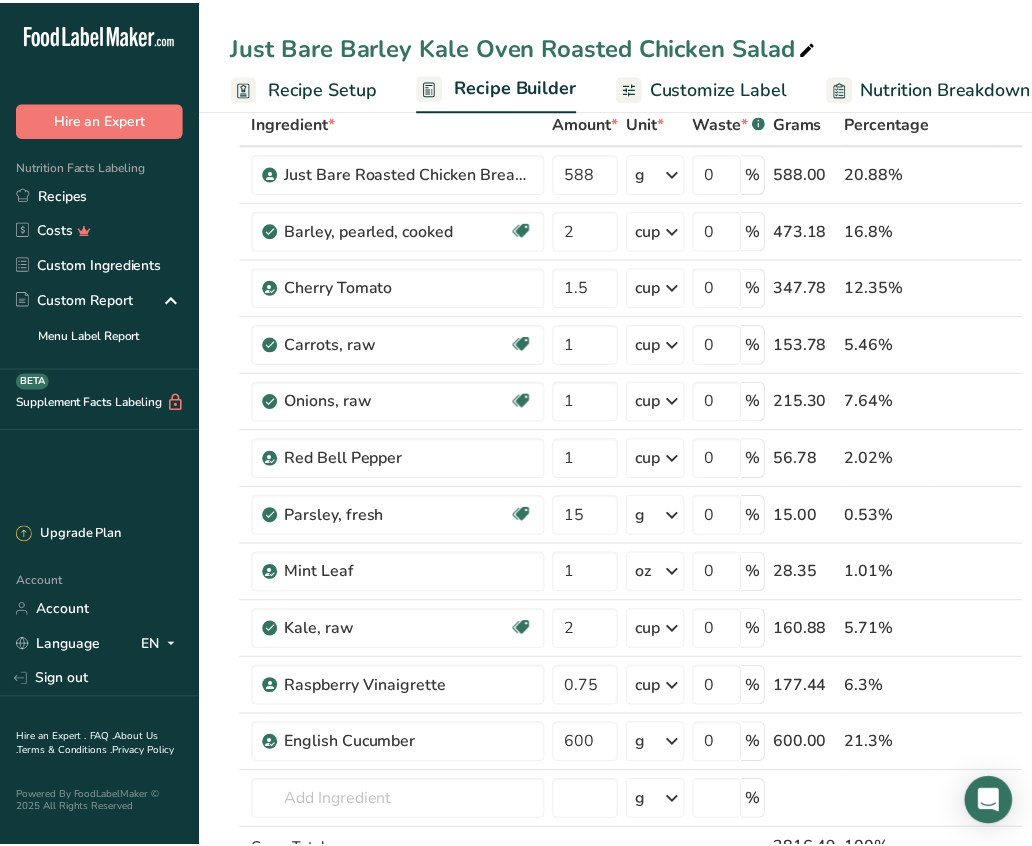 scroll, scrollTop: 110, scrollLeft: 0, axis: vertical 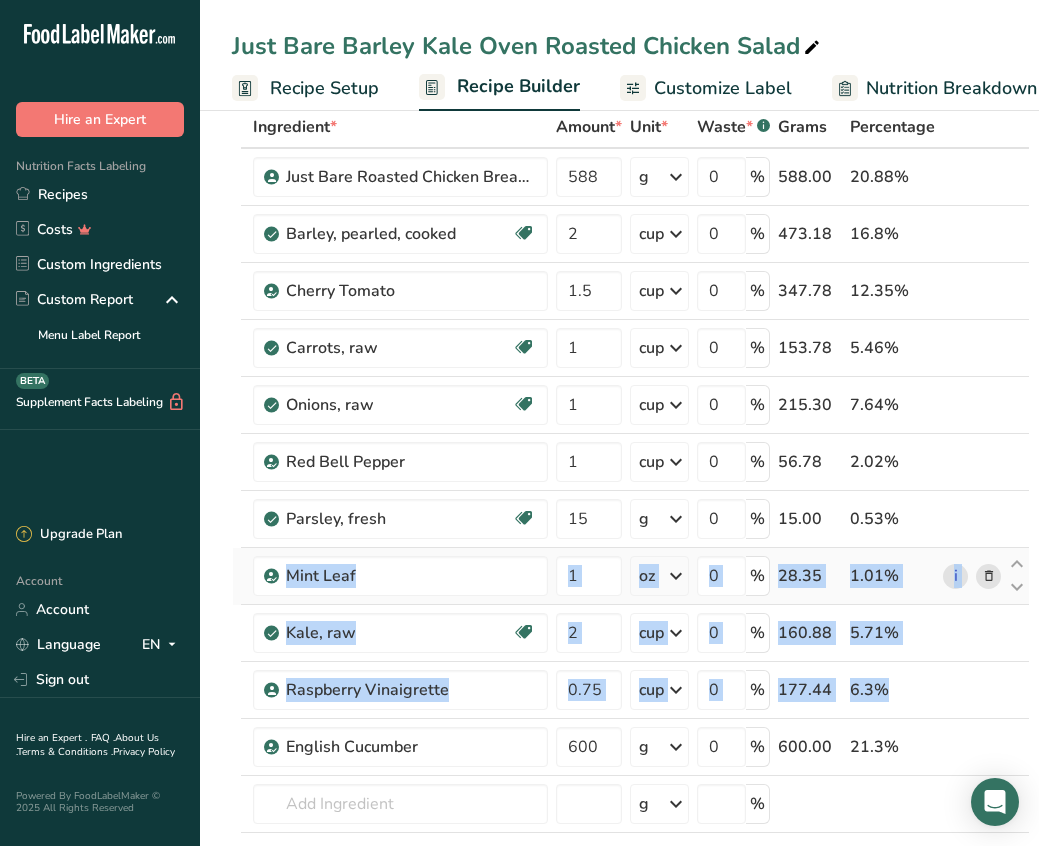 drag, startPoint x: 243, startPoint y: 751, endPoint x: 241, endPoint y: 585, distance: 166.01205 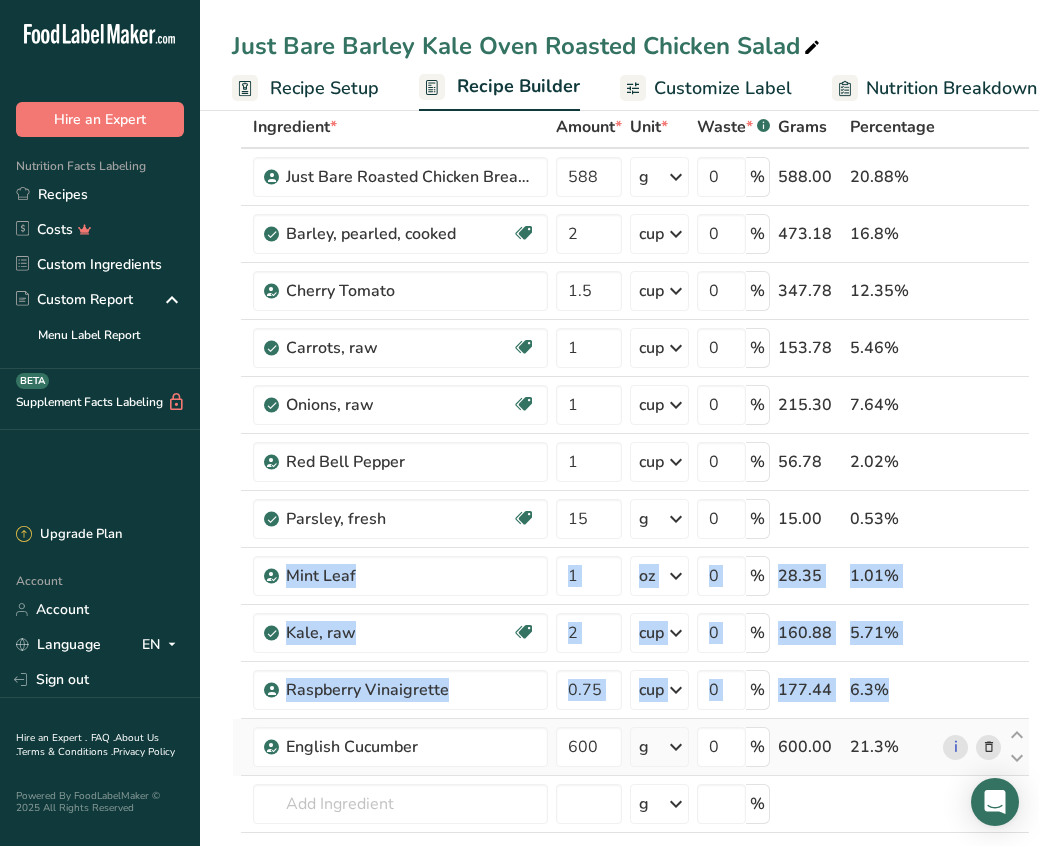 click at bounding box center [237, 747] 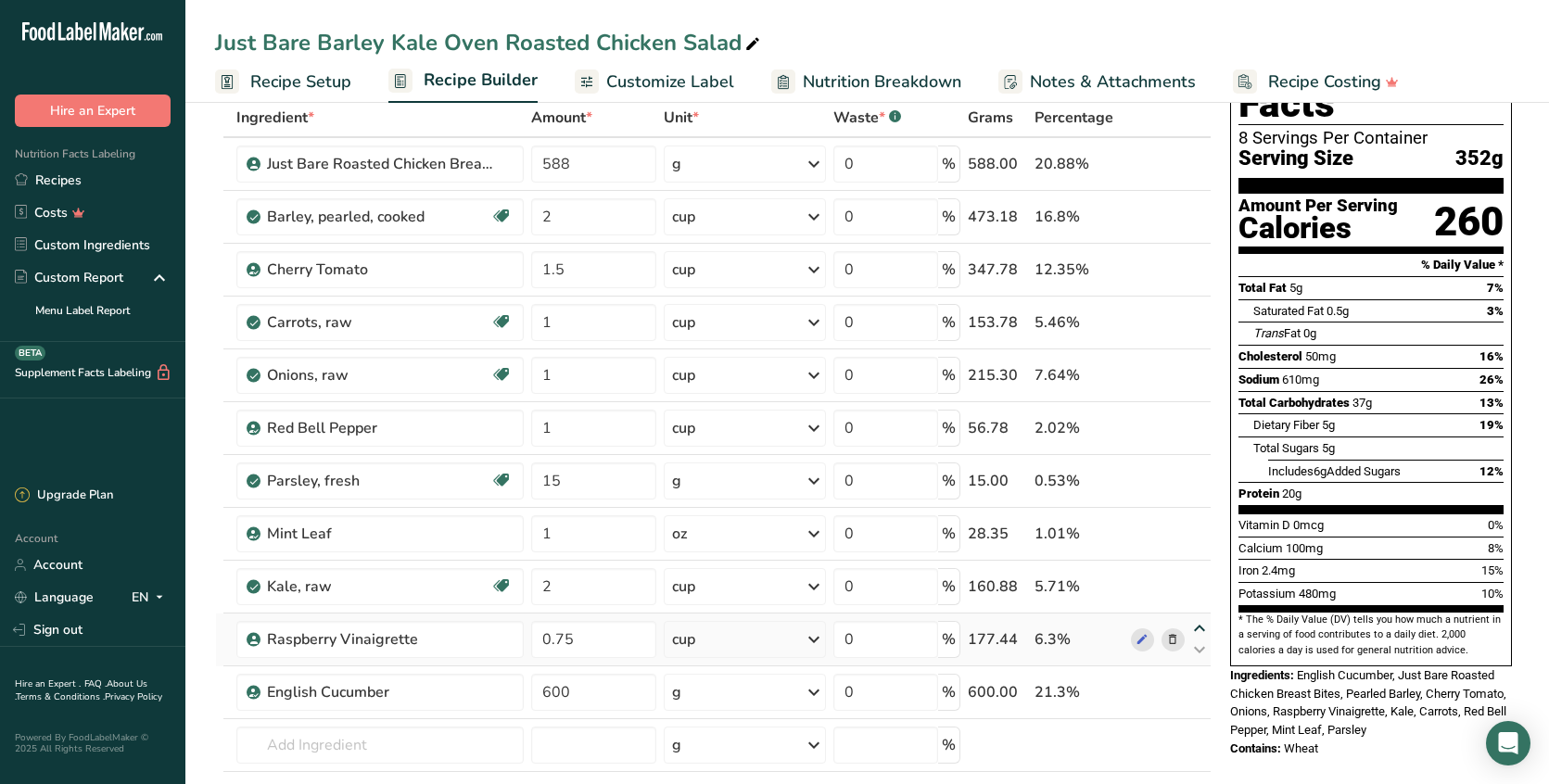click at bounding box center (1200, 628) 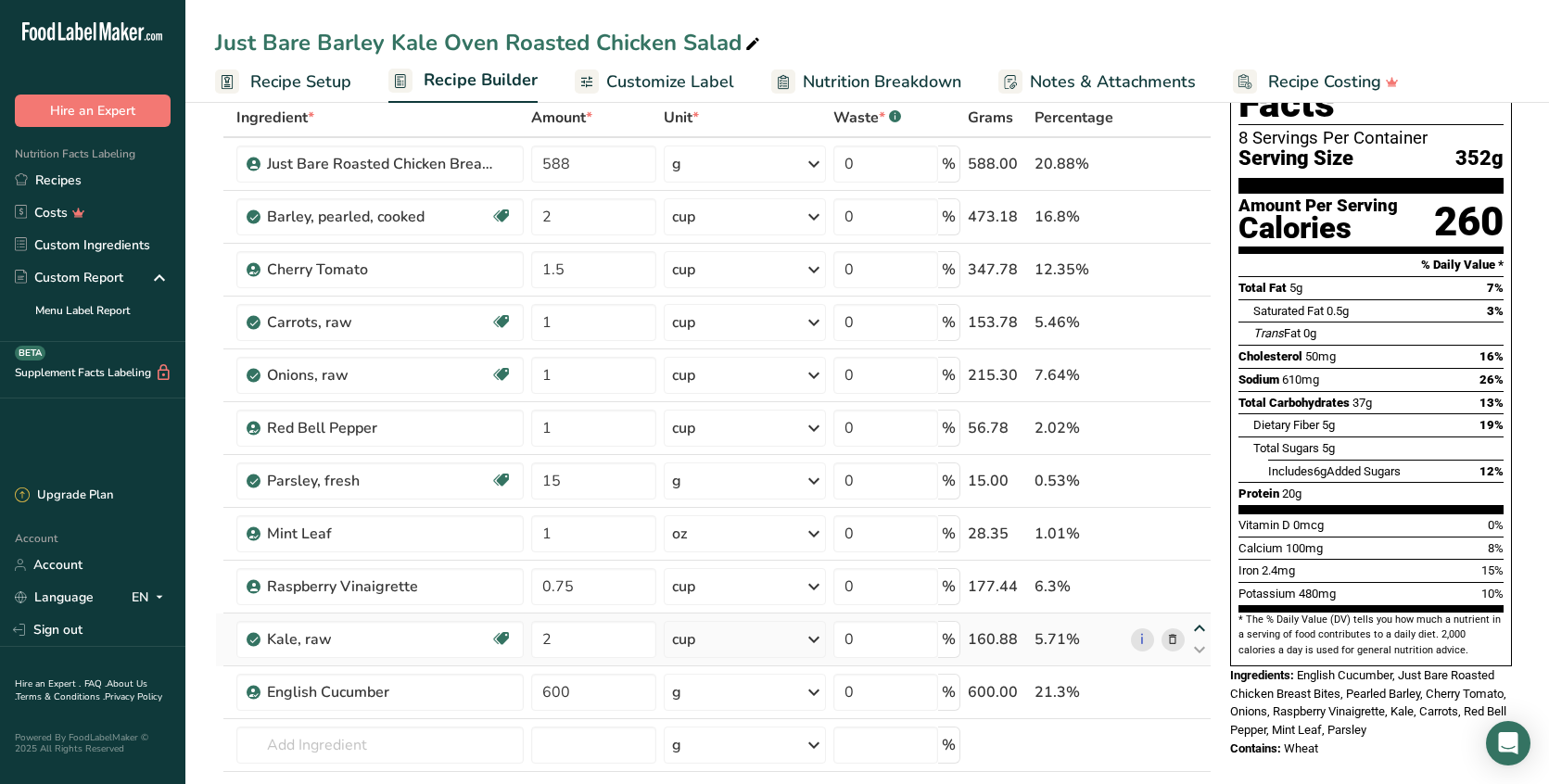 click at bounding box center [1200, 628] 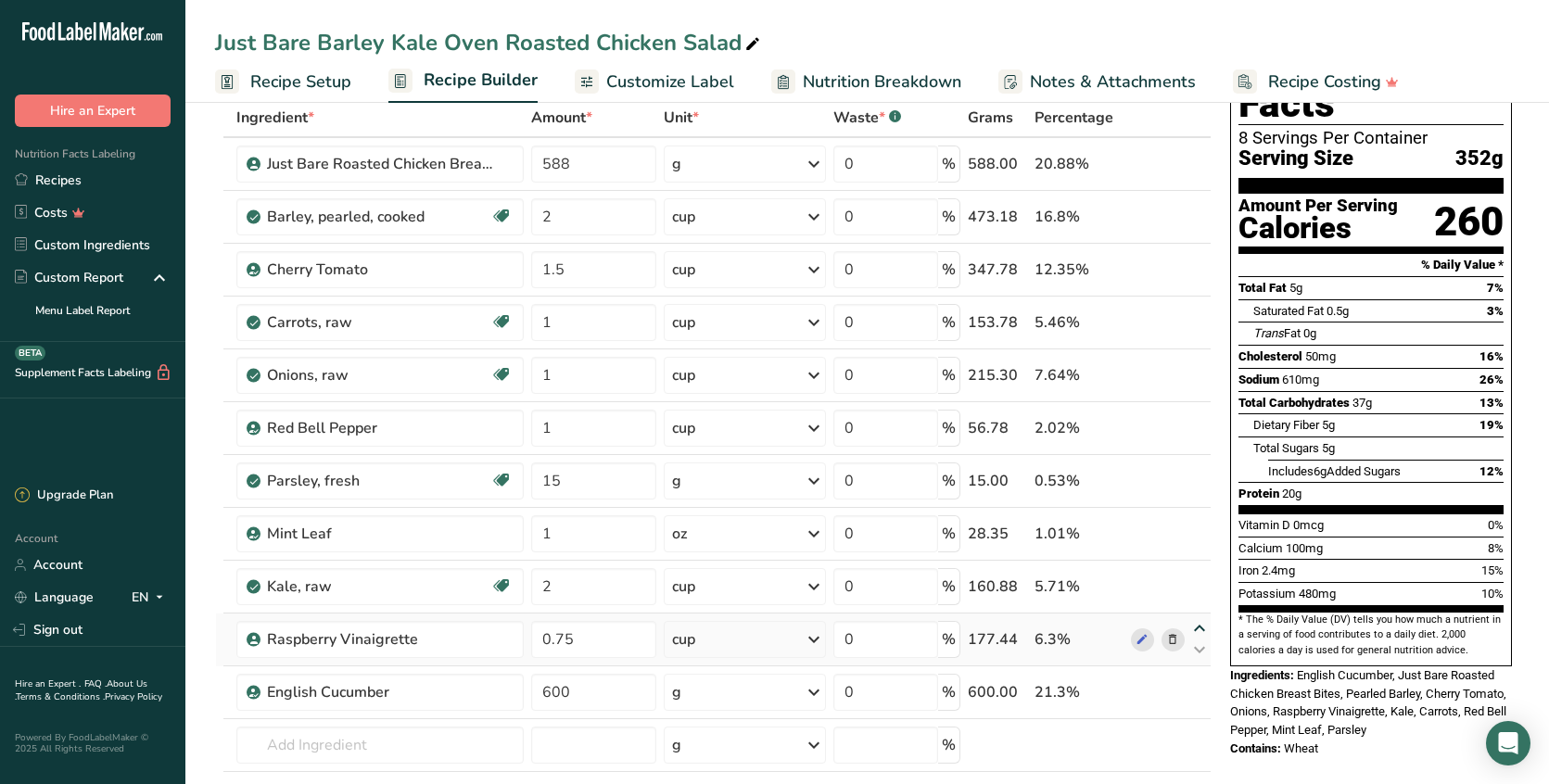 click at bounding box center (1200, 628) 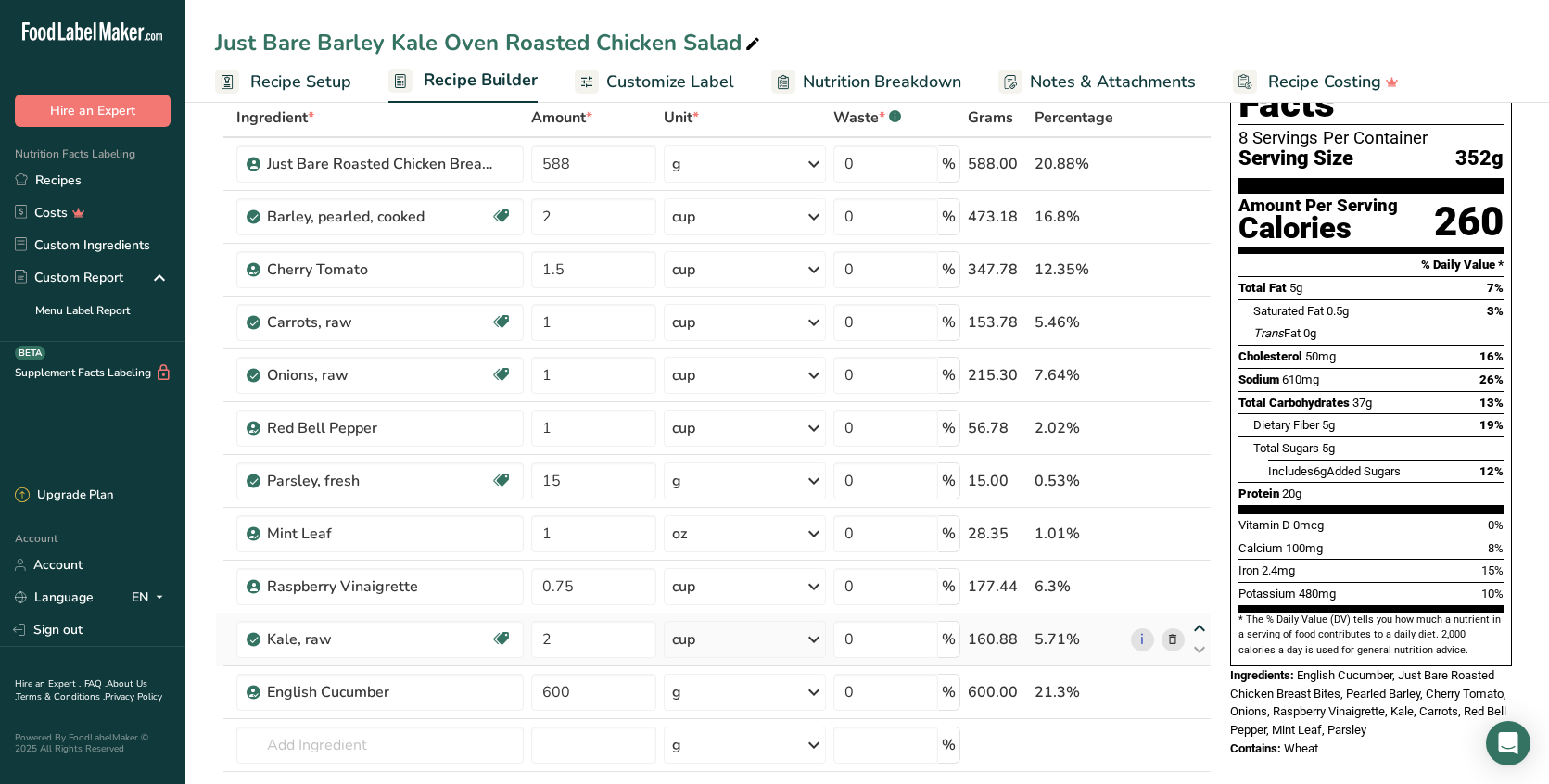 click at bounding box center (1200, 628) 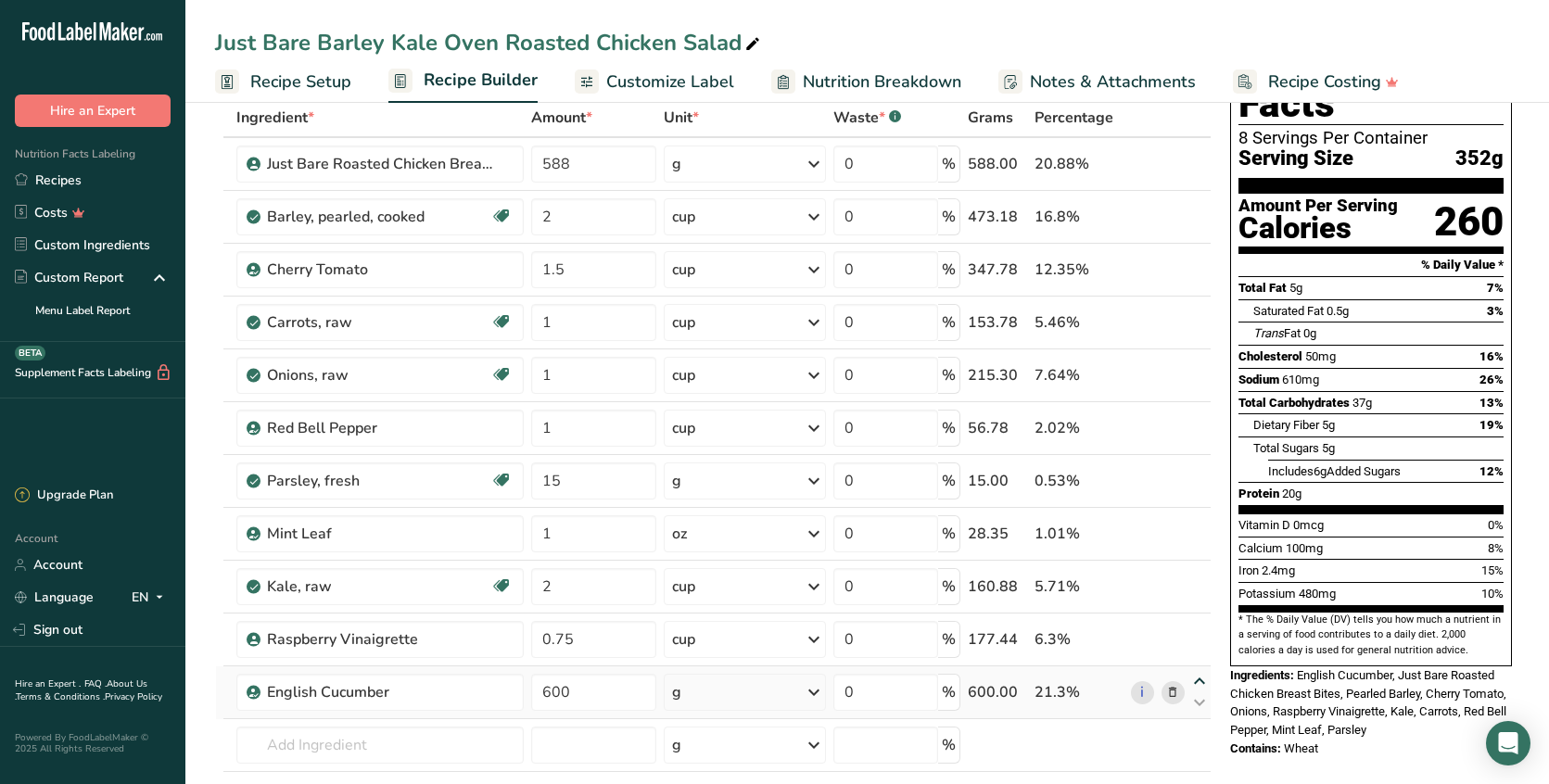 click at bounding box center [1200, 681] 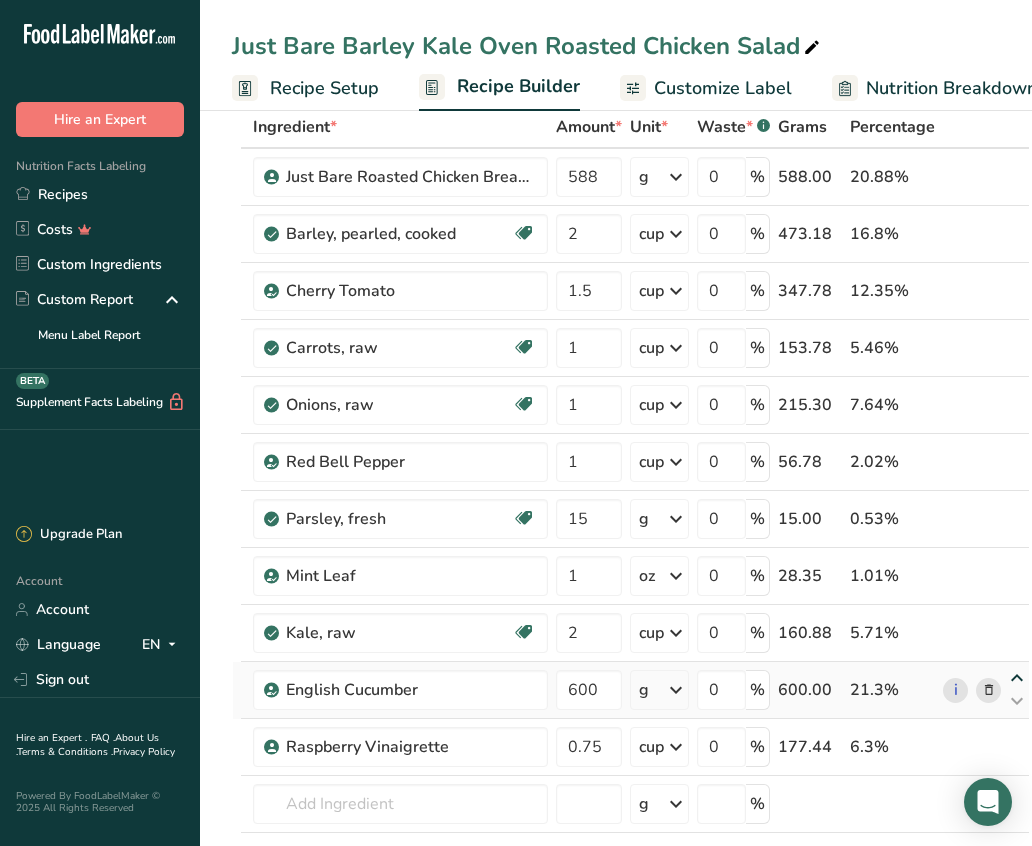 click at bounding box center (1017, 678) 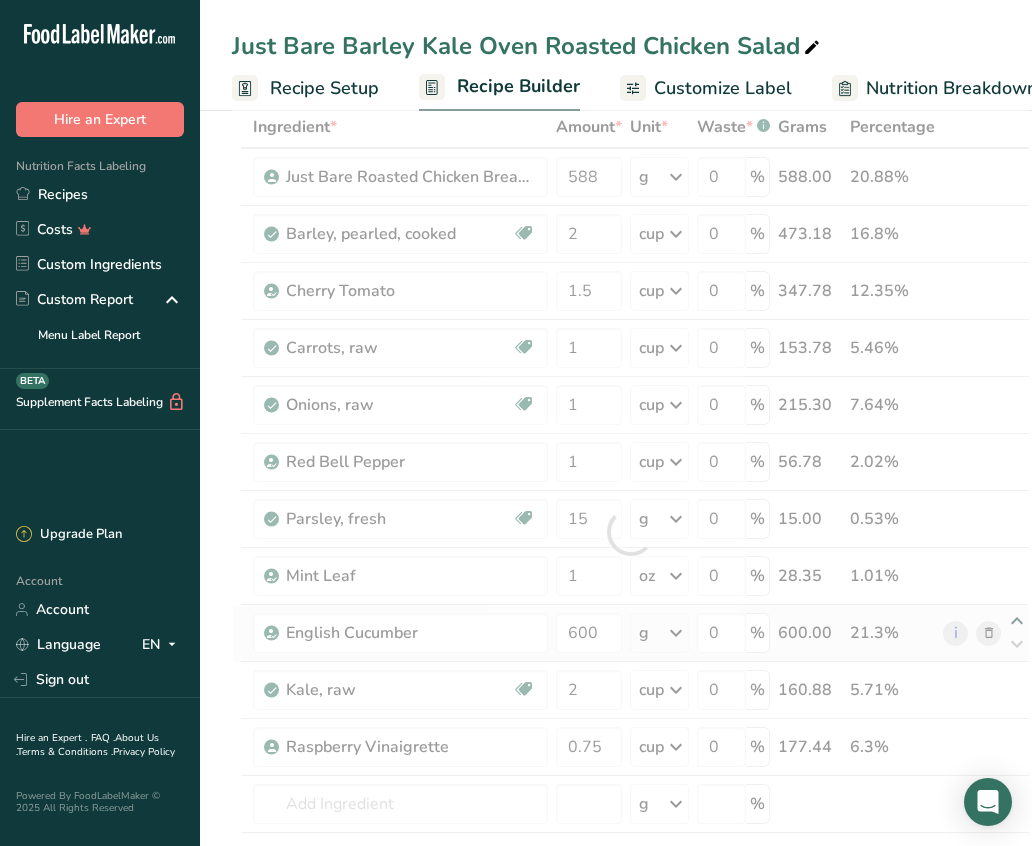 click at bounding box center [631, 532] 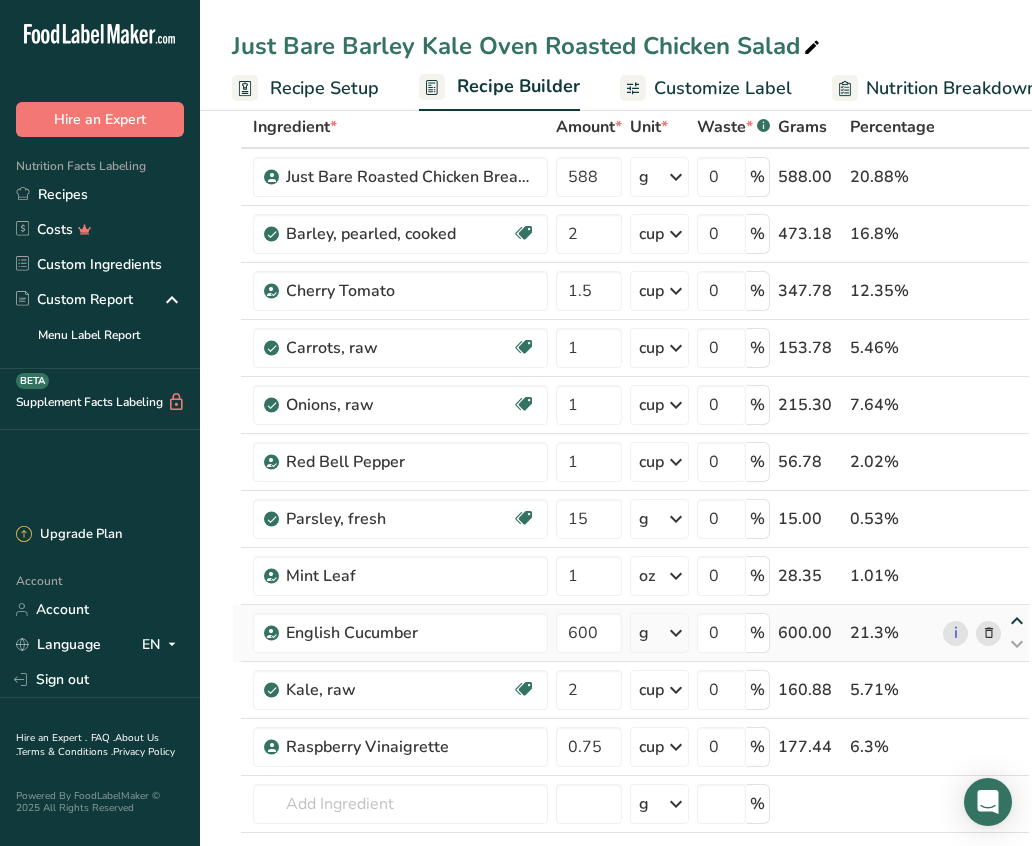 click at bounding box center [1017, 621] 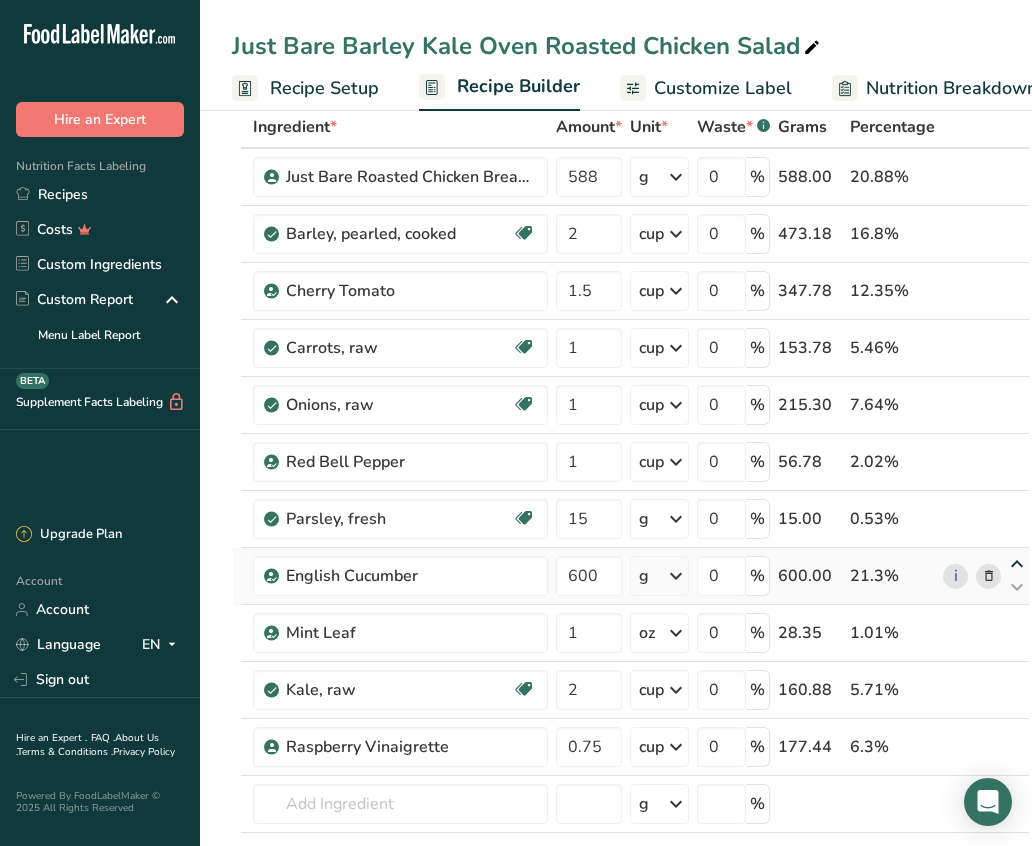 click at bounding box center [1017, 564] 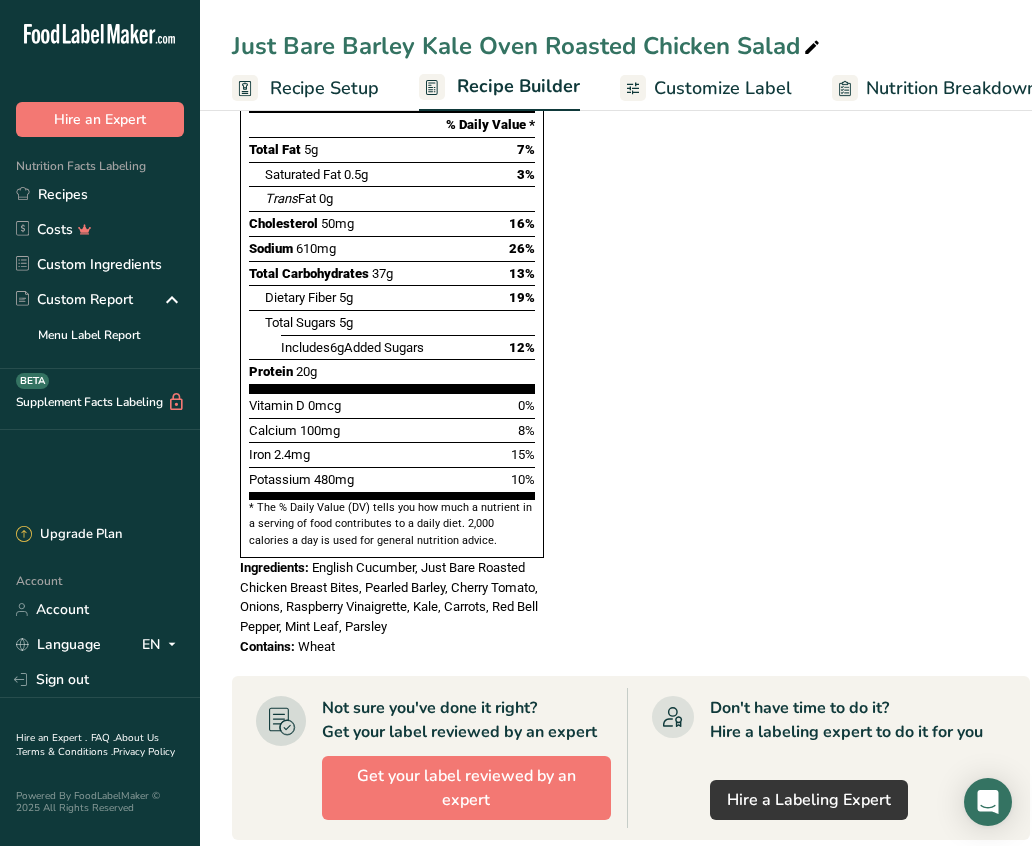 scroll, scrollTop: 1271, scrollLeft: 0, axis: vertical 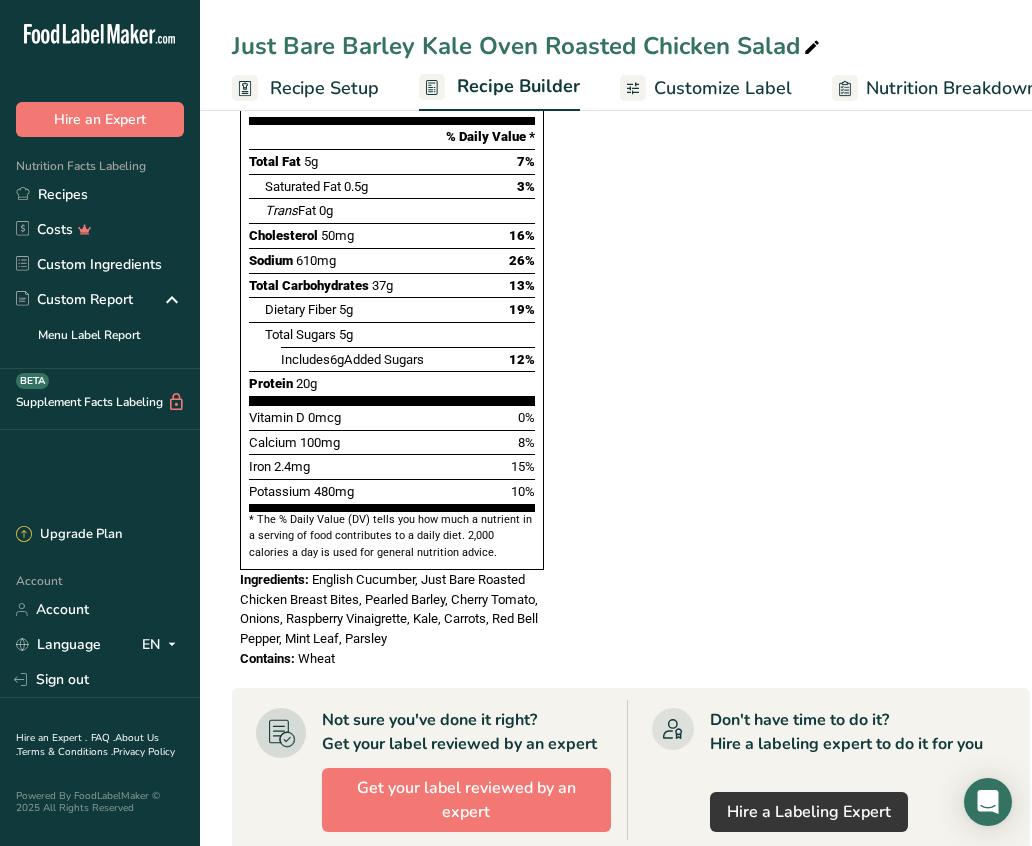 click on "Customize Label" at bounding box center (723, 88) 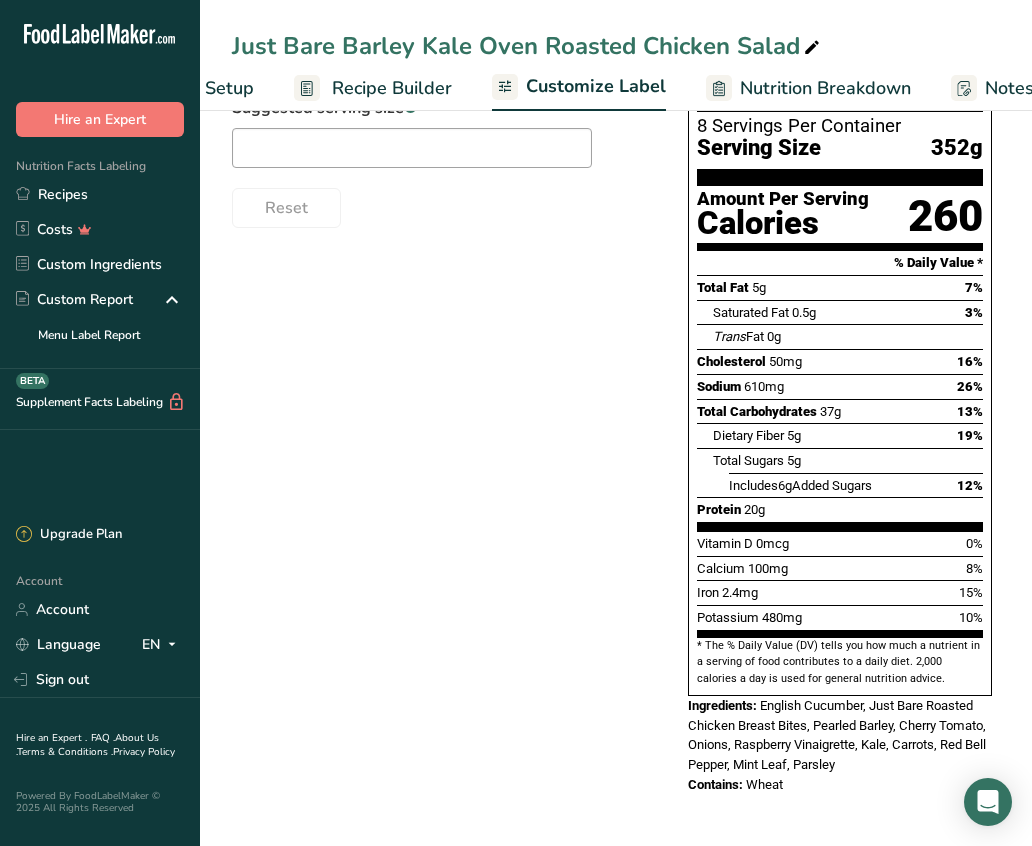 scroll, scrollTop: 0, scrollLeft: 389, axis: horizontal 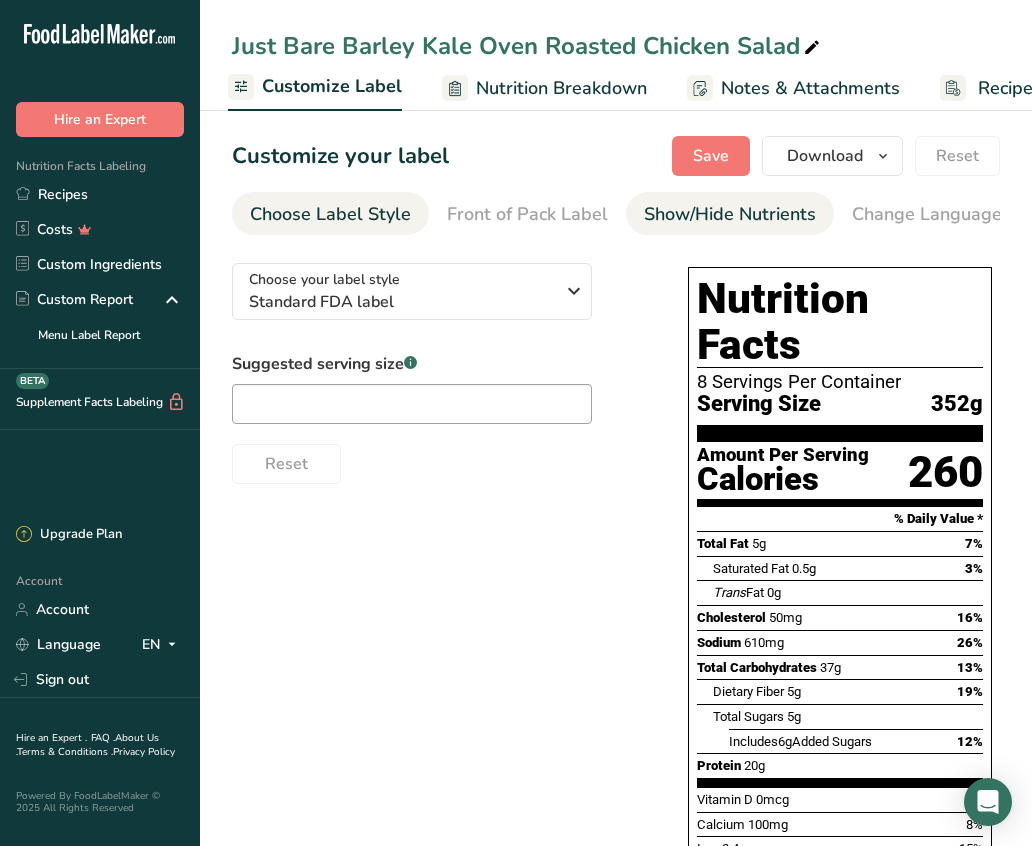 click on "Show/Hide Nutrients" at bounding box center (730, 214) 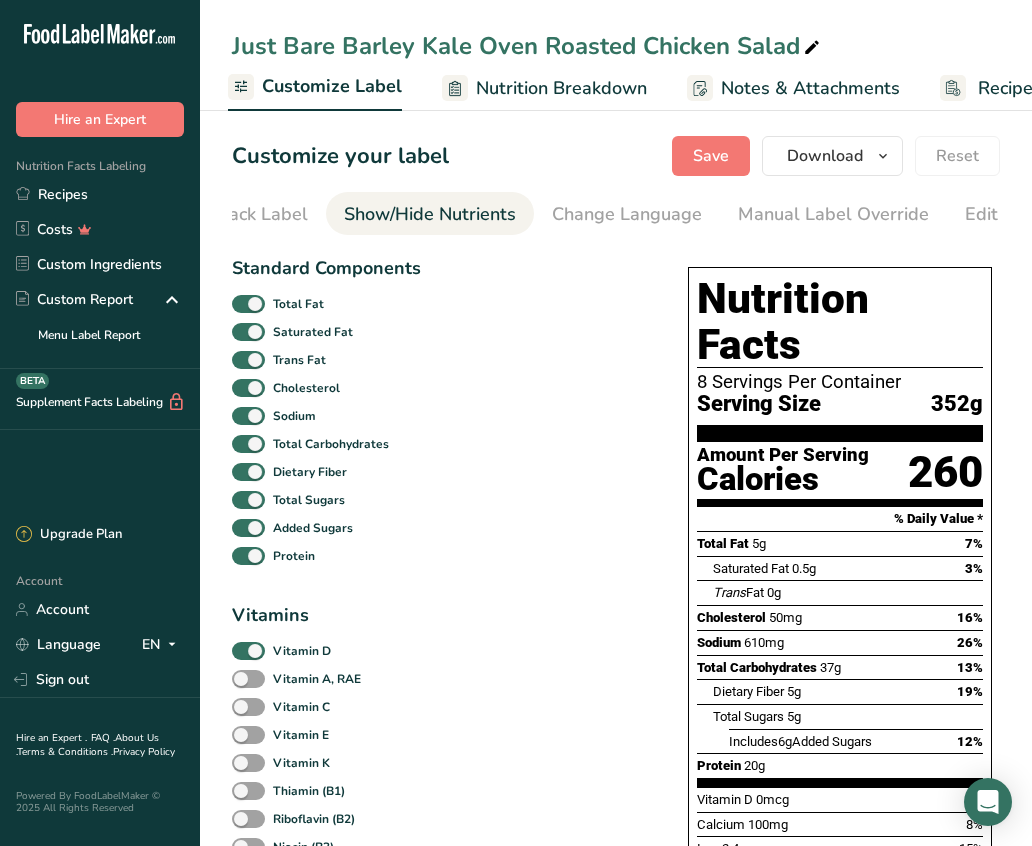 scroll, scrollTop: 0, scrollLeft: 388, axis: horizontal 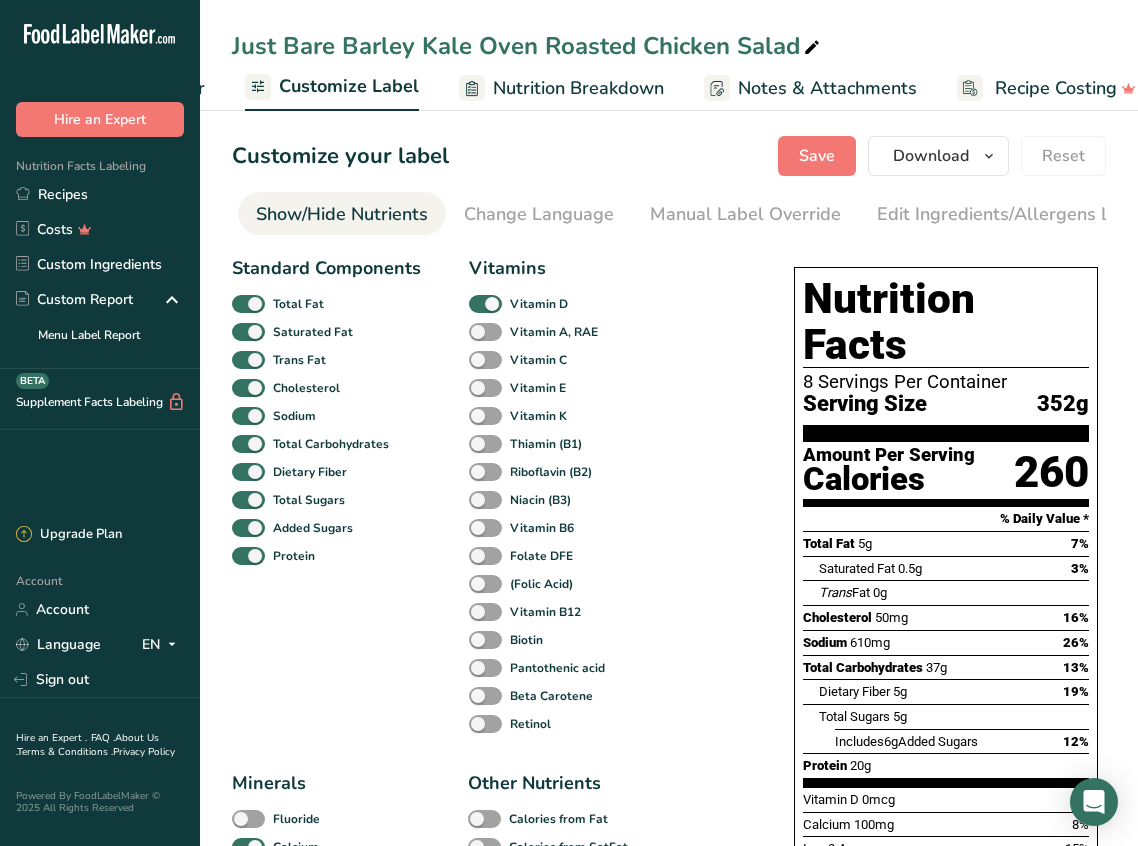 click on "Nutrition Breakdown" at bounding box center [578, 88] 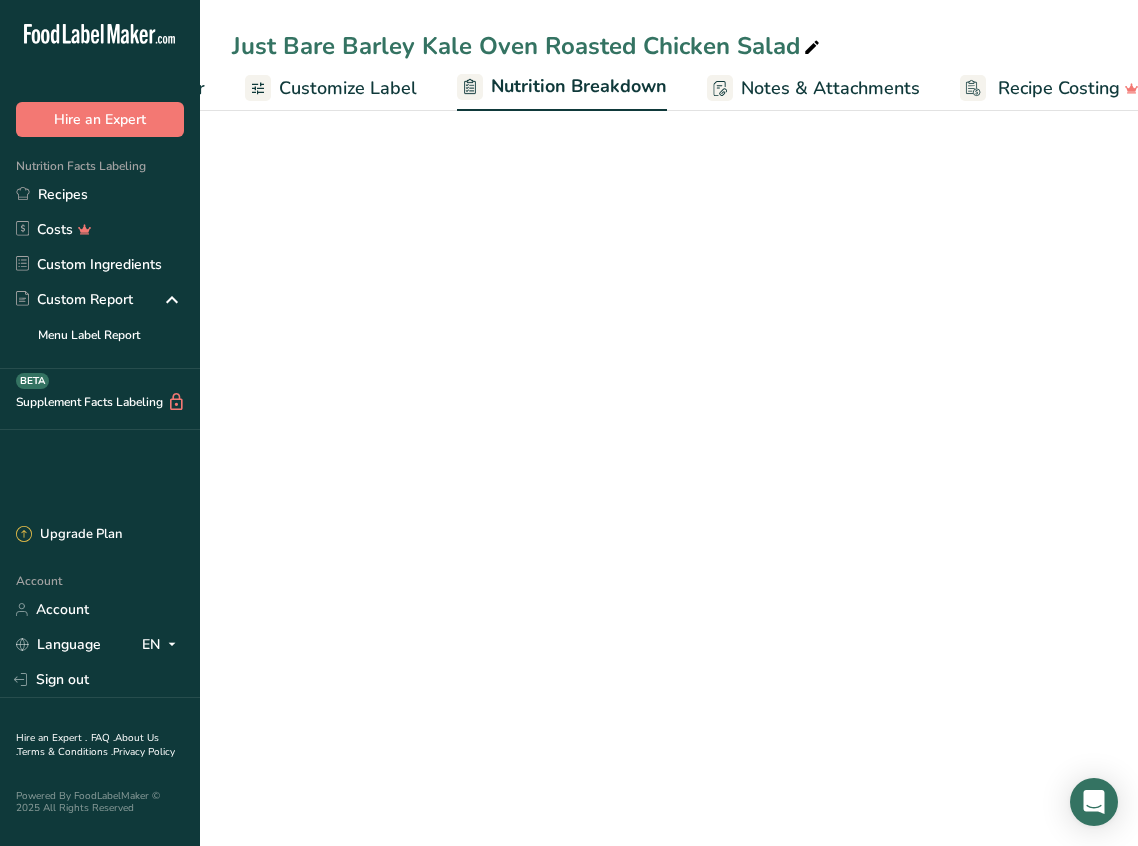 scroll, scrollTop: 0, scrollLeft: 404, axis: horizontal 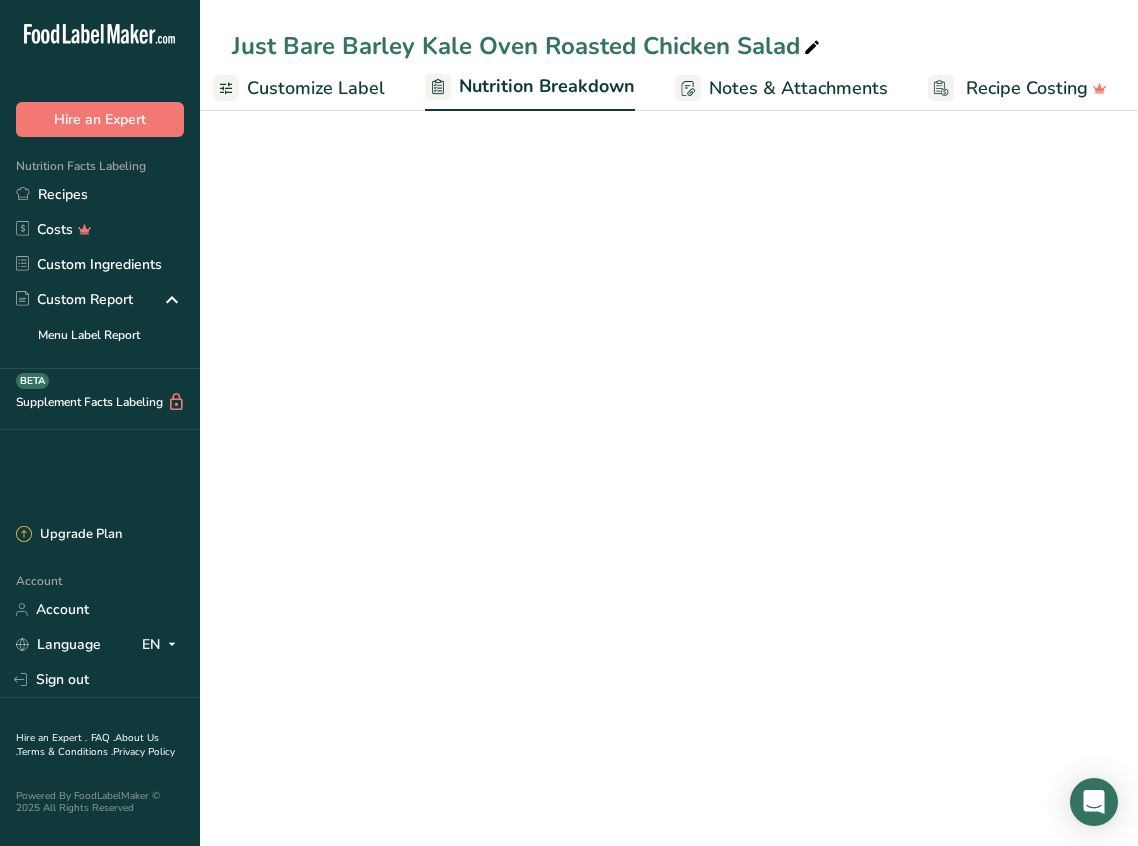 select on "Calories" 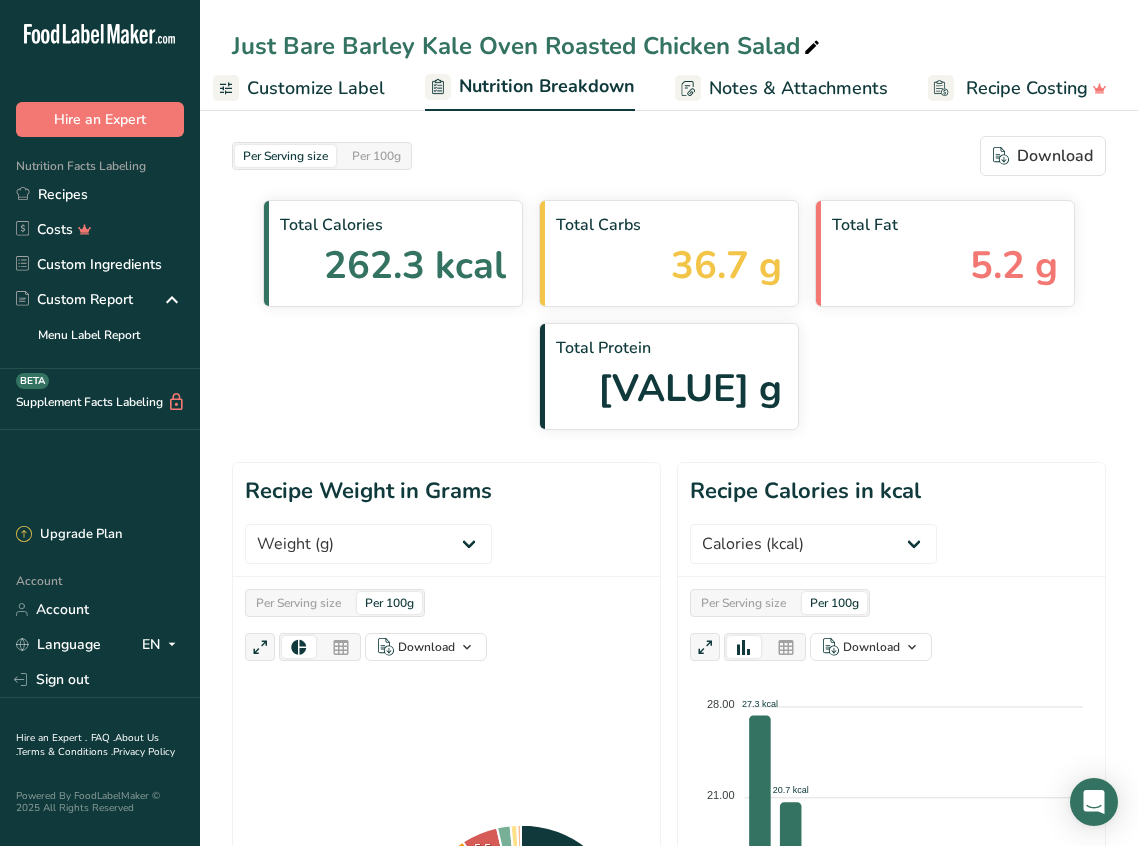 click on "Notes & Attachments" at bounding box center (798, 88) 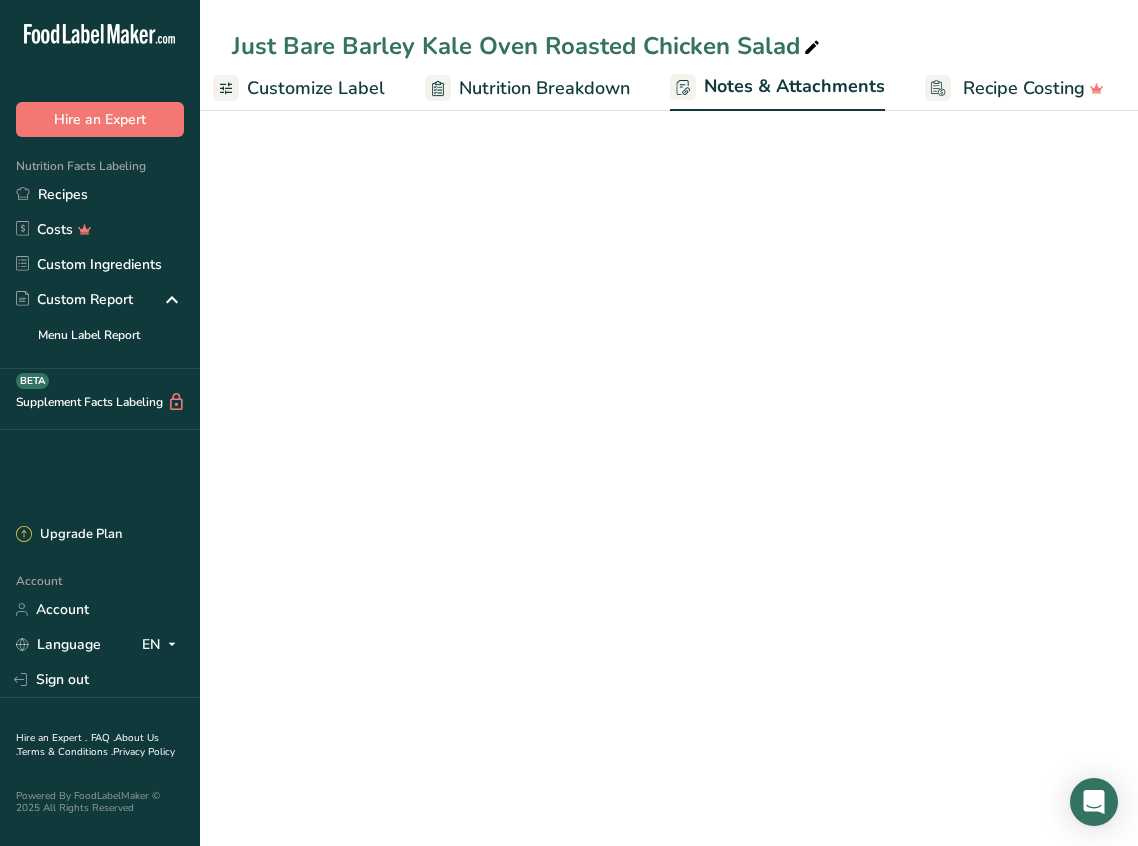scroll, scrollTop: 0, scrollLeft: 403, axis: horizontal 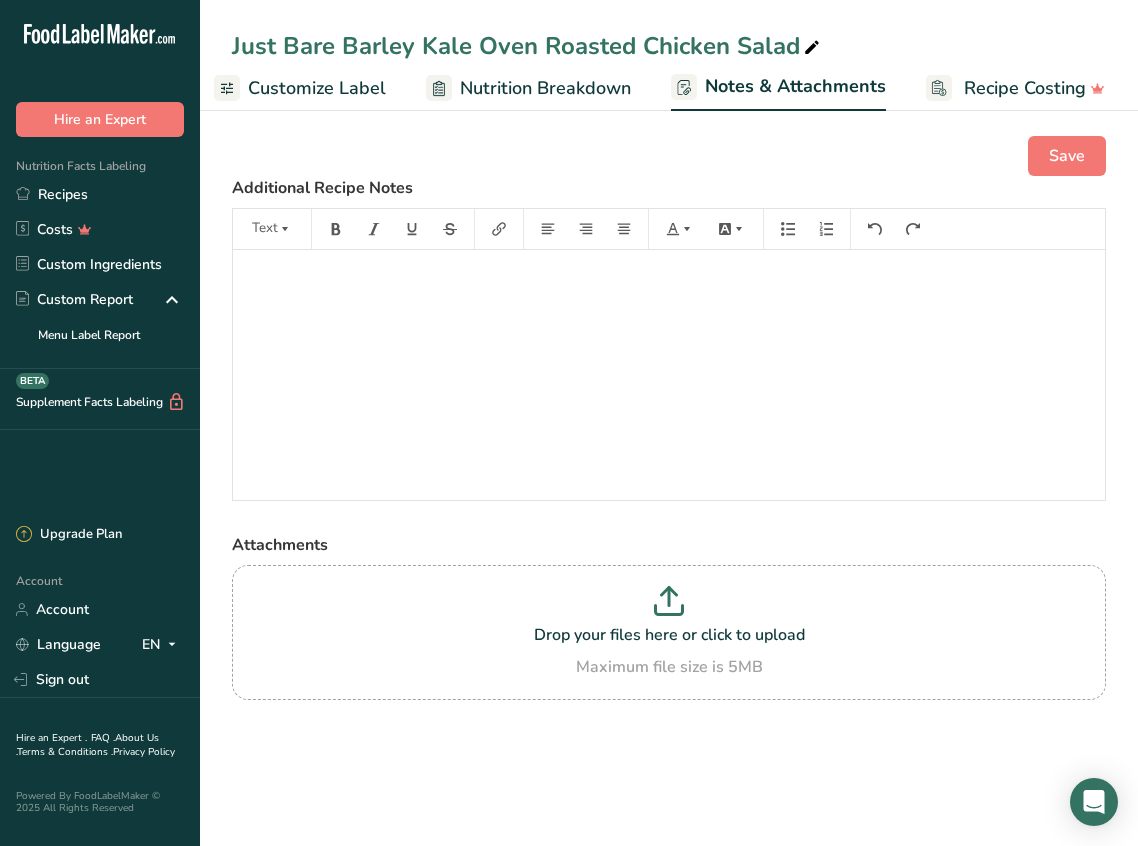 click on "Customize Label" at bounding box center [317, 88] 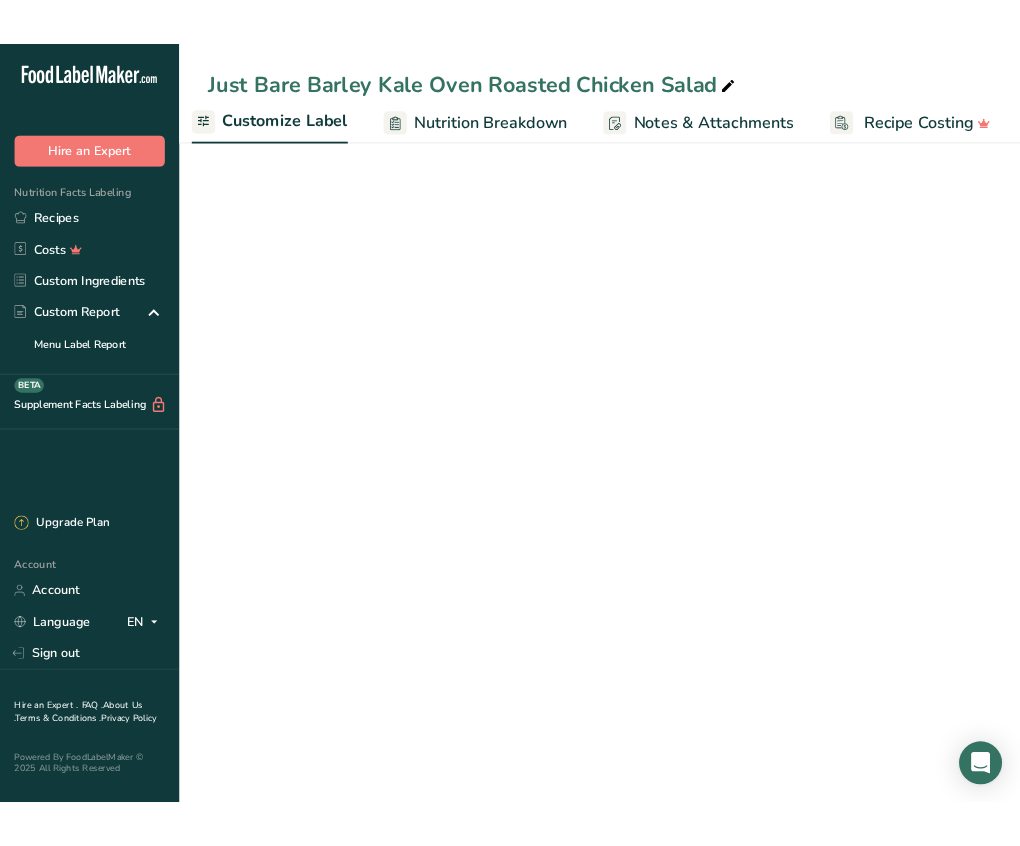 scroll, scrollTop: 0, scrollLeft: 389, axis: horizontal 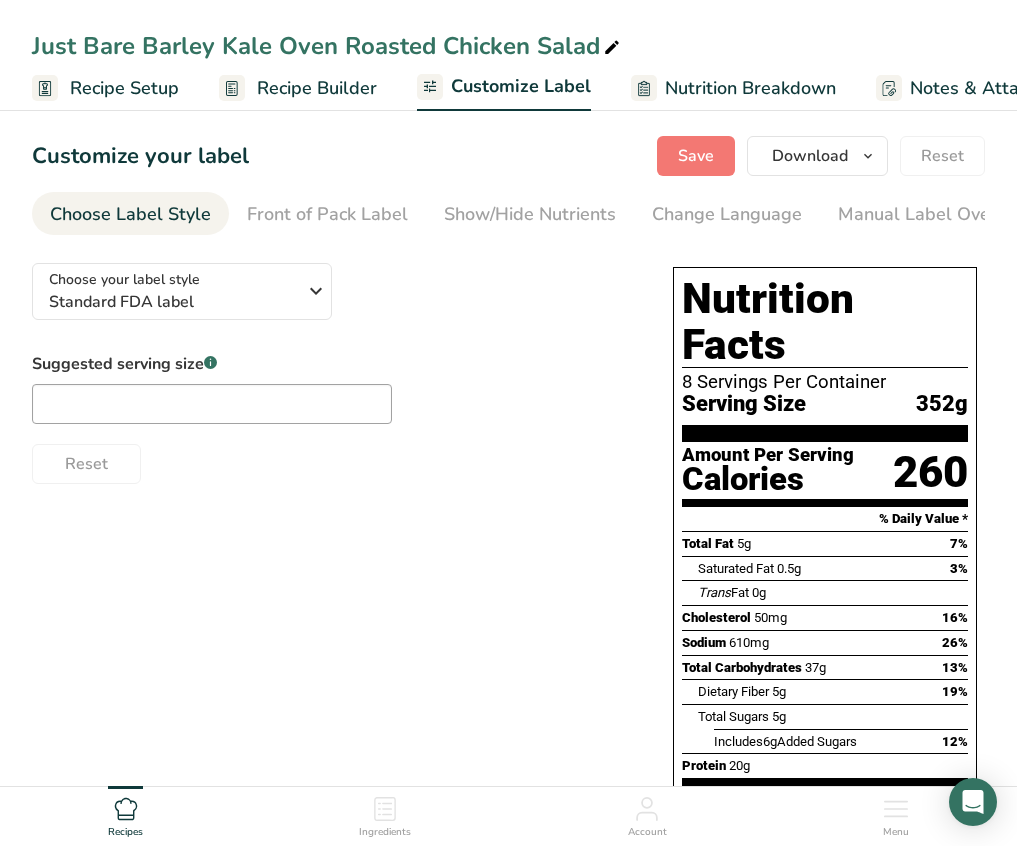click on "Recipe Builder" at bounding box center [317, 88] 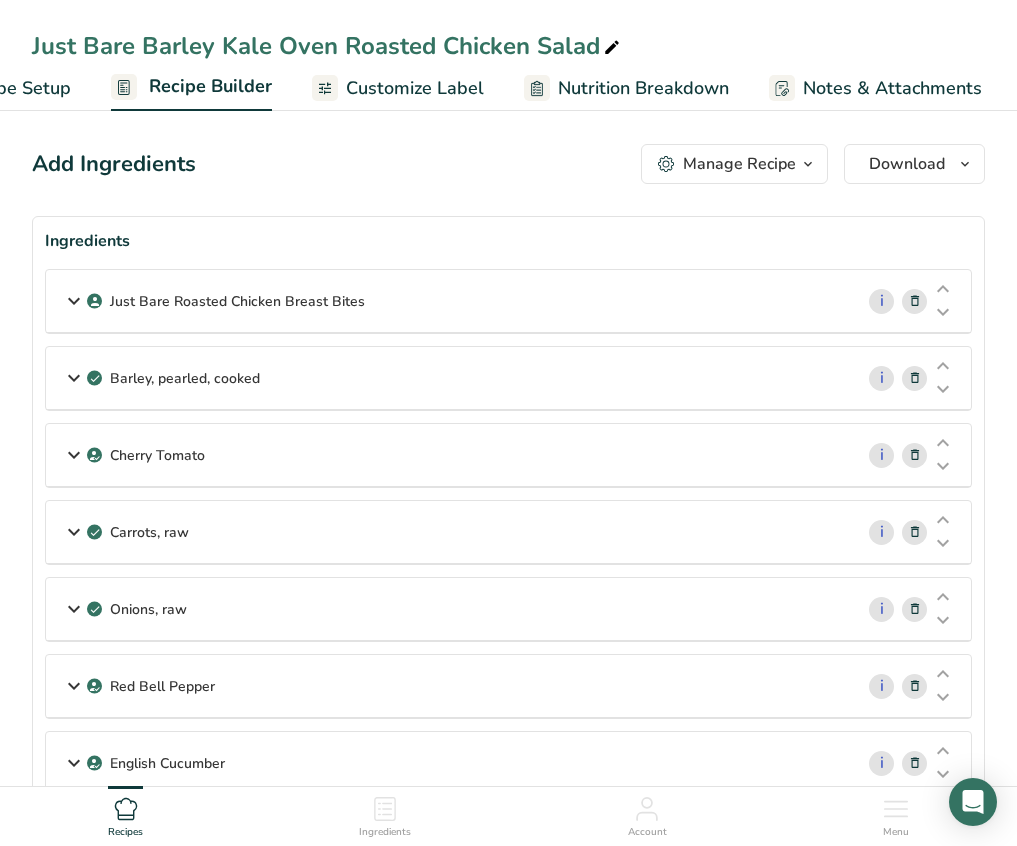 scroll, scrollTop: 0, scrollLeft: 193, axis: horizontal 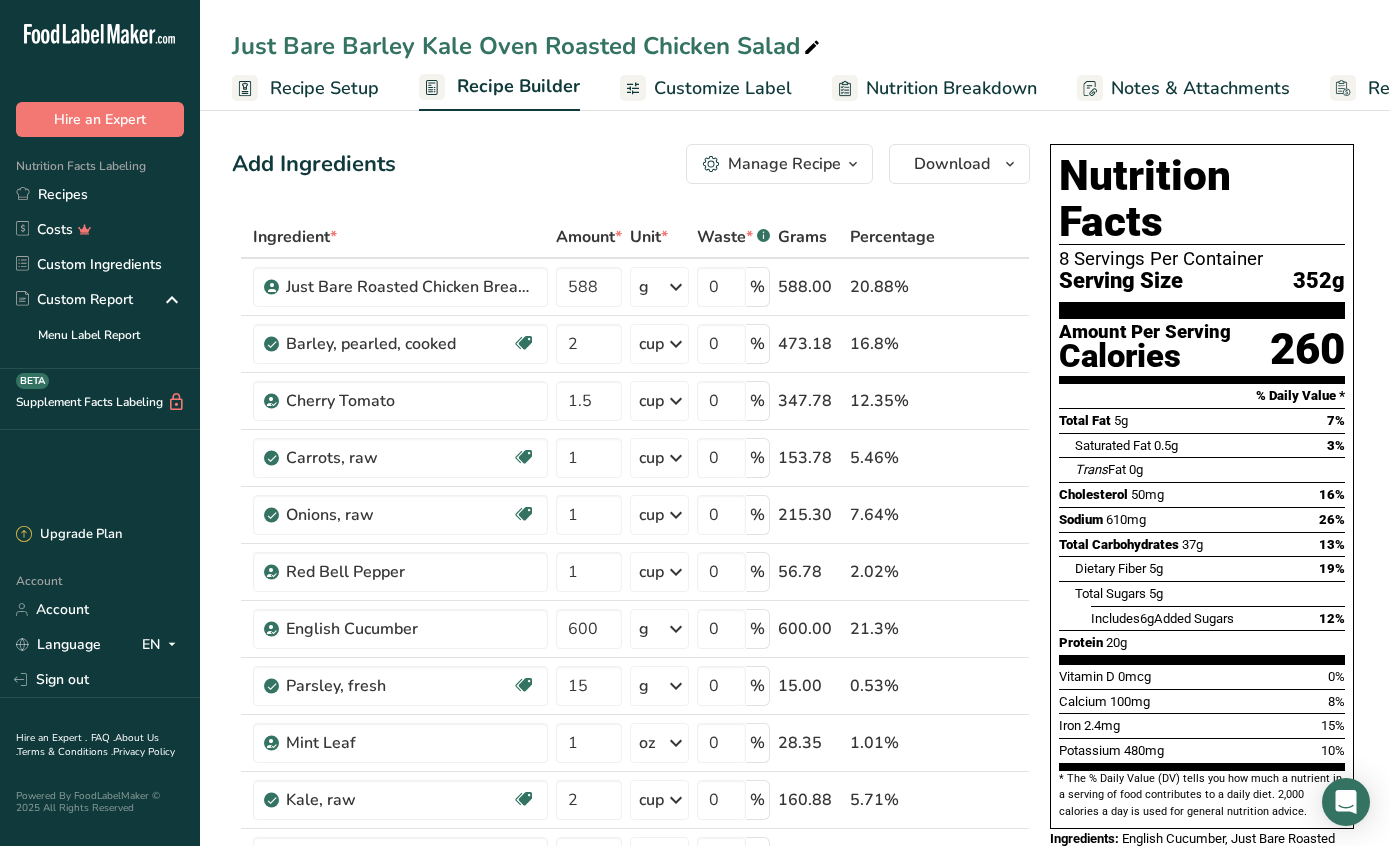 click on "Customize Label" at bounding box center (723, 88) 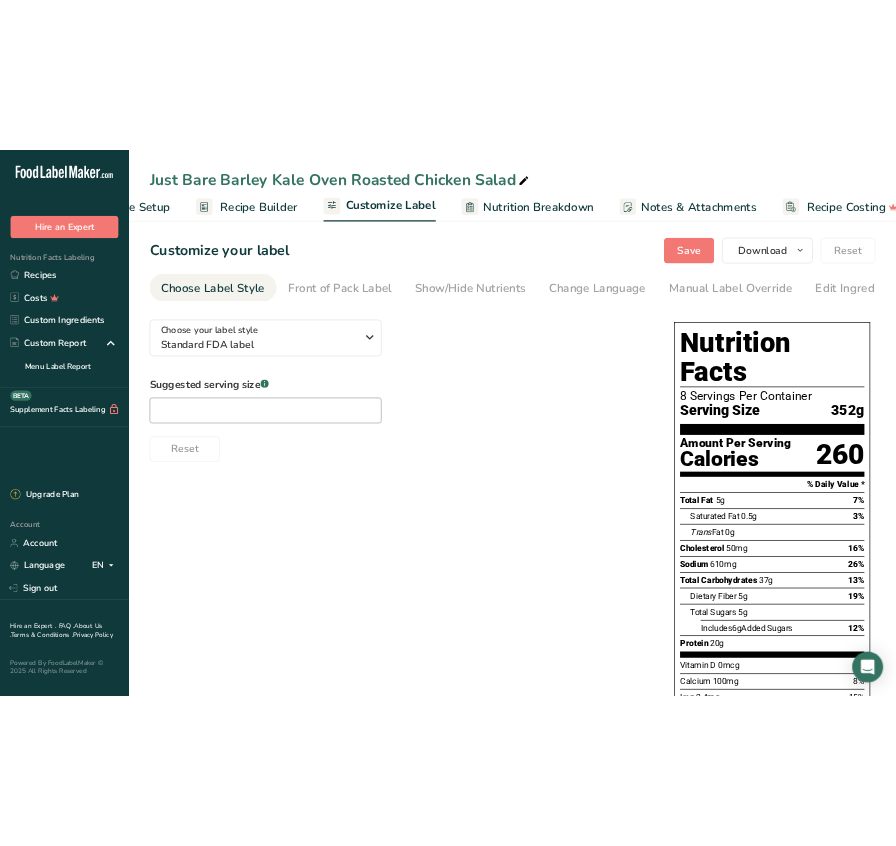 scroll, scrollTop: 0, scrollLeft: 150, axis: horizontal 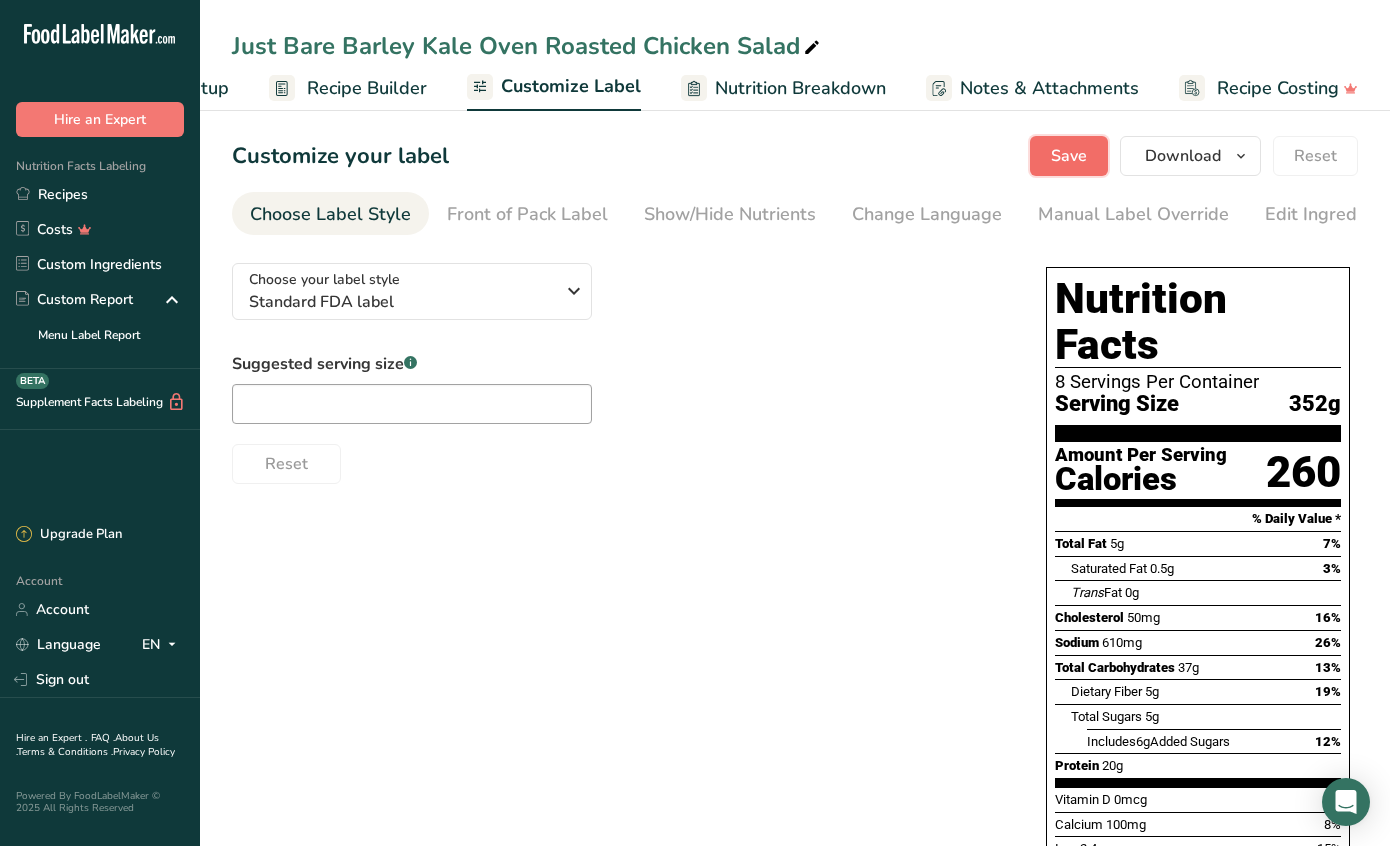 click on "Save" at bounding box center (1069, 156) 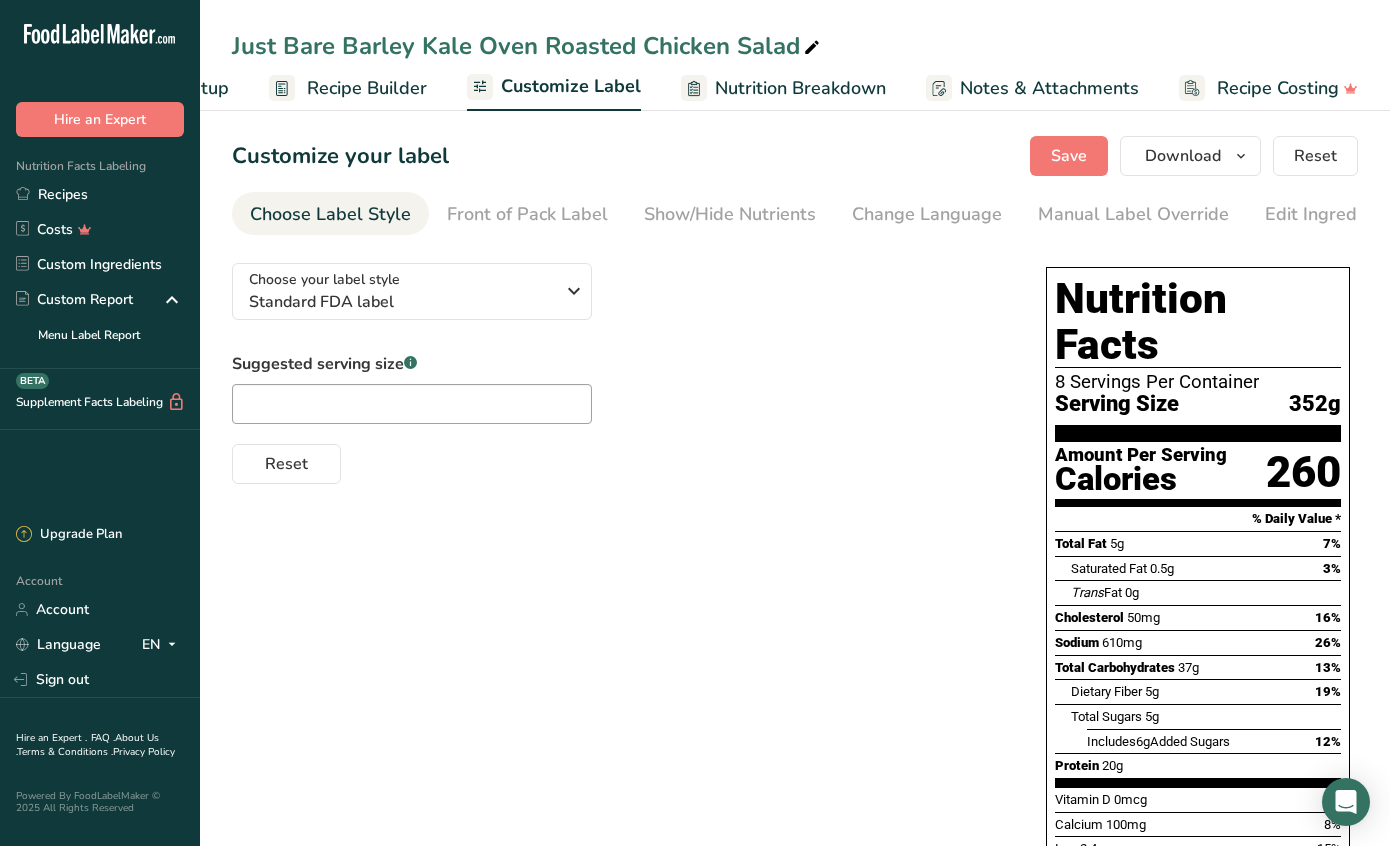click on "Suggested serving size
.a-a{fill:#347362;}.b-a{fill:#fff;}
Reset" at bounding box center [619, 418] 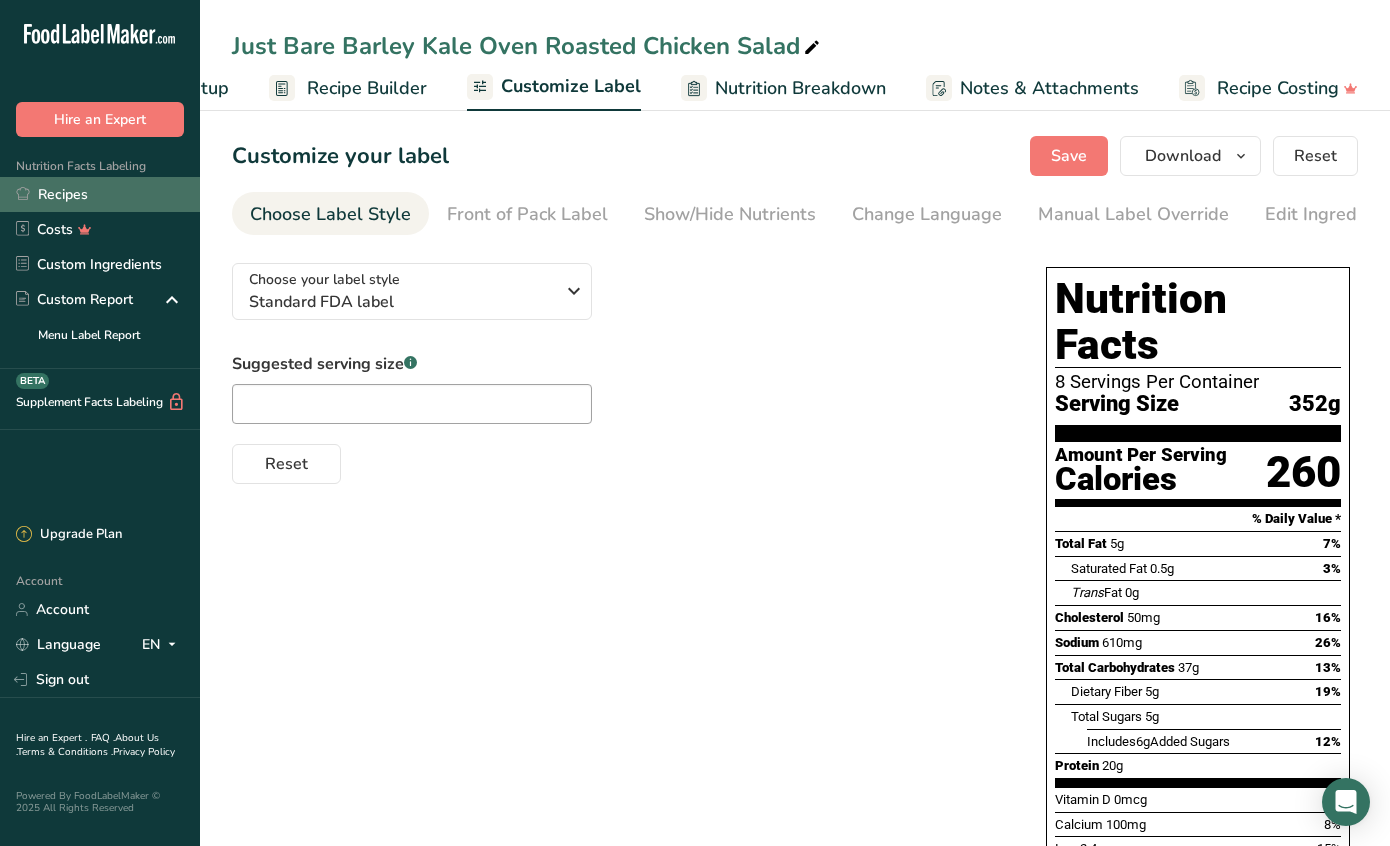 click on "Recipes" at bounding box center (100, 194) 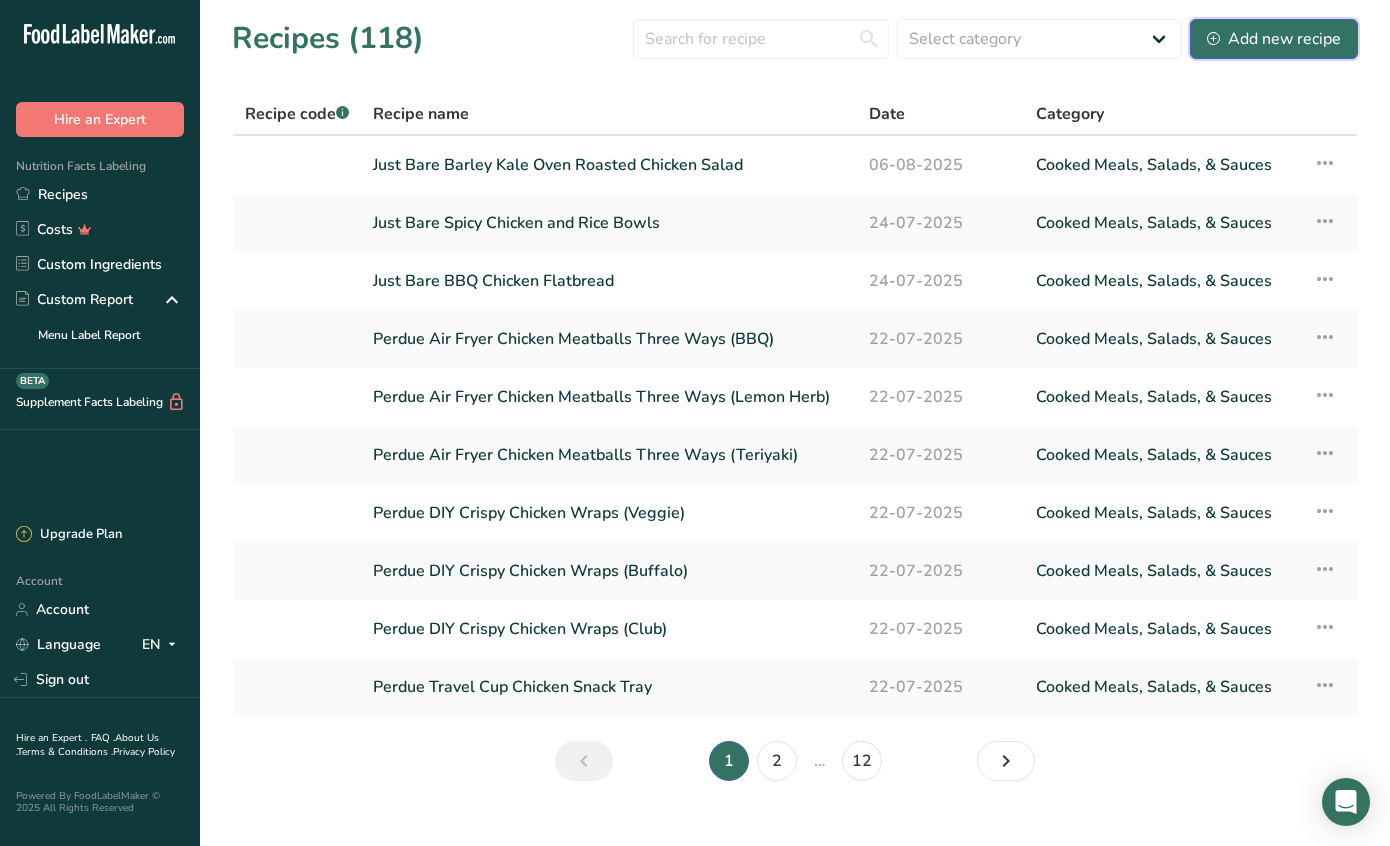click on "Add new recipe" at bounding box center [1274, 39] 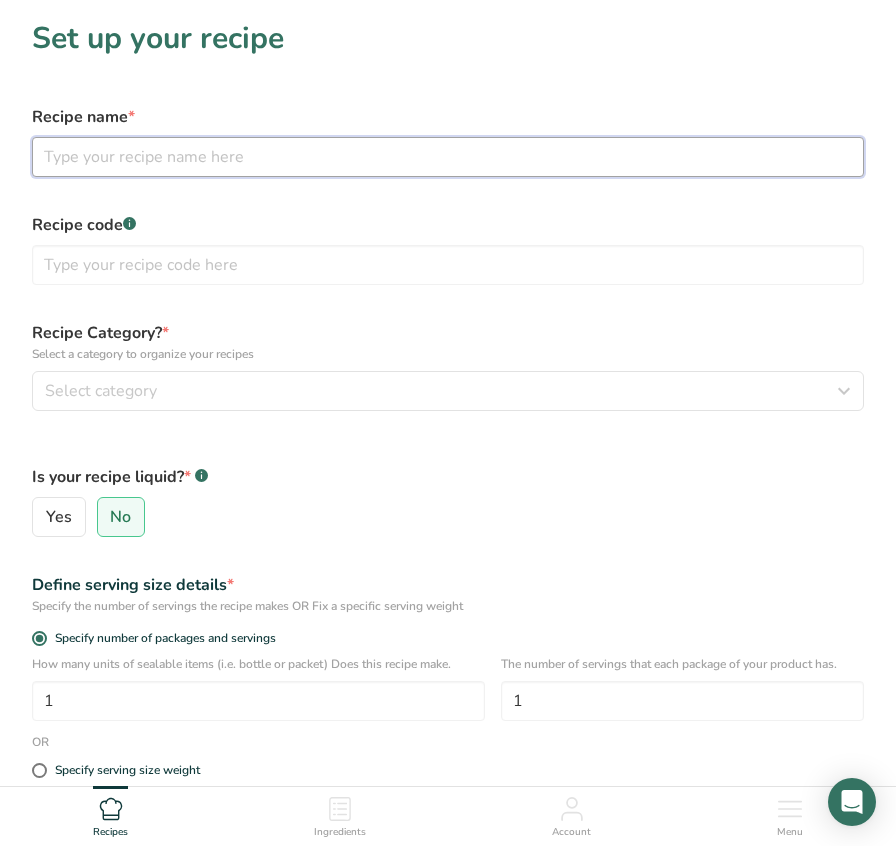 click at bounding box center (448, 157) 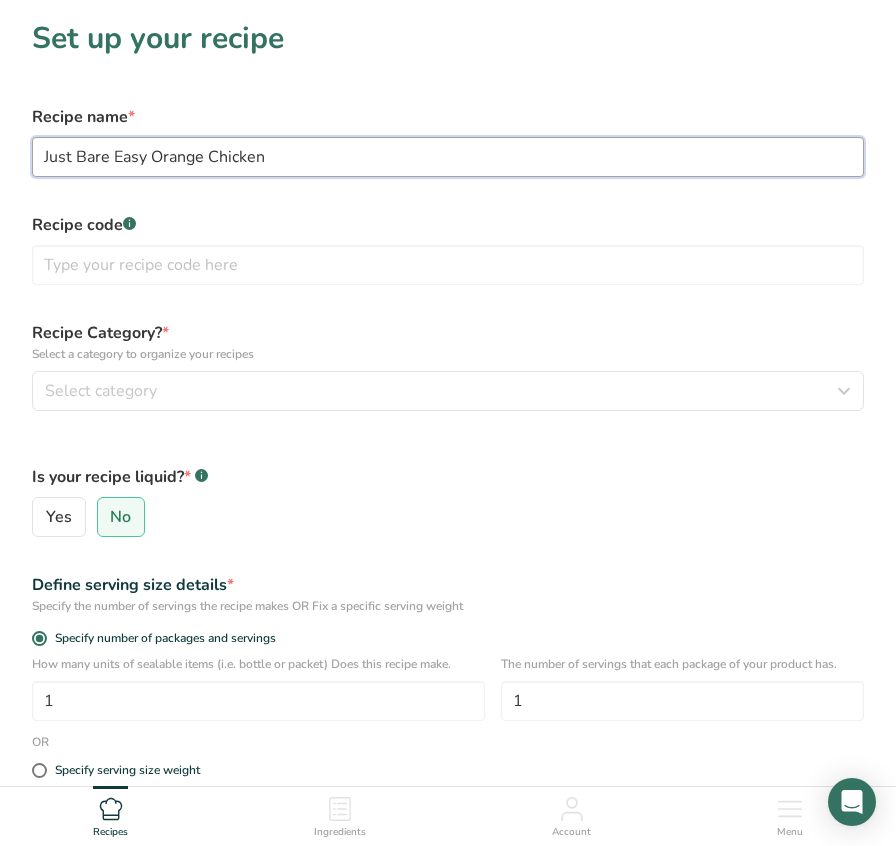 type on "Just Bare Easy Orange Chicken" 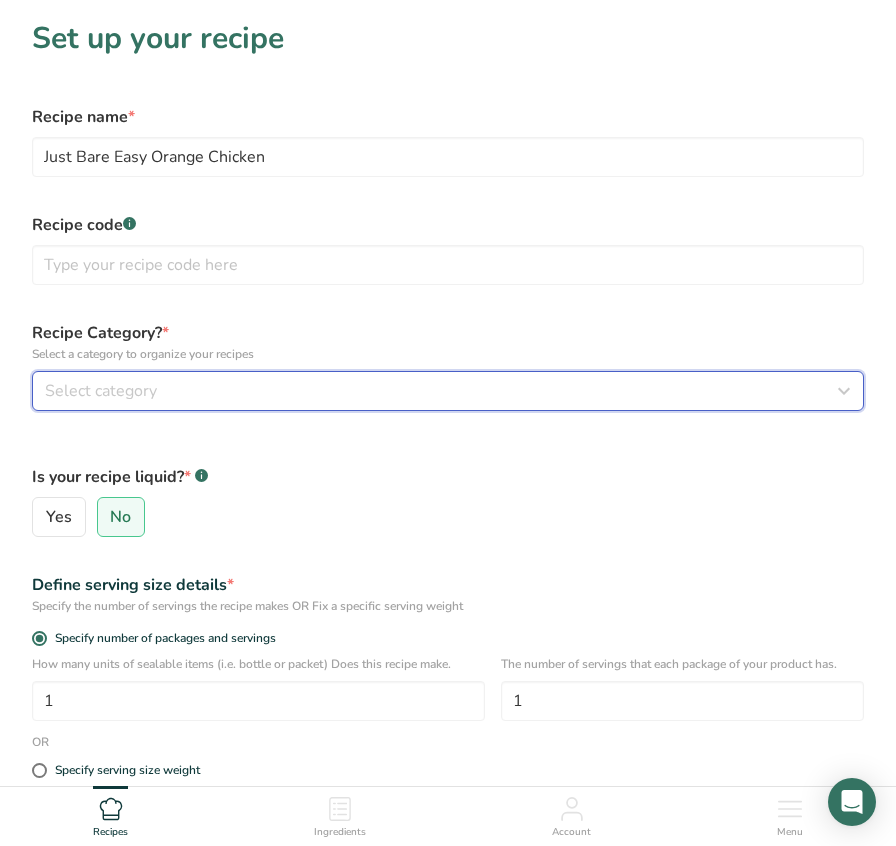 click on "Select category" at bounding box center (442, 391) 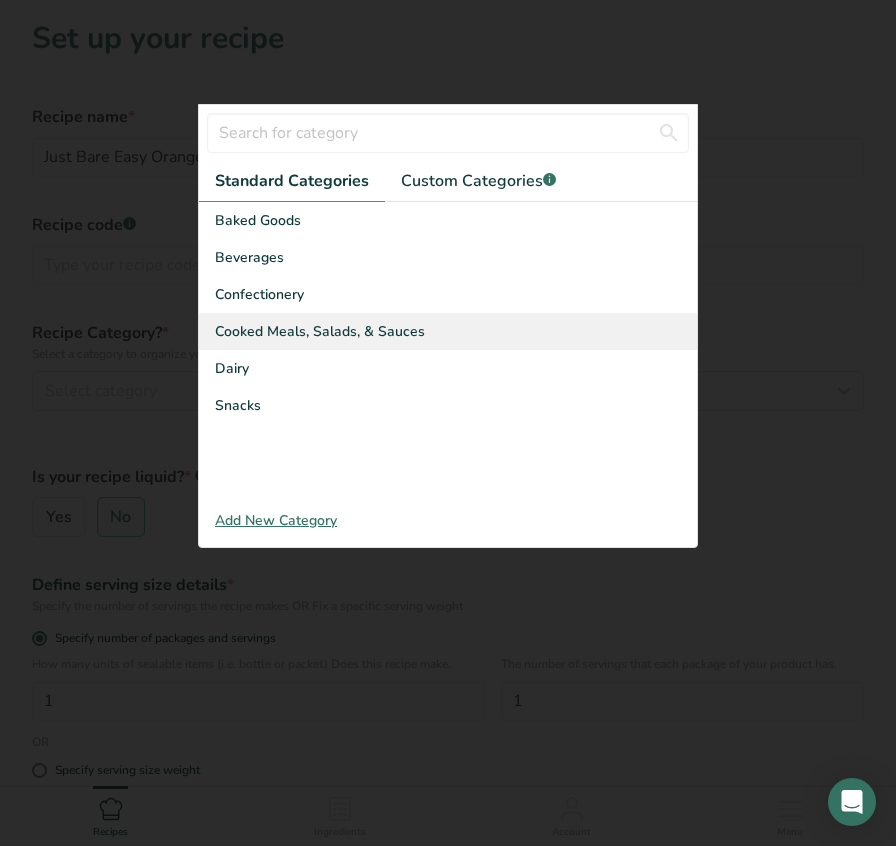 click on "Cooked Meals, Salads, & Sauces" at bounding box center (320, 331) 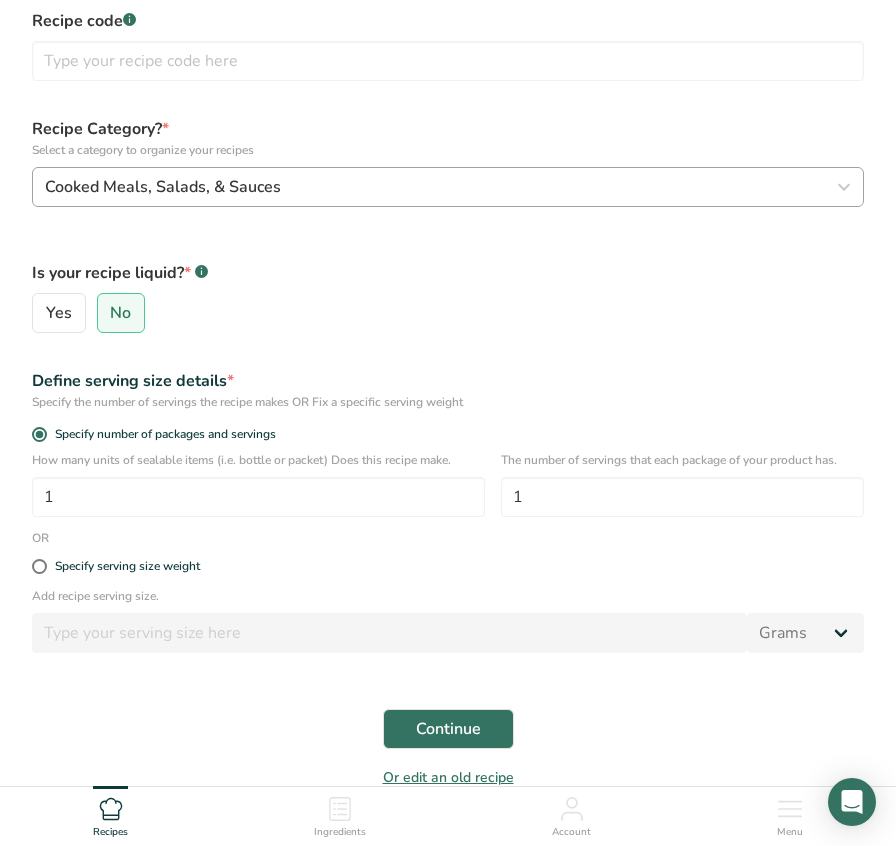 scroll, scrollTop: 206, scrollLeft: 0, axis: vertical 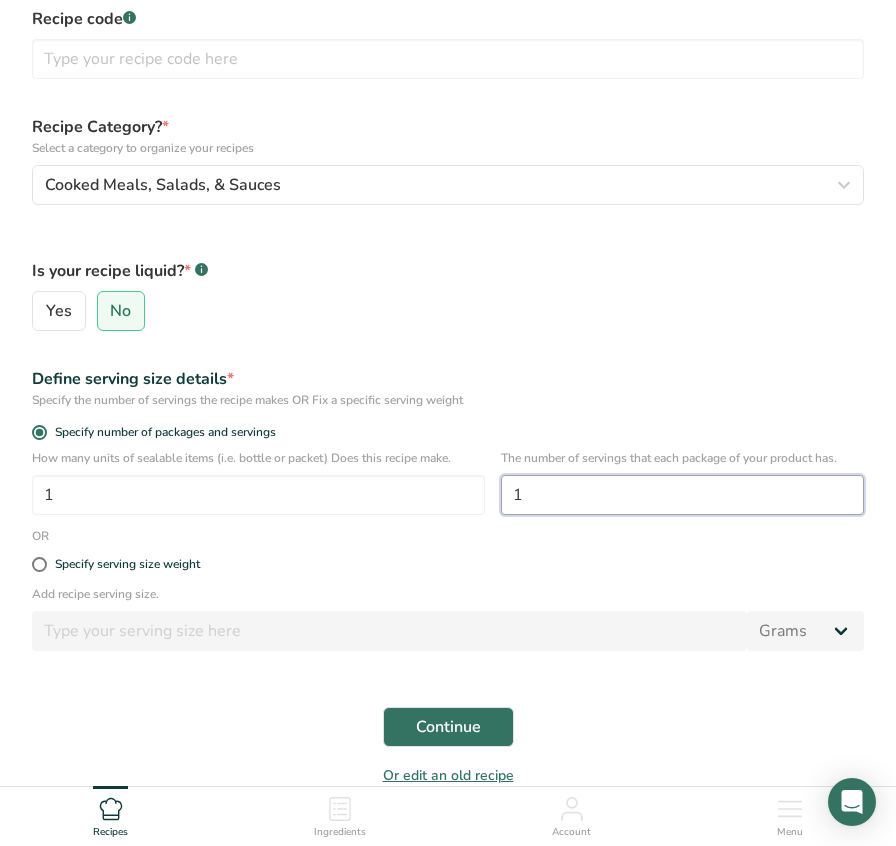 click on "1" at bounding box center [682, 495] 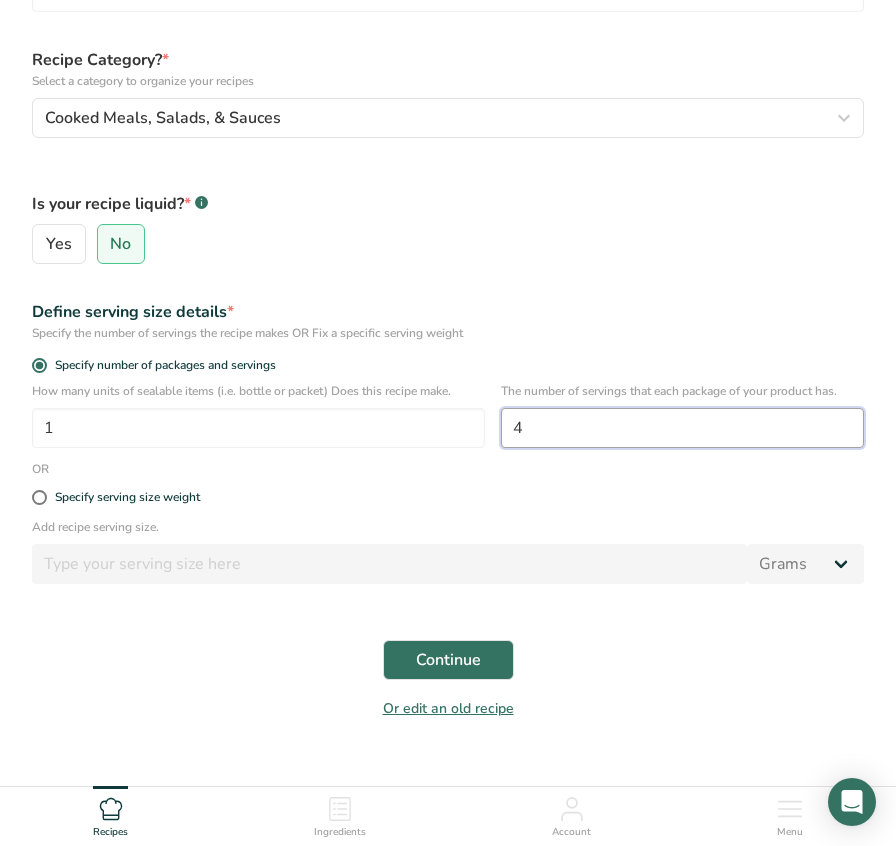 scroll, scrollTop: 303, scrollLeft: 0, axis: vertical 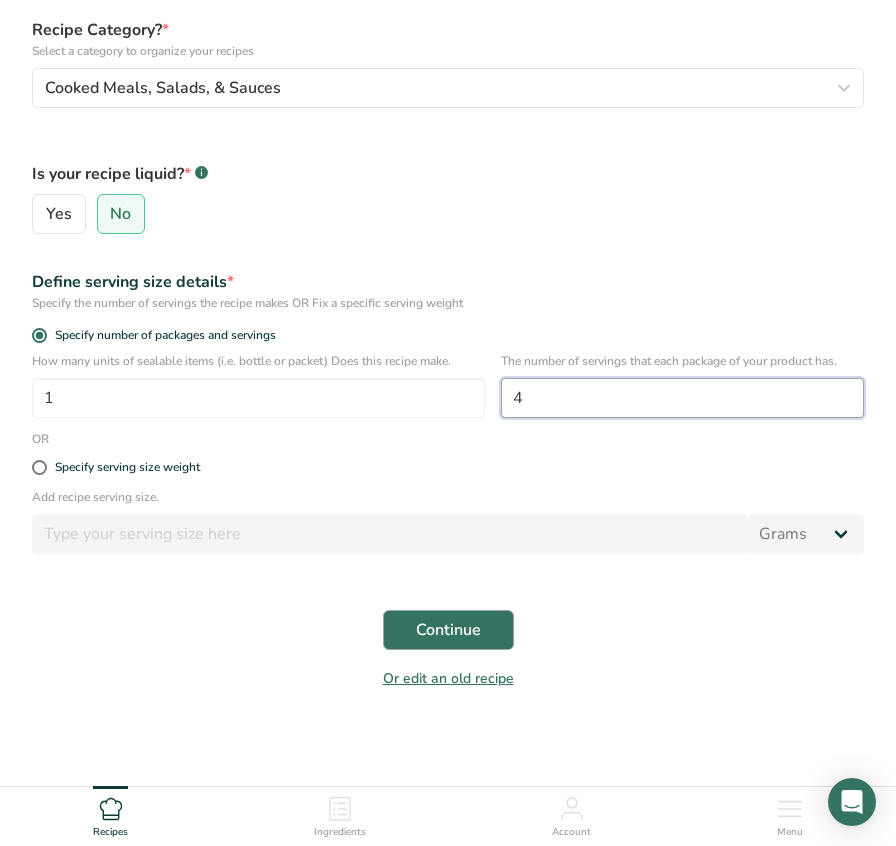 type on "4" 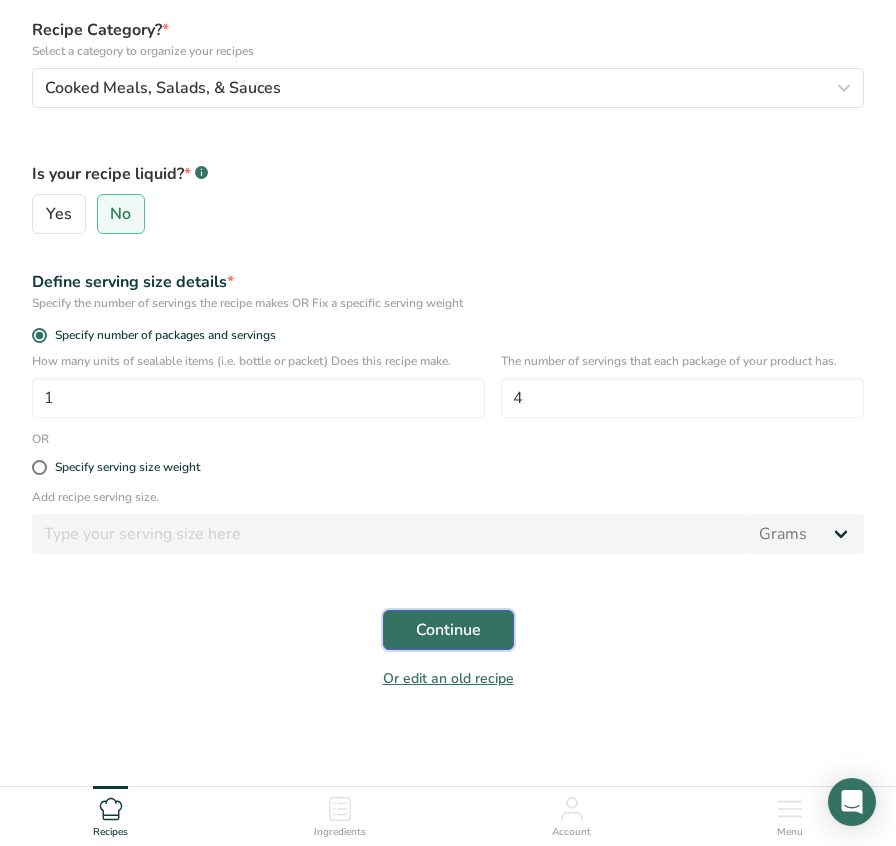 click on "Continue" at bounding box center (448, 630) 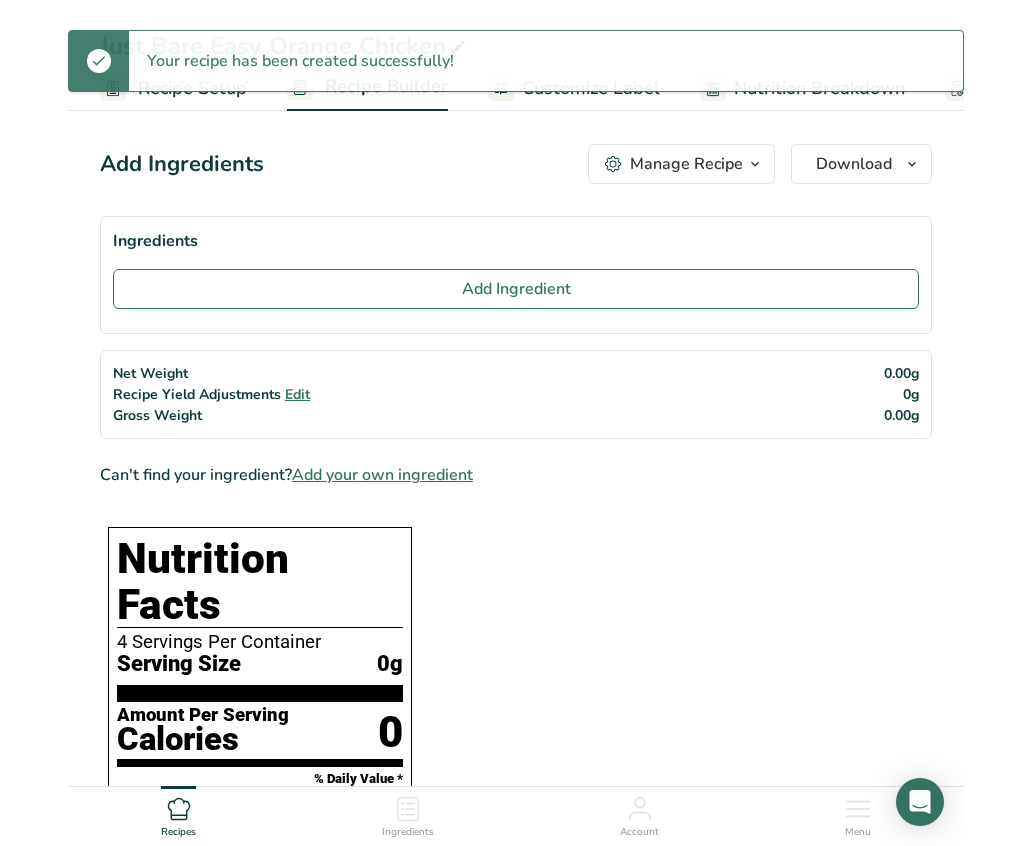 scroll, scrollTop: 50, scrollLeft: 0, axis: vertical 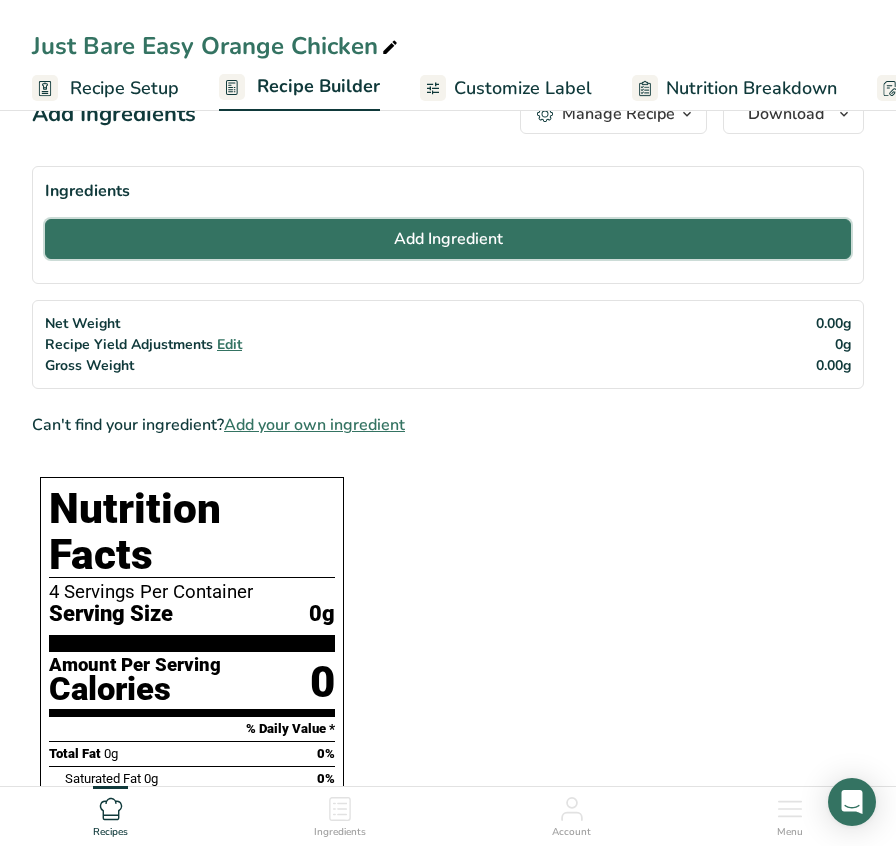click on "Add Ingredient" at bounding box center (448, 239) 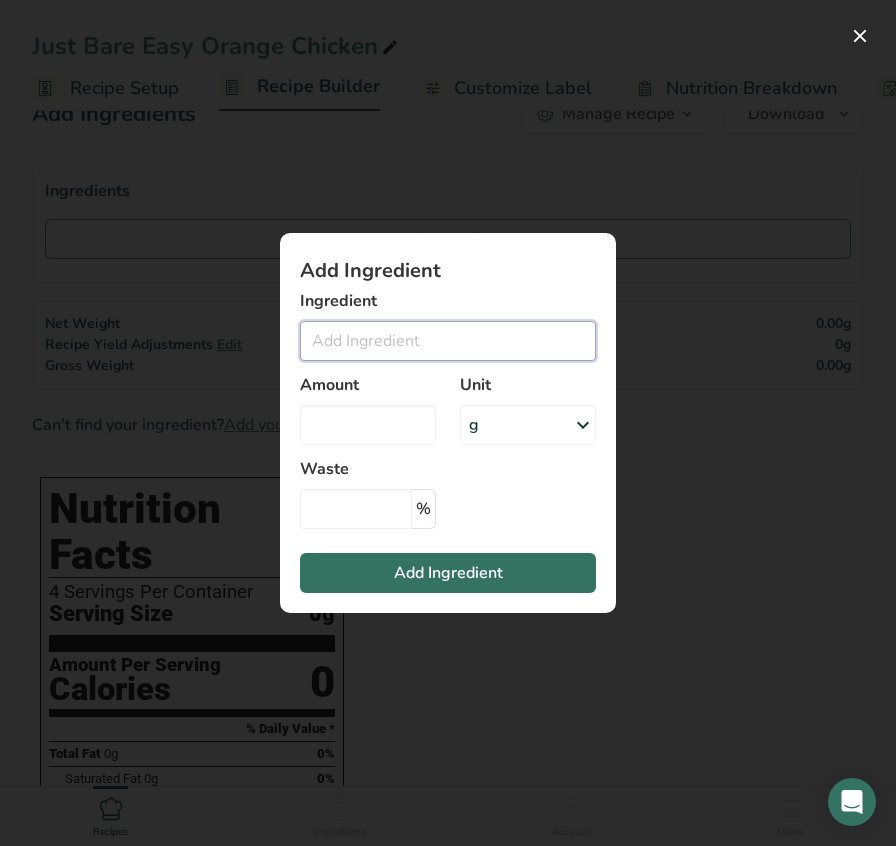 click at bounding box center (448, 341) 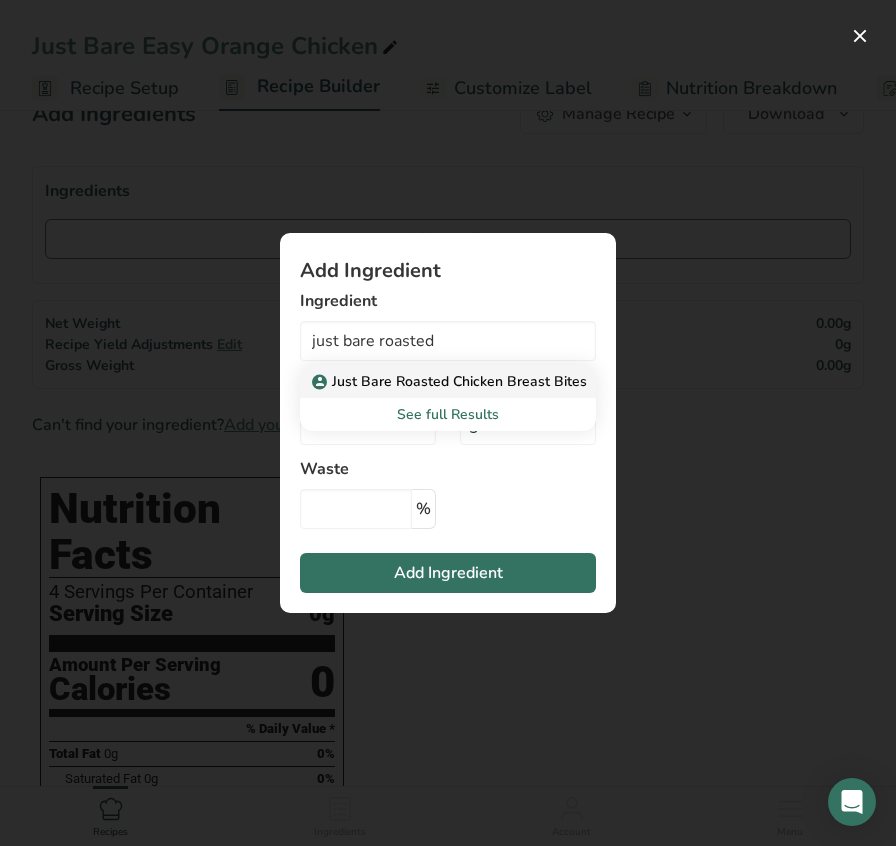 click on "Just Bare Roasted Chicken Breast Bites" at bounding box center [451, 381] 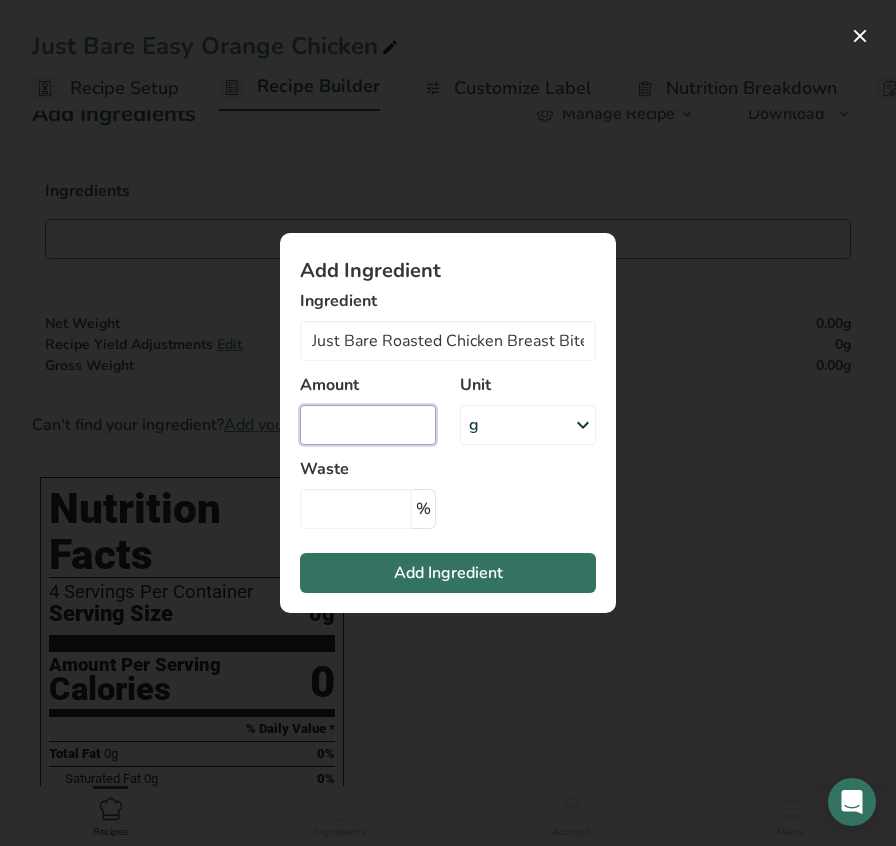 click at bounding box center [368, 425] 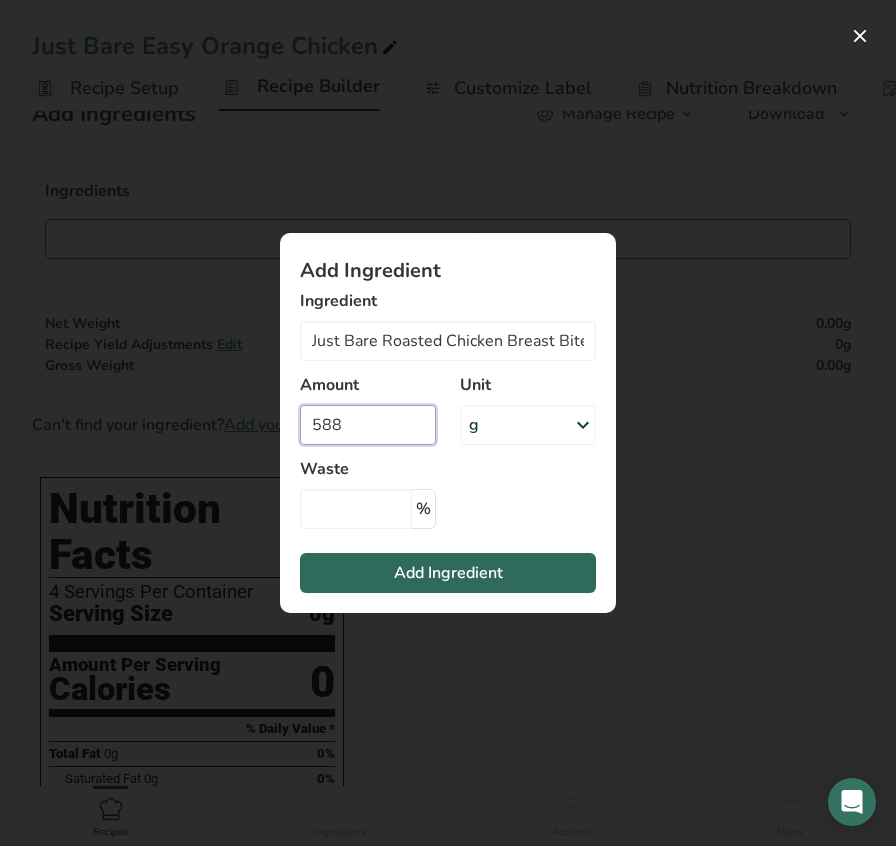 type on "588" 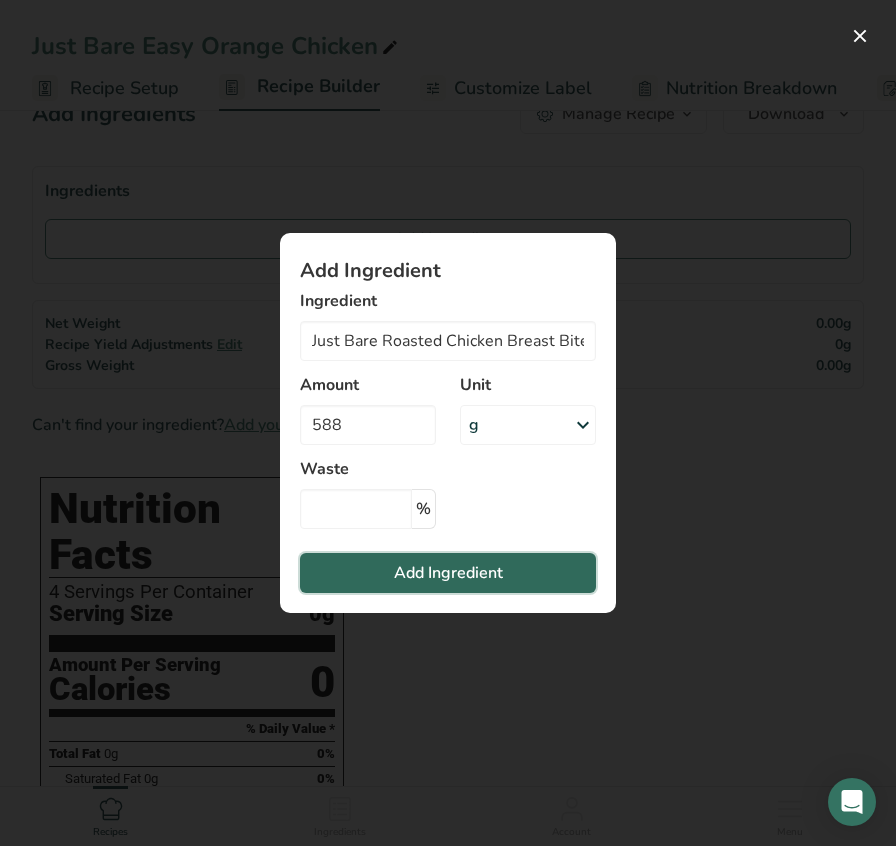 click on "Add Ingredient" at bounding box center [448, 573] 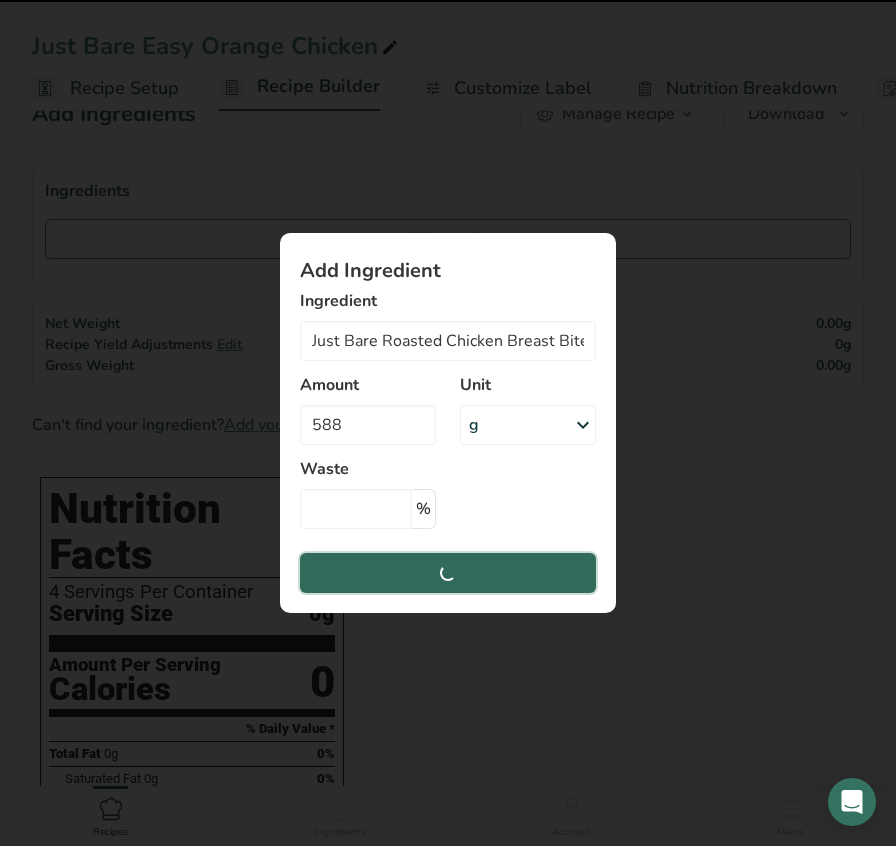 type 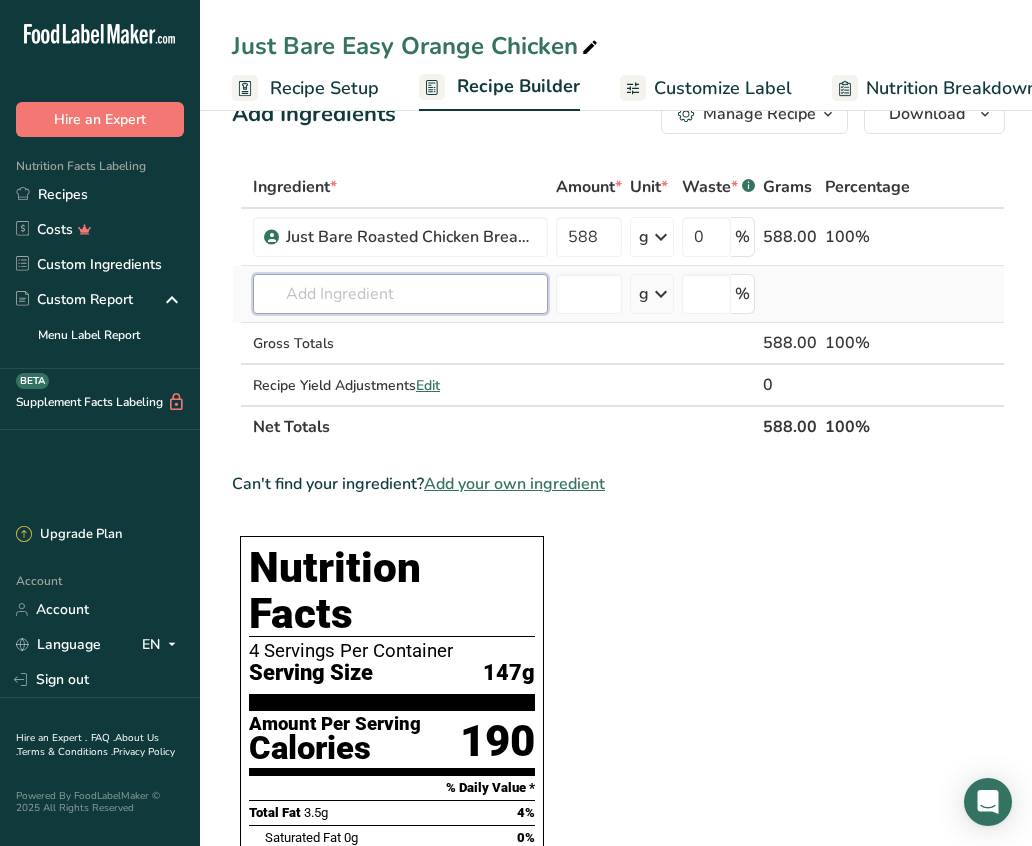 click at bounding box center (400, 294) 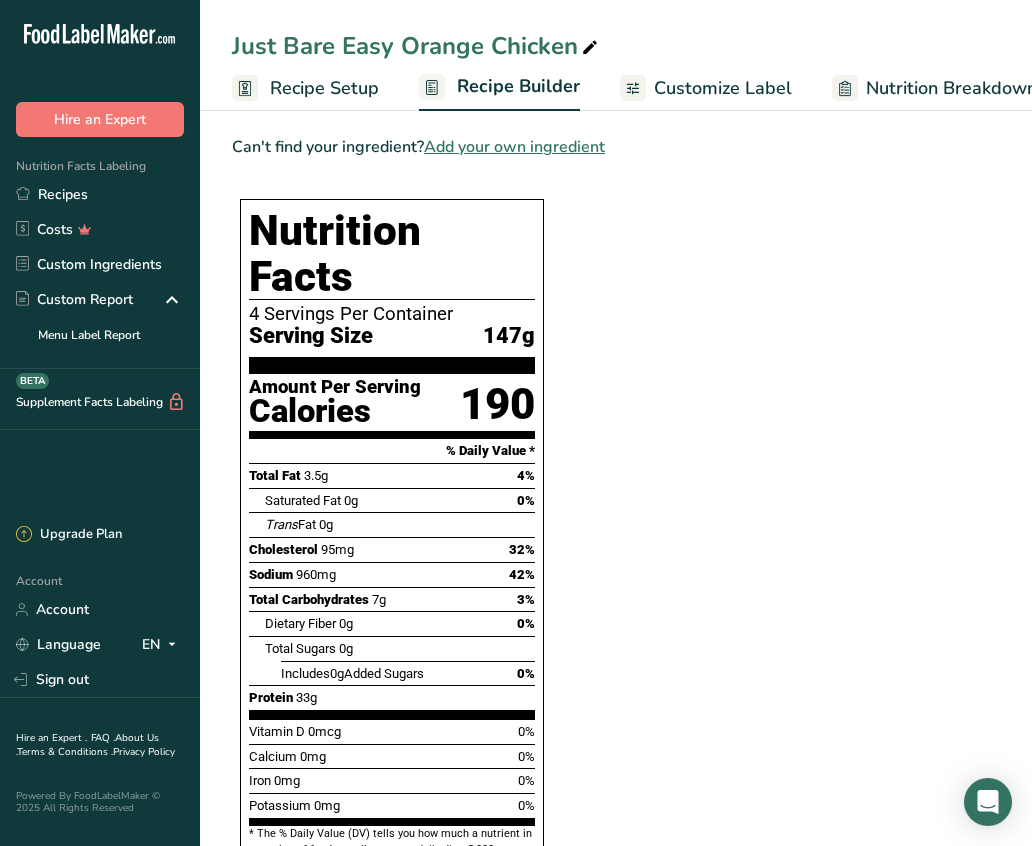 scroll, scrollTop: 392, scrollLeft: 0, axis: vertical 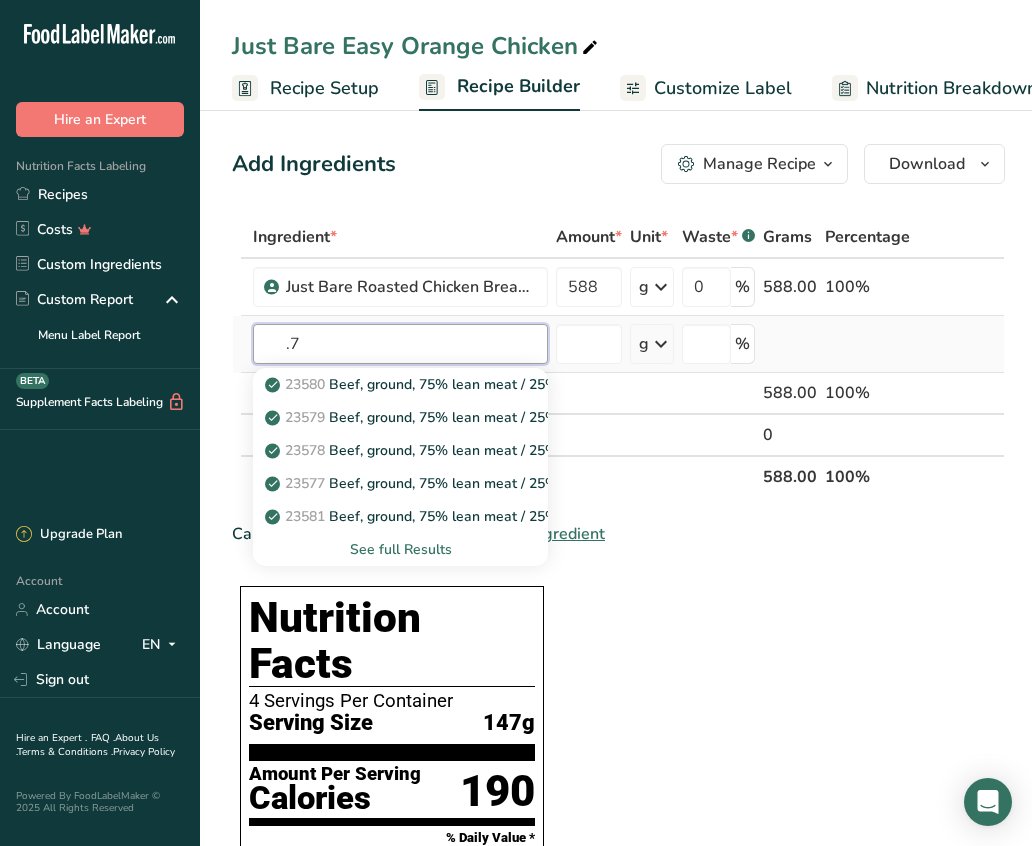type on "." 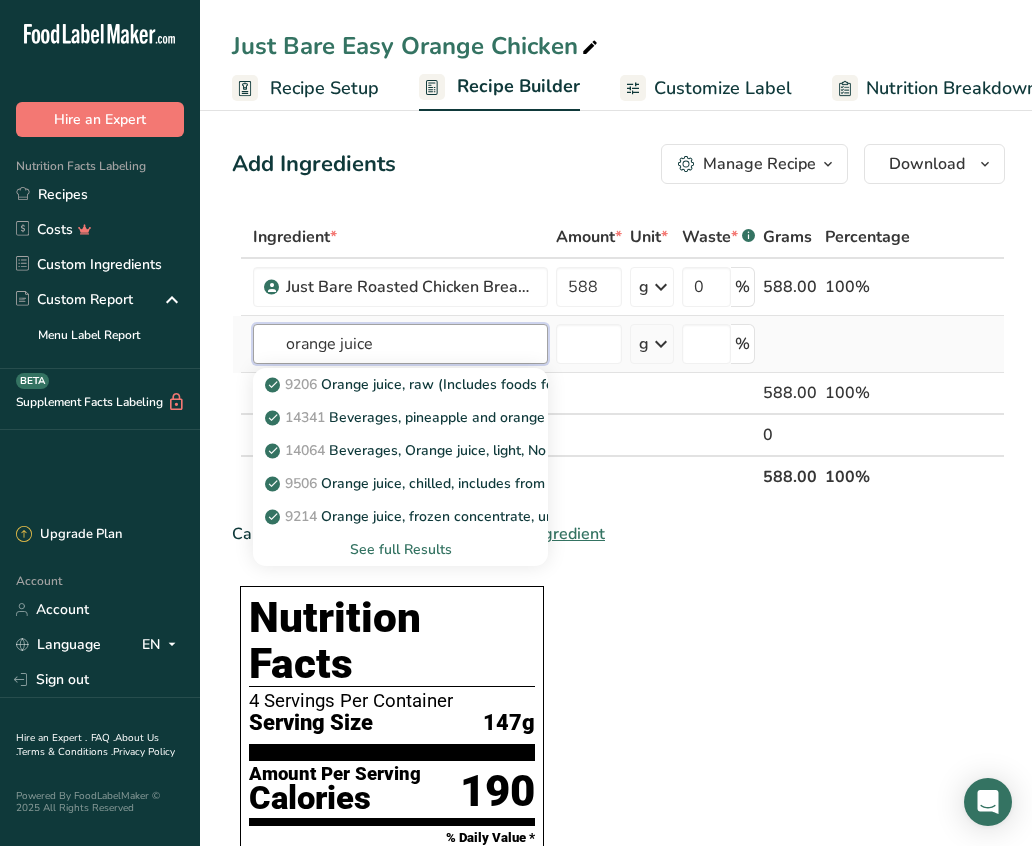 type on "orange juice" 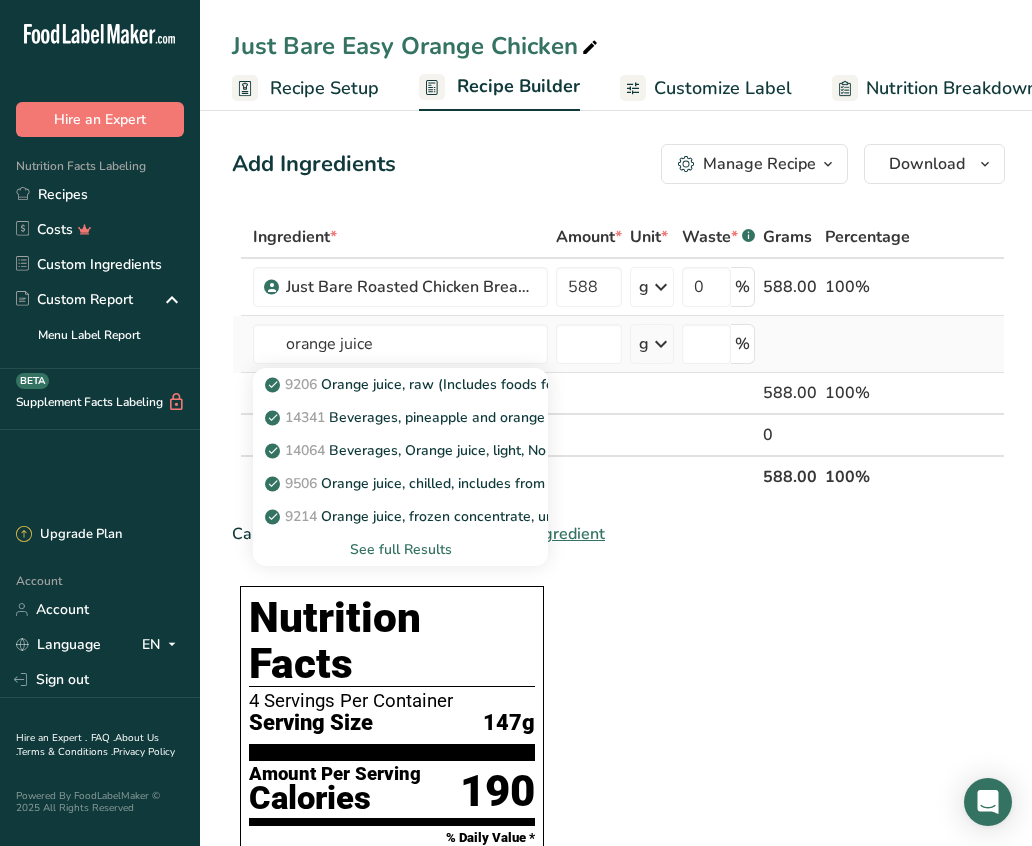 type 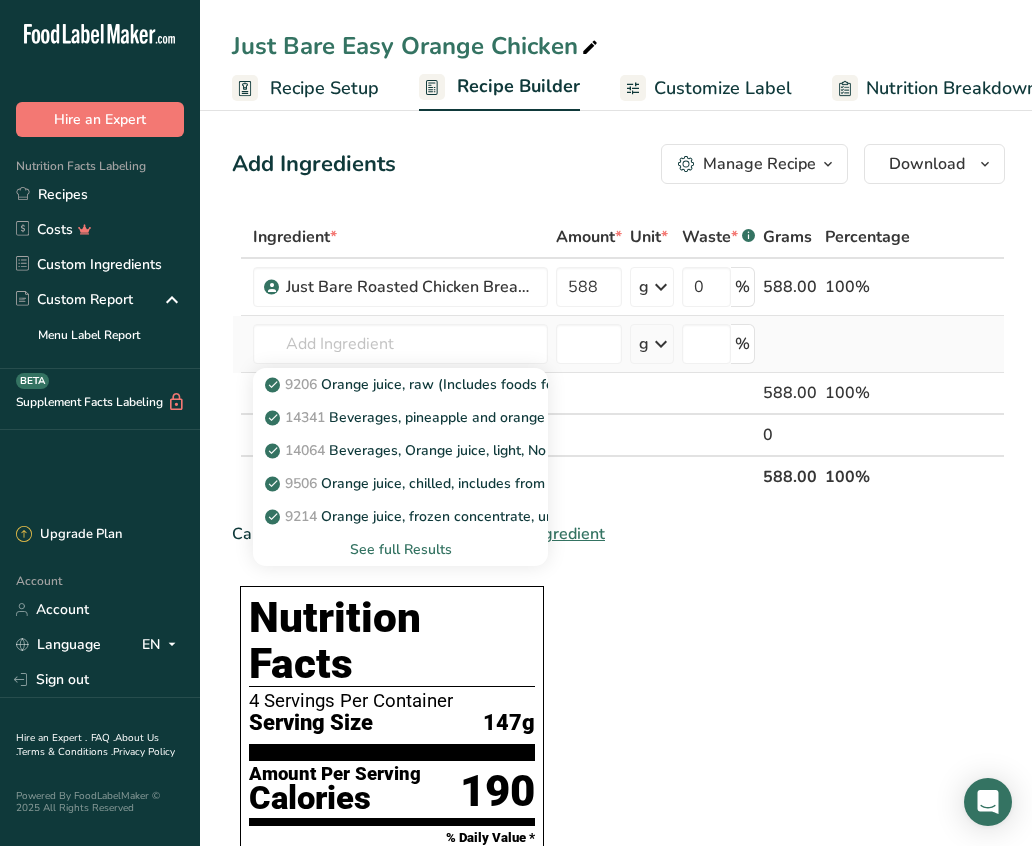 click on "See full Results" at bounding box center (400, 549) 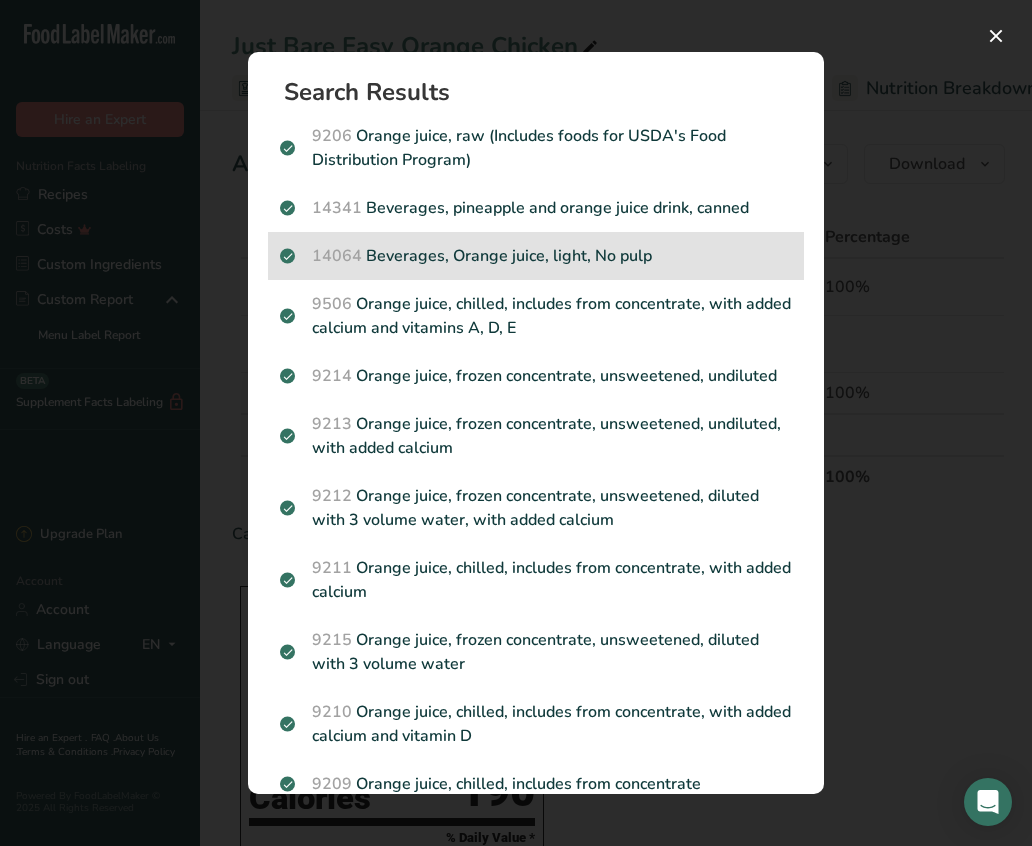 click on "14064
Beverages, Orange juice, light, No pulp" at bounding box center (536, 256) 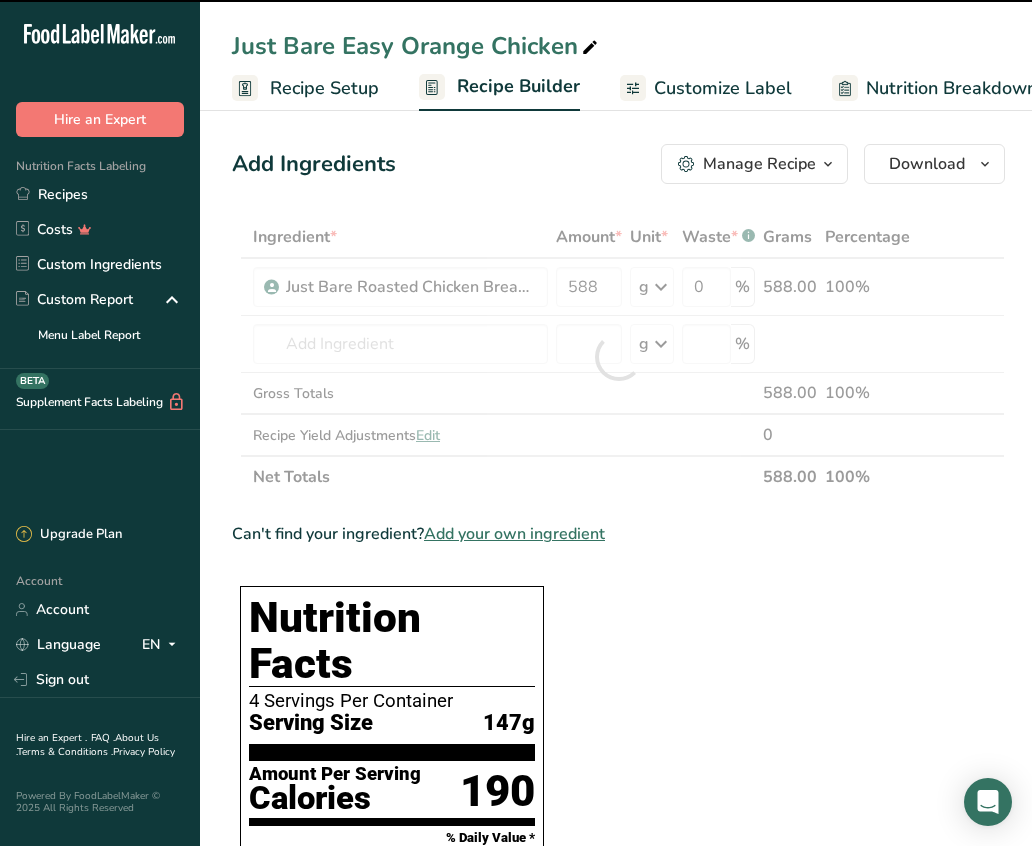 type on "0" 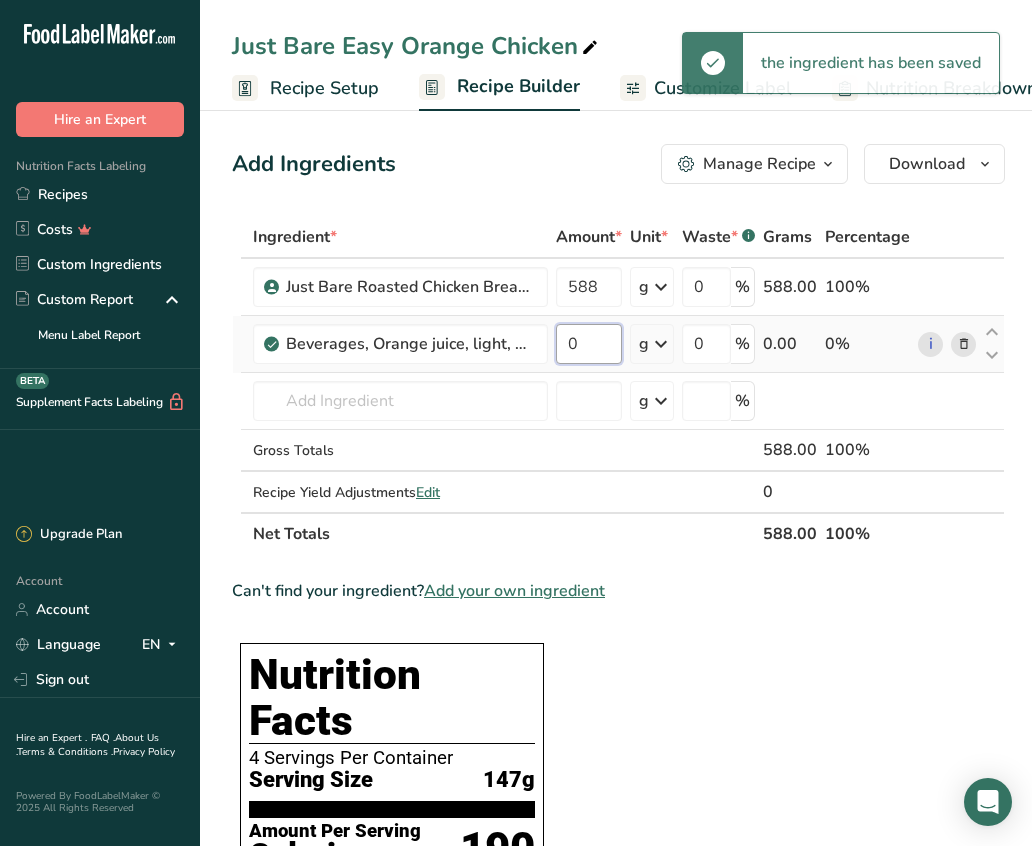 click on "0" at bounding box center [589, 344] 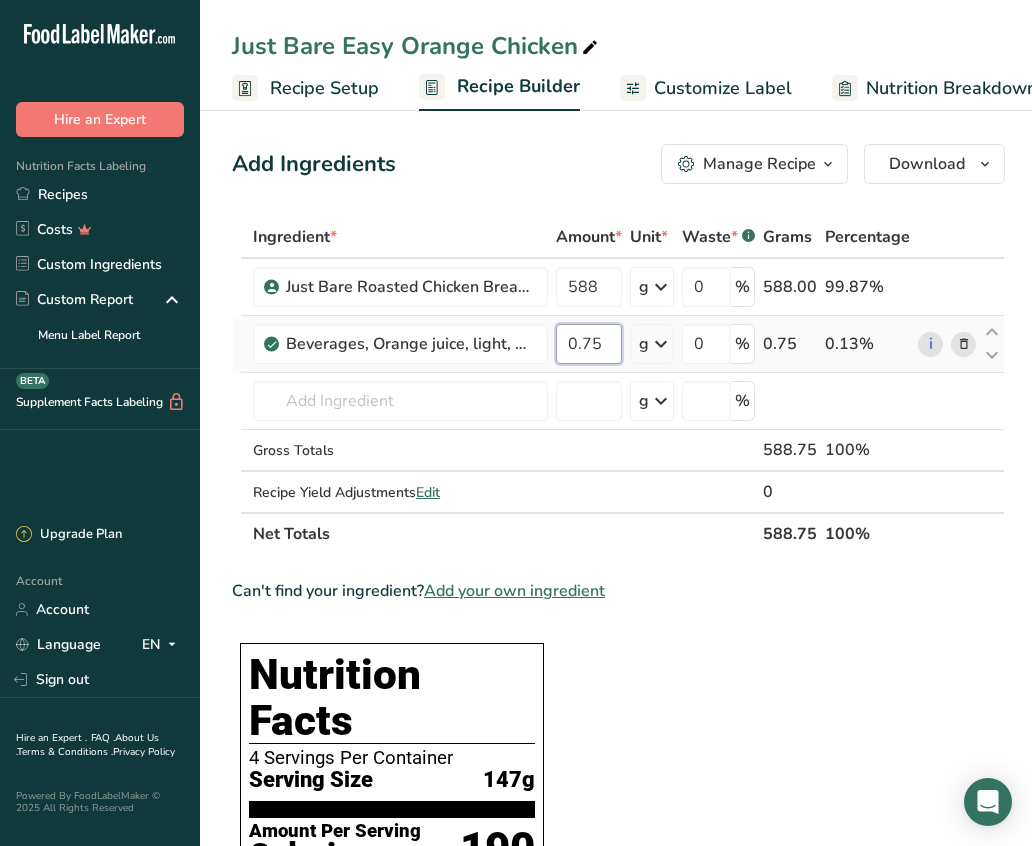 type on "0.75" 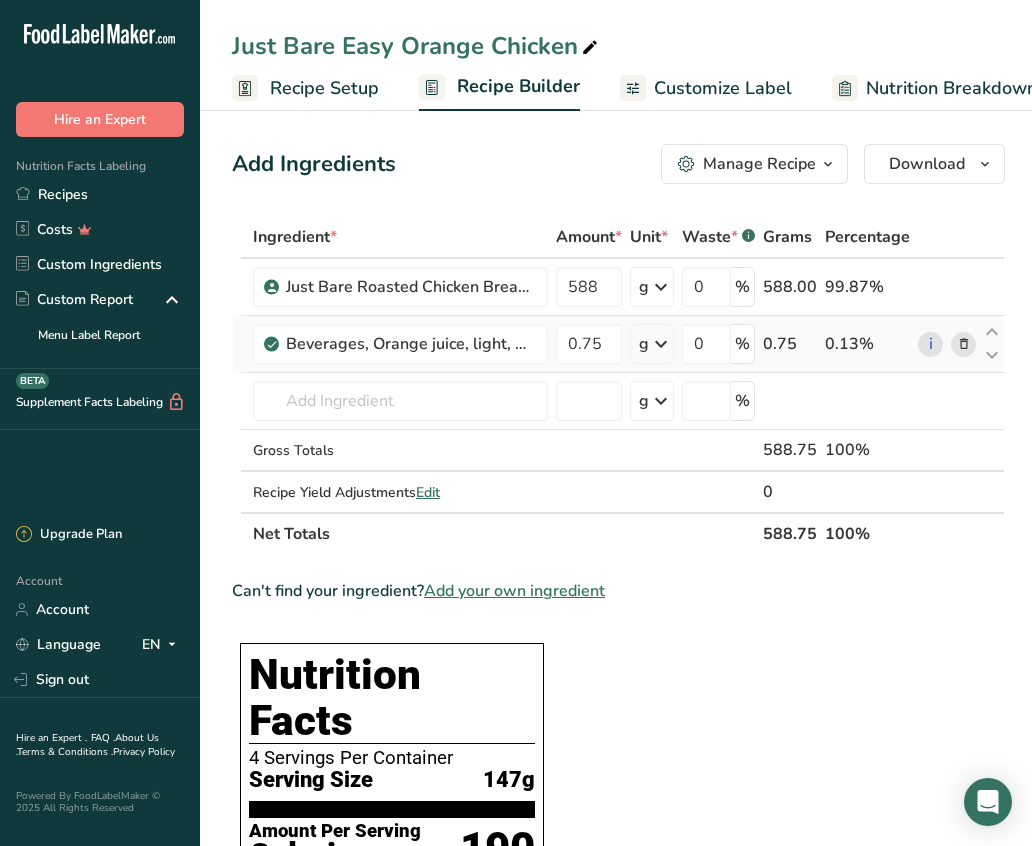 click on "Ingredient *
Amount *
Unit *
Waste *   .a-a{fill:#347362;}.b-a{fill:#fff;}          Grams
Percentage
Just Bare Roasted Chicken Breast Bites
588
g
Weight Units
g
kg
mg
See more
Volume Units
l
mL
fl oz
See more
0
%
588.00
99.87%
Beverages, Orange juice, light, No pulp
0.75
g
Portions
8 fl oz
Weight Units
g
kg
mg
See more
Volume Units
l
lb/ft3
g/cm3
Confirm" at bounding box center [618, 385] 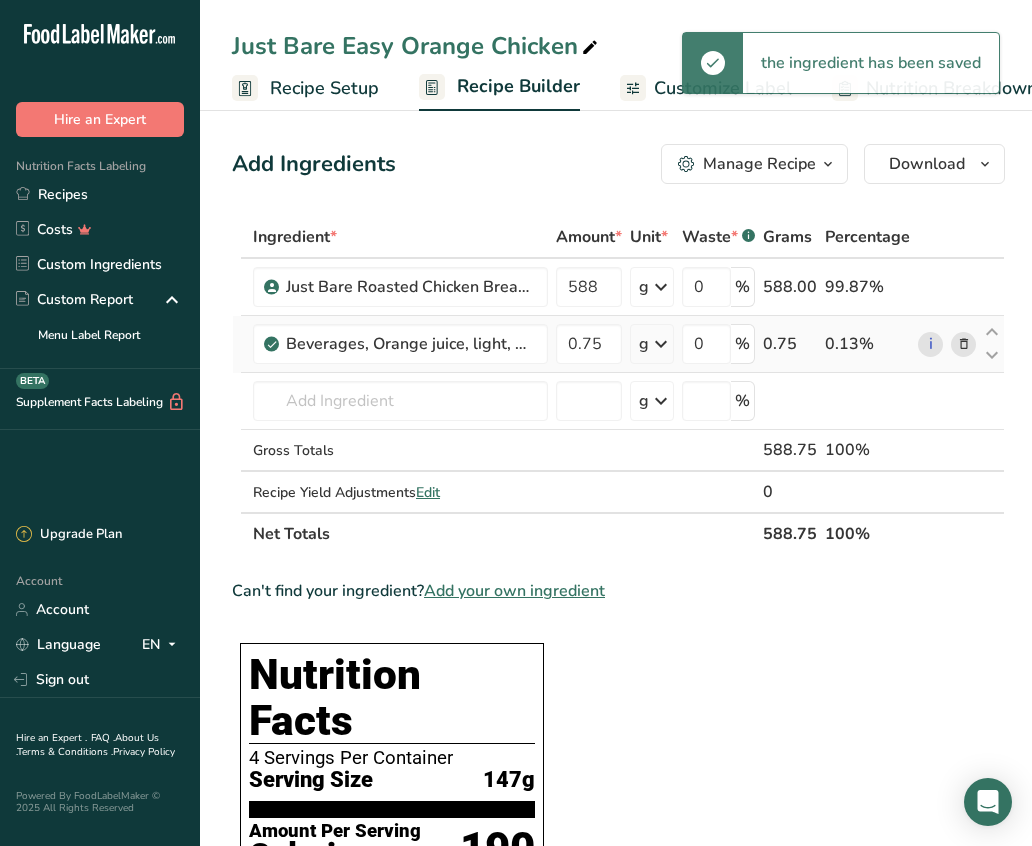 click at bounding box center (661, 344) 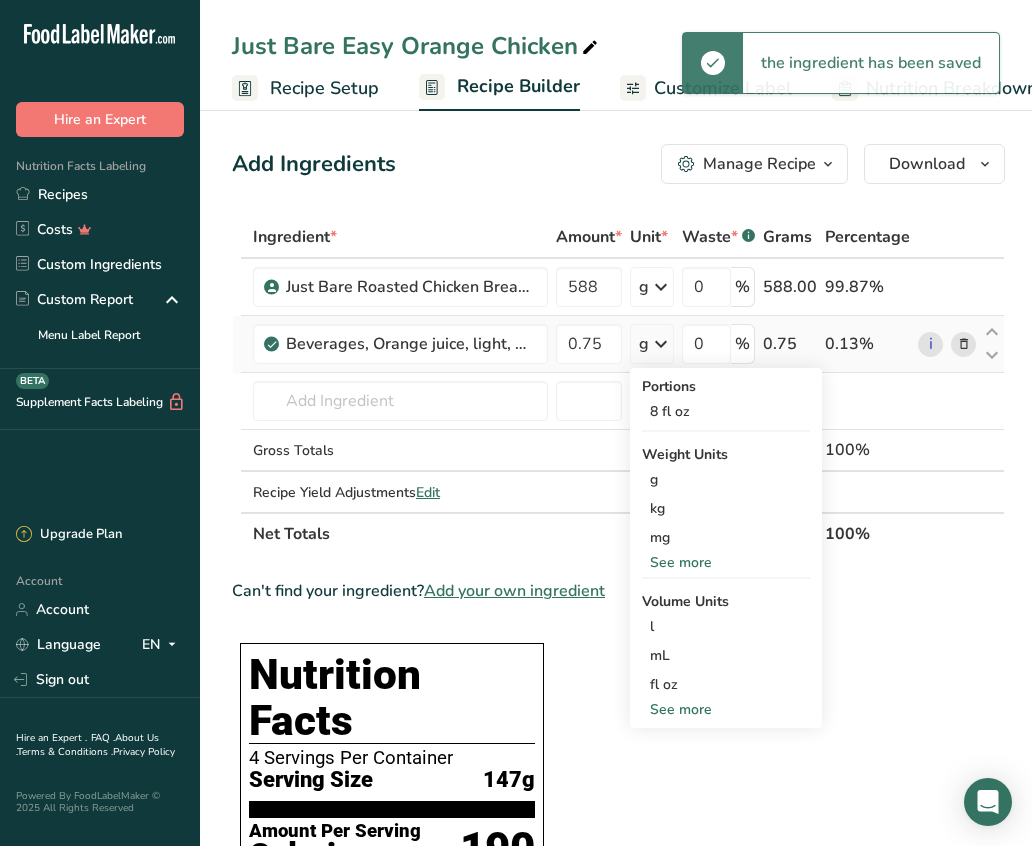 click on "See more" at bounding box center (726, 709) 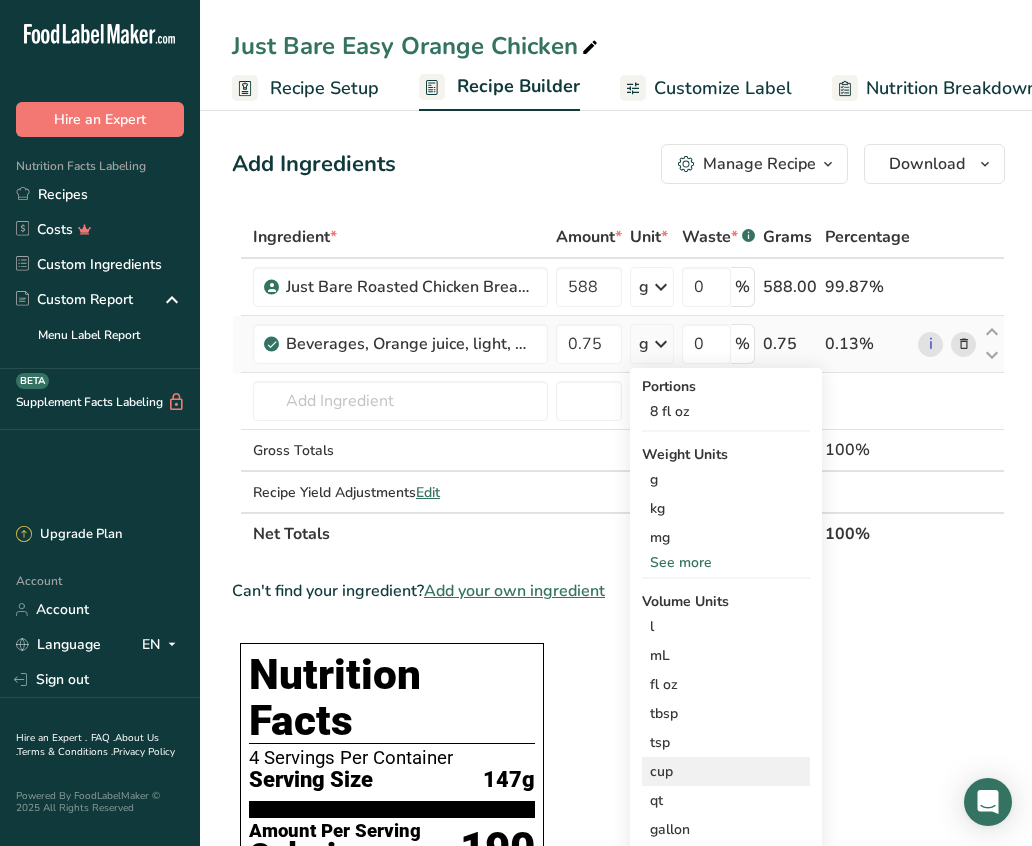 click on "cup" at bounding box center [726, 771] 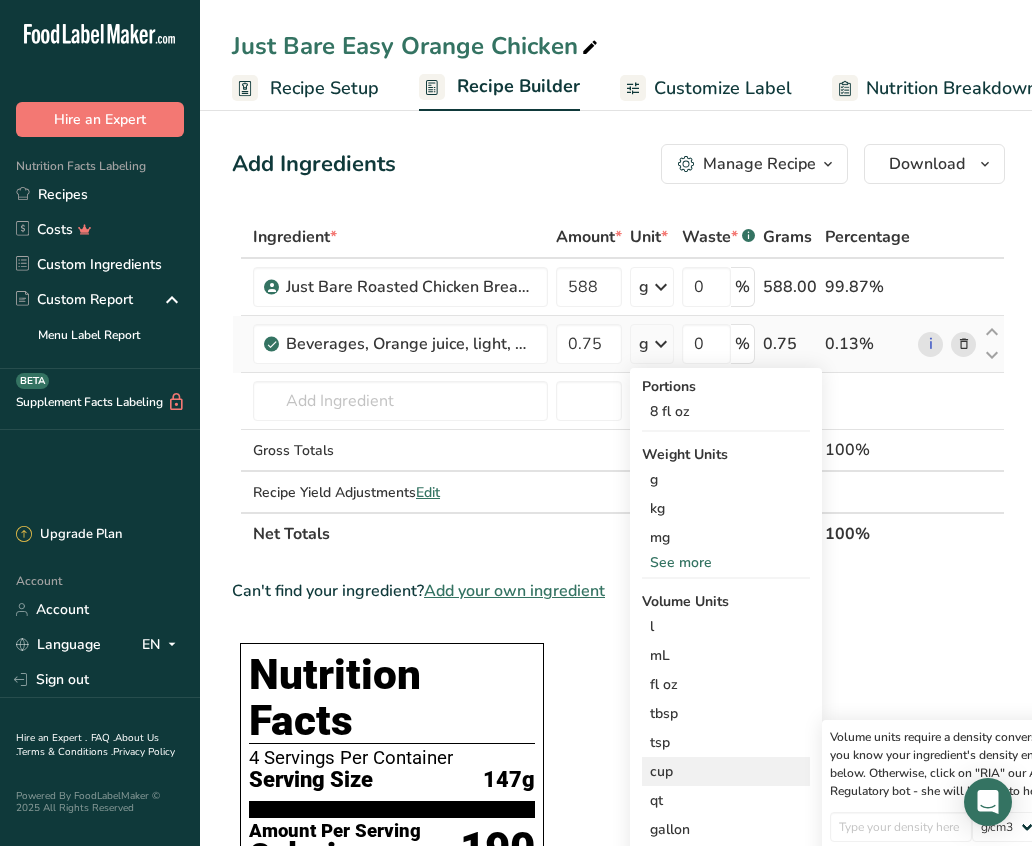scroll, scrollTop: 0, scrollLeft: 56, axis: horizontal 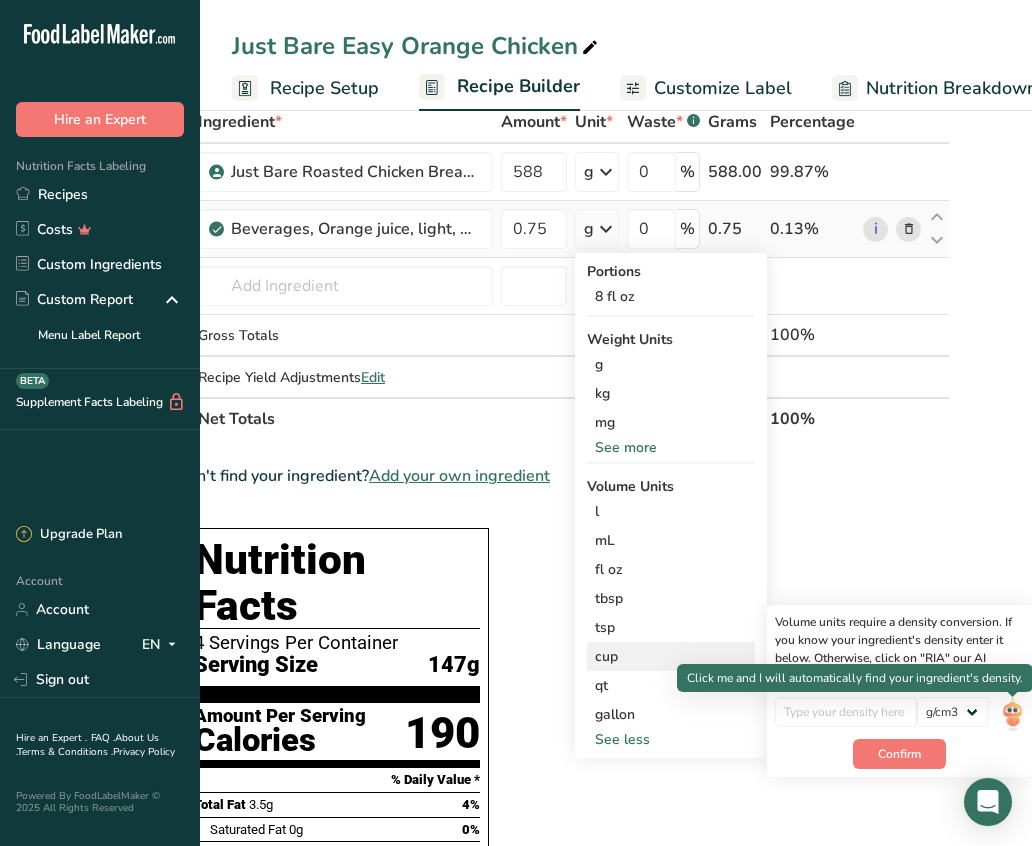 click at bounding box center [1012, 714] 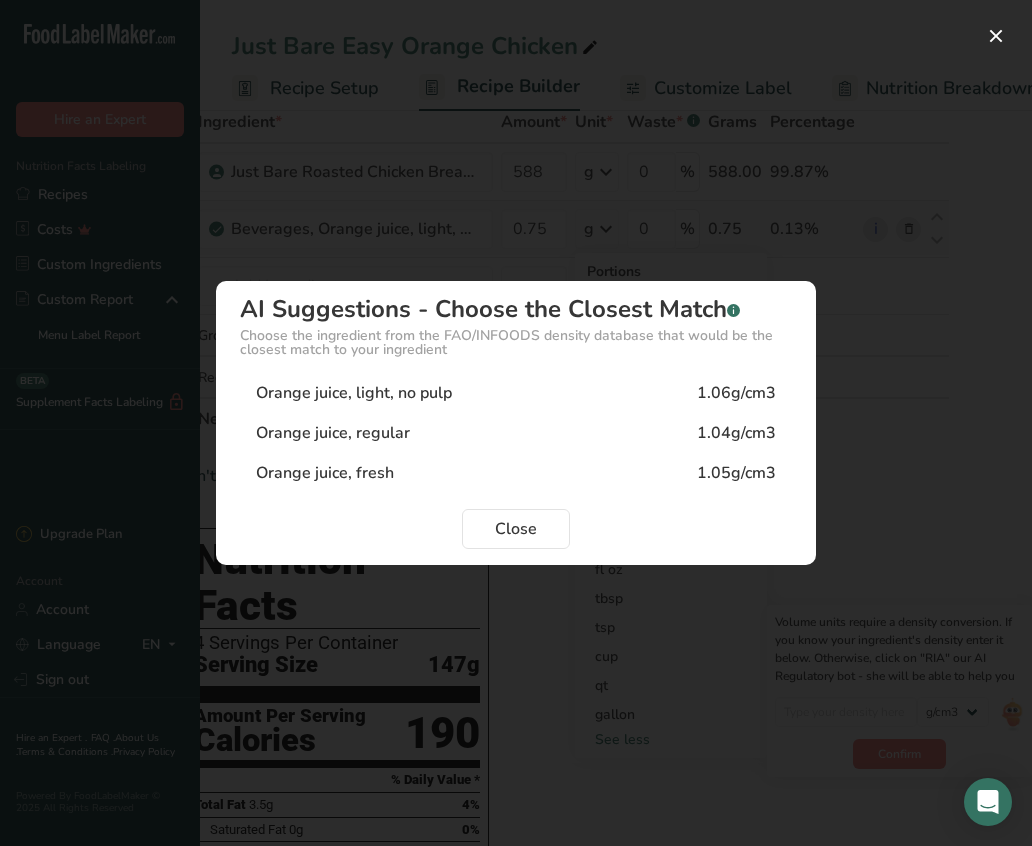 click on "Orange juice, fresh   1.05g/cm3" at bounding box center (516, 473) 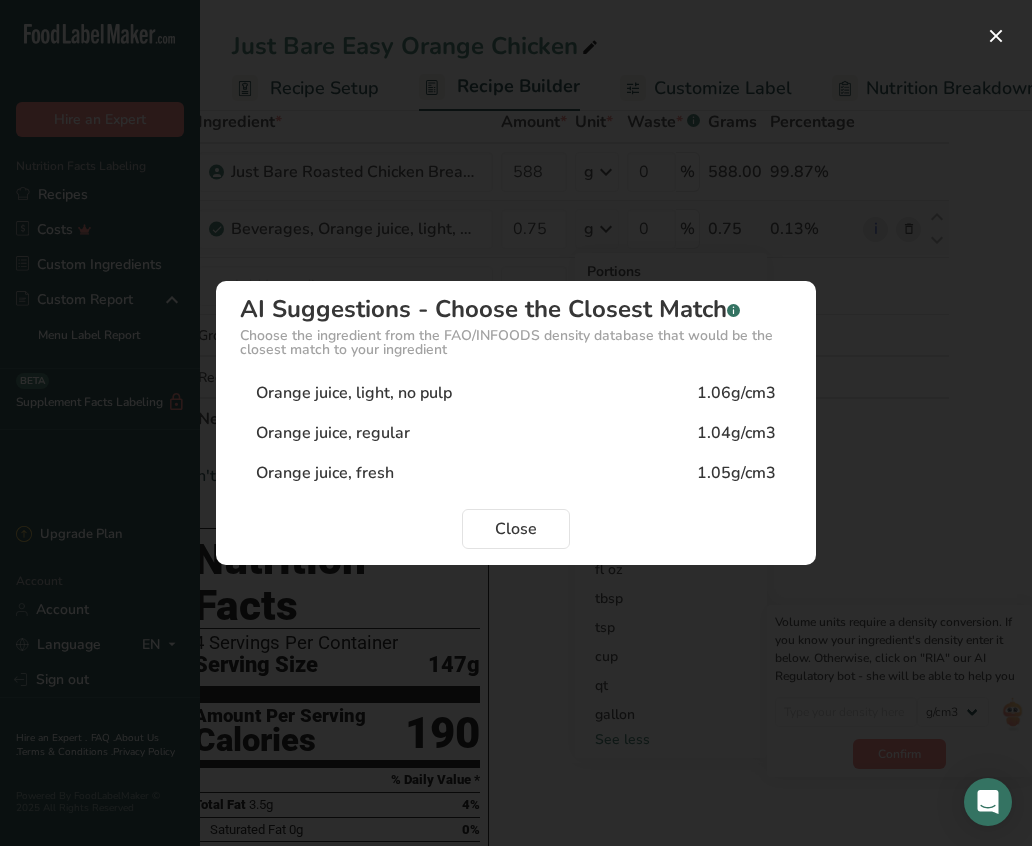 type on "1.05" 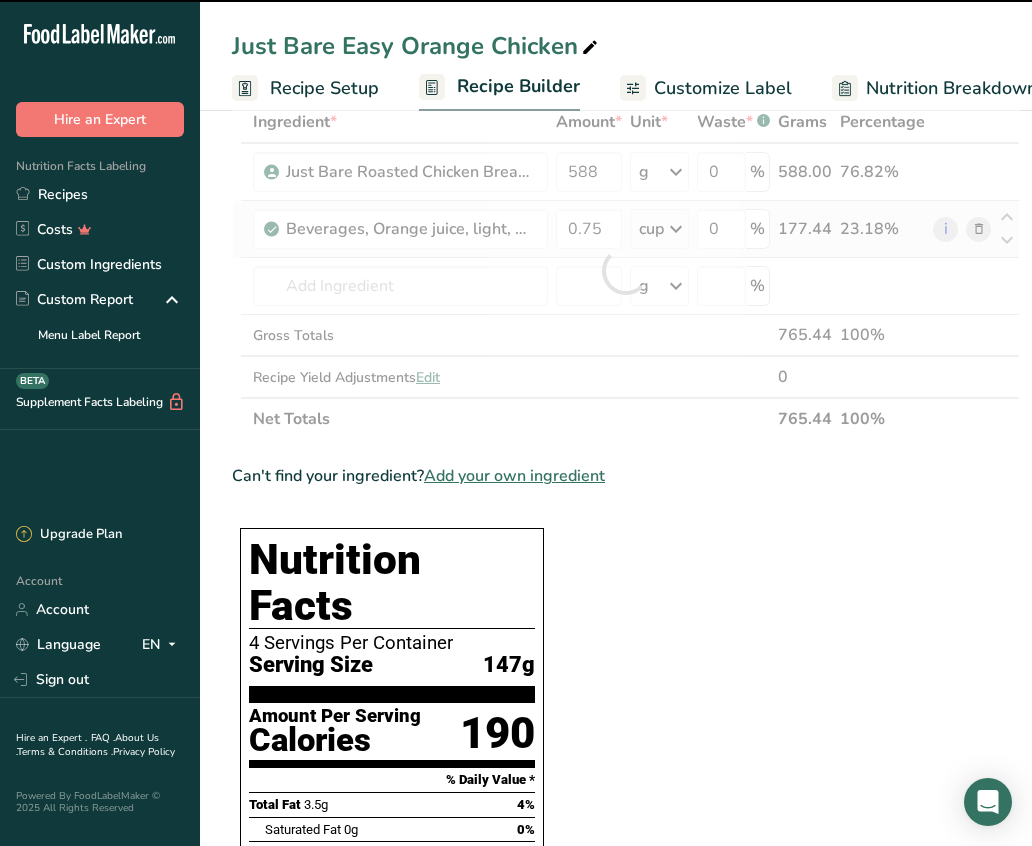 scroll, scrollTop: 0, scrollLeft: 0, axis: both 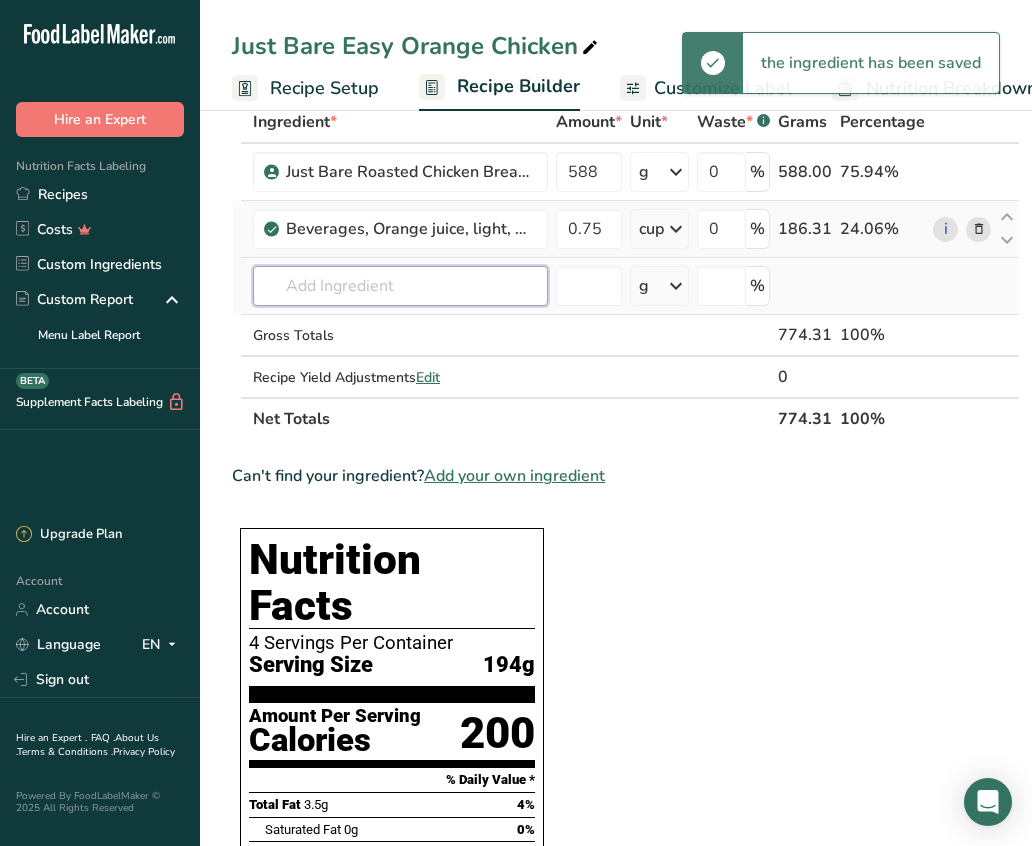 click at bounding box center (400, 286) 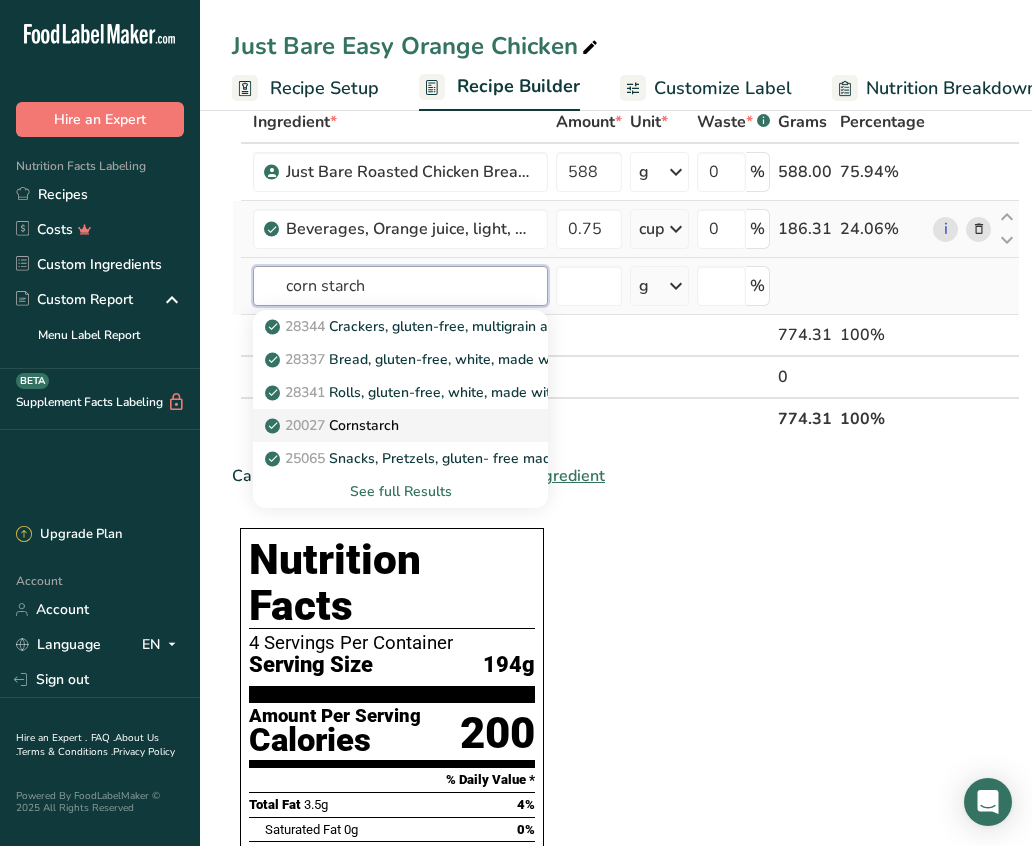 type on "corn starch" 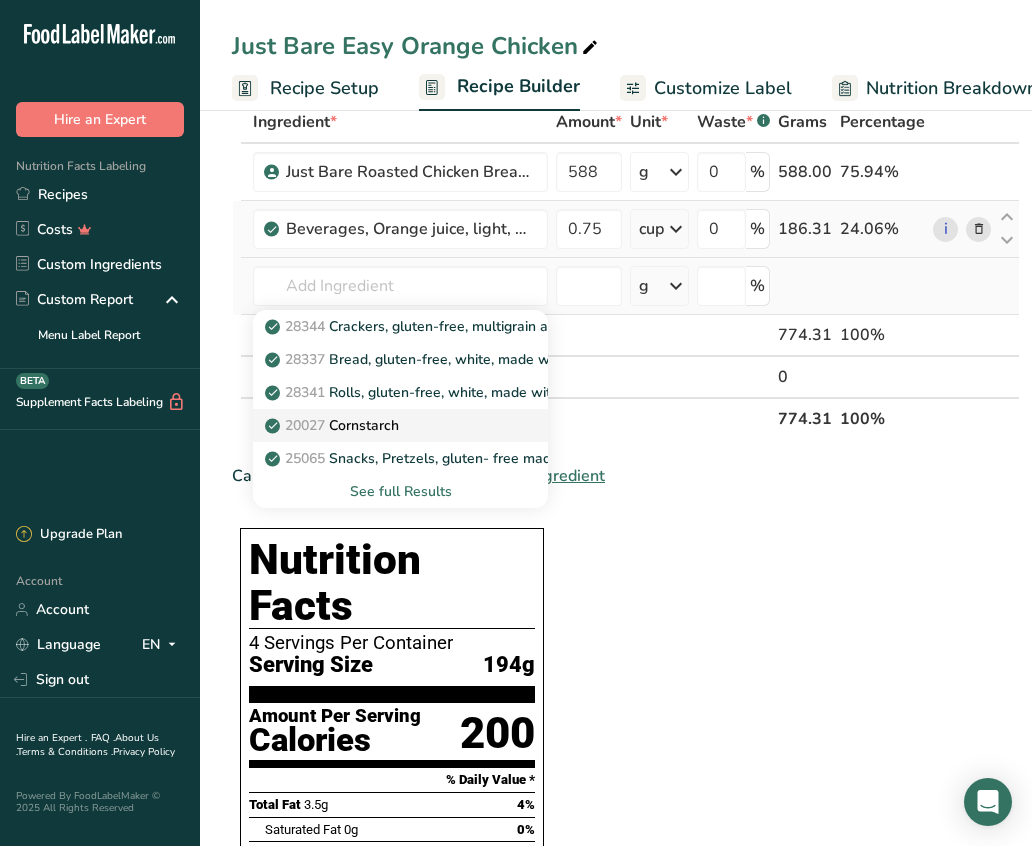 click on "20027
Cornstarch" at bounding box center (334, 425) 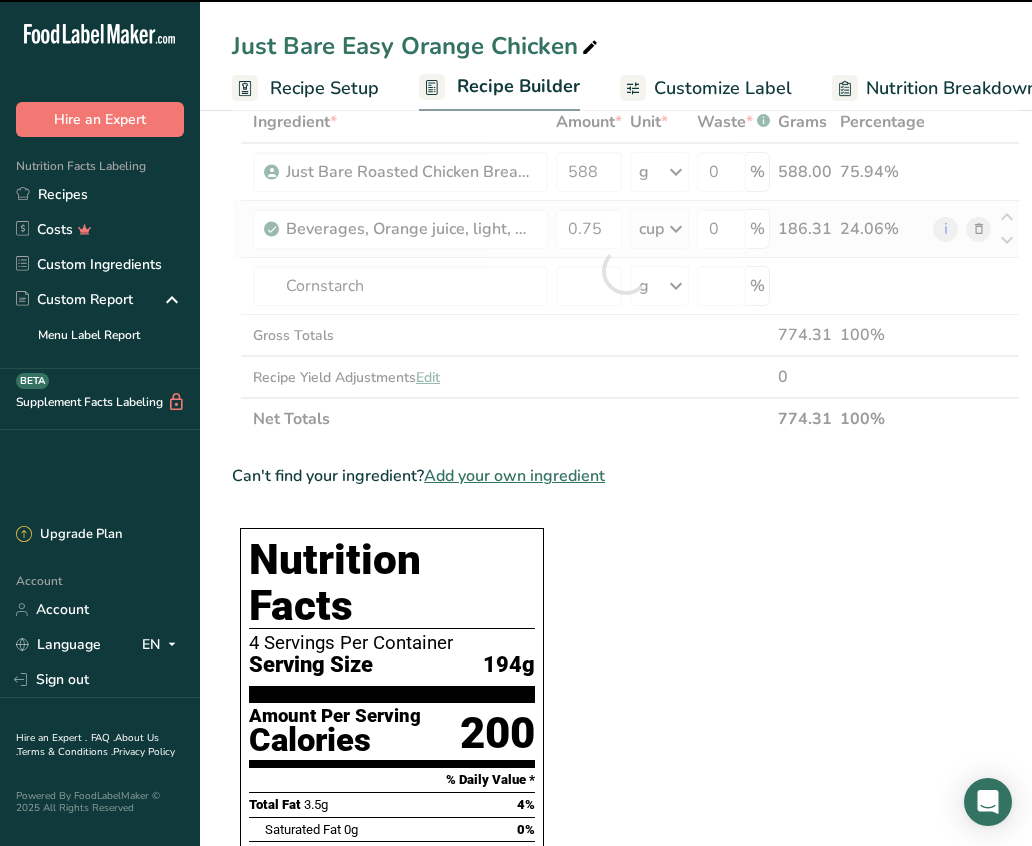 type on "0" 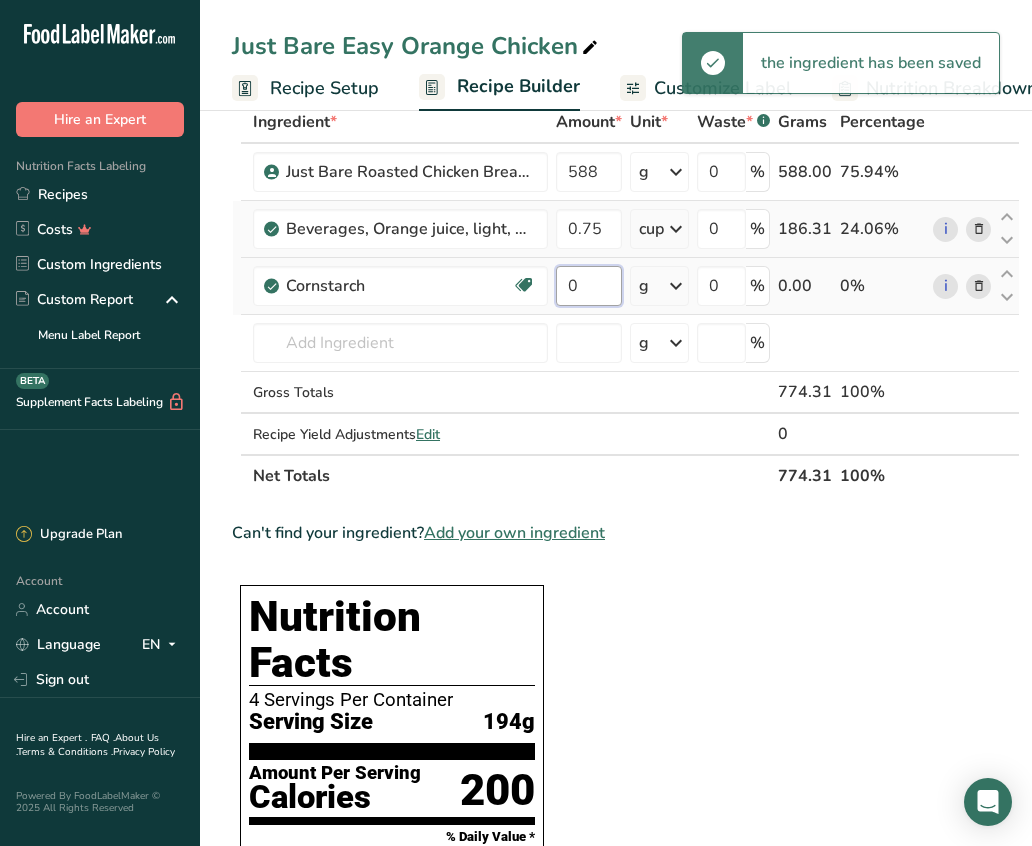 click on "0" at bounding box center (589, 286) 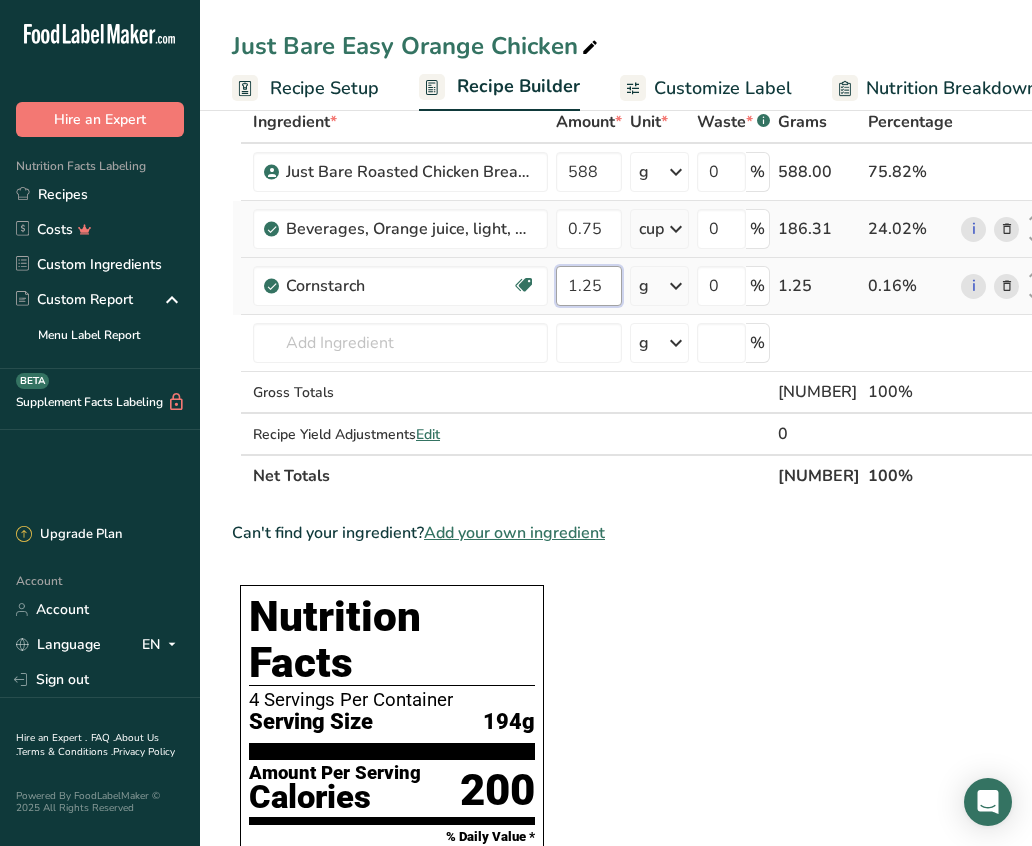 type on "1.25" 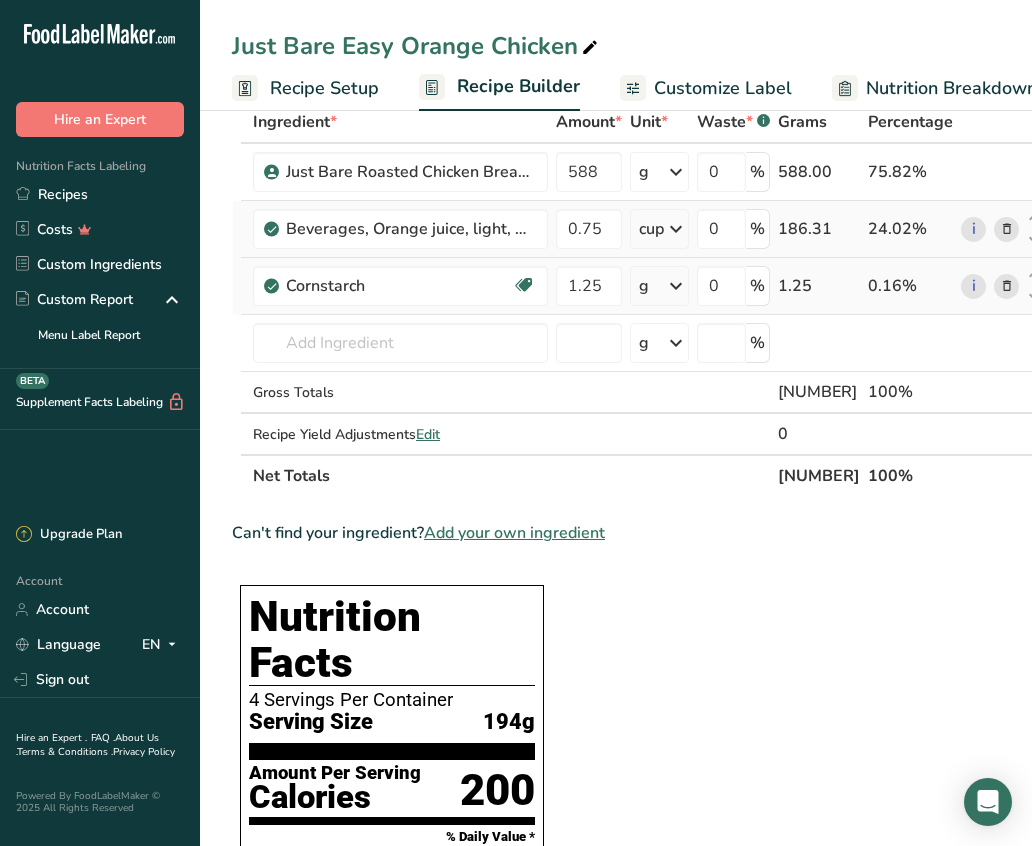 click on "Ingredient *
Amount *
Unit *
Waste *   .a-a{fill:#347362;}.b-a{fill:#fff;}          Grams
Percentage
Just Bare Roasted Chicken Breast Bites
588
g
Weight Units
g
kg
mg
See more
Volume Units
l
mL
fl oz
See more
0
%
588.00
75.82%
Beverages, Orange juice, light, No pulp
0.75
cup
Portions
8 fl oz
Weight Units
g
kg
mg
See more
Volume Units
l
1.05
lb/ft3
g/cm3
Confirm" at bounding box center [640, 299] 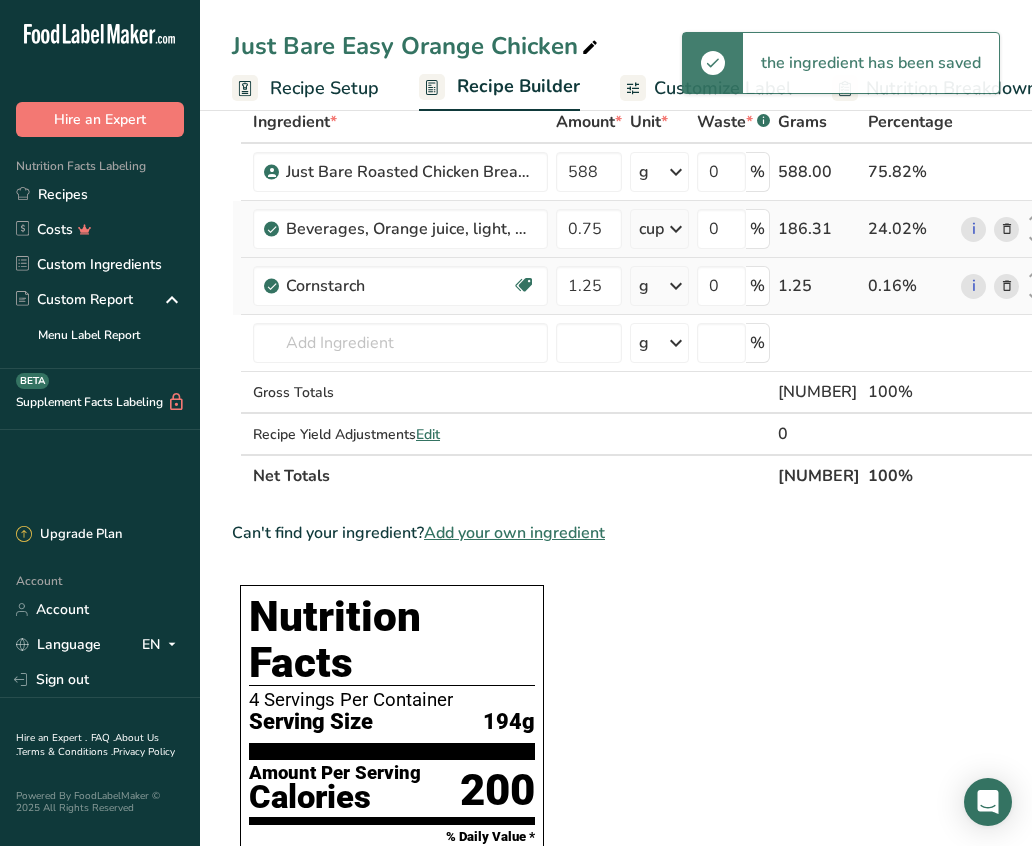 click at bounding box center (676, 286) 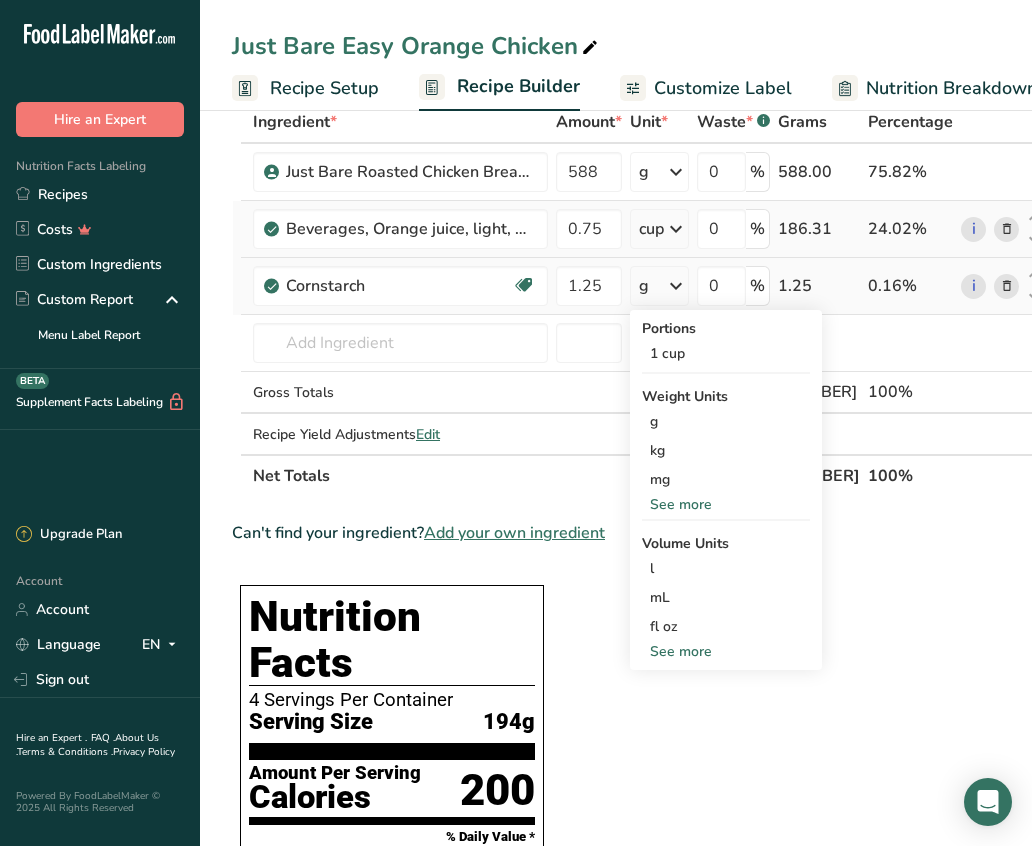 click on "See more" at bounding box center (726, 651) 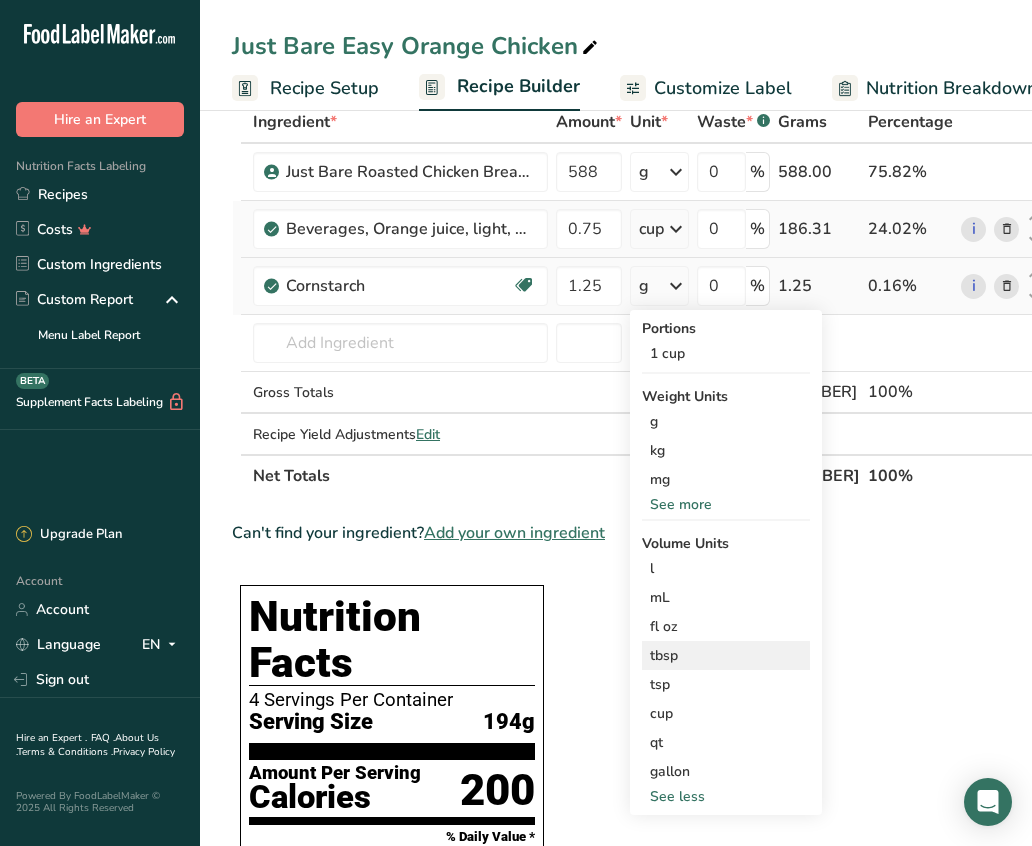 click on "tbsp" at bounding box center (726, 655) 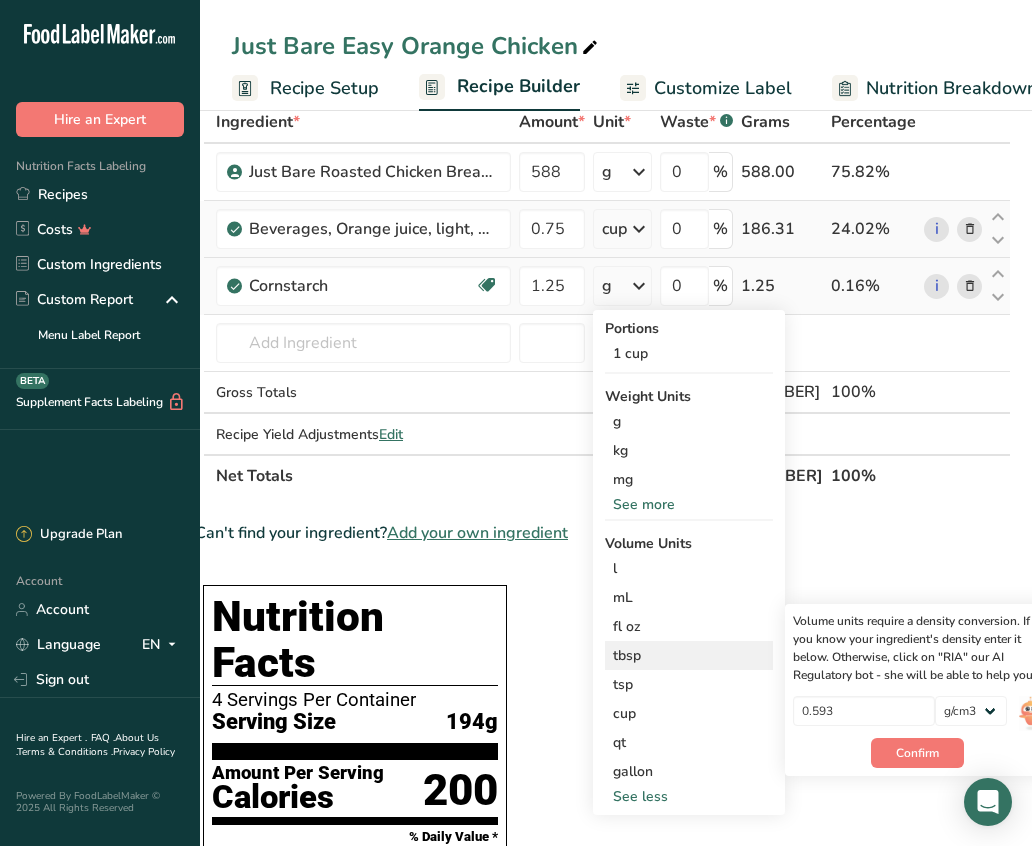 scroll, scrollTop: 0, scrollLeft: 56, axis: horizontal 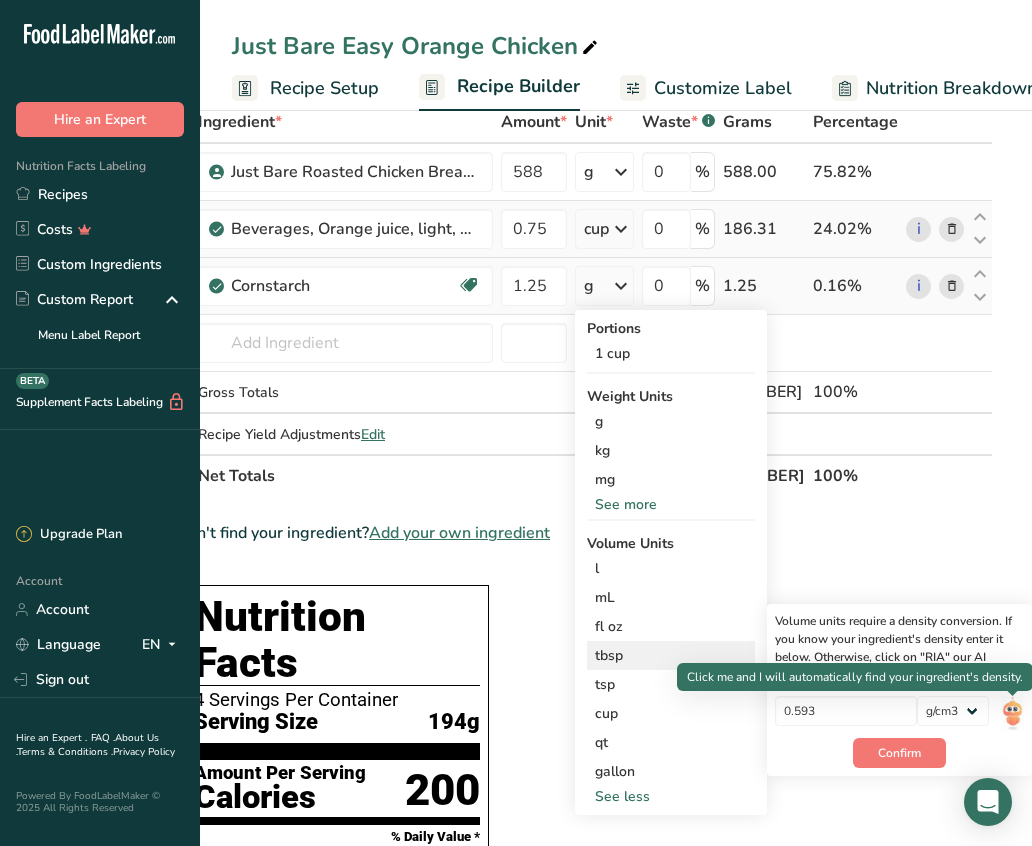 click at bounding box center (1012, 713) 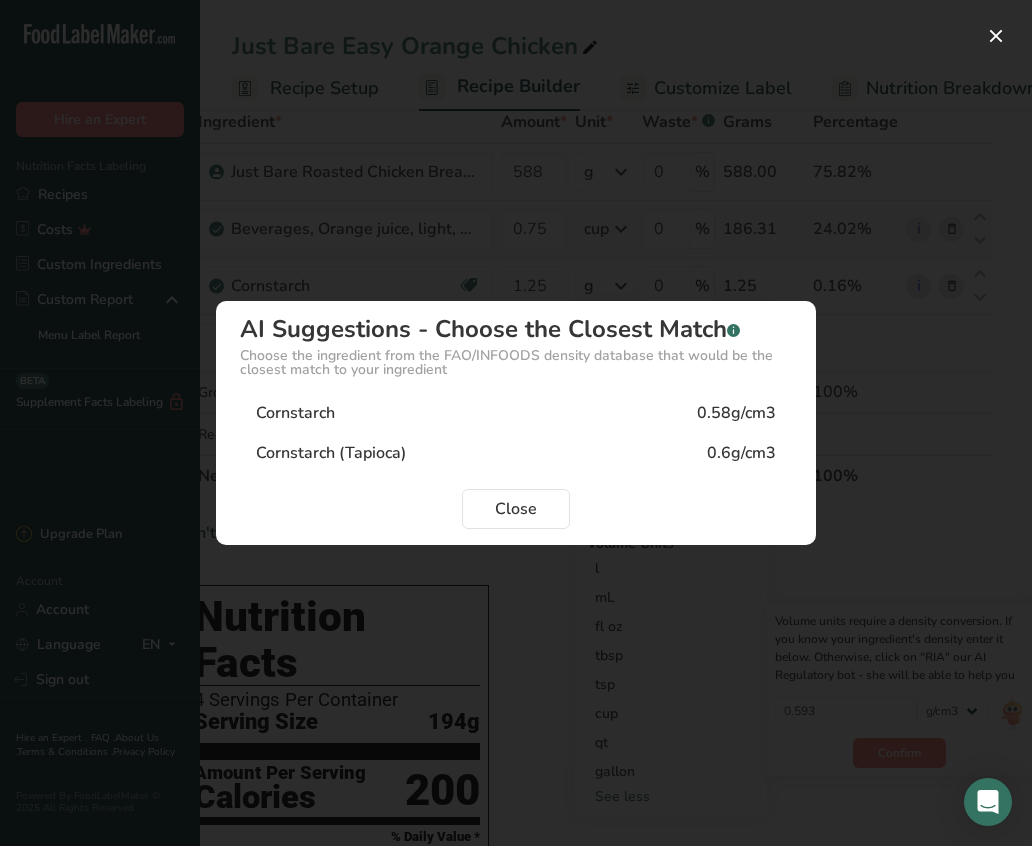 click on "Cornstarch   [VALUE]g/cm3" at bounding box center (516, 413) 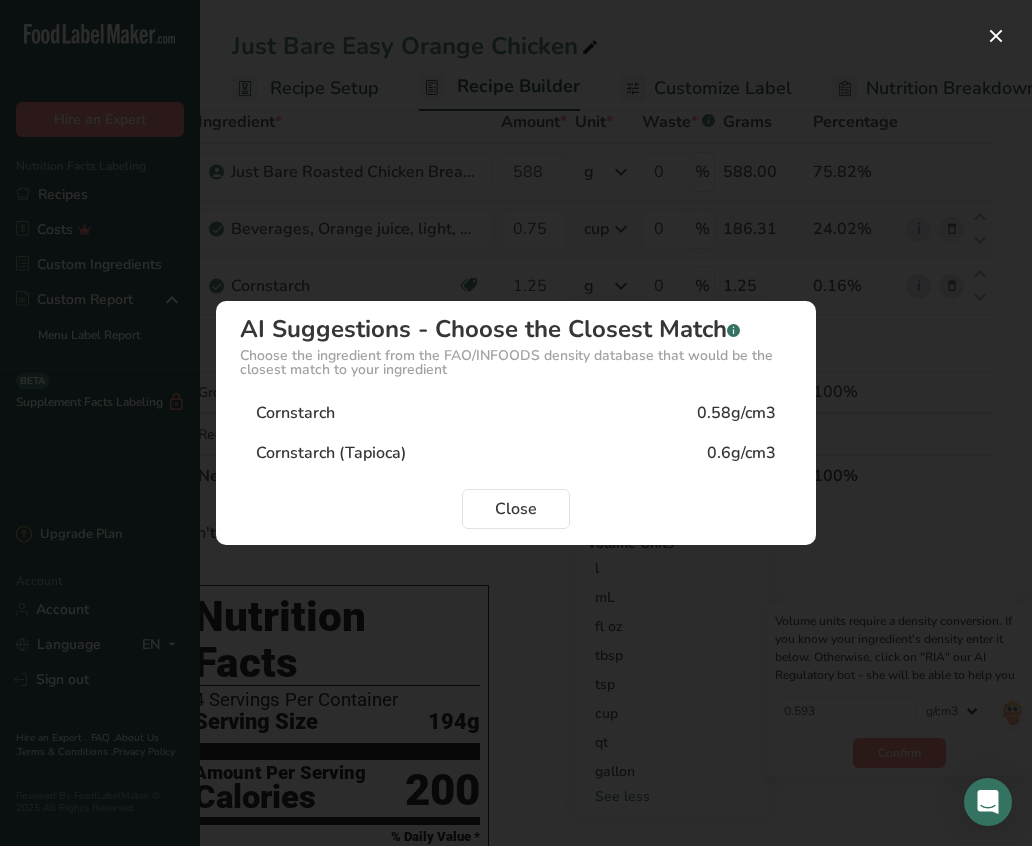 type on "0.58" 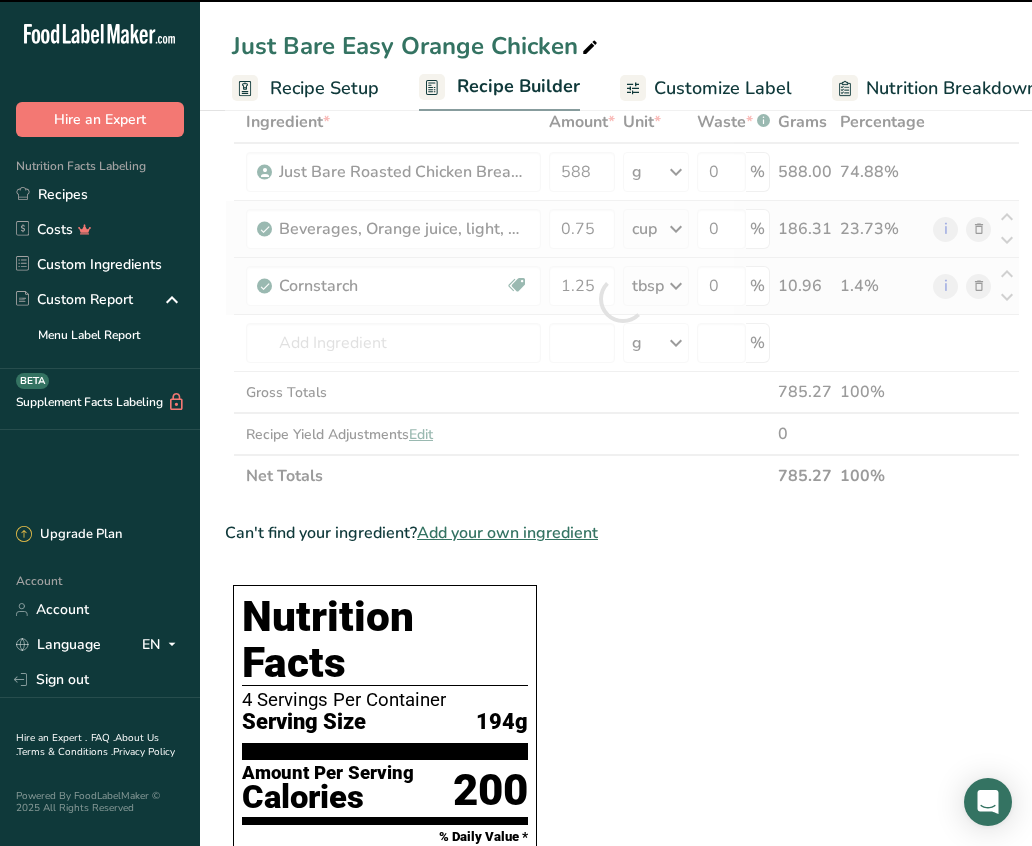 scroll, scrollTop: 0, scrollLeft: 5, axis: horizontal 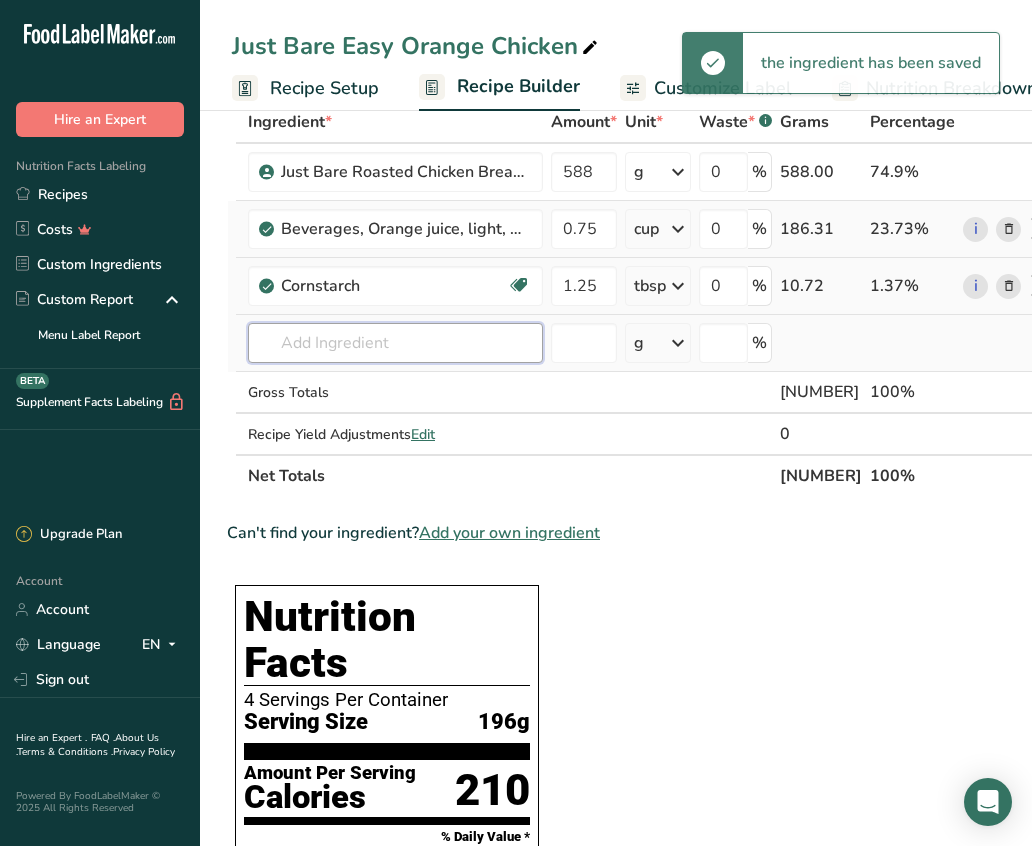 click at bounding box center [395, 343] 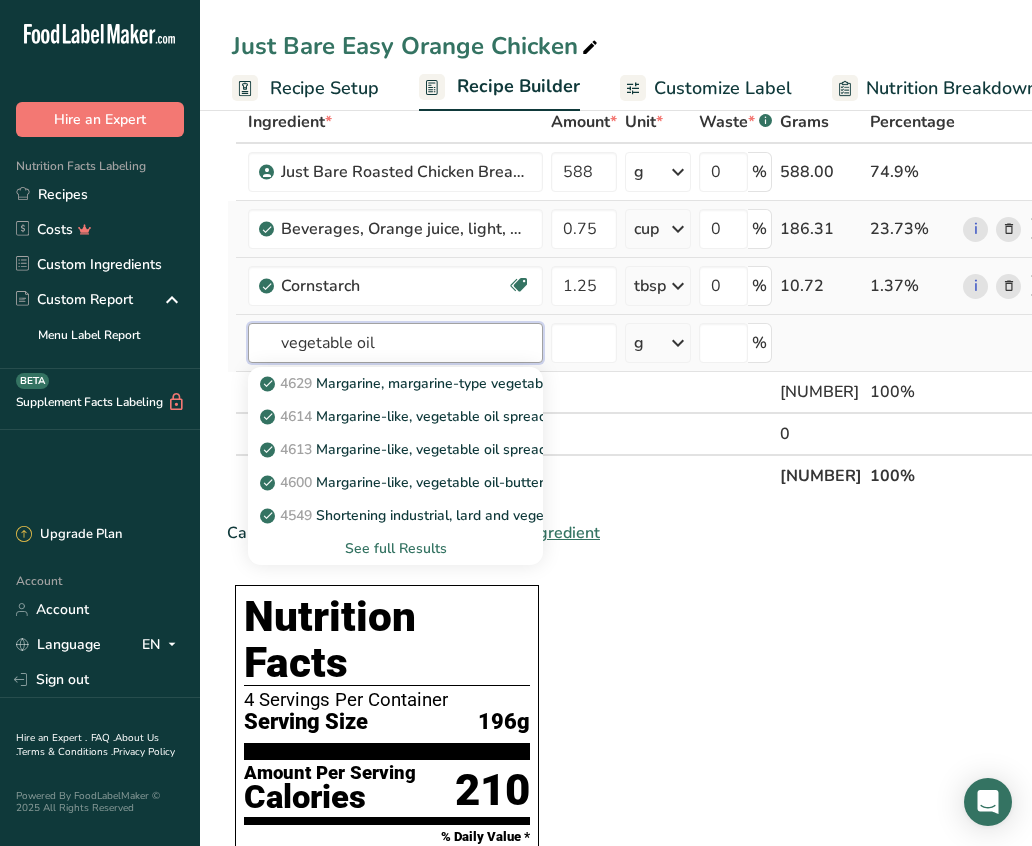 type on "vegetable oil" 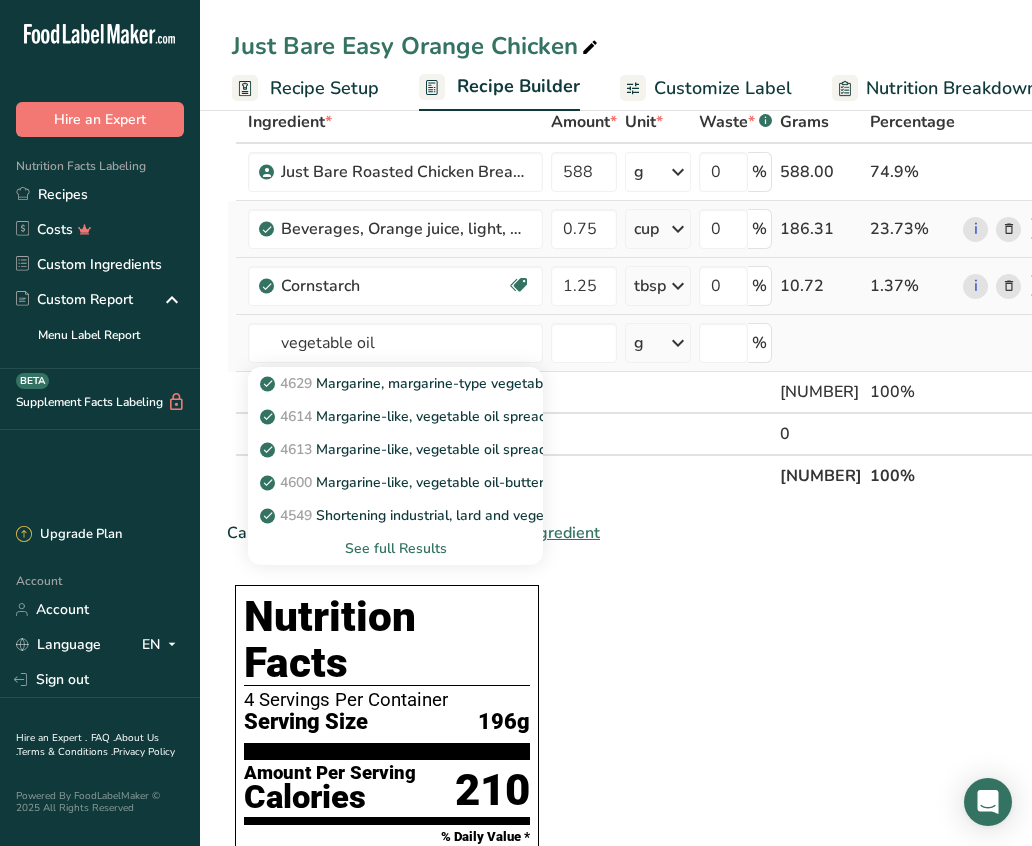 type 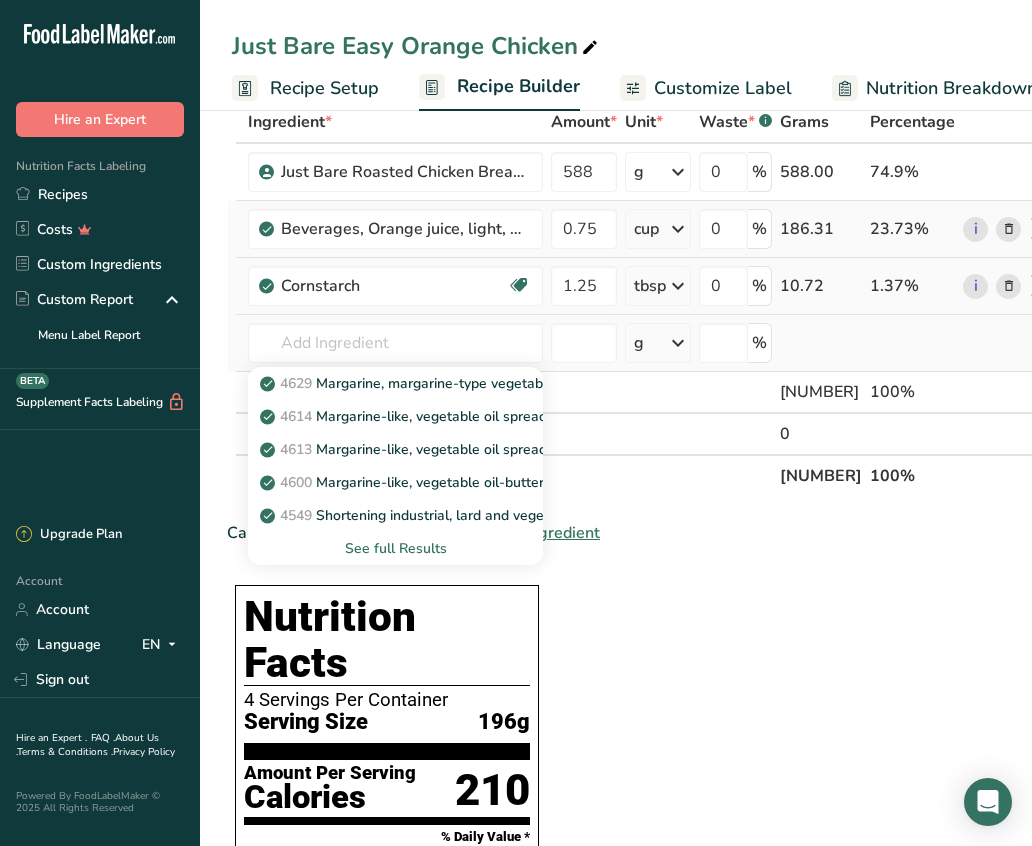 click on "See full Results" at bounding box center (395, 548) 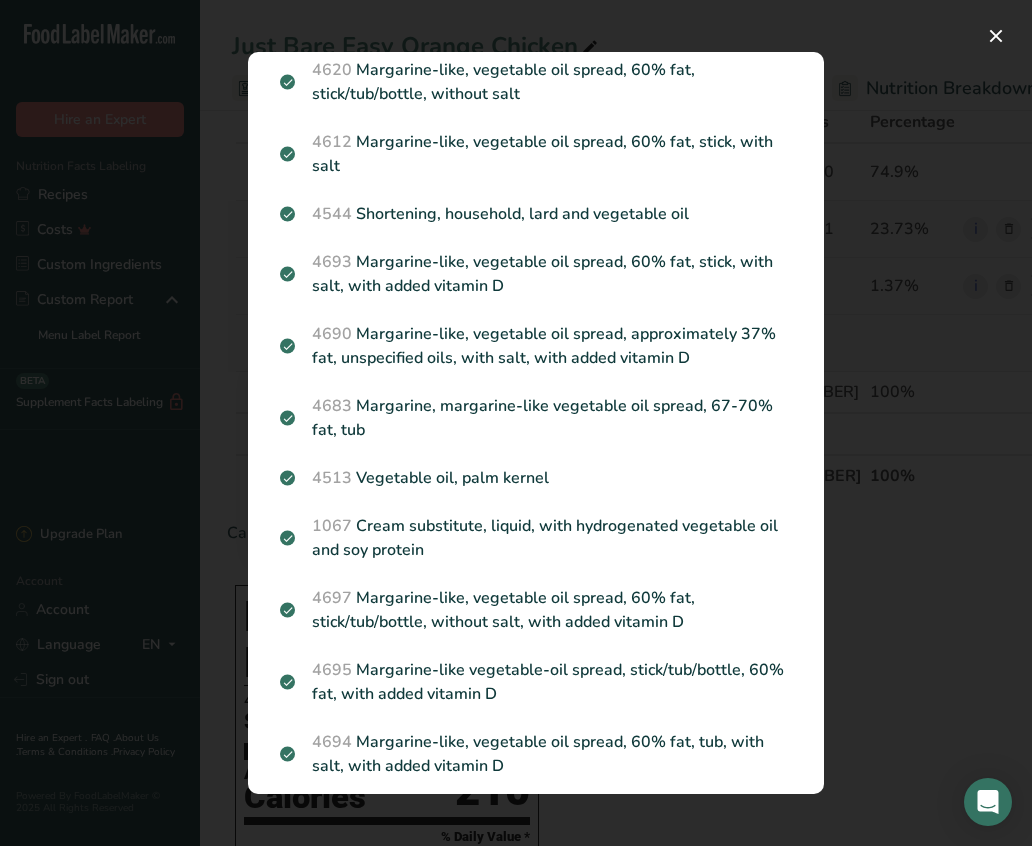 scroll, scrollTop: 602, scrollLeft: 0, axis: vertical 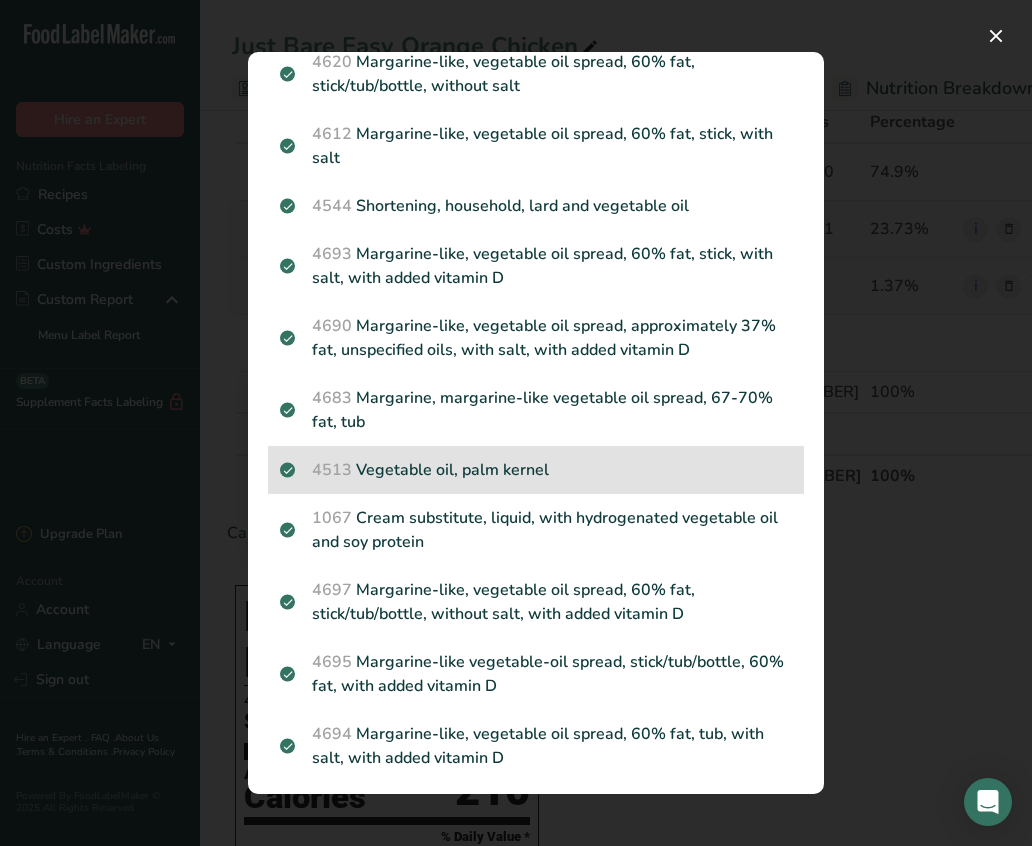 click on "4513
Vegetable oil, palm kernel" at bounding box center (536, 470) 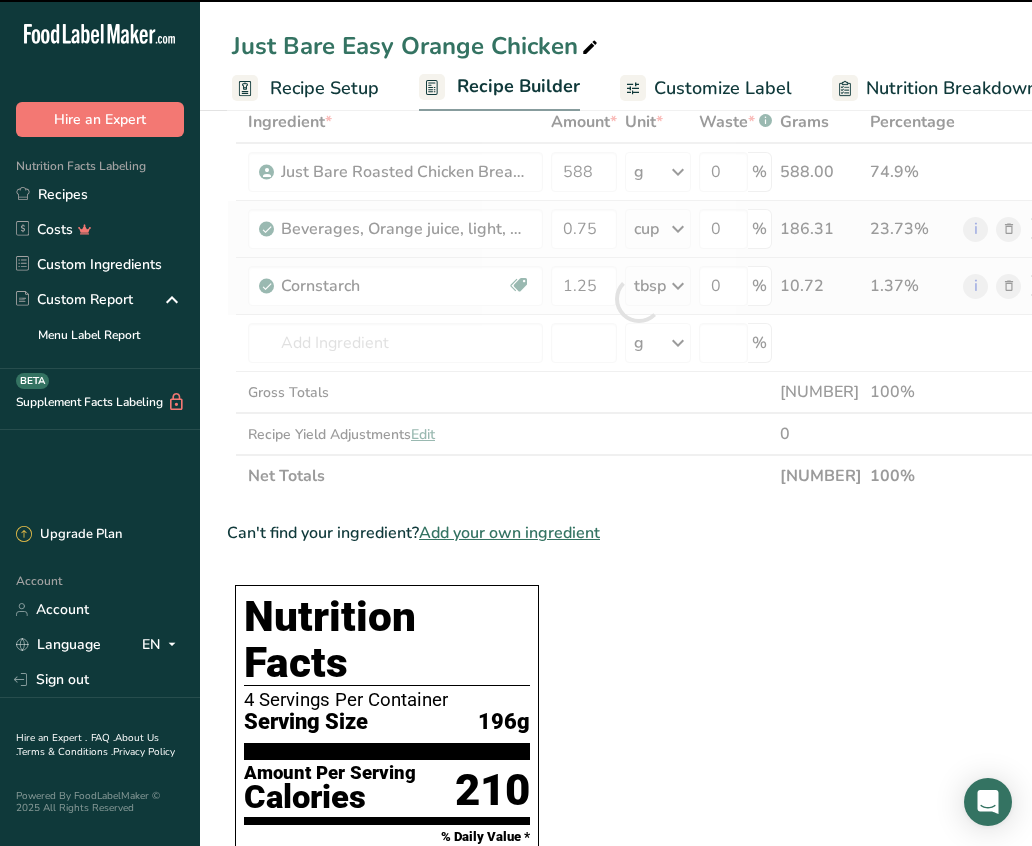 type on "0" 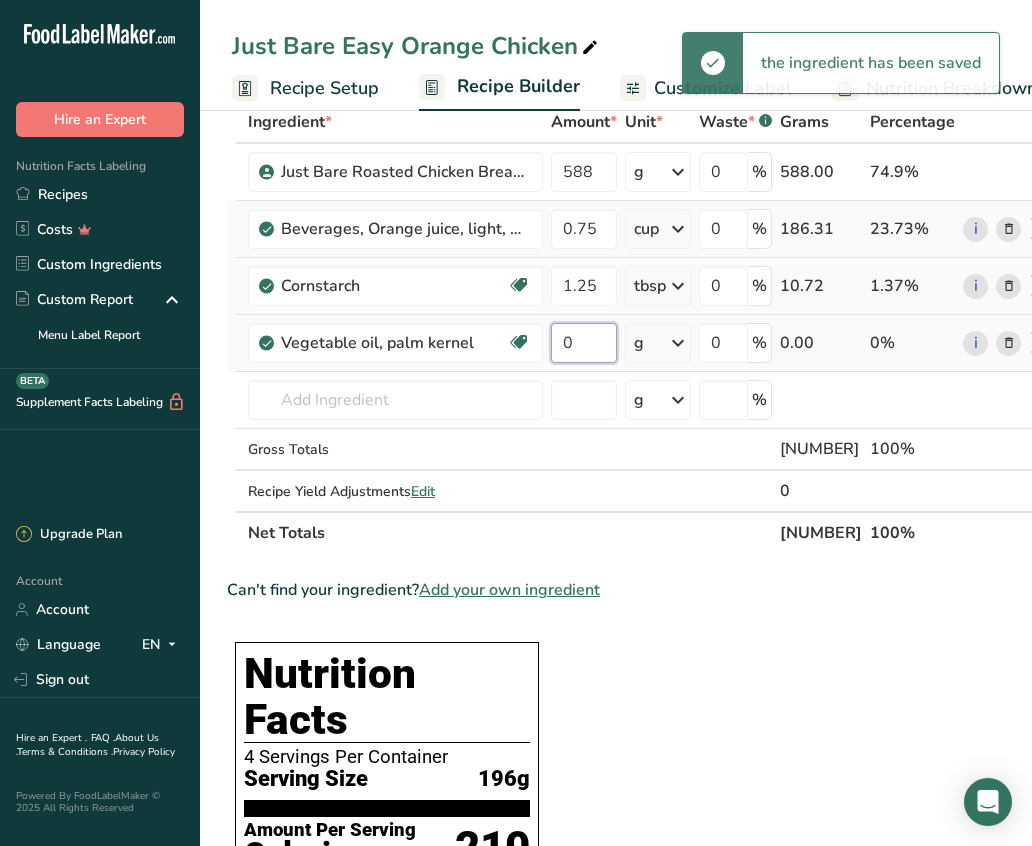 click on "0" at bounding box center [584, 343] 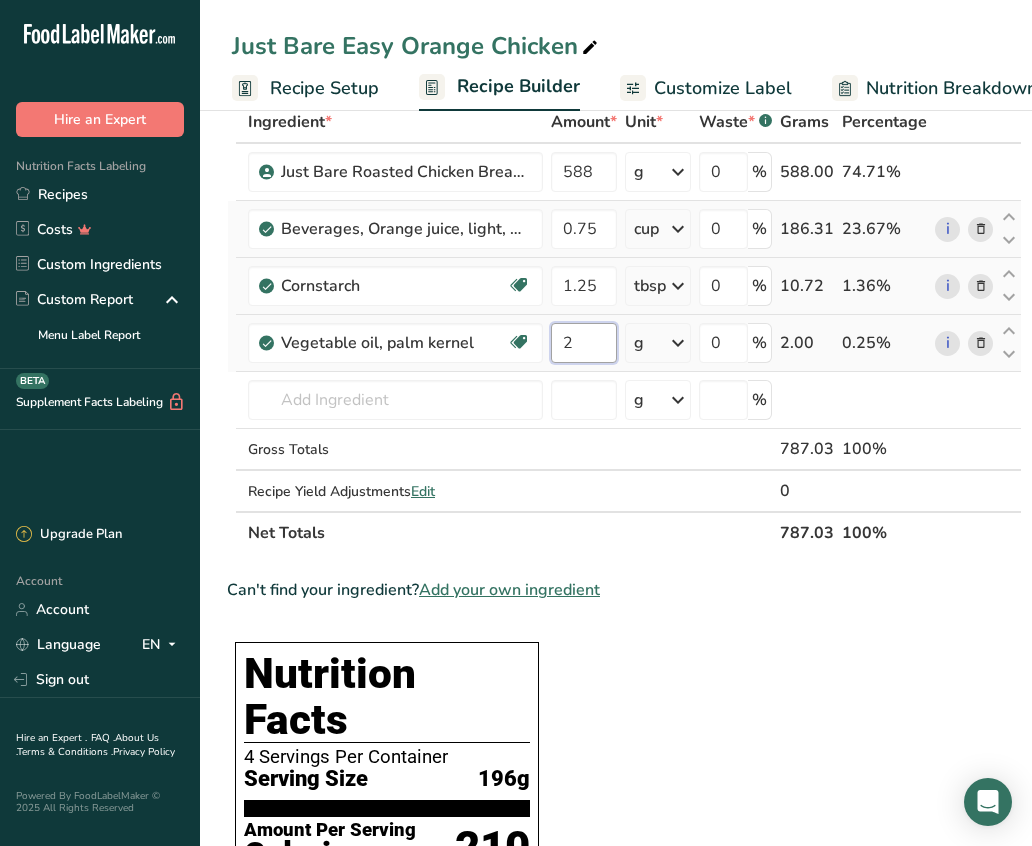 type on "2" 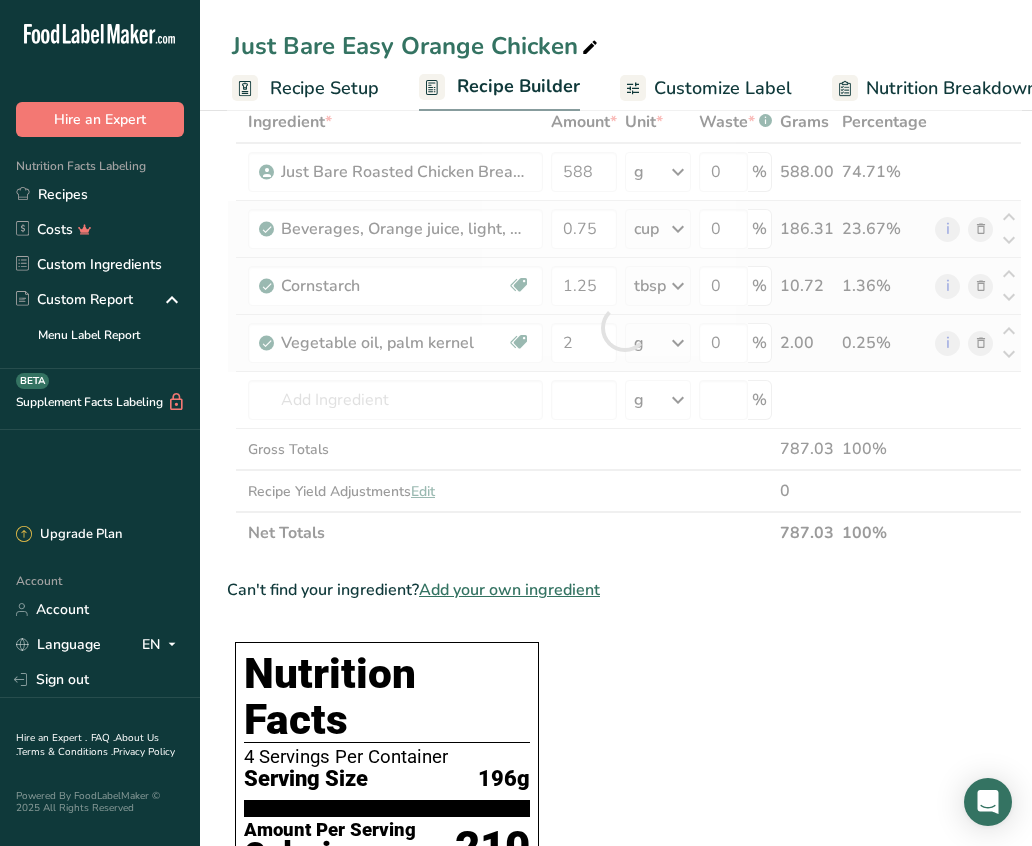 click on "Ingredient *
Amount *
Unit *
Waste *   .a-a{fill:#347362;}.b-a{fill:#fff;}          Grams
Percentage
Just Bare Roasted Chicken Breast Bites
588
g
Weight Units
g
kg
mg
See more
Volume Units
l
mL
fl oz
See more
0
%
588.00
74.71%
Beverages, Orange juice, light, No pulp
0.75
cup
Portions
8 fl oz
Weight Units
g
kg
mg
See more
Volume Units
l
1.05
lb/ft3
g/cm3
Confirm" at bounding box center (624, 327) 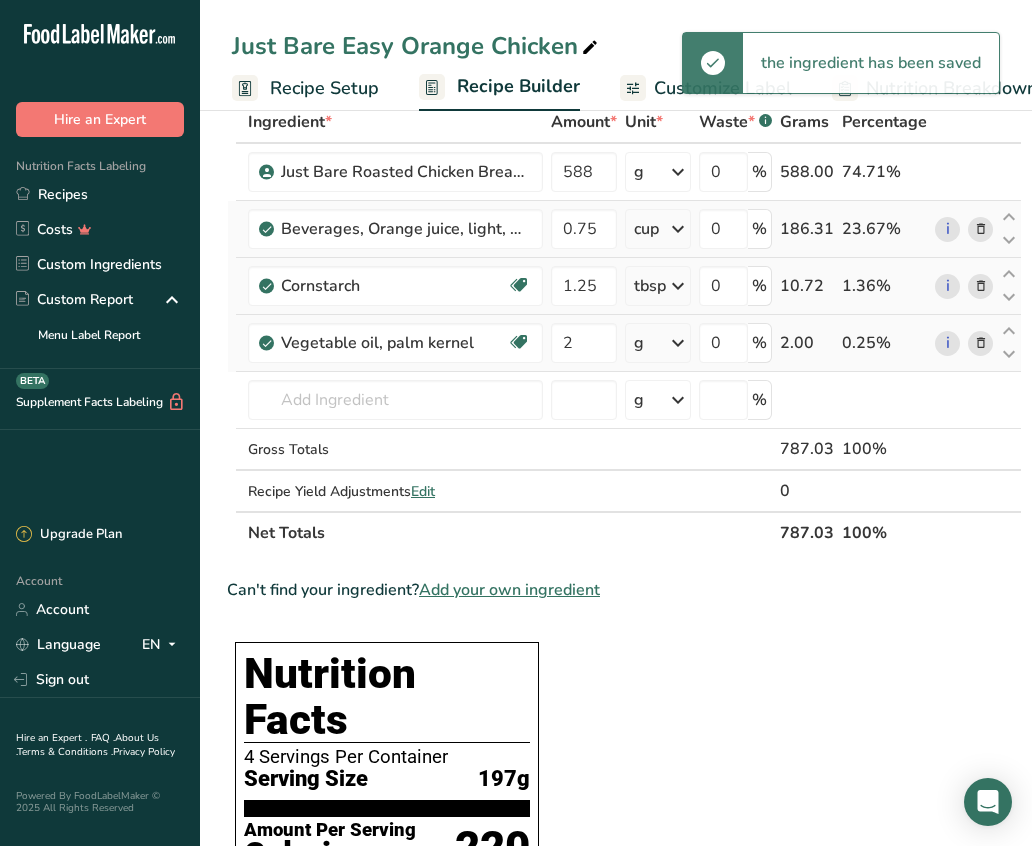 click at bounding box center [678, 343] 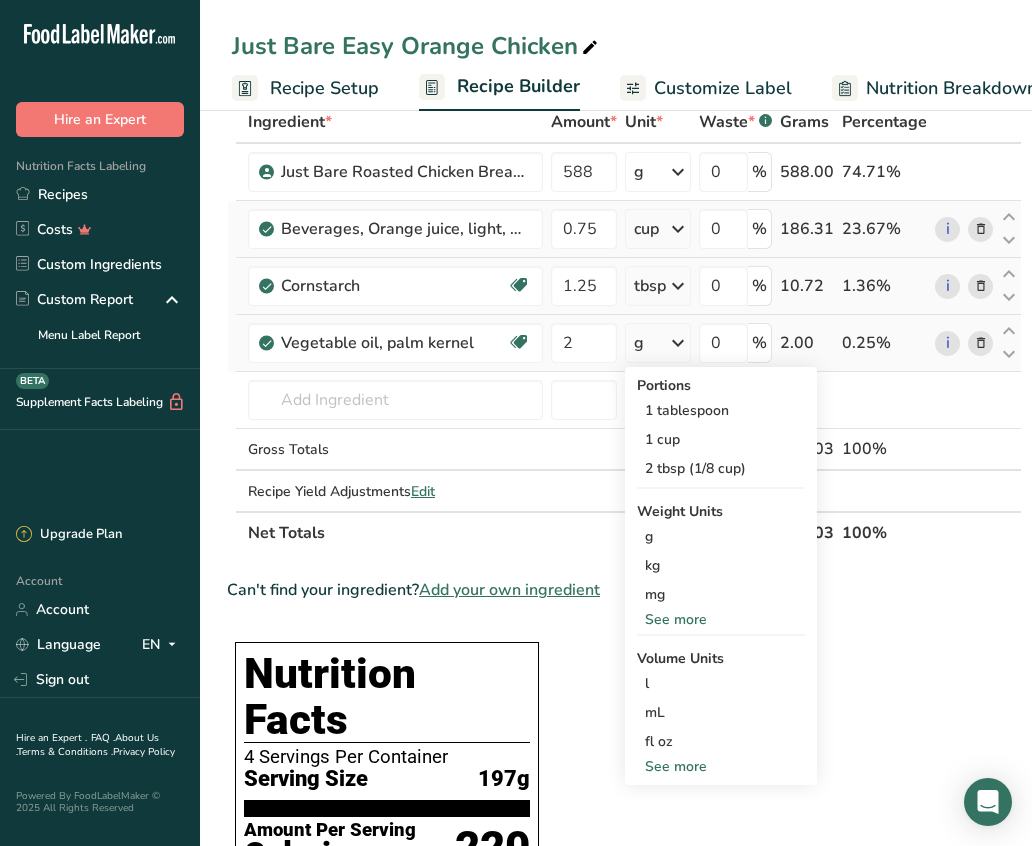 click on "See more" at bounding box center [721, 766] 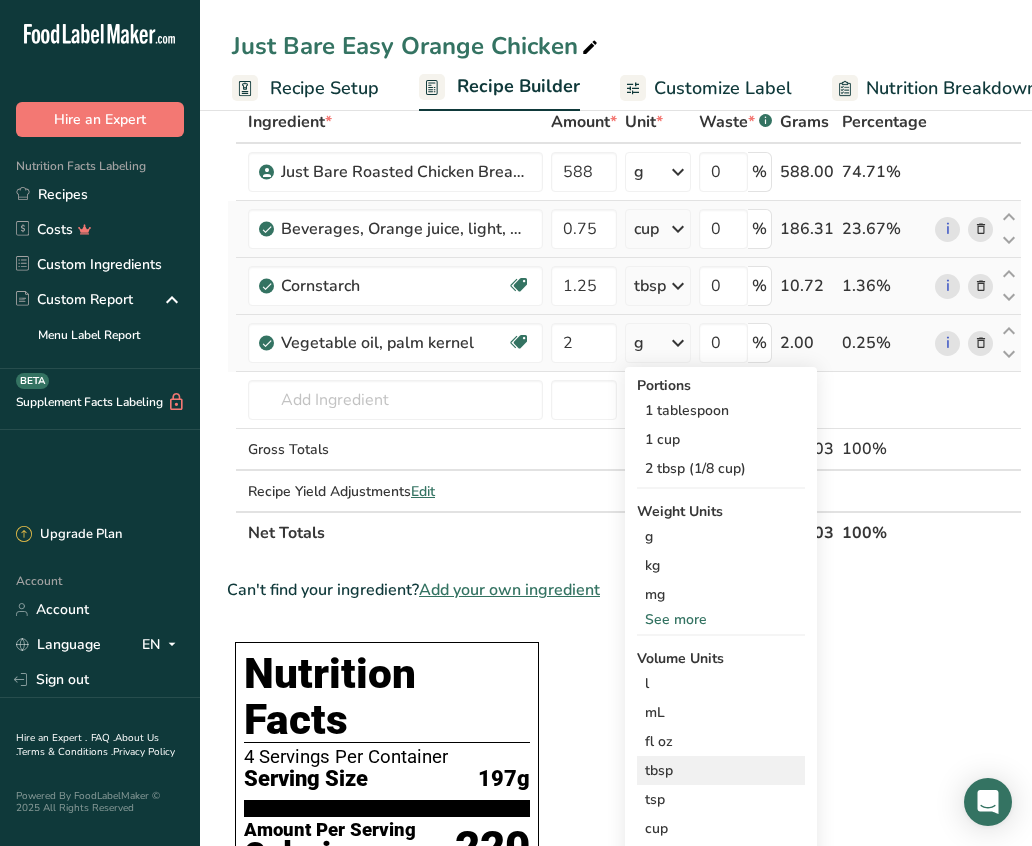 click on "tbsp" at bounding box center (721, 770) 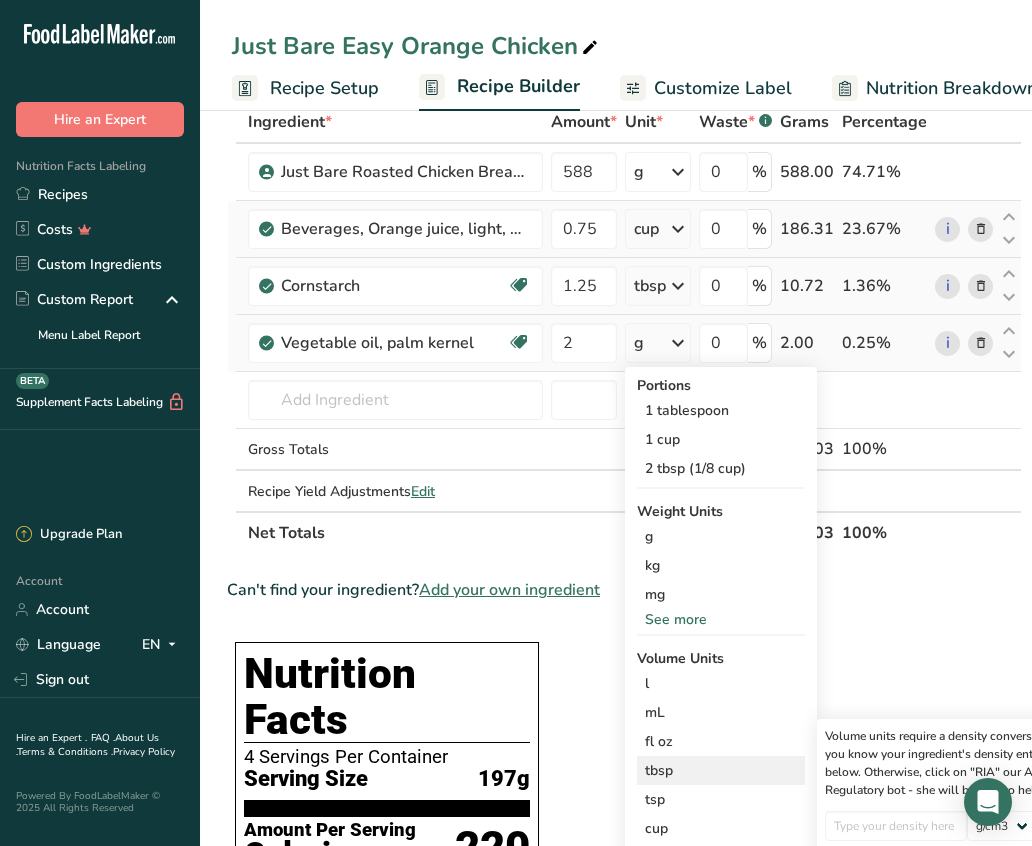 scroll, scrollTop: 0, scrollLeft: 56, axis: horizontal 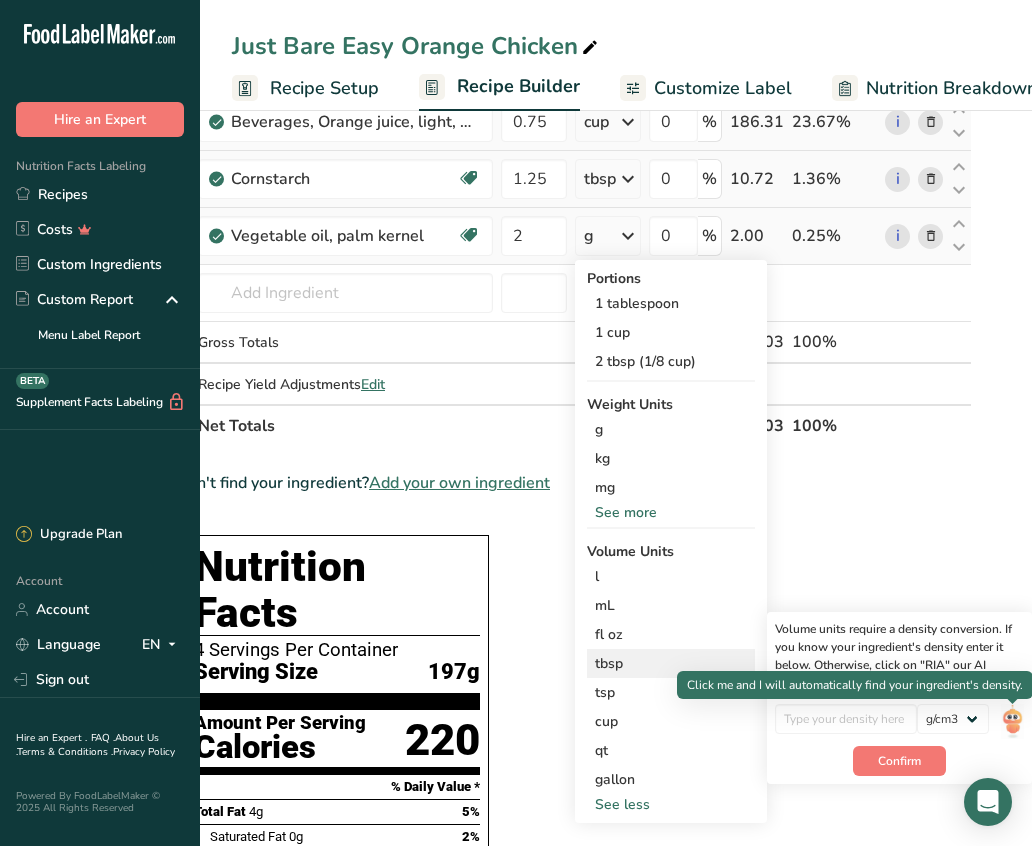 click at bounding box center (1012, 721) 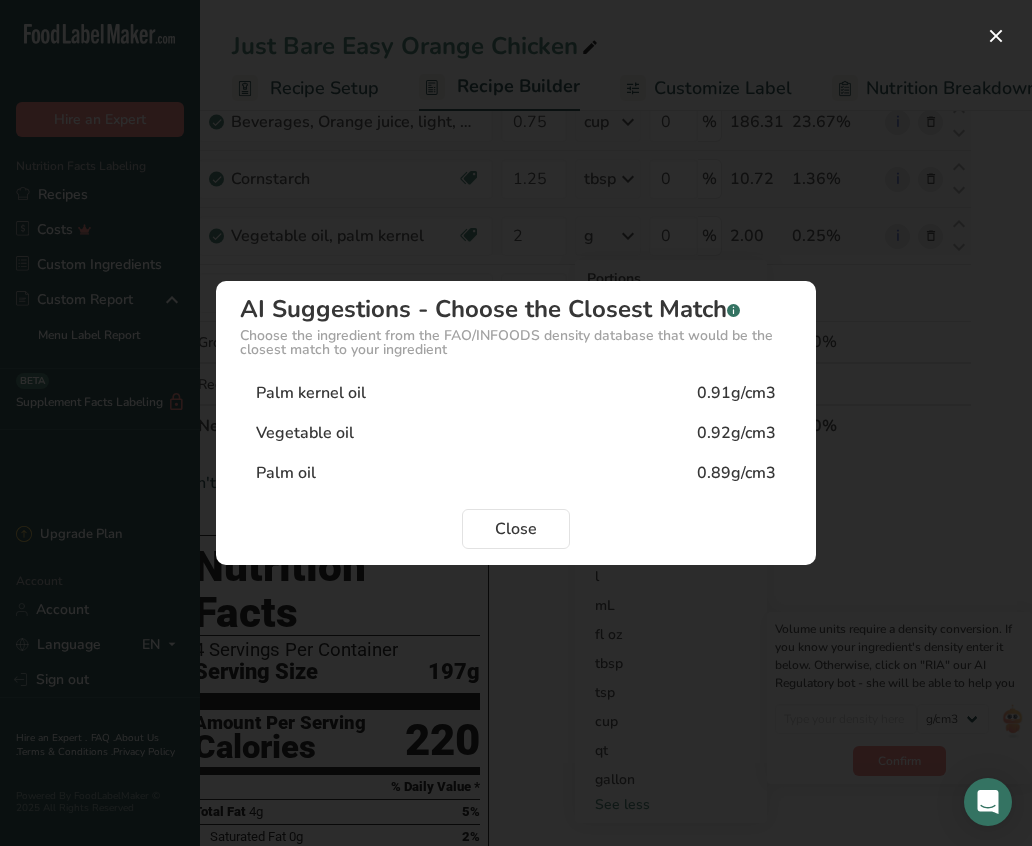 click on "Vegetable oil   0.92g/cm3" at bounding box center (516, 433) 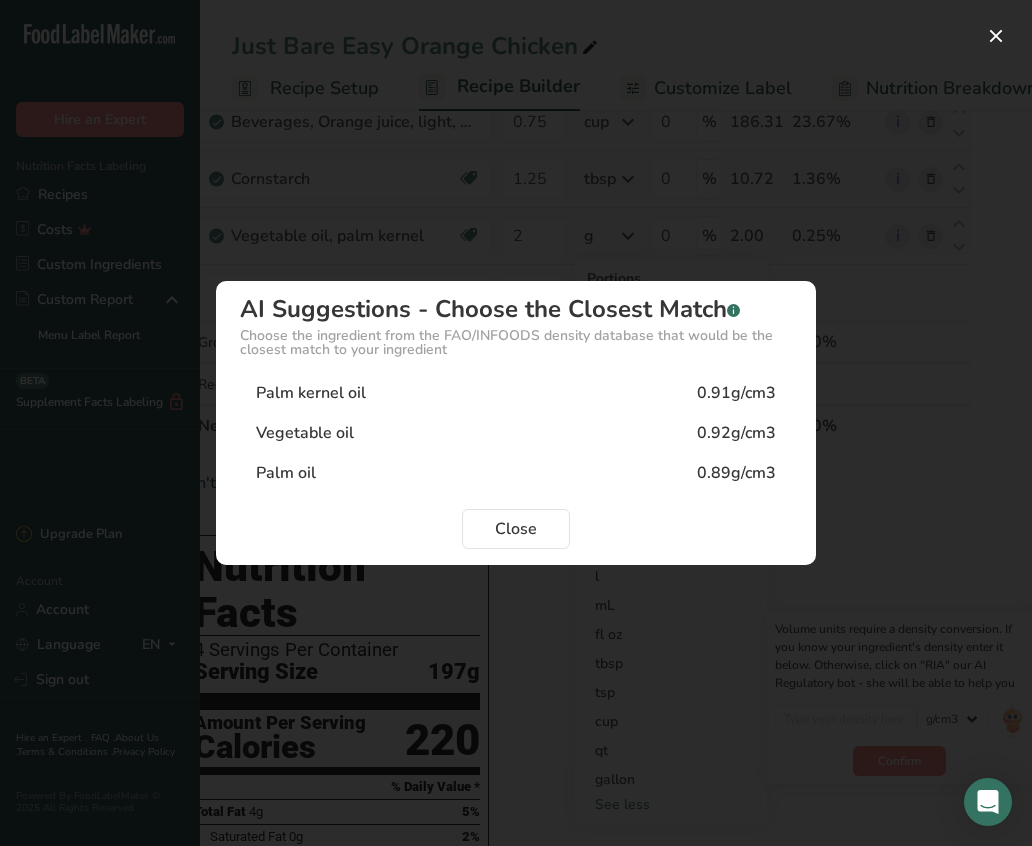 type on "0.92" 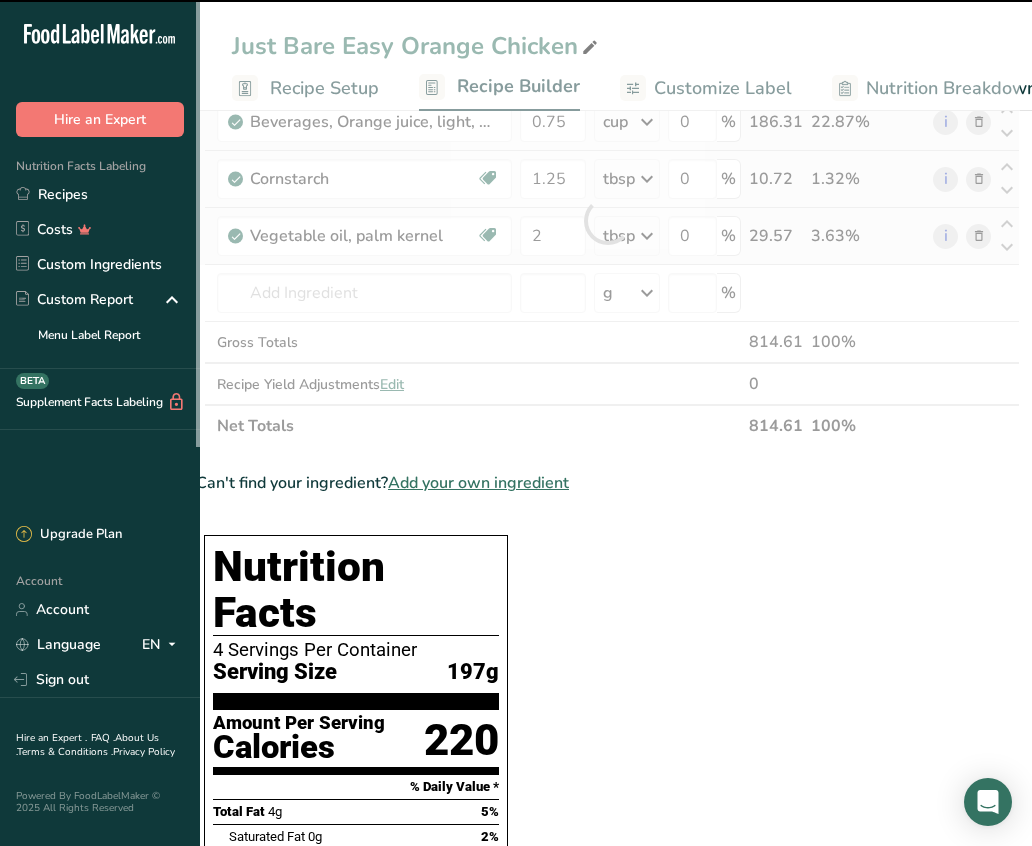 scroll, scrollTop: 0, scrollLeft: 5, axis: horizontal 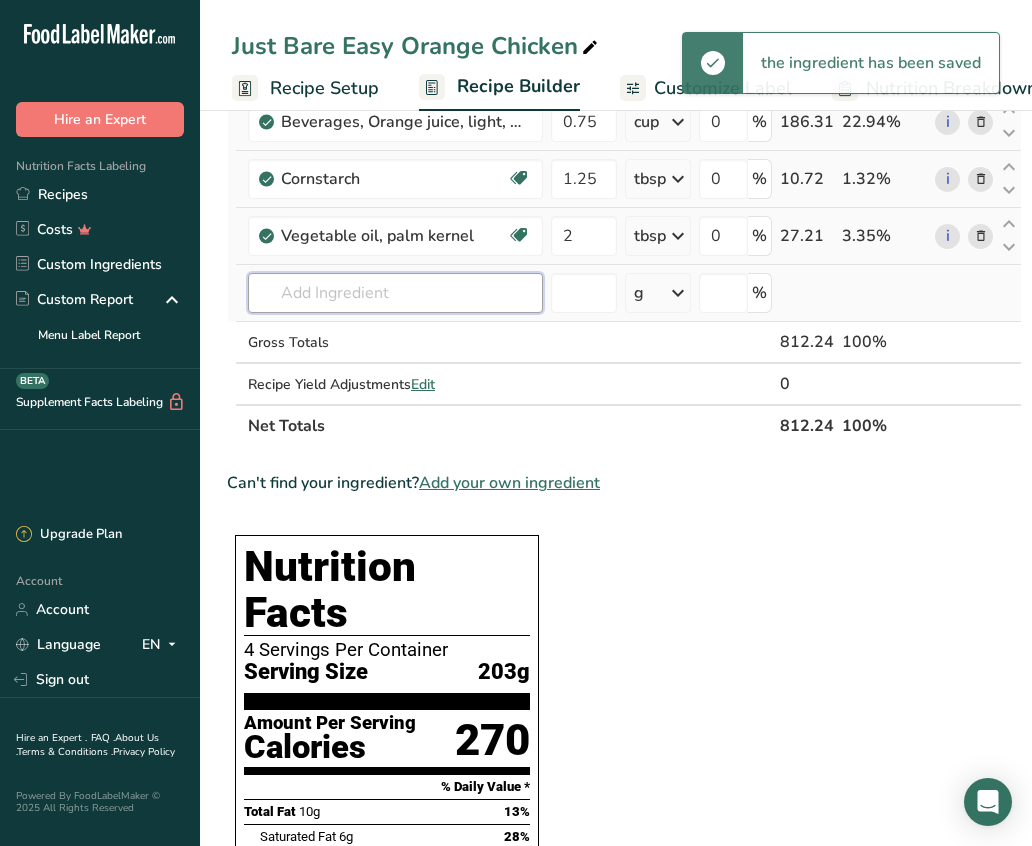click at bounding box center [395, 293] 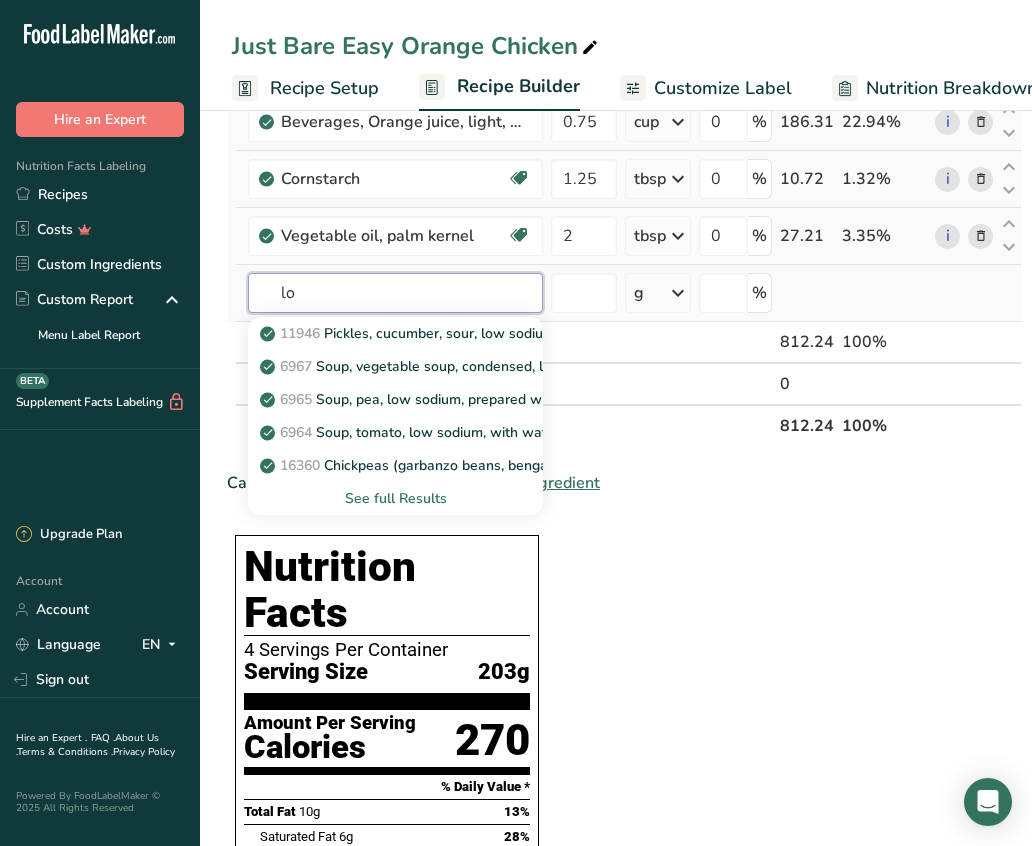 type on "l" 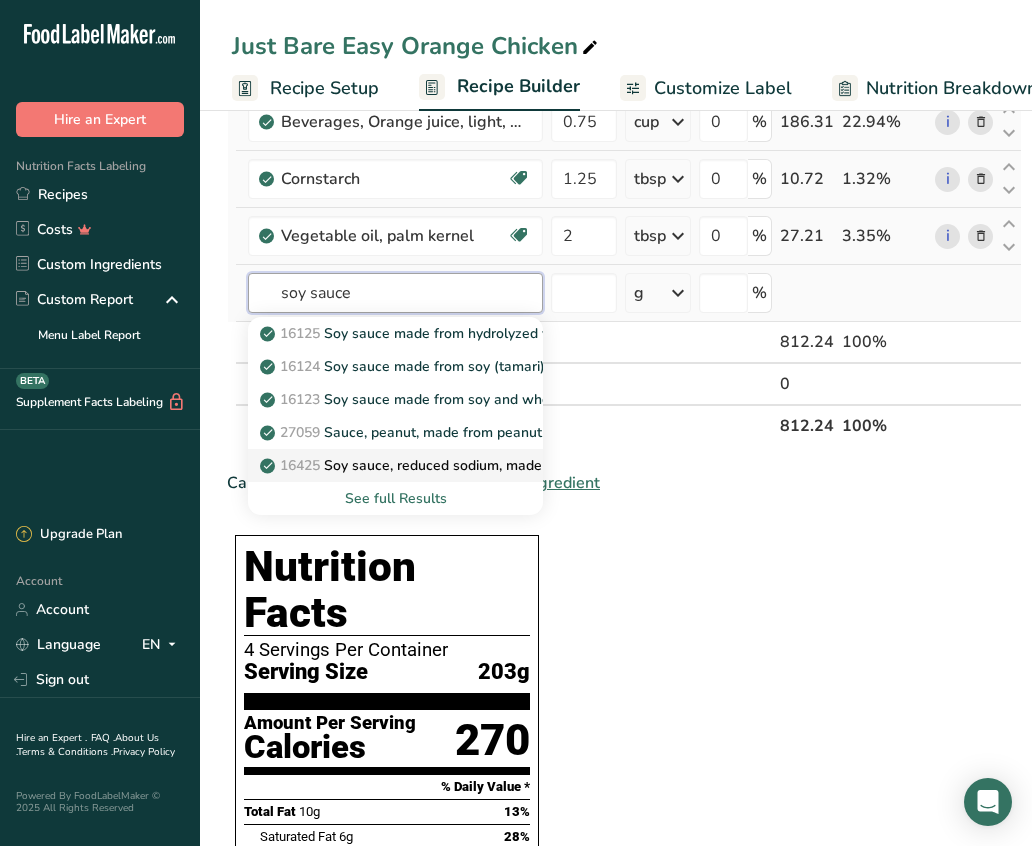 type on "soy sauce" 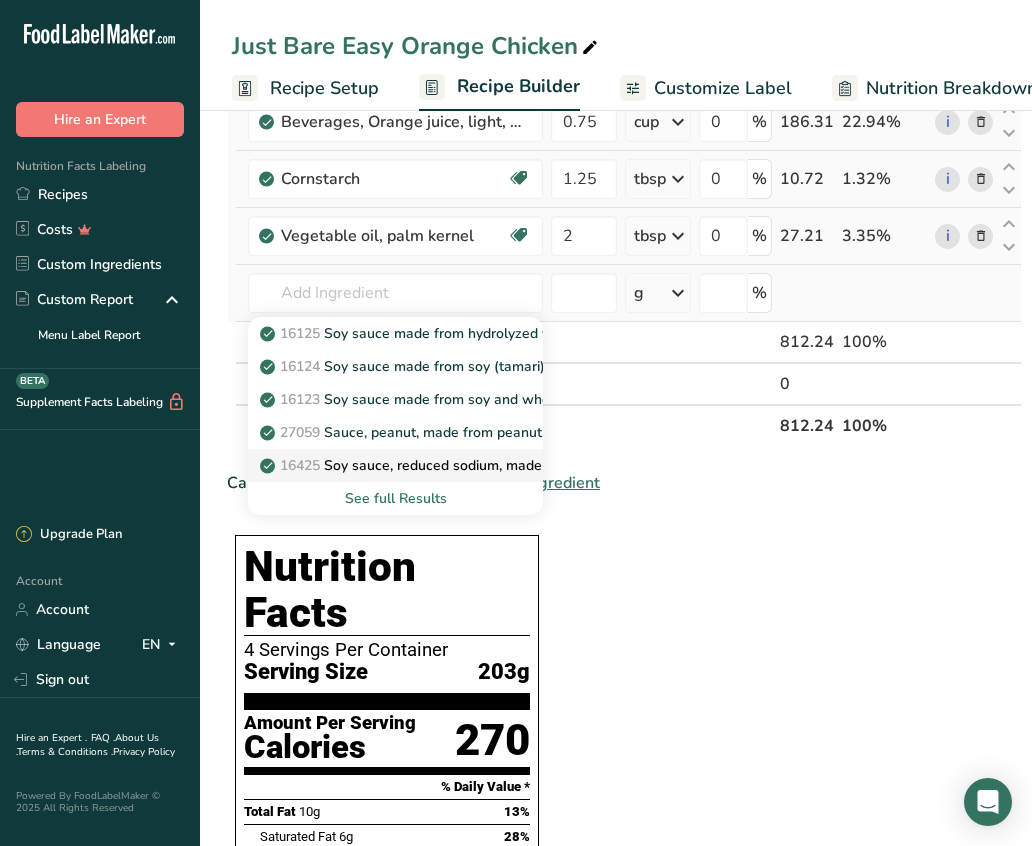 click on "16425
Soy sauce, reduced sodium, made from hydrolyzed vegetable protein" at bounding box center (515, 465) 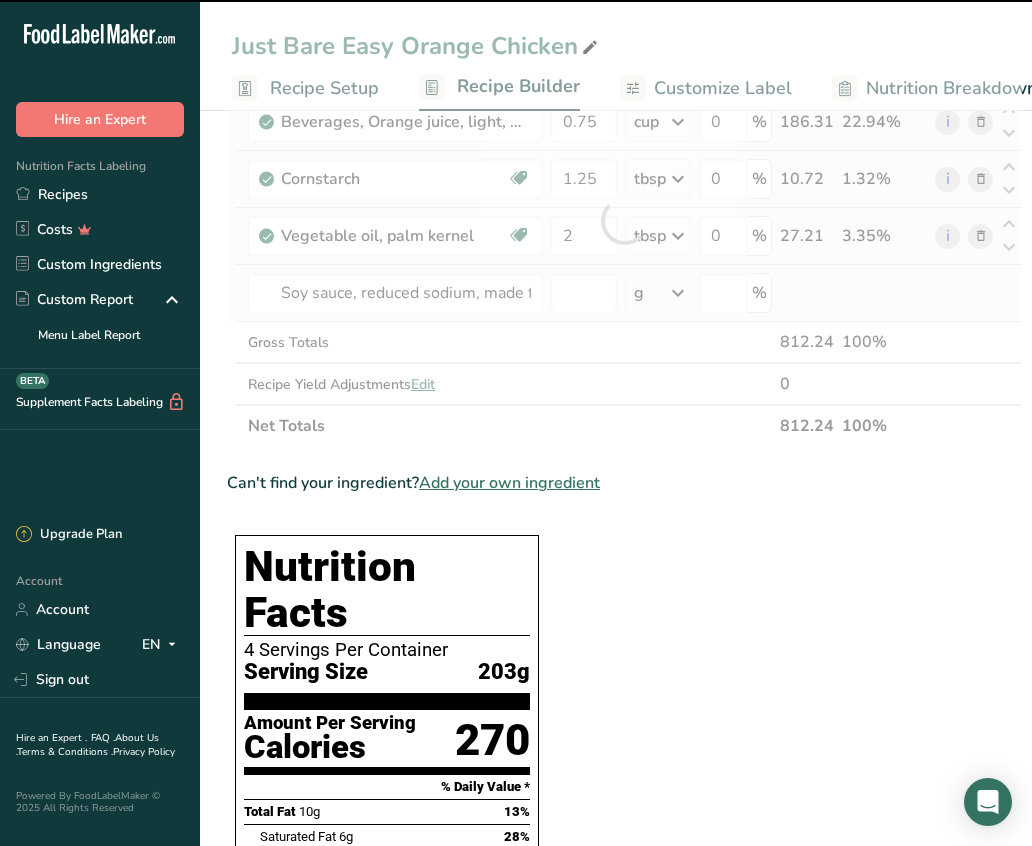 type on "0" 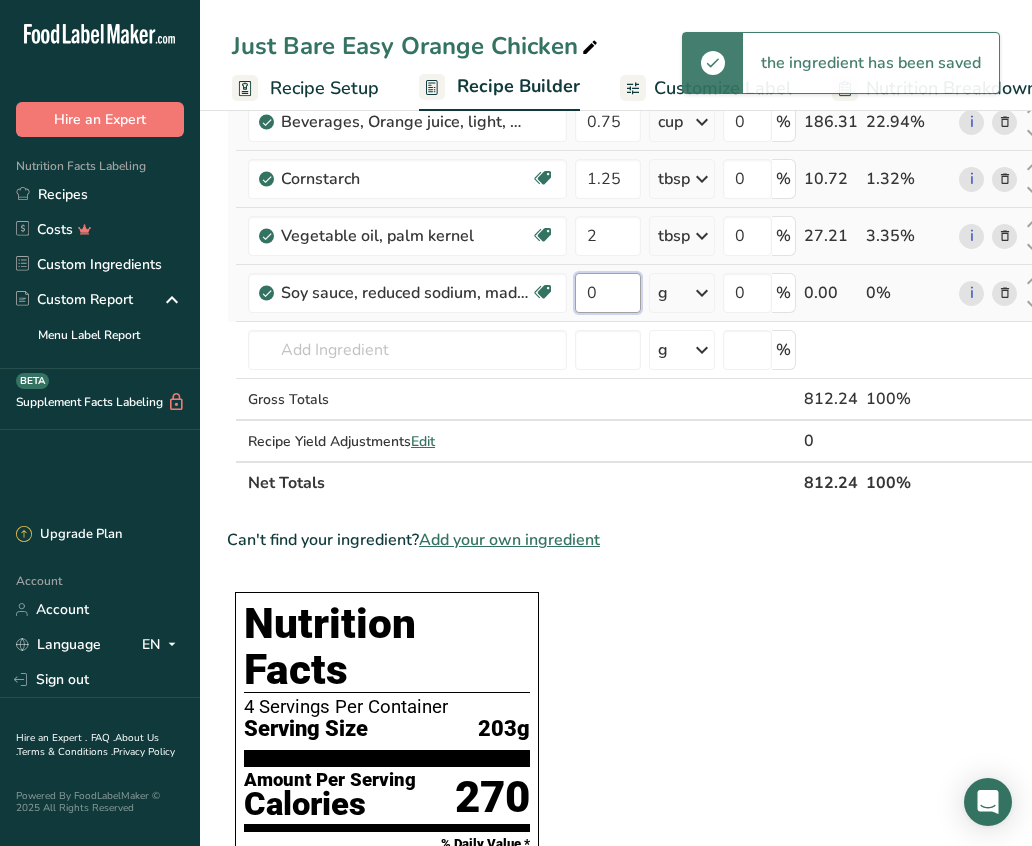 click on "0" at bounding box center (608, 293) 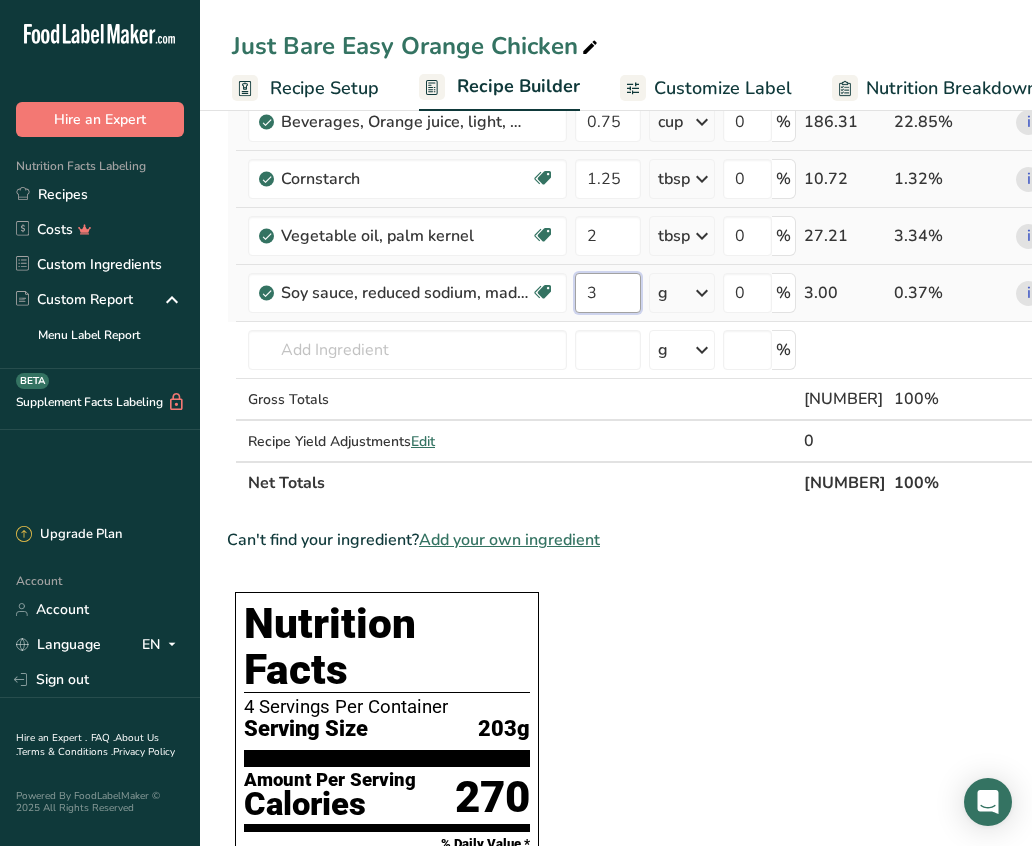 type on "3" 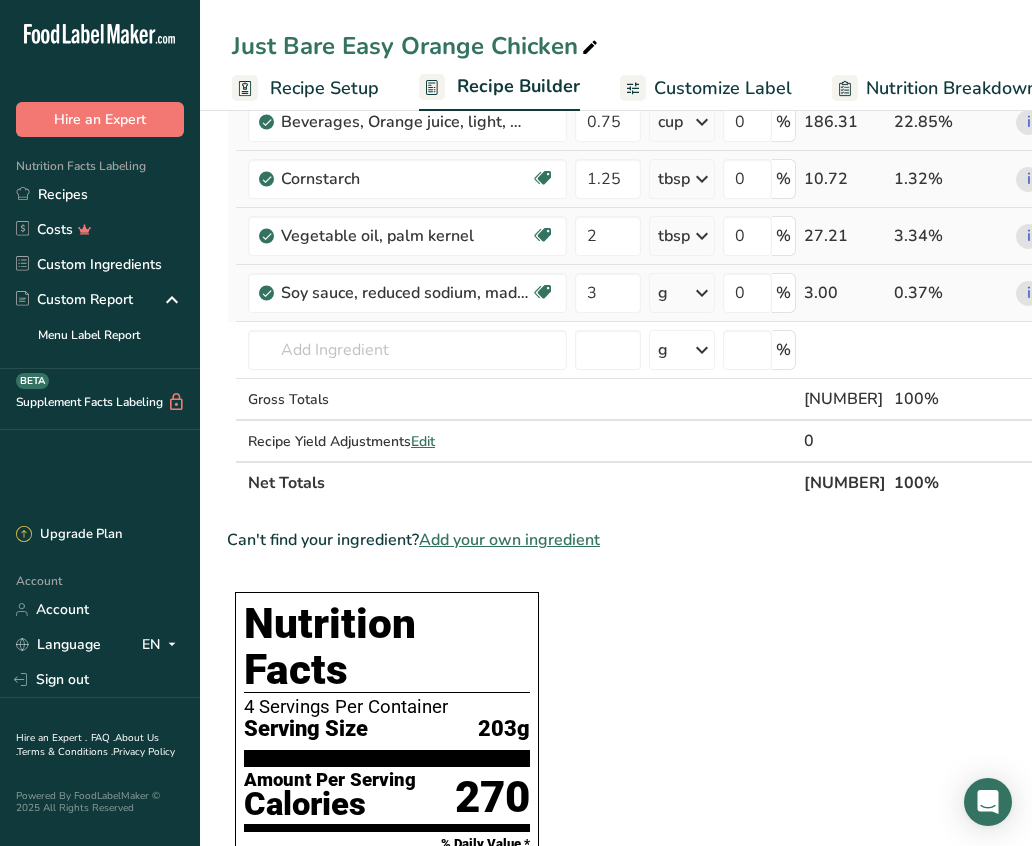 click on "Ingredient *
Amount *
Unit *
Waste *   .a-a{fill:#347362;}.b-a{fill:#fff;}          Grams
Percentage
Just Bare Roasted Chicken Breast Bites
588
g
Weight Units
g
kg
mg
See more
Volume Units
l
mL
fl oz
See more
0
%
588.00
72.13%
Beverages, Orange juice, light, No pulp
0.75
cup
Portions
8 fl oz
Weight Units
g
kg
mg
See more
Volume Units
l
1.05
lb/ft3
g/cm3
Confirm" at bounding box center [665, 249] 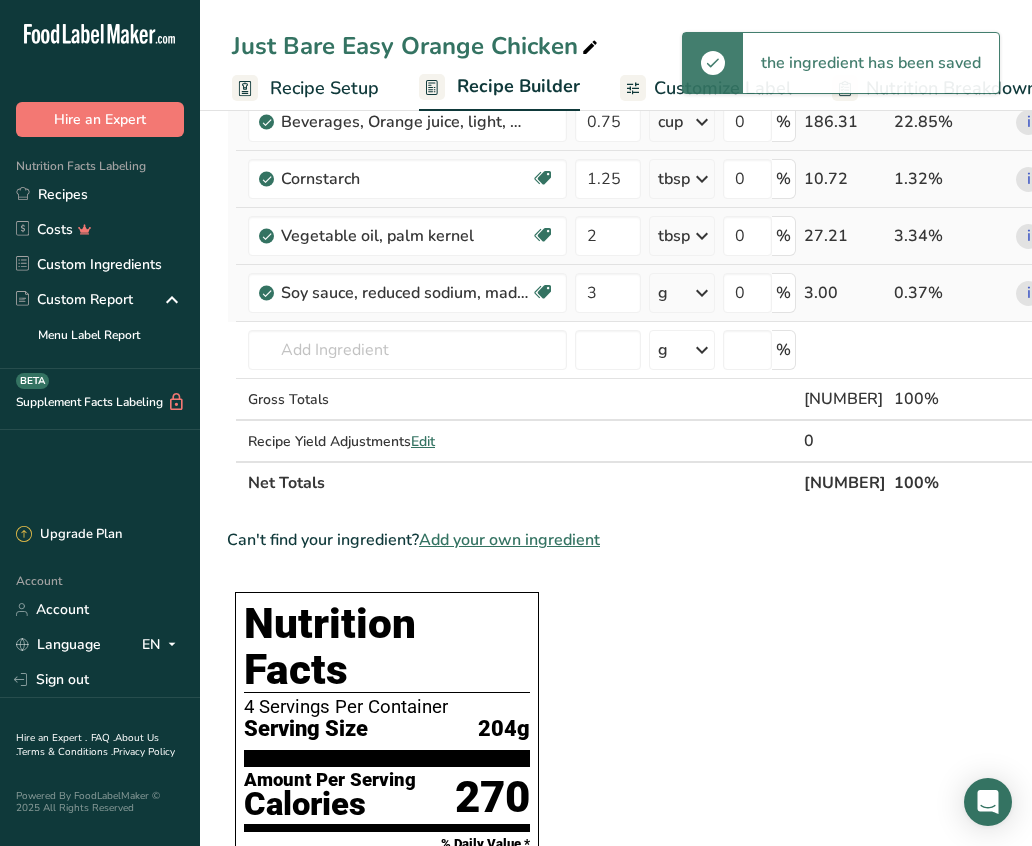 click at bounding box center (702, 293) 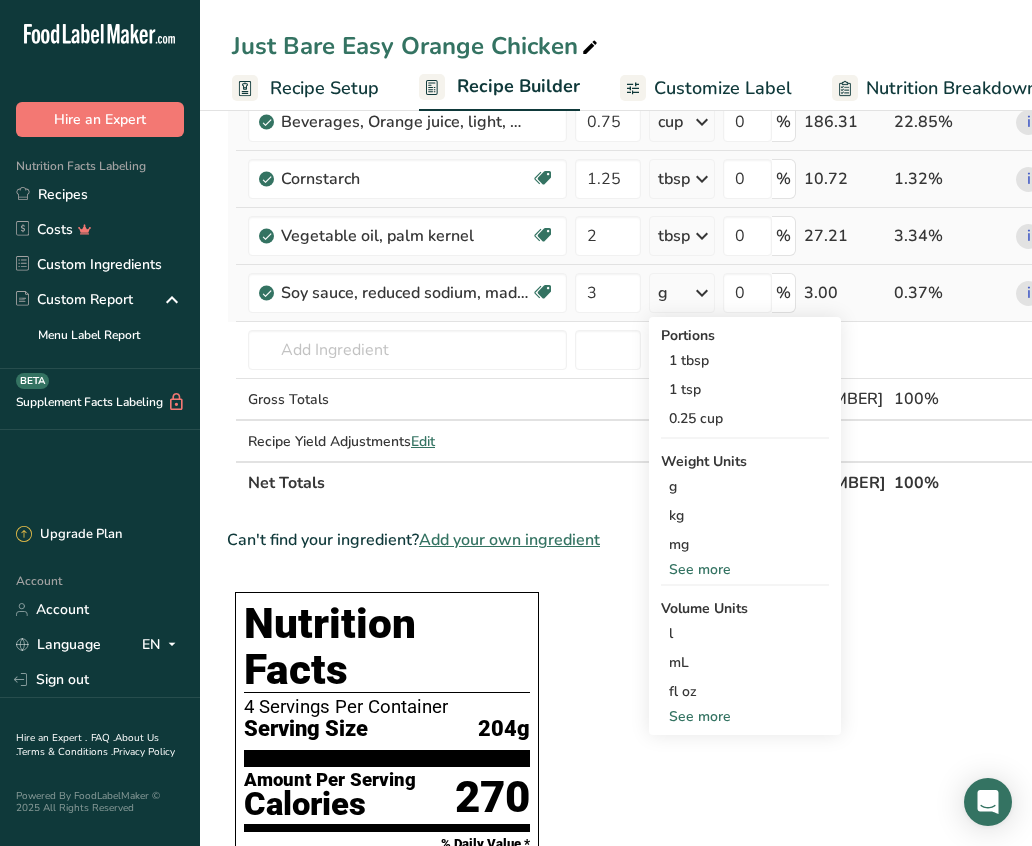 click on "See more" at bounding box center [745, 716] 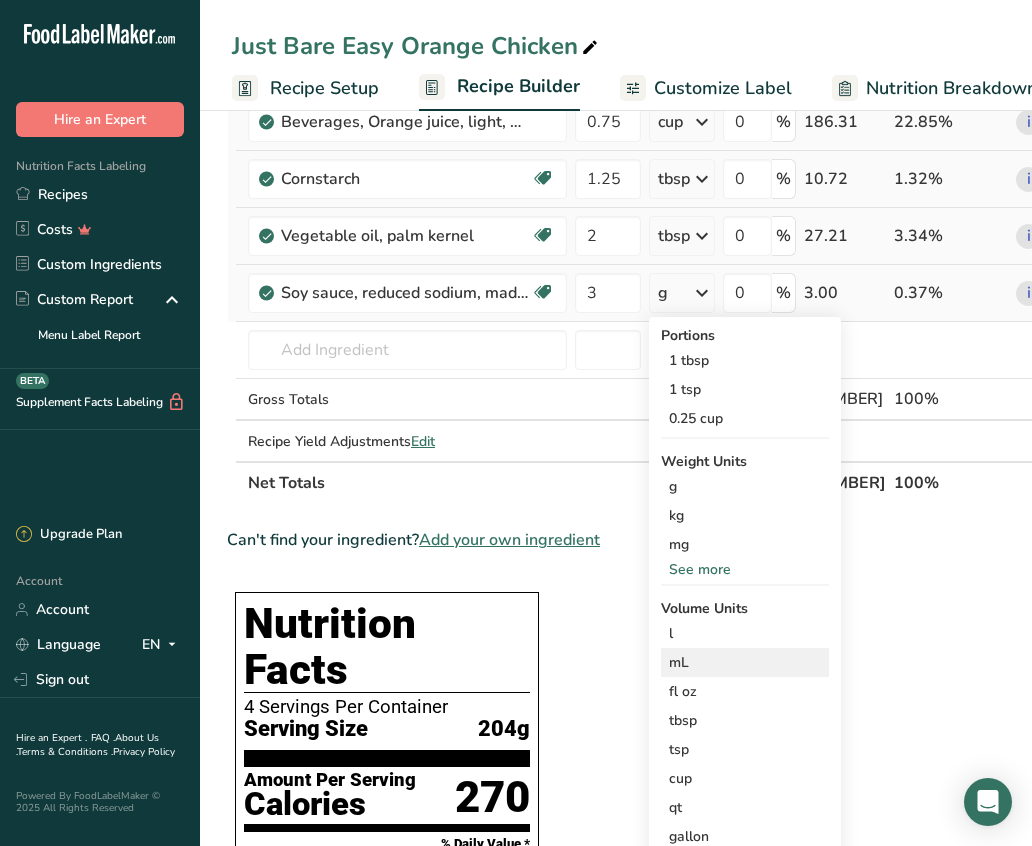 scroll, scrollTop: 273, scrollLeft: 0, axis: vertical 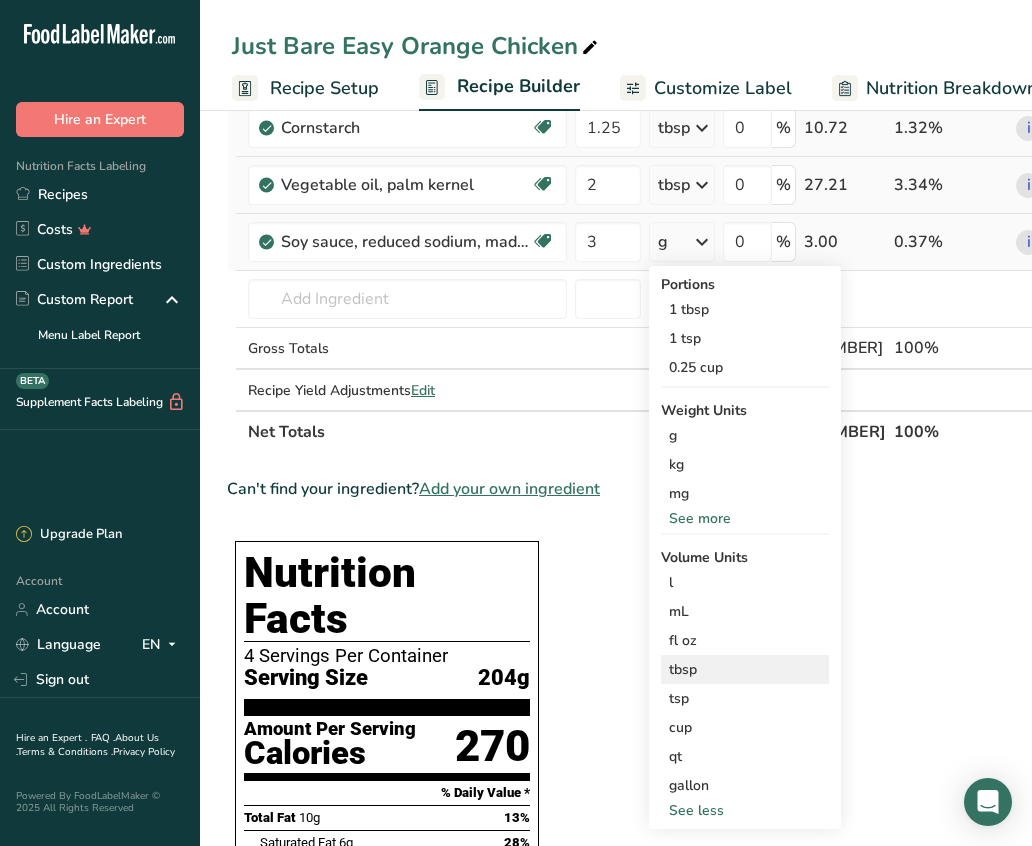 click on "tbsp" at bounding box center (745, 669) 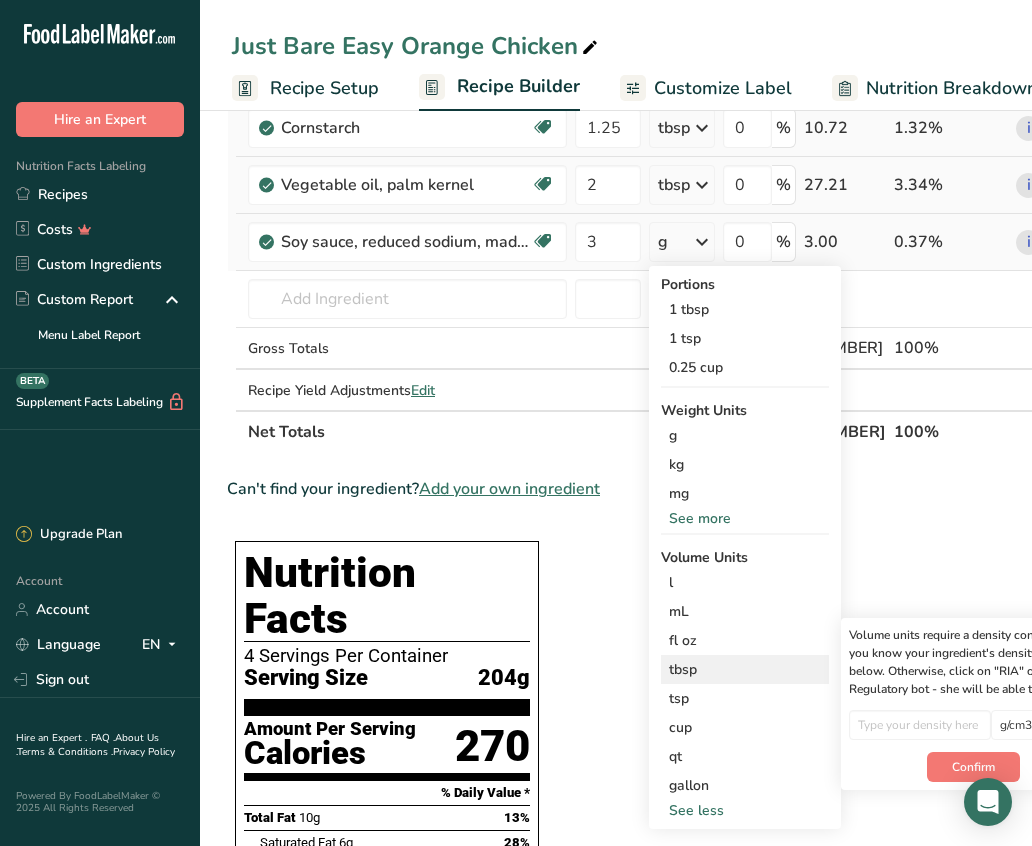 scroll, scrollTop: 0, scrollLeft: 80, axis: horizontal 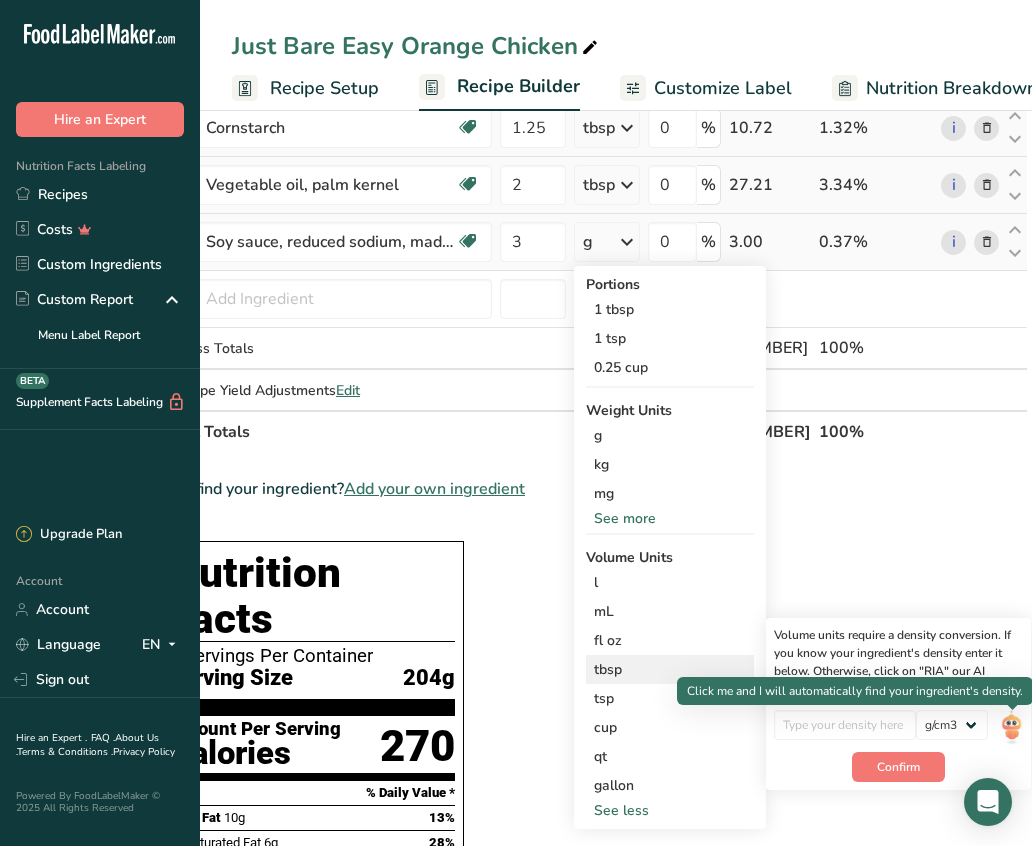 click at bounding box center [1011, 727] 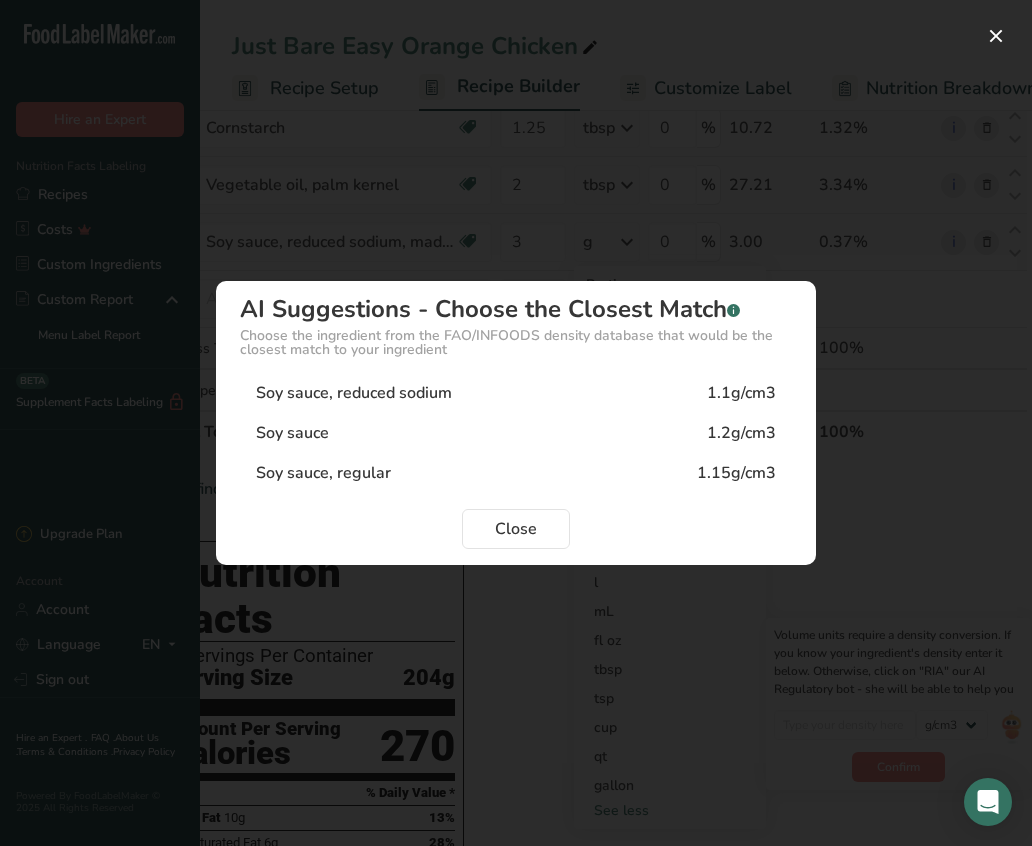click on "1.1g/cm3" at bounding box center [741, 393] 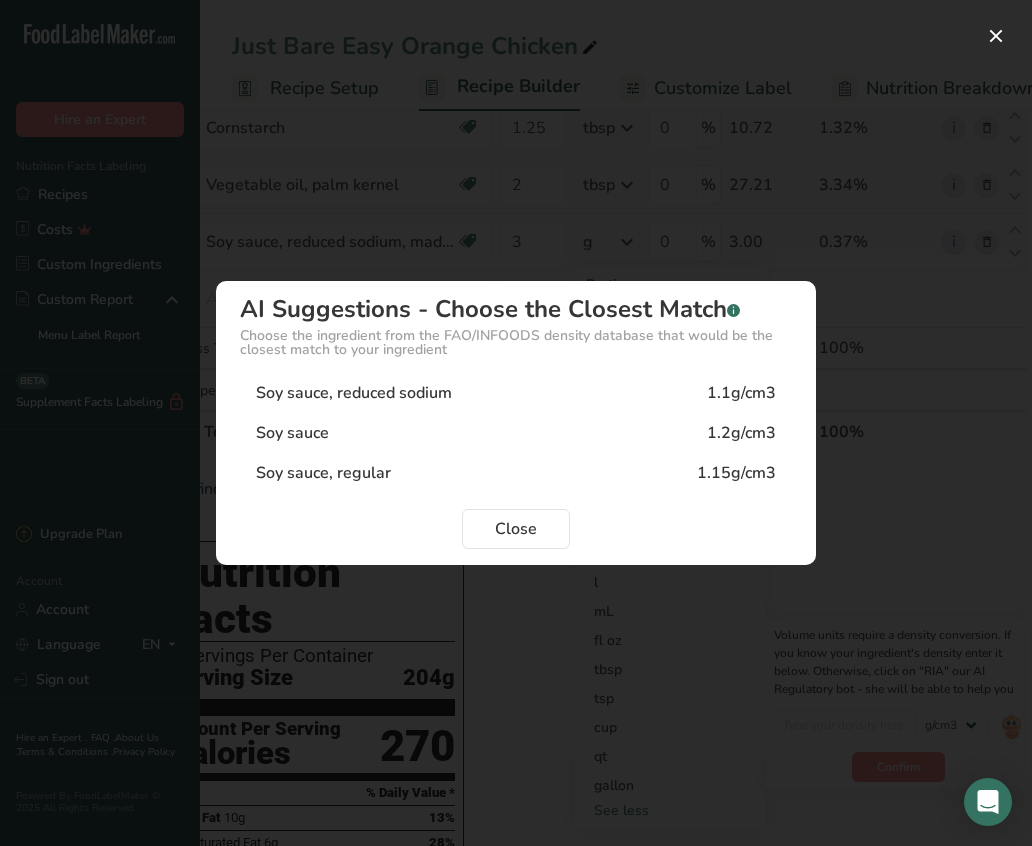 type on "1.1" 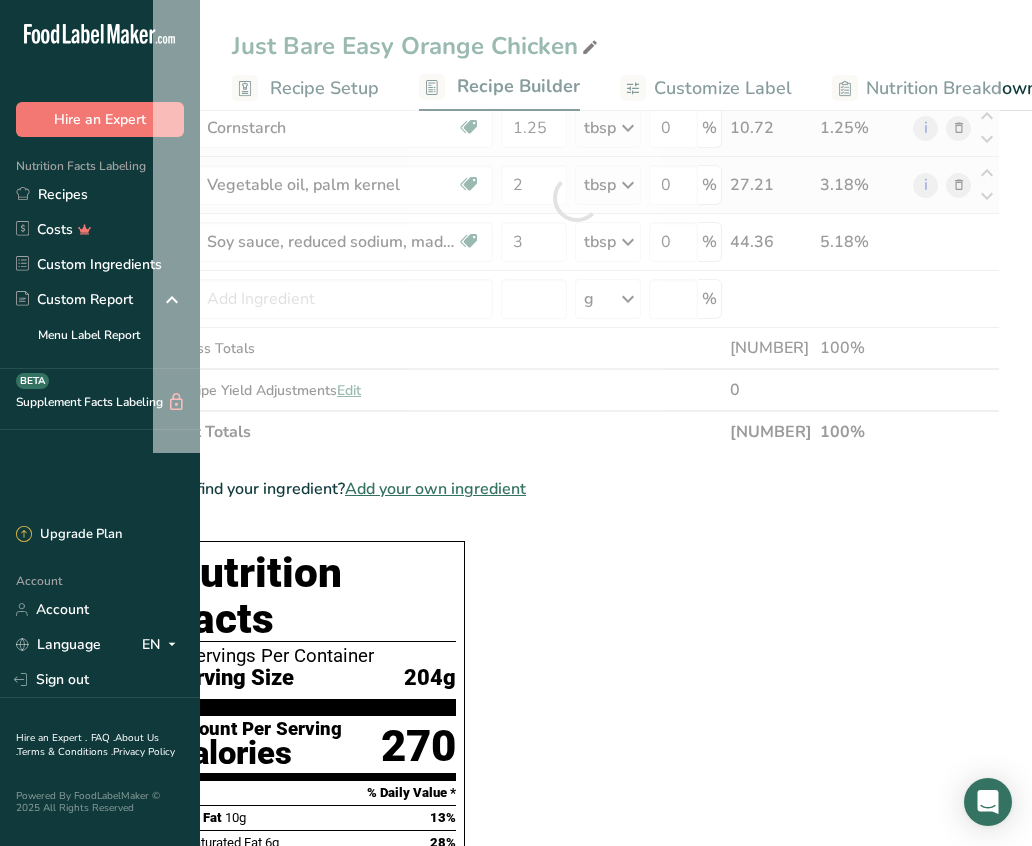 scroll, scrollTop: 0, scrollLeft: 29, axis: horizontal 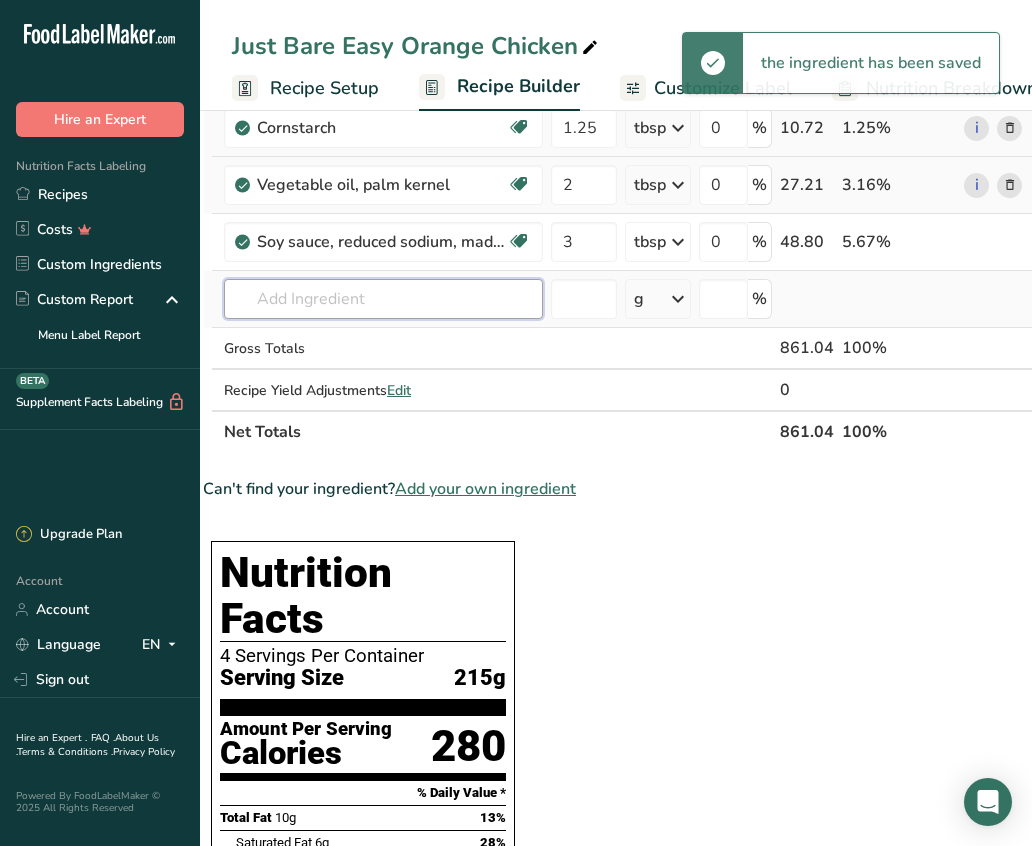 click at bounding box center [383, 299] 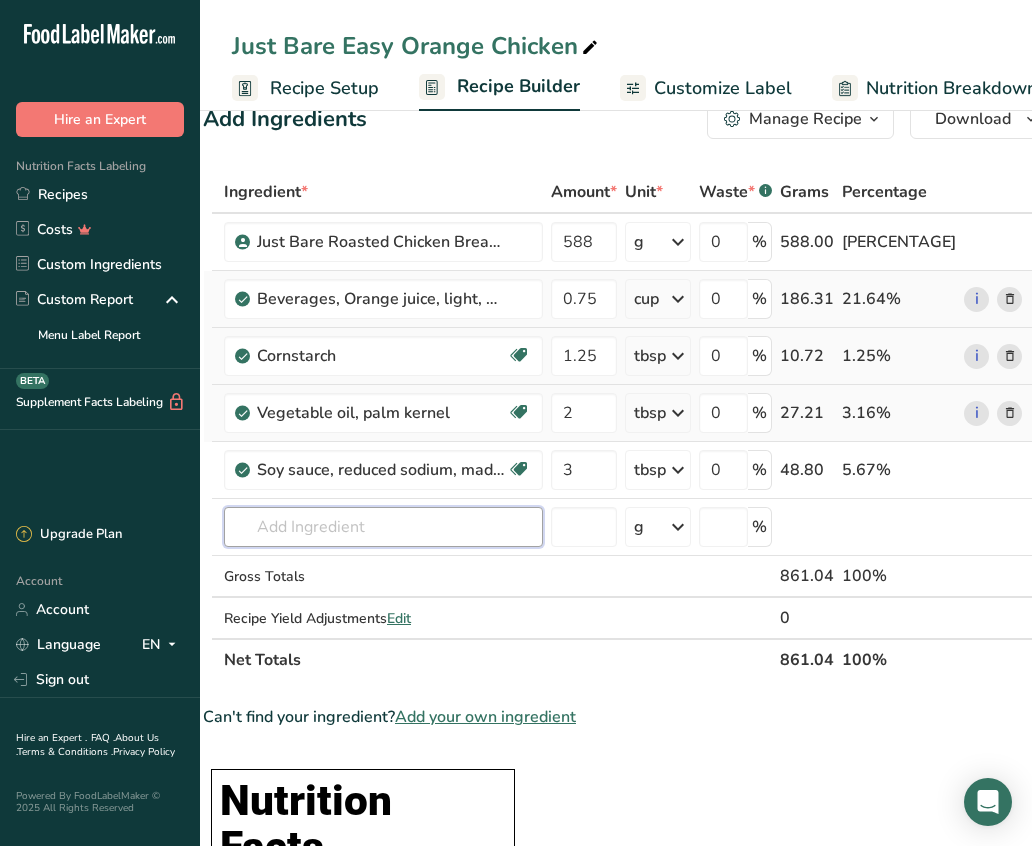 scroll, scrollTop: 42, scrollLeft: 0, axis: vertical 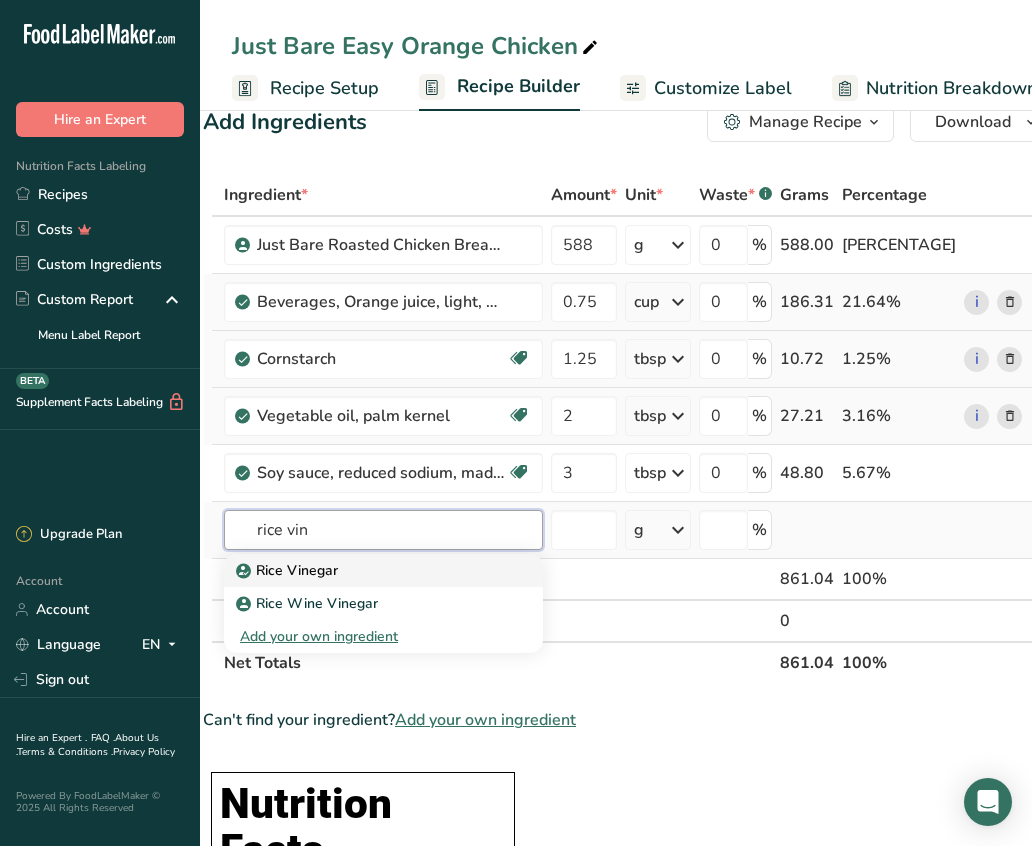 type on "rice vin" 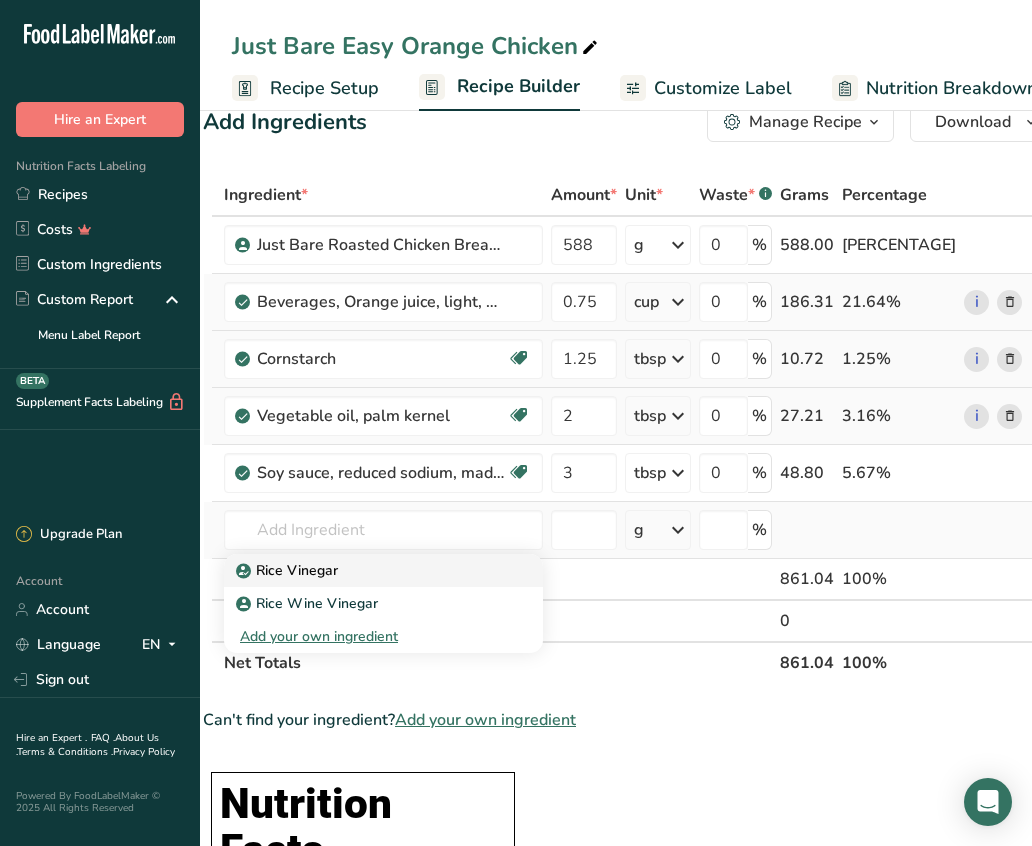 click on "Rice Vinegar" at bounding box center [367, 570] 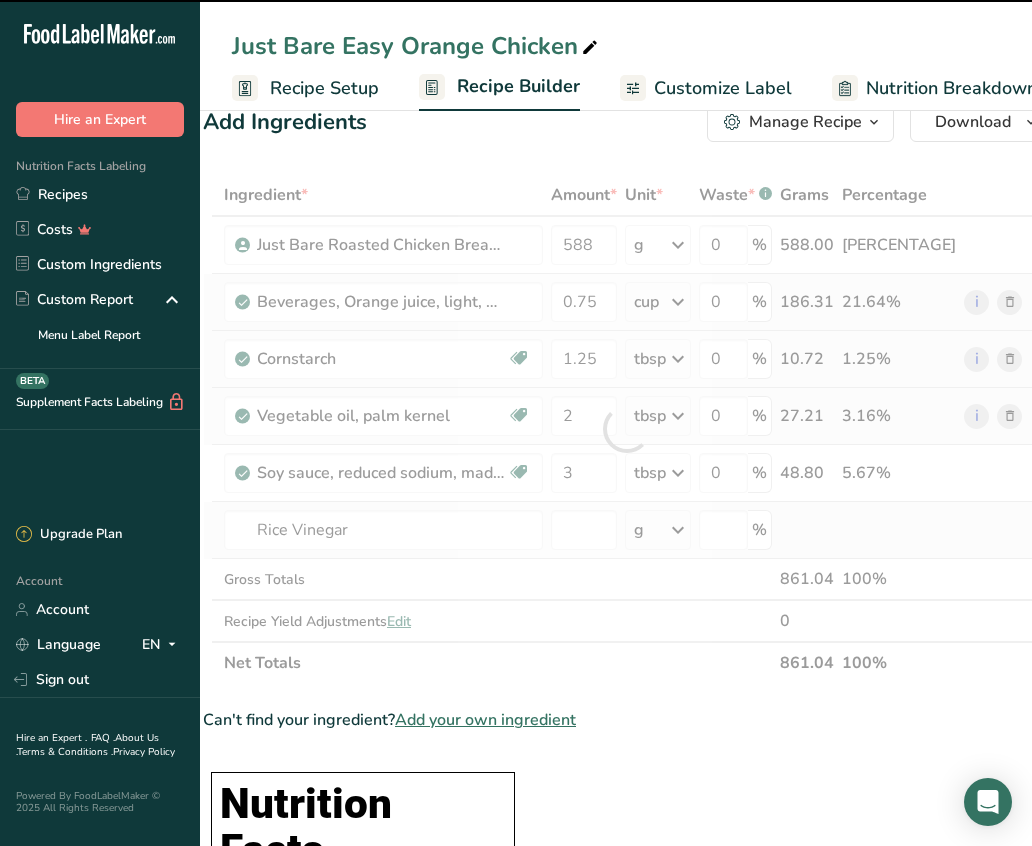 type on "0" 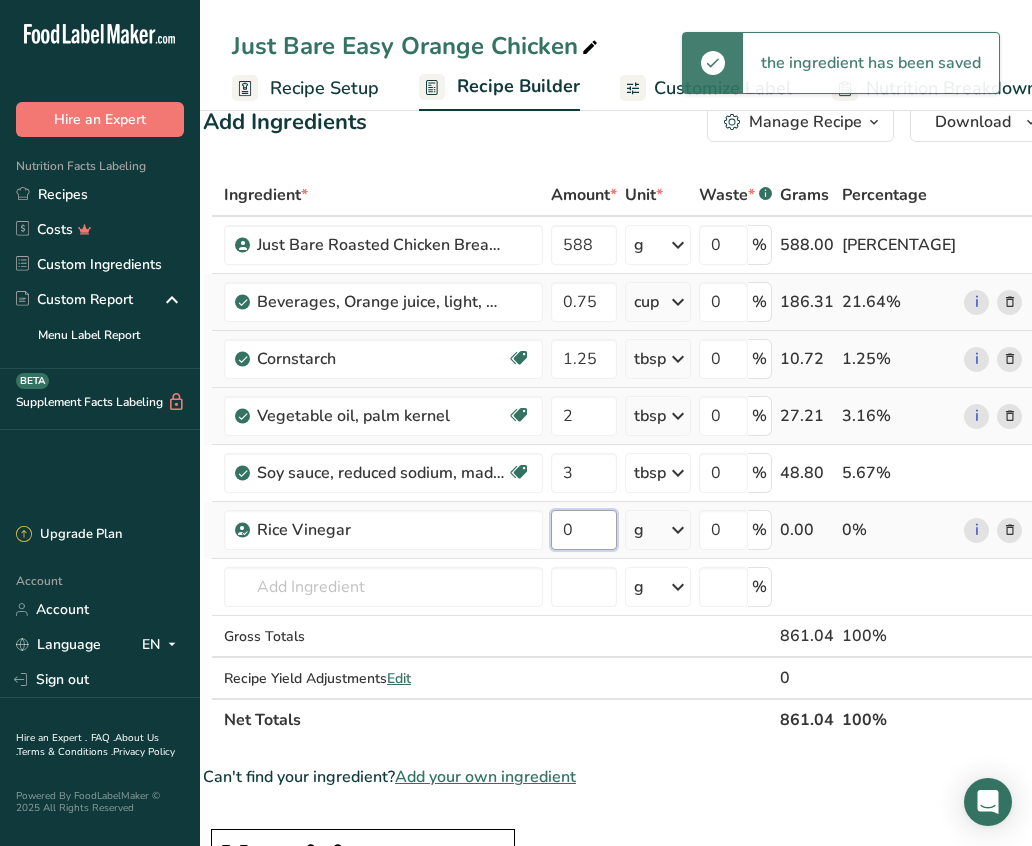 click on "0" at bounding box center (584, 530) 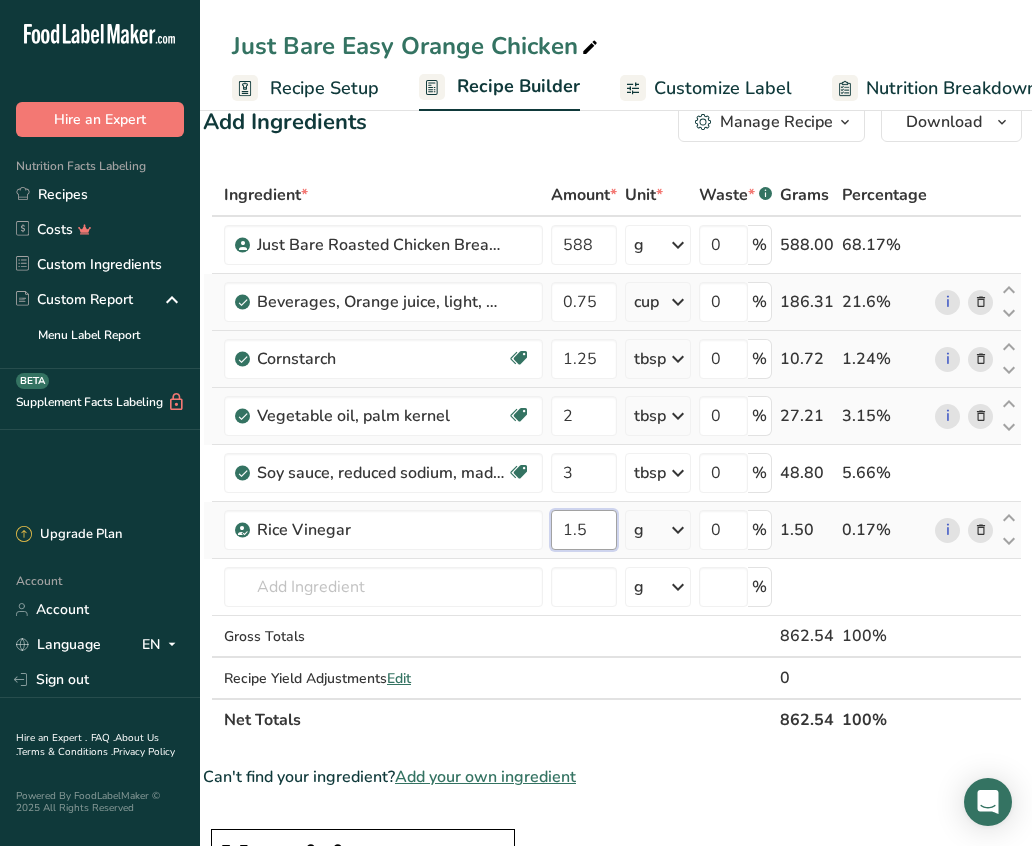 type on "1.5" 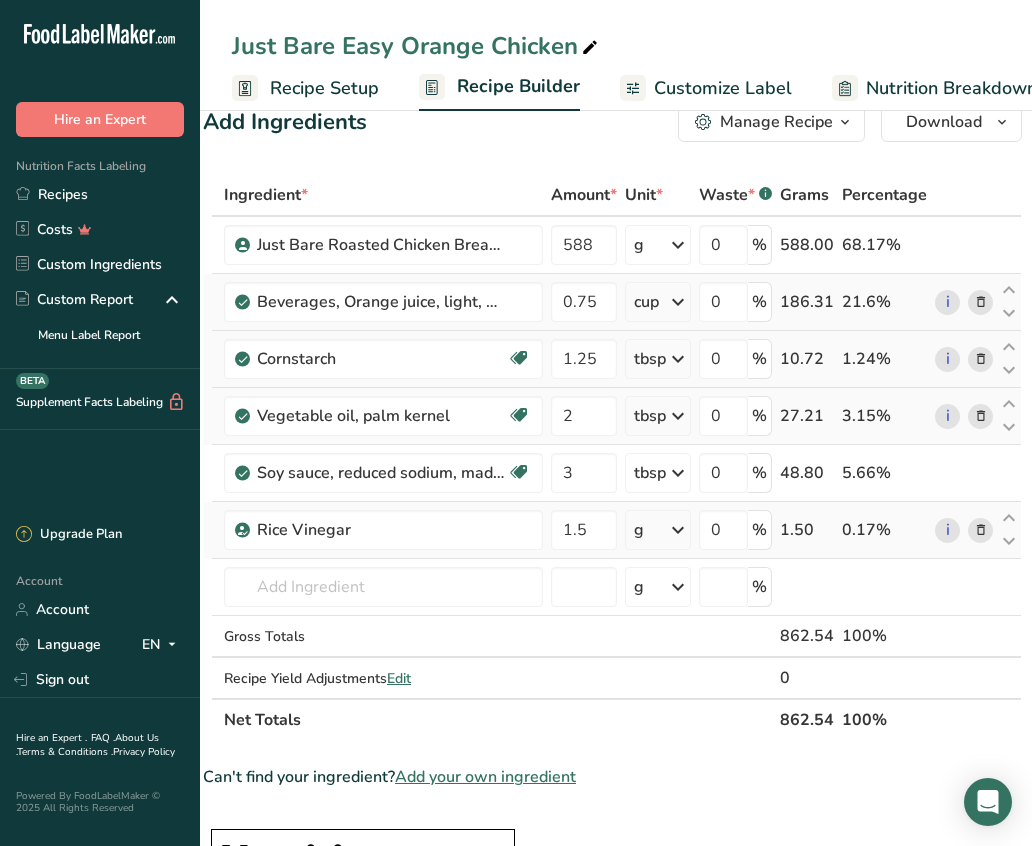 click on "Ingredient *
Amount *
Unit *
Waste *   .a-a{fill:#347362;}.b-a{fill:#fff;}          Grams
Percentage
Just Bare Roasted Chicken Breast Bites
588
g
Weight Units
g
kg
mg
See more
Volume Units
l
mL
fl oz
See more
0
%
588.00
68.17%
Beverages, Orange juice, light, No pulp
0.75
cup
Portions
8 fl oz
Weight Units
g
kg
mg
See more
Volume Units
l
1.05
lb/ft3
g/cm3
Confirm" at bounding box center [612, 457] 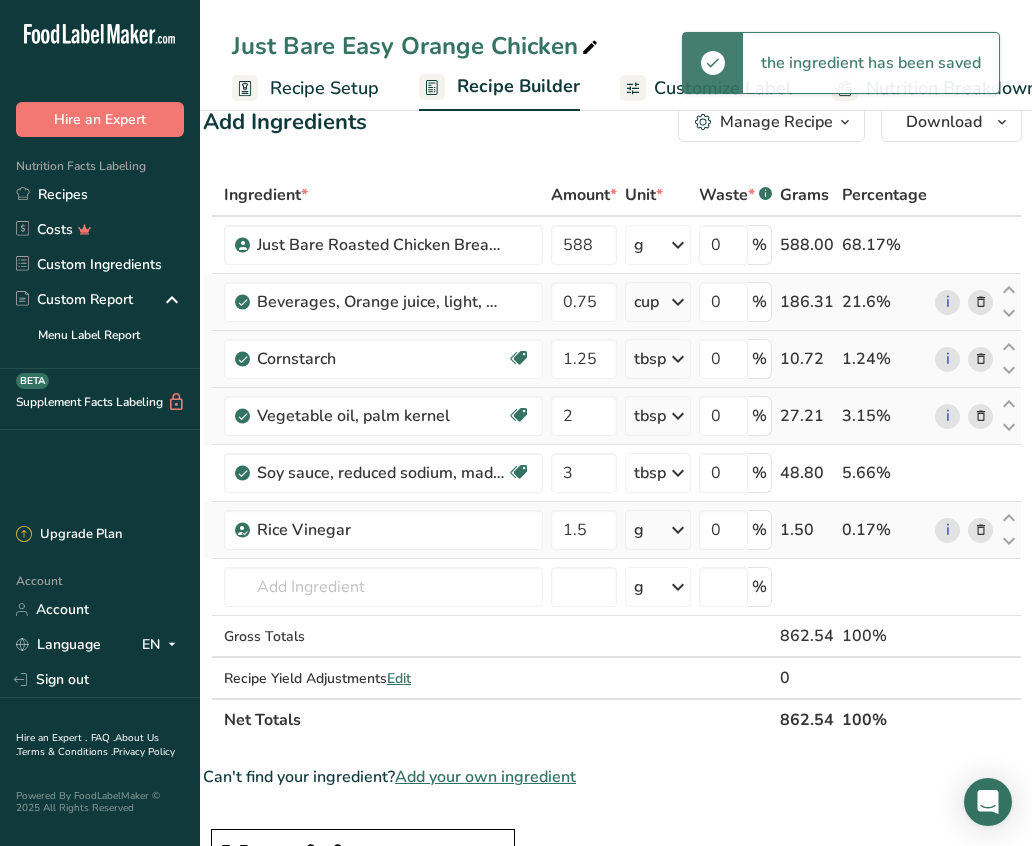 click at bounding box center [678, 530] 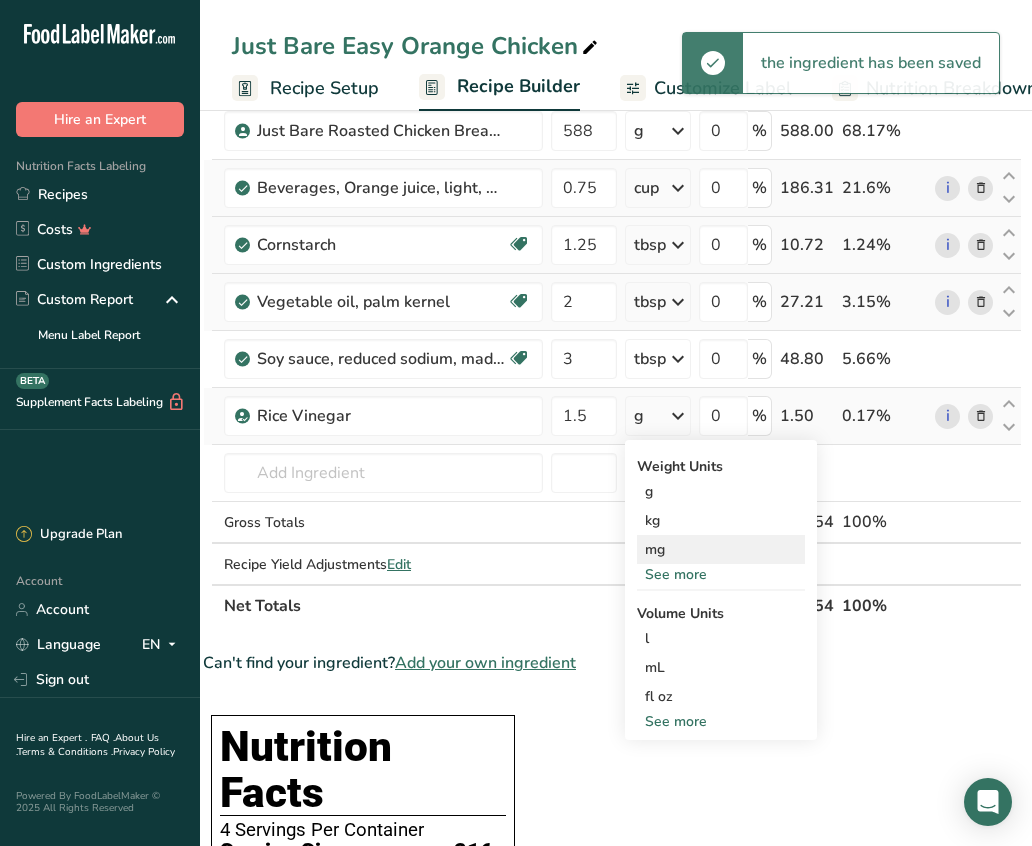scroll, scrollTop: 171, scrollLeft: 0, axis: vertical 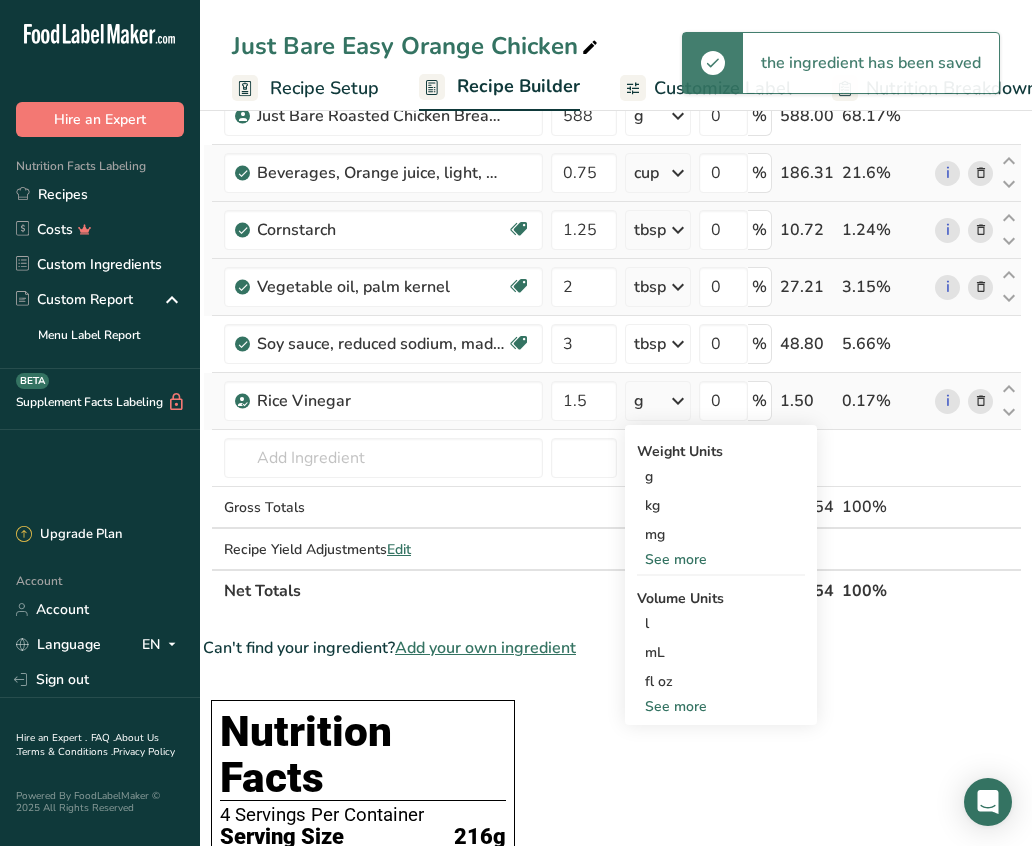 click on "See more" at bounding box center [721, 706] 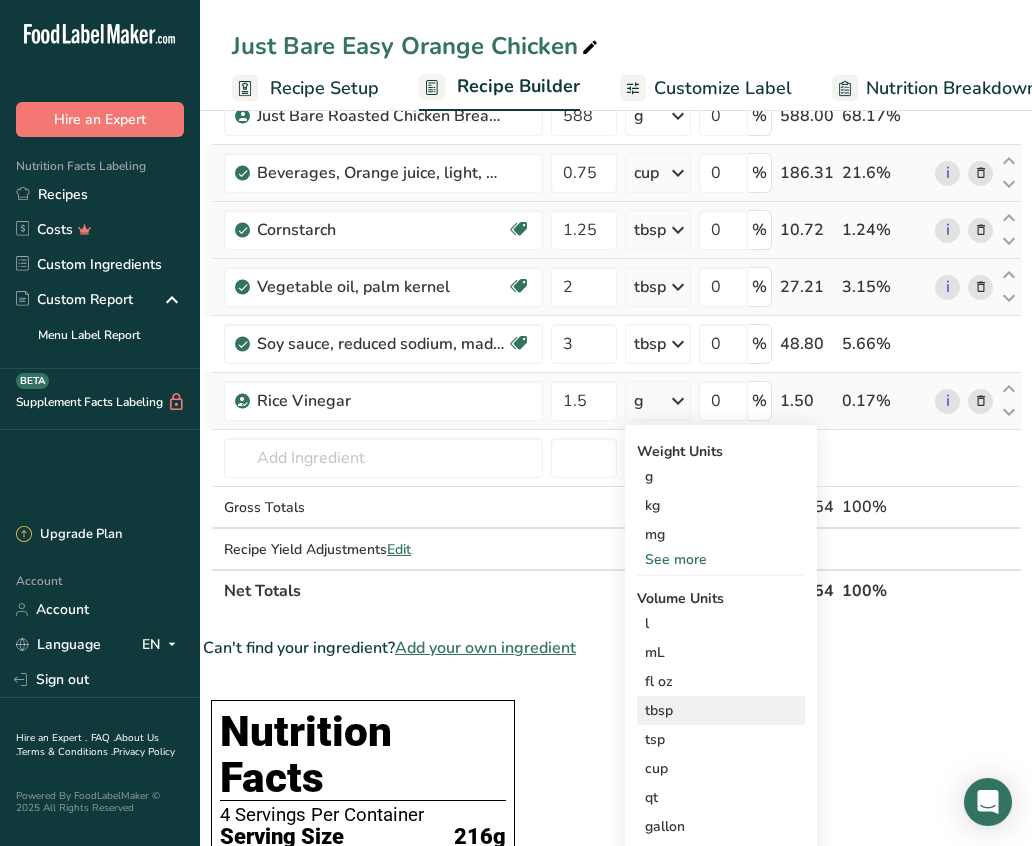 click on "tbsp" at bounding box center [721, 710] 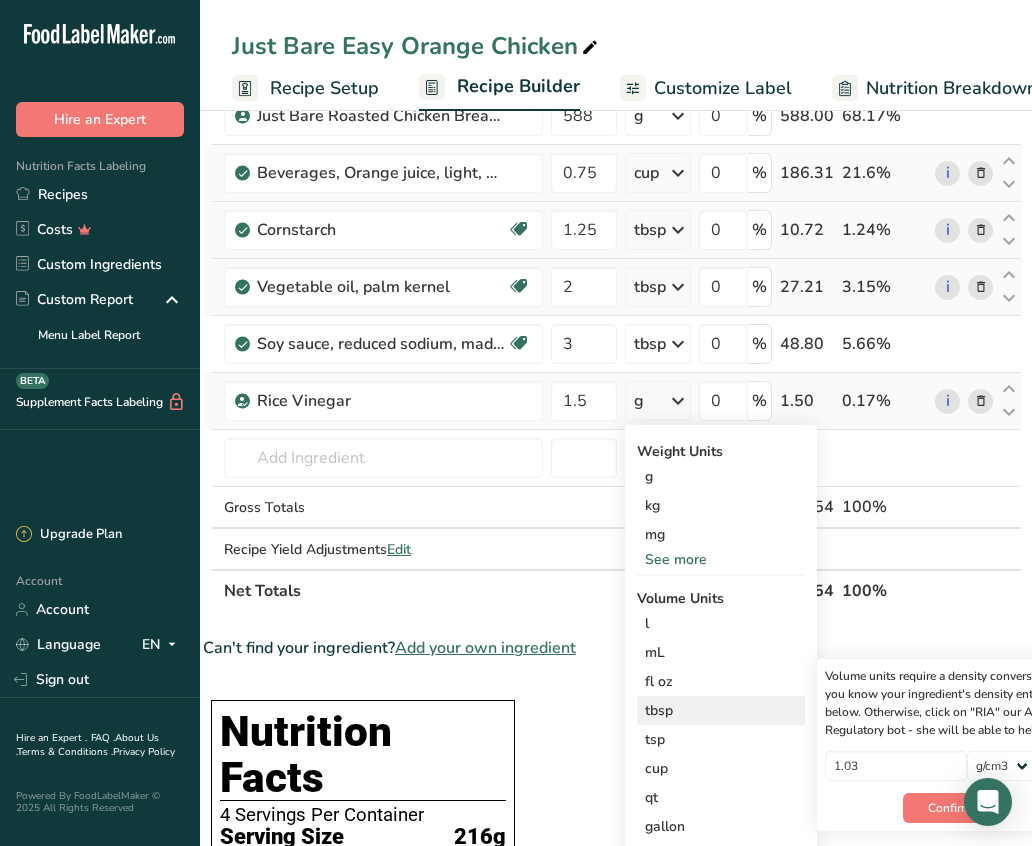 scroll, scrollTop: 0, scrollLeft: 80, axis: horizontal 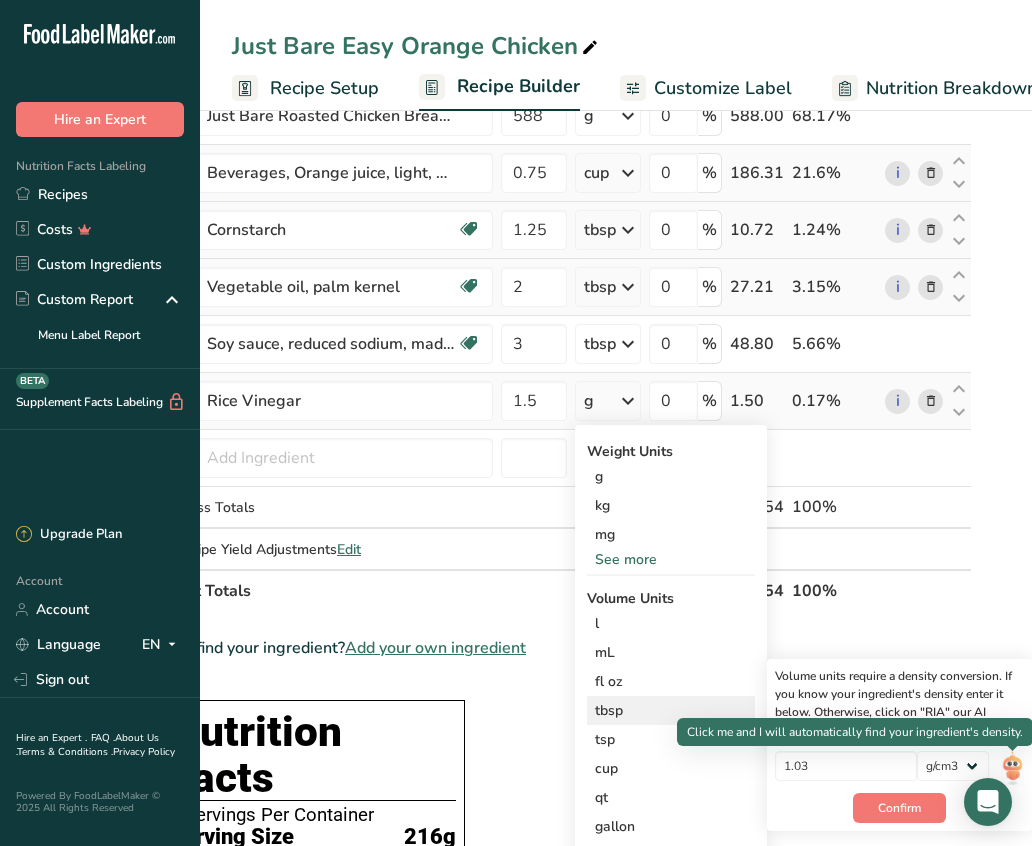 click at bounding box center [1012, 768] 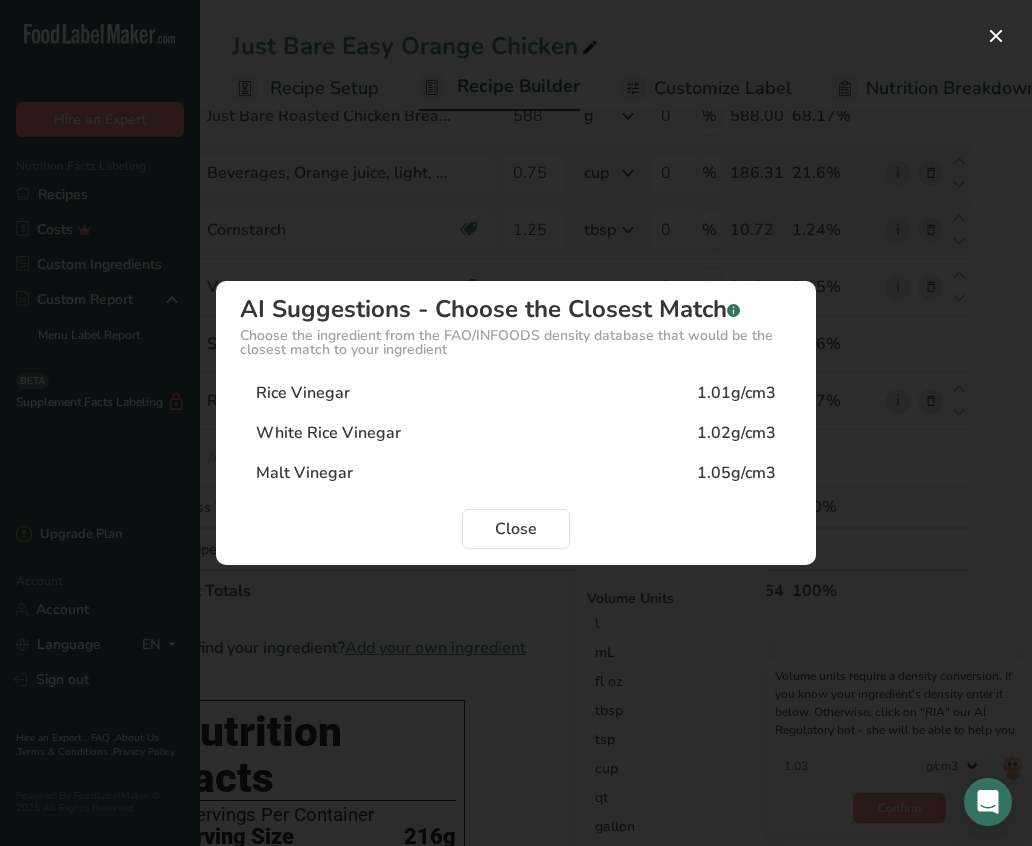 click on "Rice Vinegar   1.01g/cm3" at bounding box center [516, 393] 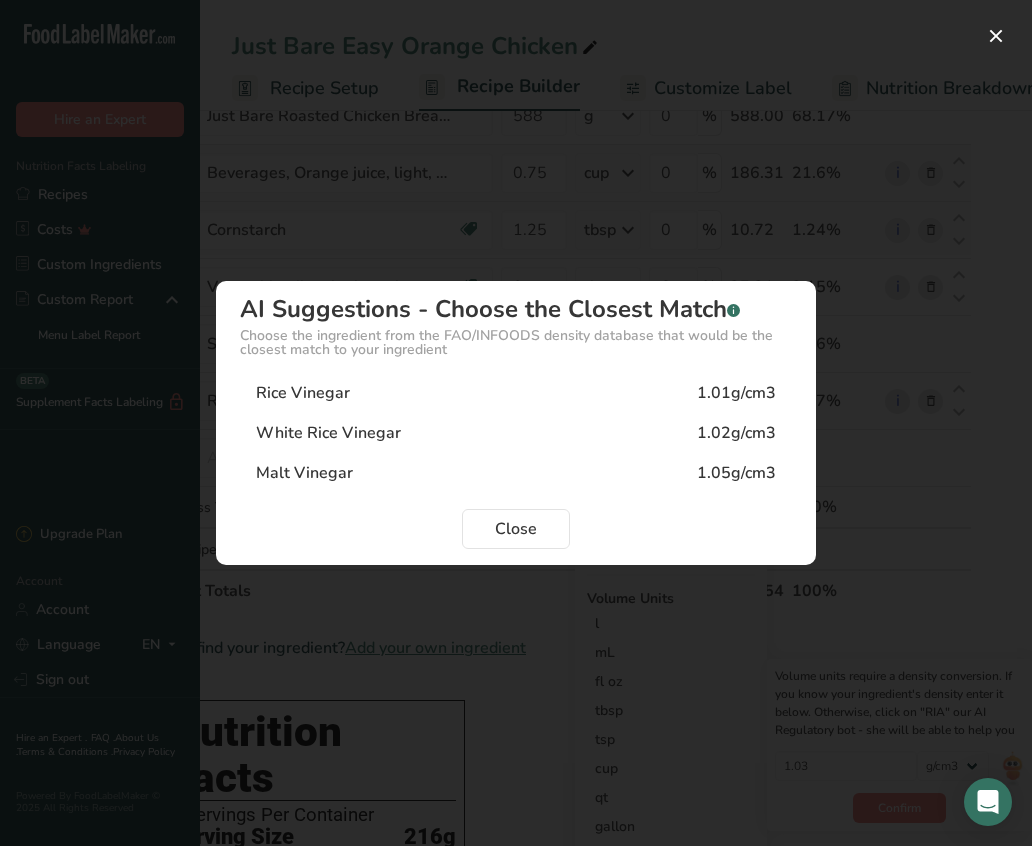 type on "1.01" 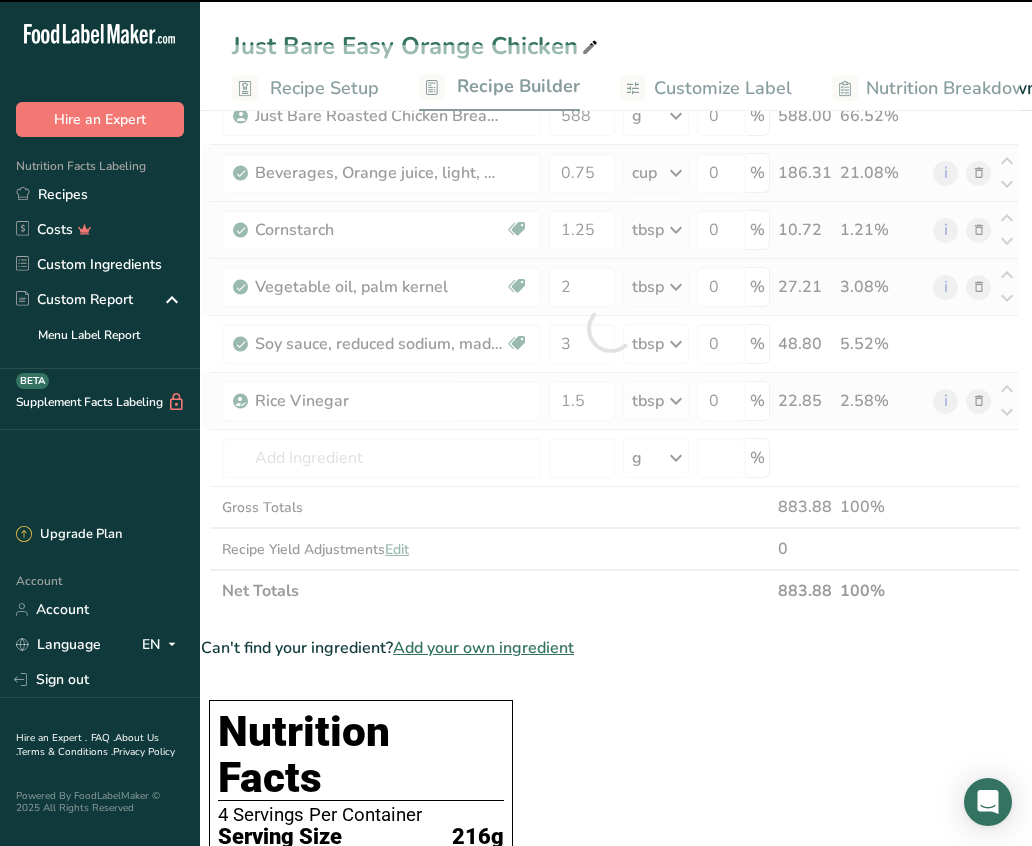 scroll, scrollTop: 0, scrollLeft: 29, axis: horizontal 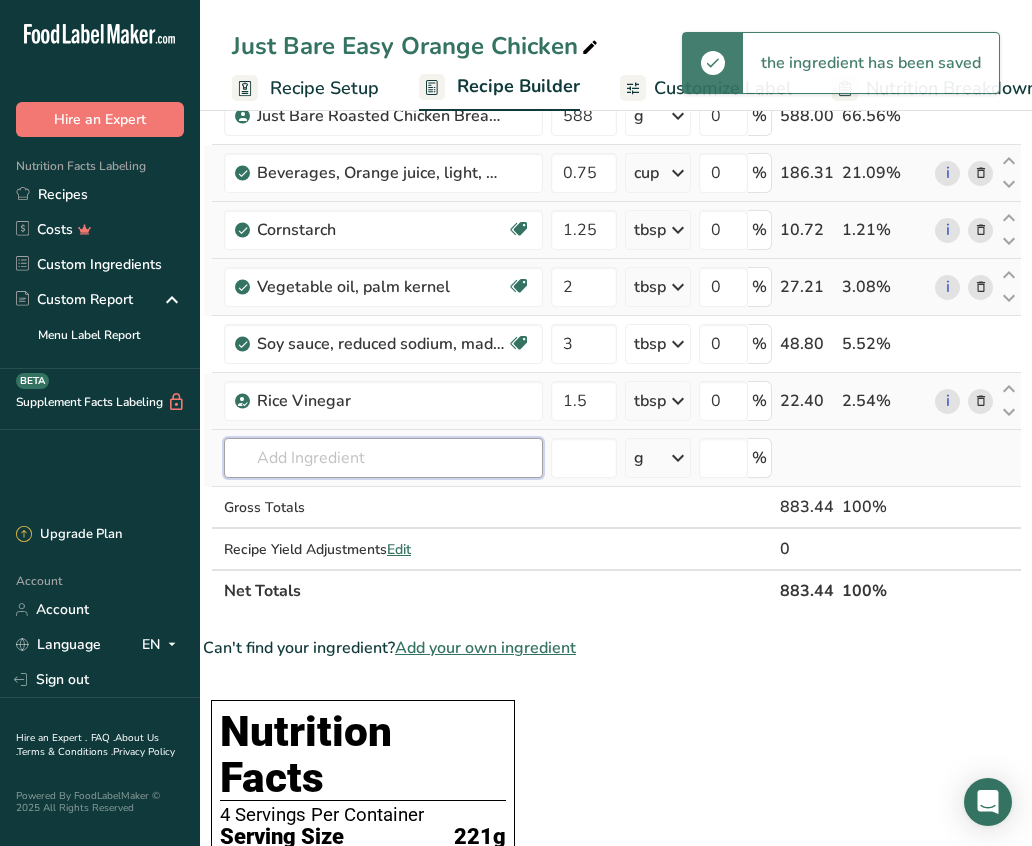 click at bounding box center (383, 458) 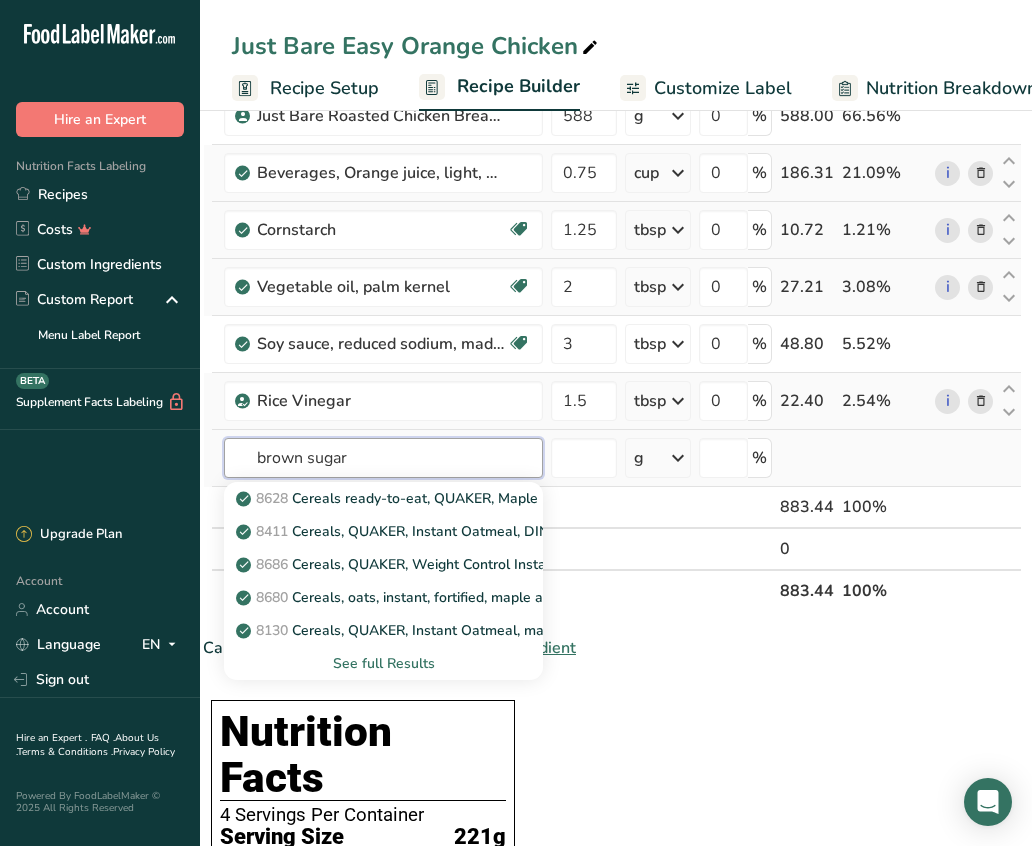 type on "brown sugar" 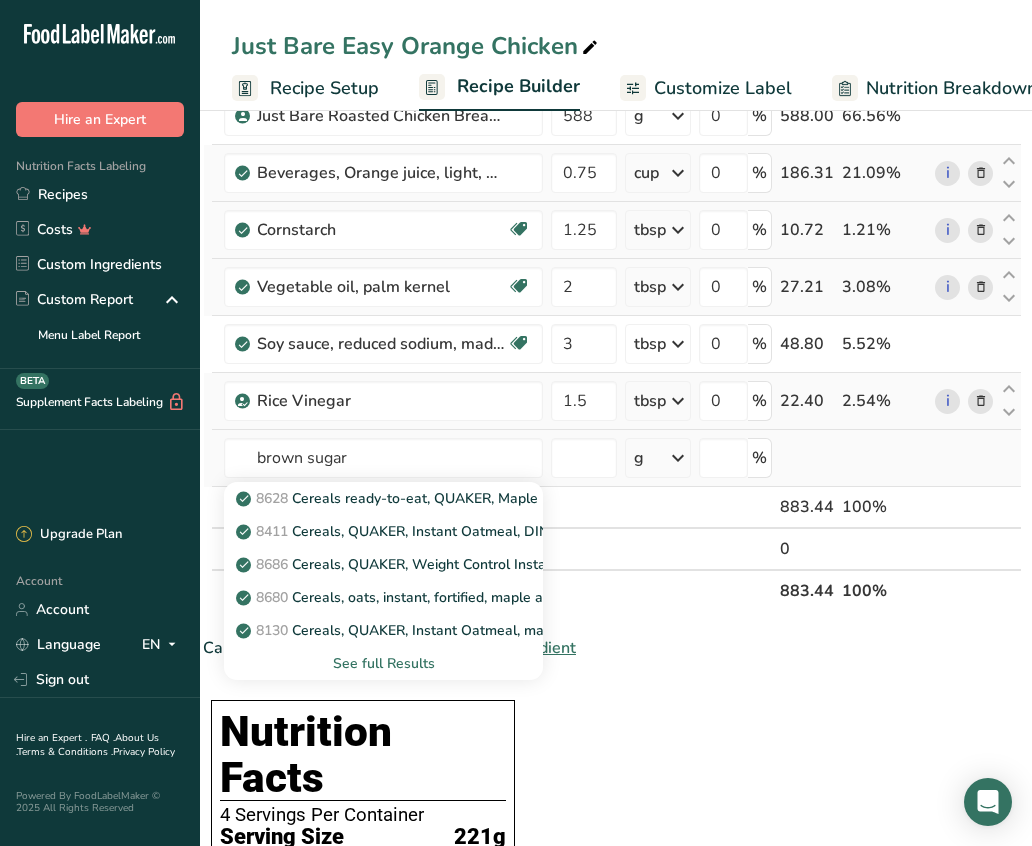 type 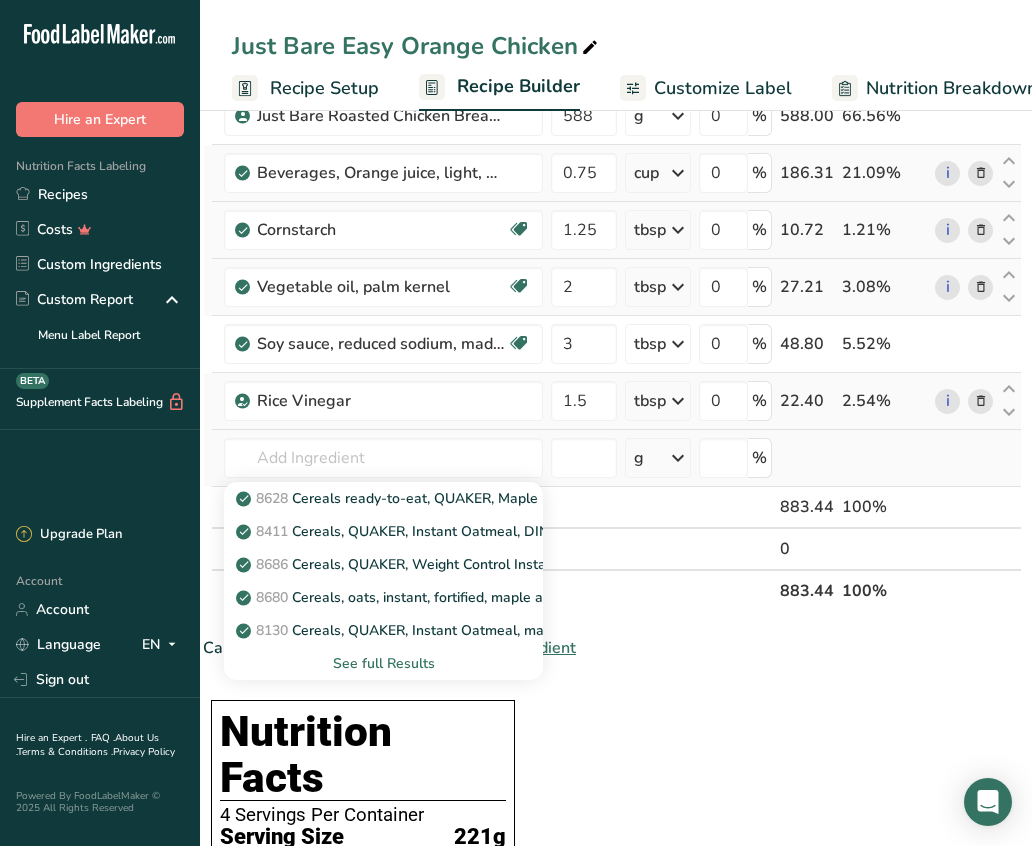 click on "See full Results" at bounding box center [383, 663] 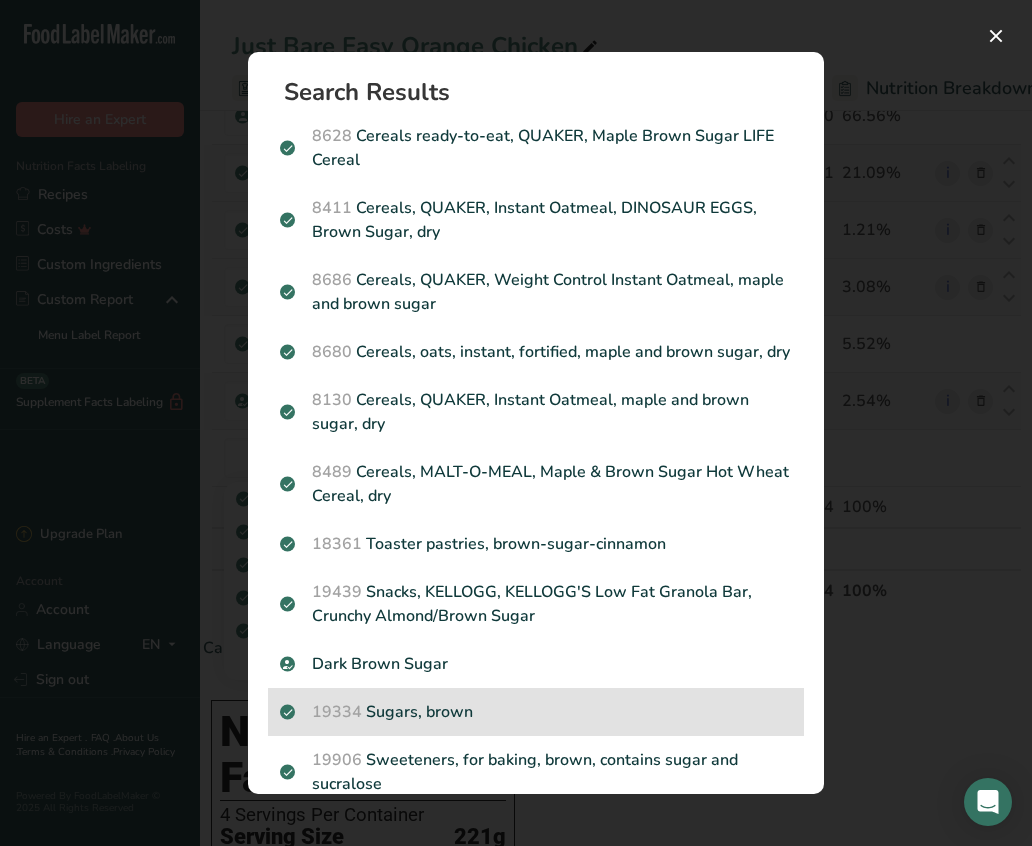 click on "19334
Sugars, brown" at bounding box center (536, 712) 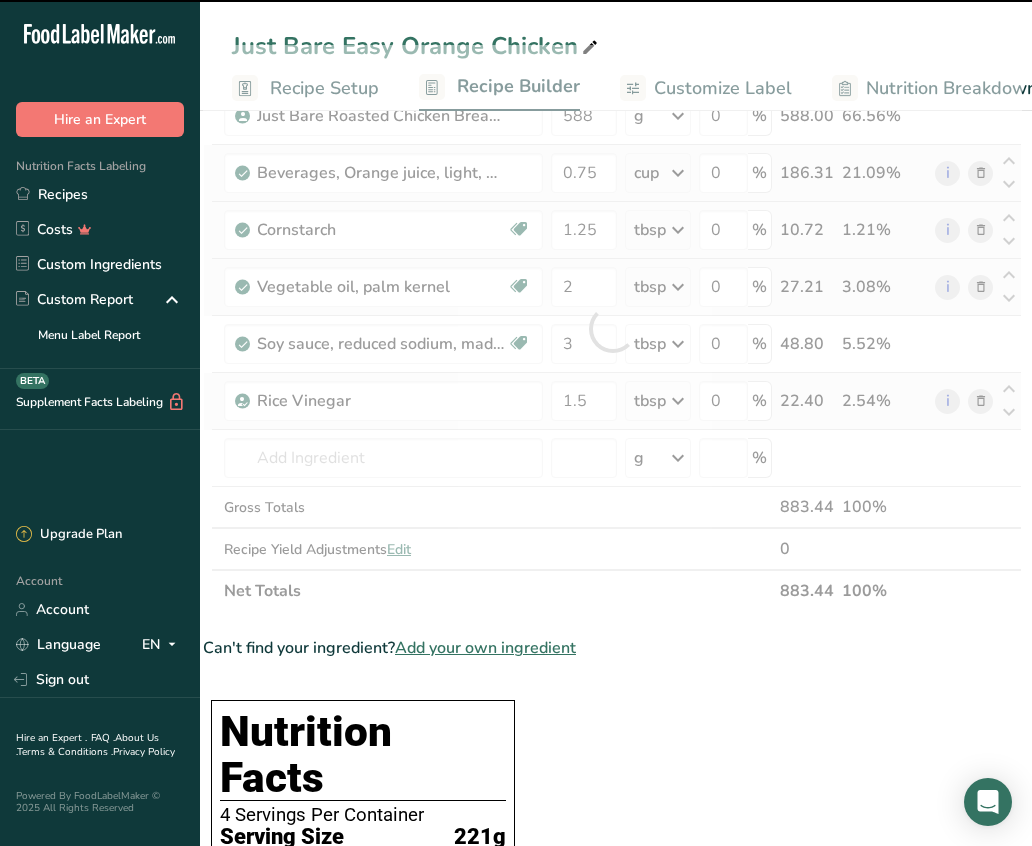 type on "0" 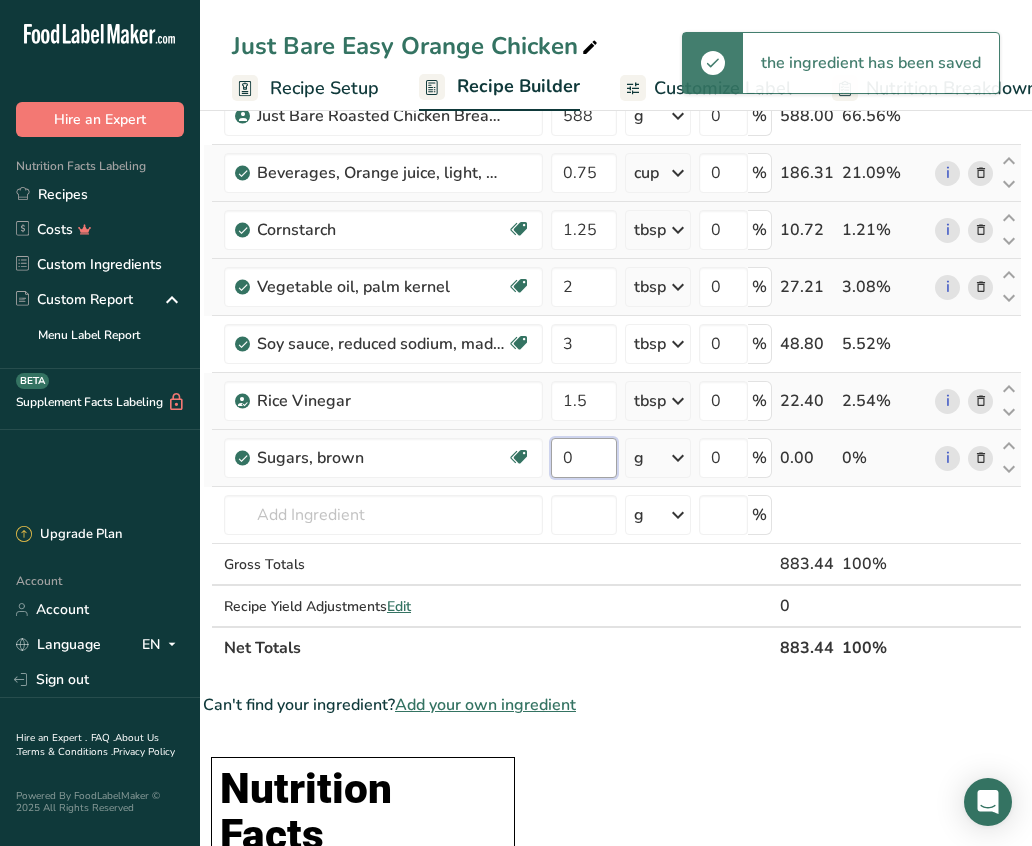 click on "0" at bounding box center [584, 458] 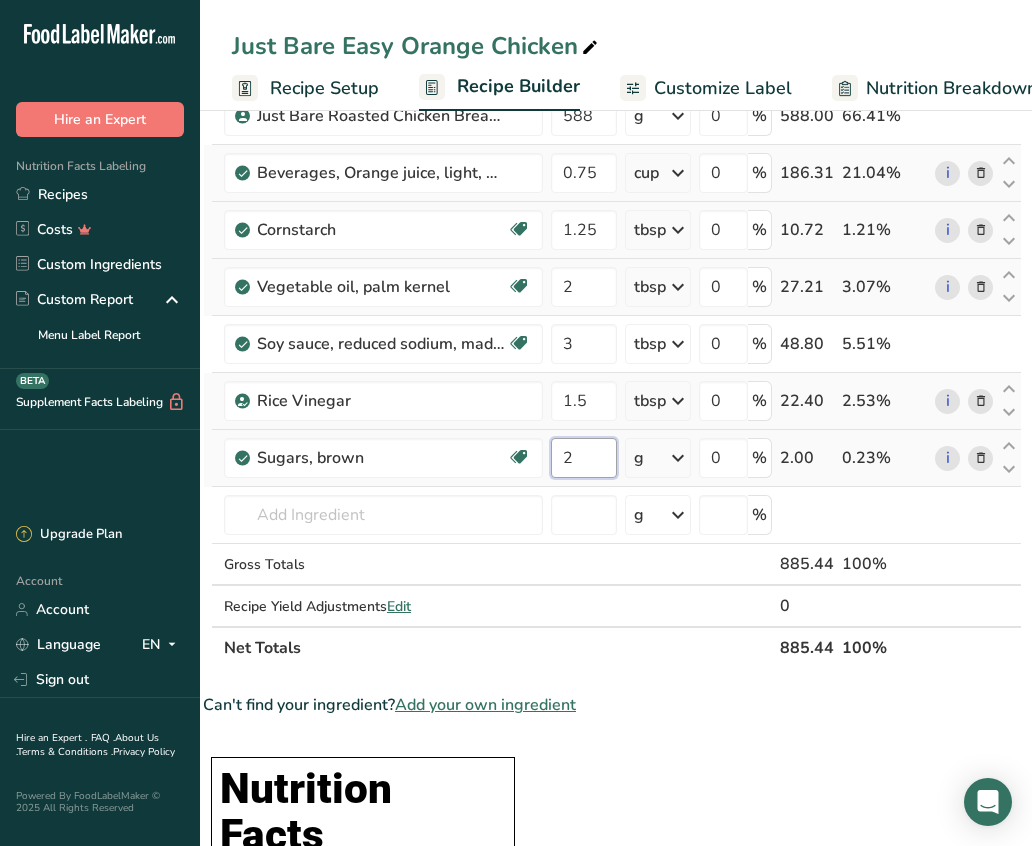 type on "2" 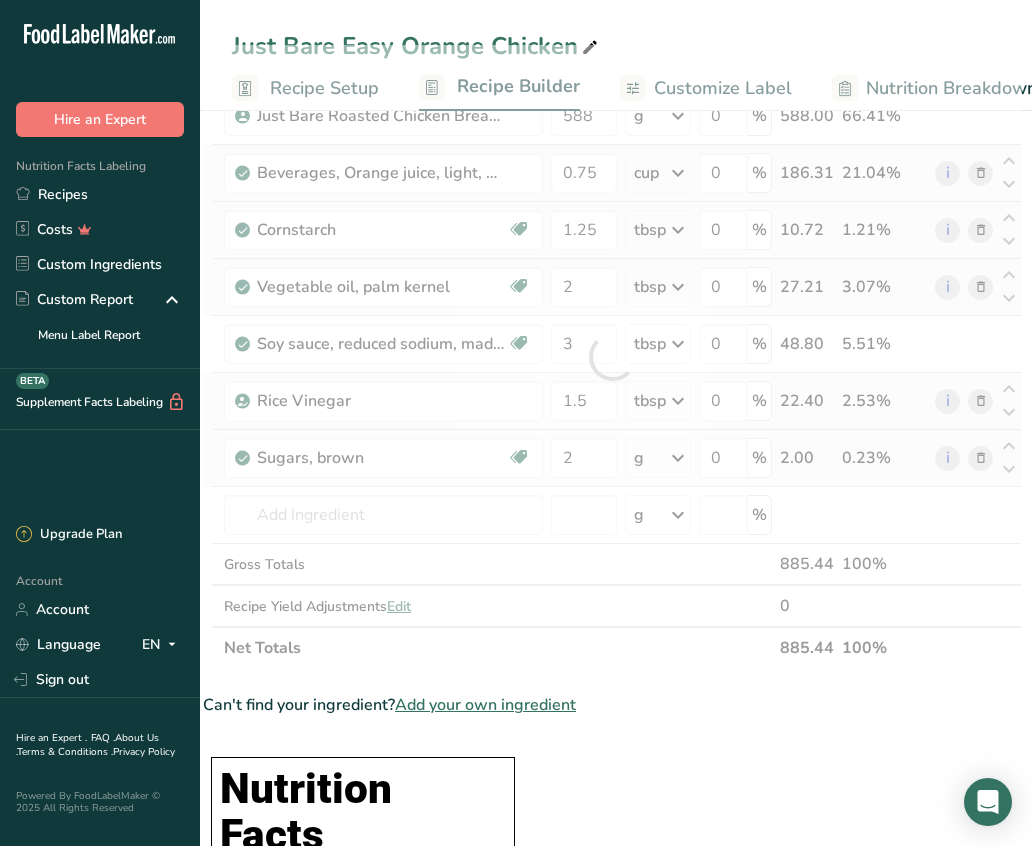 click on "Ingredient *
Amount *
Unit *
Waste *   .a-a{fill:#347362;}.b-a{fill:#fff;}          Grams
Percentage
Just Bare Roasted Chicken Breast Bites
588
g
Weight Units
g
kg
mg
See more
Volume Units
l
mL
fl oz
See more
0
%
588.00
66.41%
Beverages, Orange juice, light, No pulp
0.75
cup
Portions
8 fl oz
Weight Units
g
kg
mg
See more
Volume Units
l
1.05
lb/ft3
g/cm3
Confirm" at bounding box center (612, 357) 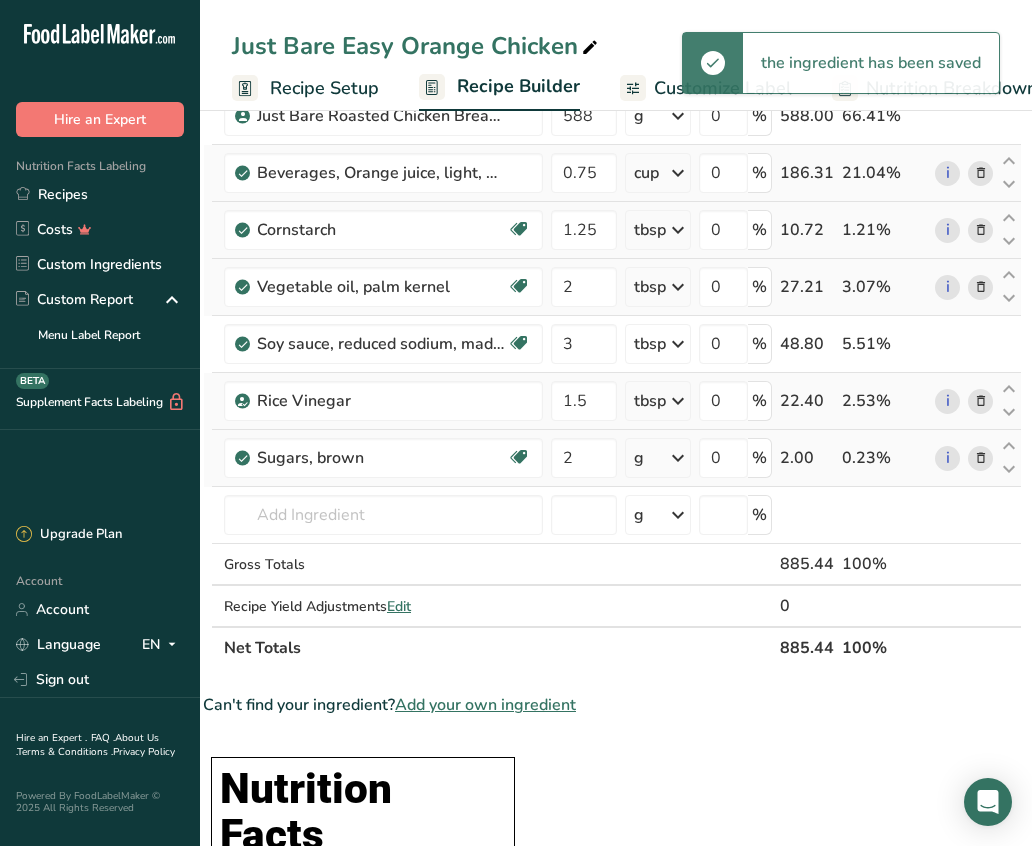 click at bounding box center [678, 458] 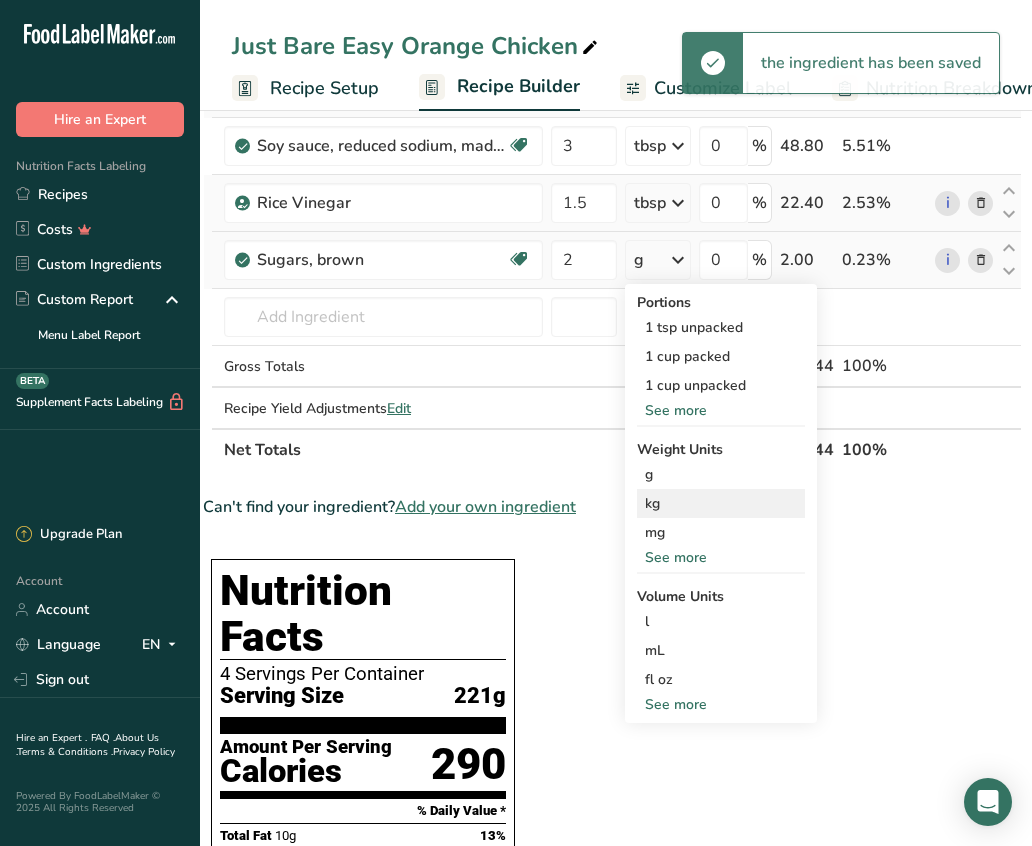 scroll, scrollTop: 385, scrollLeft: 0, axis: vertical 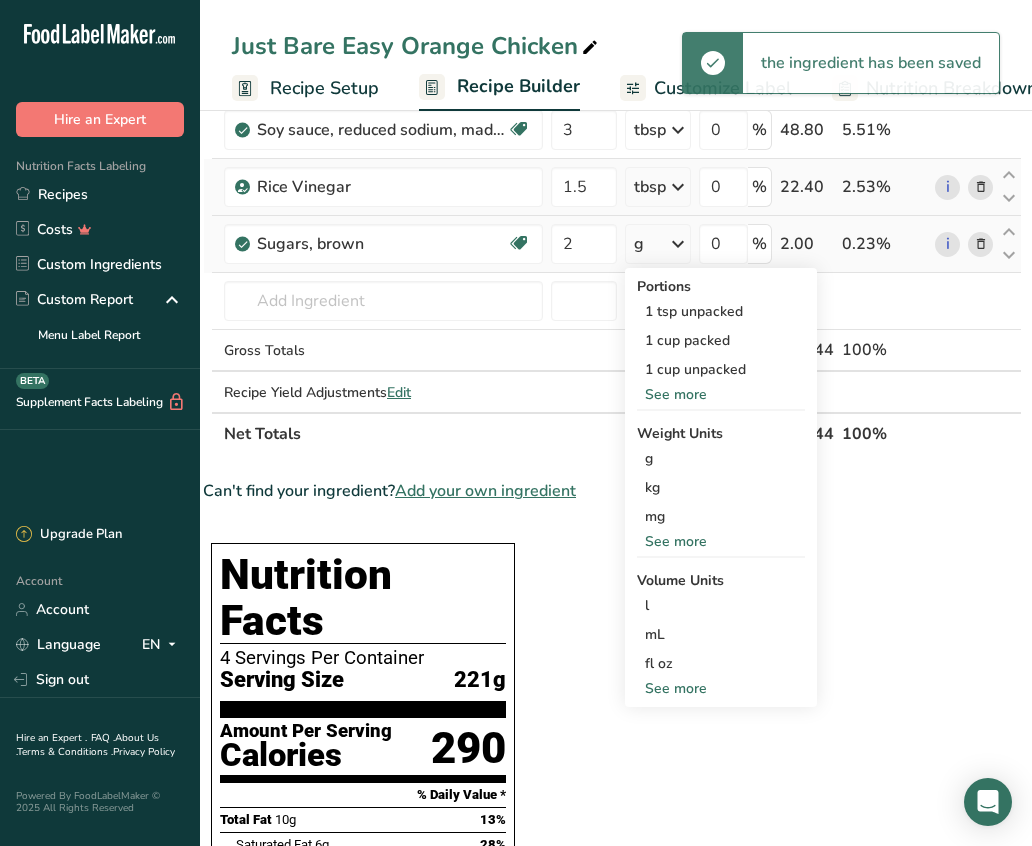 click on "See more" at bounding box center (721, 688) 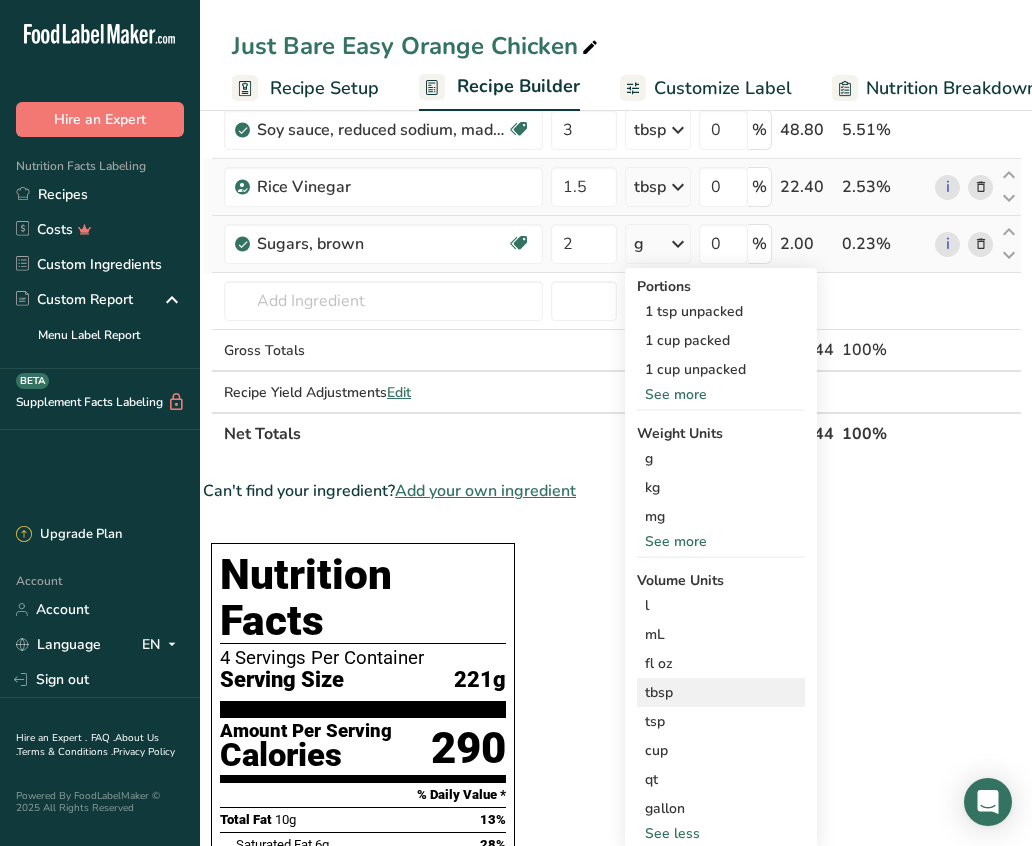 click on "tbsp" at bounding box center (721, 692) 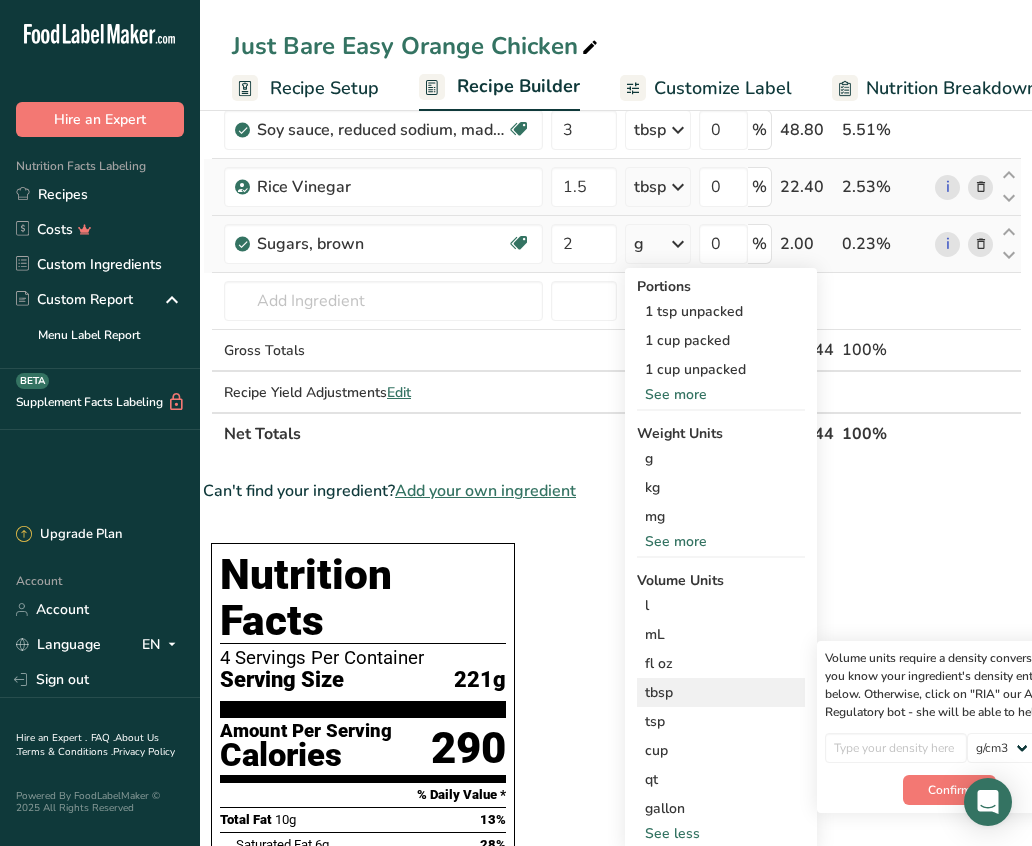 scroll, scrollTop: 0, scrollLeft: 80, axis: horizontal 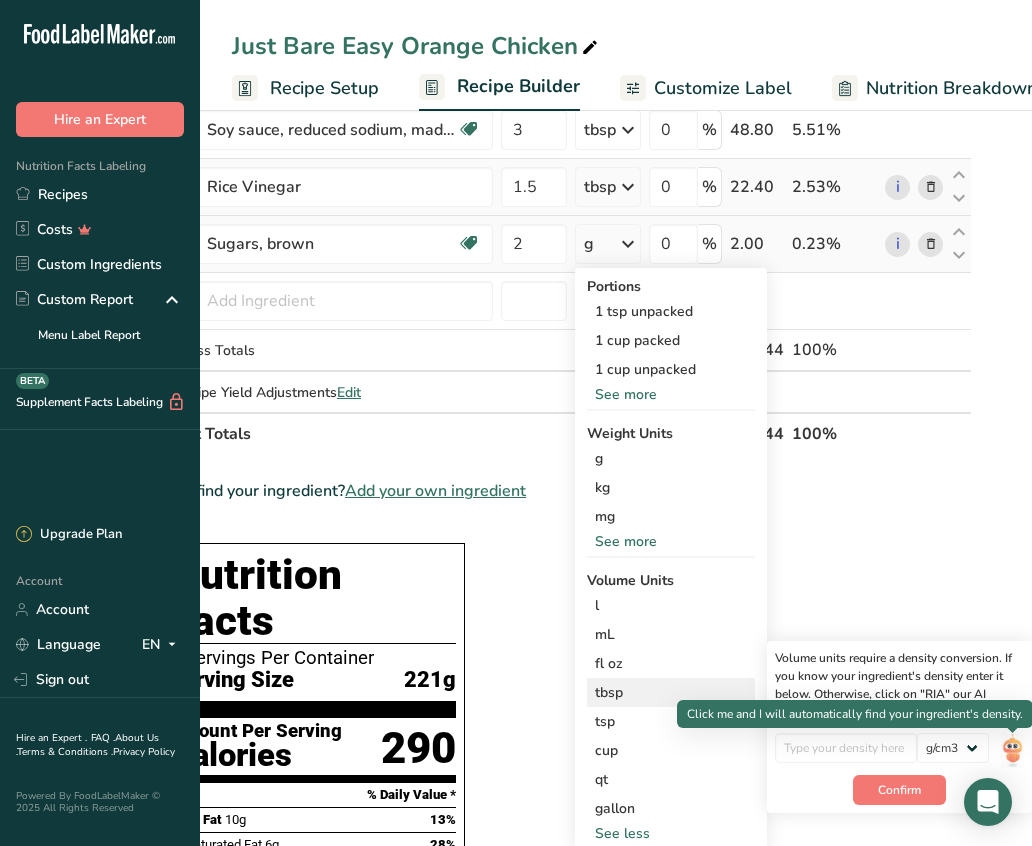 click at bounding box center [1012, 750] 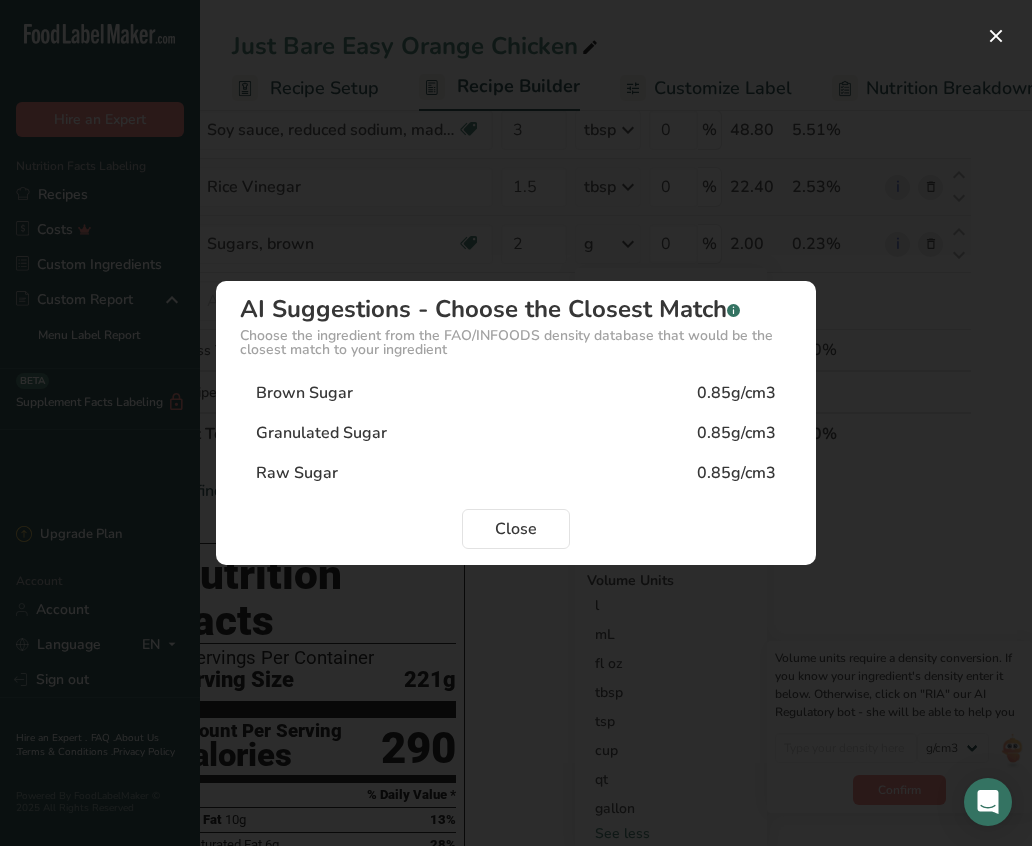 click on "0.85g/cm3" at bounding box center (736, 393) 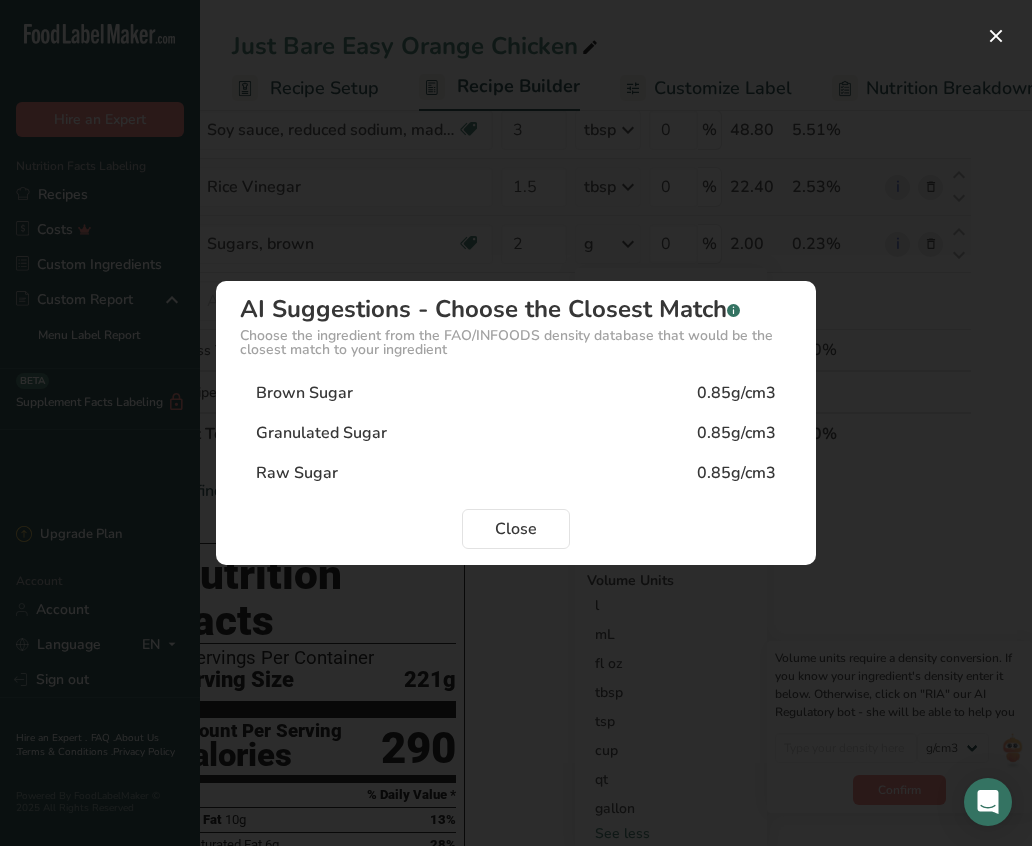 type on "0.85" 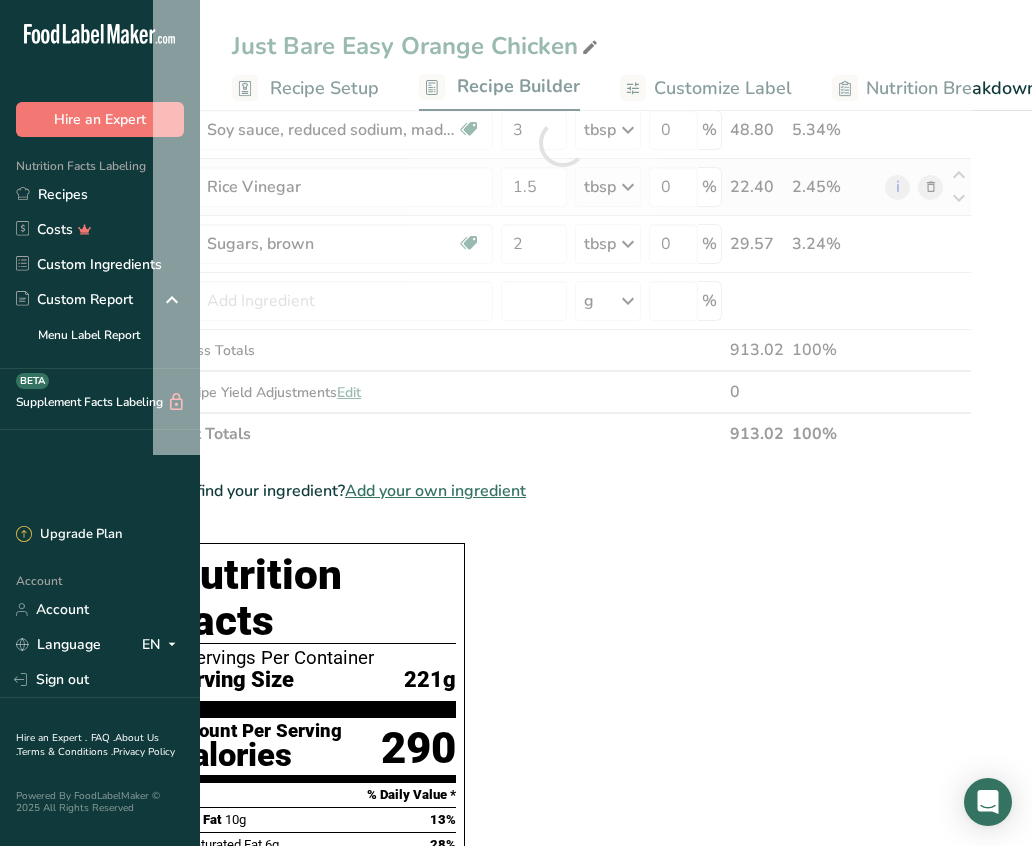 scroll, scrollTop: 0, scrollLeft: 29, axis: horizontal 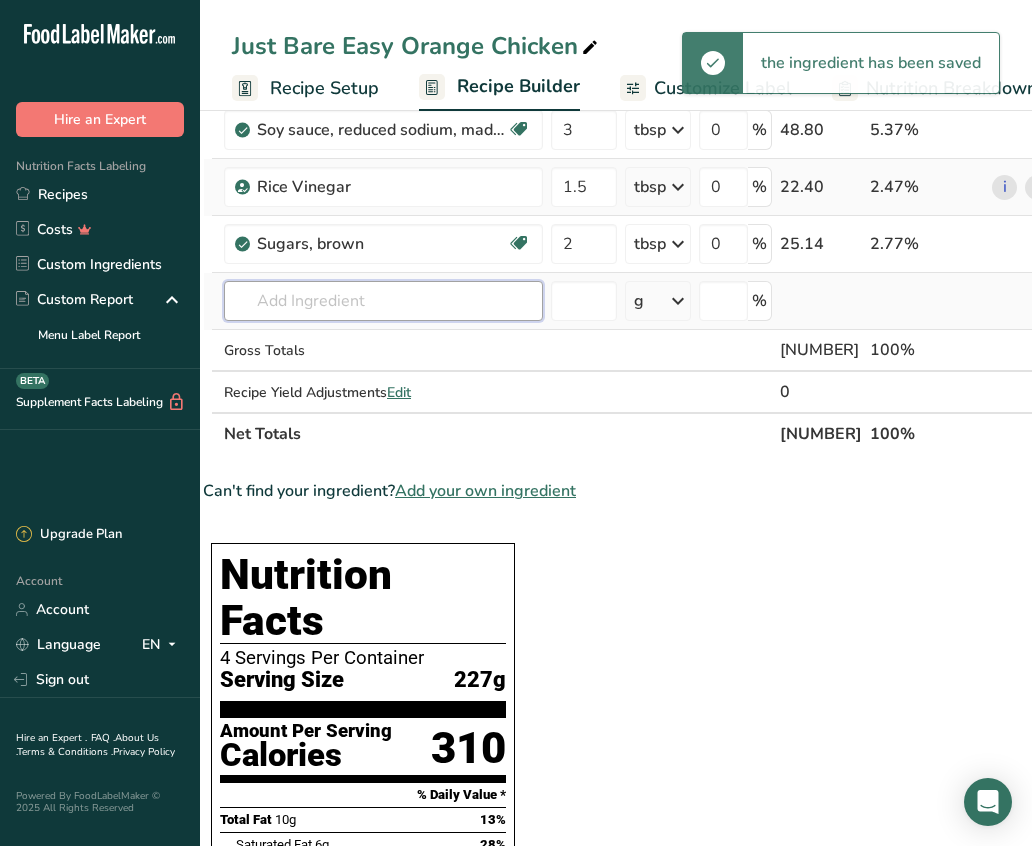 click at bounding box center (383, 301) 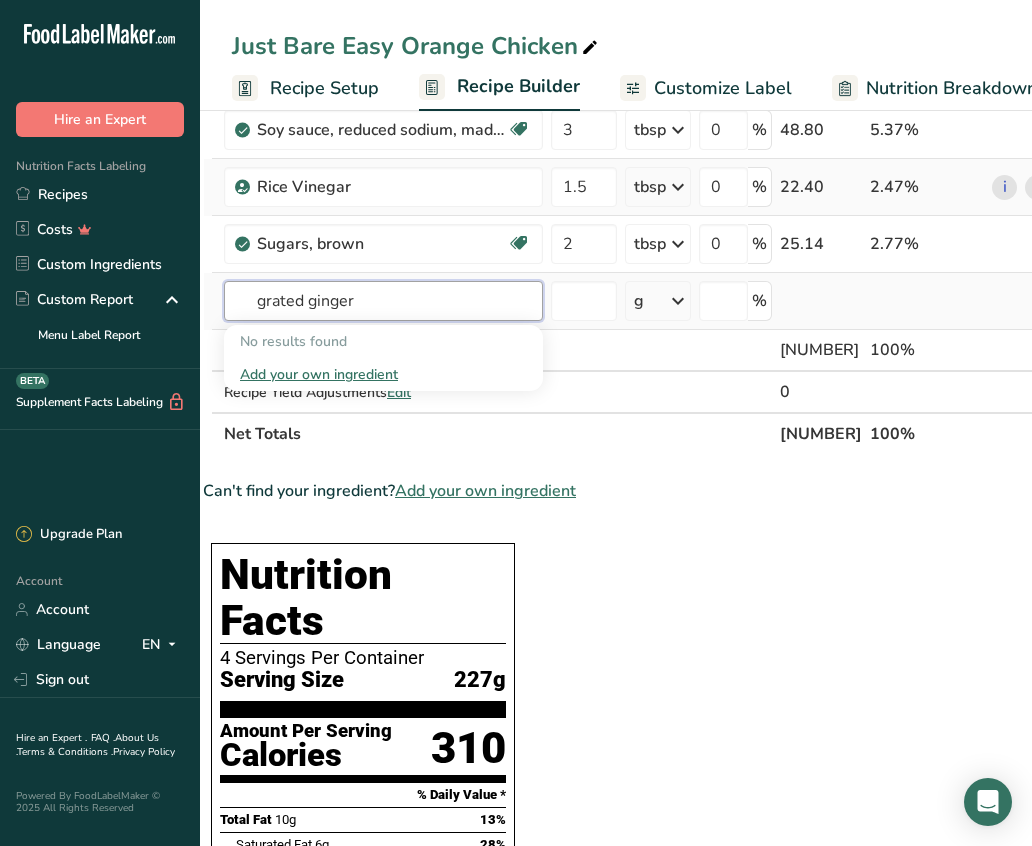 drag, startPoint x: 308, startPoint y: 302, endPoint x: 251, endPoint y: 300, distance: 57.035076 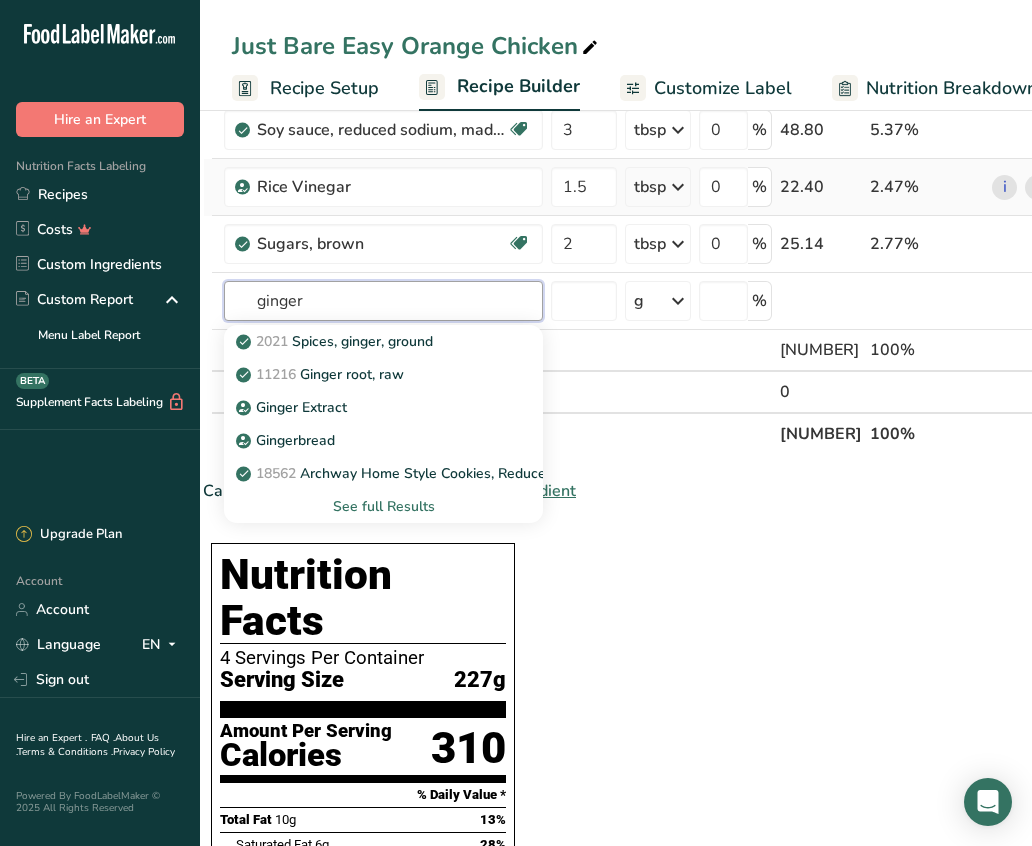 type on "ginger" 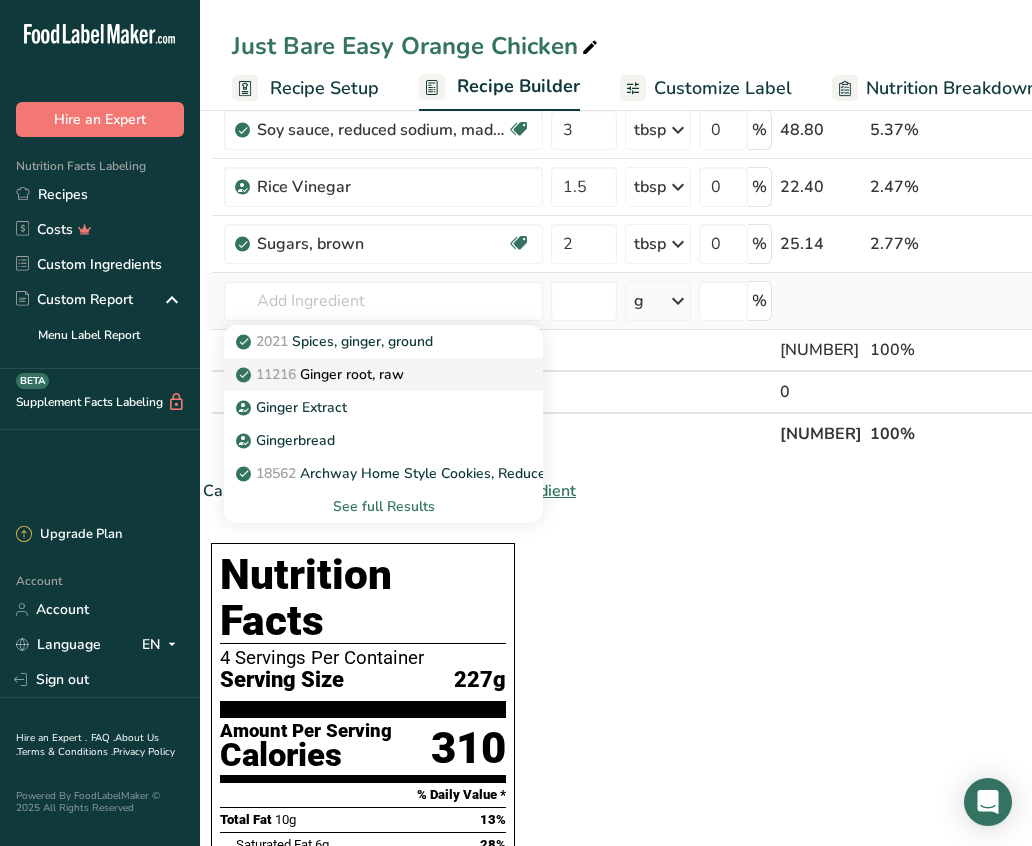 click on "11216
Ginger root, raw" at bounding box center (367, 374) 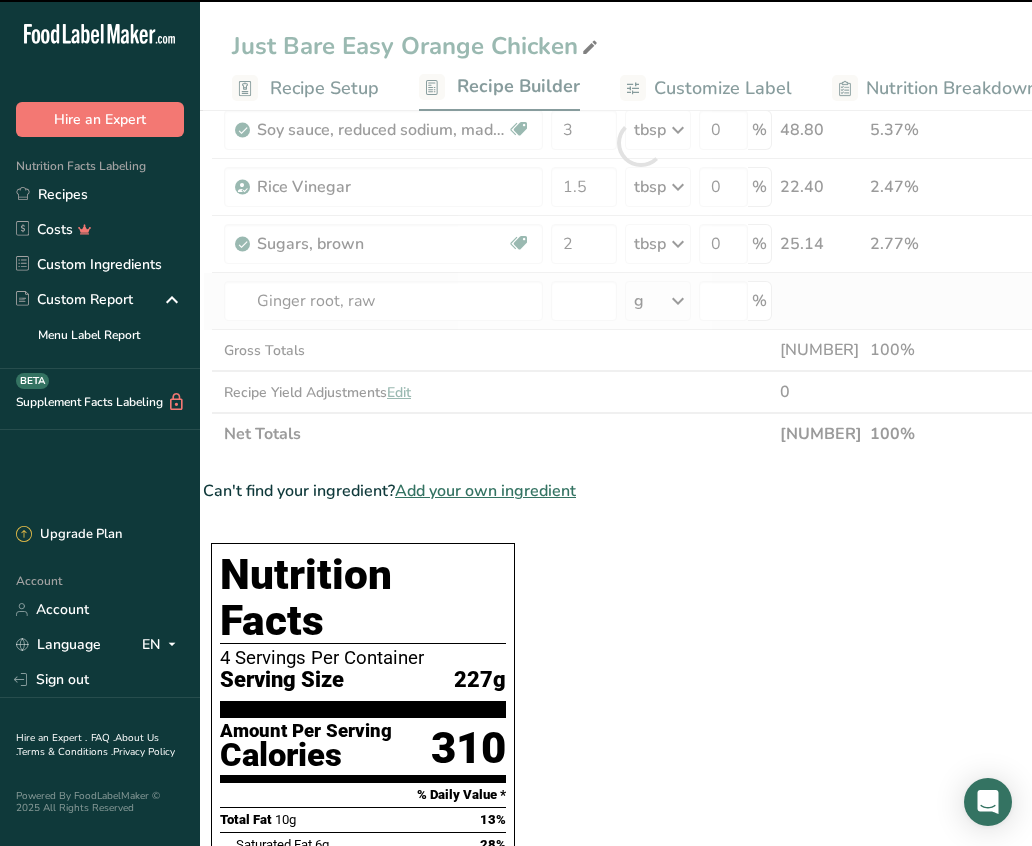type on "0" 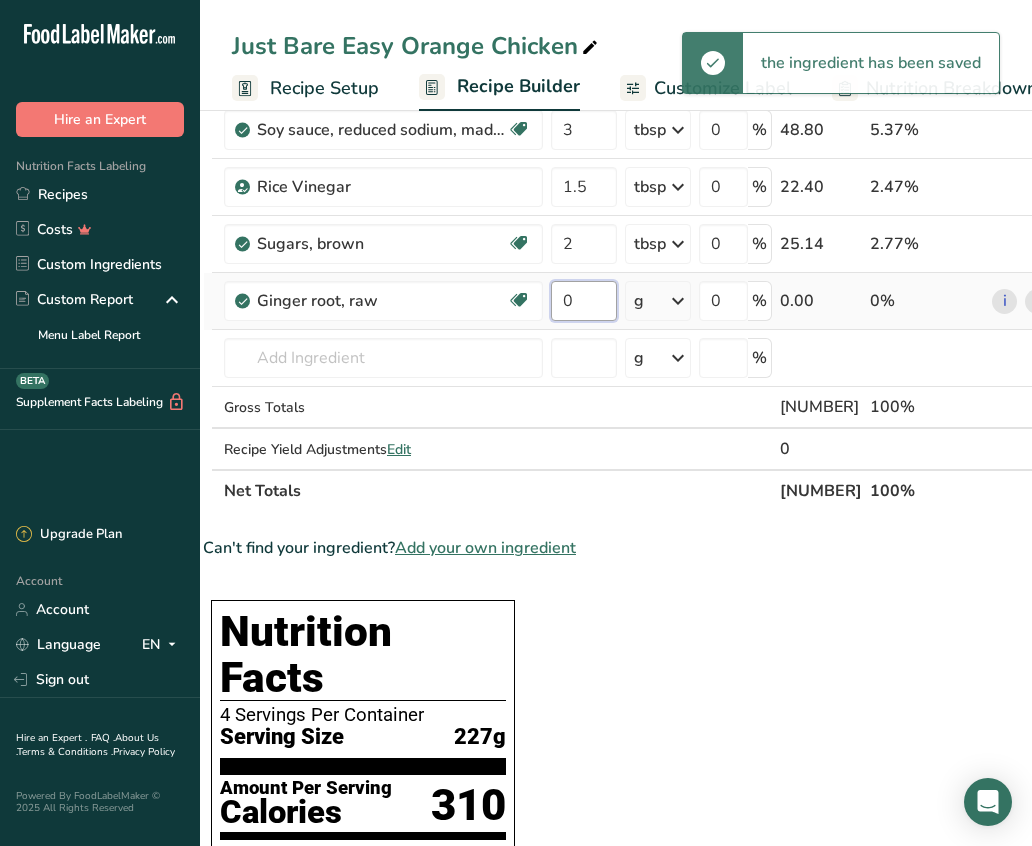 click on "0" at bounding box center [584, 301] 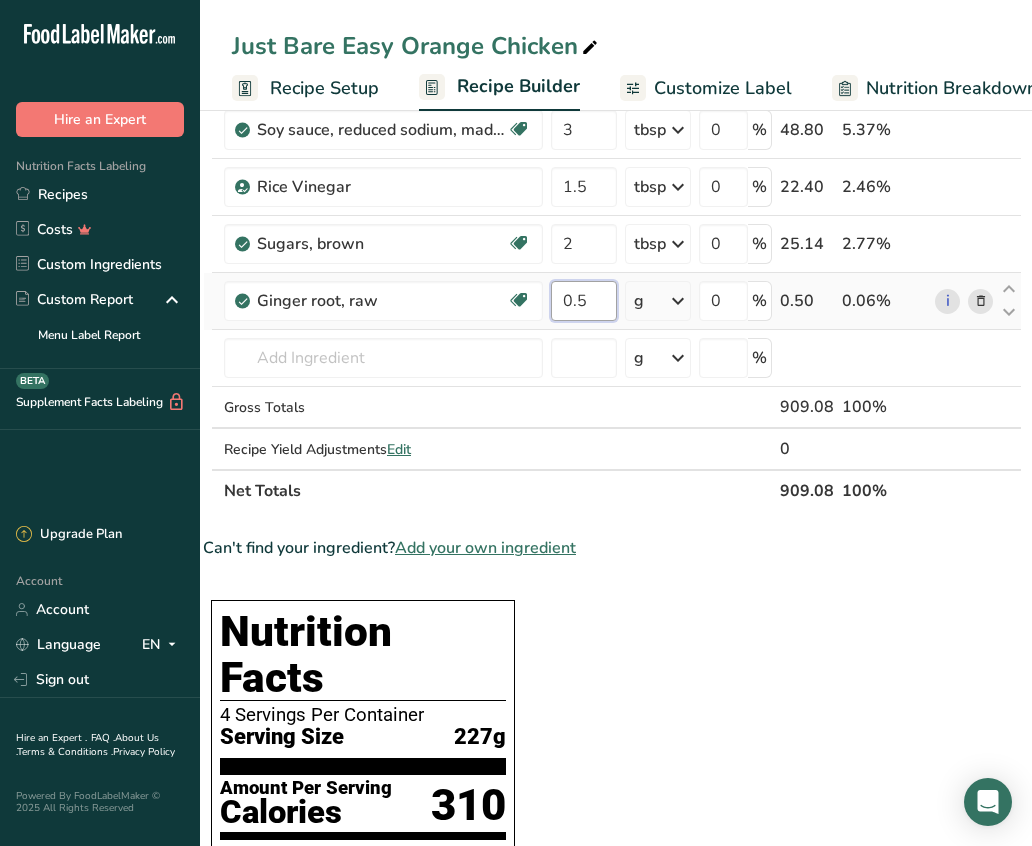 type on "0.5" 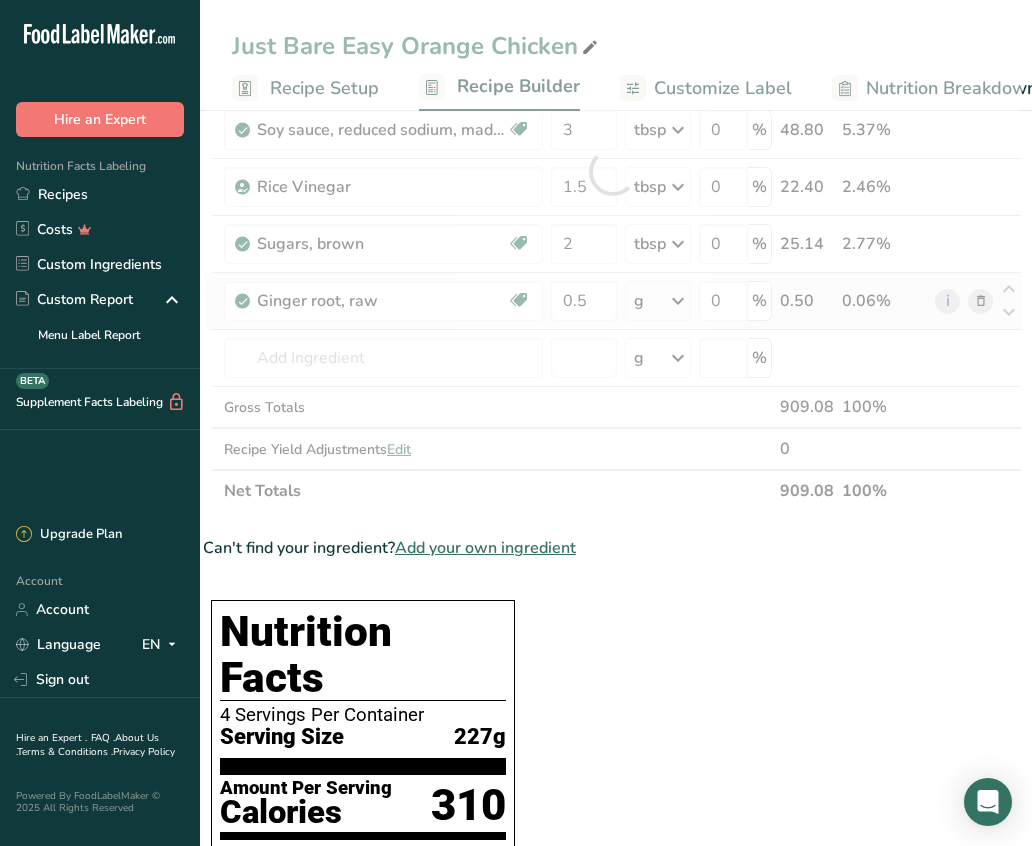 click on "Ingredient *
Amount *
Unit *
Waste *   .a-a{fill:#347362;}.b-a{fill:#fff;}          Grams
Percentage
Just Bare Roasted Chicken Breast Bites
588
g
Weight Units
g
kg
mg
See more
Volume Units
l
mL
fl oz
See more
0
%
588.00
64.68%
Beverages, Orange juice, light, No pulp
0.75
cup
Portions
8 fl oz
Weight Units
g
kg
mg
See more
Volume Units
l
1.05
lb/ft3
g/cm3
Confirm" at bounding box center (612, 171) 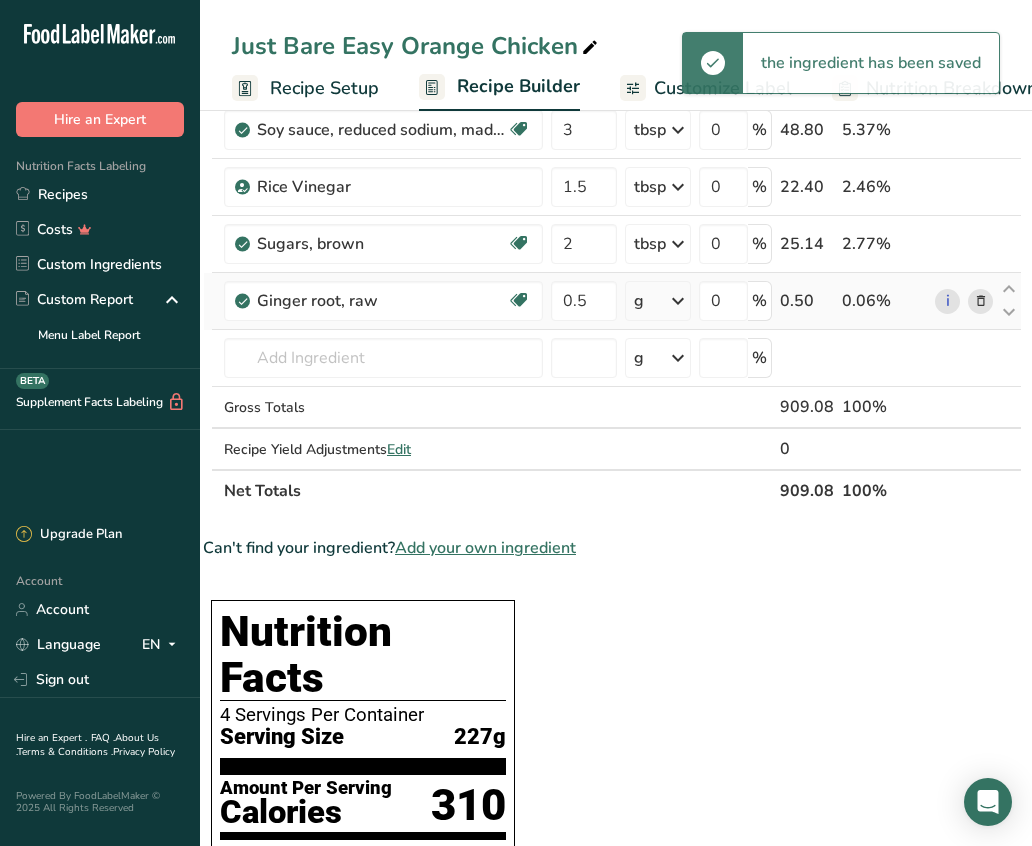 click at bounding box center [678, 301] 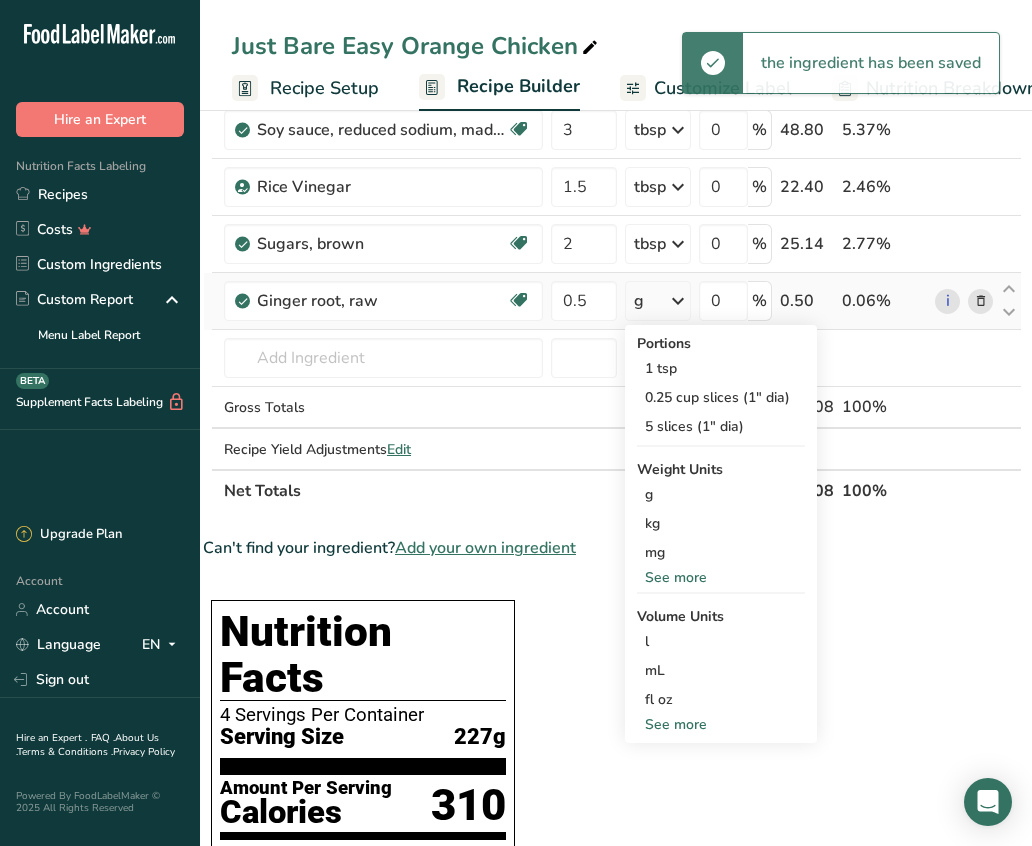 click on "See more" at bounding box center (721, 724) 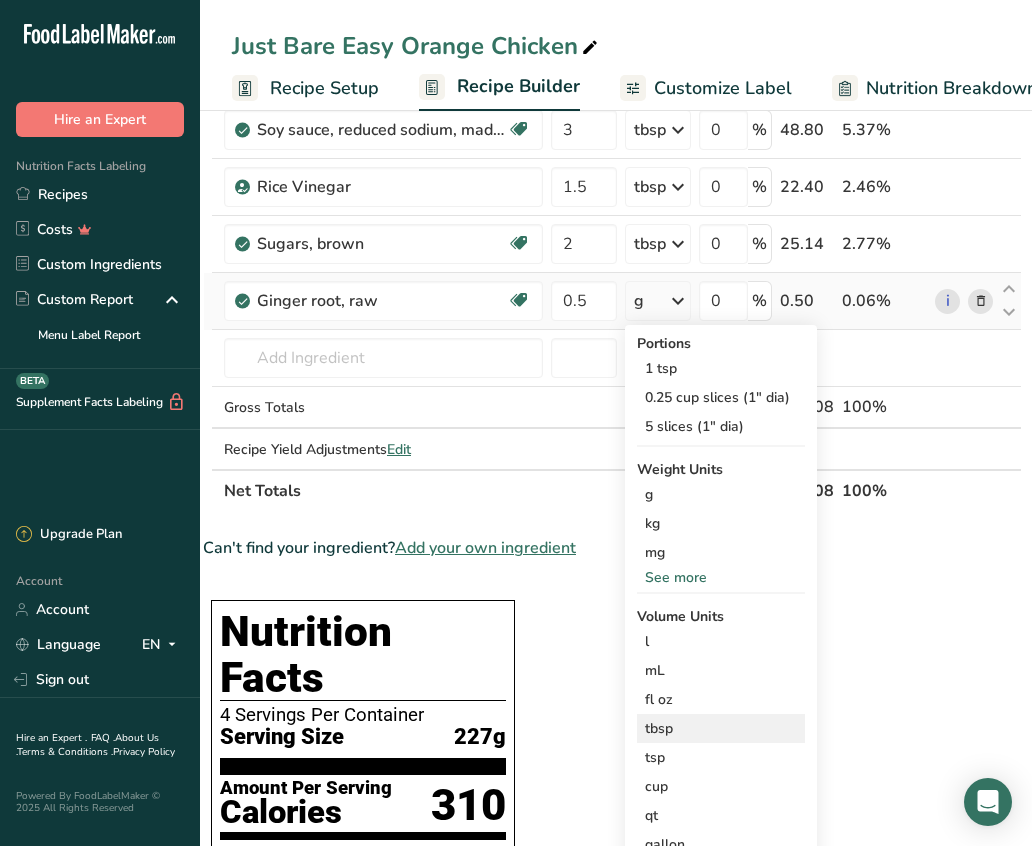 click on "tbsp" at bounding box center (721, 728) 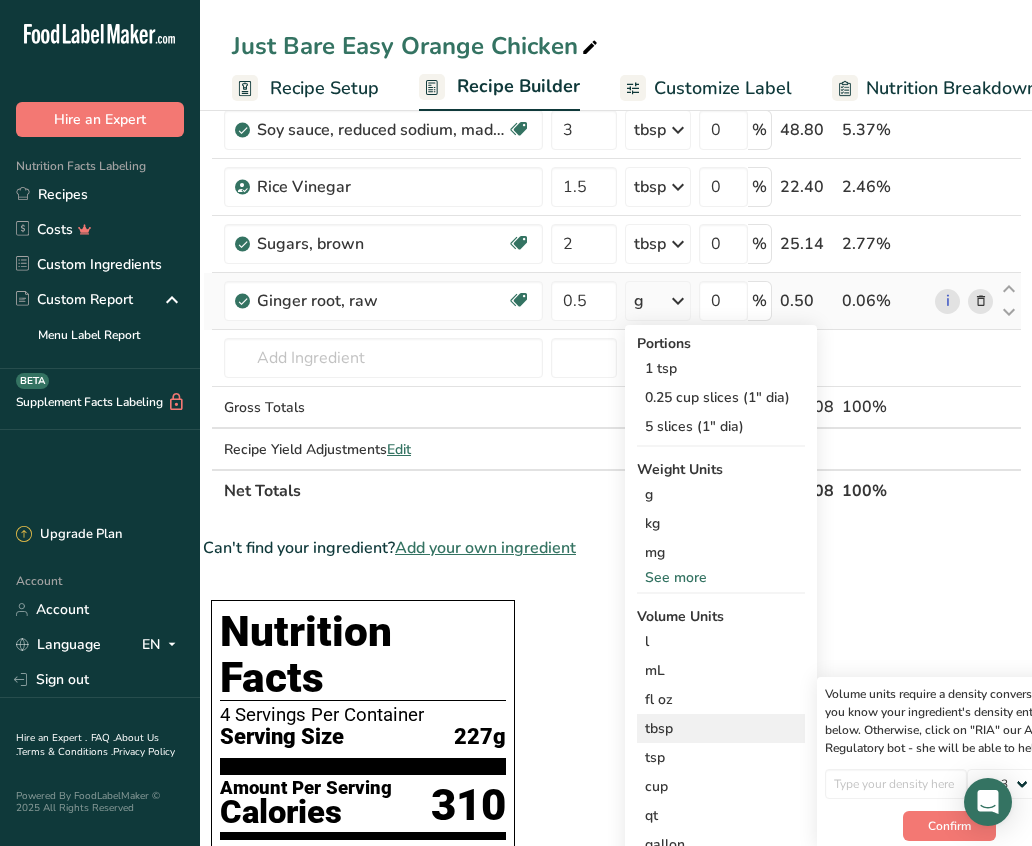 scroll, scrollTop: 0, scrollLeft: 80, axis: horizontal 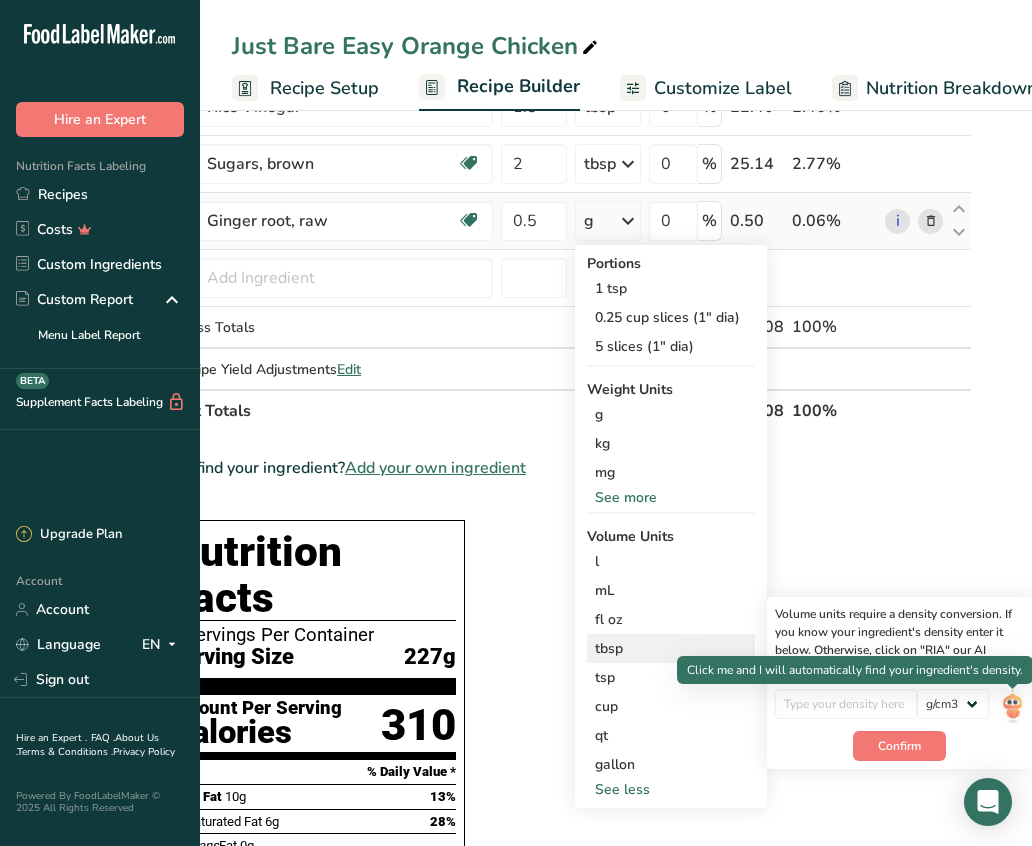 click at bounding box center [1012, 706] 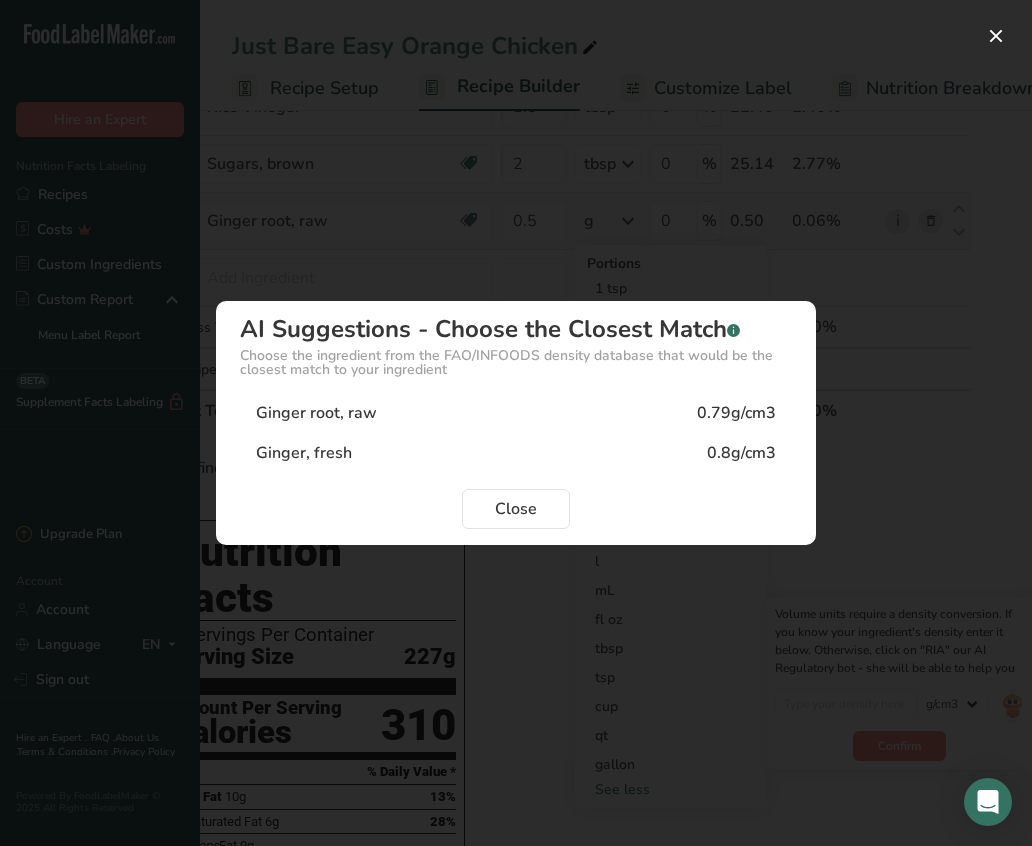 click on "Ginger root, raw   0.79g/cm3" at bounding box center (516, 413) 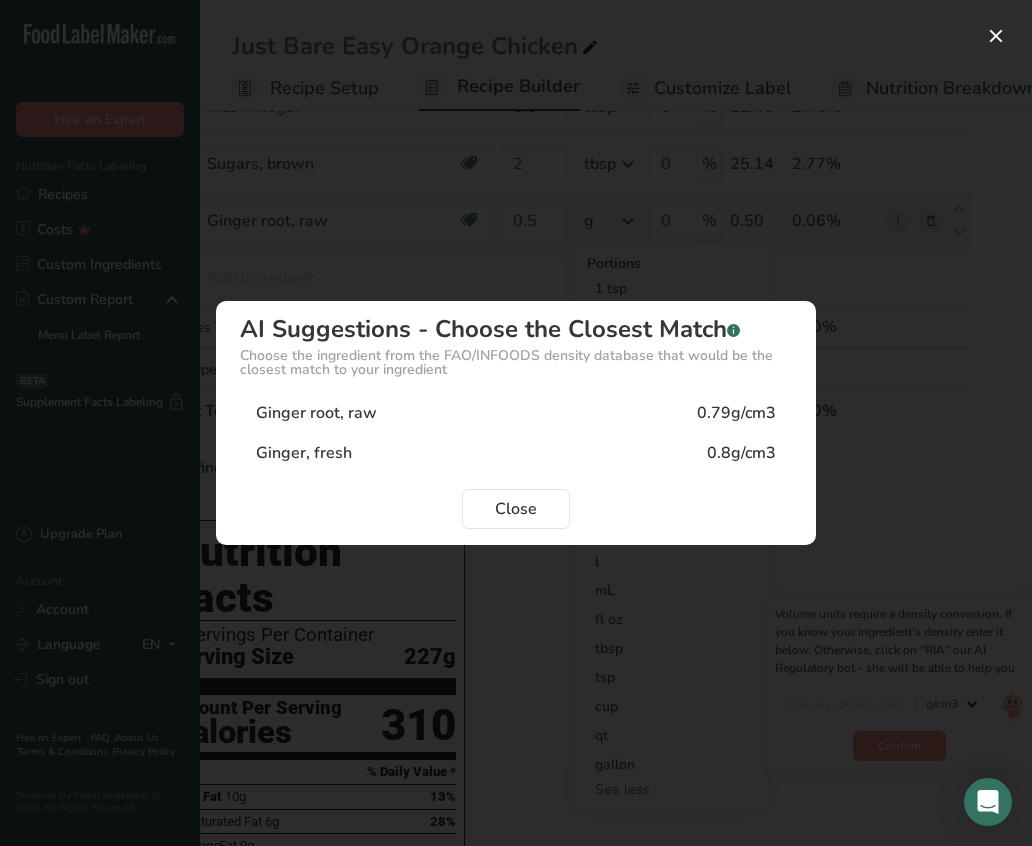 type on "0.79" 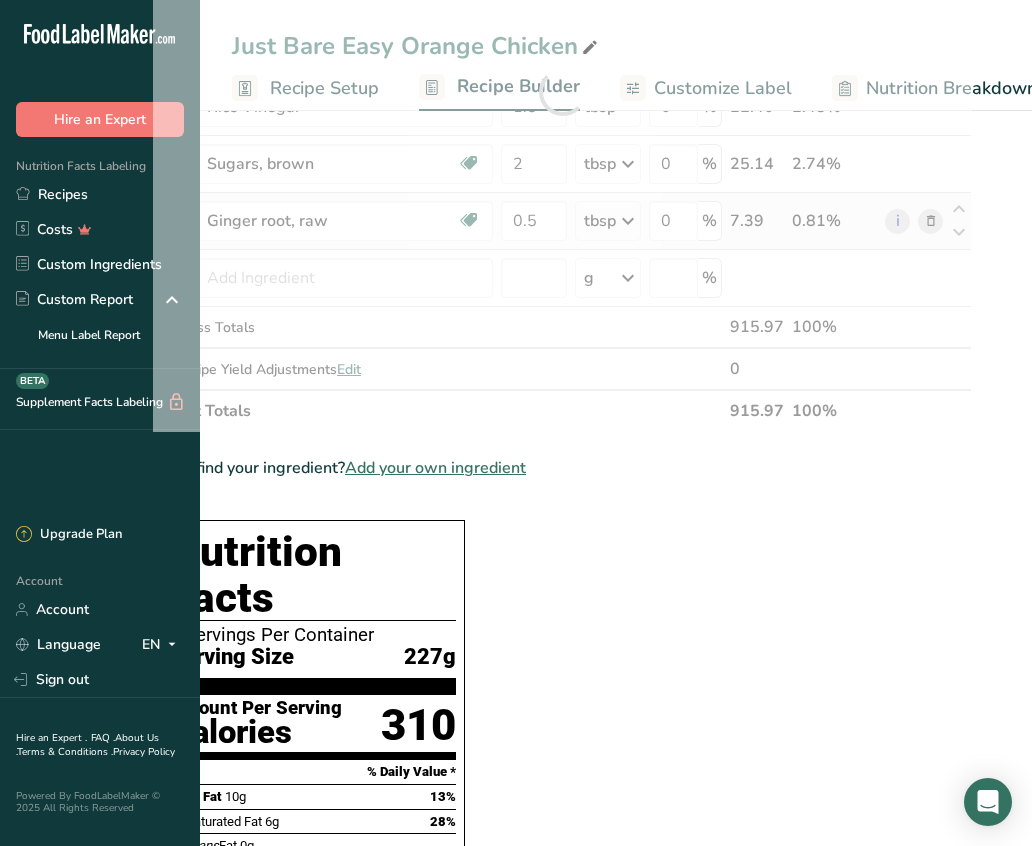 scroll, scrollTop: 0, scrollLeft: 29, axis: horizontal 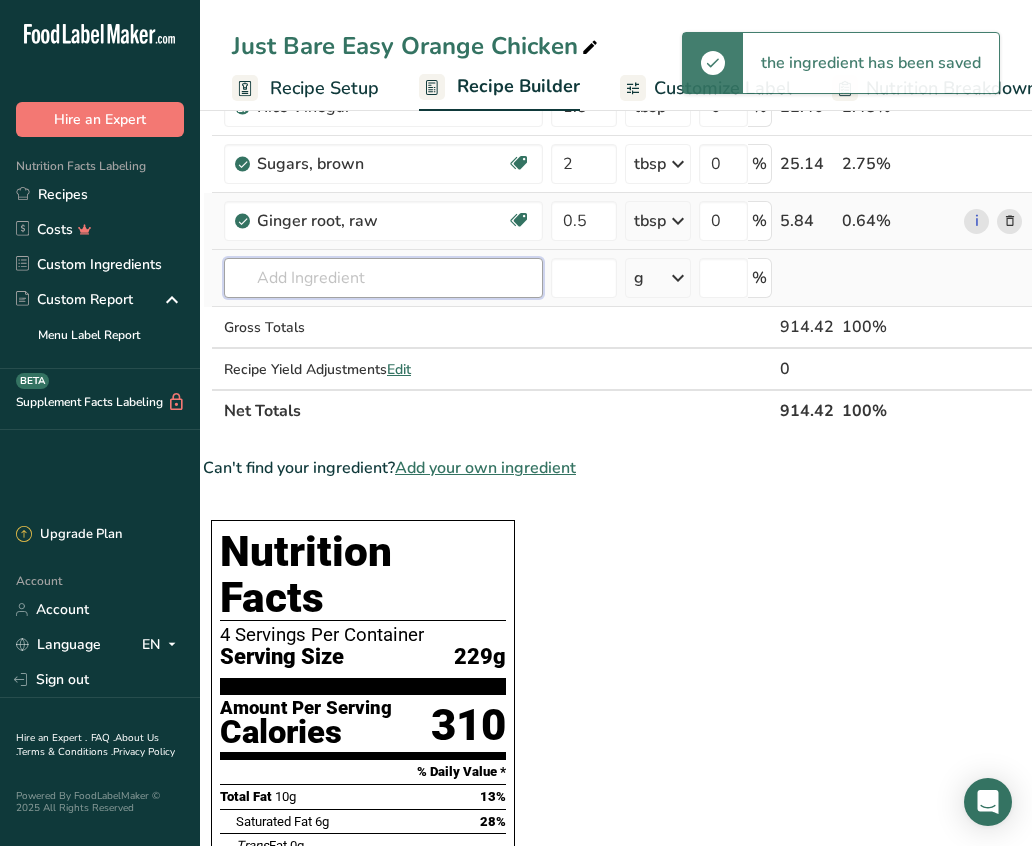 click at bounding box center [383, 278] 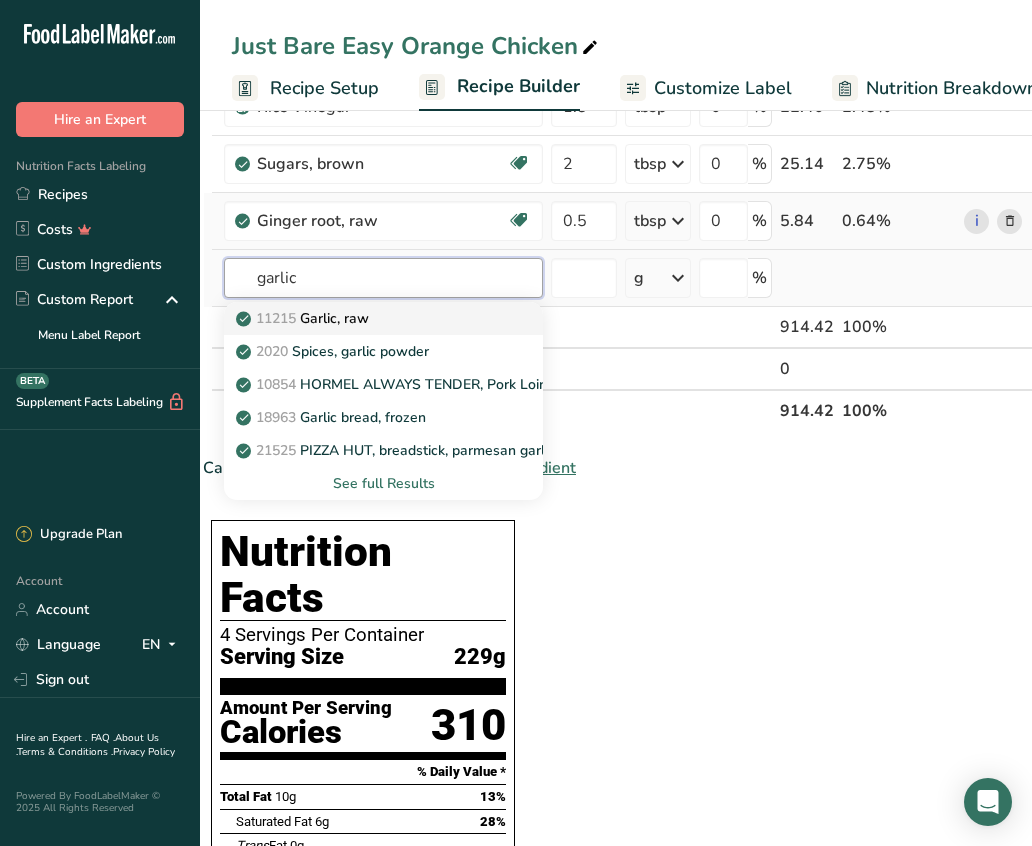 type on "garlic" 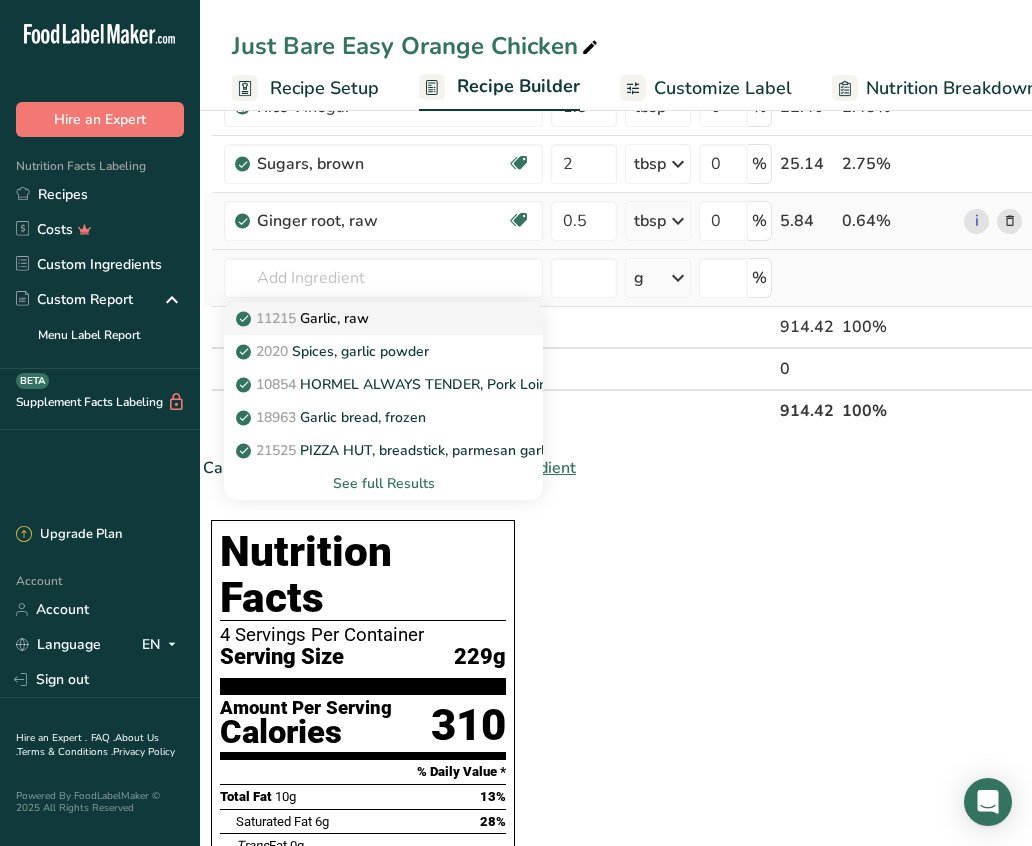 click on "11215
Garlic, raw" at bounding box center (367, 318) 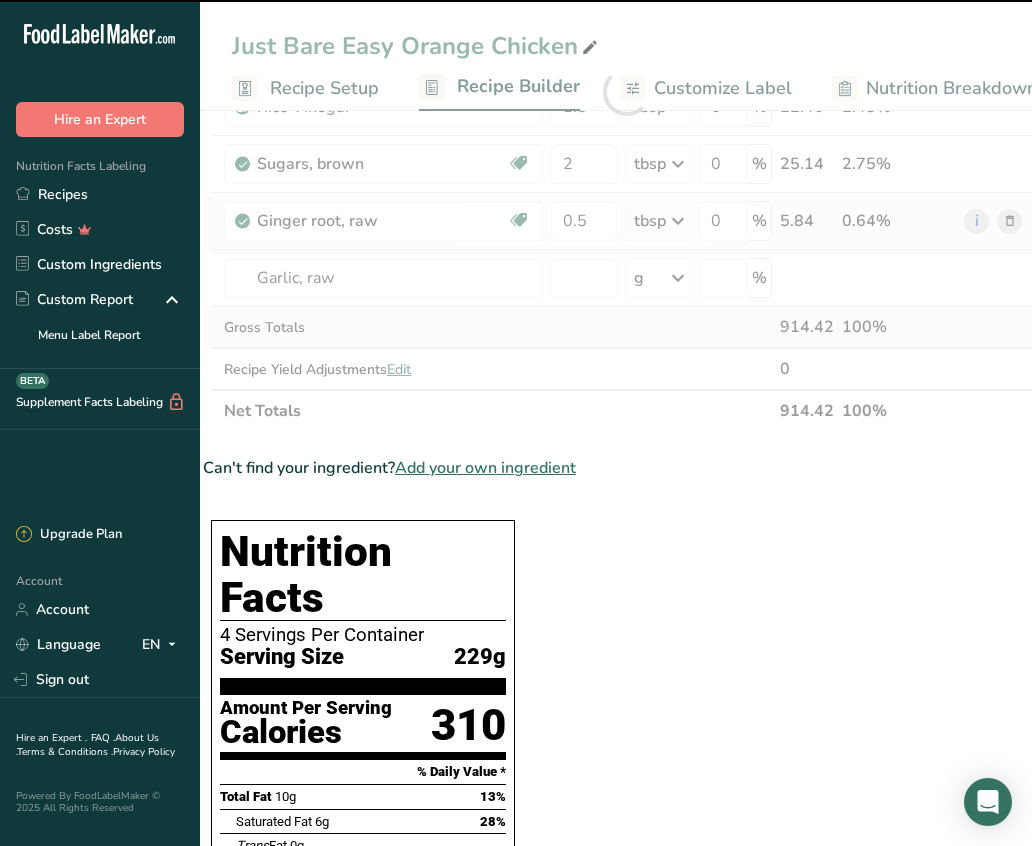 type on "0" 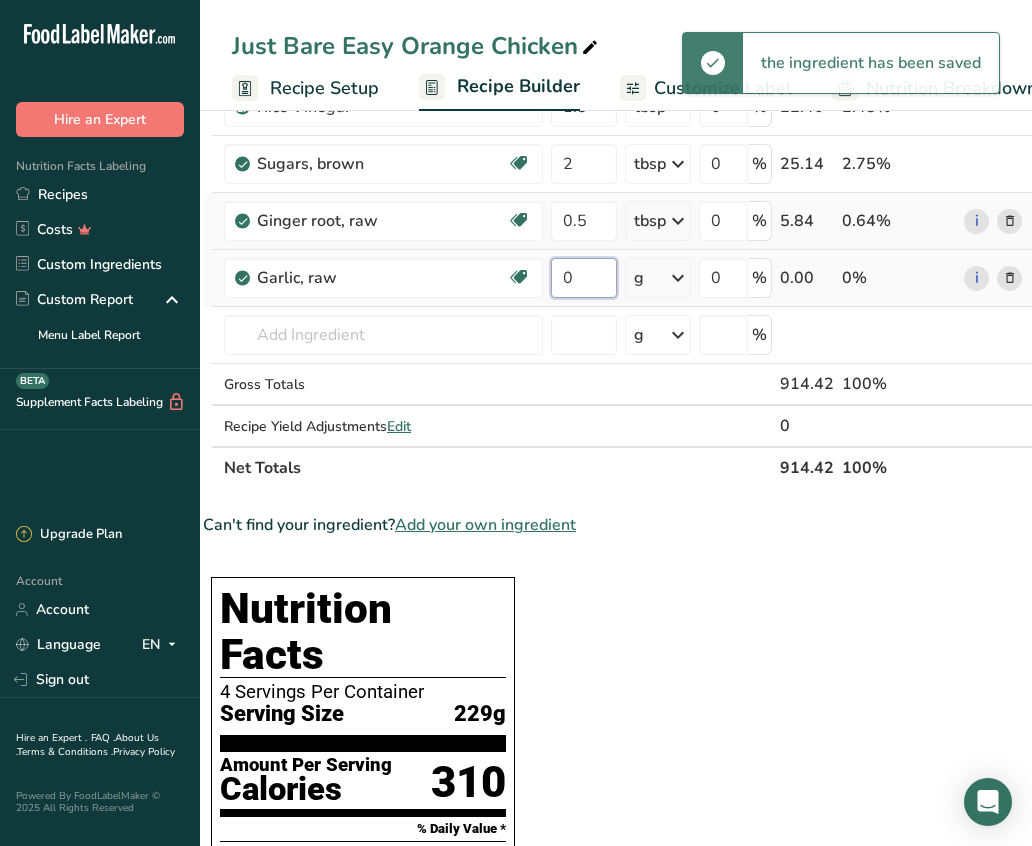 click on "0" at bounding box center [584, 278] 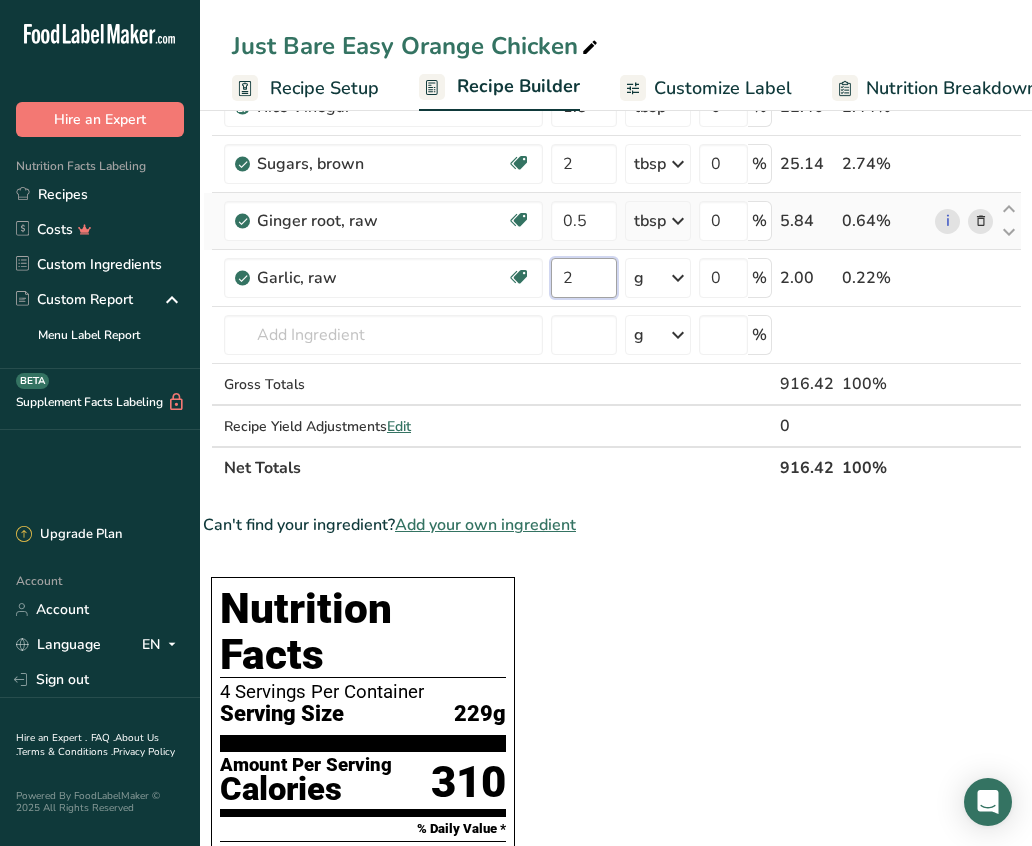 type on "2" 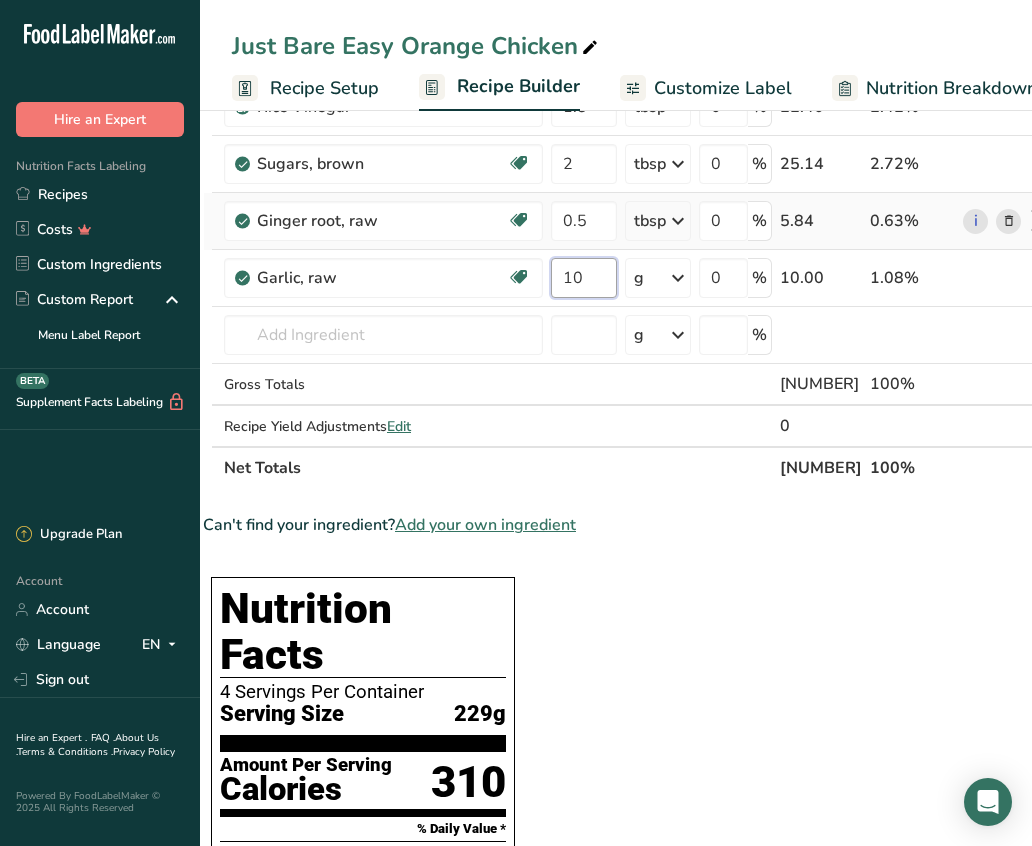 type on "10" 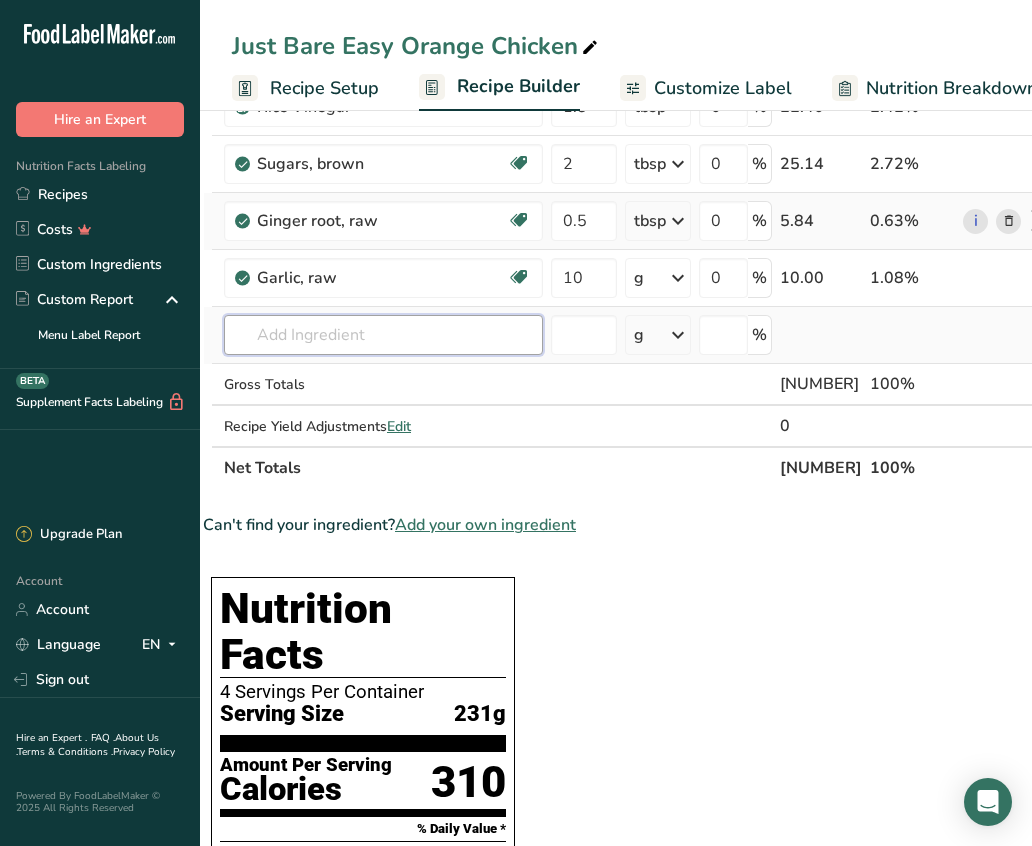 click on "Ingredient *
Amount *
Unit *
Waste *   .a-a{fill:#347362;}.b-a{fill:#fff;}          Grams
Percentage
Just Bare Roasted Chicken Breast Bites
588
g
Weight Units
g
kg
mg
See more
Volume Units
l
mL
fl oz
See more
0
%
588.00
63.61%
Beverages, Orange juice, light, No pulp
0.75
cup
Portions
8 fl oz
Weight Units
g
kg
mg
See more
Volume Units
l
1.05
lb/ft3
g/cm3
Confirm" at bounding box center (626, 120) 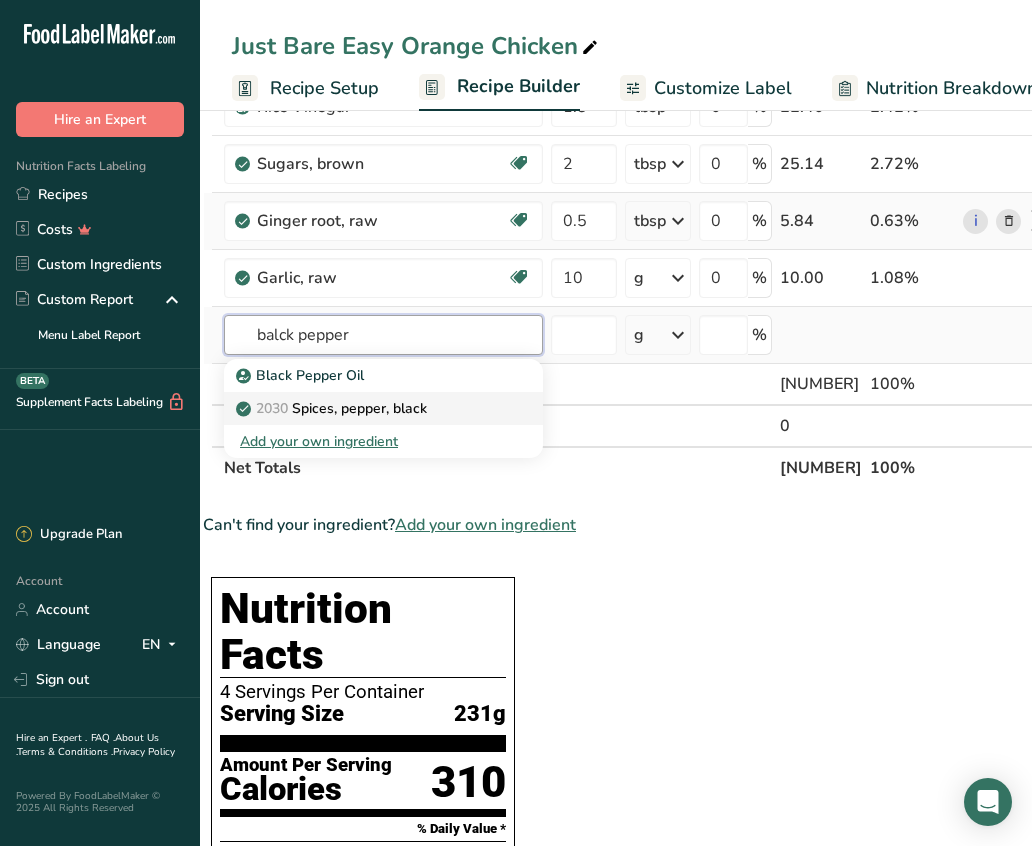 type on "balck pepper" 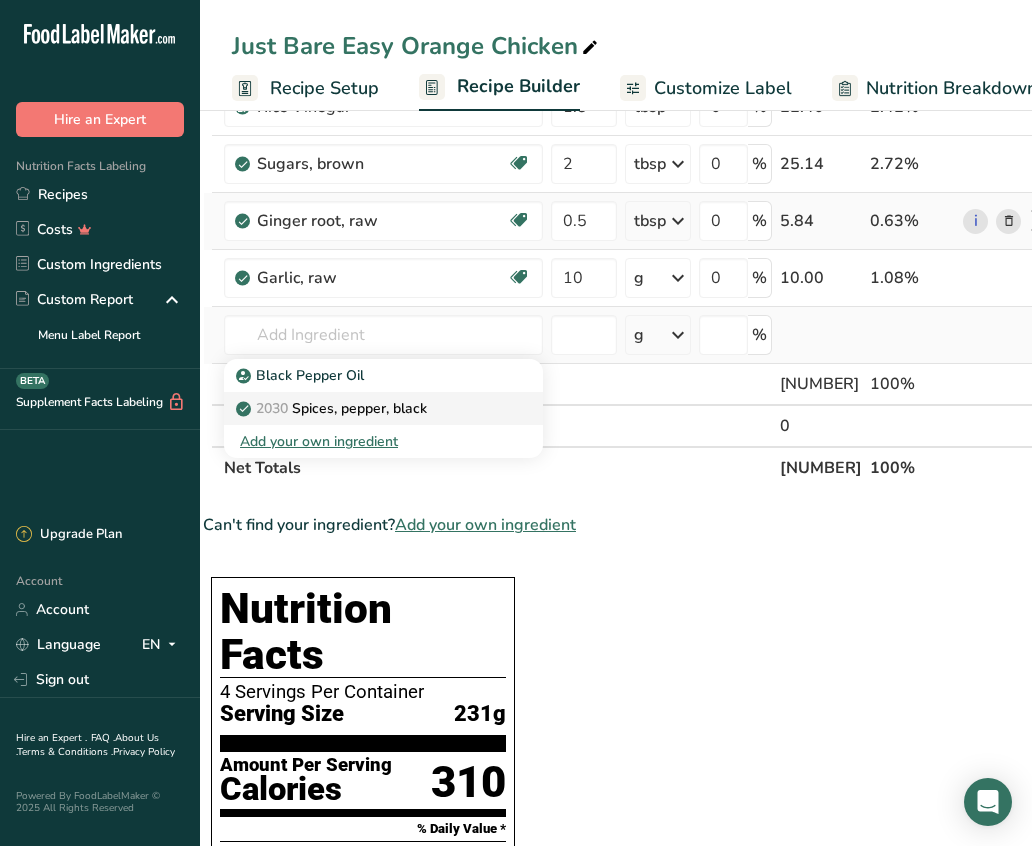 click on "2030
Spices, pepper, black" at bounding box center (333, 408) 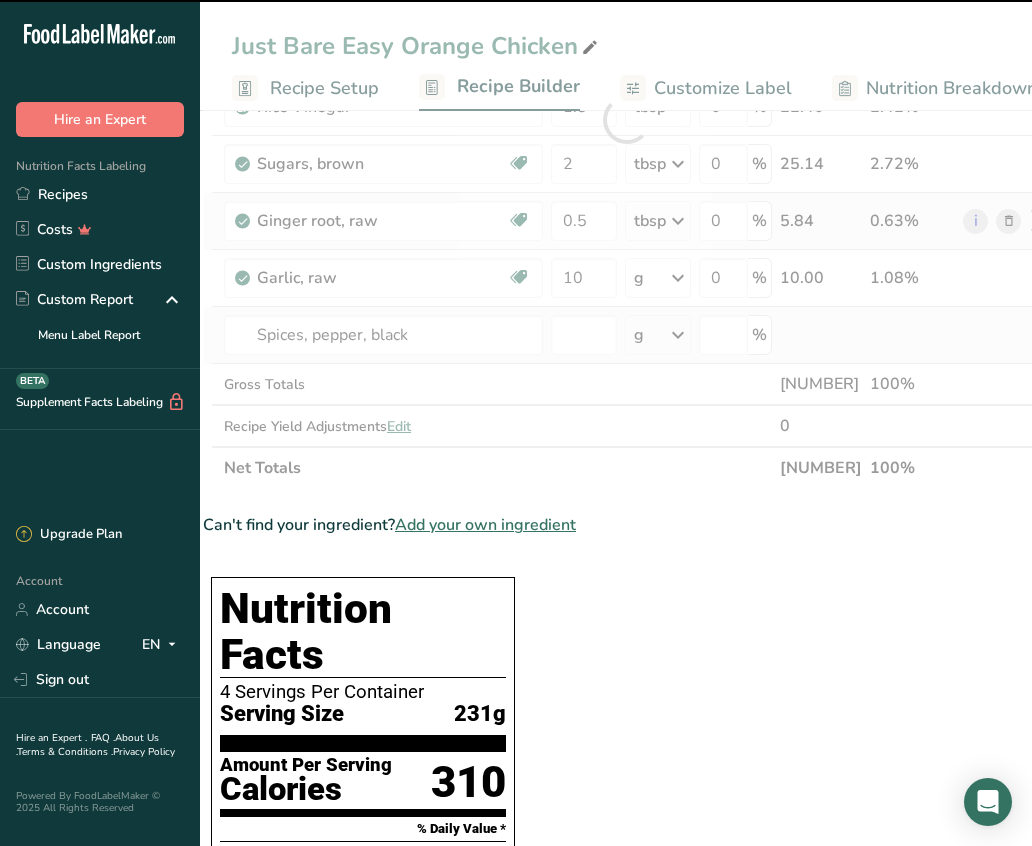 type on "0" 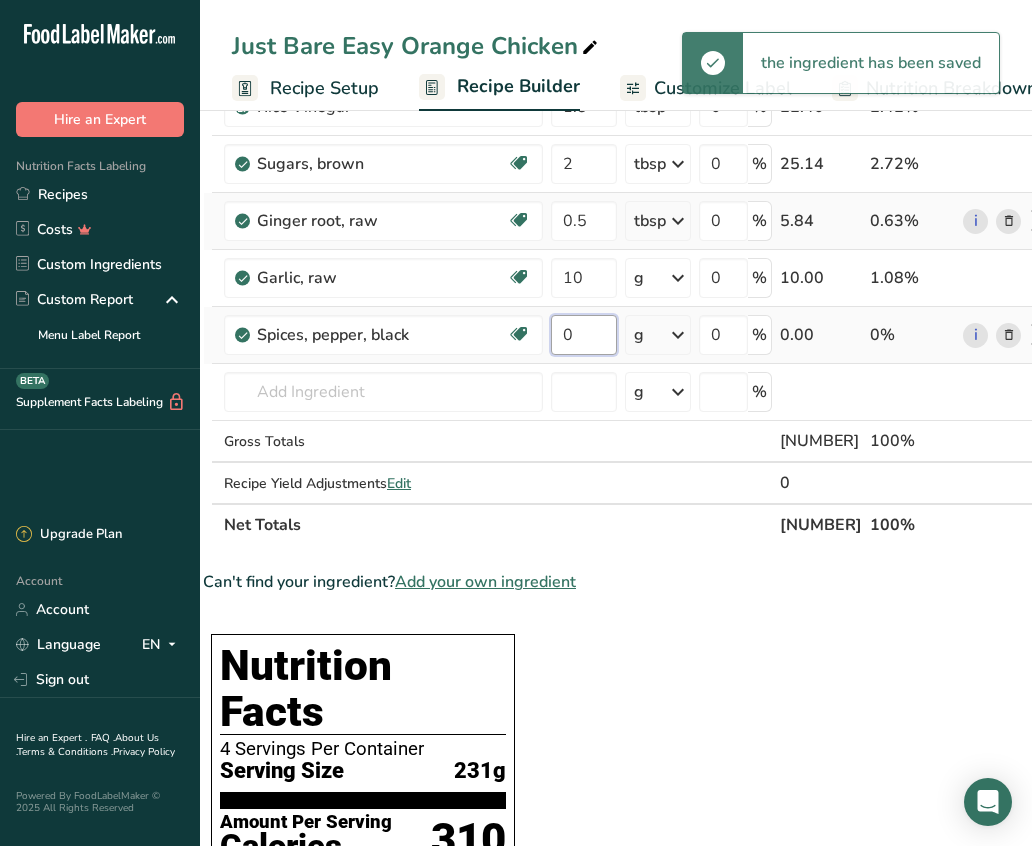 click on "0" at bounding box center [584, 335] 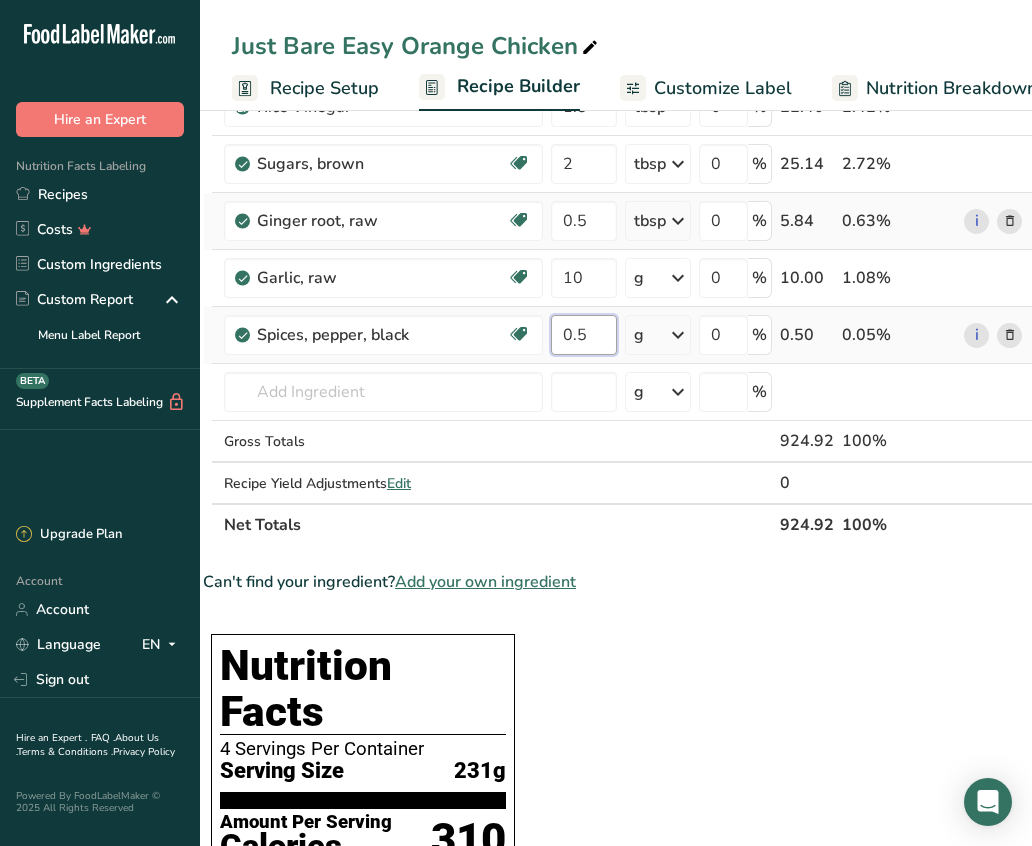 type on "0.5" 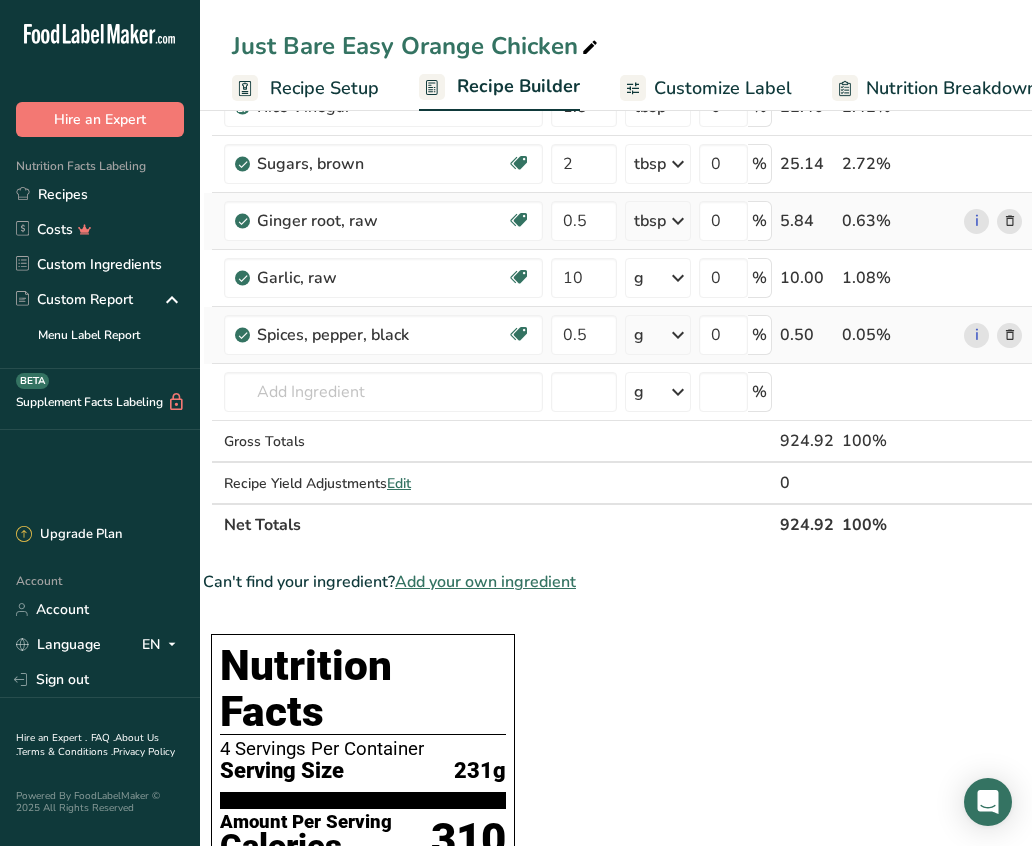 click on "Ingredient *
Amount *
Unit *
Waste *   .a-a{fill:#347362;}.b-a{fill:#fff;}          Grams
Percentage
Just Bare Roasted Chicken Breast Bites
588
g
Weight Units
g
kg
mg
See more
Volume Units
l
mL
fl oz
See more
0
%
588.00
63.57%
Beverages, Orange juice, light, No pulp
0.75
cup
Portions
8 fl oz
Weight Units
g
kg
mg
See more
Volume Units
l
1.05
lb/ft3
g/cm3
Confirm" at bounding box center (627, 148) 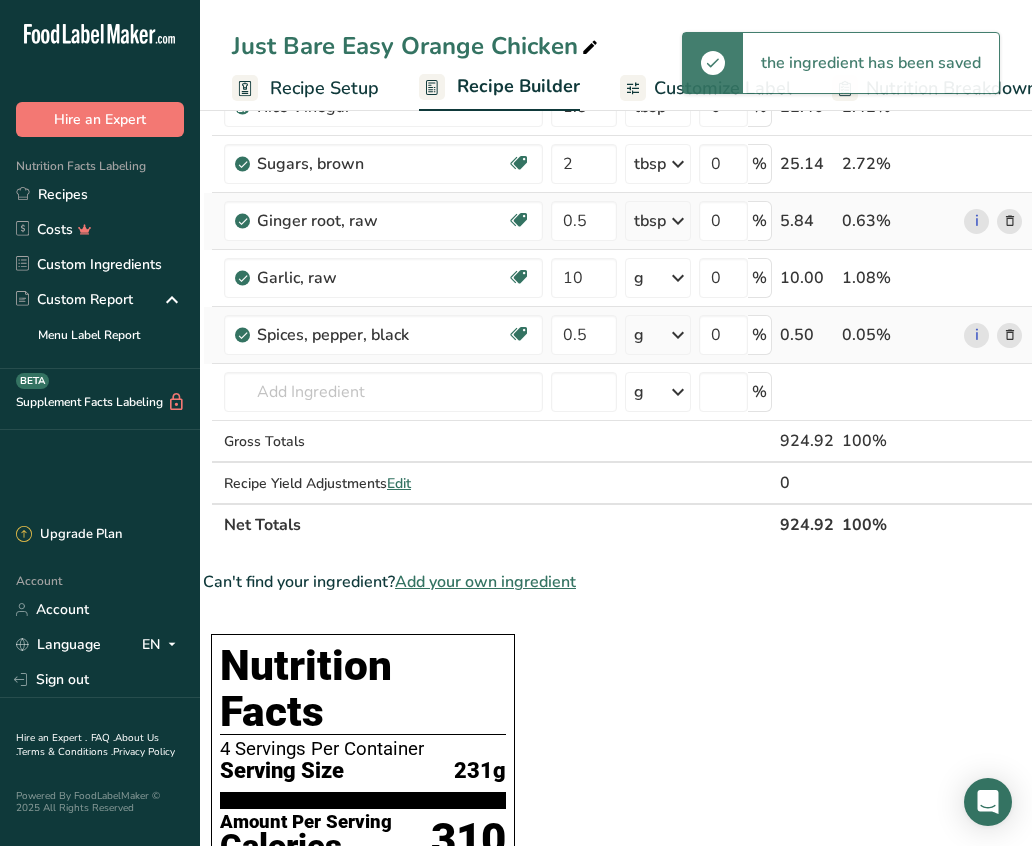 click at bounding box center (678, 335) 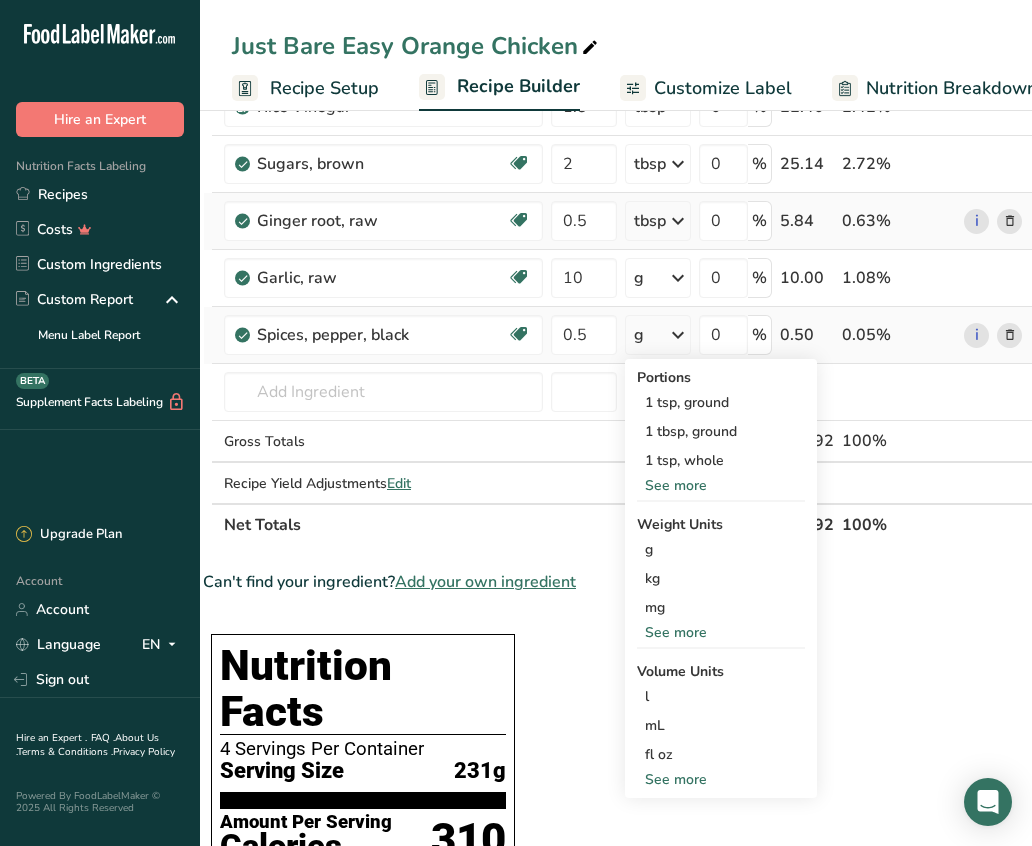 click on "See more" at bounding box center [721, 779] 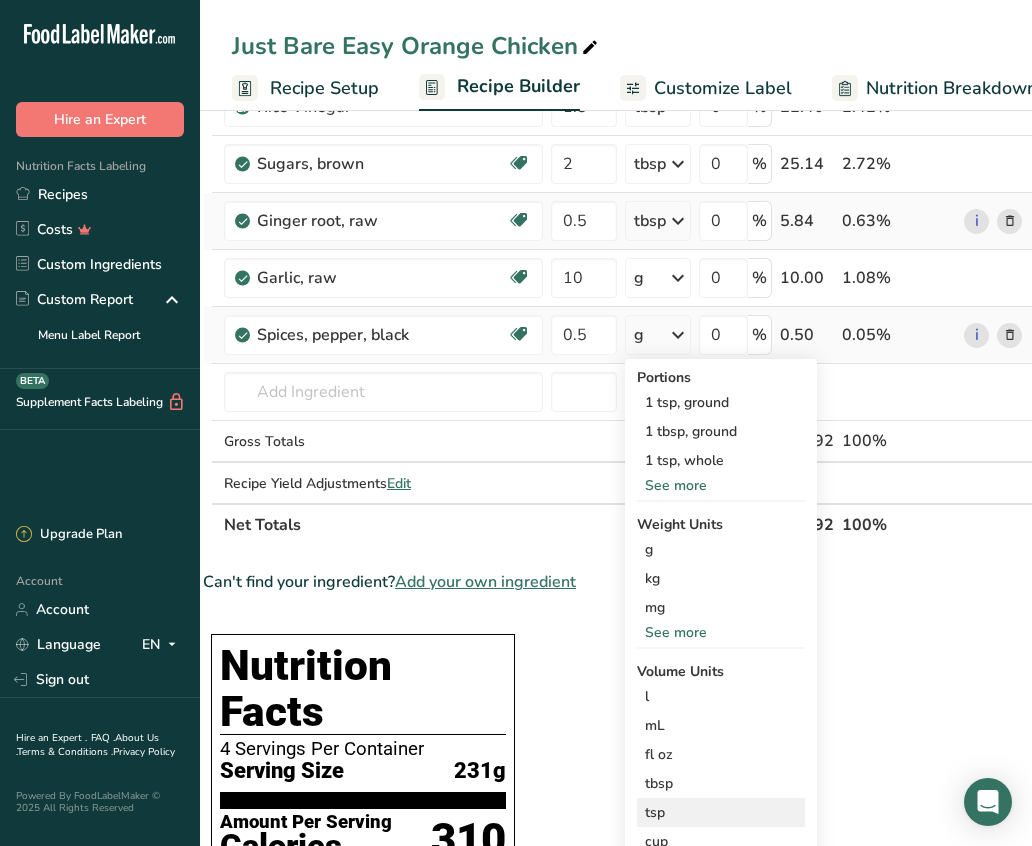 click on "tsp" at bounding box center (721, 812) 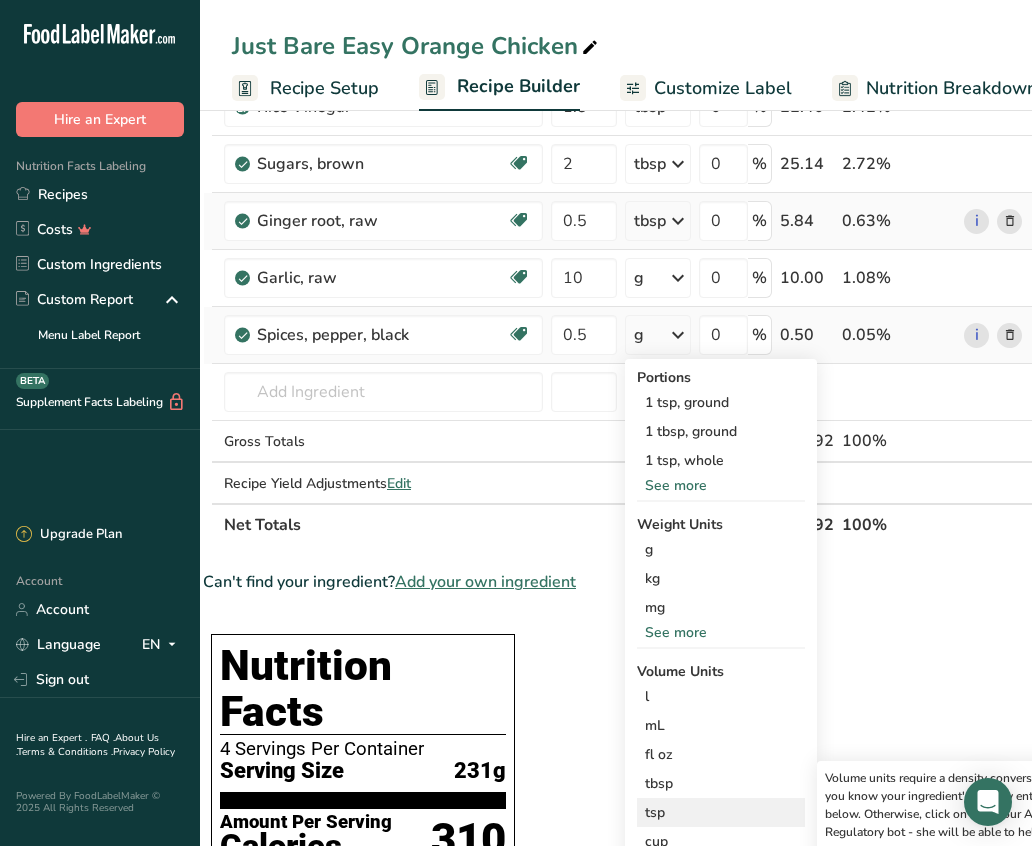 scroll, scrollTop: 0, scrollLeft: 80, axis: horizontal 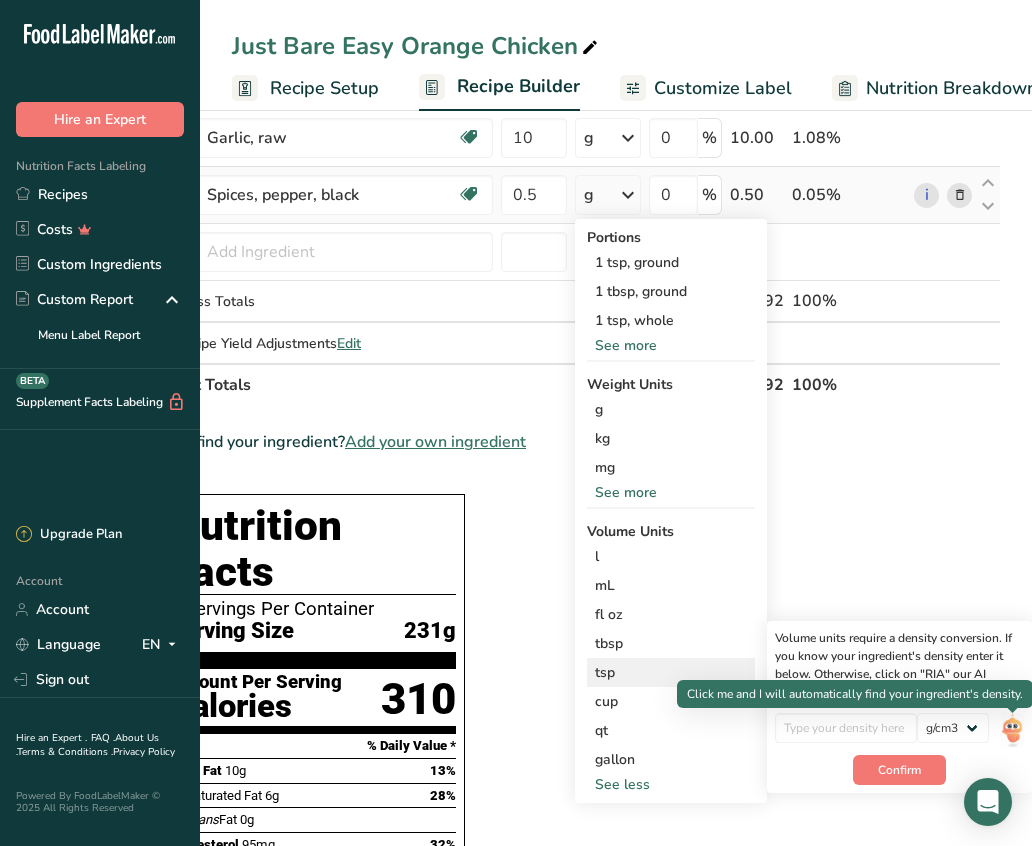 click at bounding box center [1012, 730] 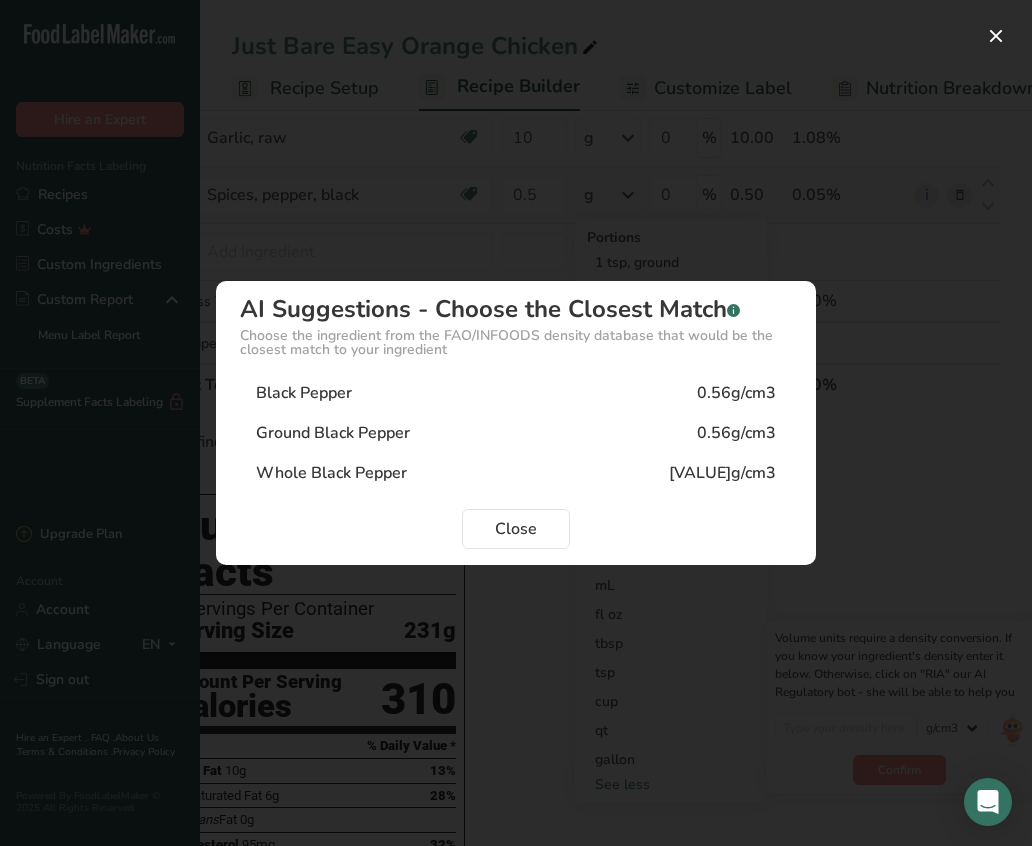 click on "0.56g/cm3" at bounding box center (736, 433) 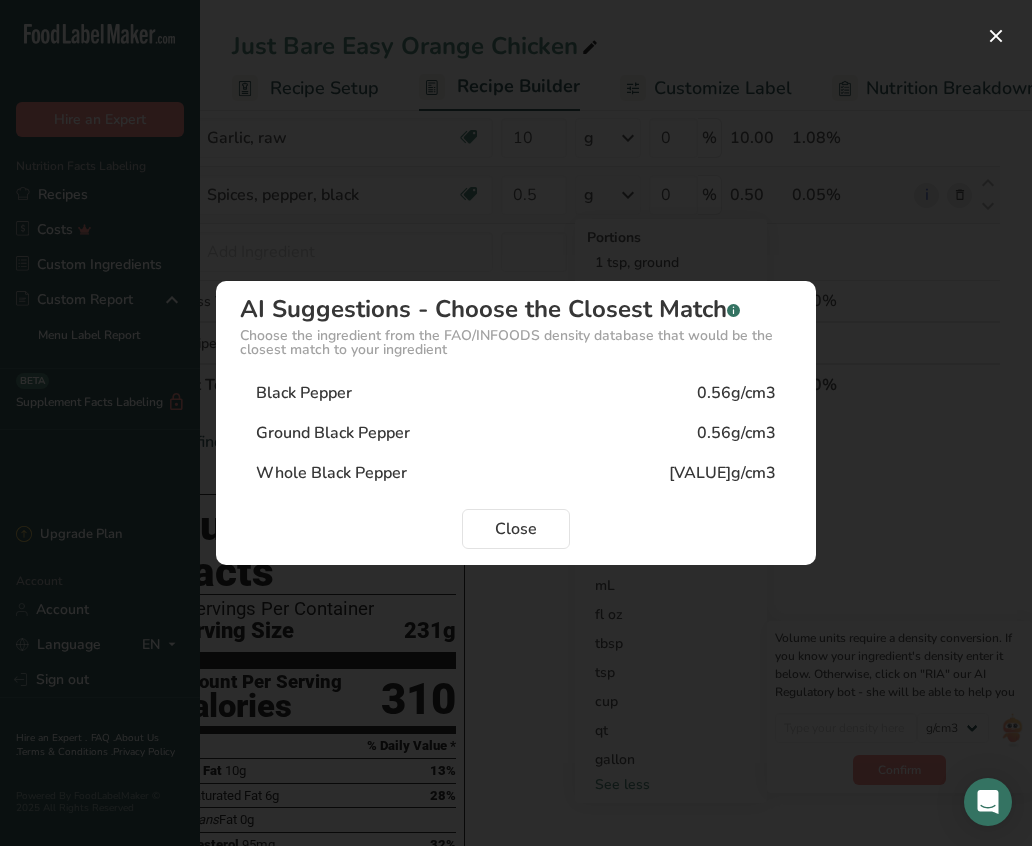 type on "0.56" 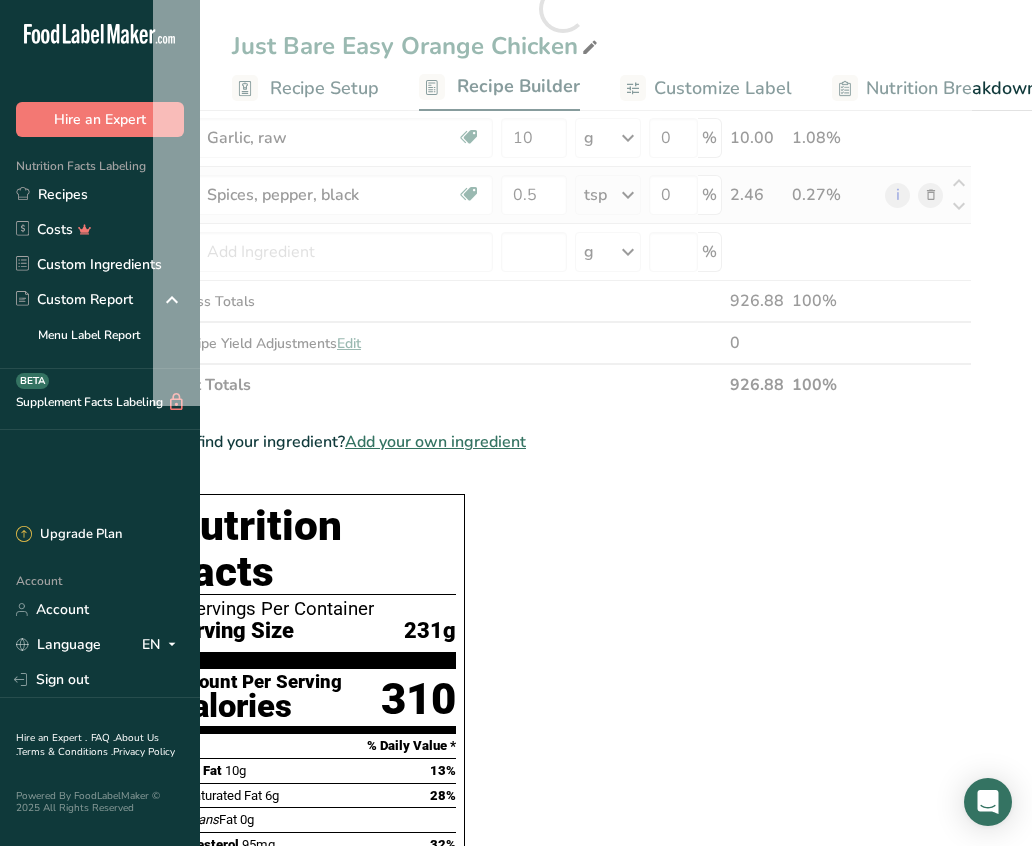 scroll, scrollTop: 0, scrollLeft: 29, axis: horizontal 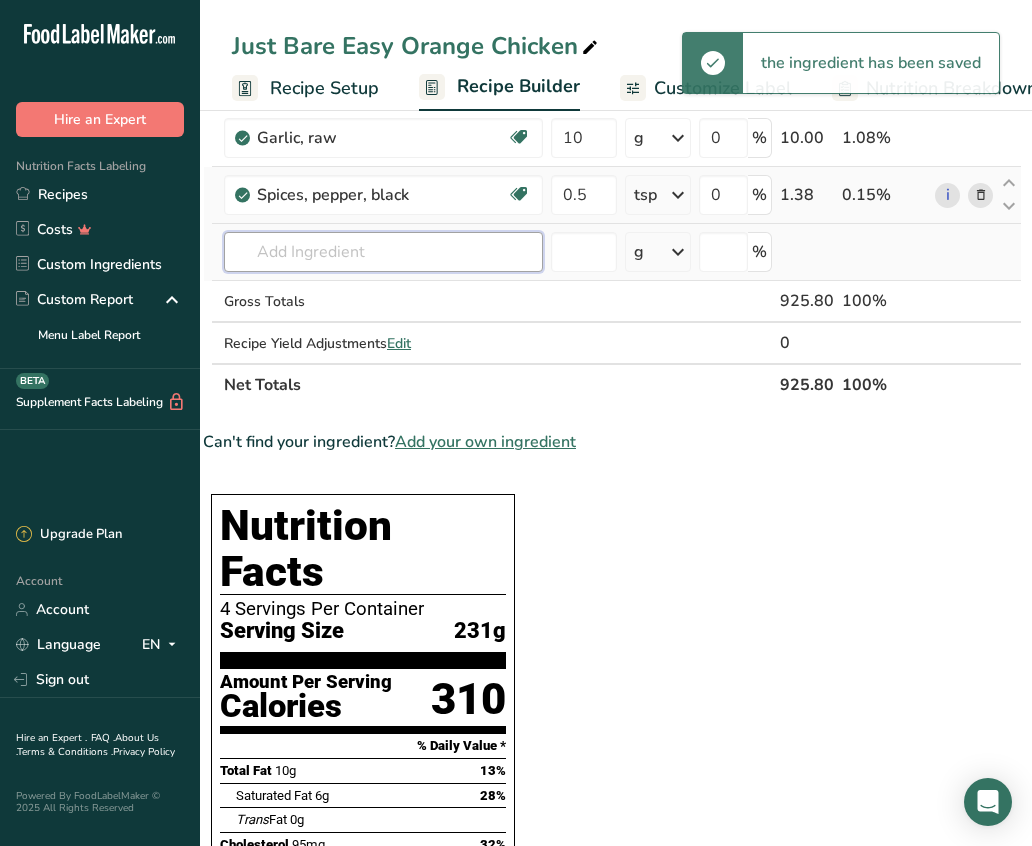 click at bounding box center (383, 252) 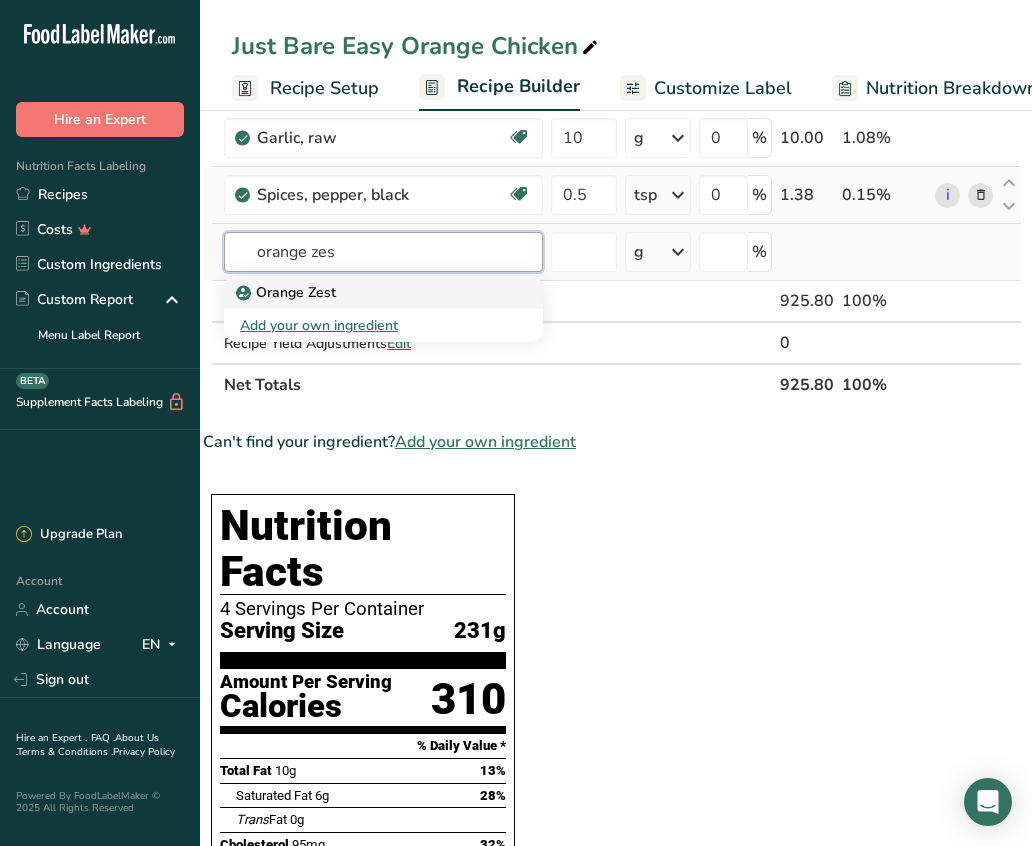 type on "orange zes" 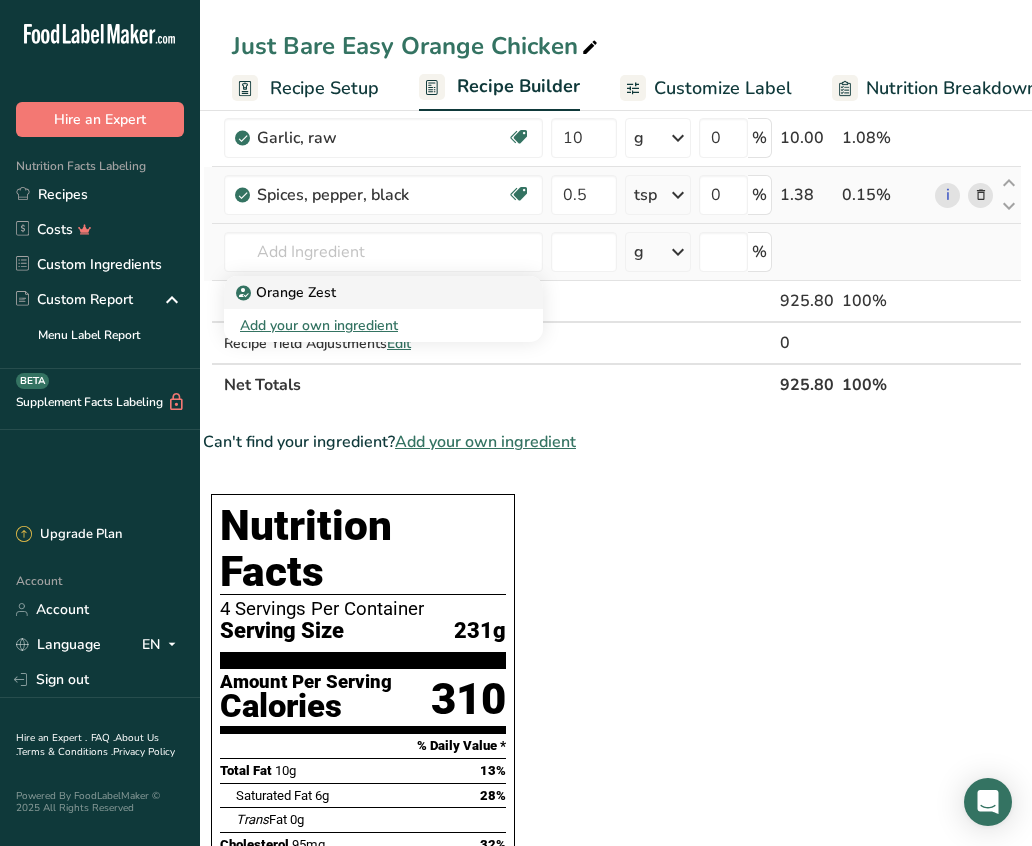 click on "Orange Zest" at bounding box center [383, 292] 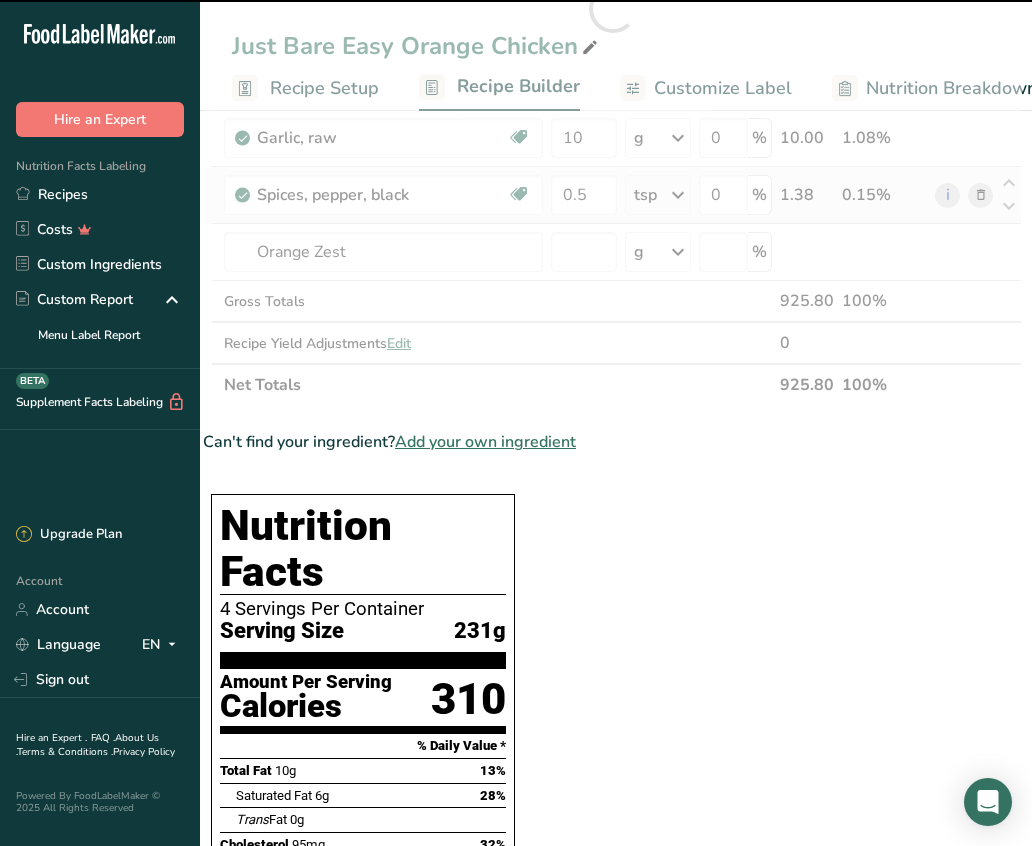 type on "0" 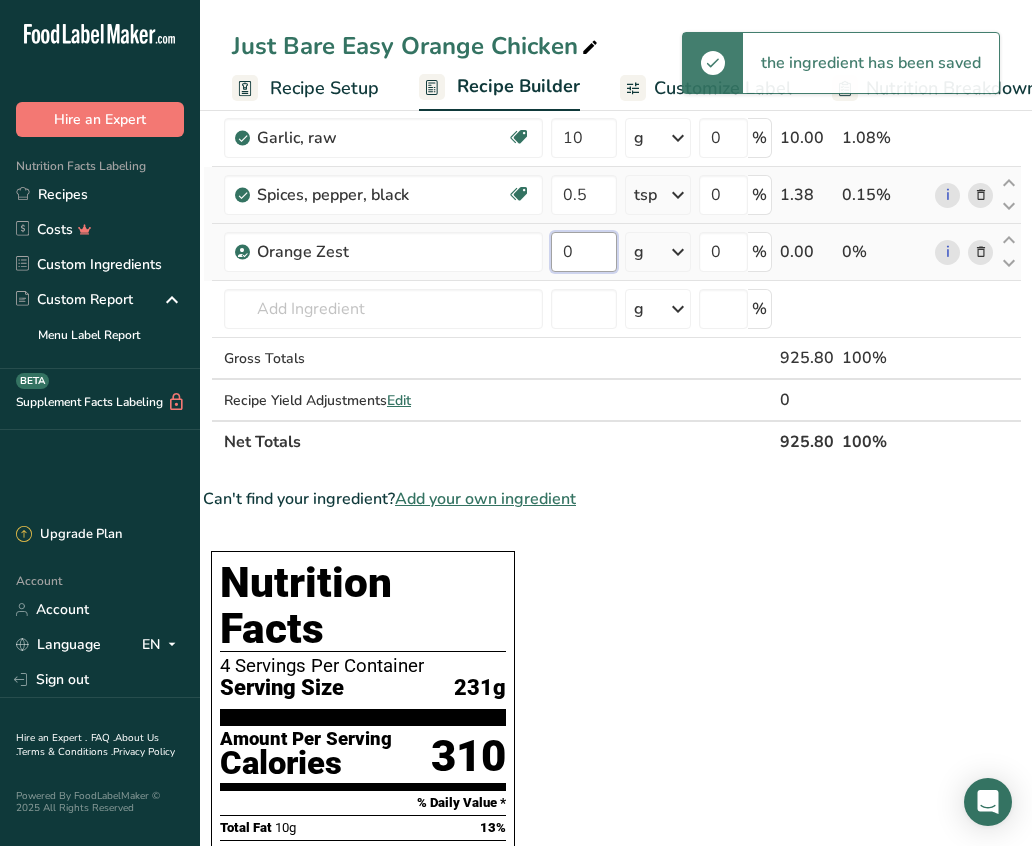 click on "0" at bounding box center [584, 252] 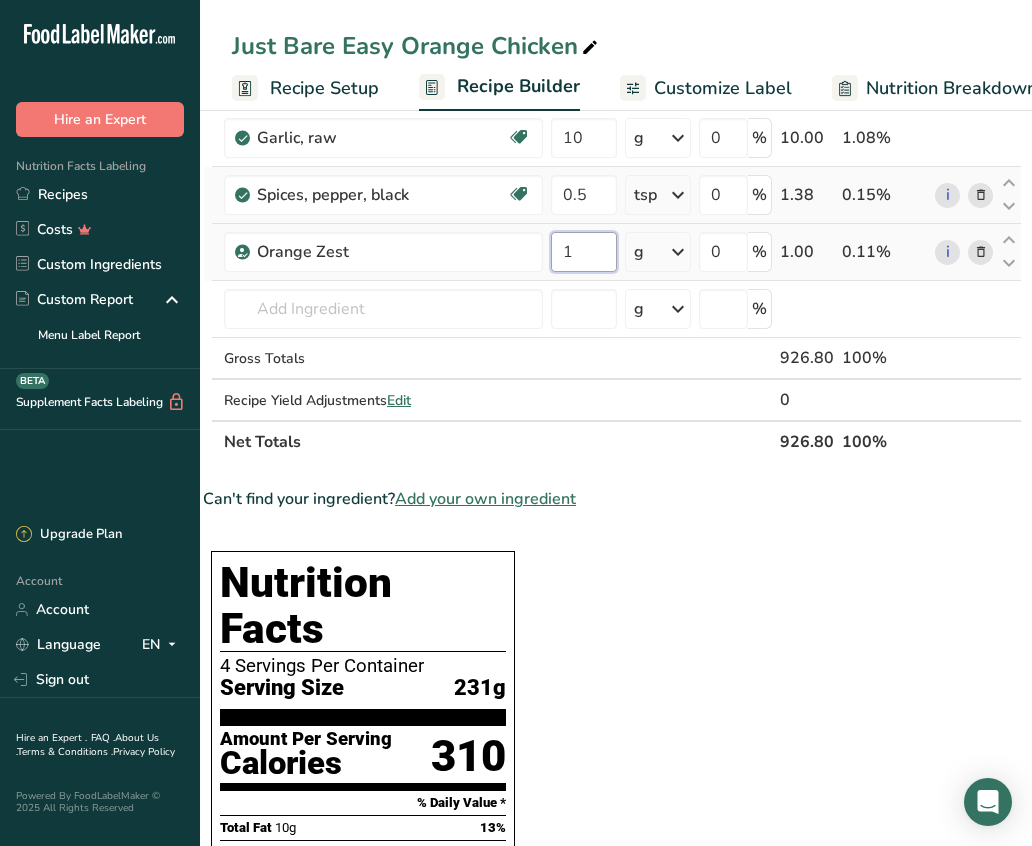 type on "1" 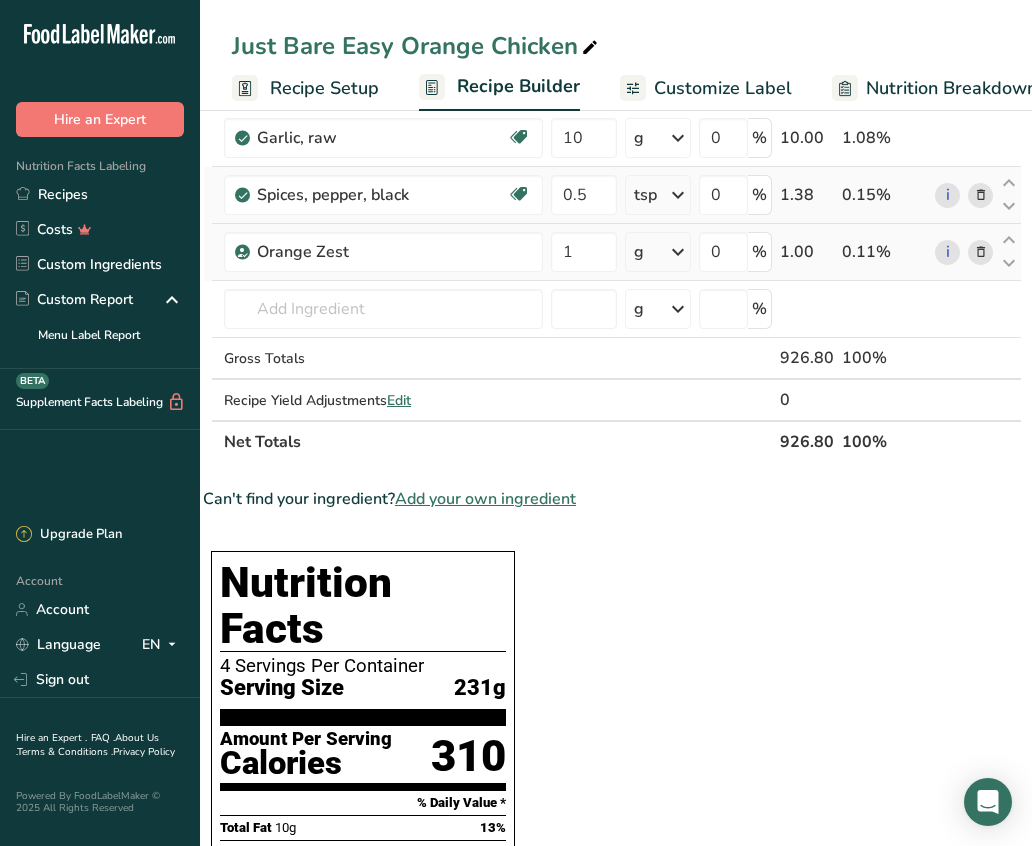 click on "Ingredient *
Amount *
Unit *
Waste *   .a-a{fill:#347362;}.b-a{fill:#fff;}          Grams
Percentage
Just Bare Roasted Chicken Breast Bites
588
g
Weight Units
g
kg
mg
See more
Volume Units
l
mL
fl oz
See more
0
%
588.00
63.44%
Beverages, Orange juice, light, No pulp
0.75
cup
Portions
8 fl oz
Weight Units
g
kg
mg
See more
Volume Units
l
1.05
lb/ft3
g/cm3
Confirm" at bounding box center [612, 37] 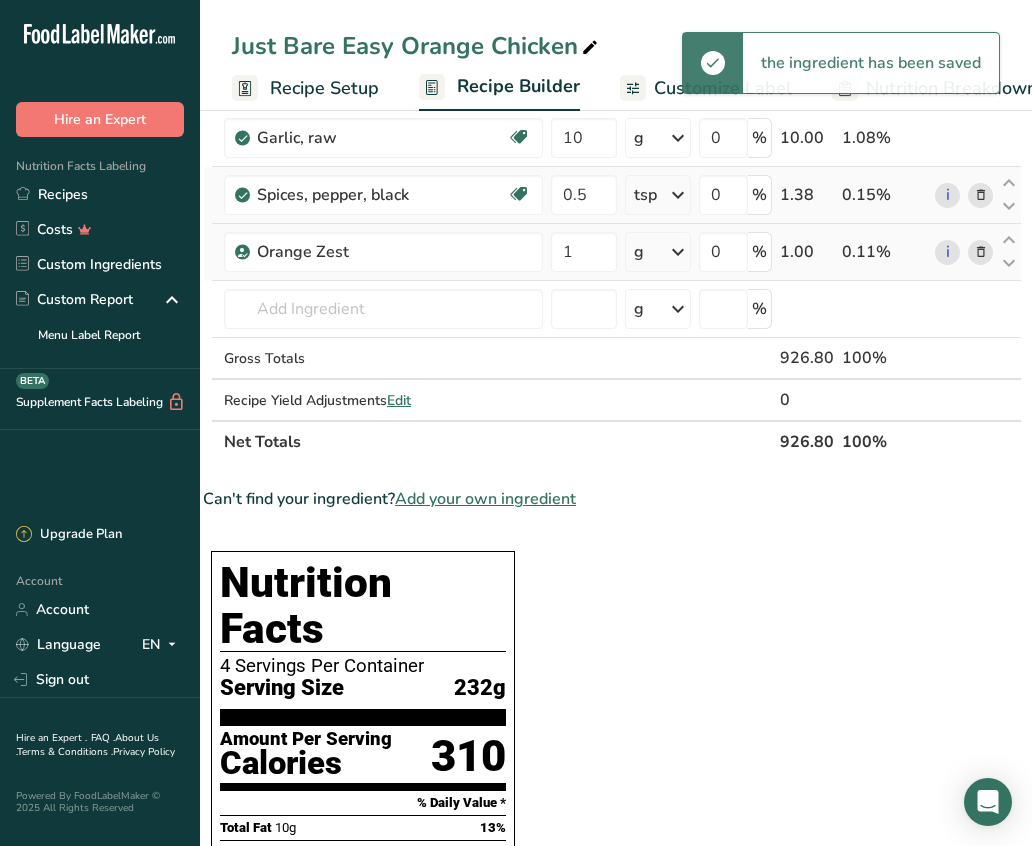 click at bounding box center (678, 252) 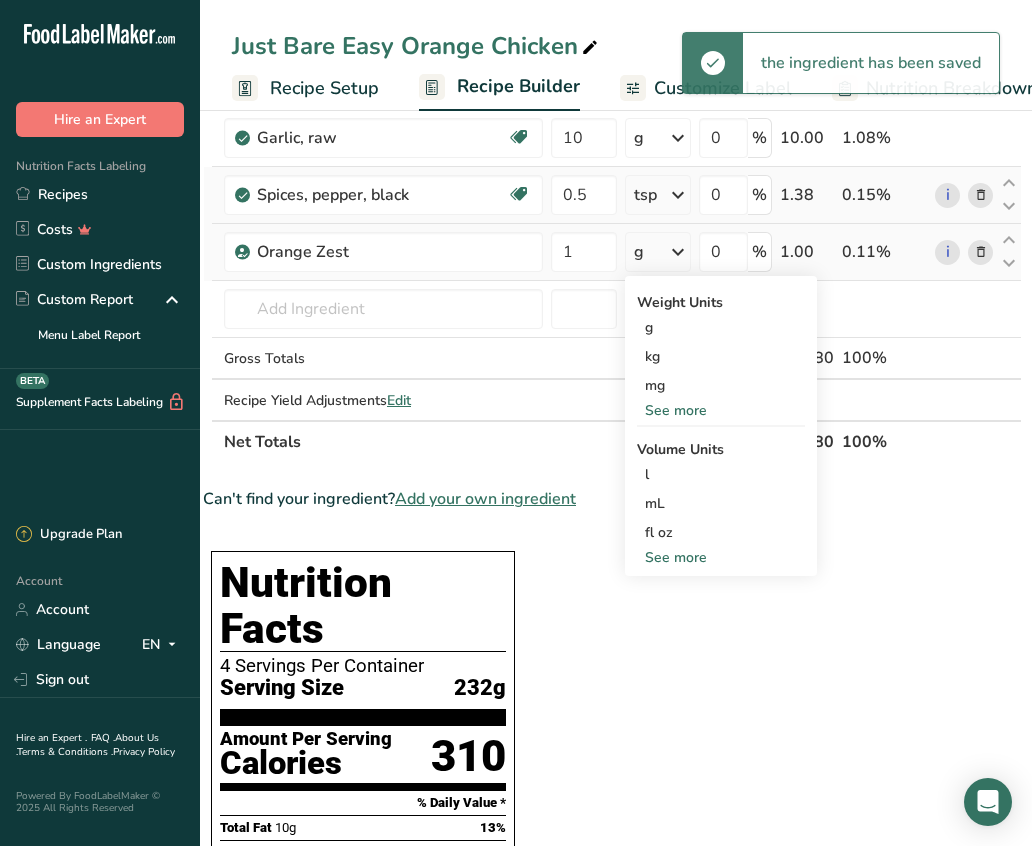 click on "See more" at bounding box center [721, 557] 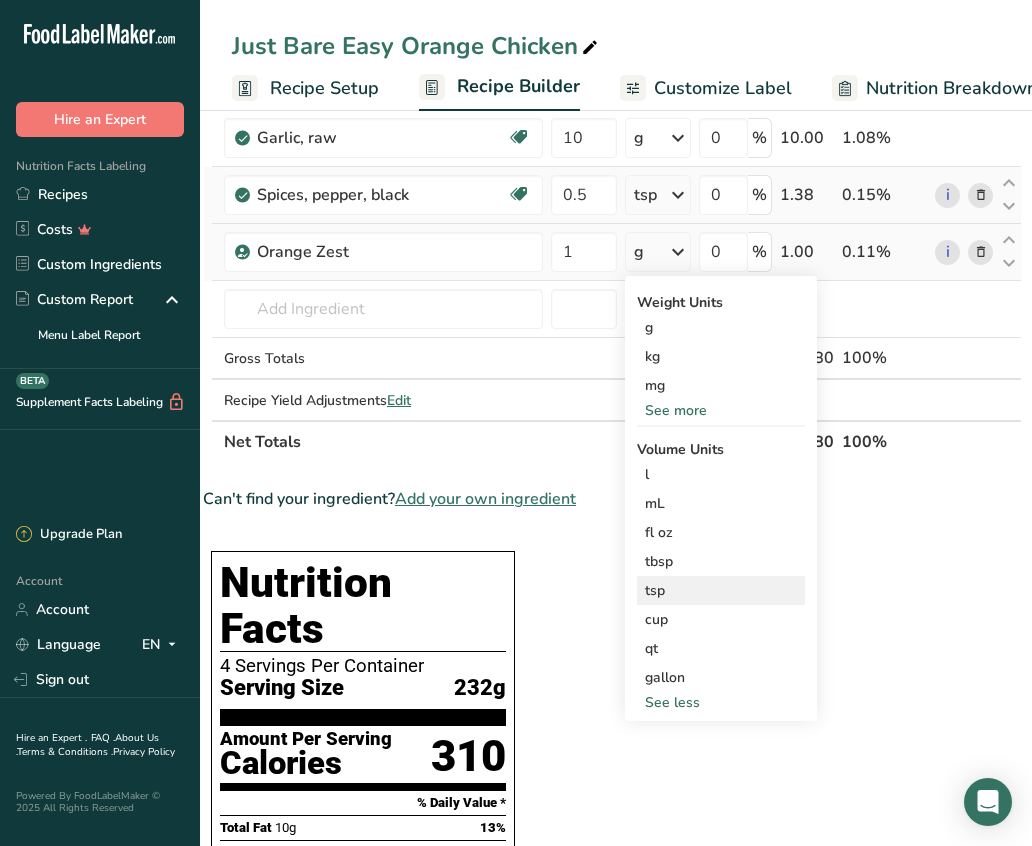 click on "tsp" at bounding box center (721, 590) 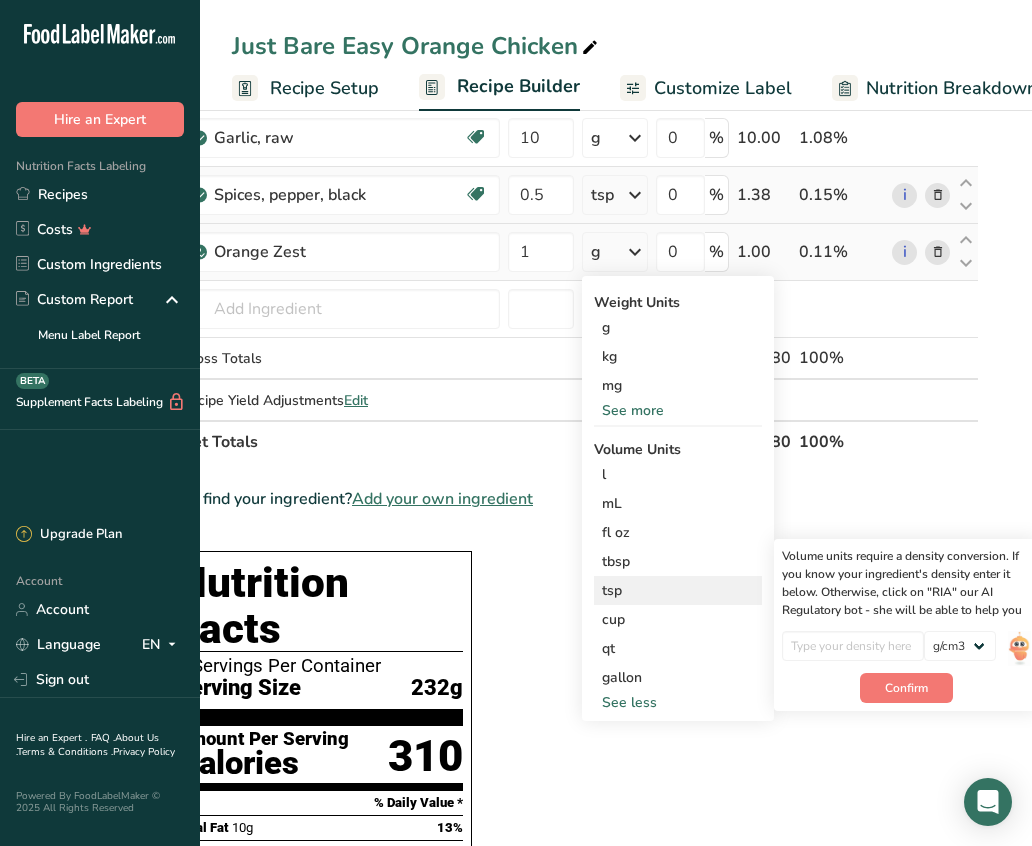 scroll, scrollTop: 0, scrollLeft: 80, axis: horizontal 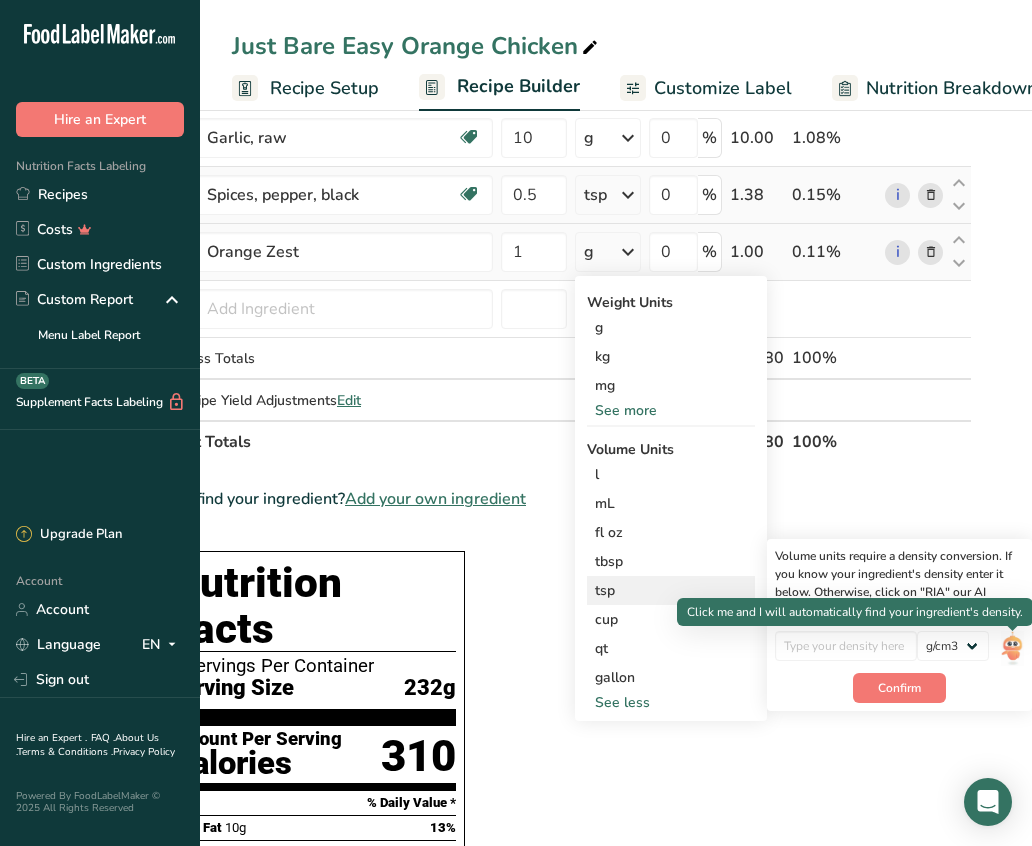 click at bounding box center [1012, 648] 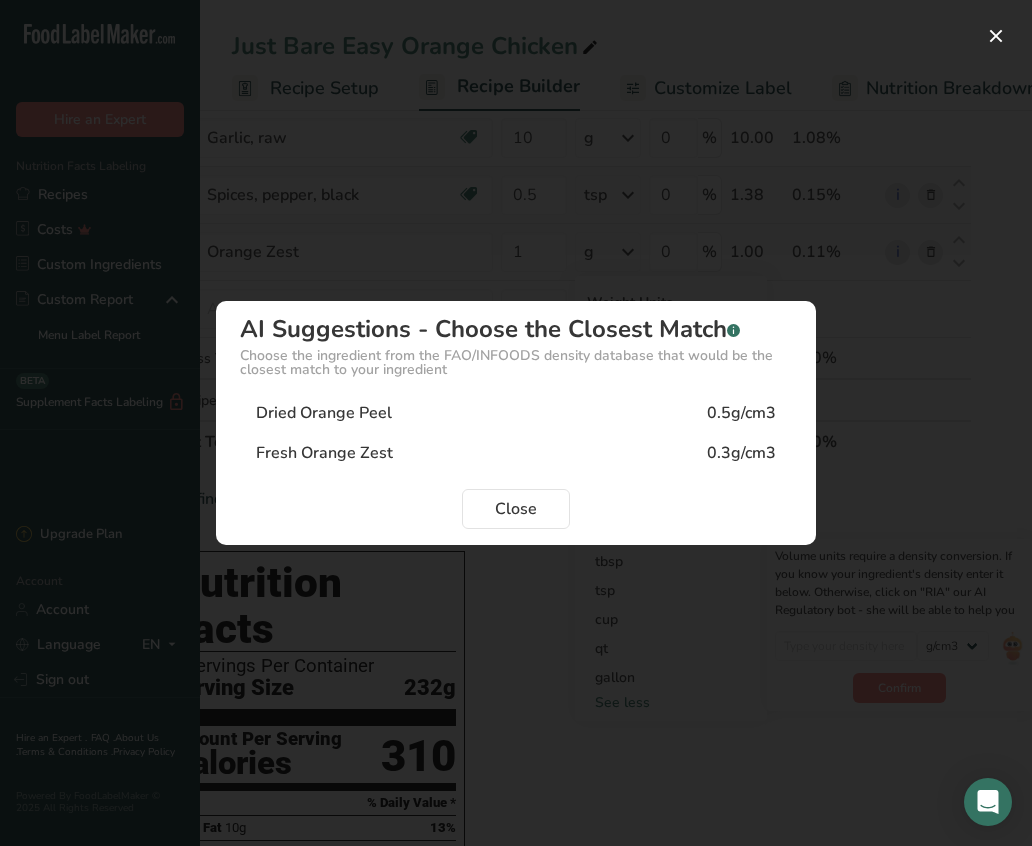 click on "Fresh Orange Zest   0.3g/cm3" at bounding box center [516, 453] 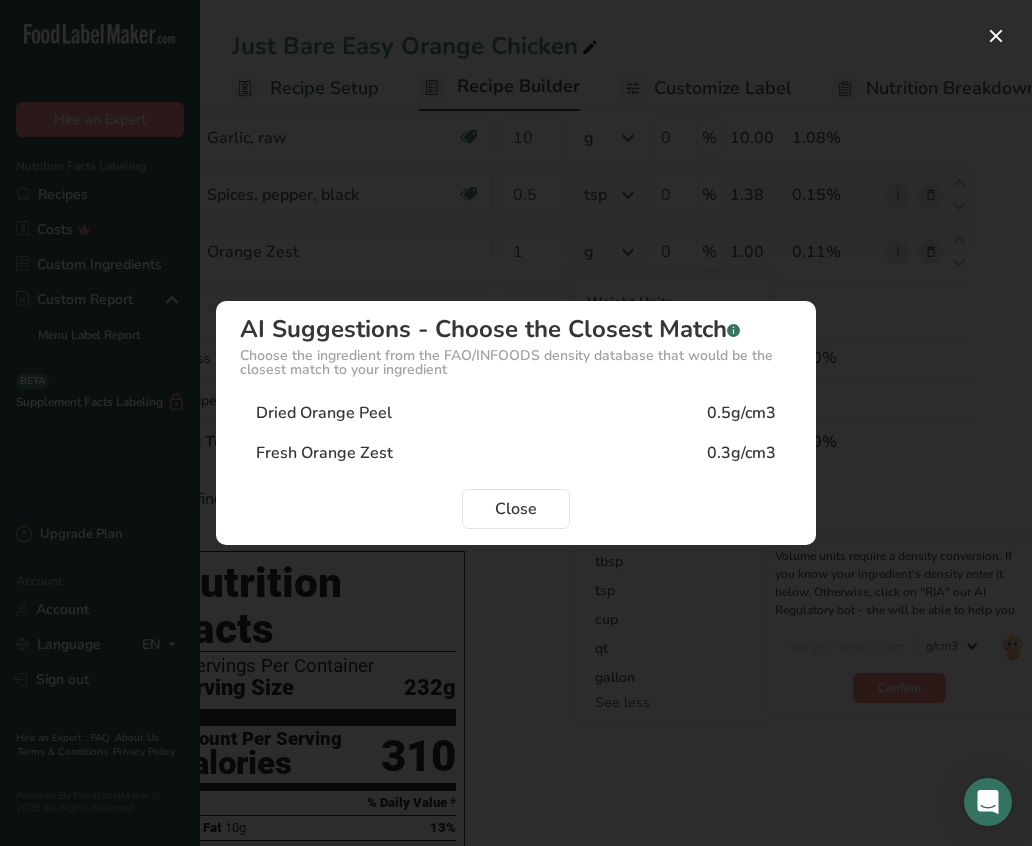 type on "0.3" 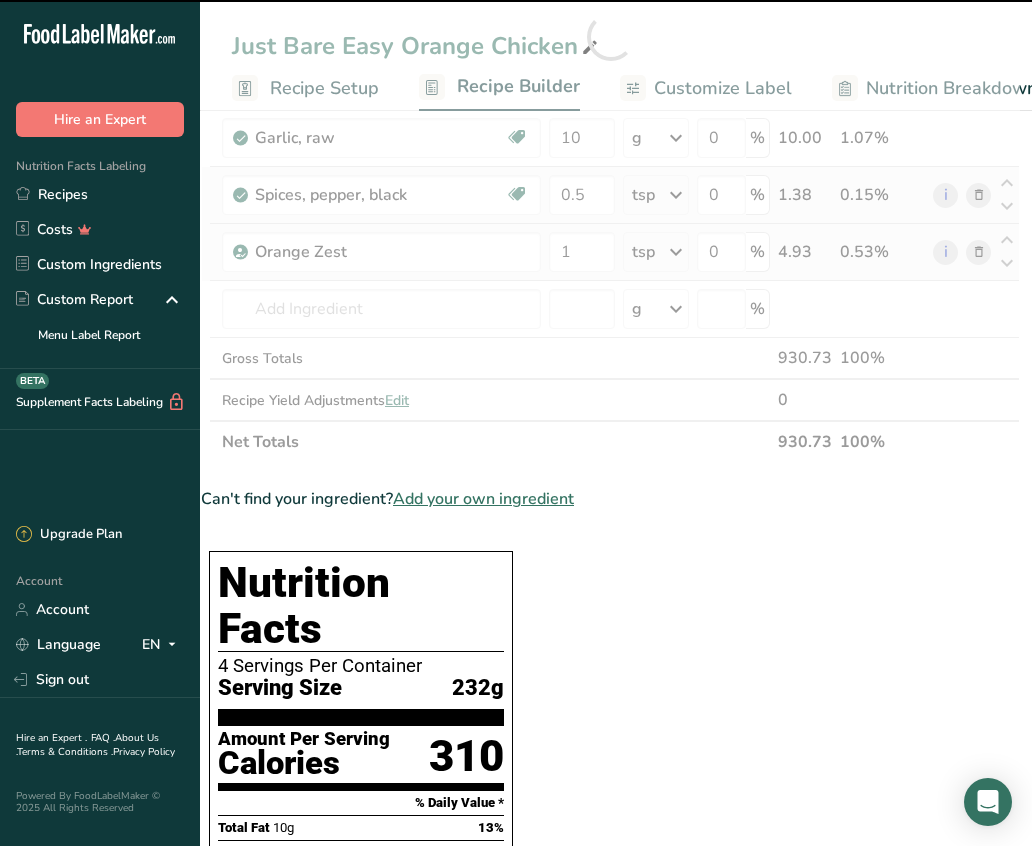scroll, scrollTop: 0, scrollLeft: 29, axis: horizontal 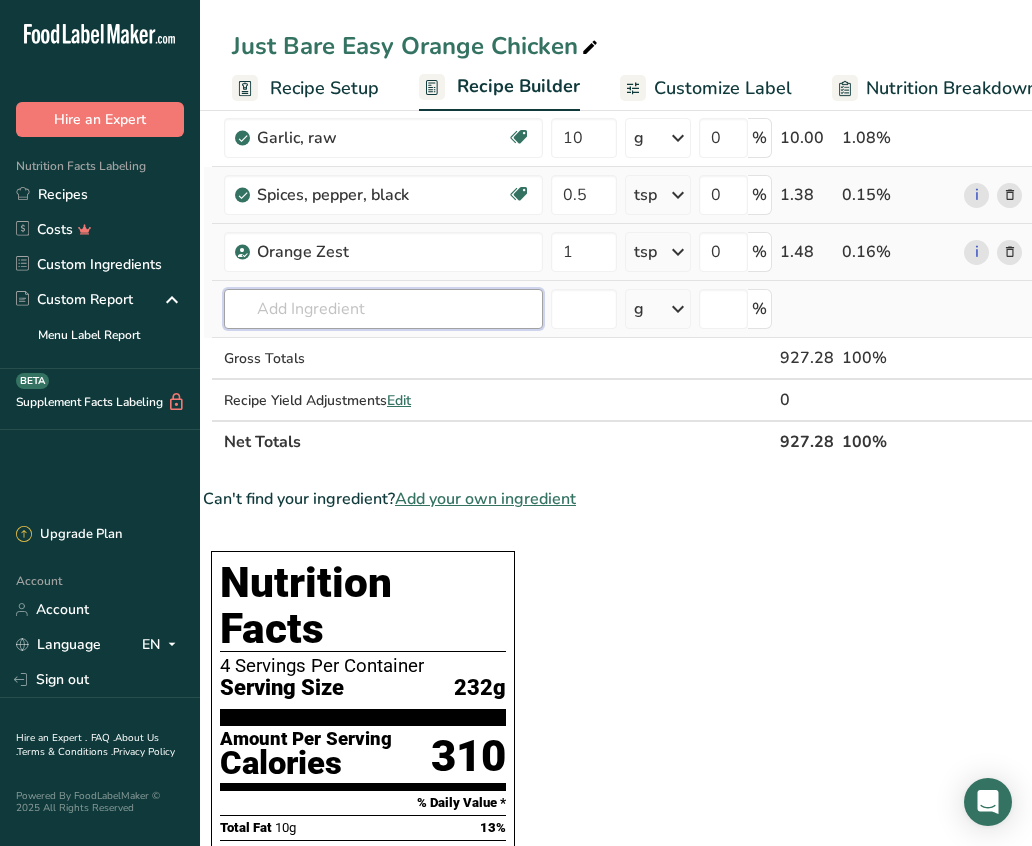 click at bounding box center [383, 309] 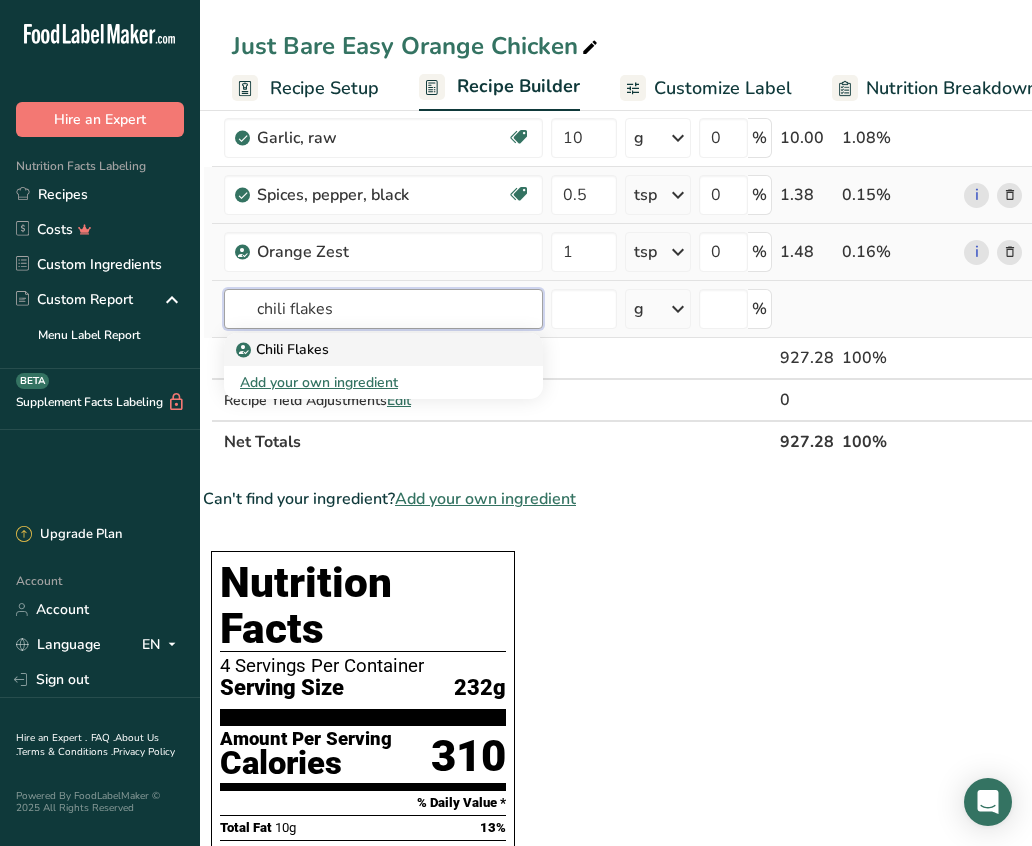 type on "chili flakes" 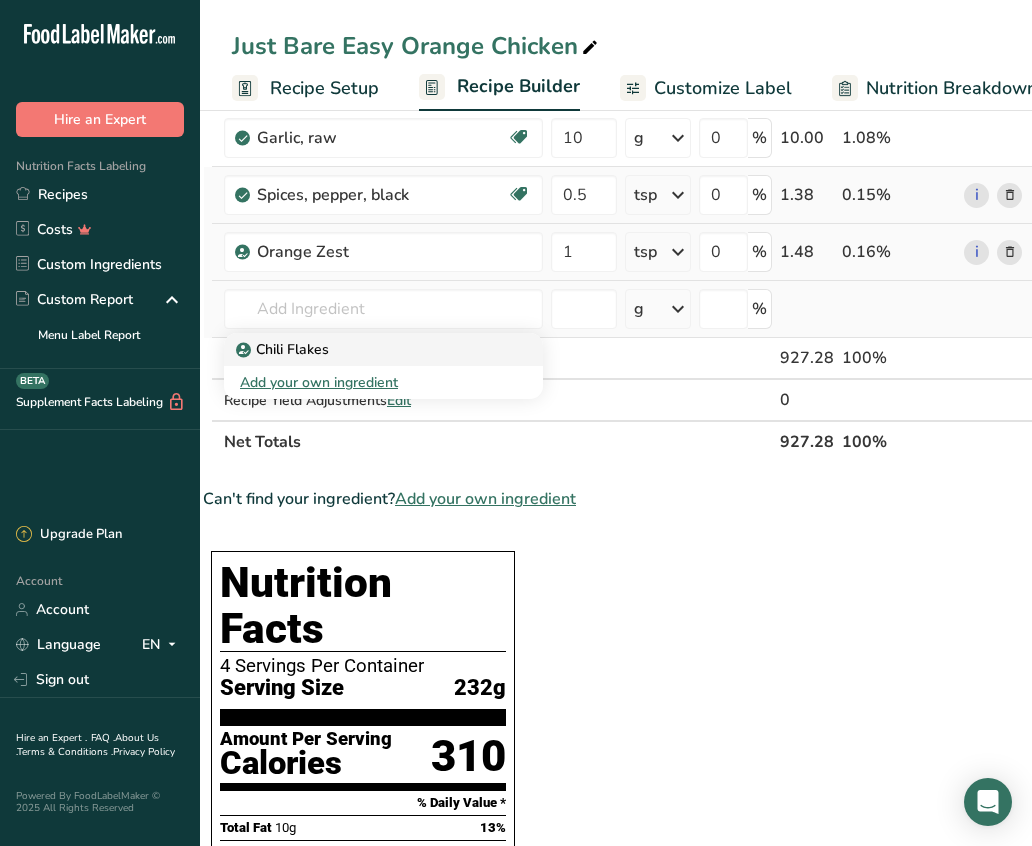 click on "Chili Flakes" at bounding box center [367, 349] 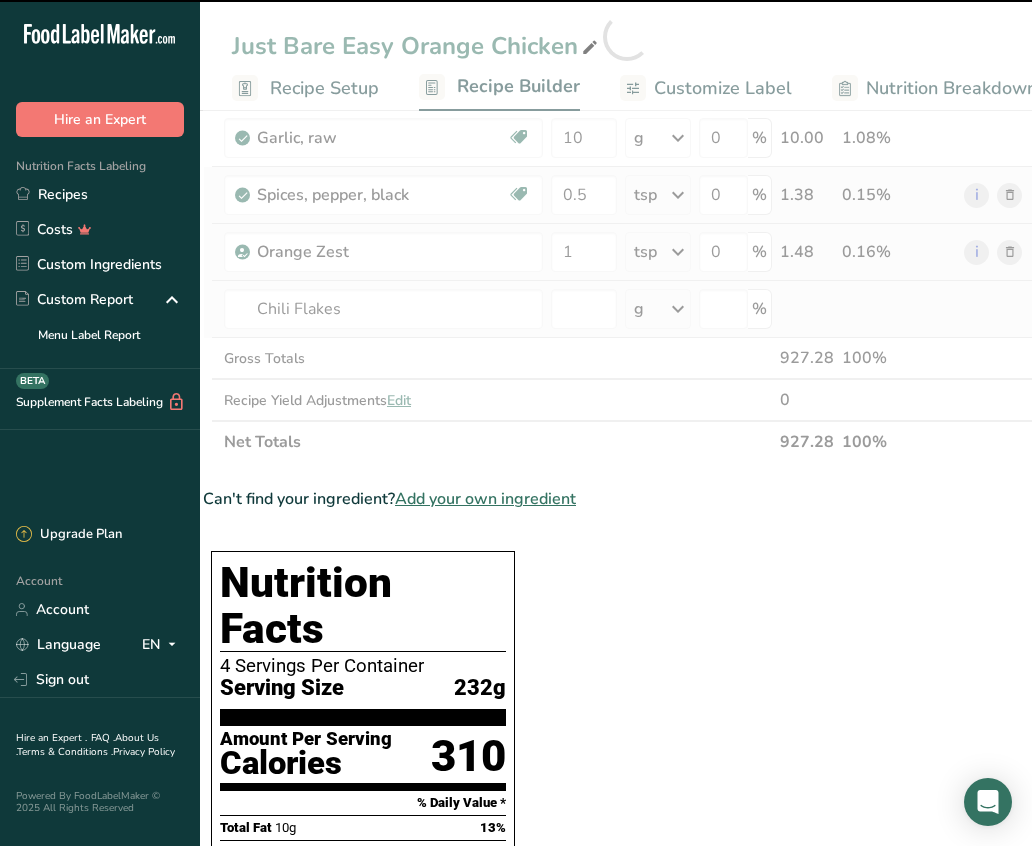 type on "0" 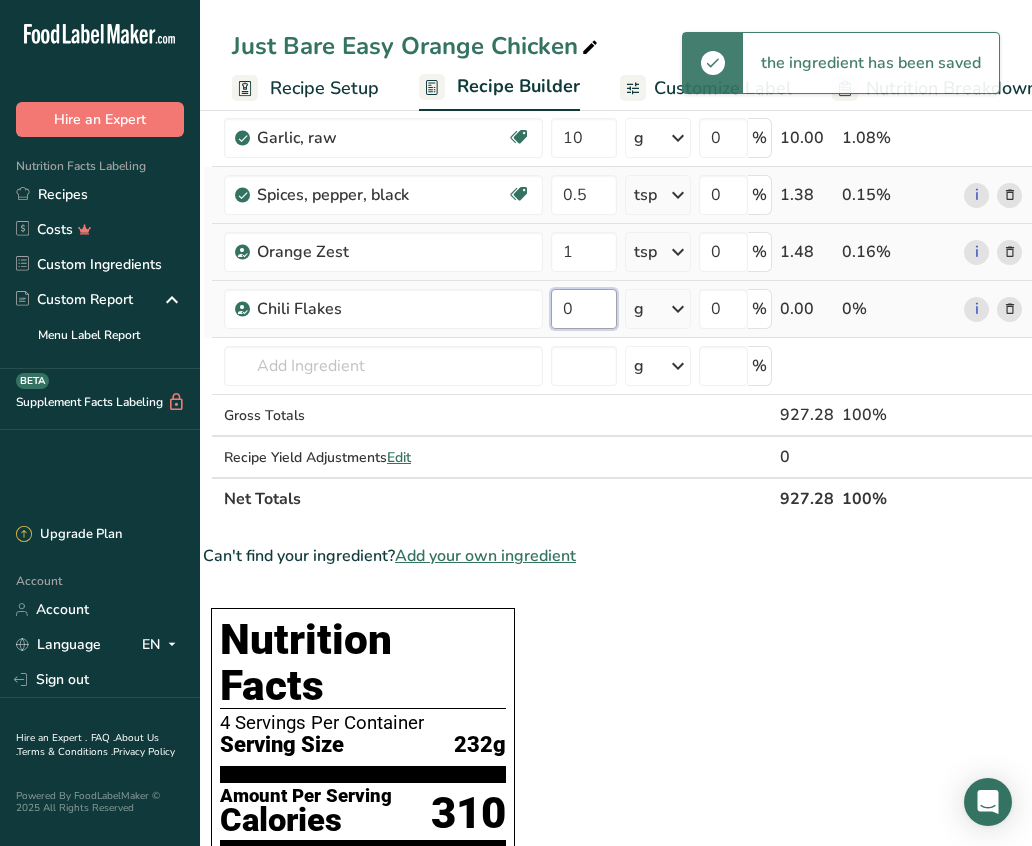 click on "0" at bounding box center (584, 309) 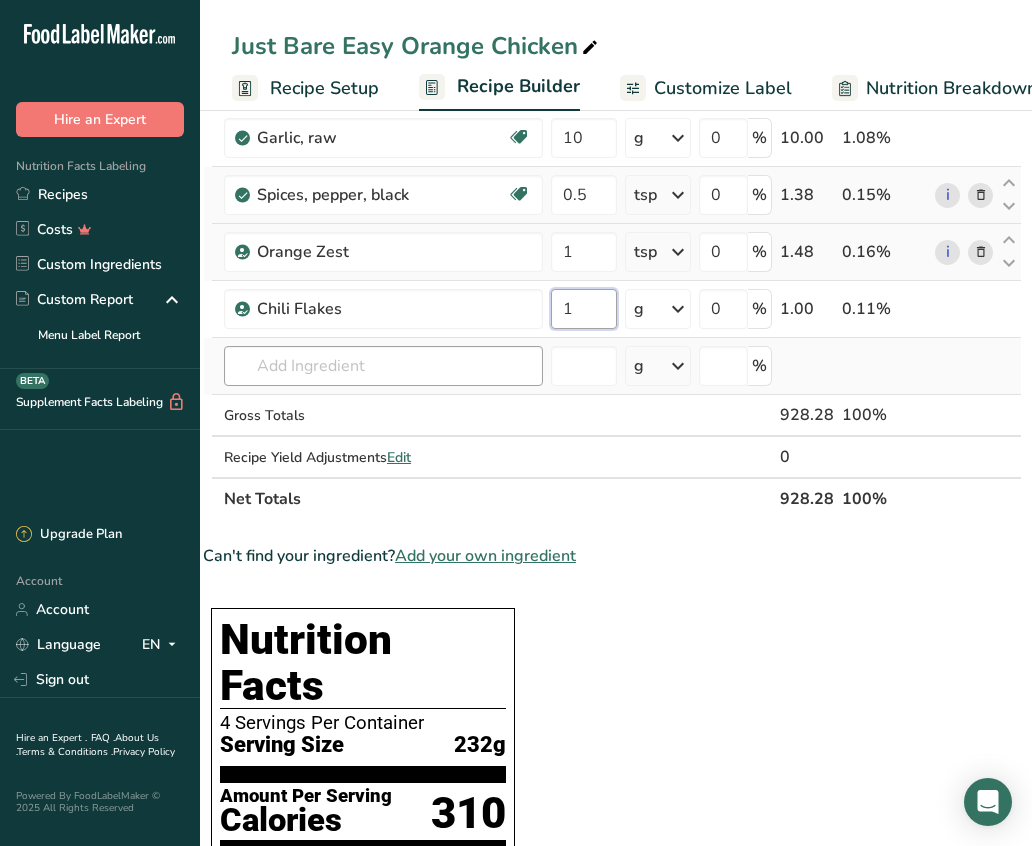 type on "1" 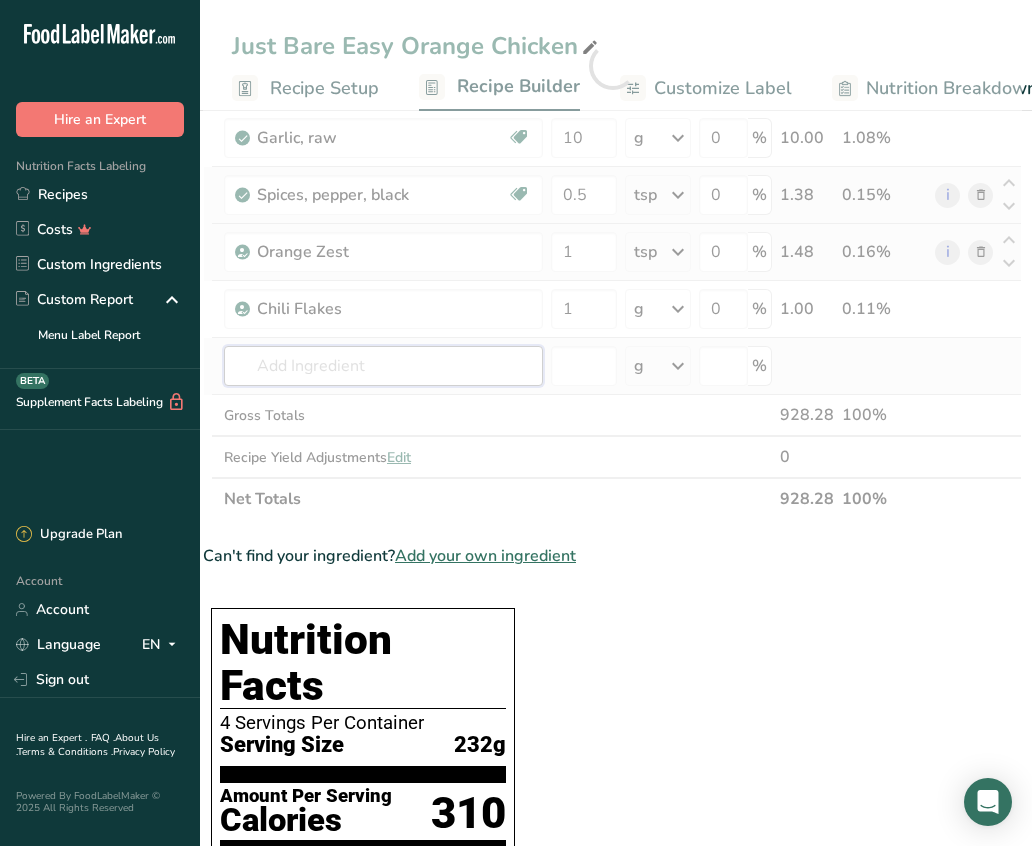 click on "Ingredient *
Amount *
Unit *
Waste *   .a-a{fill:#347362;}.b-a{fill:#fff;}          Grams
Percentage
Just Bare Roasted Chicken Breast Bites
588
g
Weight Units
g
kg
mg
See more
Volume Units
l
mL
fl oz
See more
0
%
588.00
63.34%
Beverages, Orange juice, light, No pulp
0.75
cup
Portions
8 fl oz
Weight Units
g
kg
mg
See more
Volume Units
l
1.05
lb/ft3
g/cm3
Confirm" at bounding box center [612, 65] 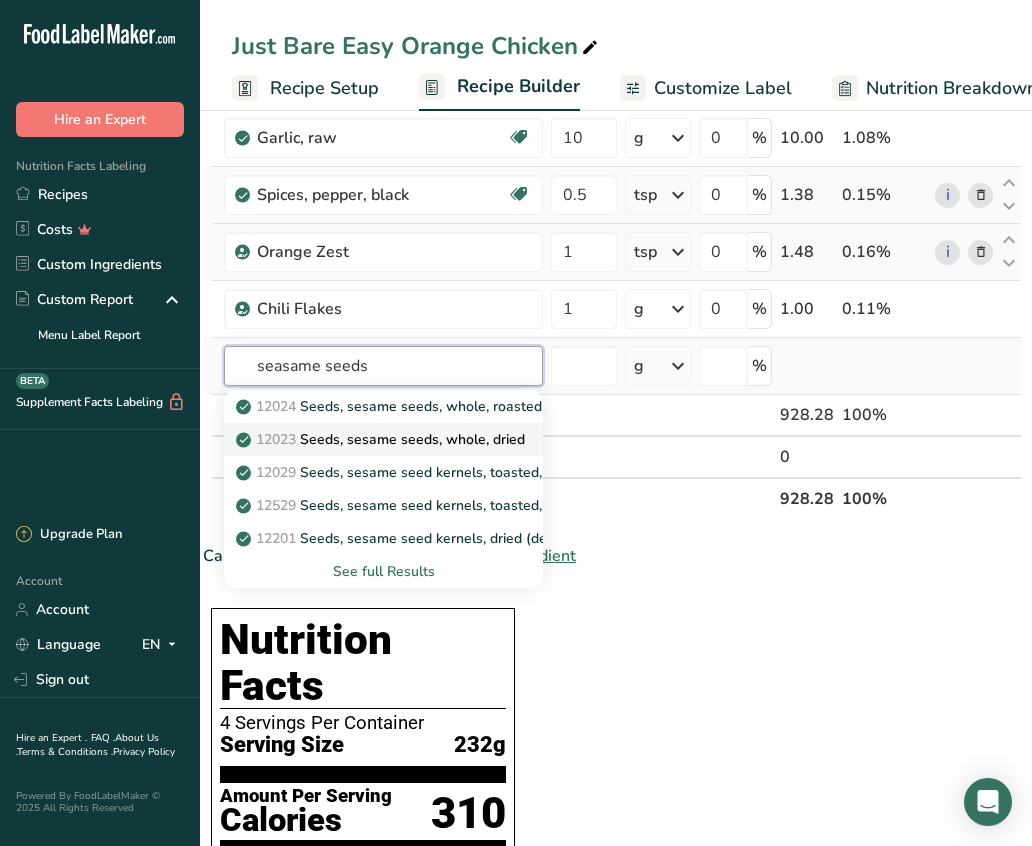 type on "seasame seeds" 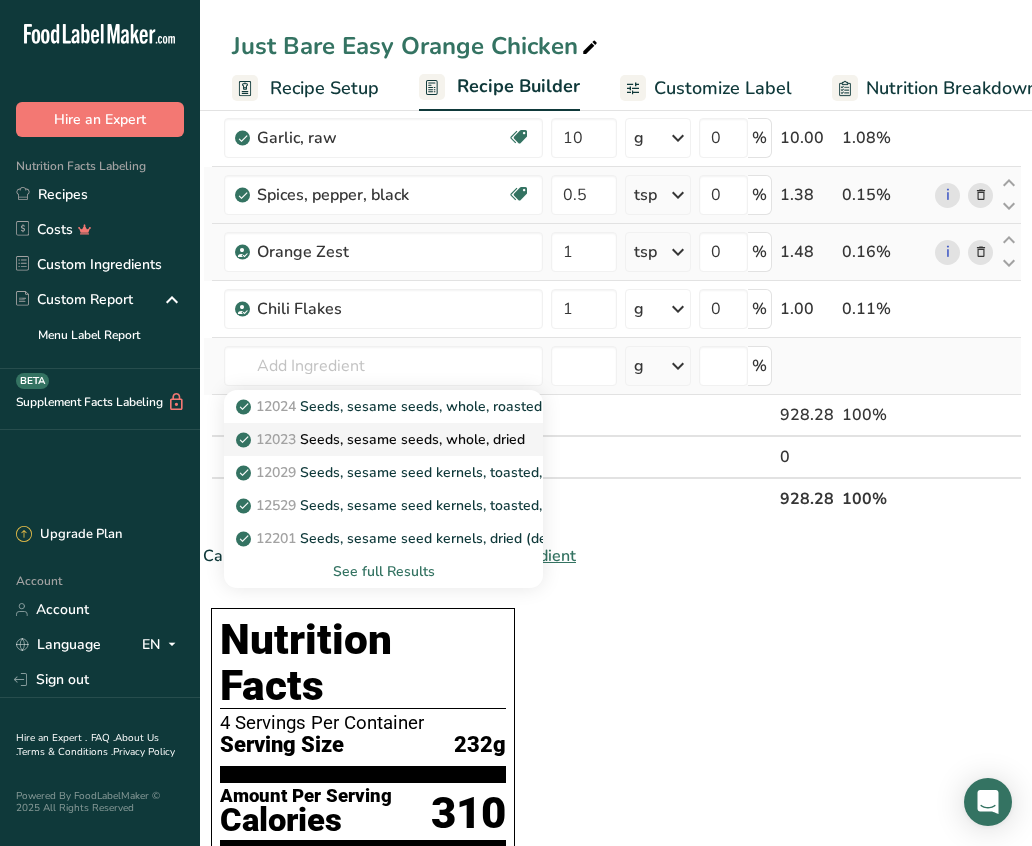 click on "[NUMBER]
Seeds, sesame seeds, whole, dried" at bounding box center [382, 439] 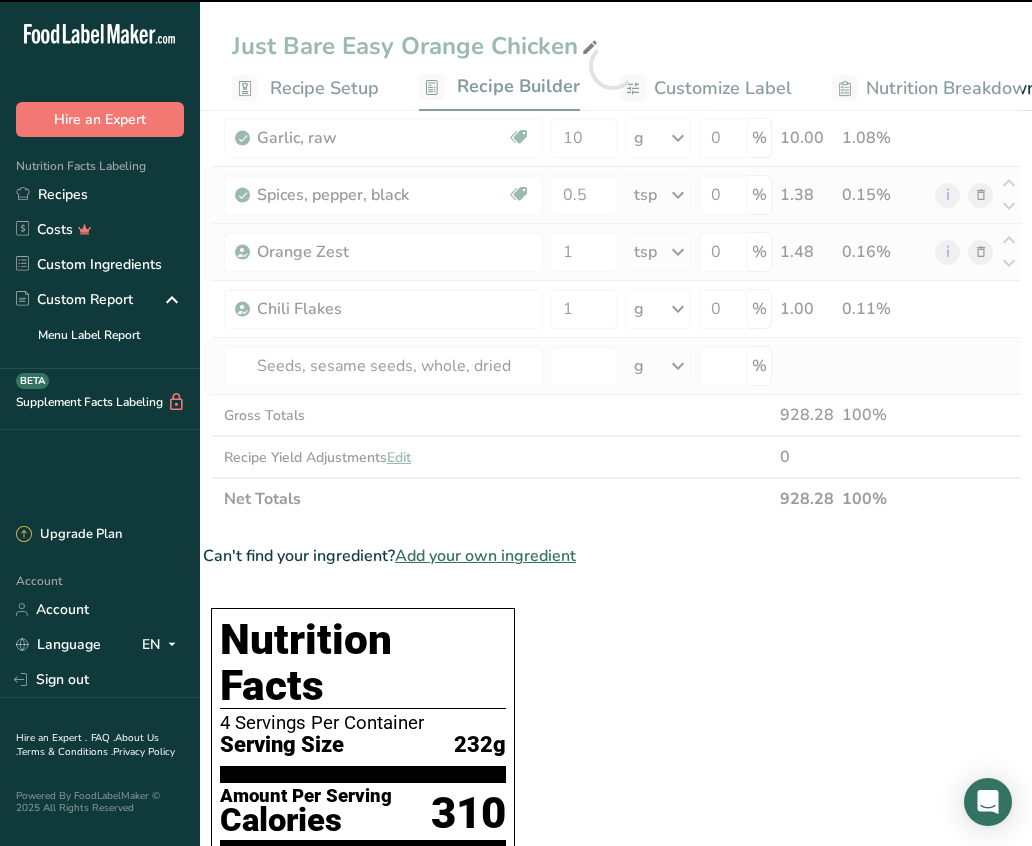 type on "0" 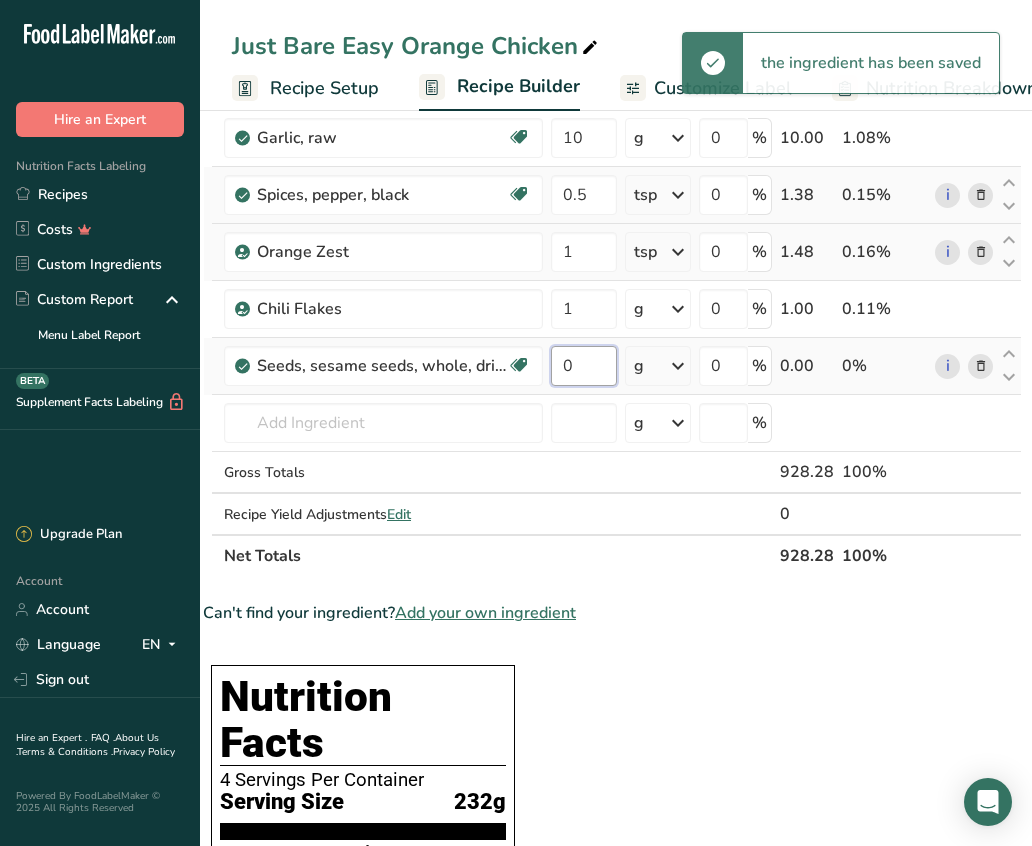 click on "0" at bounding box center (584, 366) 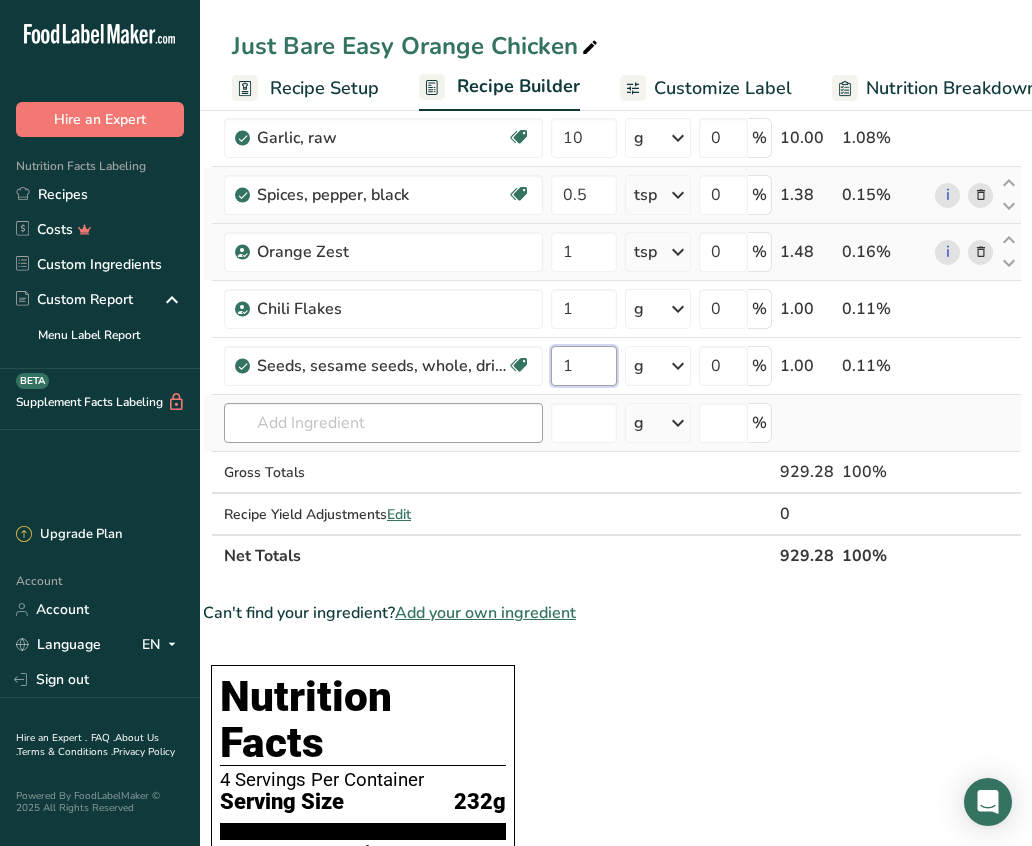 type on "1" 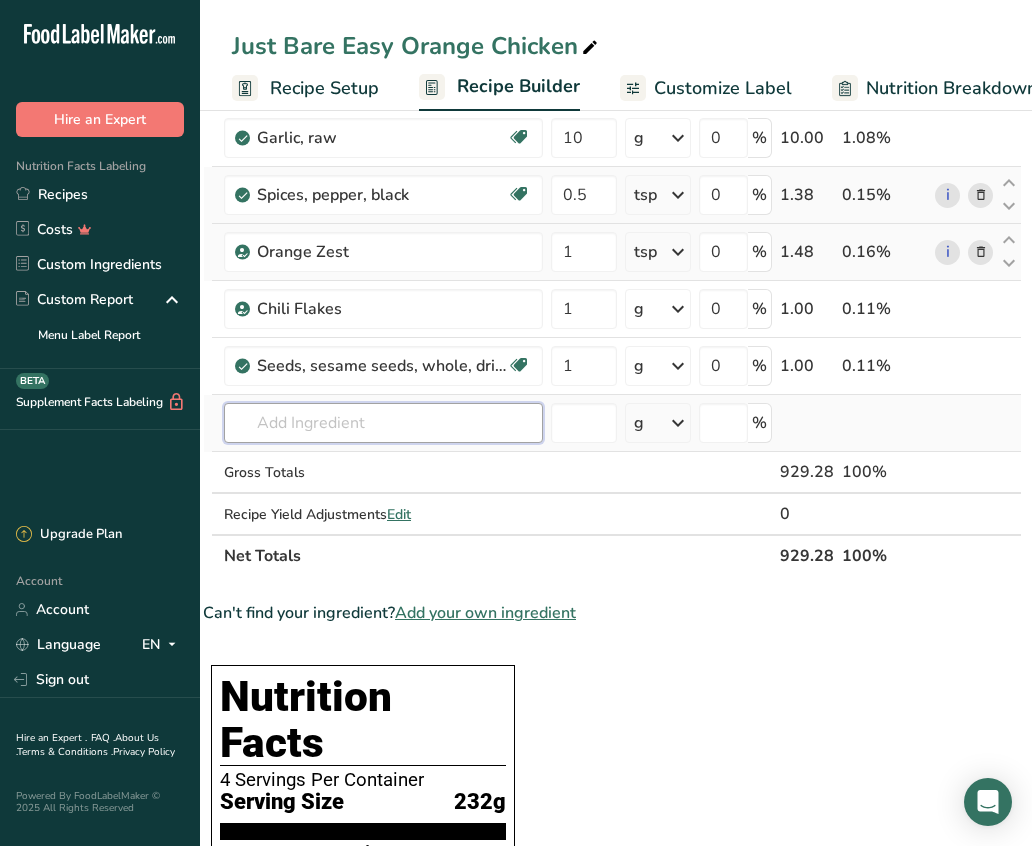 click on "Ingredient *
Amount *
Unit *
Waste *   .a-a{fill:#347362;}.b-a{fill:#fff;}          Grams
Percentage
Just Bare Roasted Chicken Breast Bites
588
g
Weight Units
g
kg
mg
See more
Volume Units
l
mL
fl oz
See more
0
%
588.00
63.27%
Beverages, Orange juice, light, No pulp
0.75
cup
Portions
8 fl oz
Weight Units
g
kg
mg
See more
Volume Units
l
1.05
lb/ft3
g/cm3
Confirm" at bounding box center [612, 94] 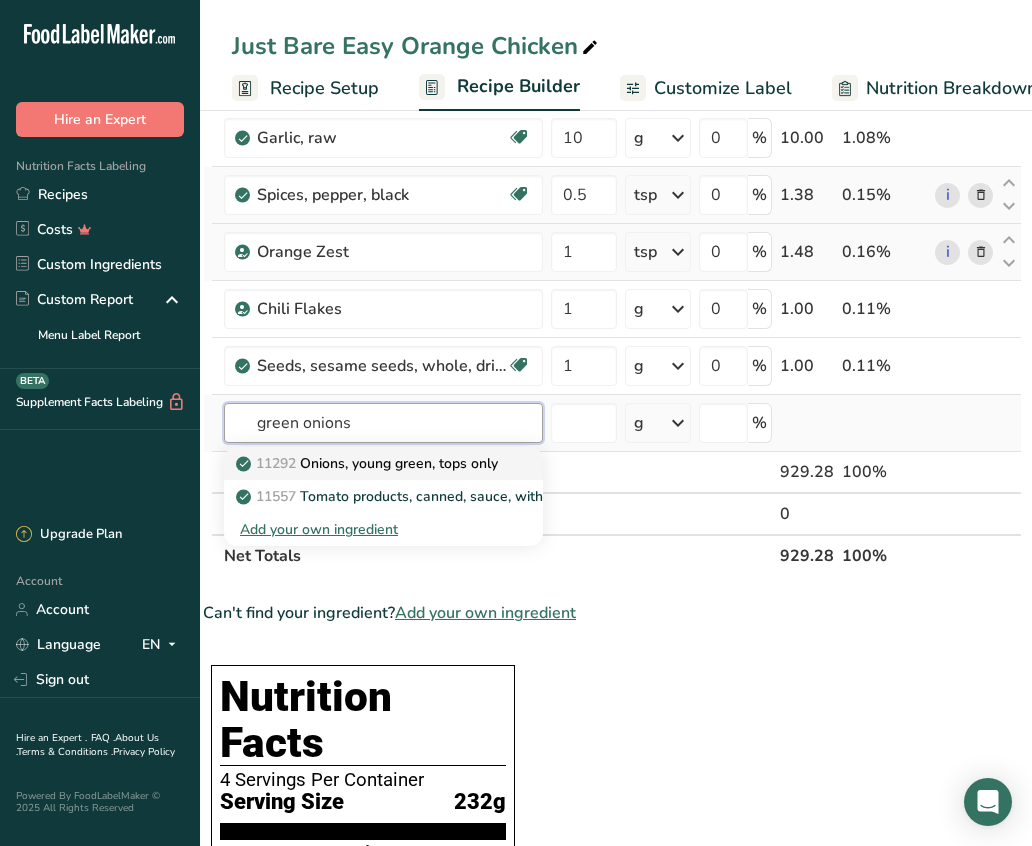 type on "green onions" 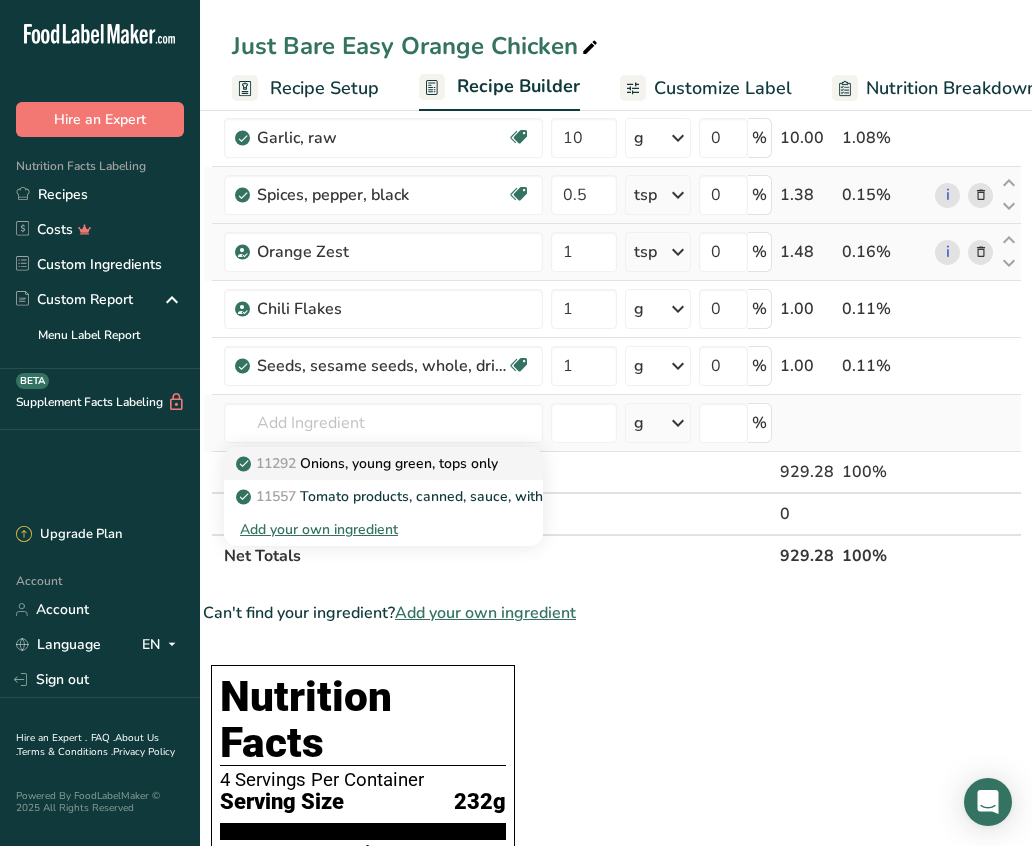 click on "11292
Onions, young green, tops only" at bounding box center (383, 463) 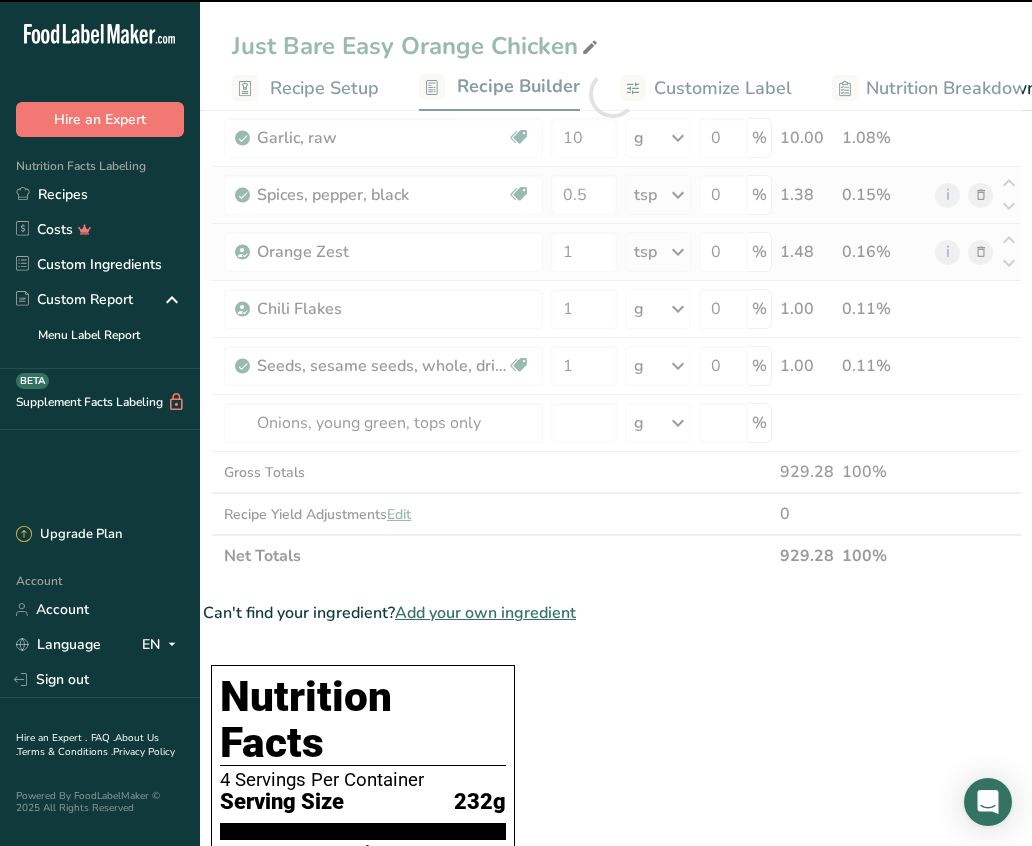 type on "0" 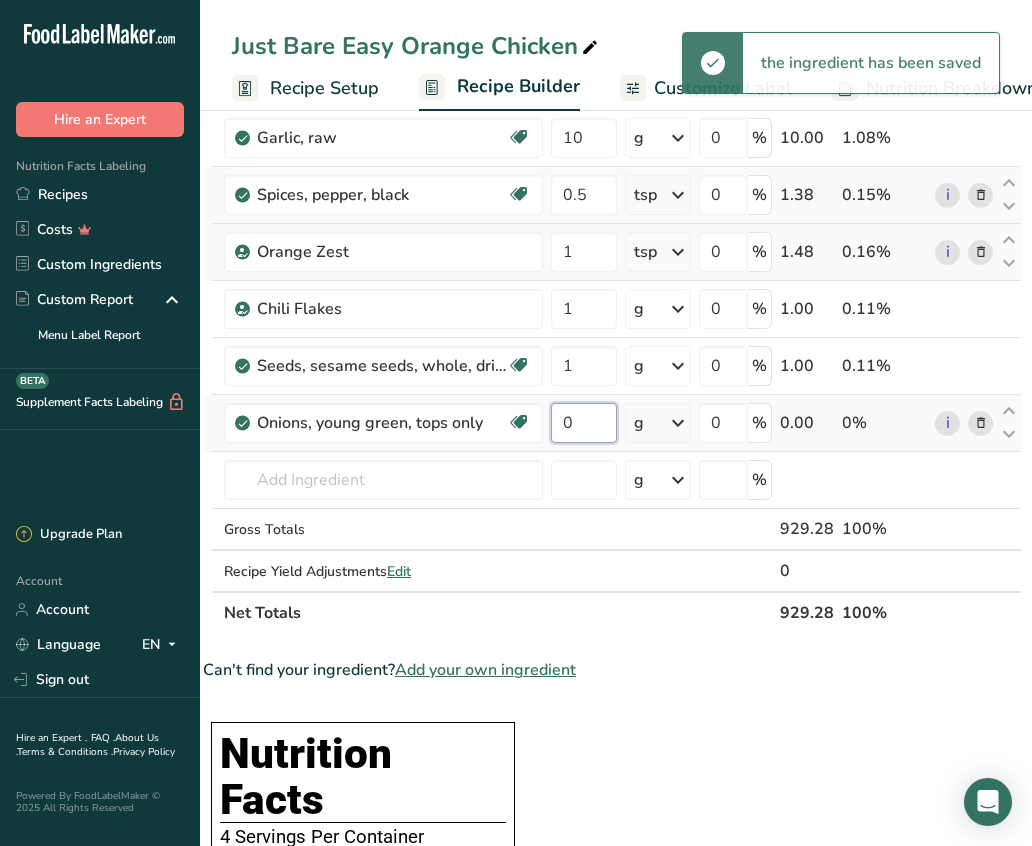 click on "0" at bounding box center [584, 423] 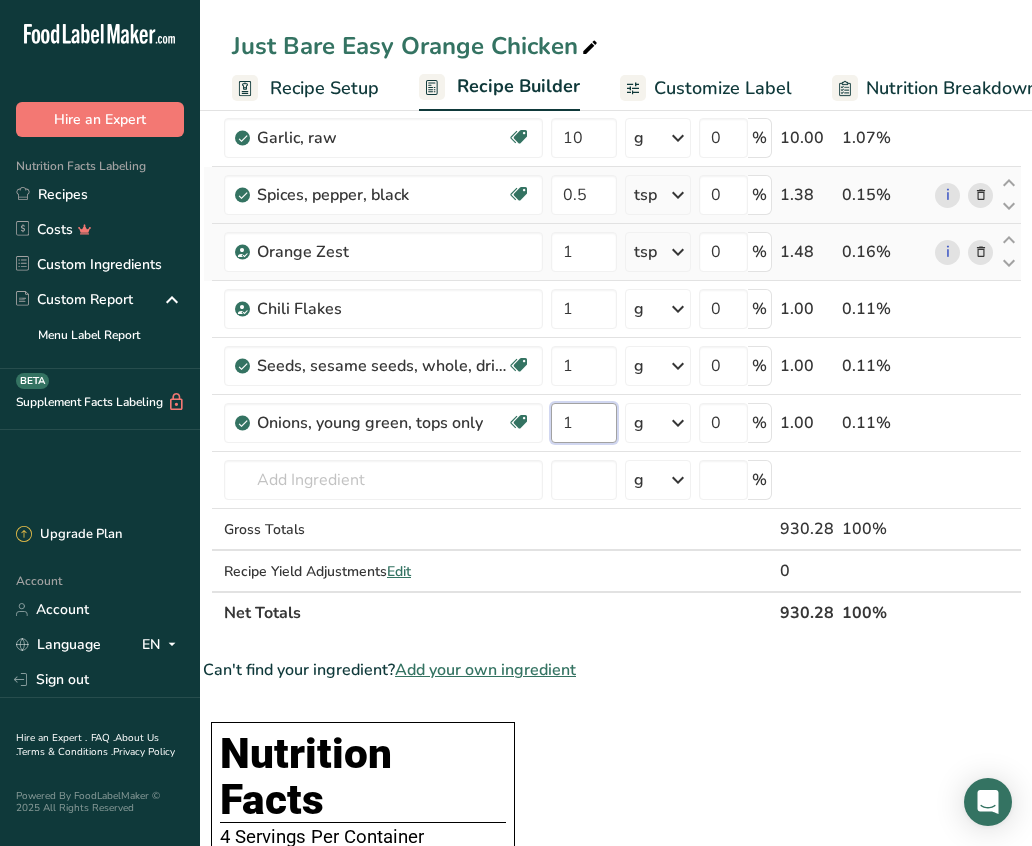 type on "1" 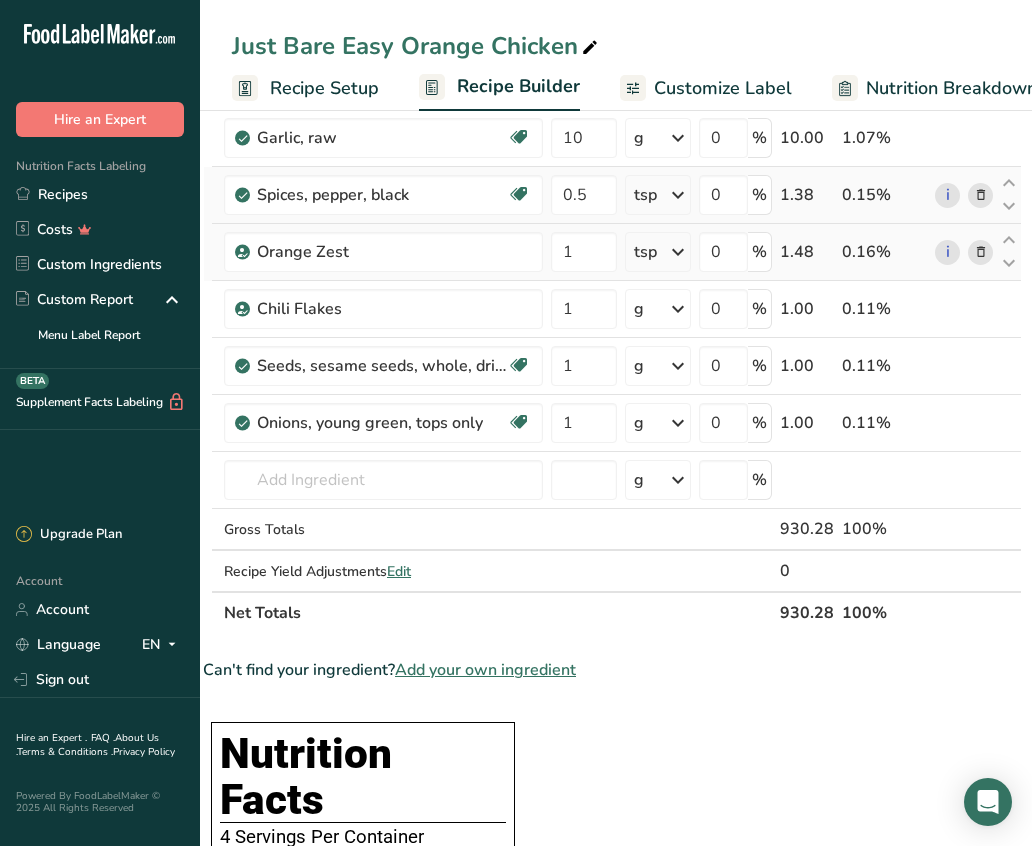 click on "Ingredient *
Amount *
Unit *
Waste *   .a-a{fill:#347362;}.b-a{fill:#fff;}          Grams
Percentage
Just Bare Roasted Chicken Breast Bites
588
g
Weight Units
g
kg
mg
See more
Volume Units
l
mL
fl oz
See more
0
%
588.00
63.21%
Beverages, Orange juice, light, No pulp
0.75
cup
Portions
8 fl oz
Weight Units
g
kg
mg
See more
Volume Units
l
1.05
lb/ft3
g/cm3
1.05" at bounding box center [612, 879] 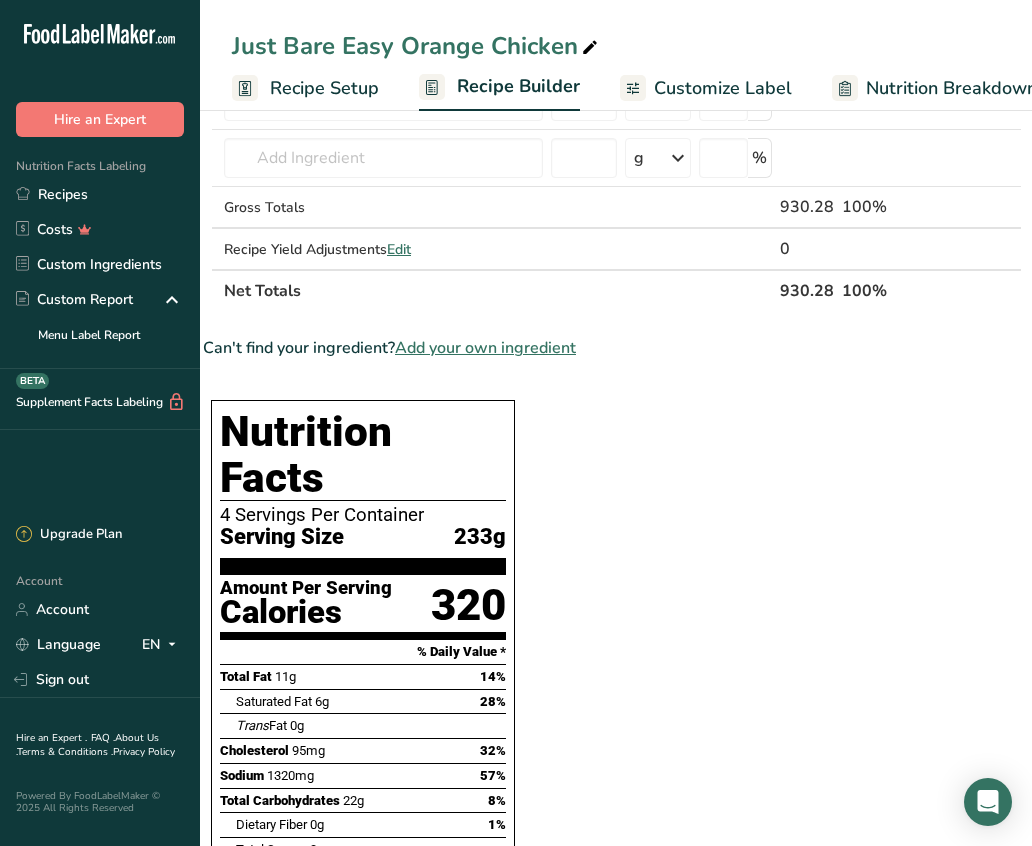 scroll, scrollTop: 922, scrollLeft: 0, axis: vertical 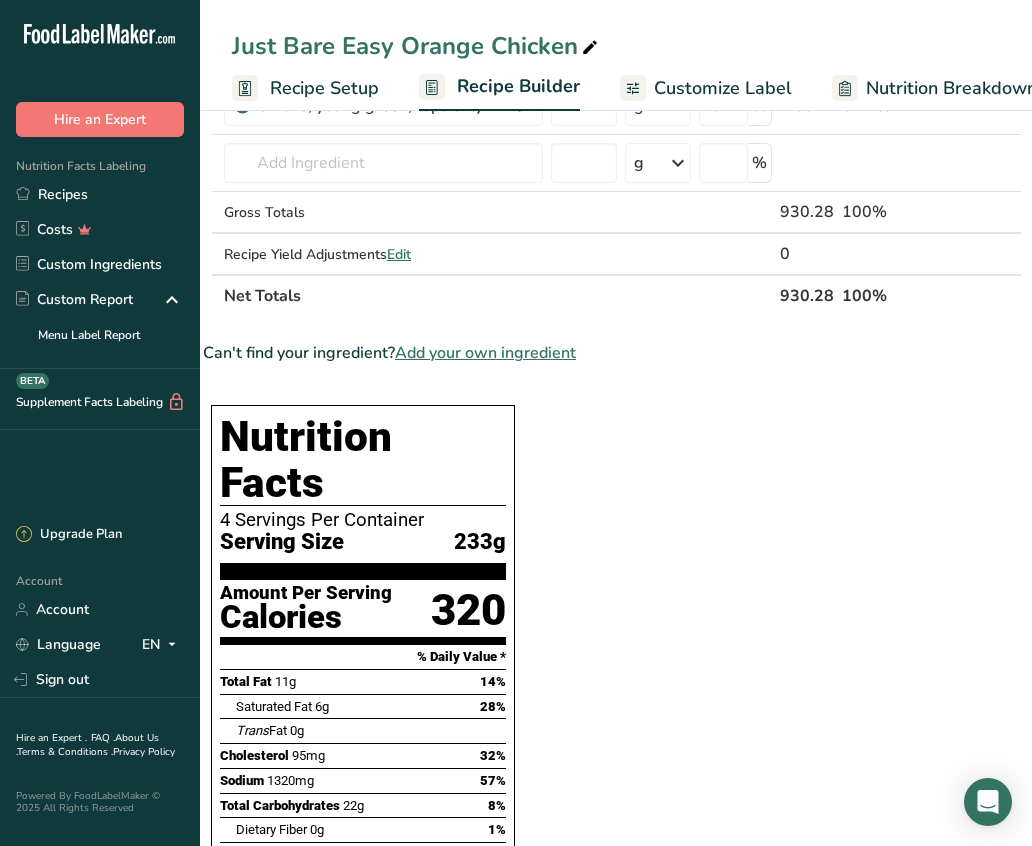 click on "Customize Label" at bounding box center (723, 88) 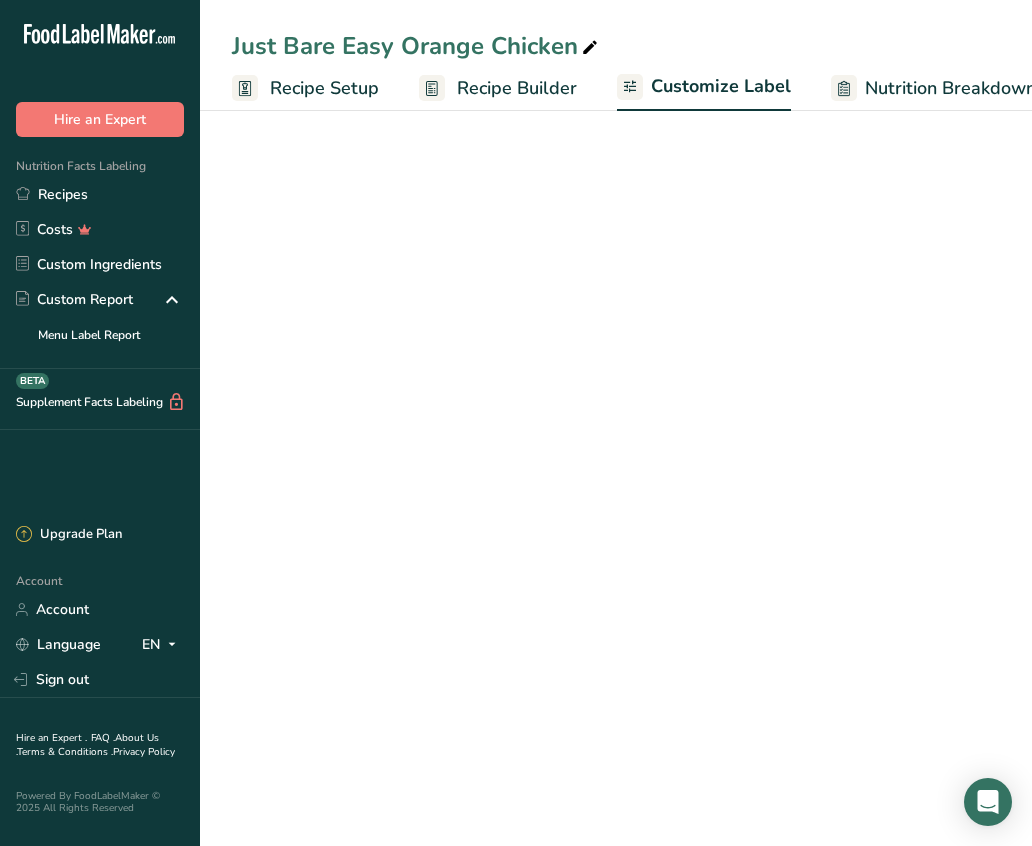 scroll, scrollTop: 0, scrollLeft: 148, axis: horizontal 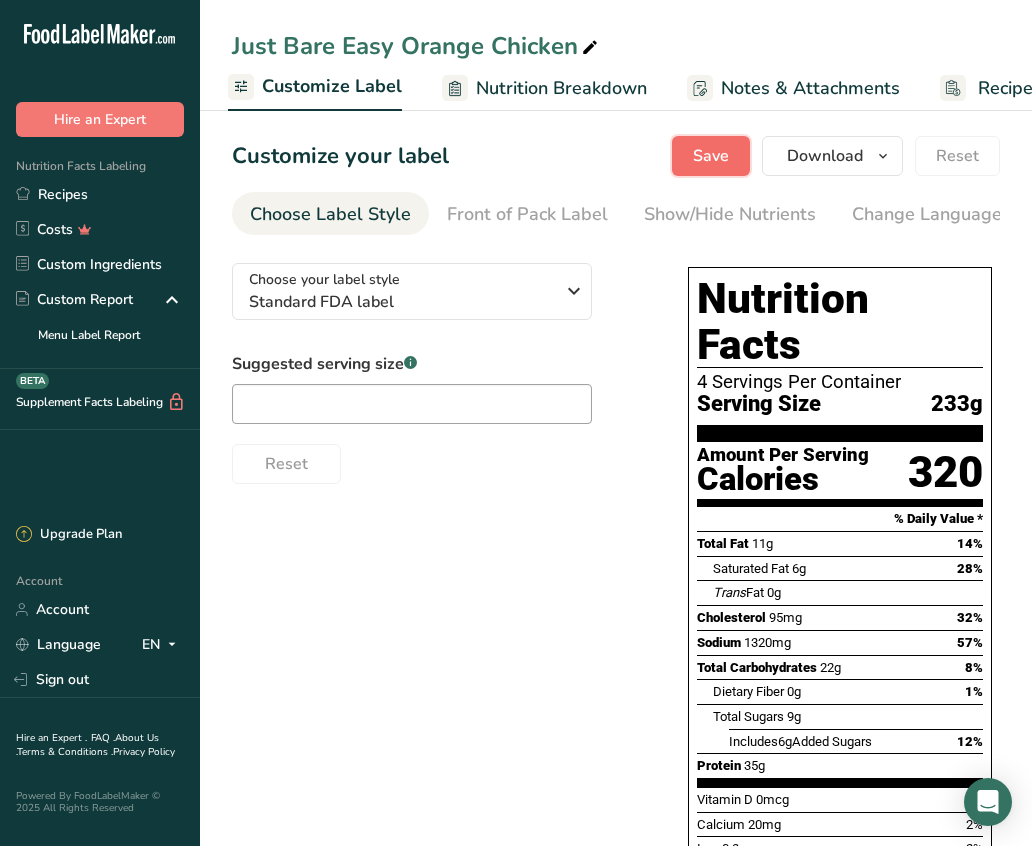 click on "Save" at bounding box center [711, 156] 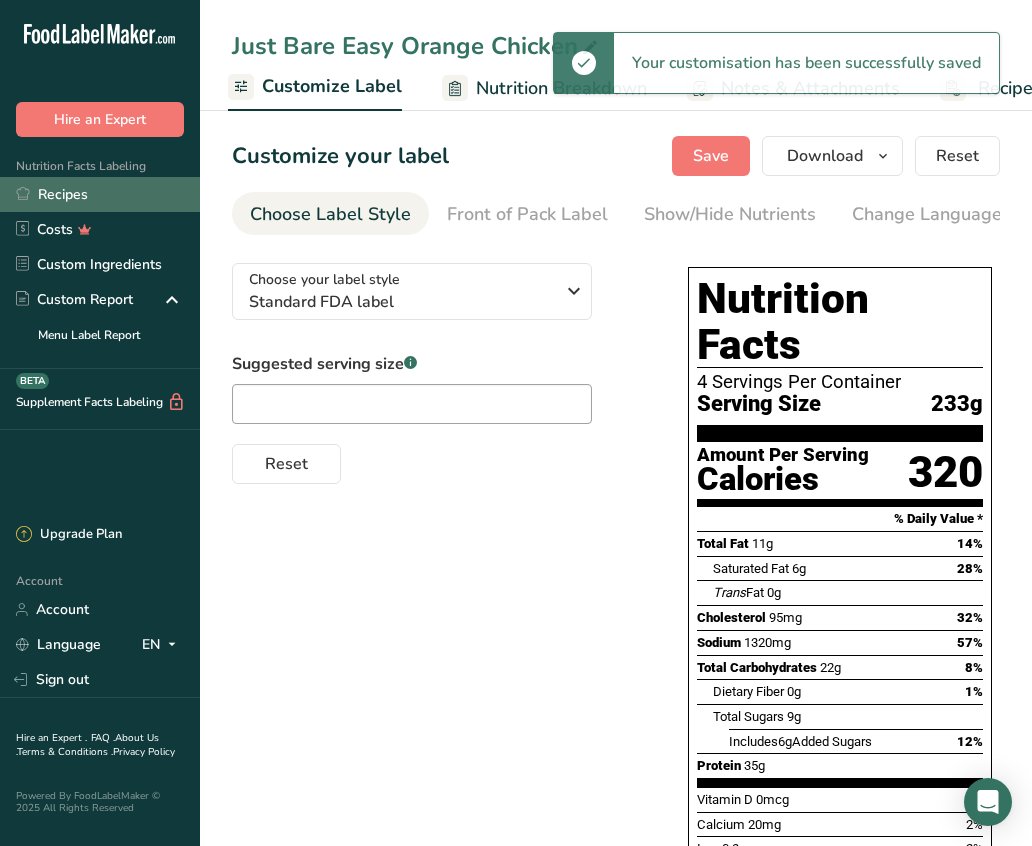 click on "Recipes" at bounding box center (100, 194) 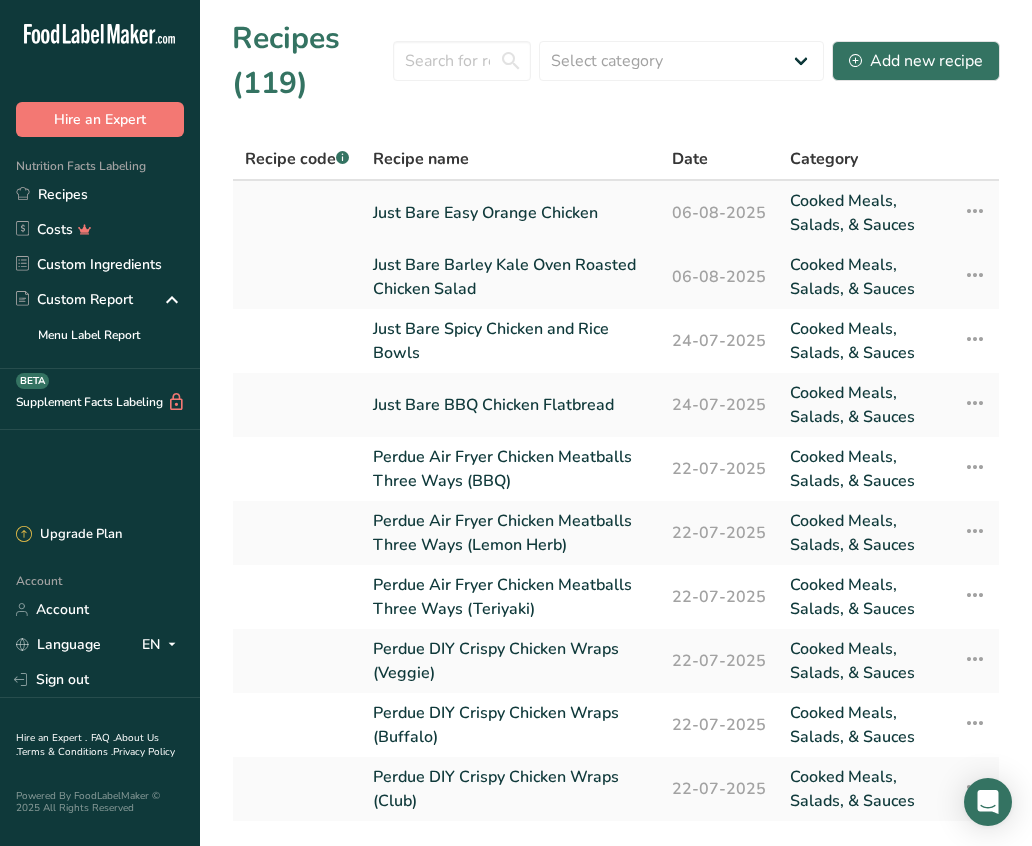 click on "Just Bare Easy Orange Chicken" at bounding box center (510, 213) 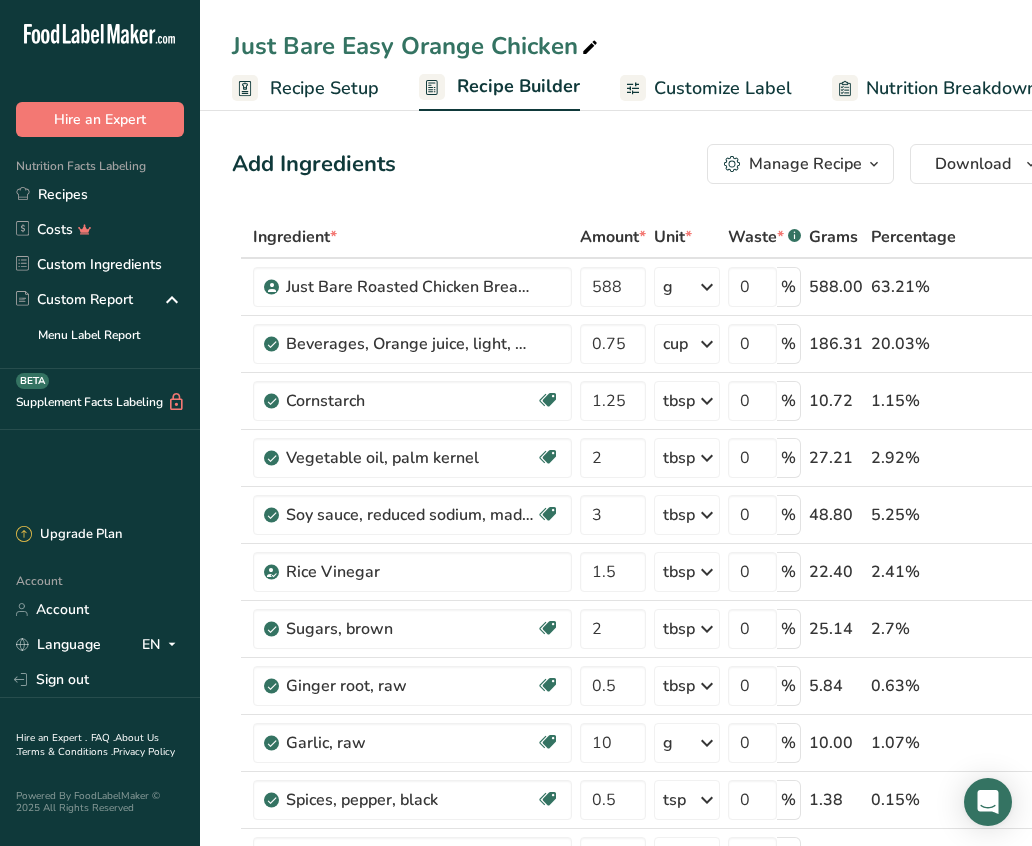 click on "Customize Label" at bounding box center [723, 88] 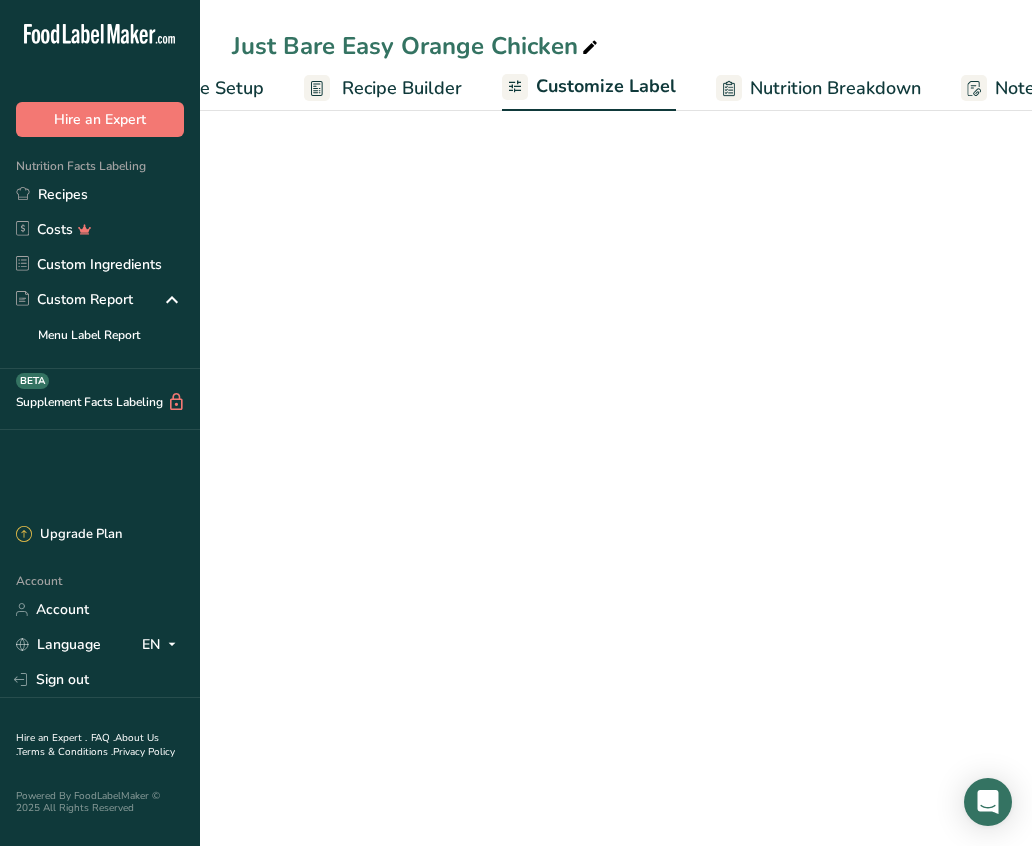 scroll, scrollTop: 0, scrollLeft: 389, axis: horizontal 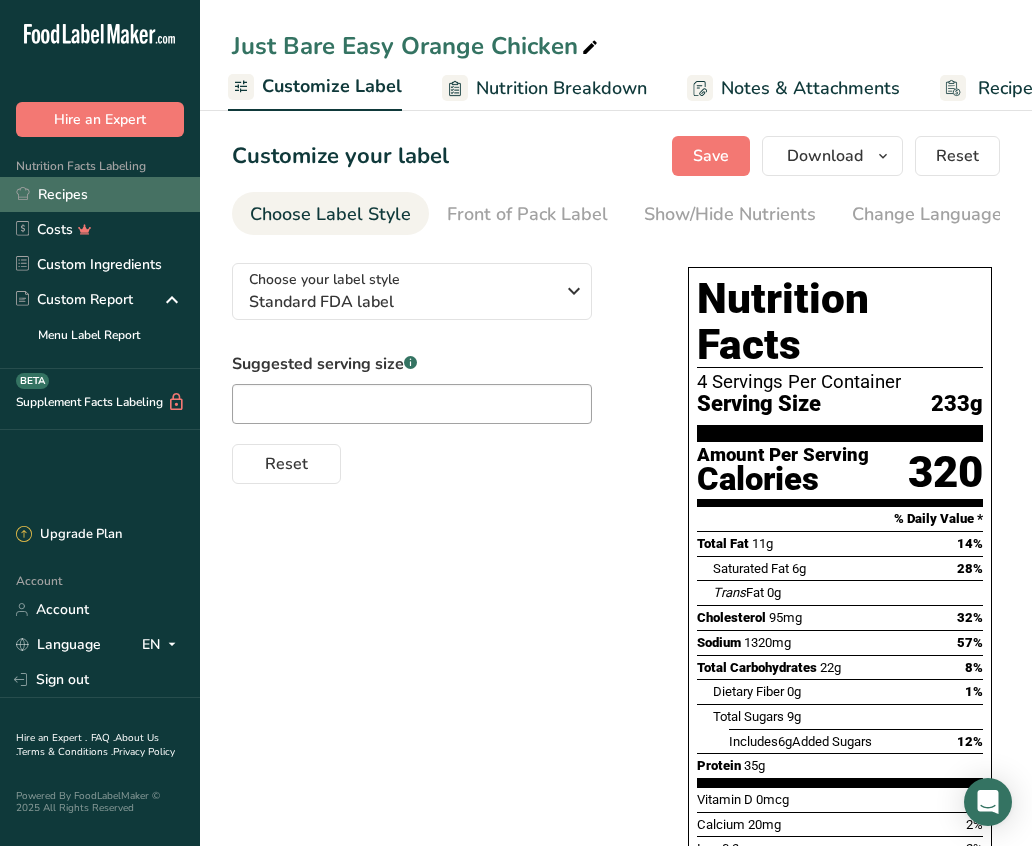 click on "Recipes" at bounding box center [100, 194] 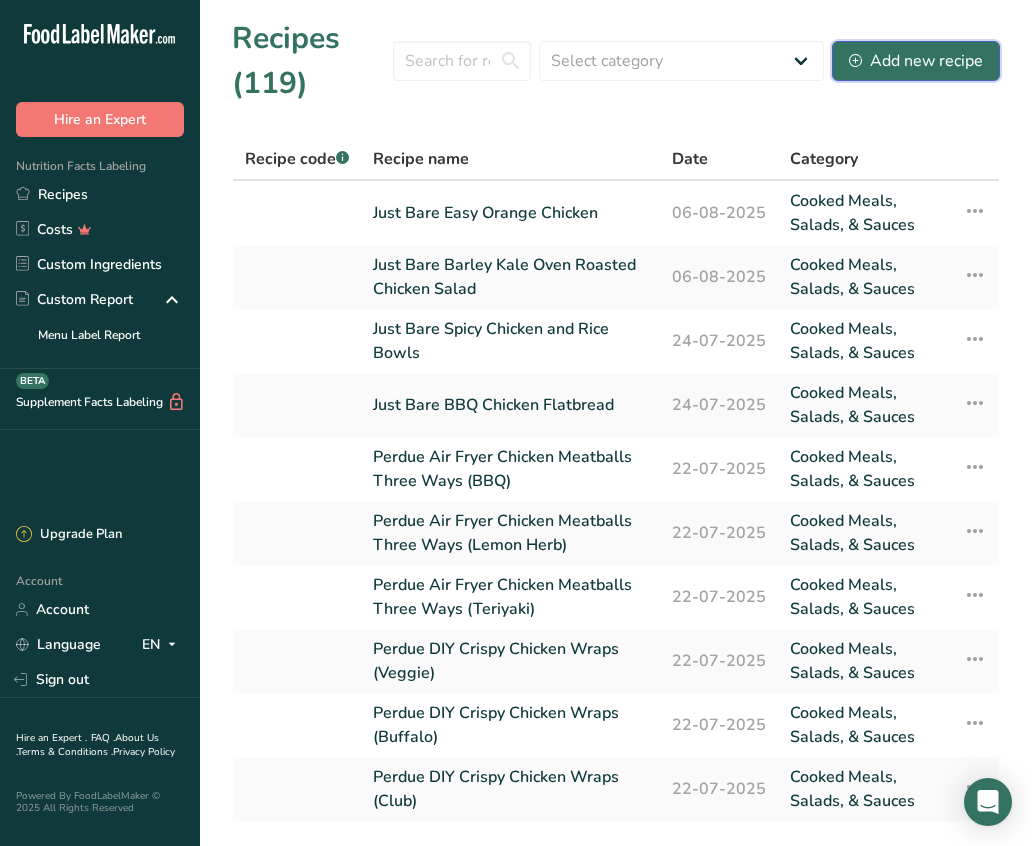 click on "Add new recipe" at bounding box center (916, 61) 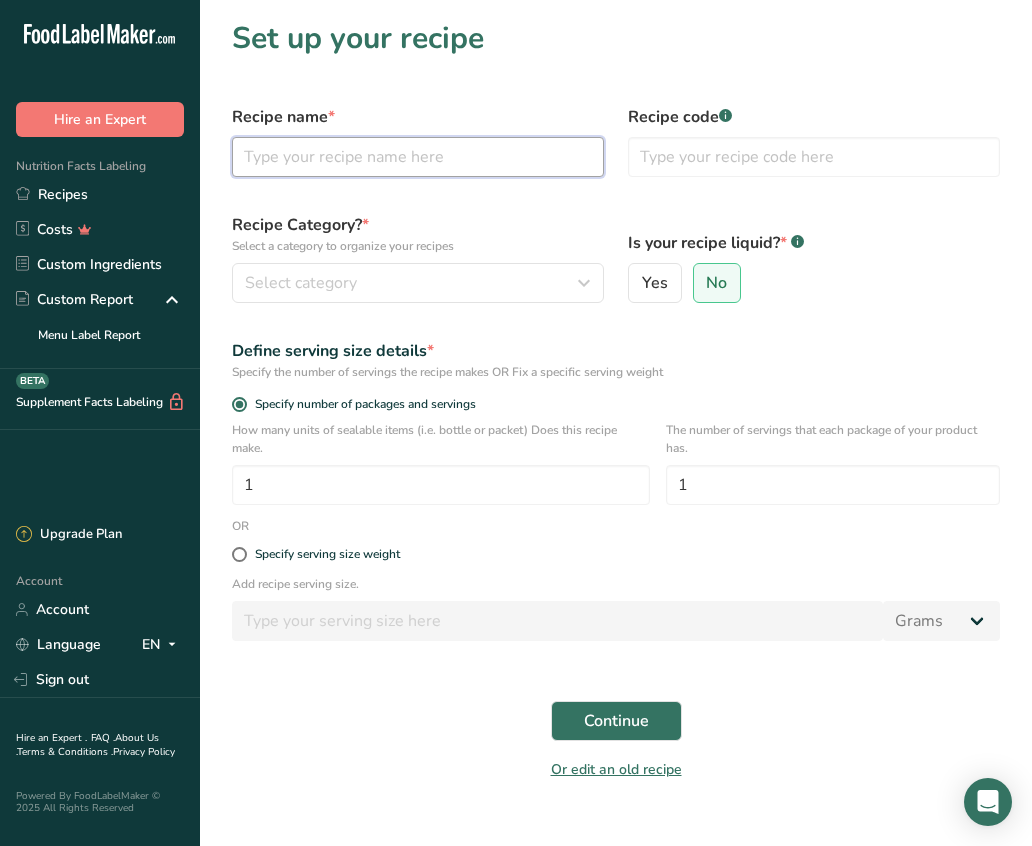 click at bounding box center (418, 157) 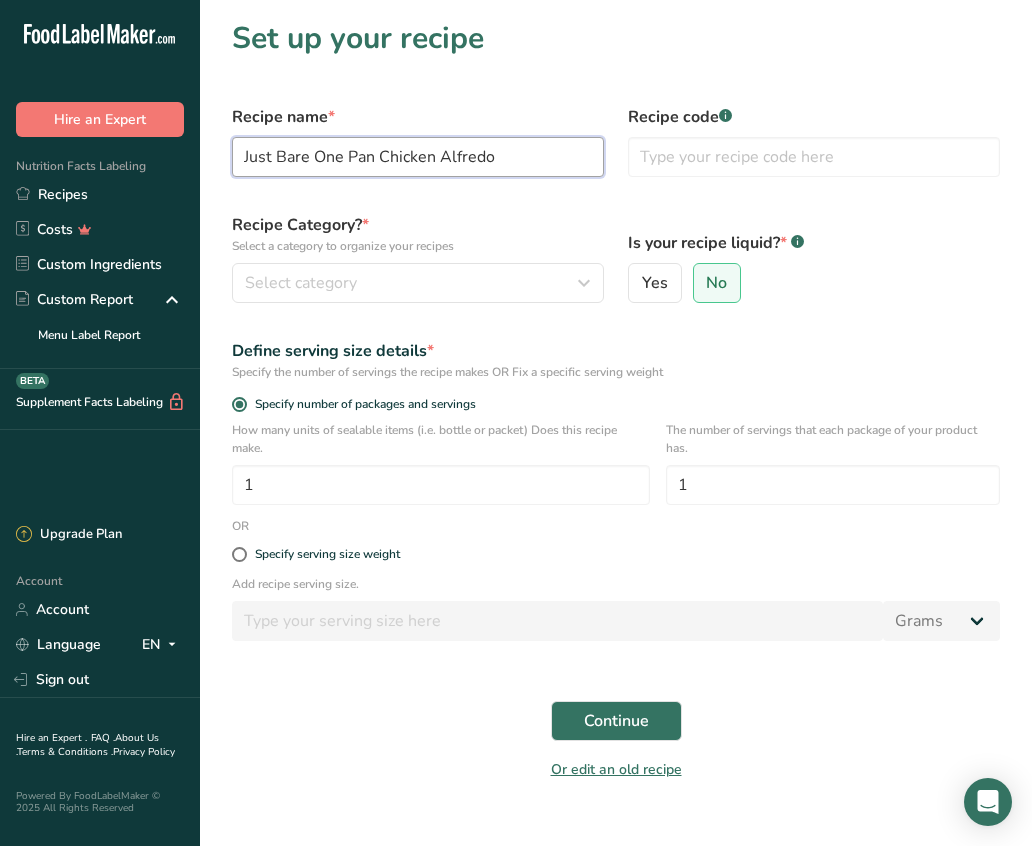 click on "Just Bare One Pan Chicken Alfredo" at bounding box center (418, 157) 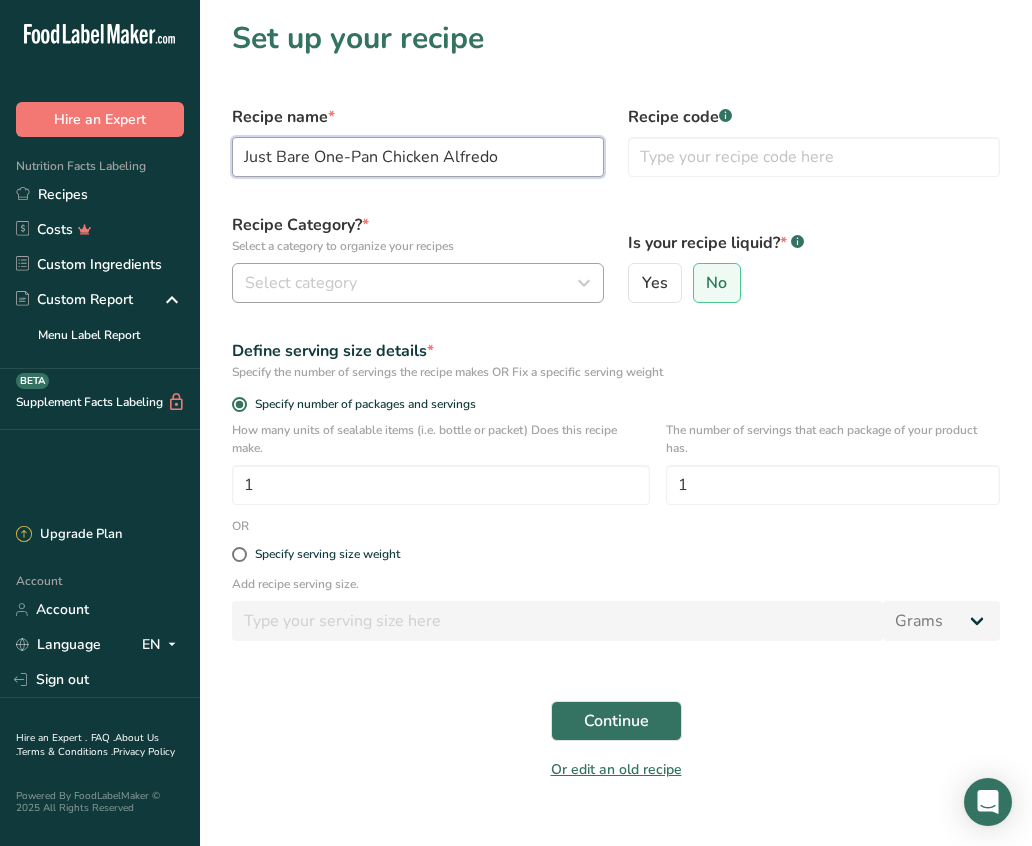 type on "Just Bare One-Pan Chicken Alfredo" 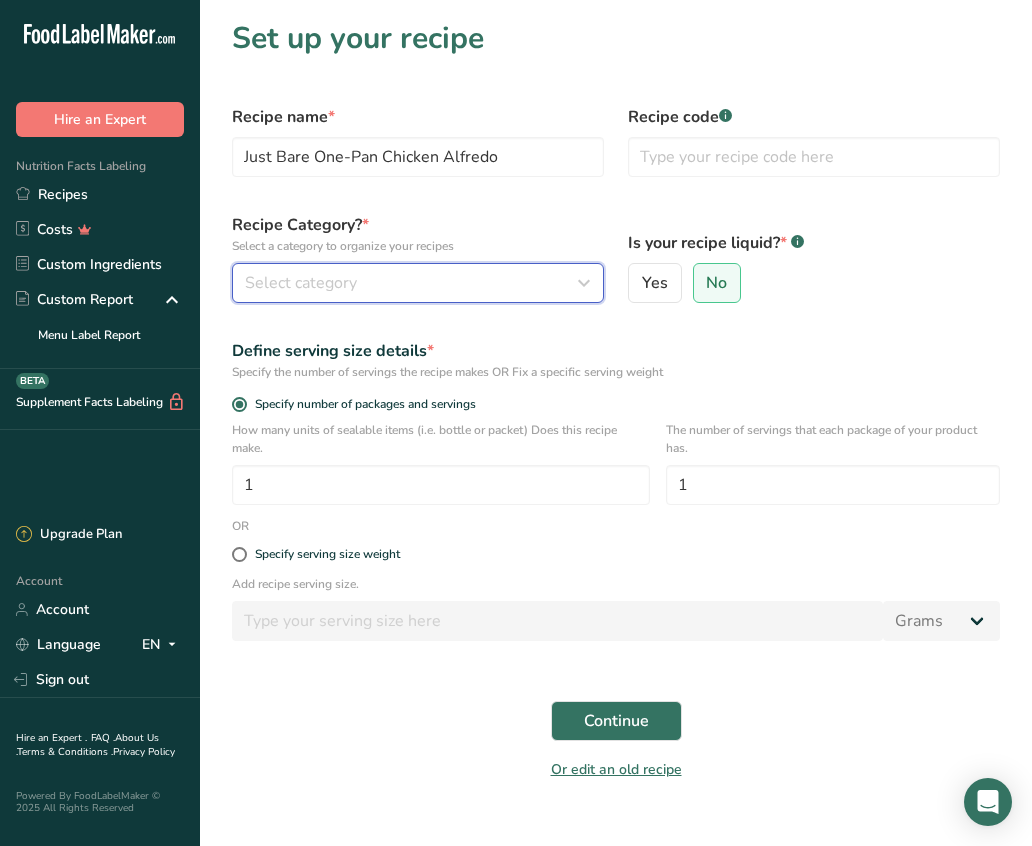 click at bounding box center (584, 283) 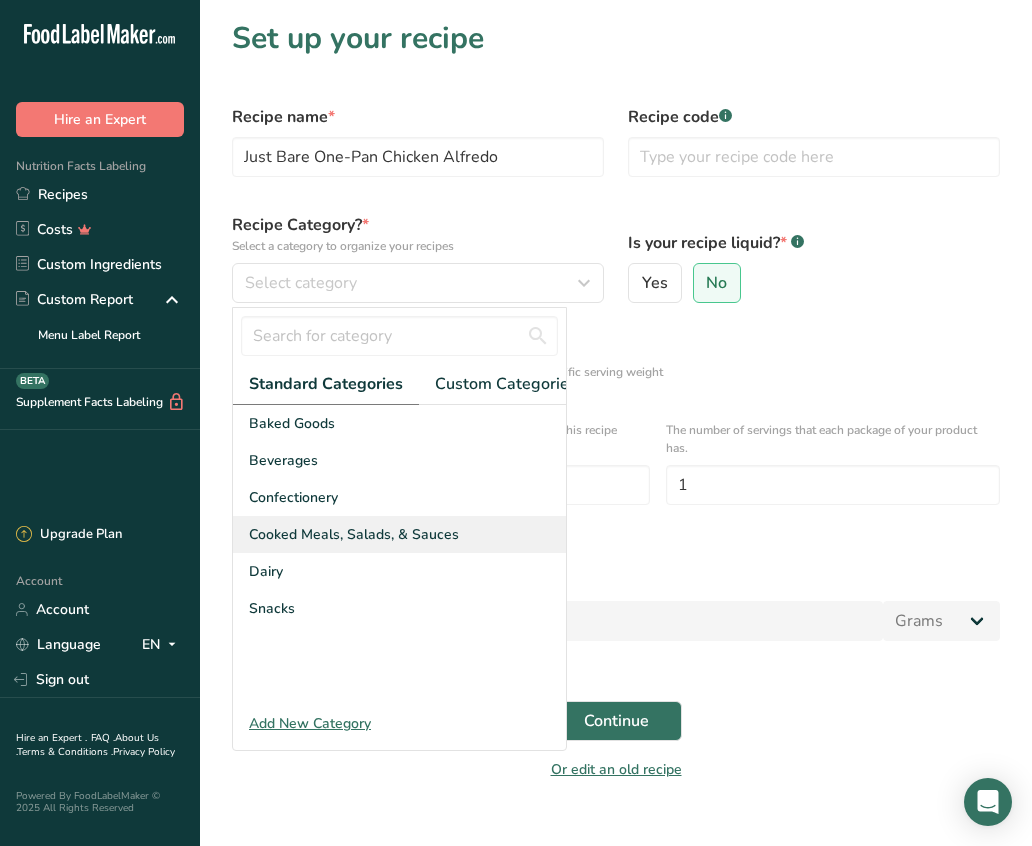 click on "Cooked Meals, Salads, & Sauces" at bounding box center [399, 534] 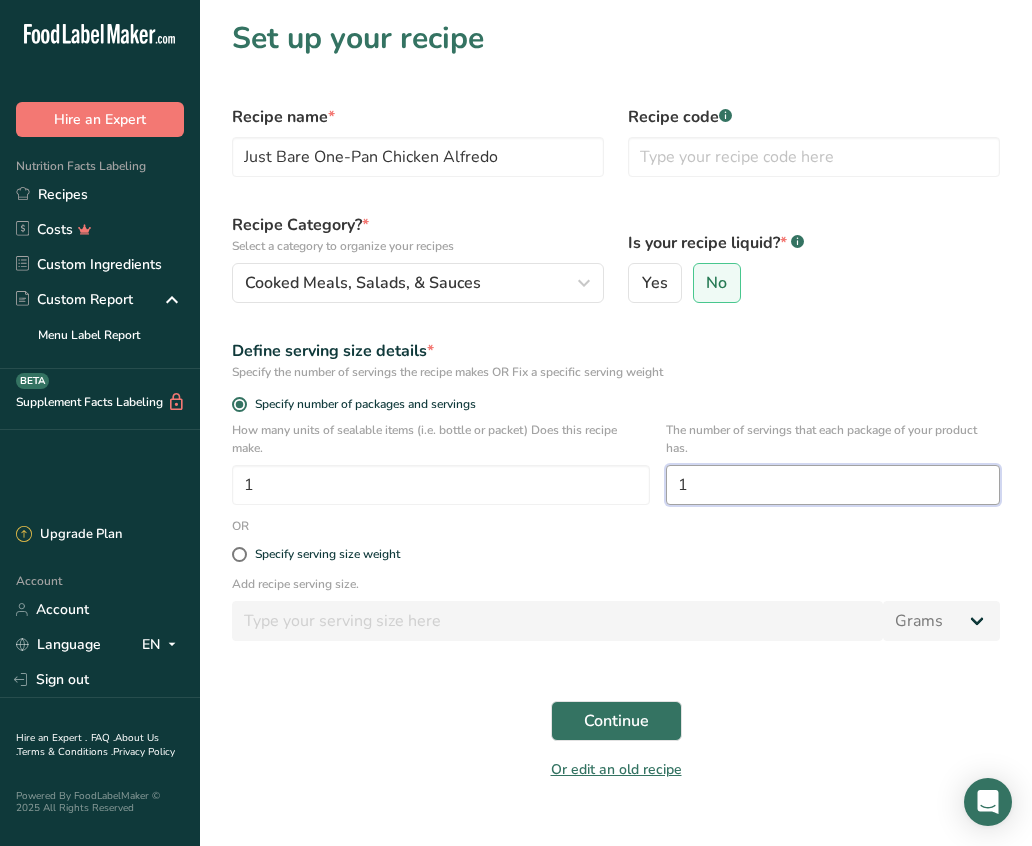 click on "1" at bounding box center [833, 485] 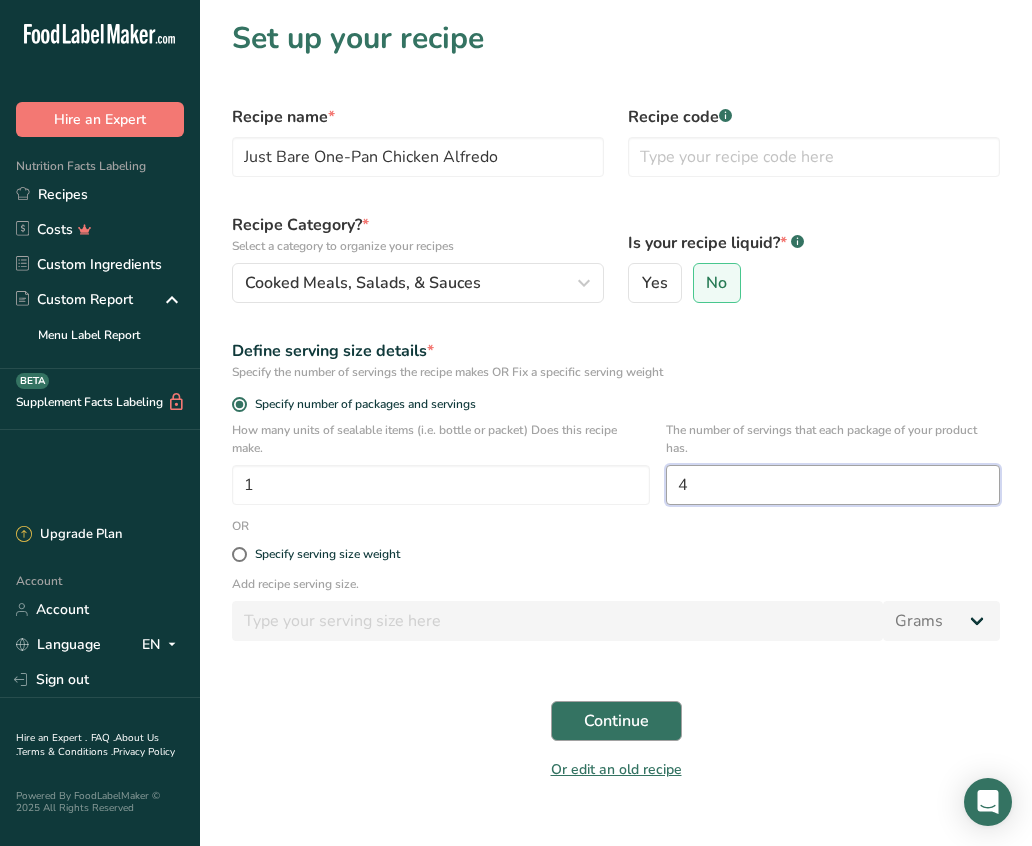 type on "4" 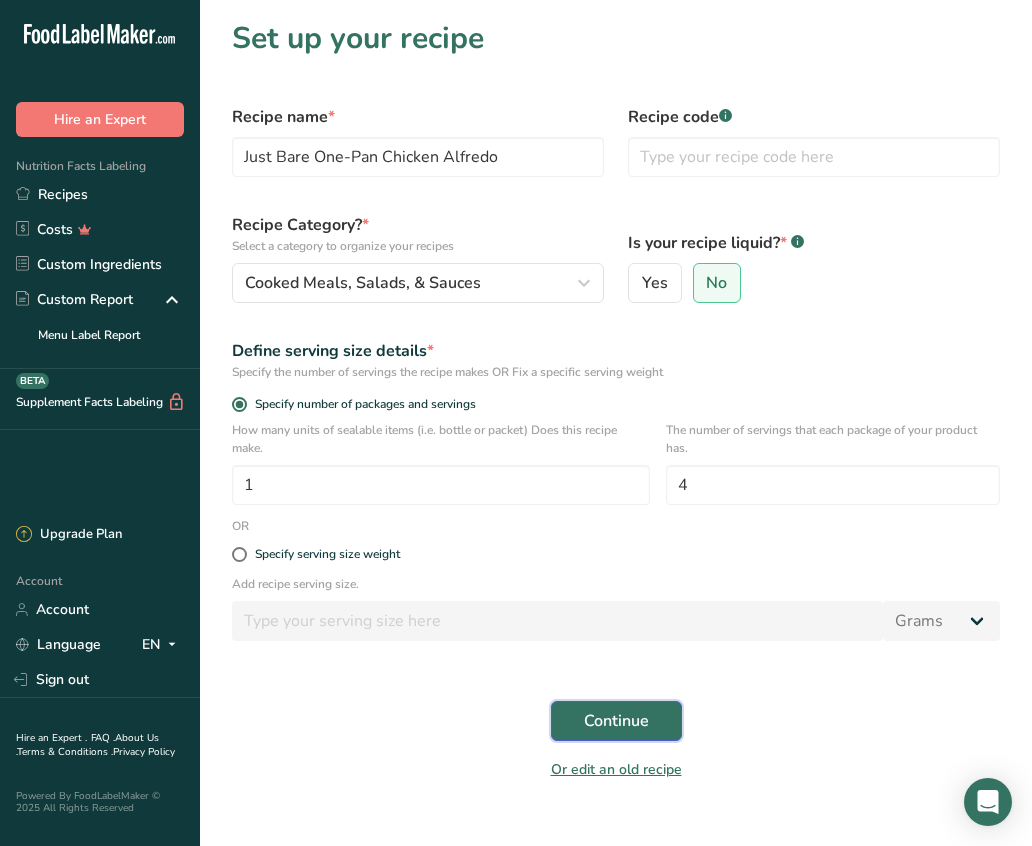 click on "Continue" at bounding box center (616, 721) 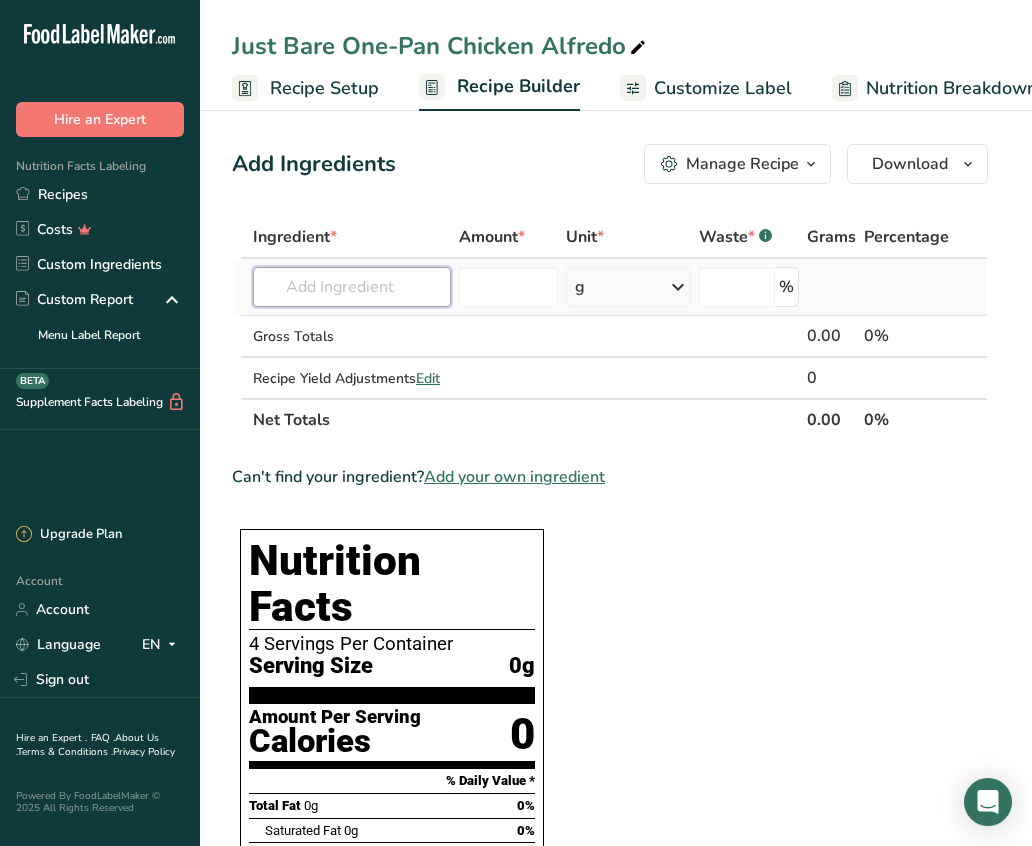 click at bounding box center [352, 287] 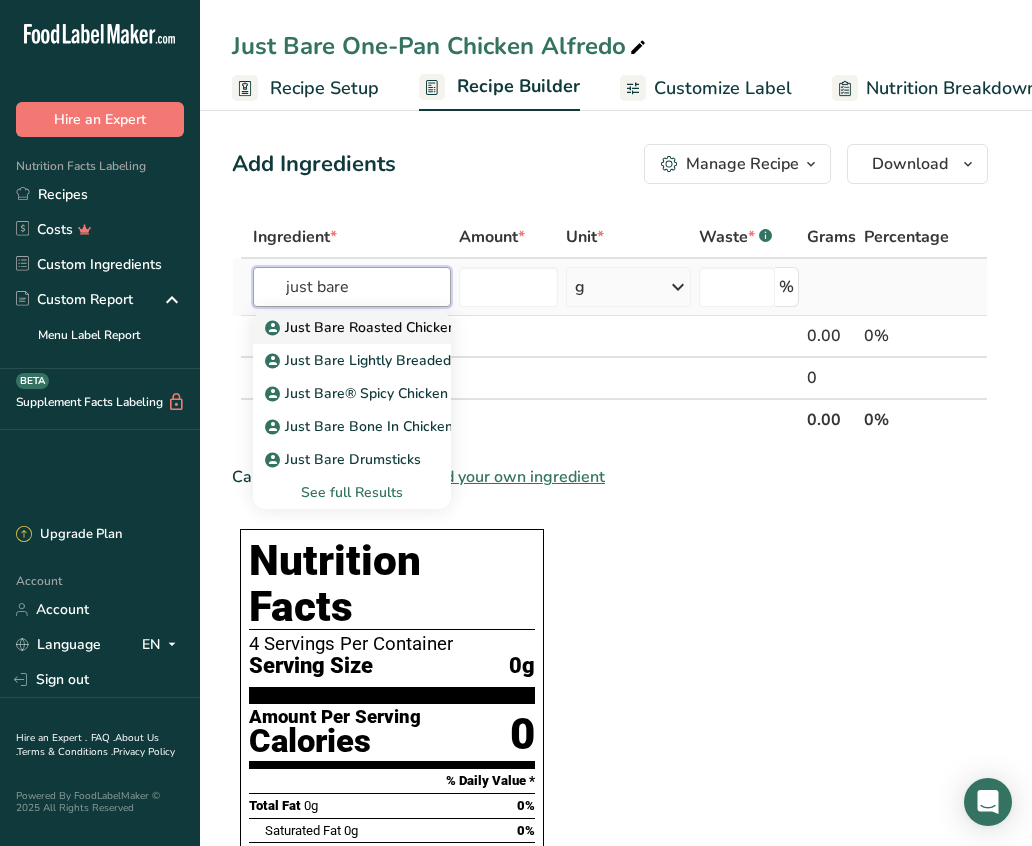type on "just bare" 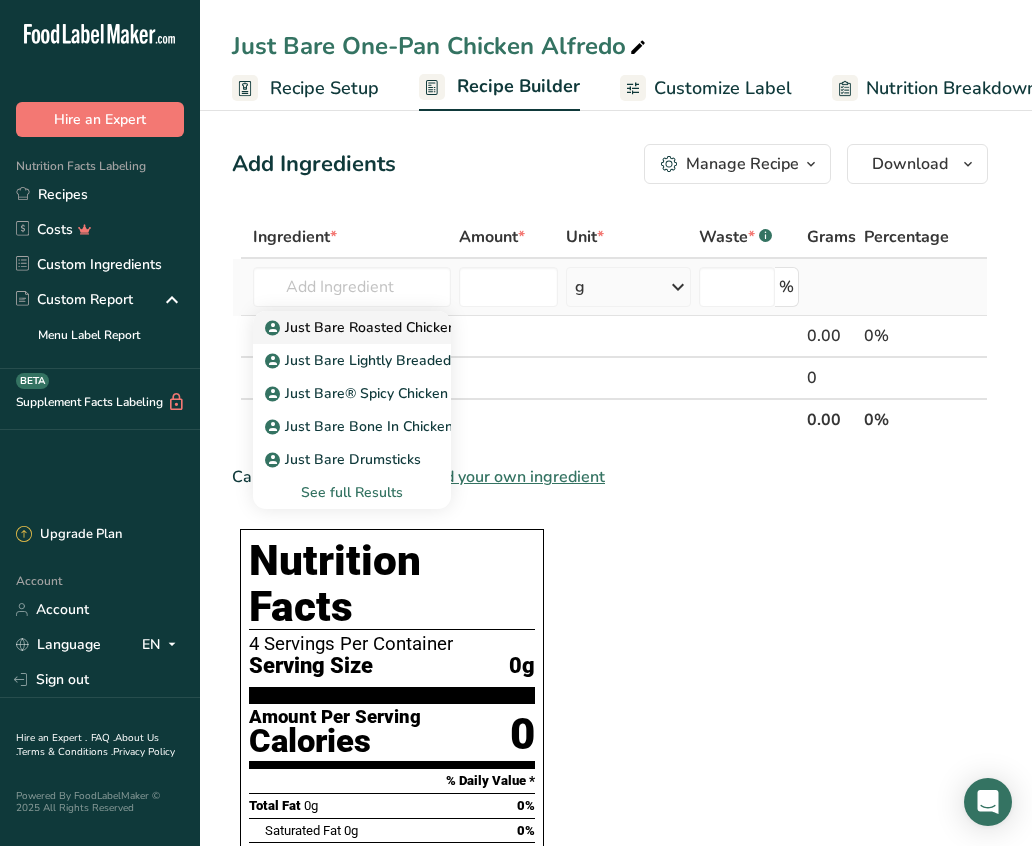 click on "Just Bare Roasted Chicken Breast Bites" at bounding box center (404, 327) 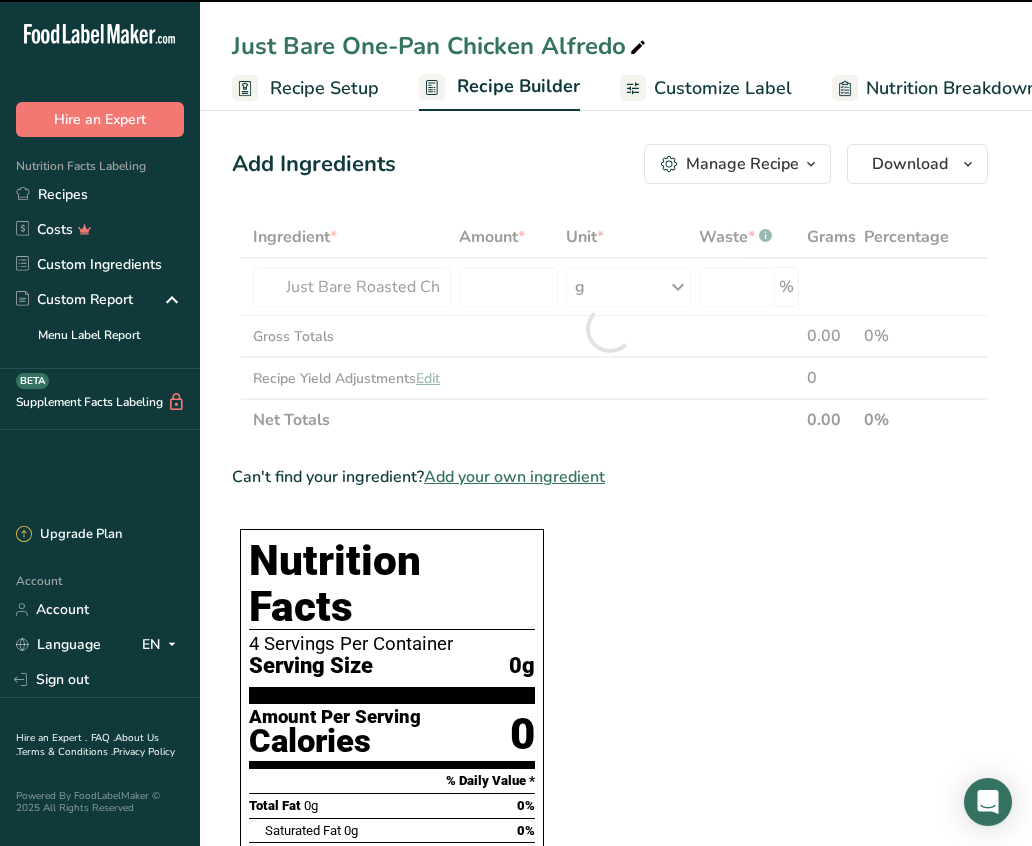 type on "0" 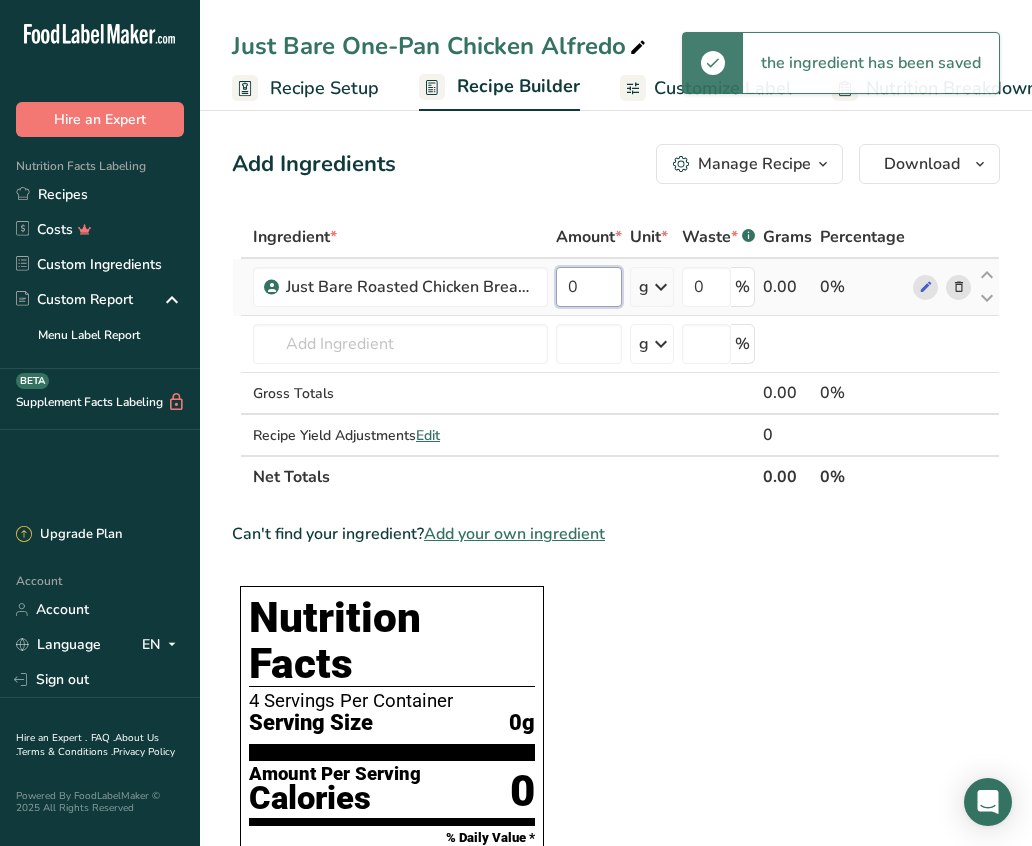 click on "0" at bounding box center [589, 287] 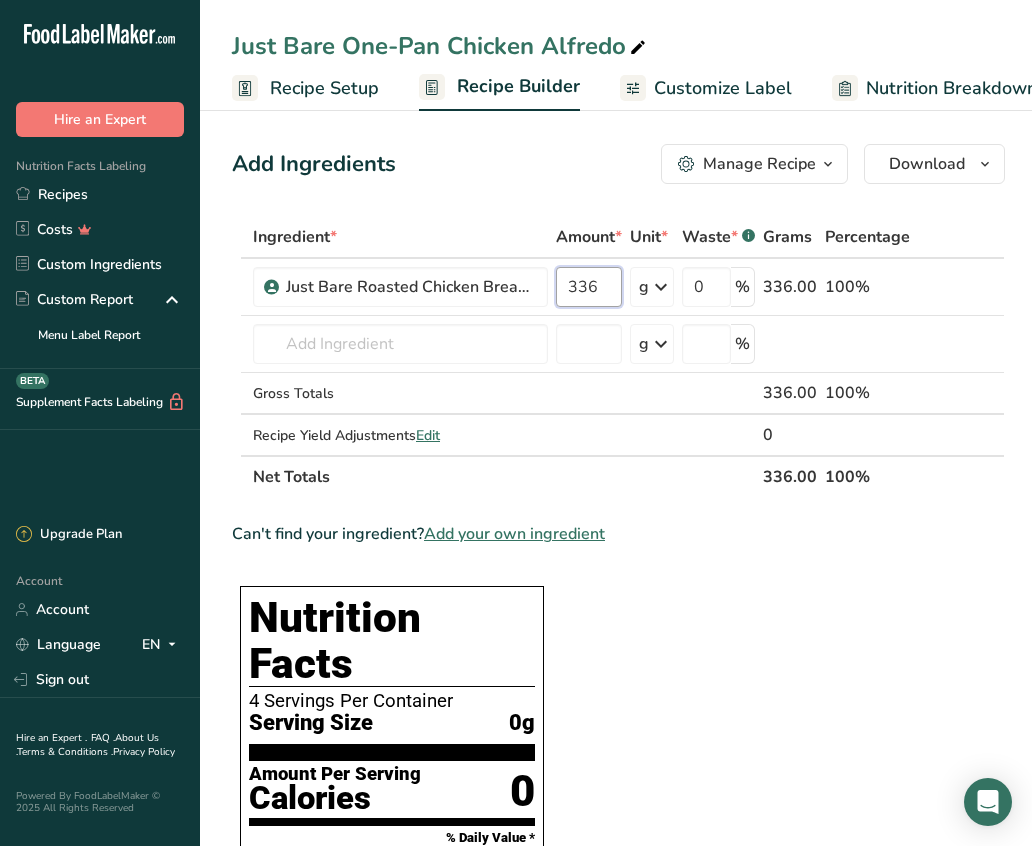 type on "336" 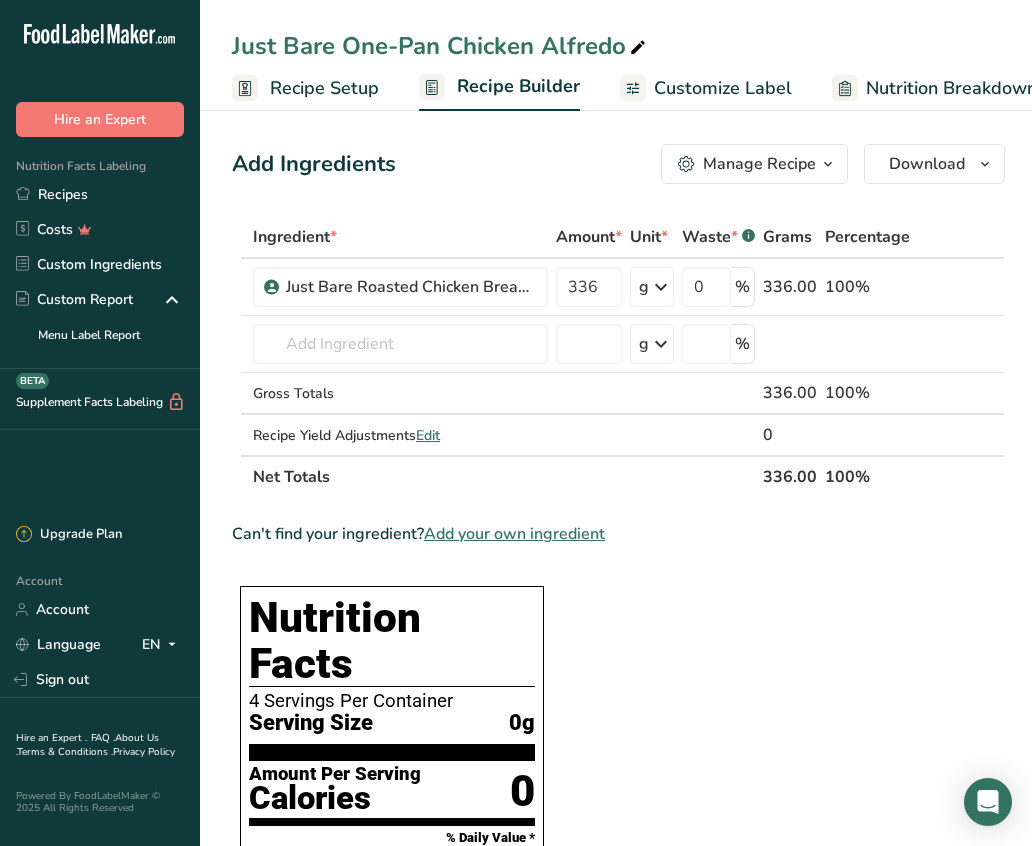 click on "Ingredient *
Amount *
Unit *
Waste *   .a-a{fill:#347362;}.b-a{fill:#fff;}          Grams
Percentage
Just Bare Roasted Chicken Breast Bites
336
g
Weight Units
g
kg
mg
See more
Volume Units
l
mL
fl oz
See more
0
%
336.00
100%
Just Bare Roasted Chicken Breast Bites
Just Bare Lightly Breaded Chicken Breast Bites
Just Bare® Spicy Chicken Breast Fillets
Just Bare Bone In Chicken Thigh
Just Bare Drumsticks
See full Results" at bounding box center [618, 1064] 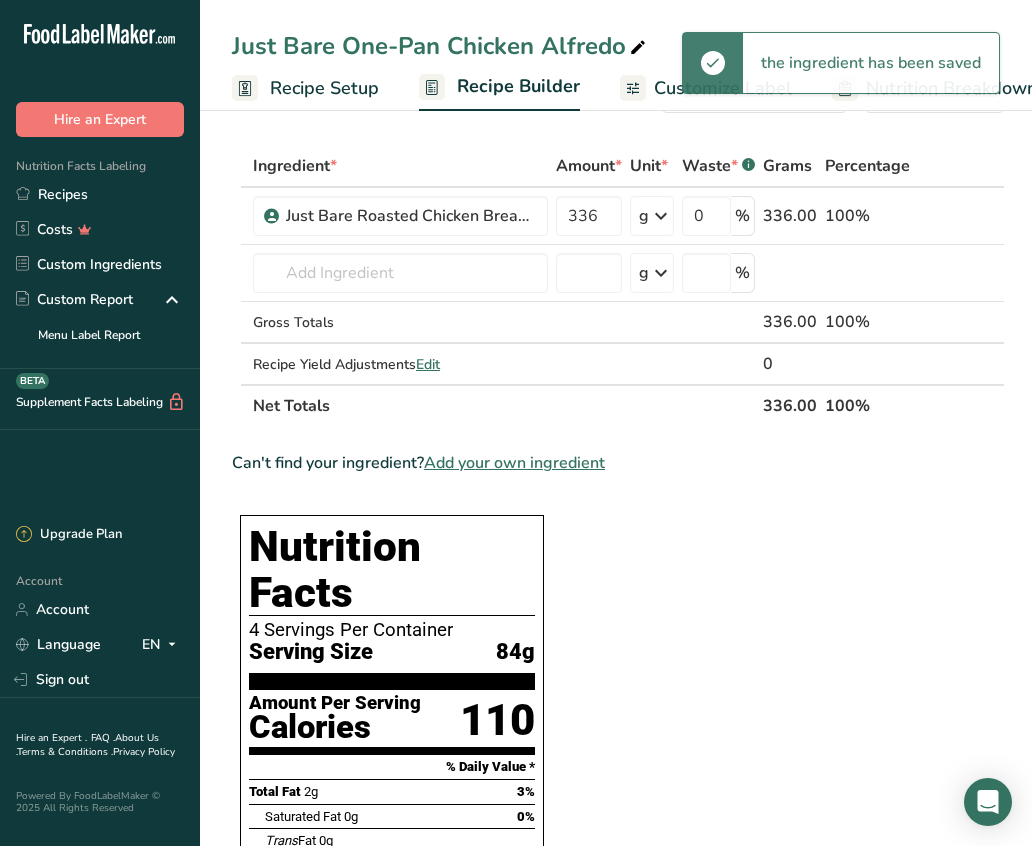 scroll, scrollTop: 59, scrollLeft: 0, axis: vertical 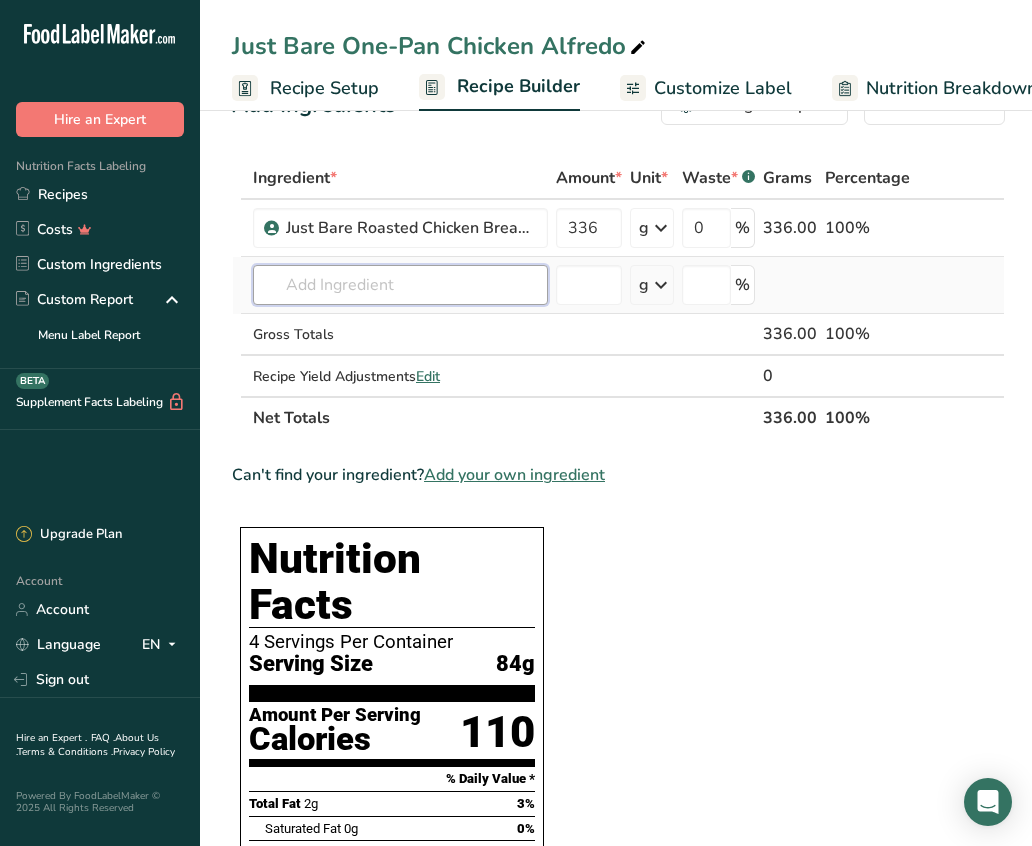 click at bounding box center [400, 285] 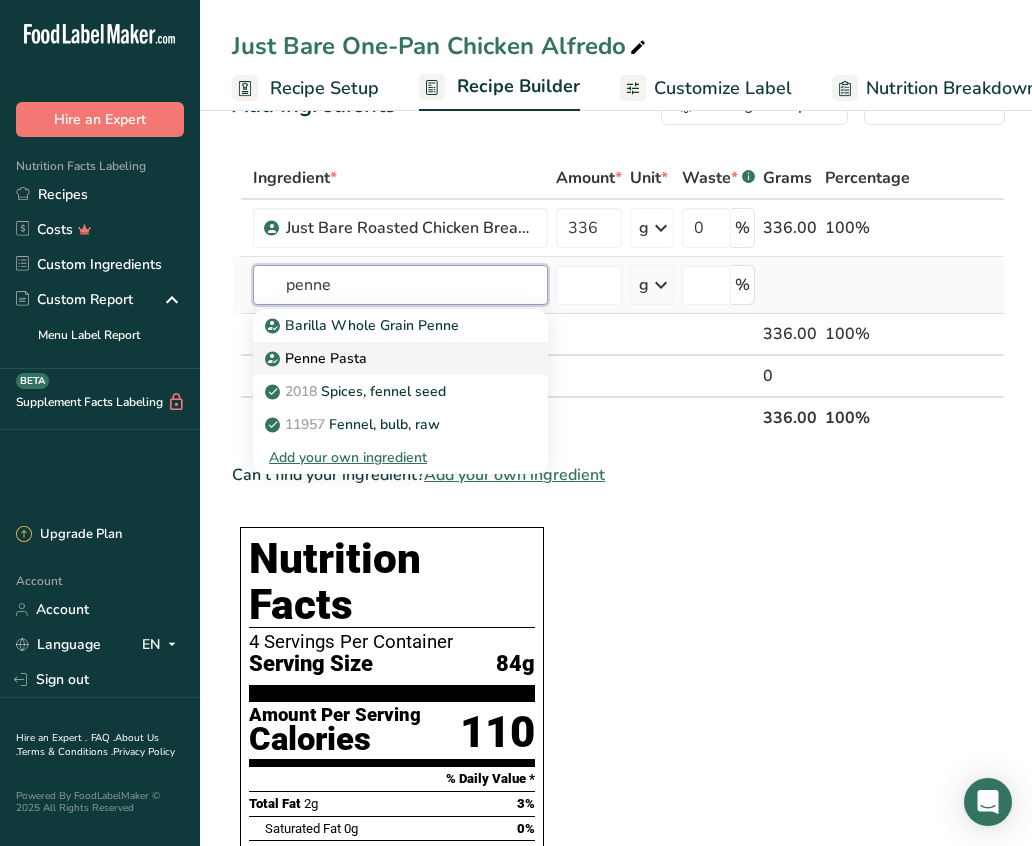type on "penne" 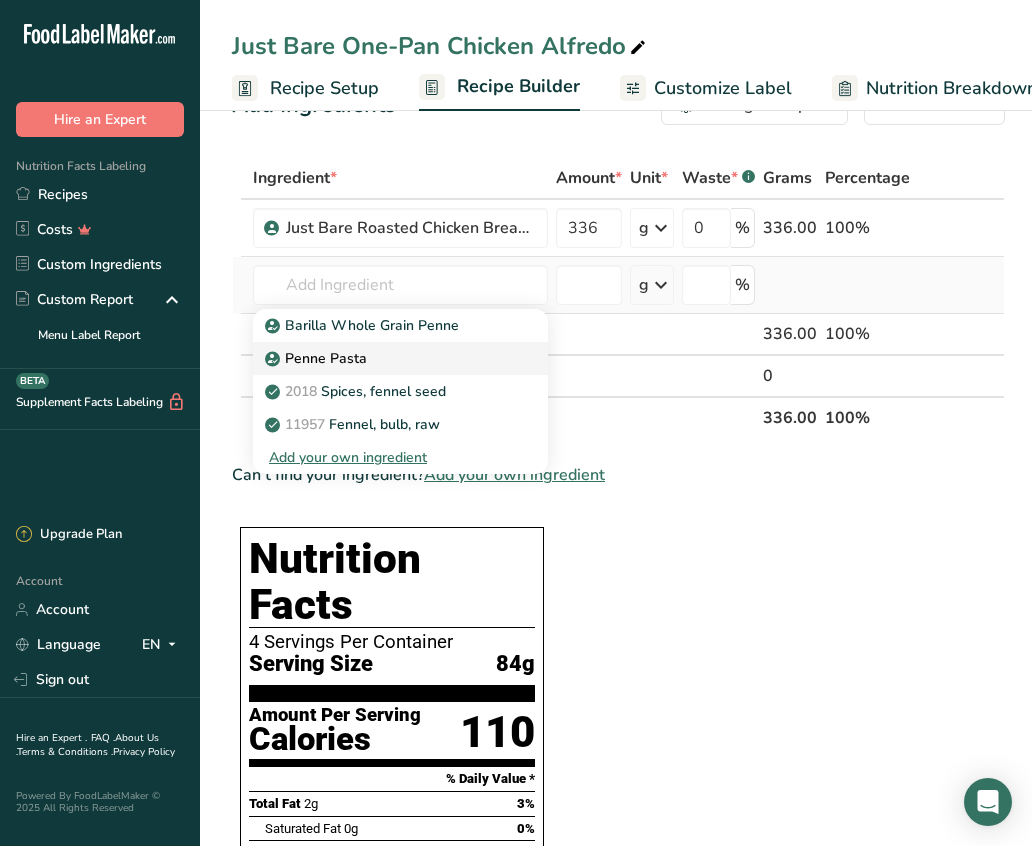 click on "Penne Pasta" at bounding box center (384, 358) 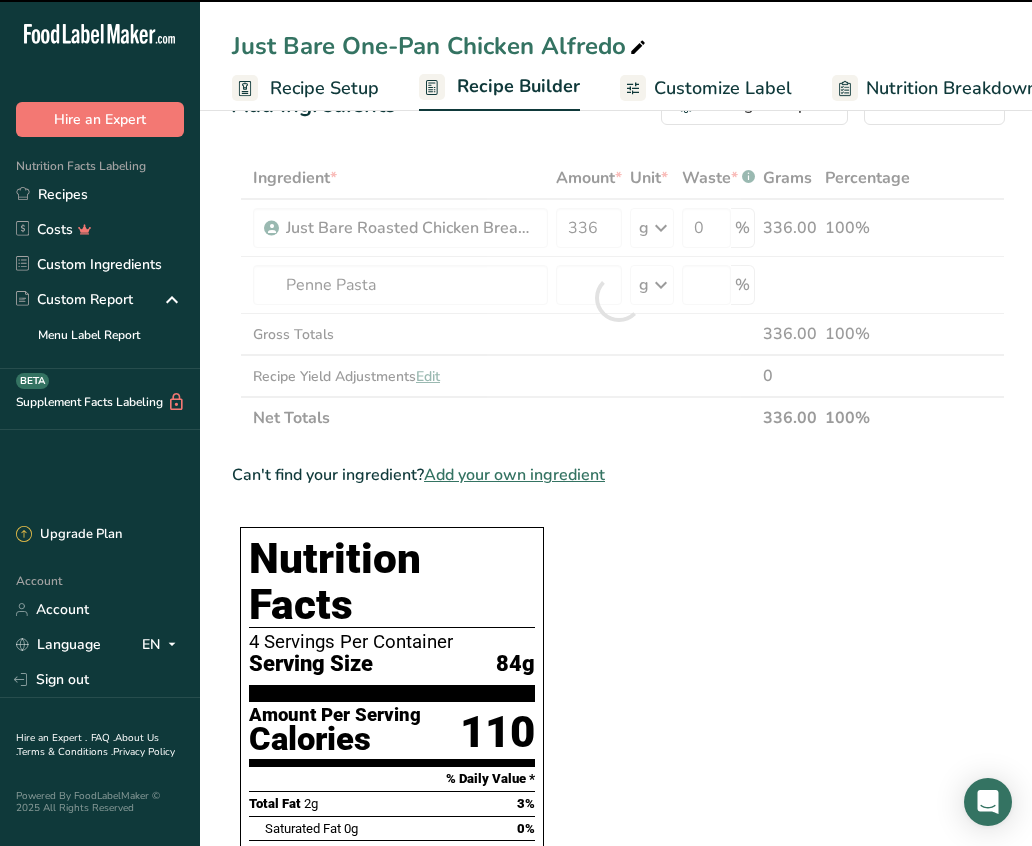type on "0" 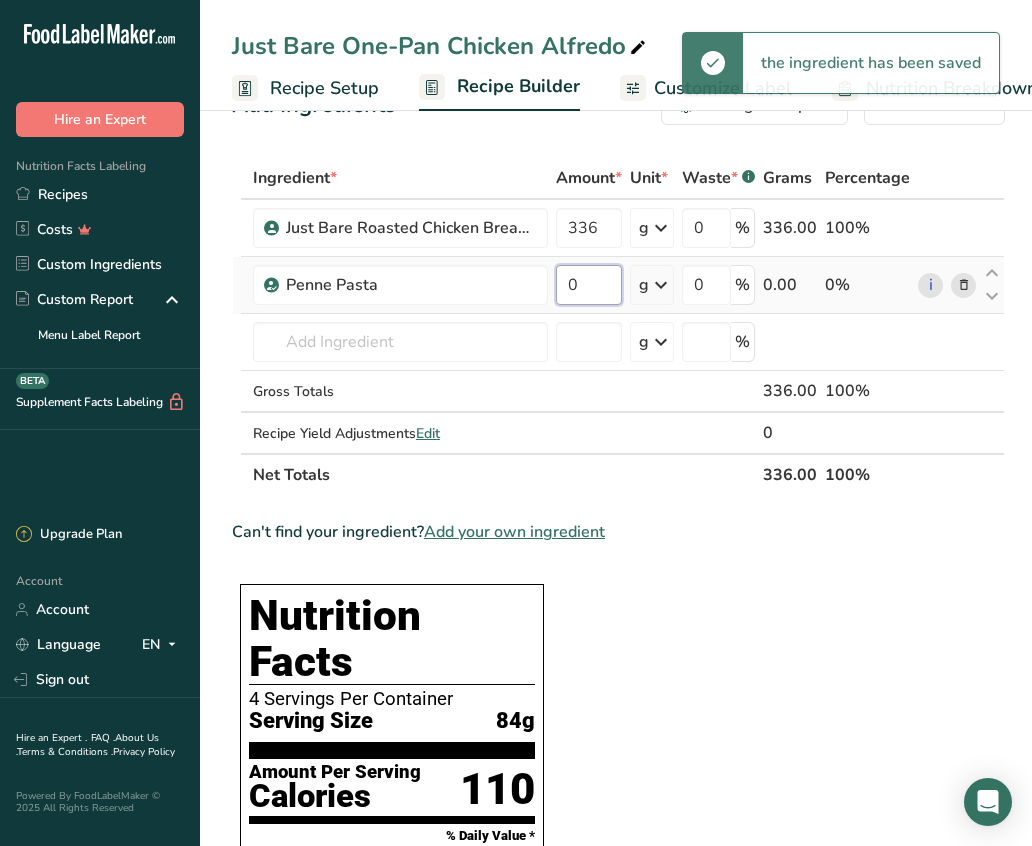 click on "0" at bounding box center (589, 285) 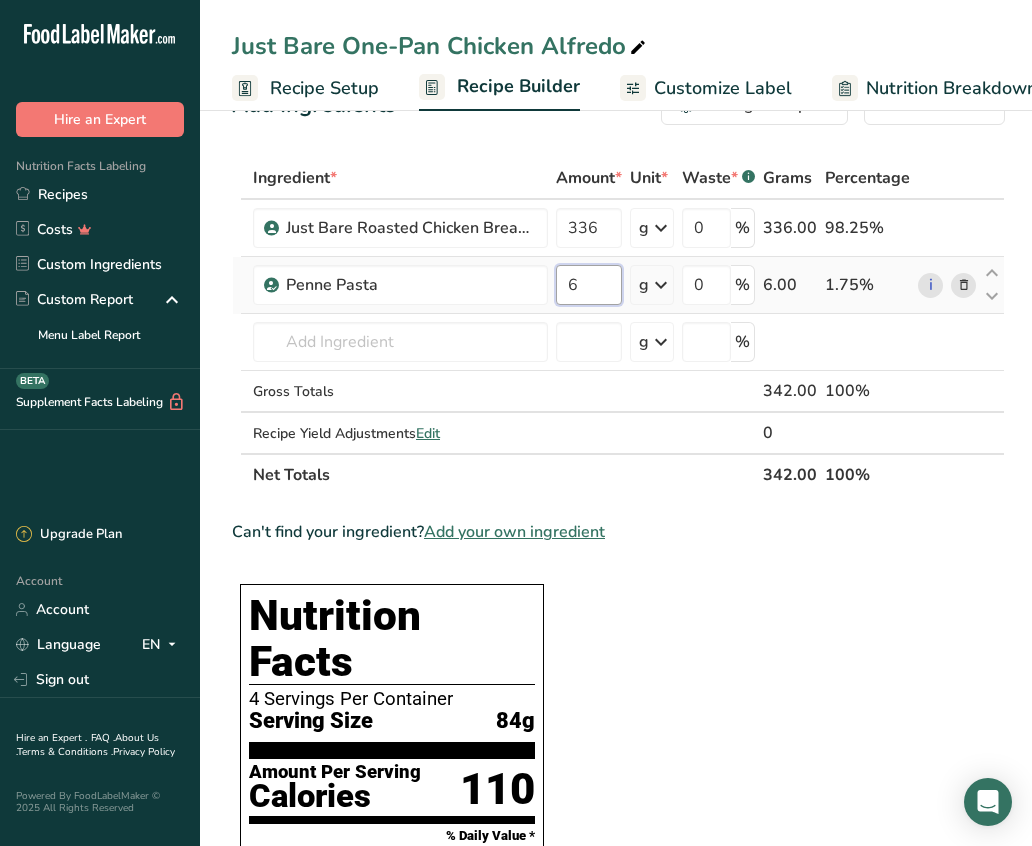 type on "6" 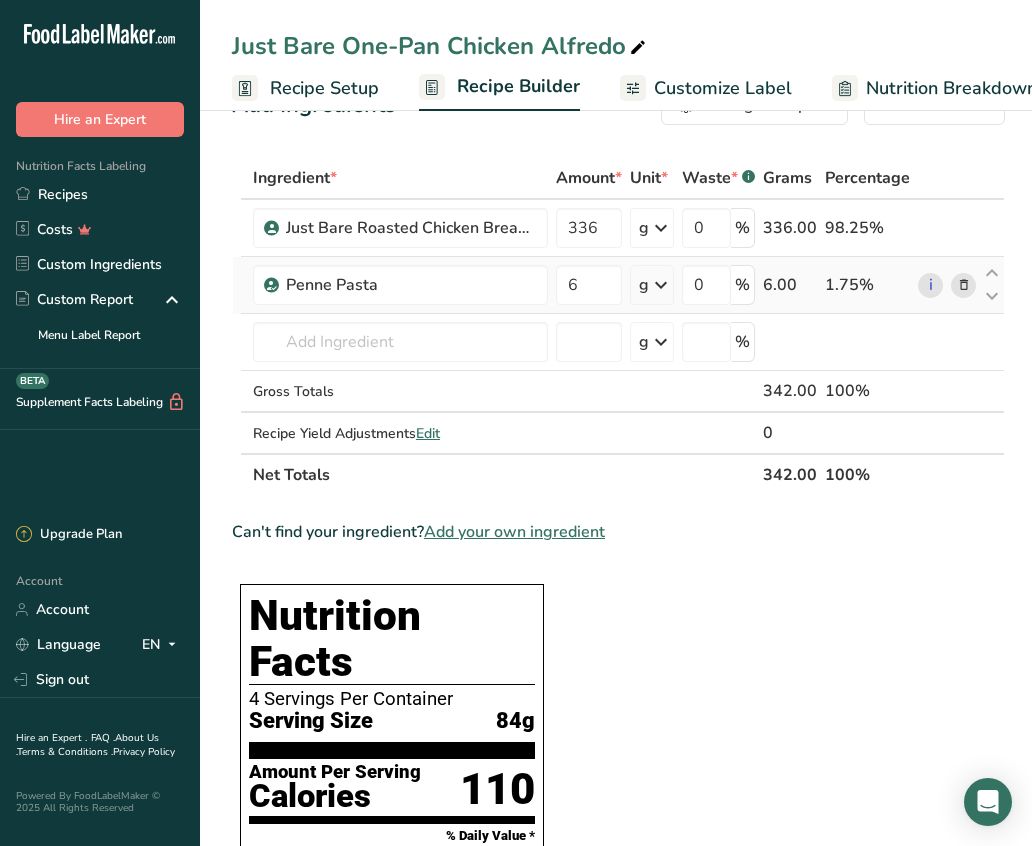 click on "Ingredient *
Amount *
Unit *
Waste *   .a-a{fill:#347362;}.b-a{fill:#fff;}          Grams
Percentage
Just Bare Roasted Chicken Breast Bites
336
g
Weight Units
g
kg
mg
See more
Volume Units
l
mL
fl oz
See more
0
%
336.00
98.25%
Penne Pasta
6
g
Weight Units
g
kg
mg
See more
Volume Units
l
Volume units require a density conversion. If you know your ingredient's density enter it below. Otherwise, click on "RIA" our AI Regulatory bot - she will be able to help you" at bounding box center (618, 326) 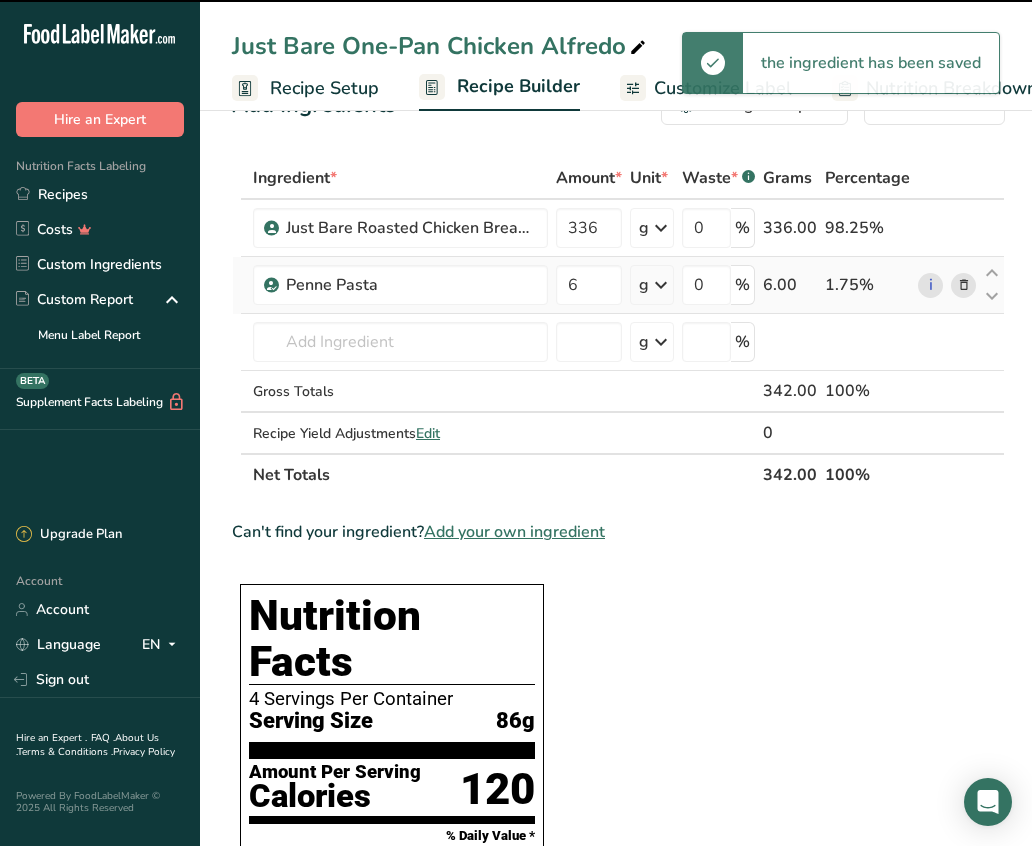 click at bounding box center [661, 285] 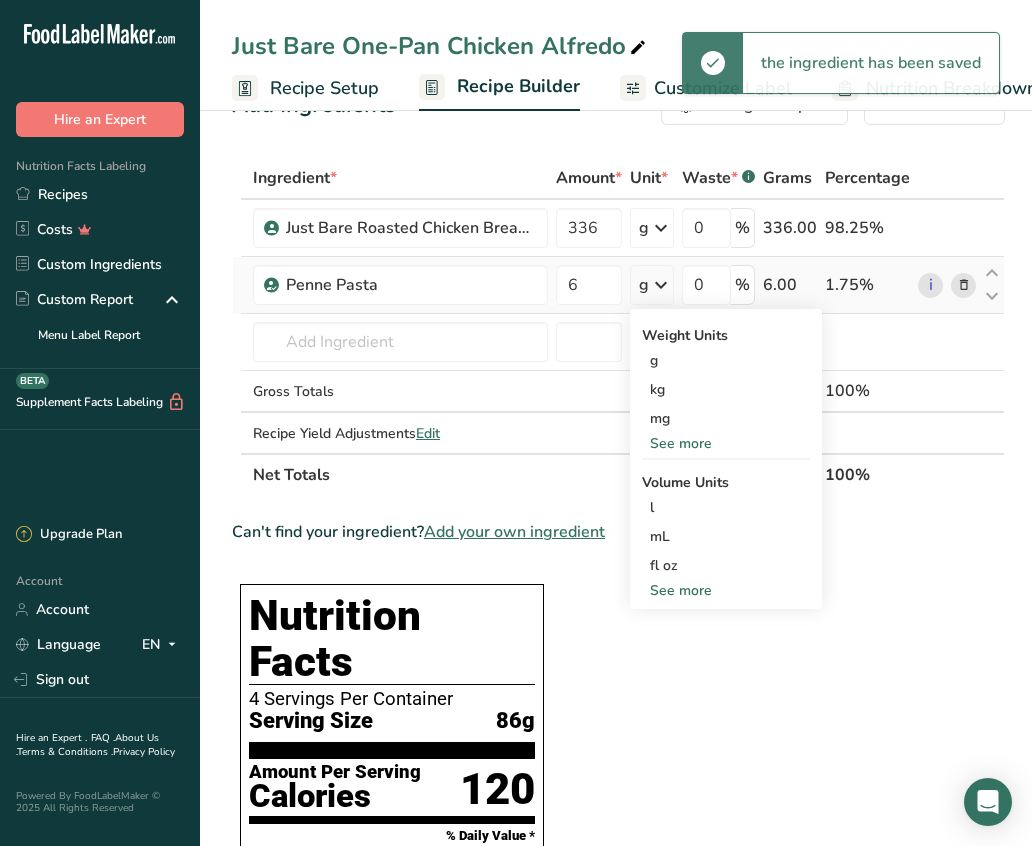 click on "See more" at bounding box center [726, 443] 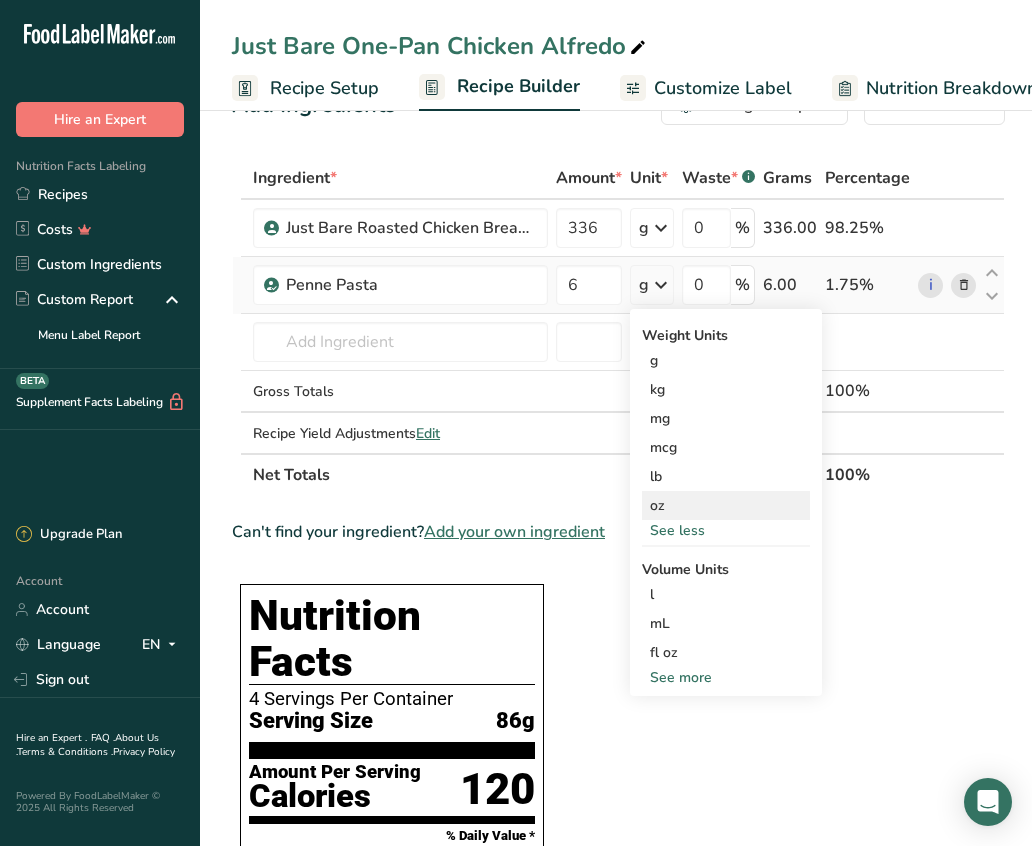 click on "oz" at bounding box center (726, 505) 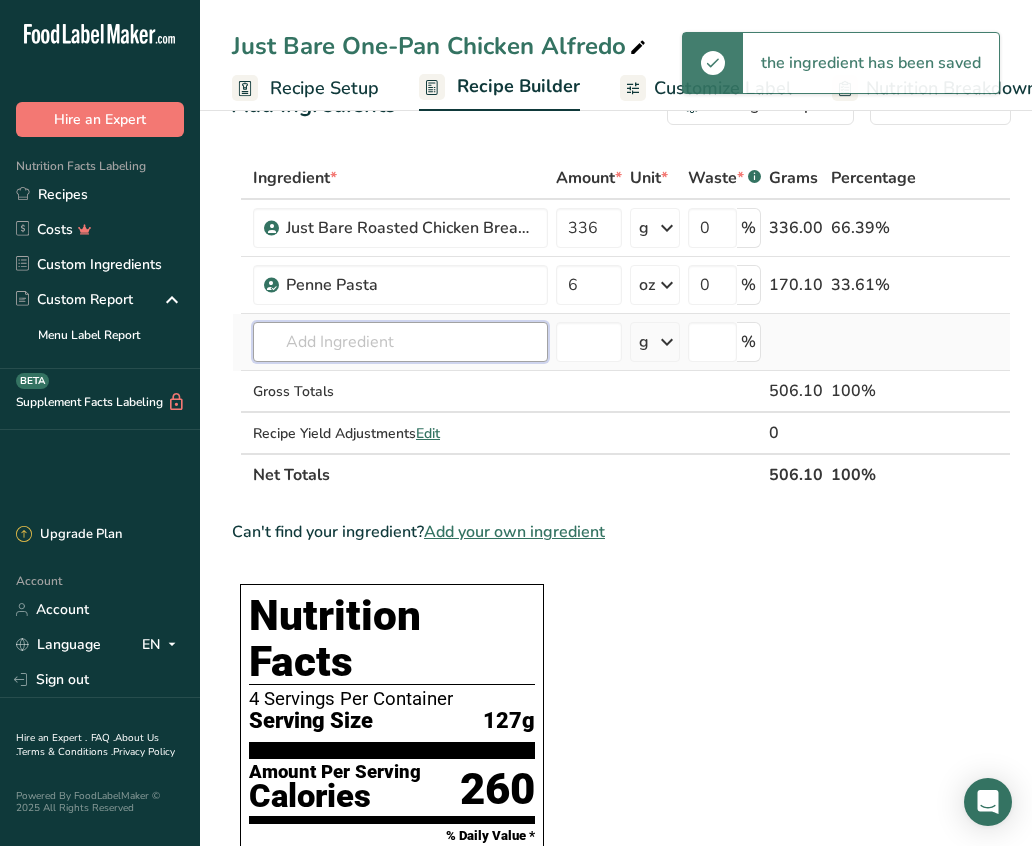 click at bounding box center (400, 342) 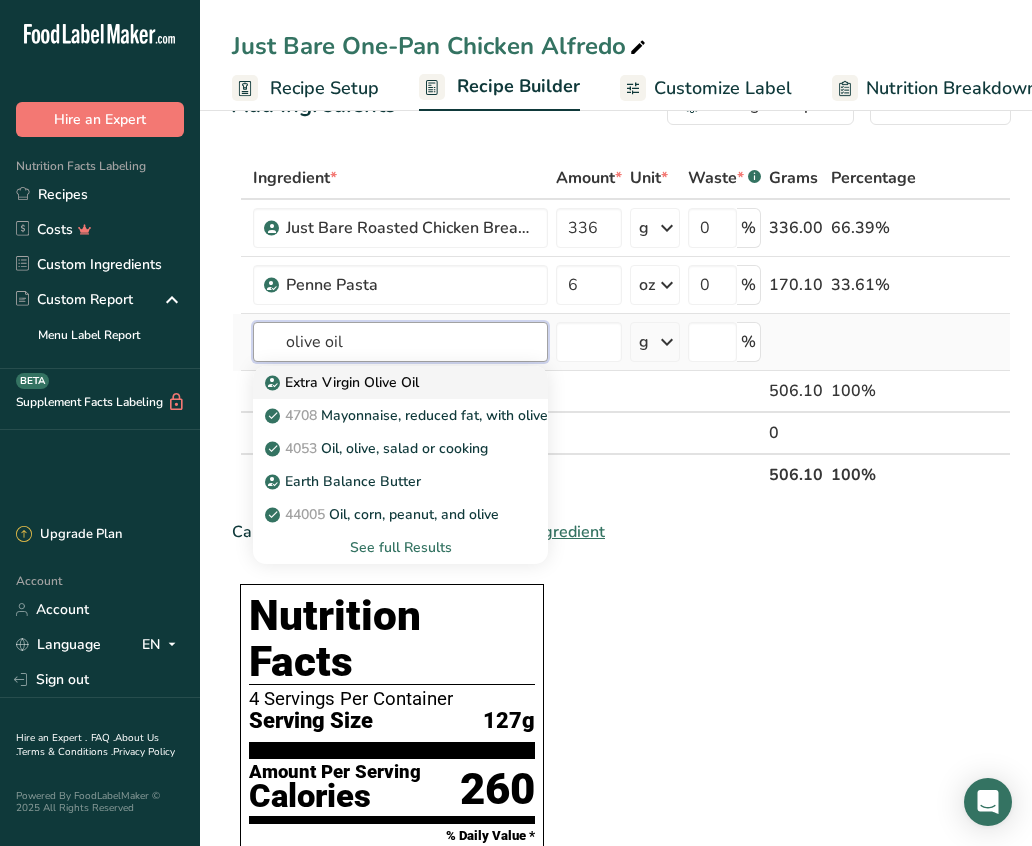 type on "olive oil" 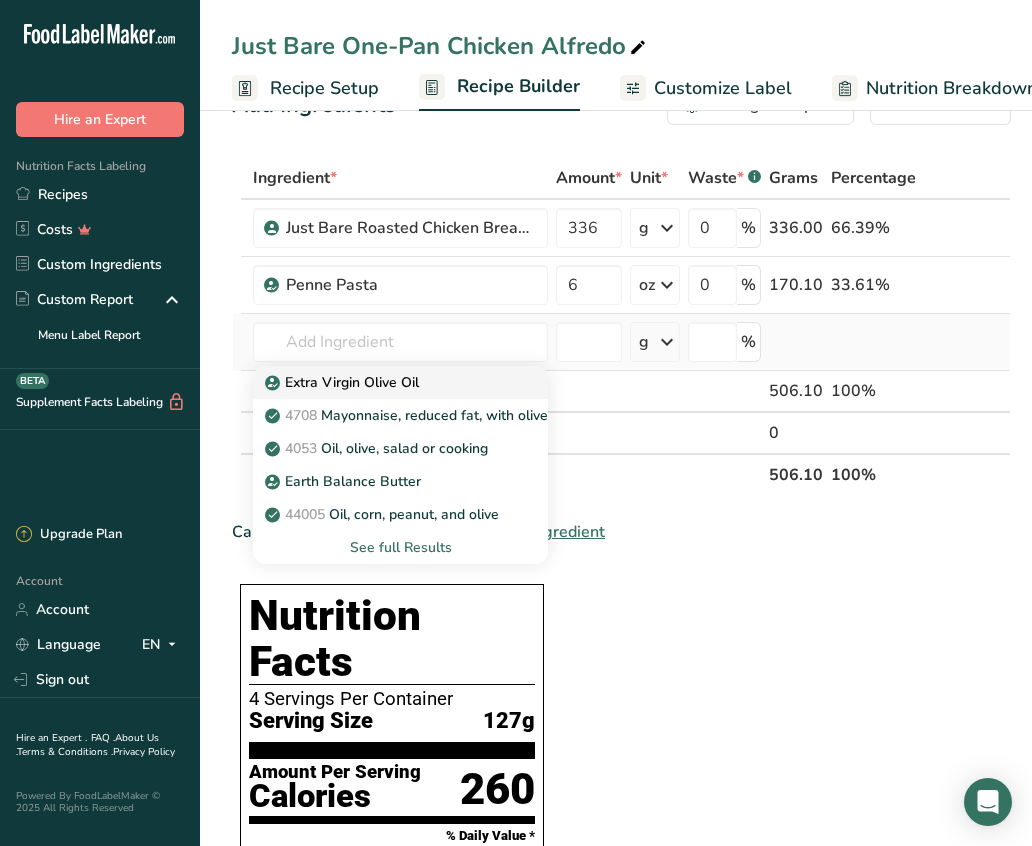 click on "Extra Virgin Olive Oil" at bounding box center (384, 382) 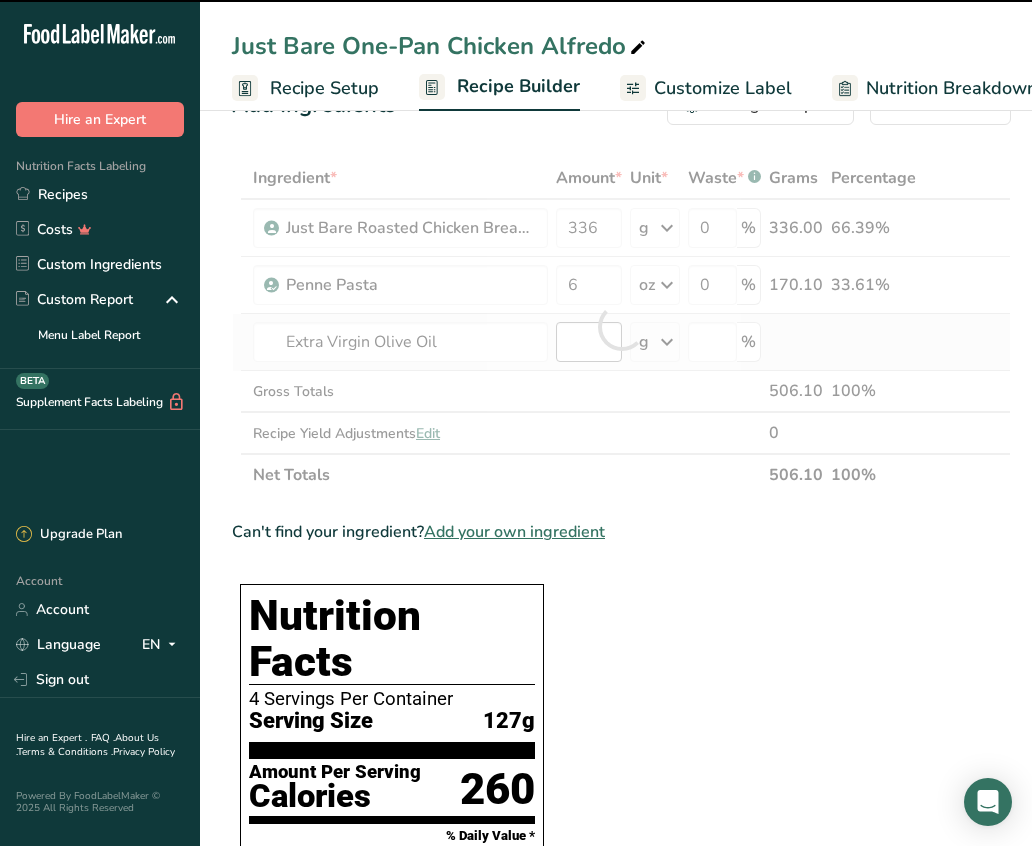 type on "0" 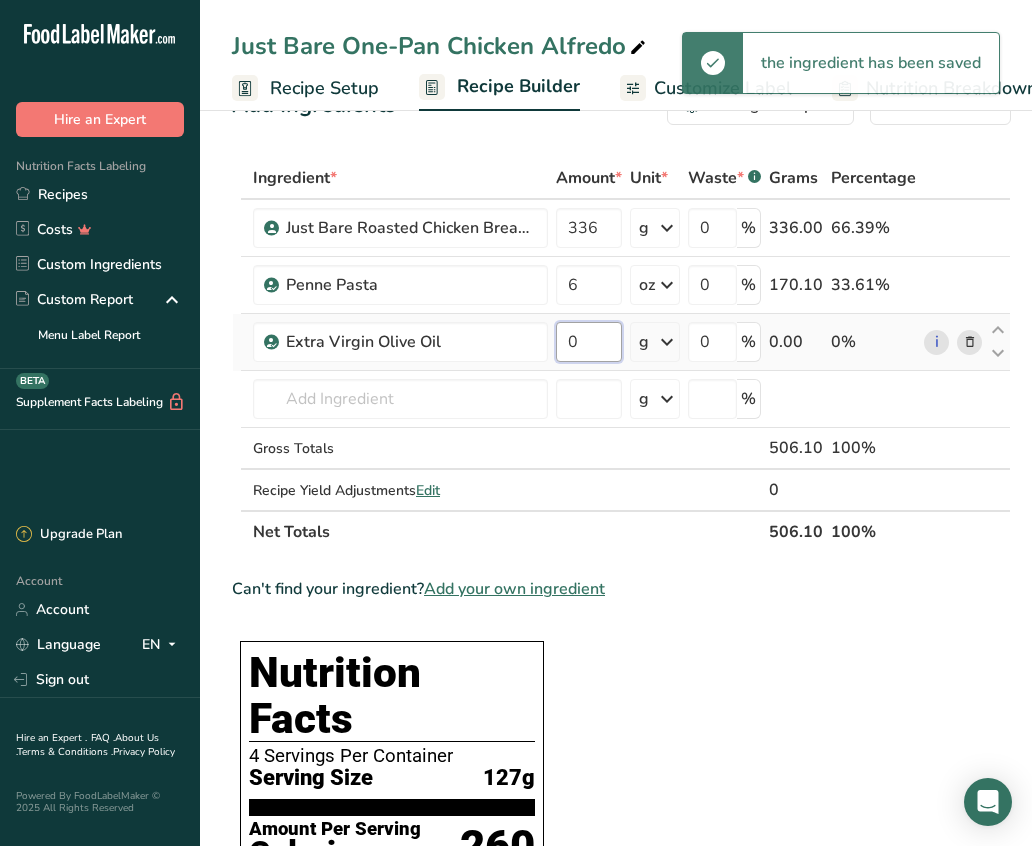 click on "0" at bounding box center (589, 342) 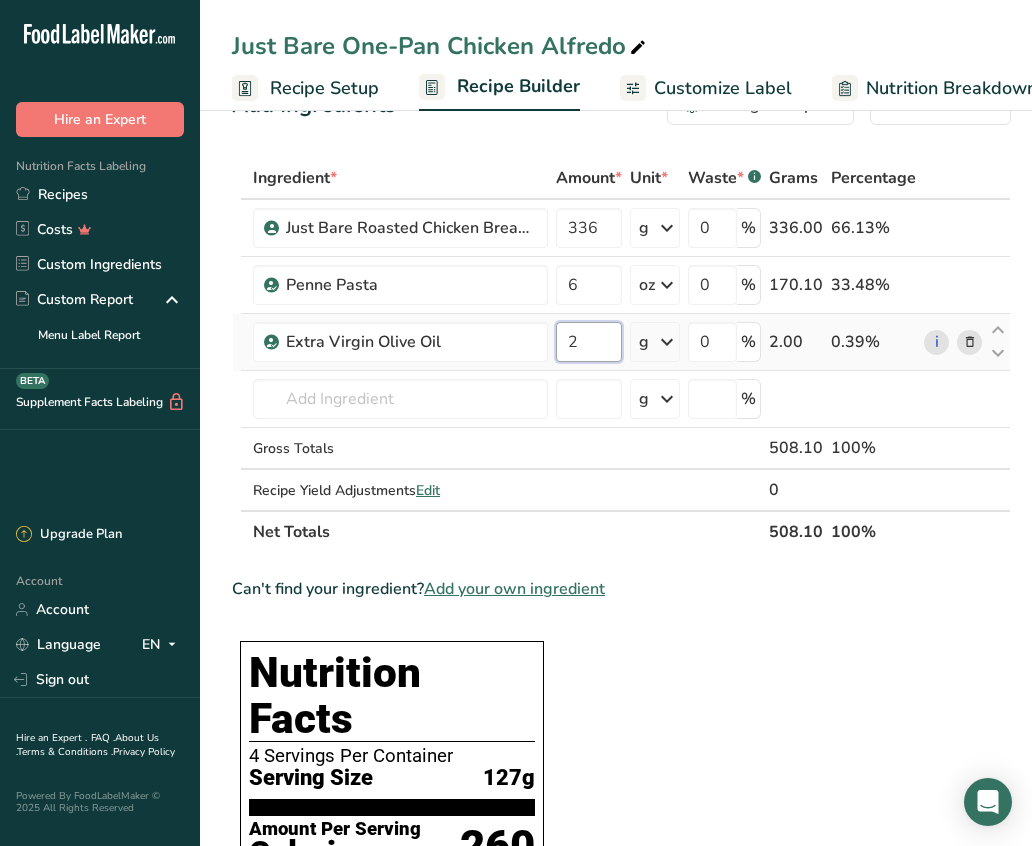 type on "2" 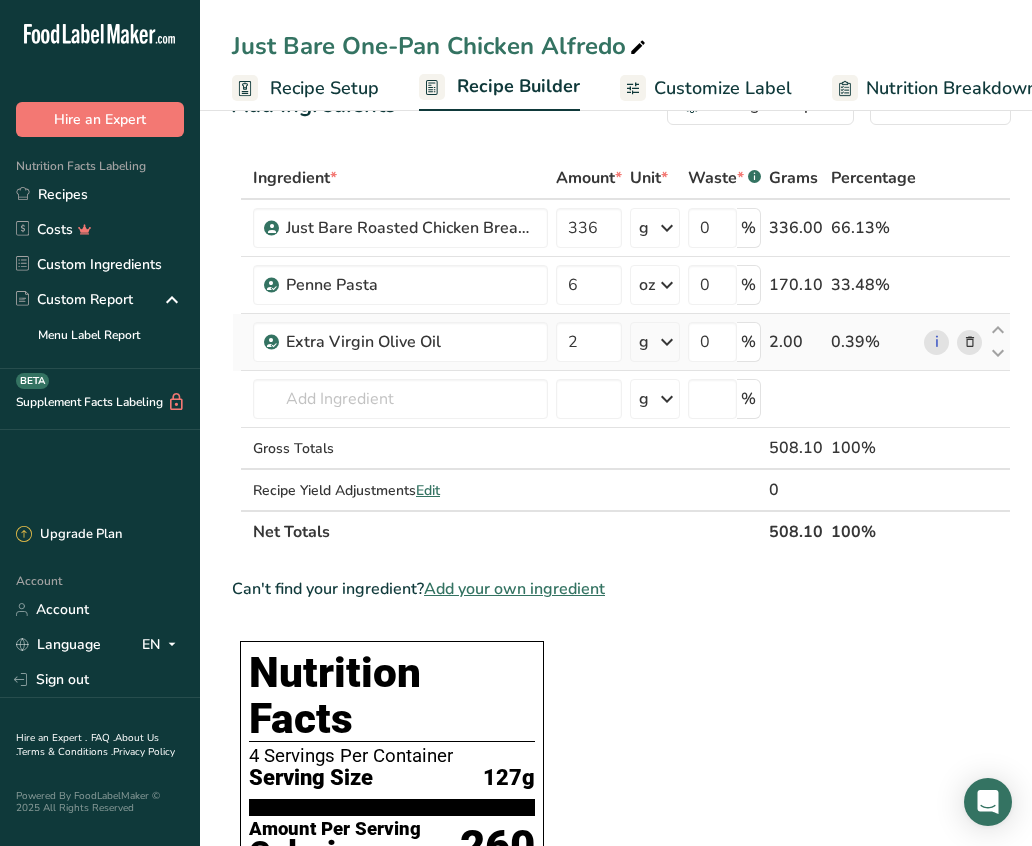 click on "Ingredient *
Amount *
Unit *
Waste *   .a-a{fill:#347362;}.b-a{fill:#fff;}          Grams
Percentage
Just Bare Roasted Chicken Breast Bites
336
g
Weight Units
g
kg
mg
See more
Volume Units
l
mL
fl oz
See more
0
%
336.00
66.13%
Penne Pasta
6
oz
Weight Units
g
kg
mg
mcg
lb
oz
See less
Volume Units
l
lb/ft3
g/cm3
Confirm
mL" at bounding box center [621, 355] 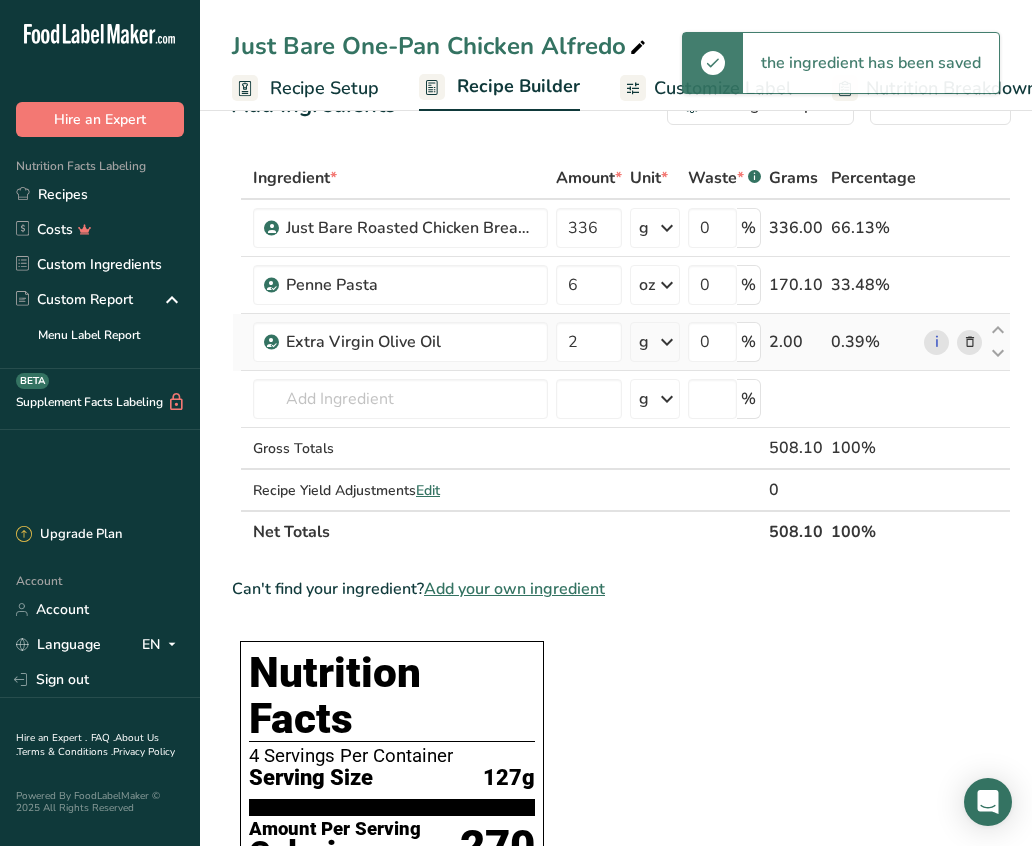 click at bounding box center [667, 342] 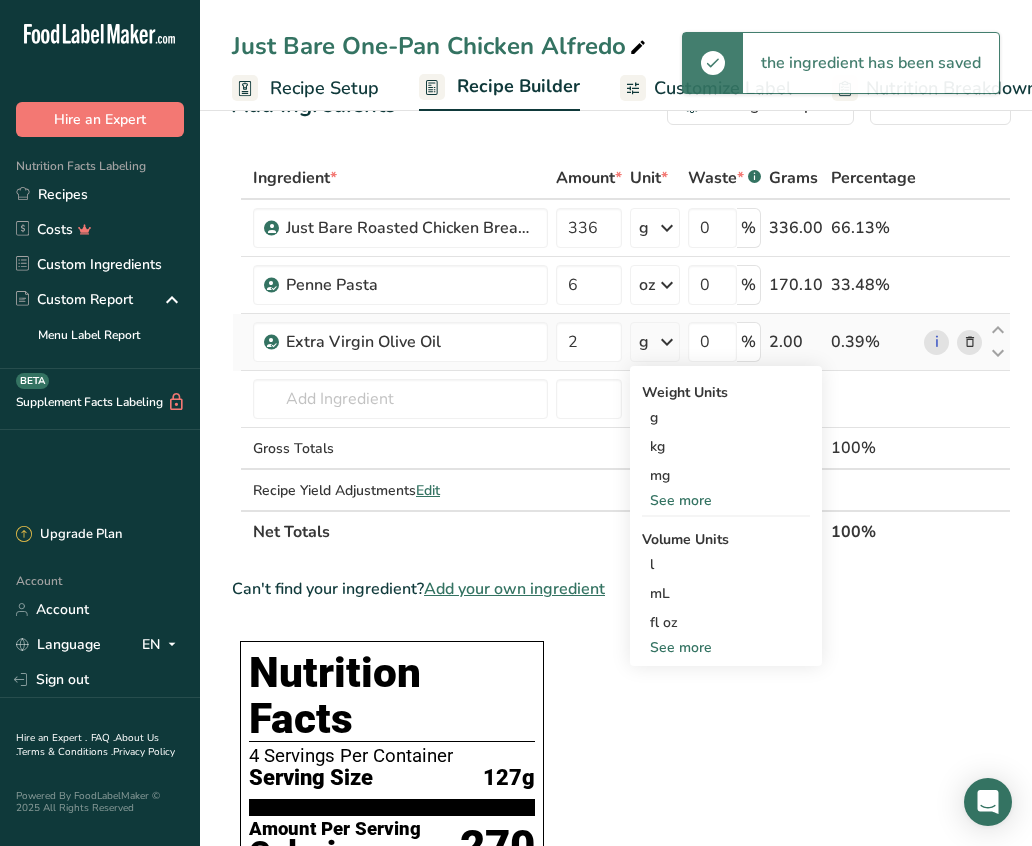 click on "See more" at bounding box center [726, 647] 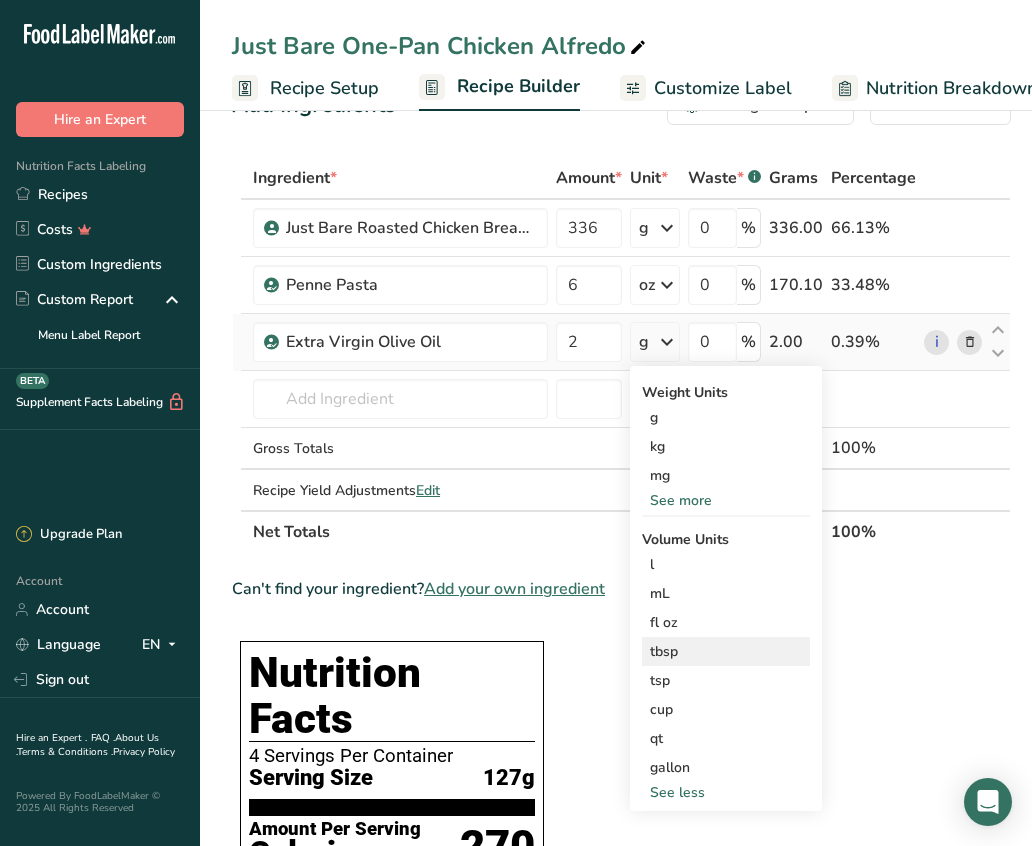 click on "tbsp" at bounding box center (726, 651) 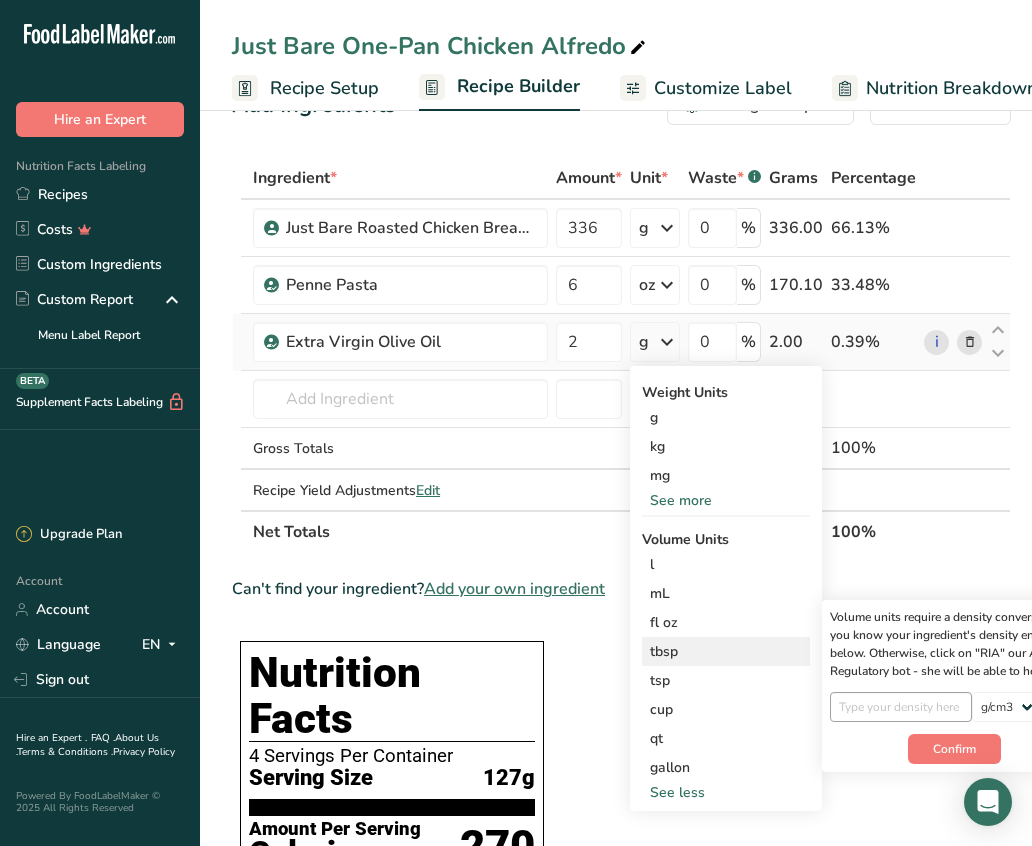 scroll, scrollTop: 58, scrollLeft: 0, axis: vertical 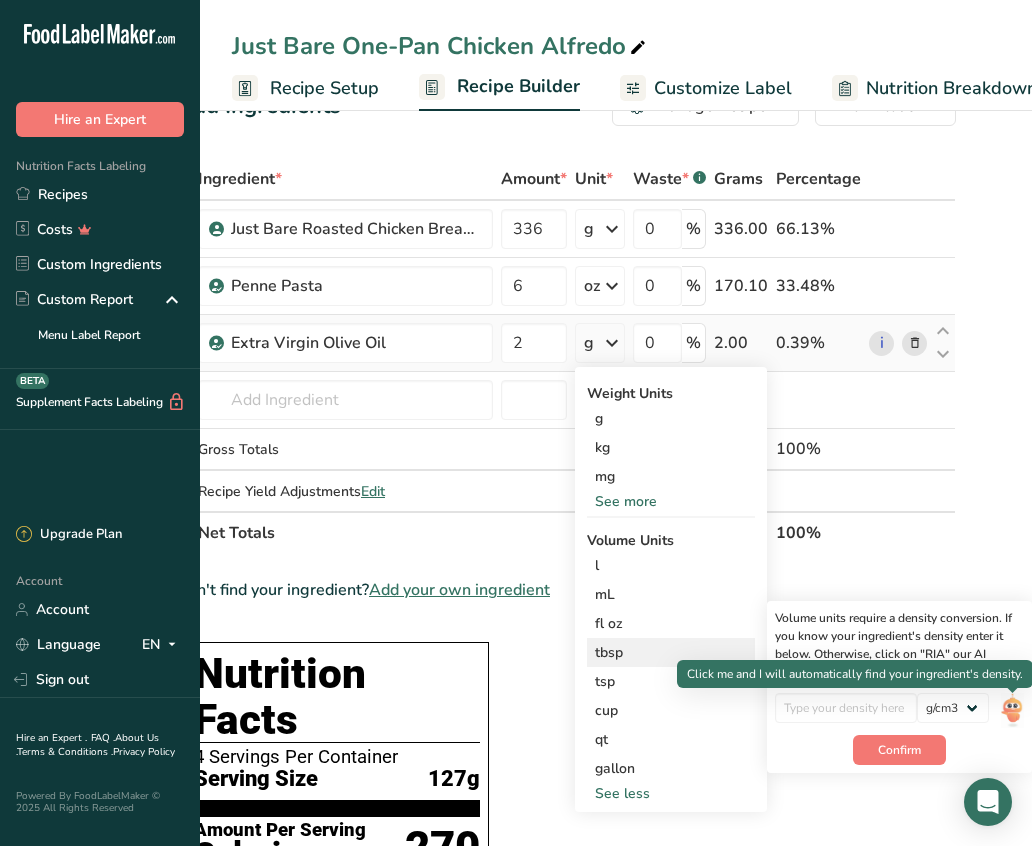 click at bounding box center (1012, 710) 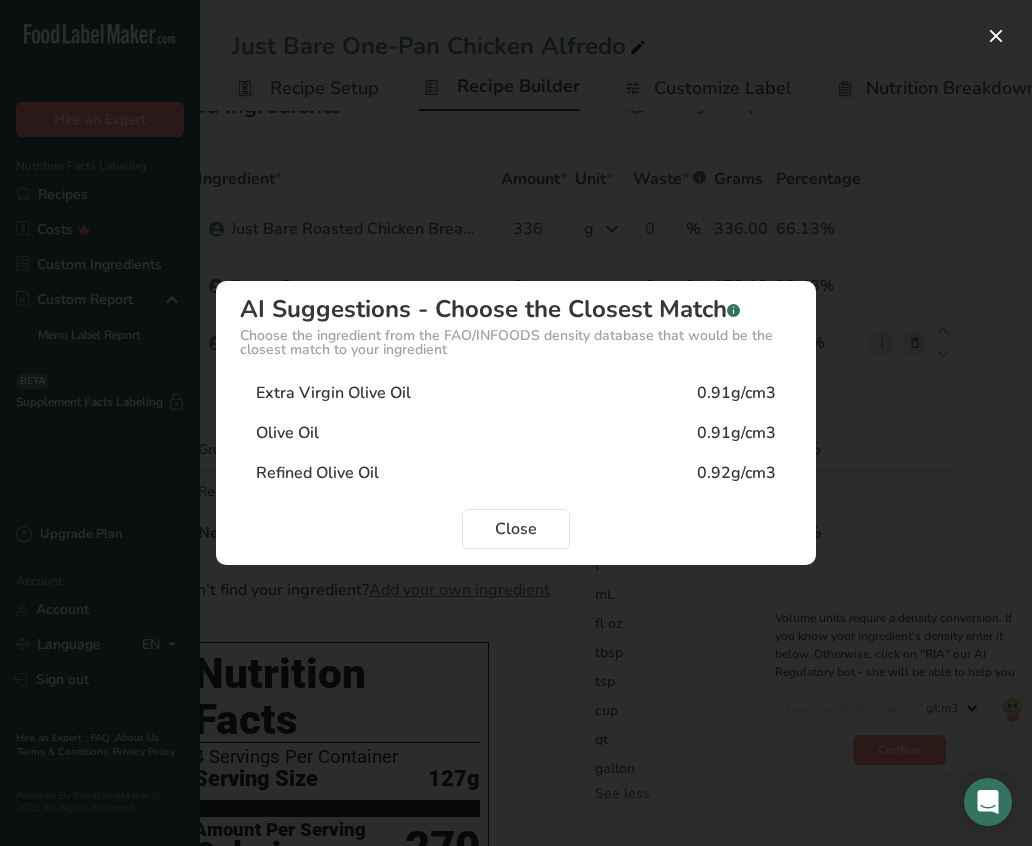 click on "0.91g/cm3" at bounding box center [736, 433] 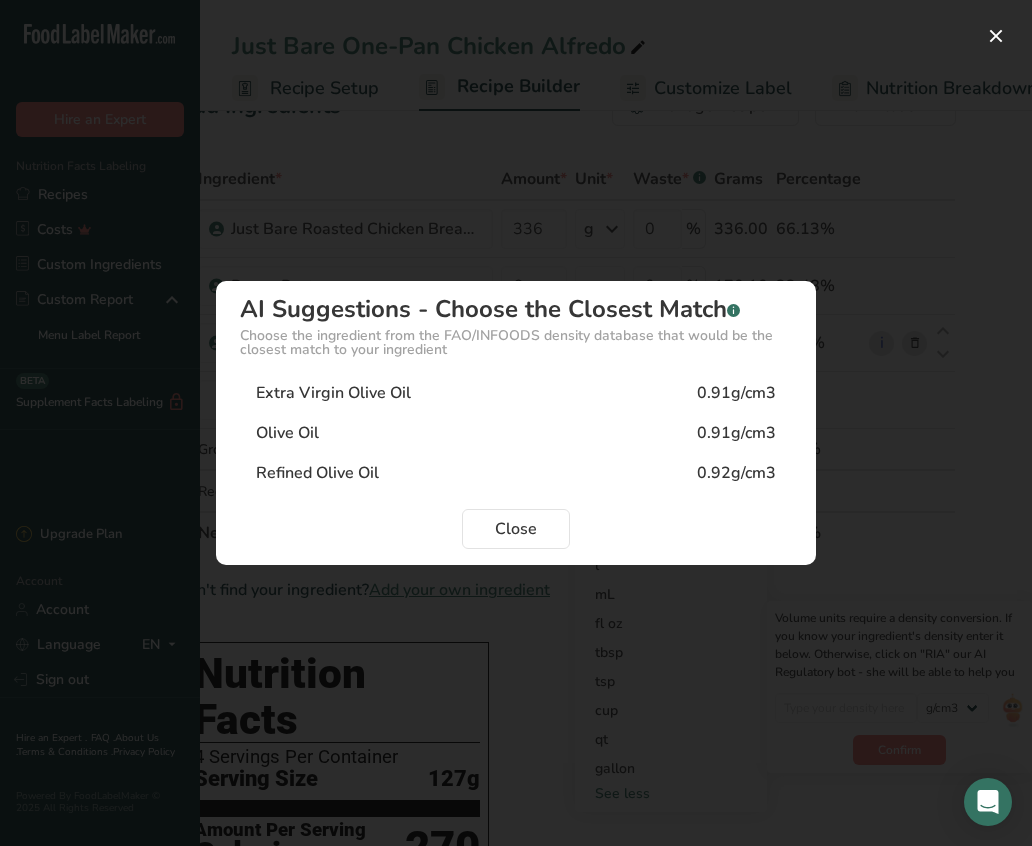 type on "0.91" 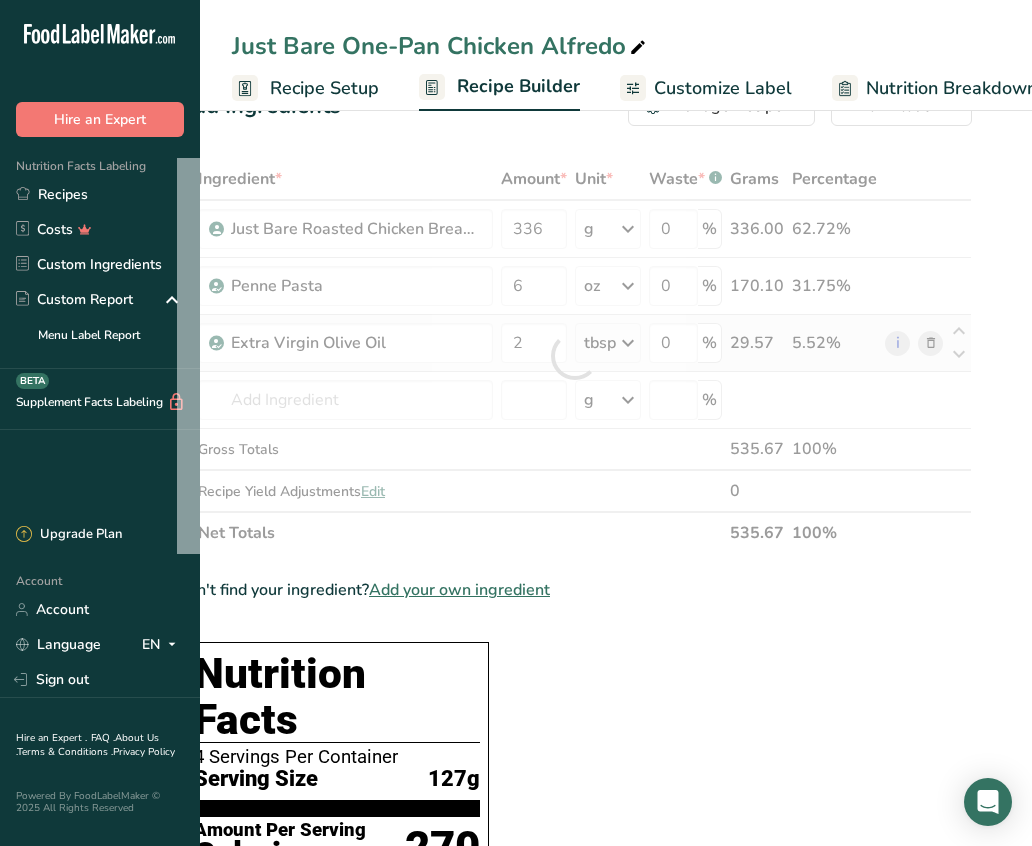 scroll, scrollTop: 0, scrollLeft: 5, axis: horizontal 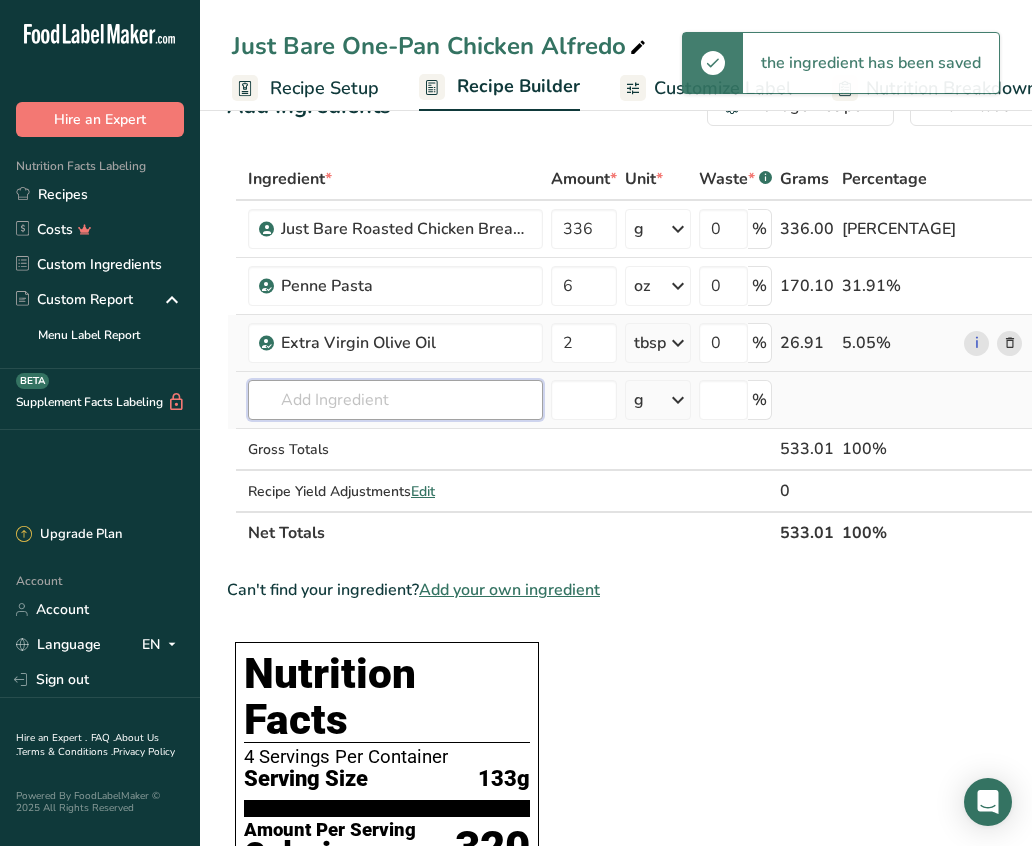 click at bounding box center [395, 400] 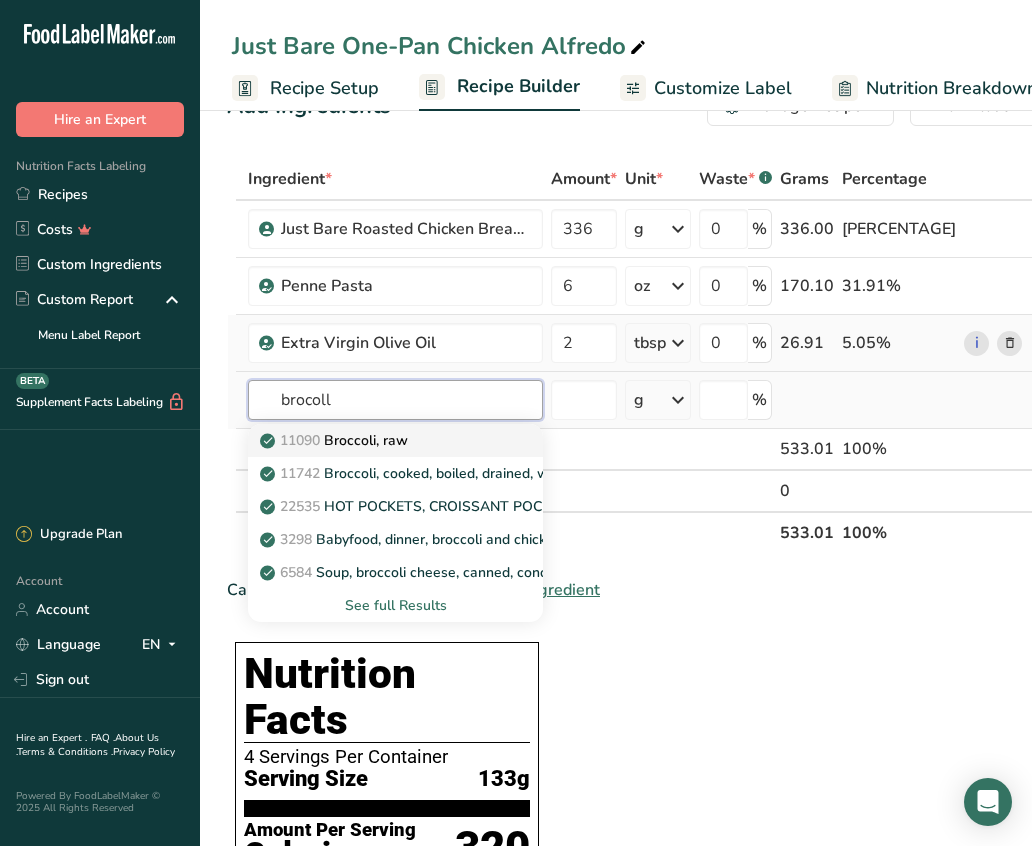 type on "brocoll" 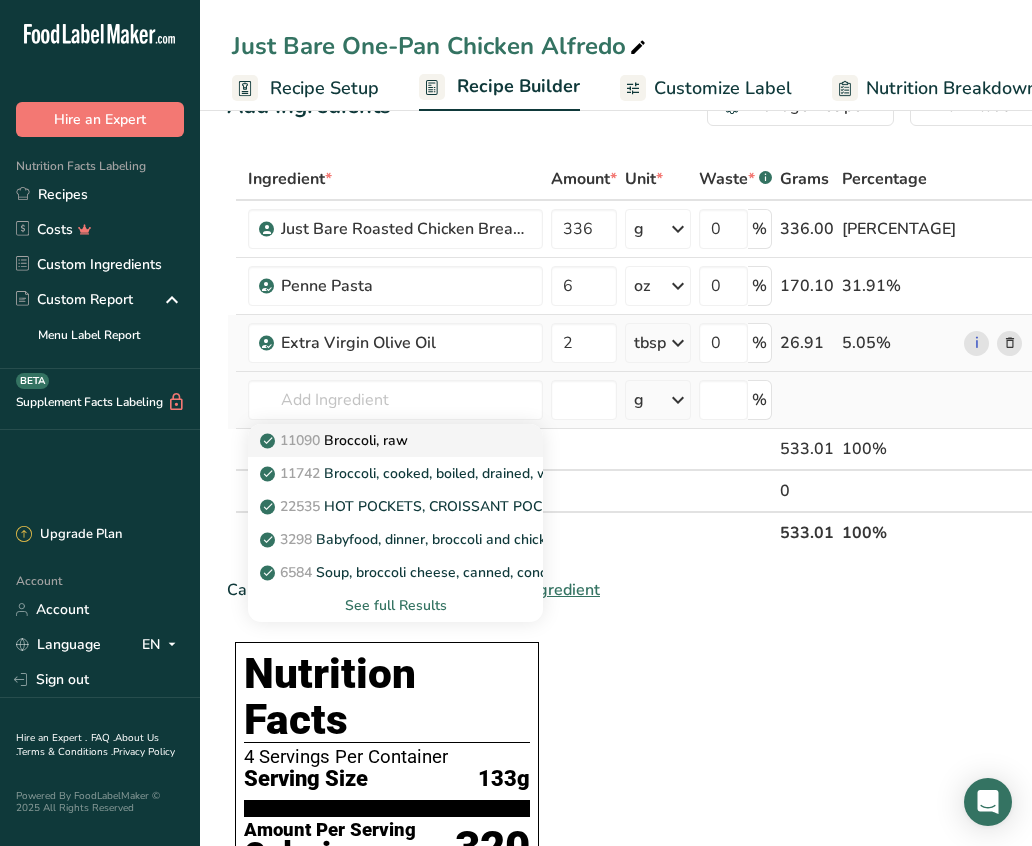 click on "11090
Broccoli, raw" at bounding box center (379, 440) 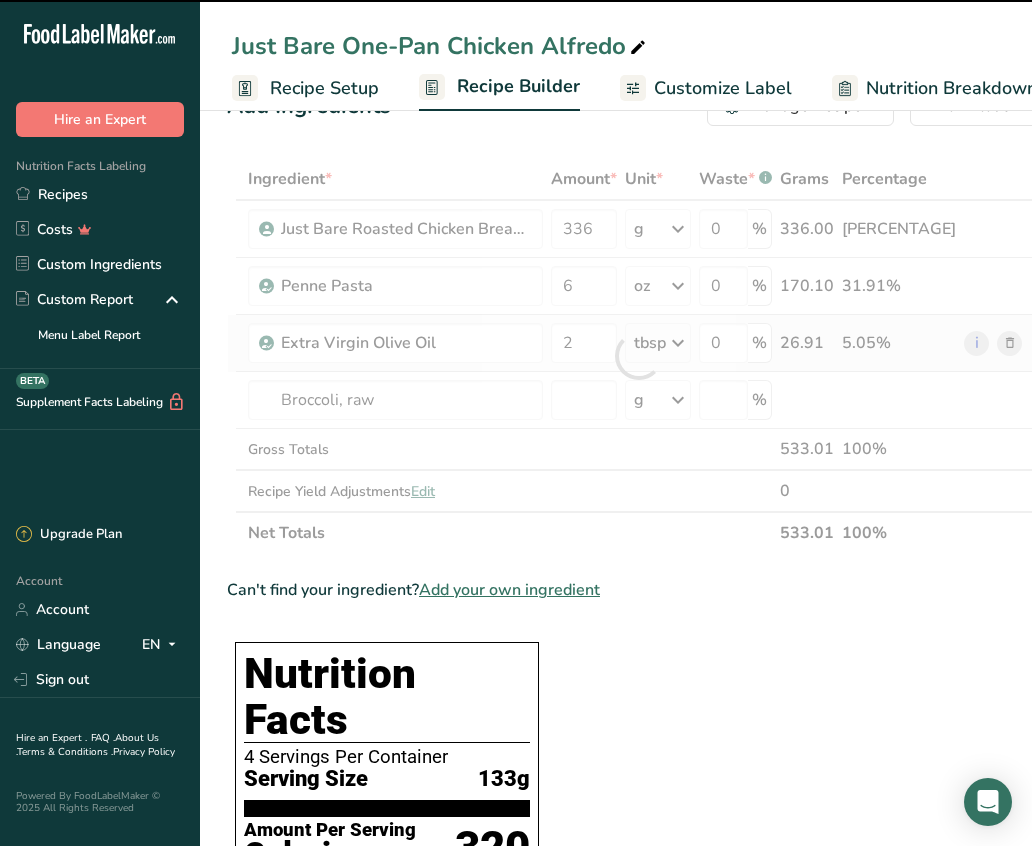 type on "0" 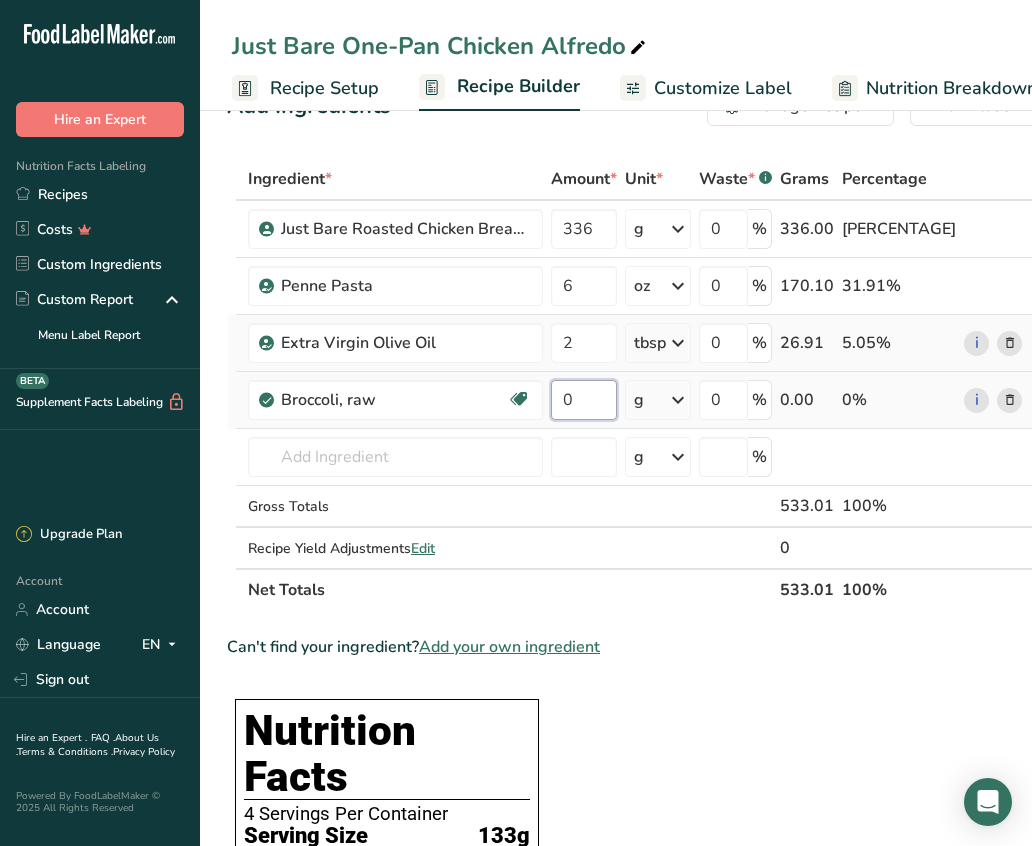 click on "0" at bounding box center [584, 400] 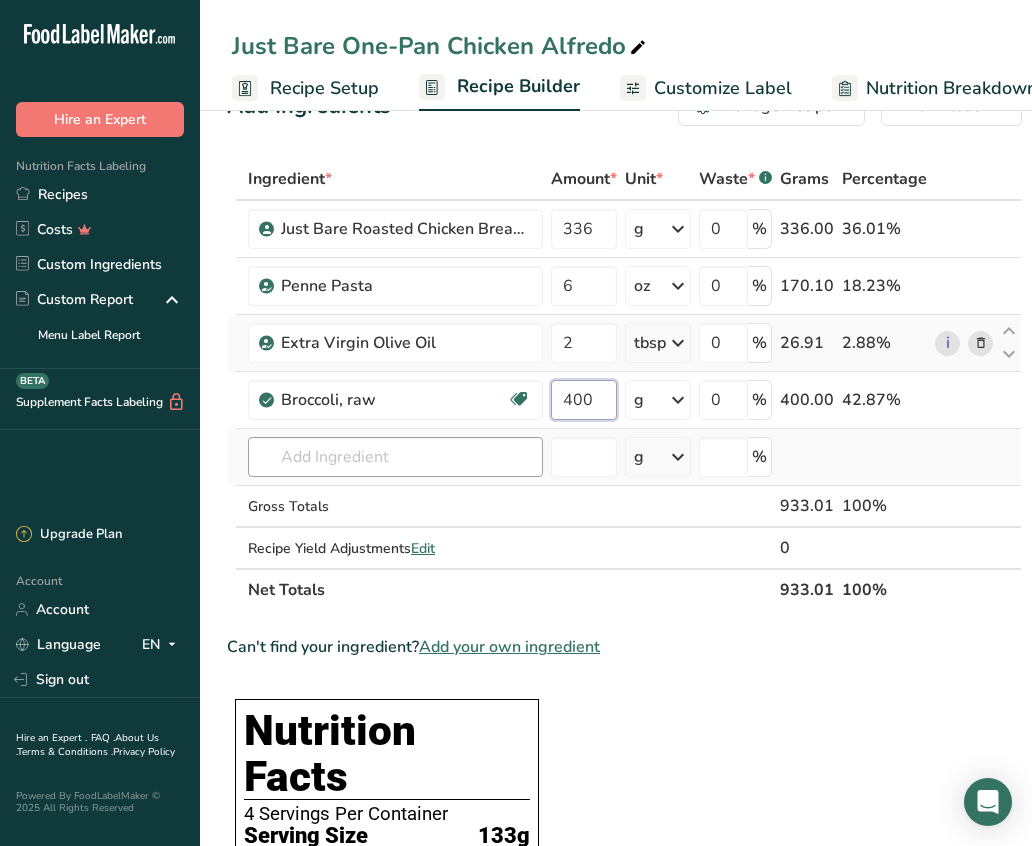 type on "400" 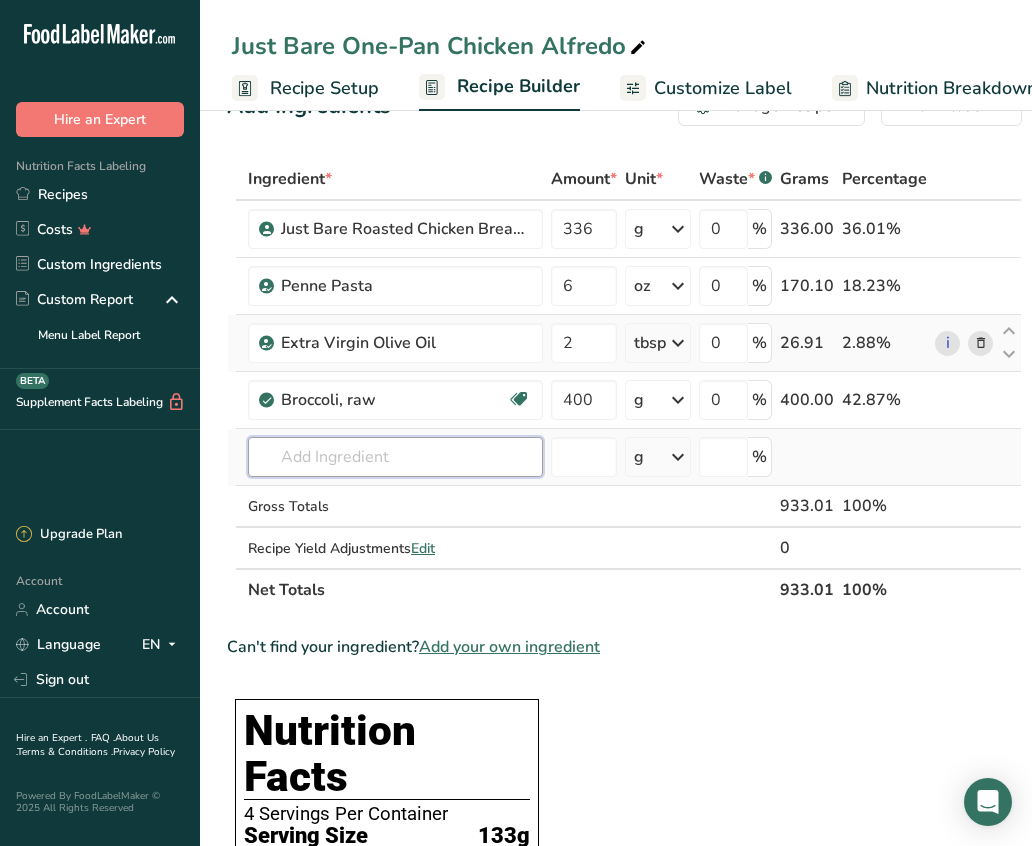 click on "Ingredient *
Amount *
Unit *
Waste *   .a-a{fill:#347362;}.b-a{fill:#fff;}          Grams
Percentage
Just Bare Roasted Chicken Breast Bites
336
g
Weight Units
g
kg
mg
See more
Volume Units
l
mL
fl oz
See more
0
%
336.00
36.01%
Penne Pasta
6
oz
Weight Units
g
kg
mg
mcg
lb
oz
See less
Volume Units
l
lb/ft3
g/cm3
Confirm
mL" at bounding box center (624, 384) 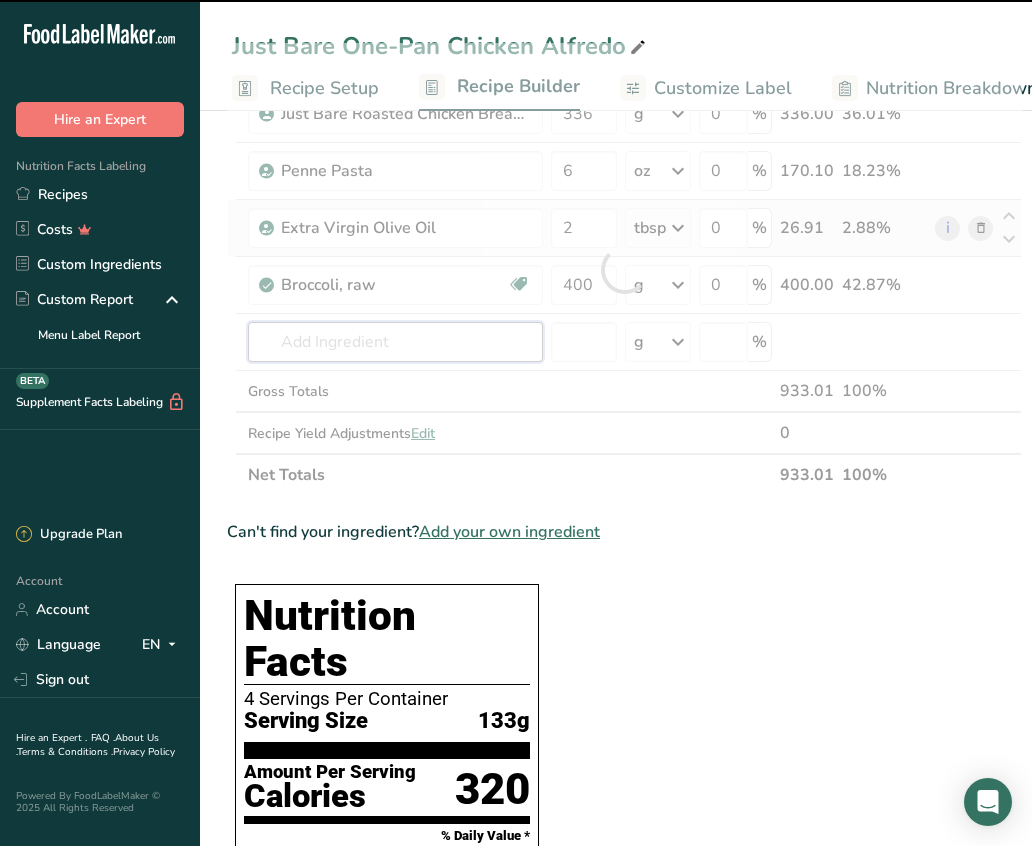 scroll, scrollTop: 181, scrollLeft: 0, axis: vertical 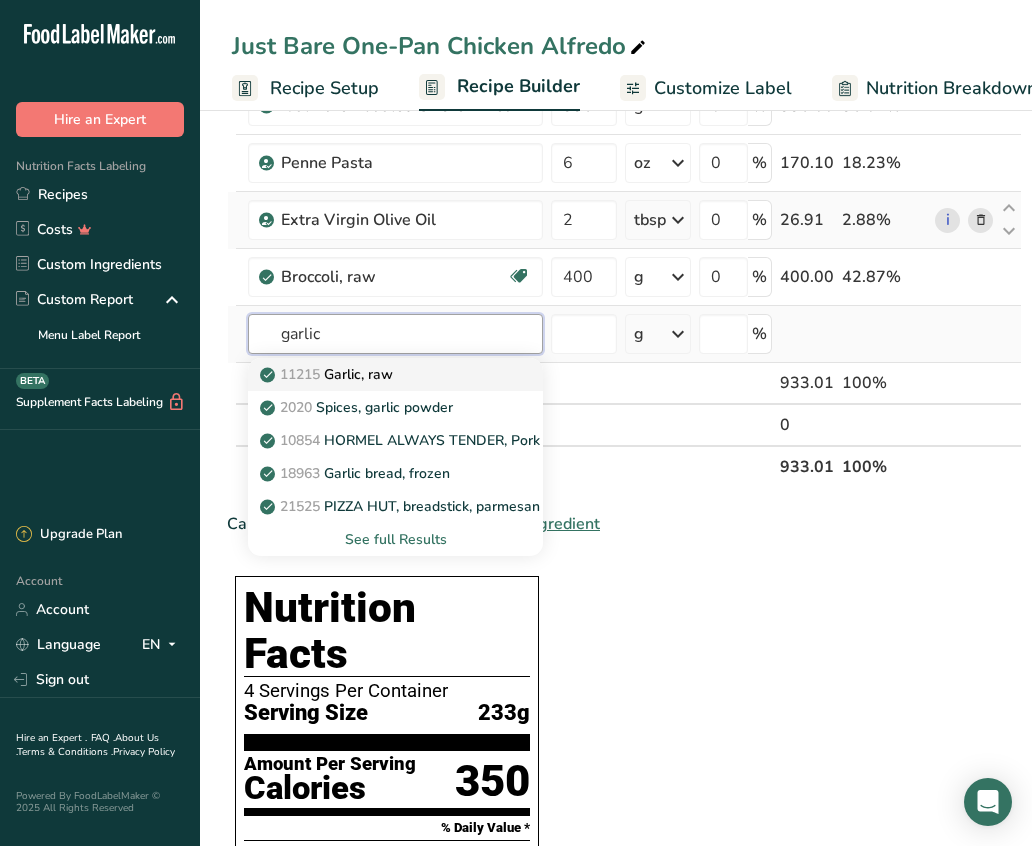type on "garlic" 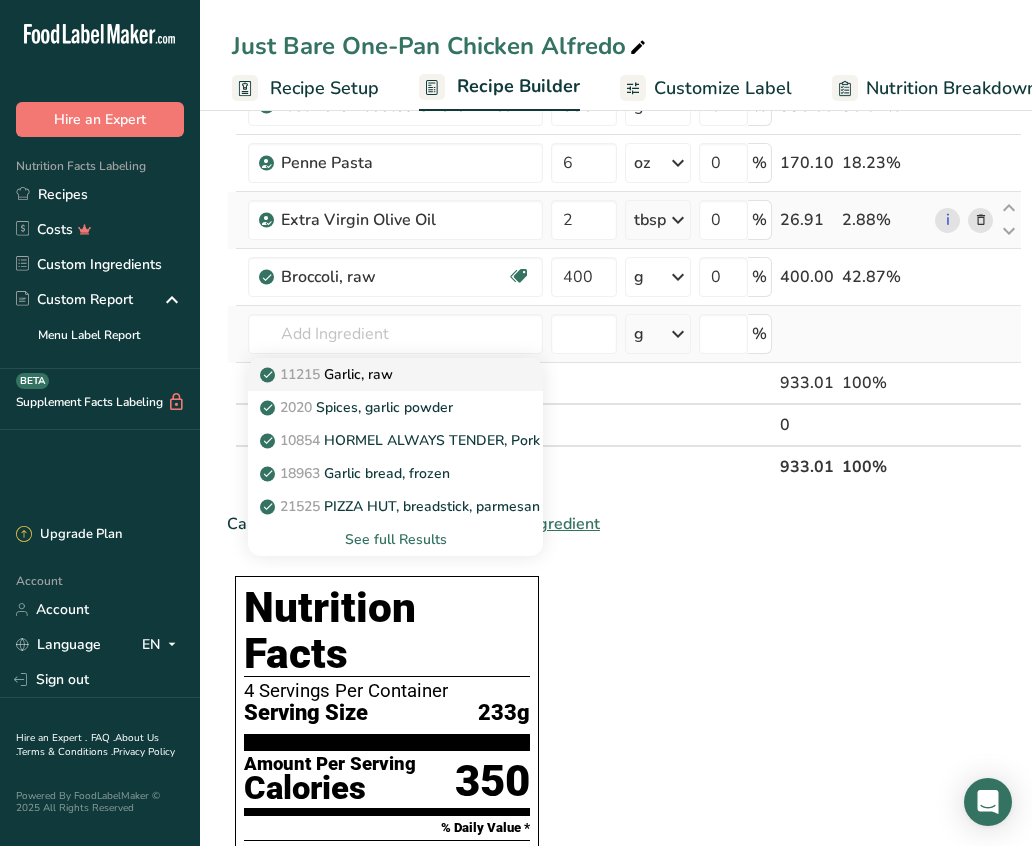 click on "11215
Garlic, raw" at bounding box center (379, 374) 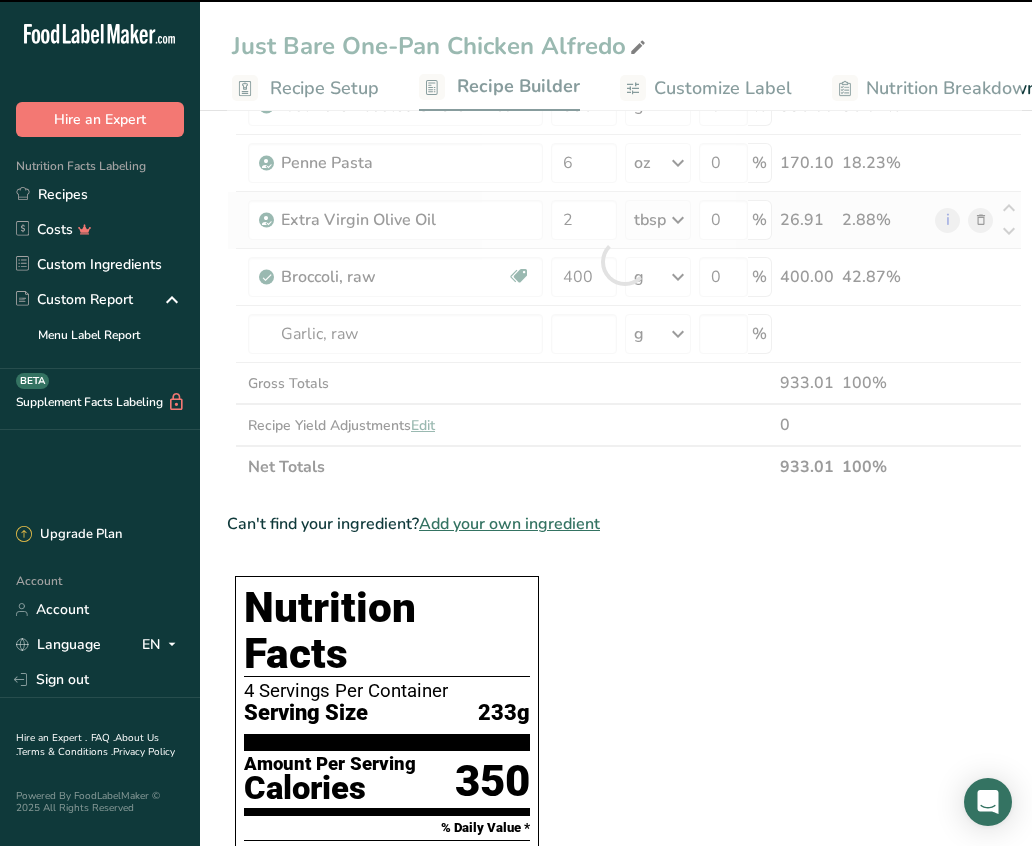 type on "0" 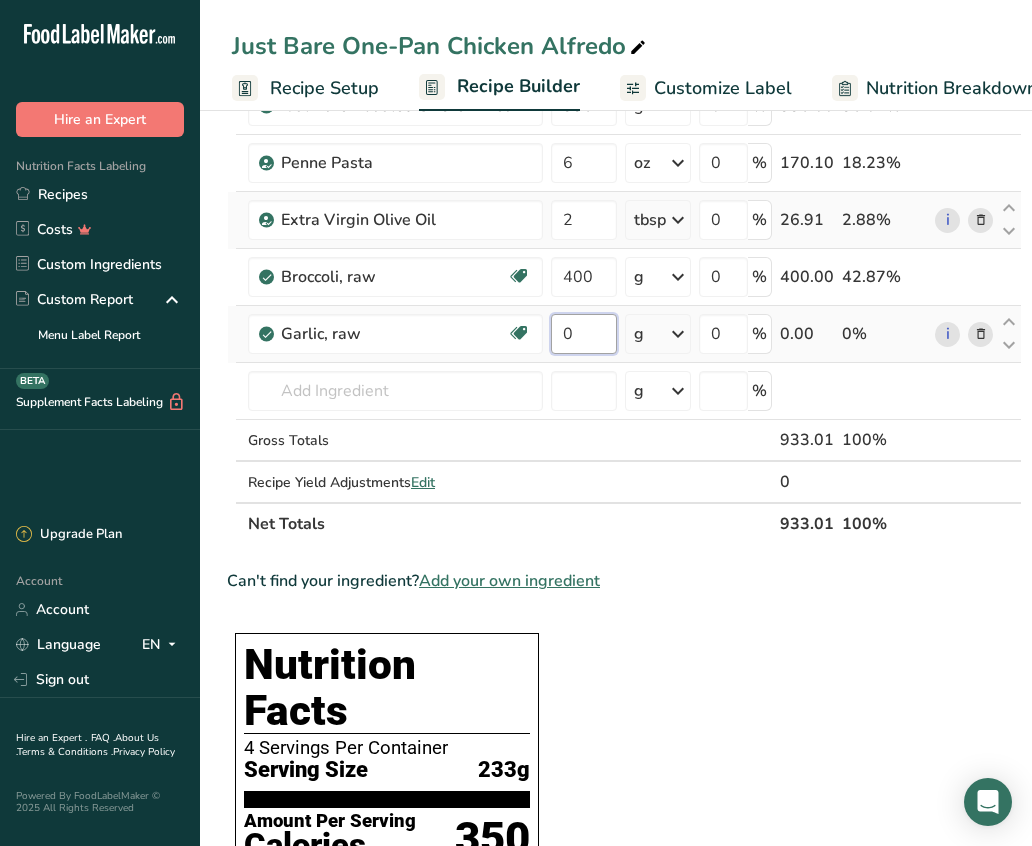 click on "0" at bounding box center (584, 334) 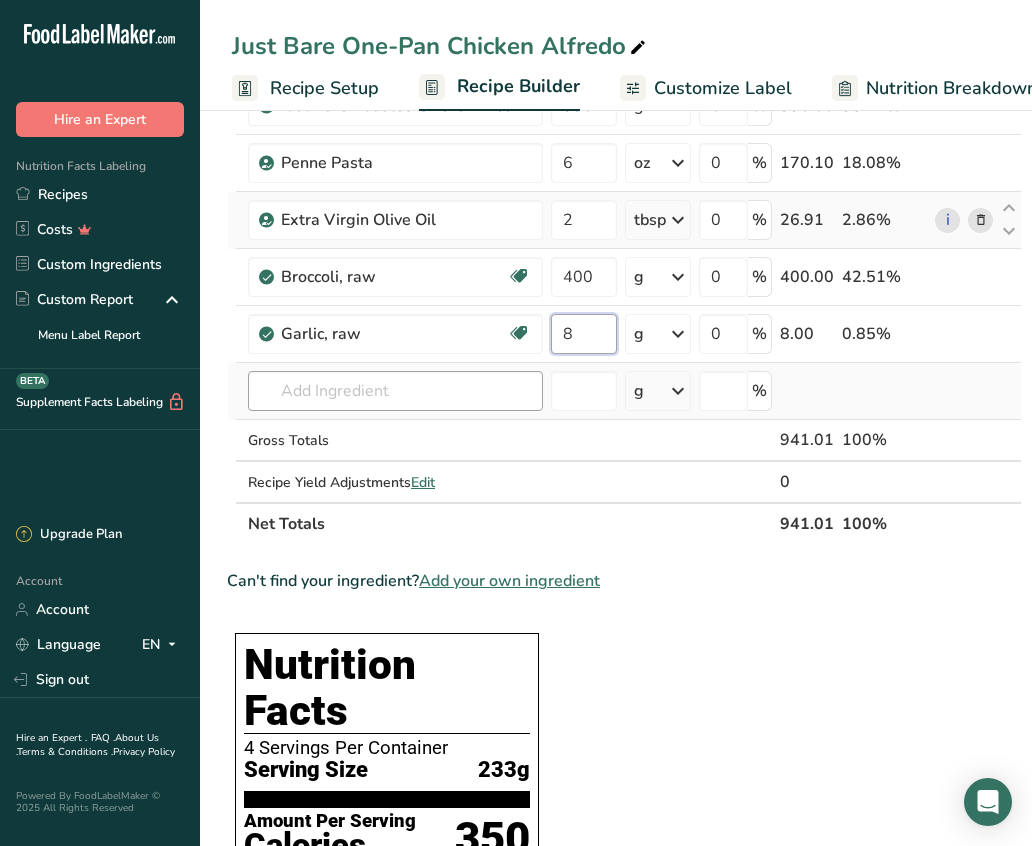 type on "8" 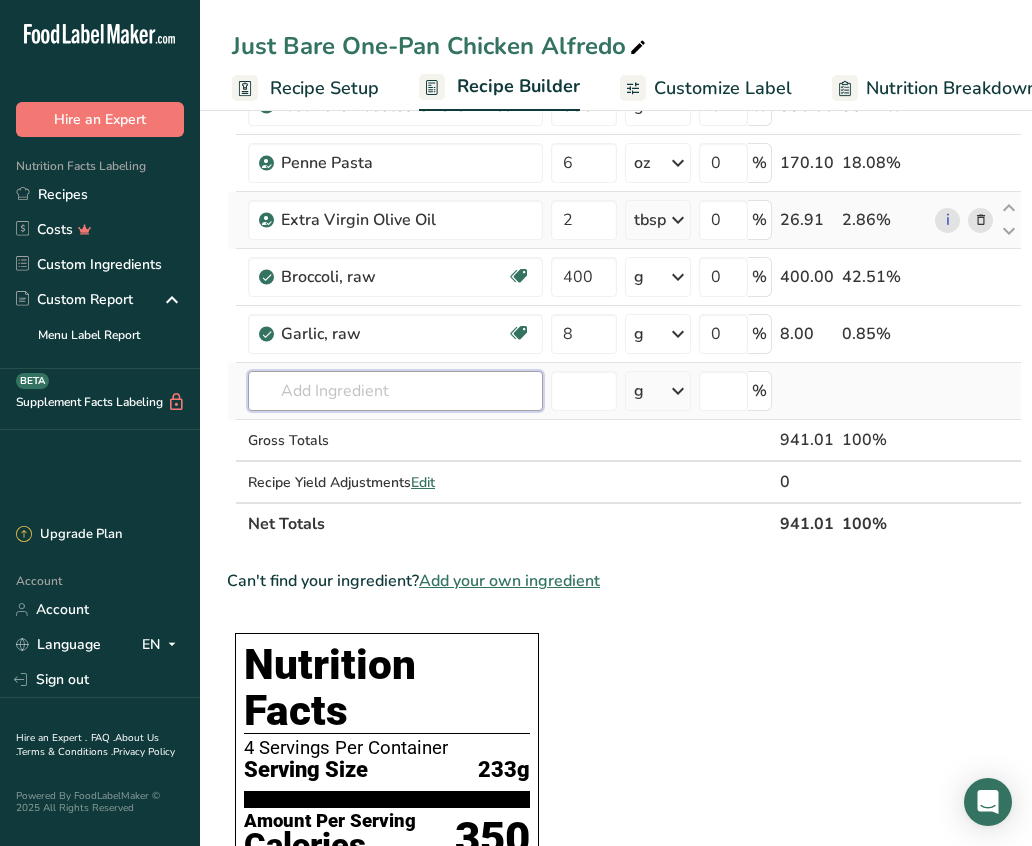 click on "Ingredient *
Amount *
Unit *
Waste *   .a-a{fill:#347362;}.b-a{fill:#fff;}          Grams
Percentage
Just Bare Roasted Chicken Breast Bites
336
g
Weight Units
g
kg
mg
See more
Volume Units
l
mL
fl oz
See more
0
%
336.00
35.71%
Penne Pasta
6
oz
Weight Units
g
kg
mg
mcg
lb
oz
See less
Volume Units
l
lb/ft3
g/cm3
Confirm
mL" at bounding box center [624, 290] 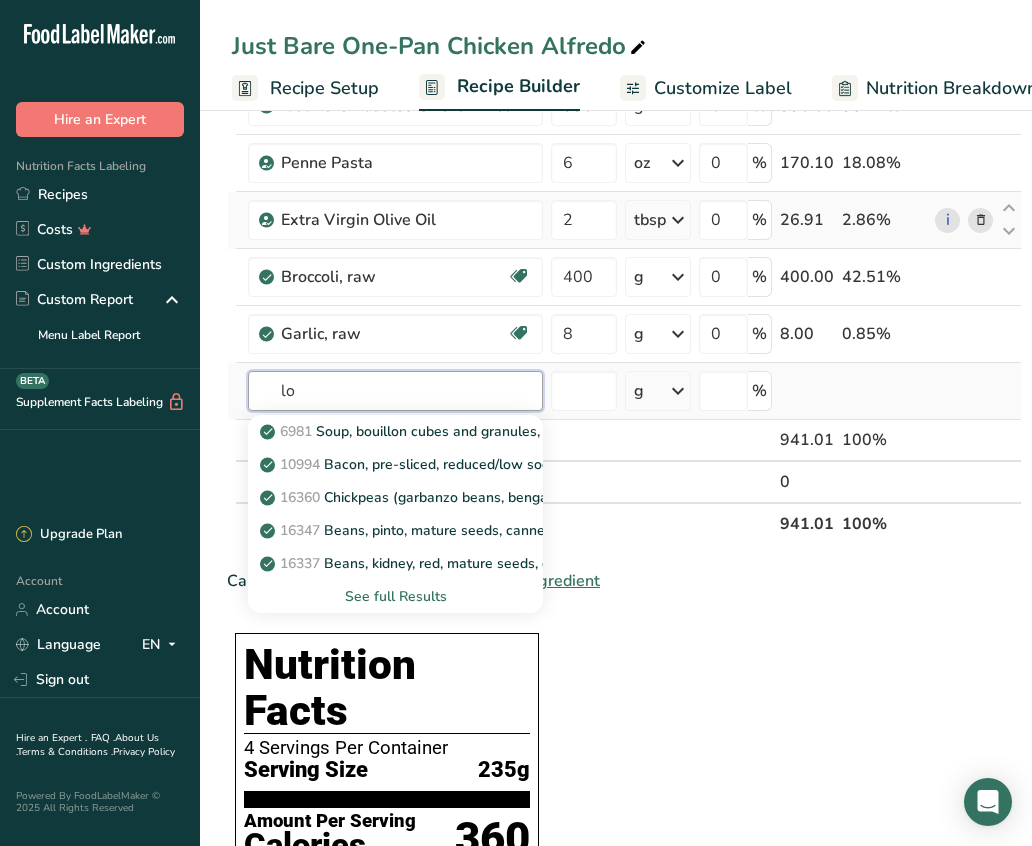 type on "l" 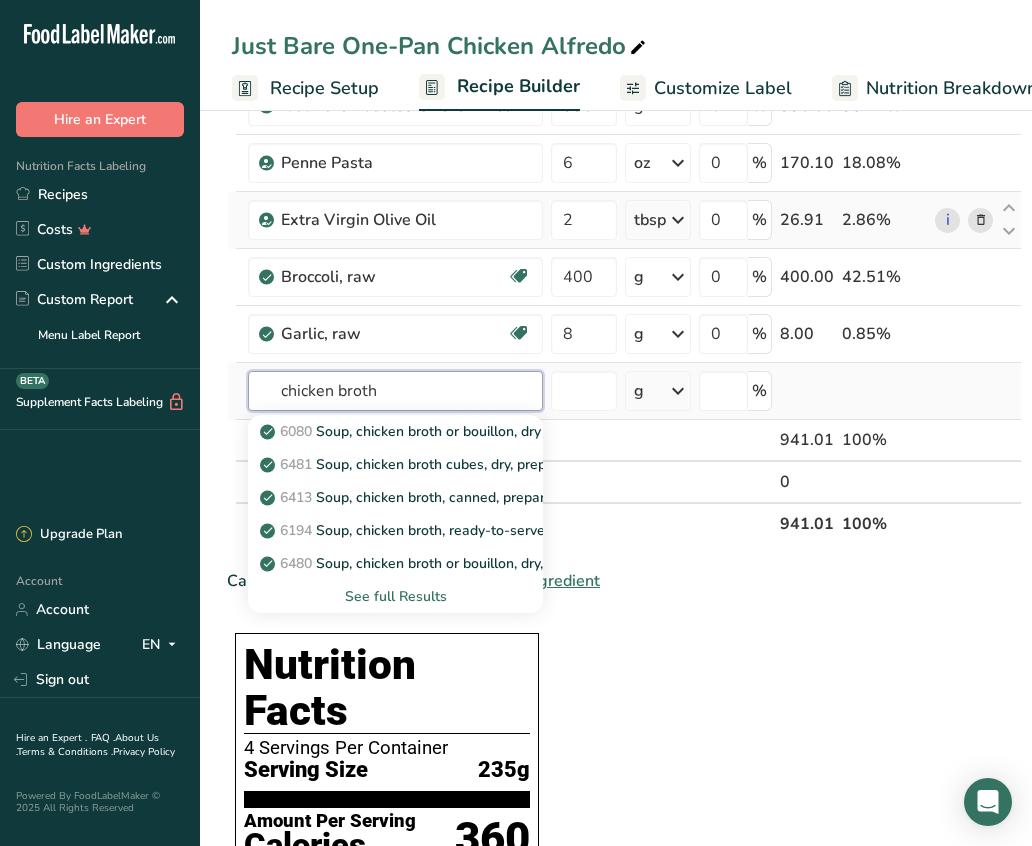 type on "chicken broth" 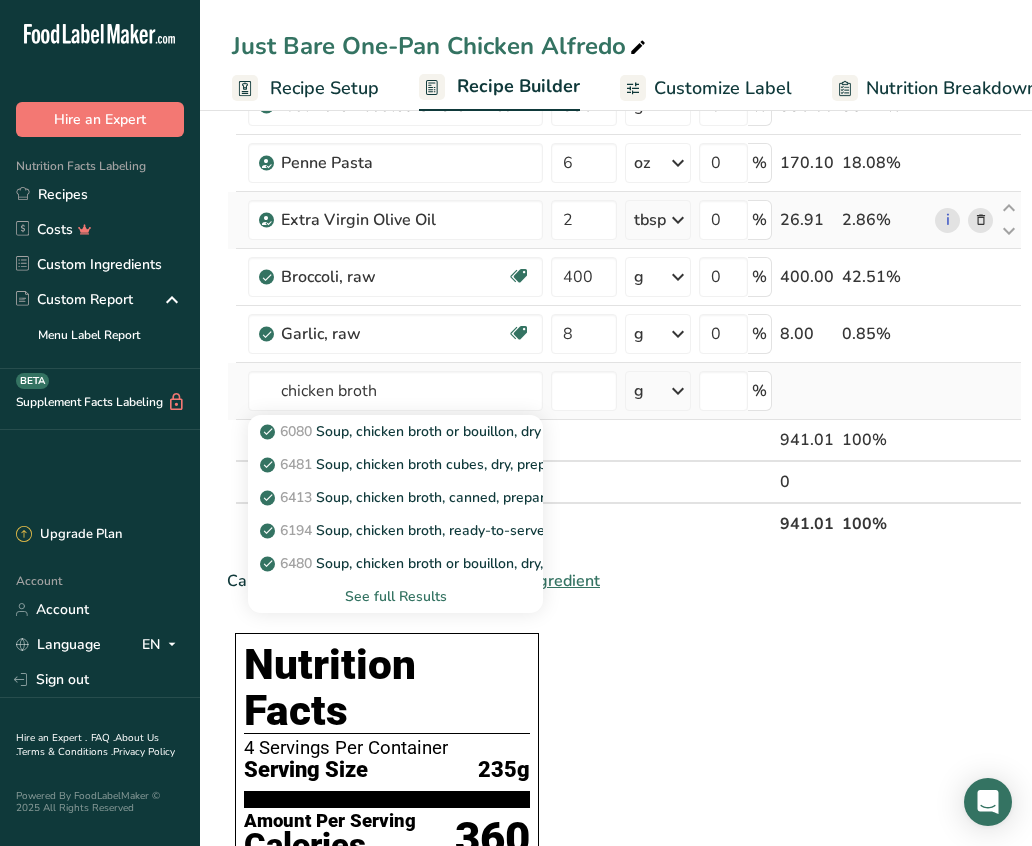 type 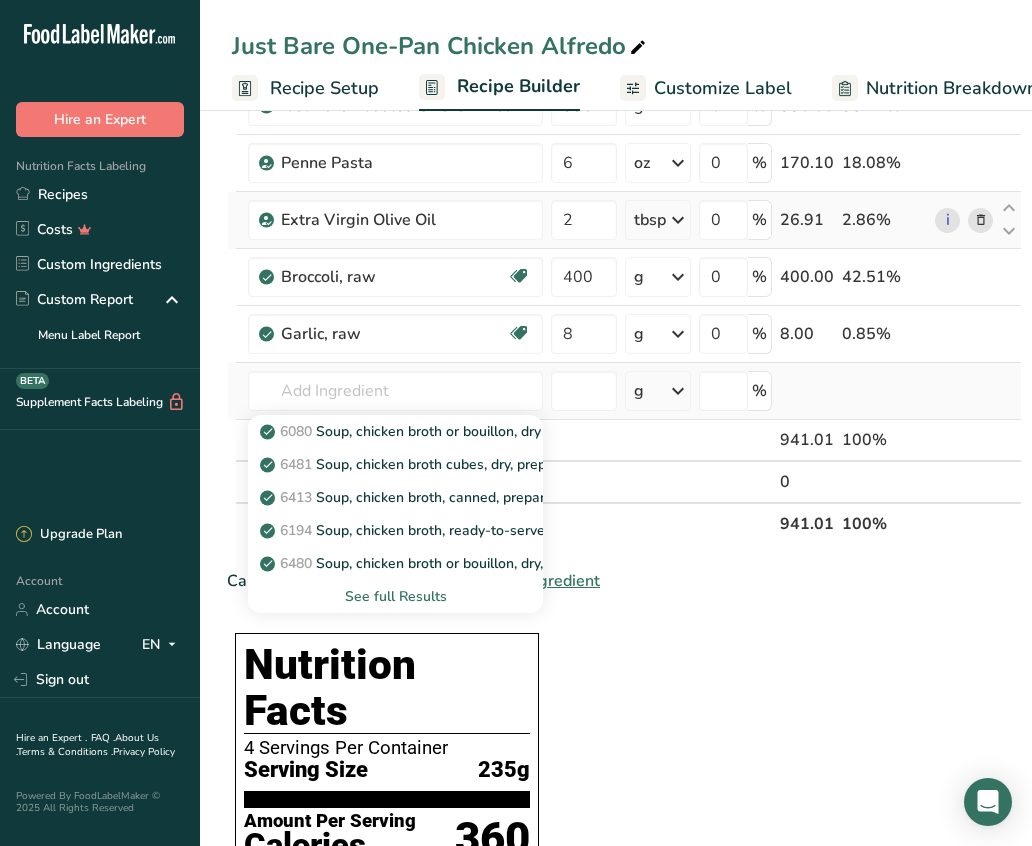 click on "See full Results" at bounding box center [395, 596] 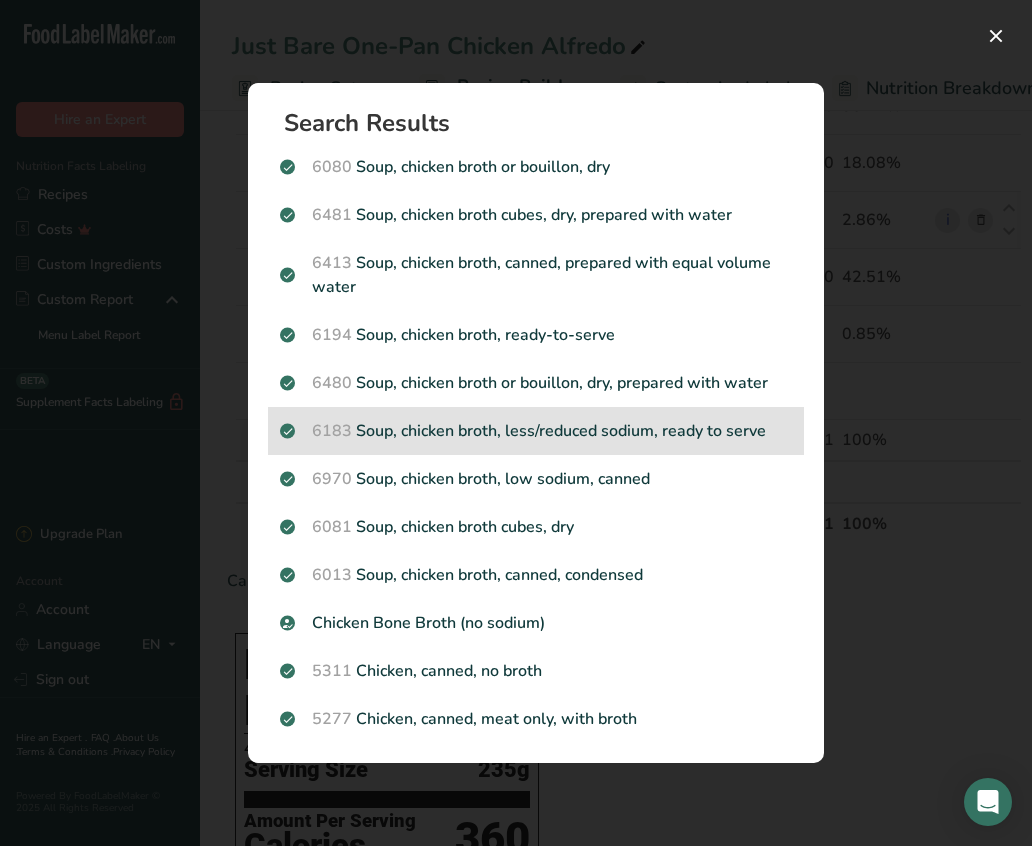 click on "6183
Soup, chicken broth, less/reduced sodium, ready to serve" at bounding box center (536, 431) 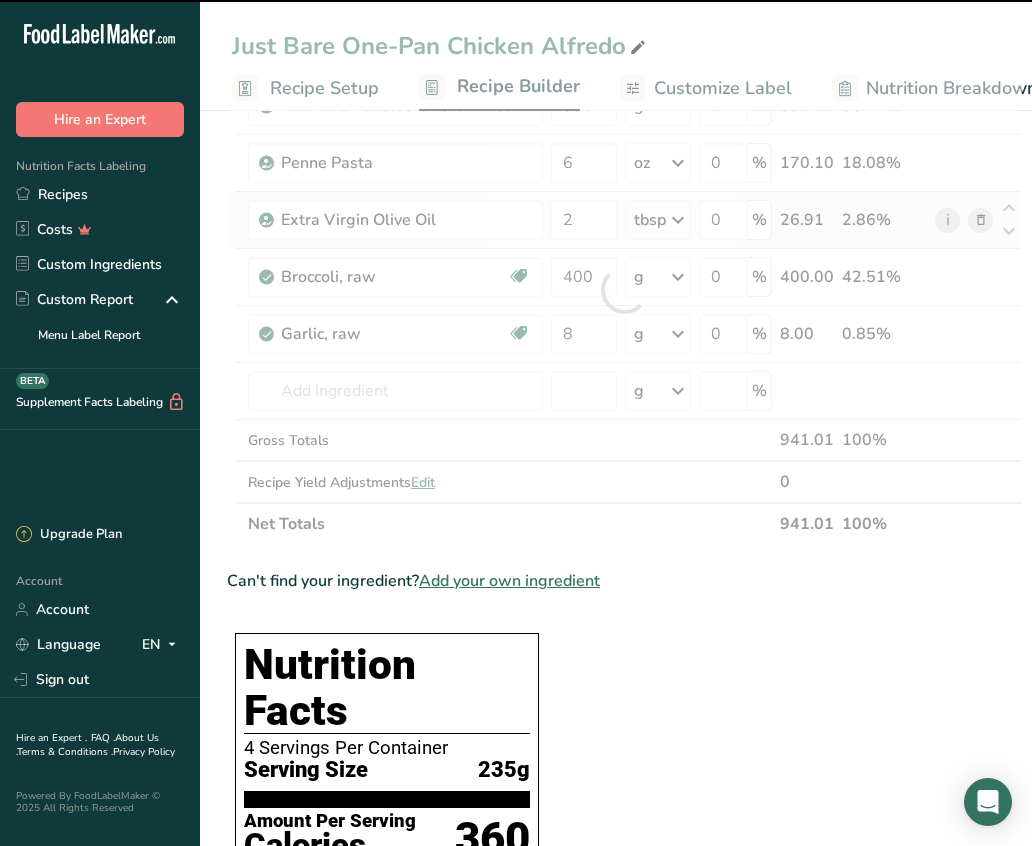 type on "0" 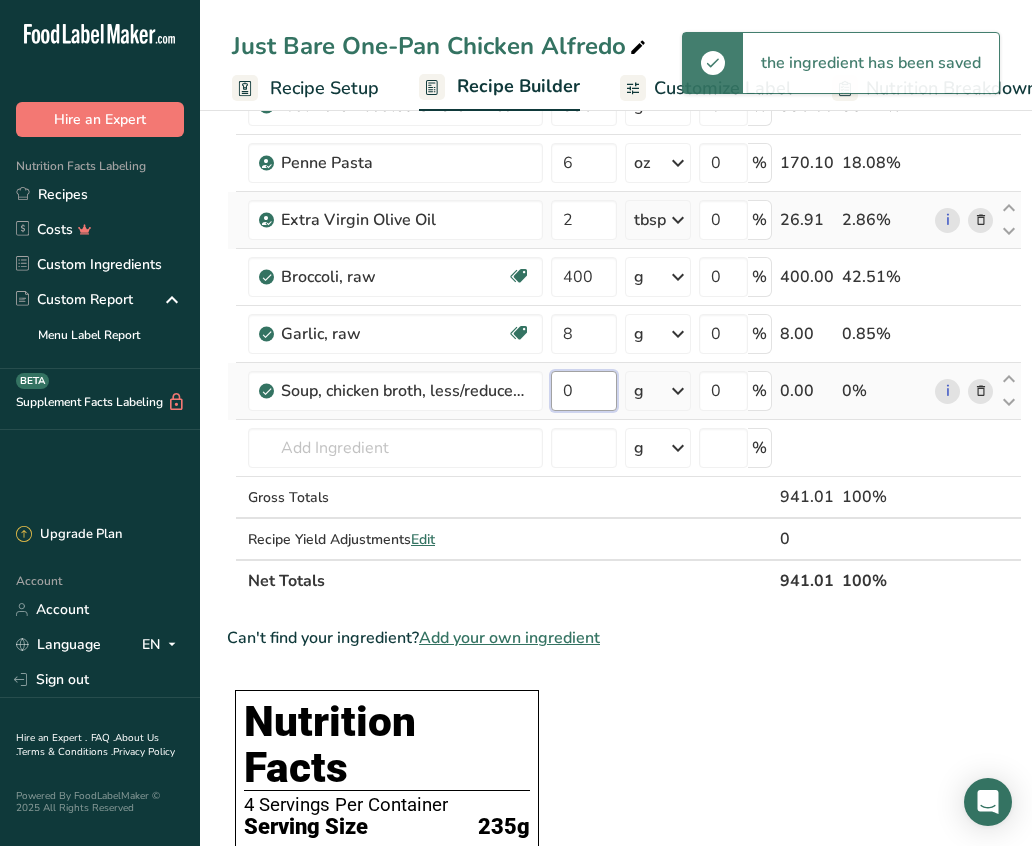click on "0" at bounding box center (584, 391) 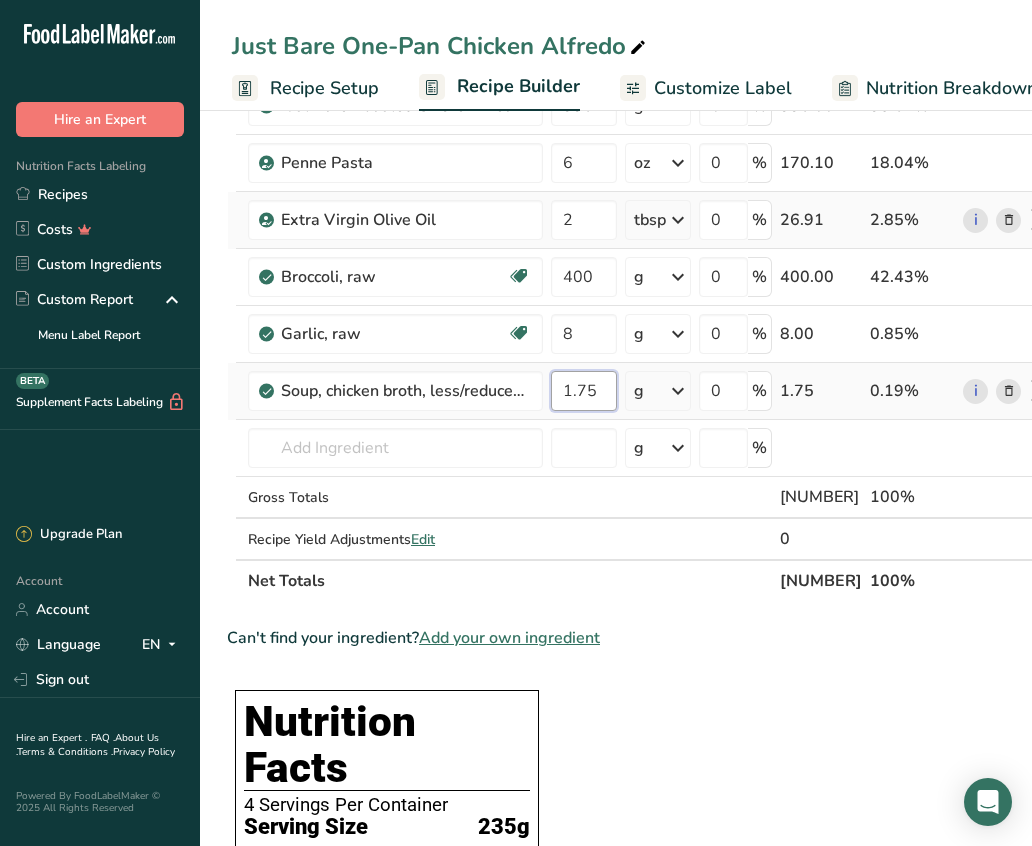 type on "1.75" 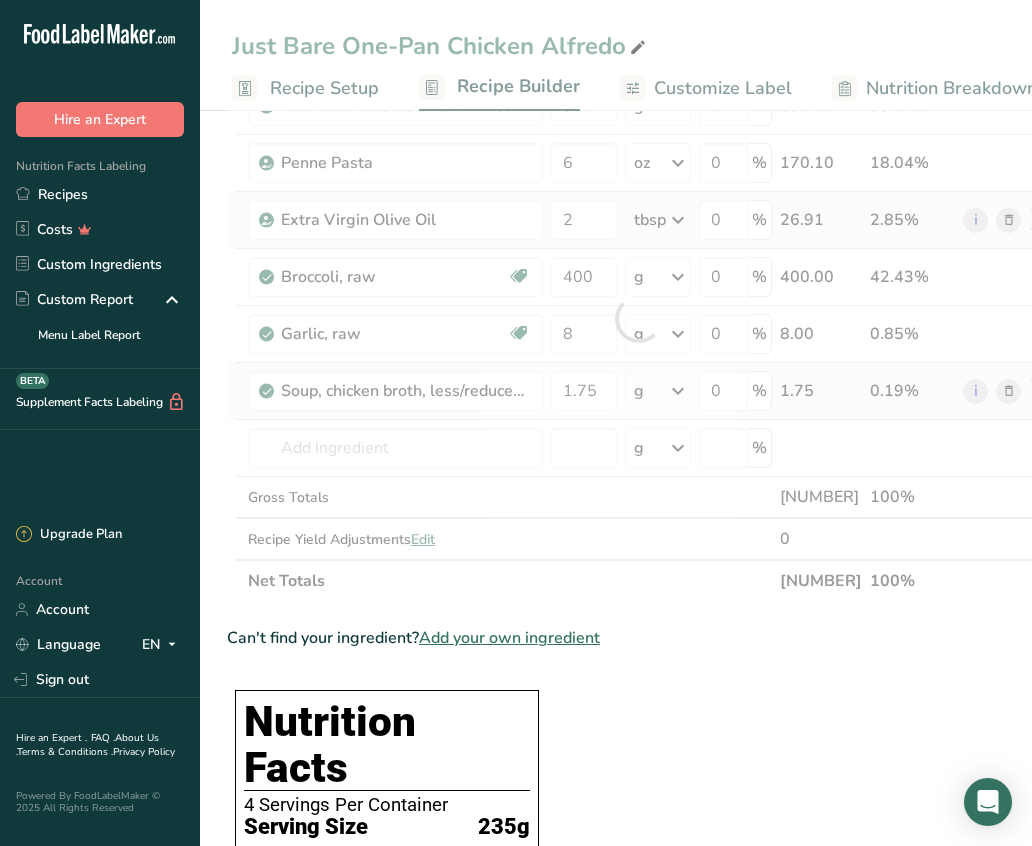 click on "Ingredient *
Amount *
Unit *
Waste *   .a-a{fill:#347362;}.b-a{fill:#fff;}          Grams
Percentage
Just Bare Roasted Chicken Breast Bites
336
g
Weight Units
g
kg
mg
See more
Volume Units
l
mL
fl oz
See more
0
%
336.00
35.64%
Penne Pasta
6
oz
Weight Units
g
kg
mg
mcg
lb
oz
See less
Volume Units
l
lb/ft3
g/cm3
Confirm
mL" at bounding box center (638, 318) 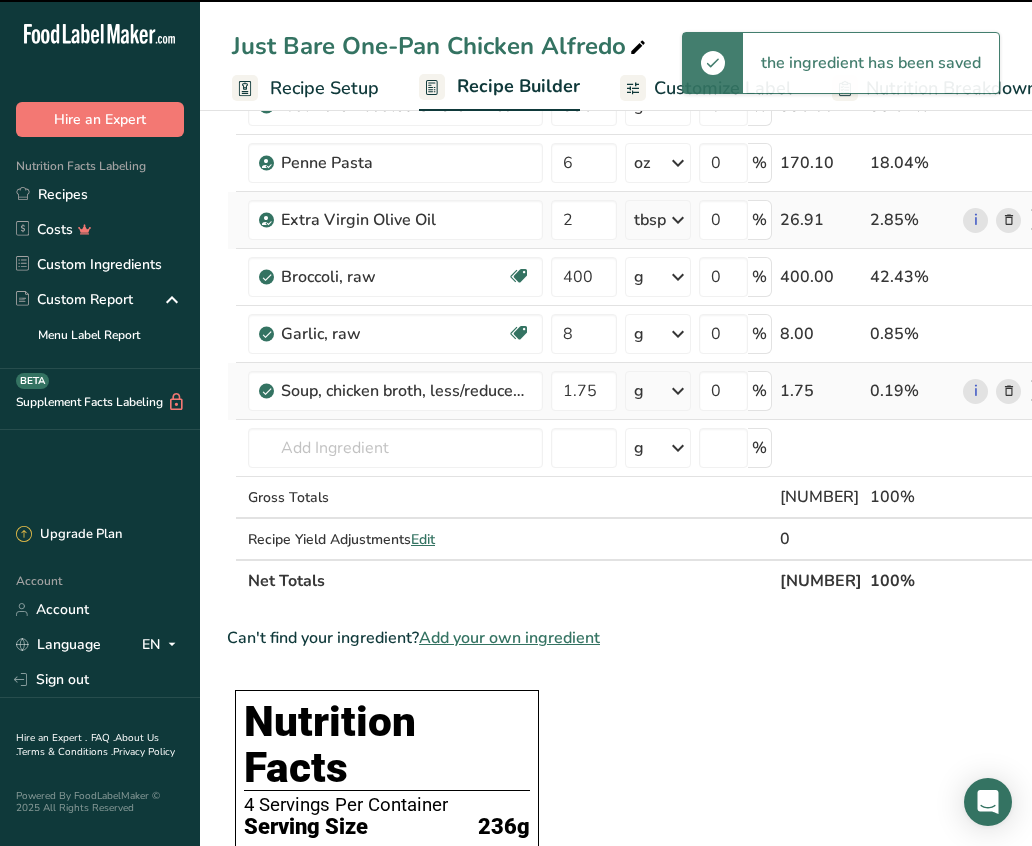 click at bounding box center [678, 391] 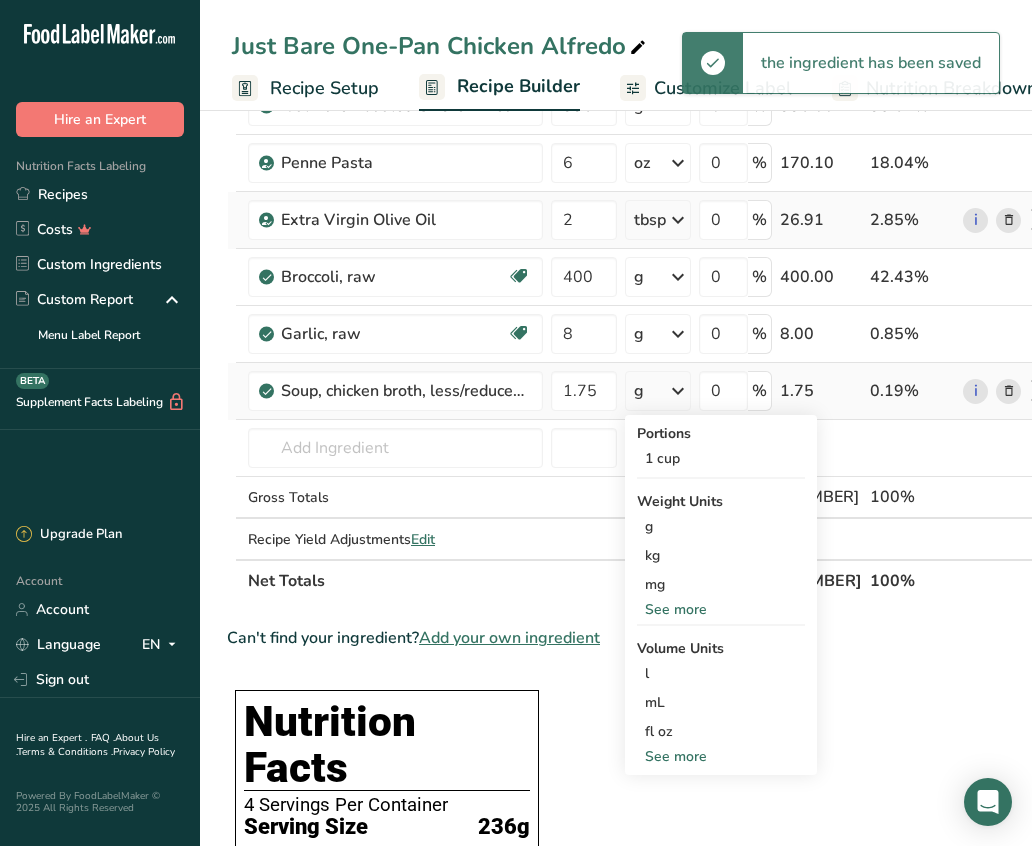 click on "See more" at bounding box center [721, 756] 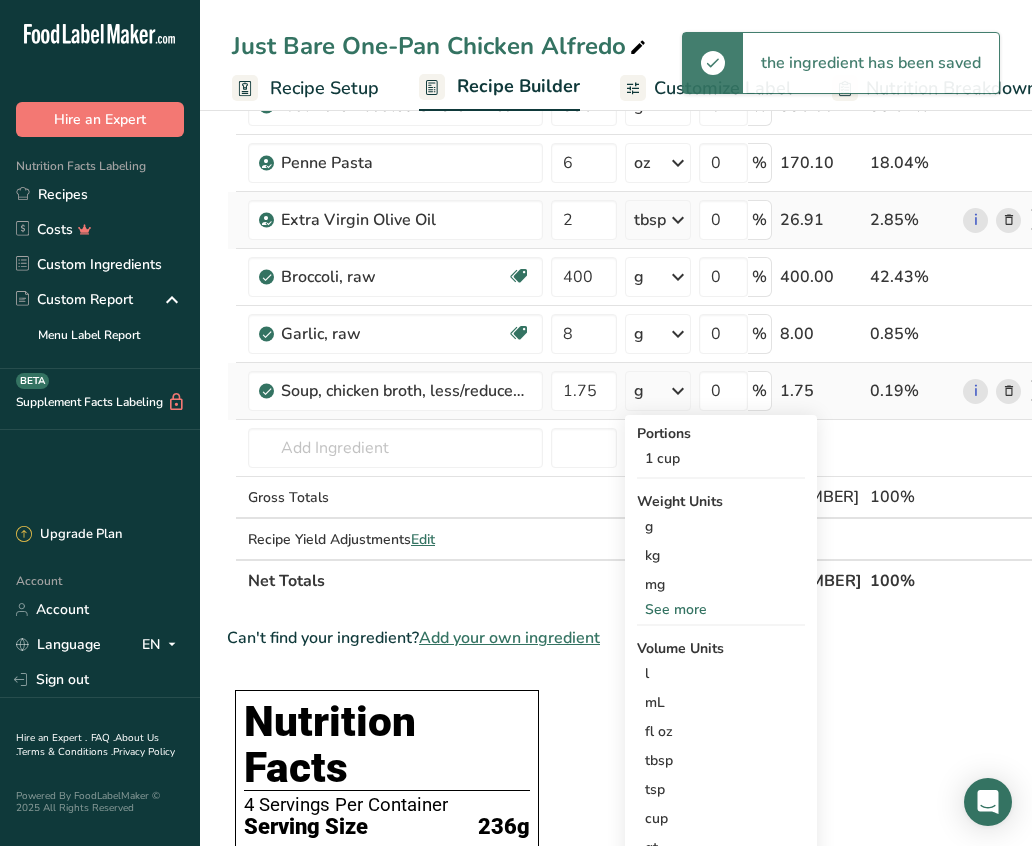 scroll, scrollTop: 212, scrollLeft: 0, axis: vertical 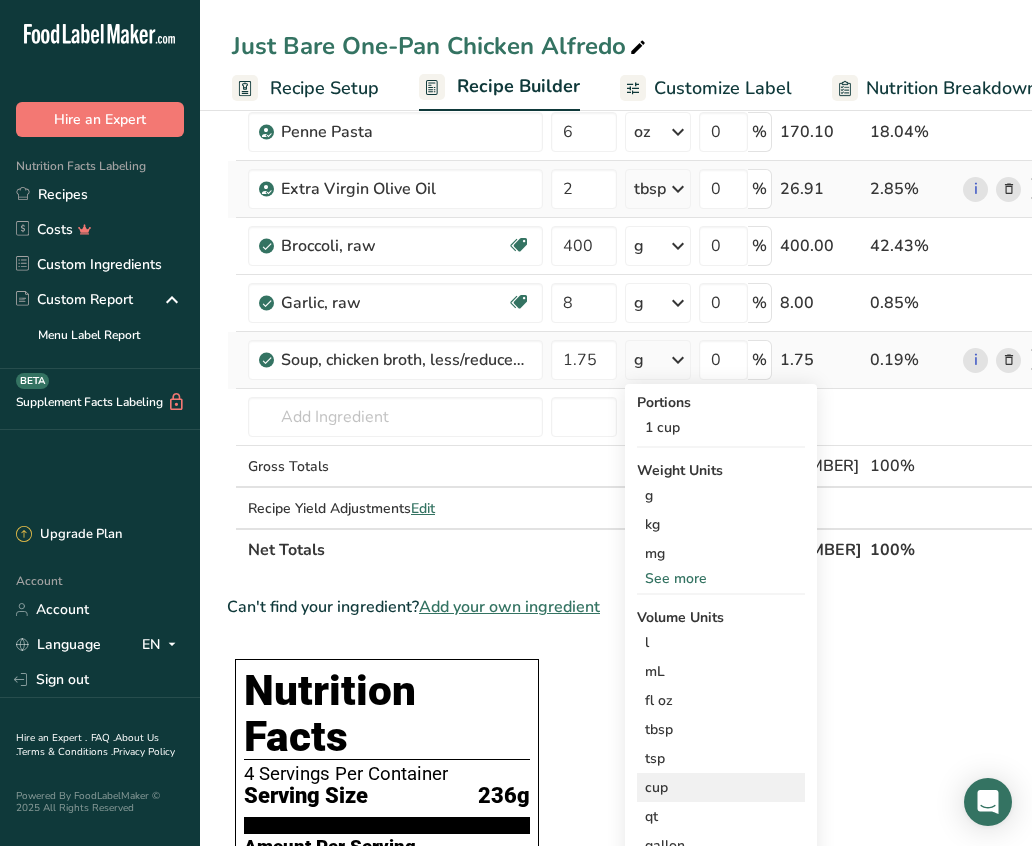 click on "cup" at bounding box center [721, 787] 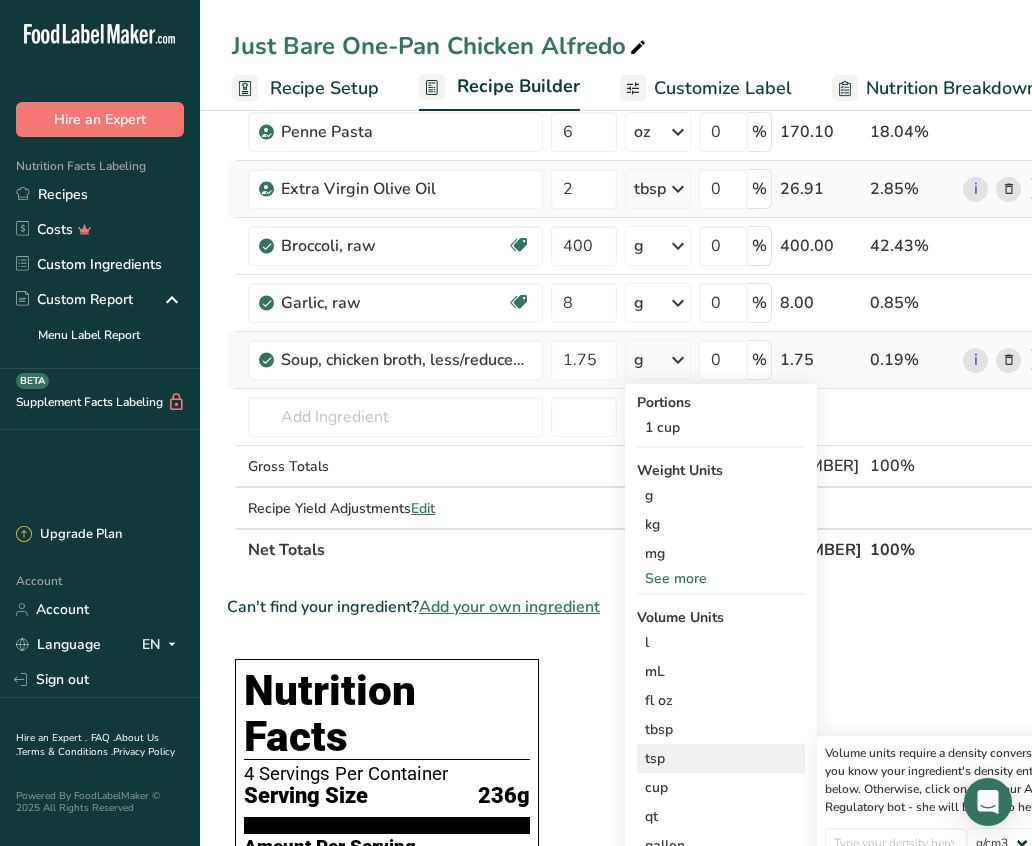 scroll, scrollTop: 0, scrollLeft: 56, axis: horizontal 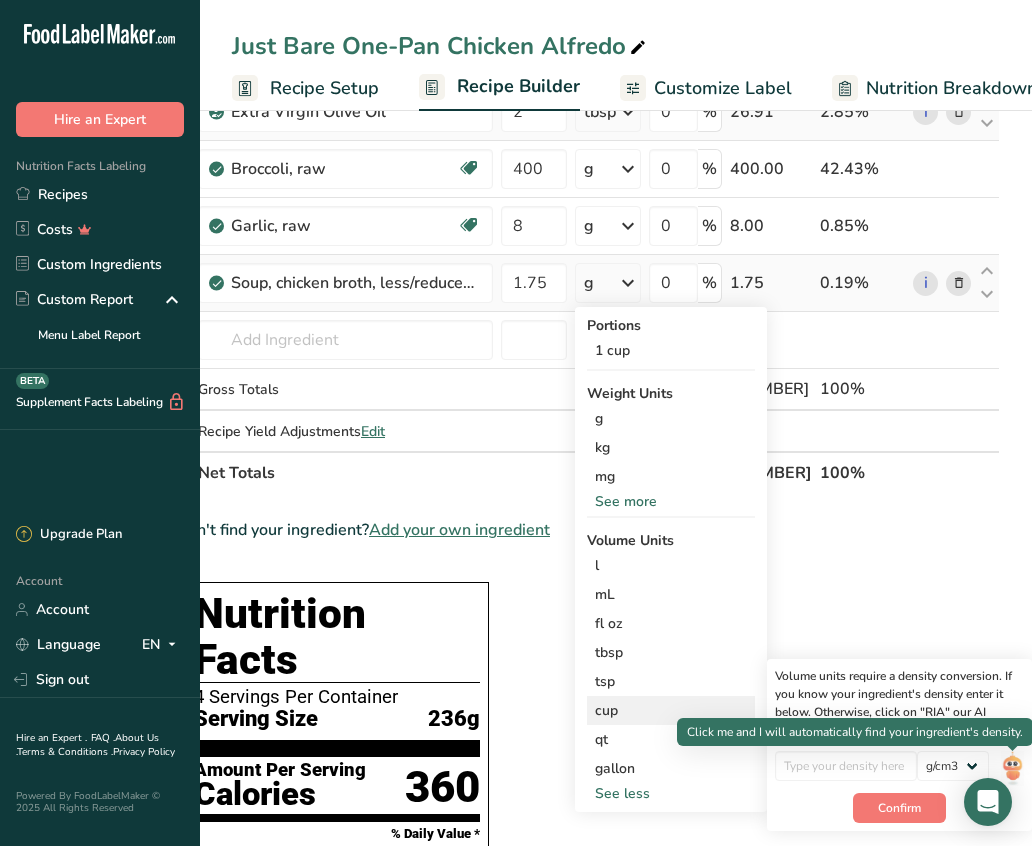 click at bounding box center (1012, 768) 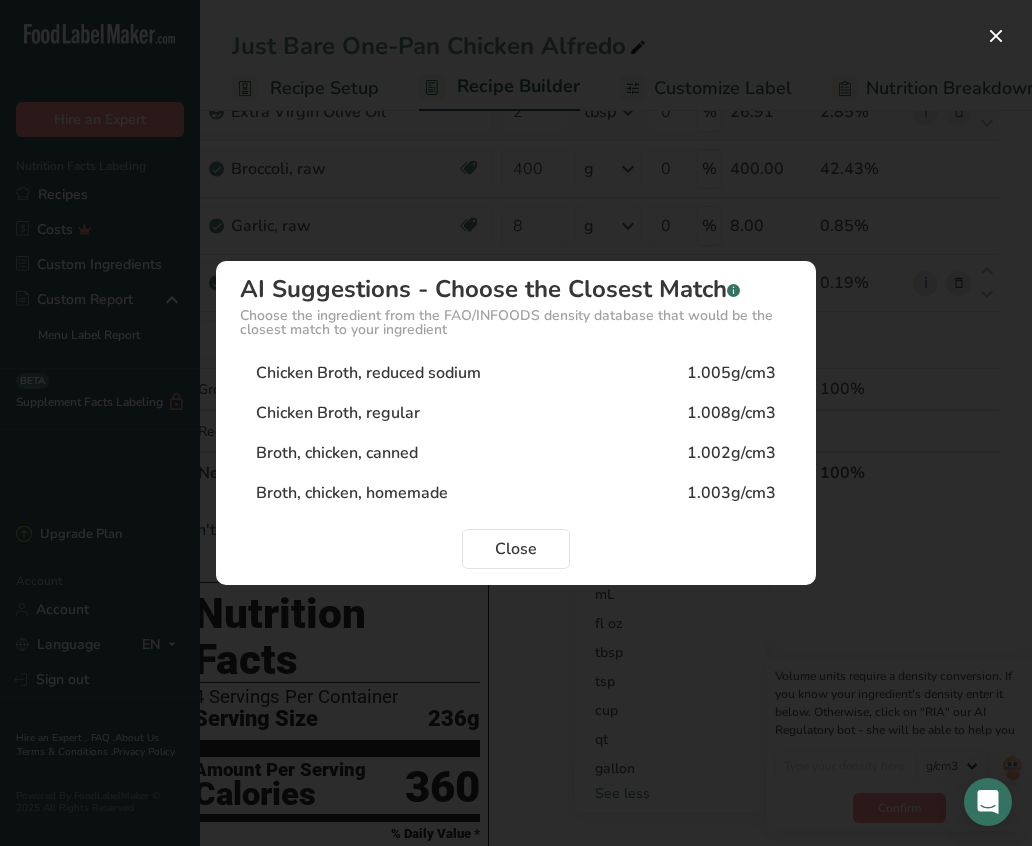 click on "Chicken Broth, reduced sodium   [VALUE]g/cm3" at bounding box center (516, 373) 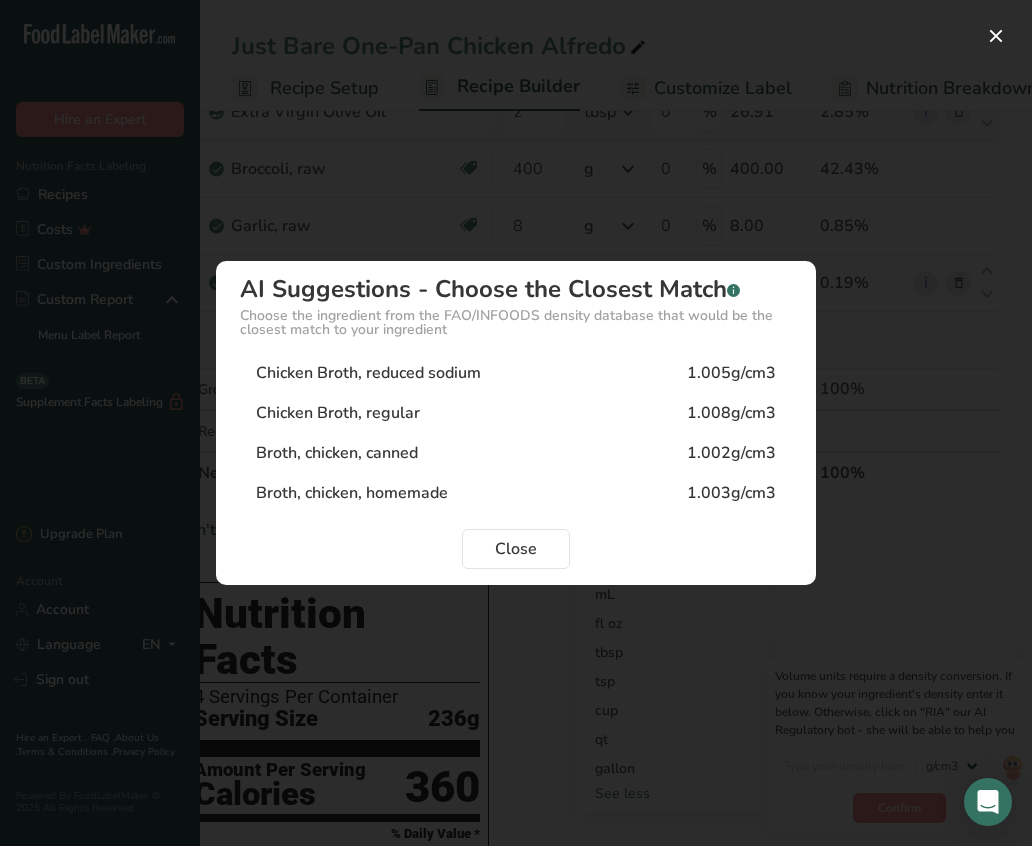 type on "1.005" 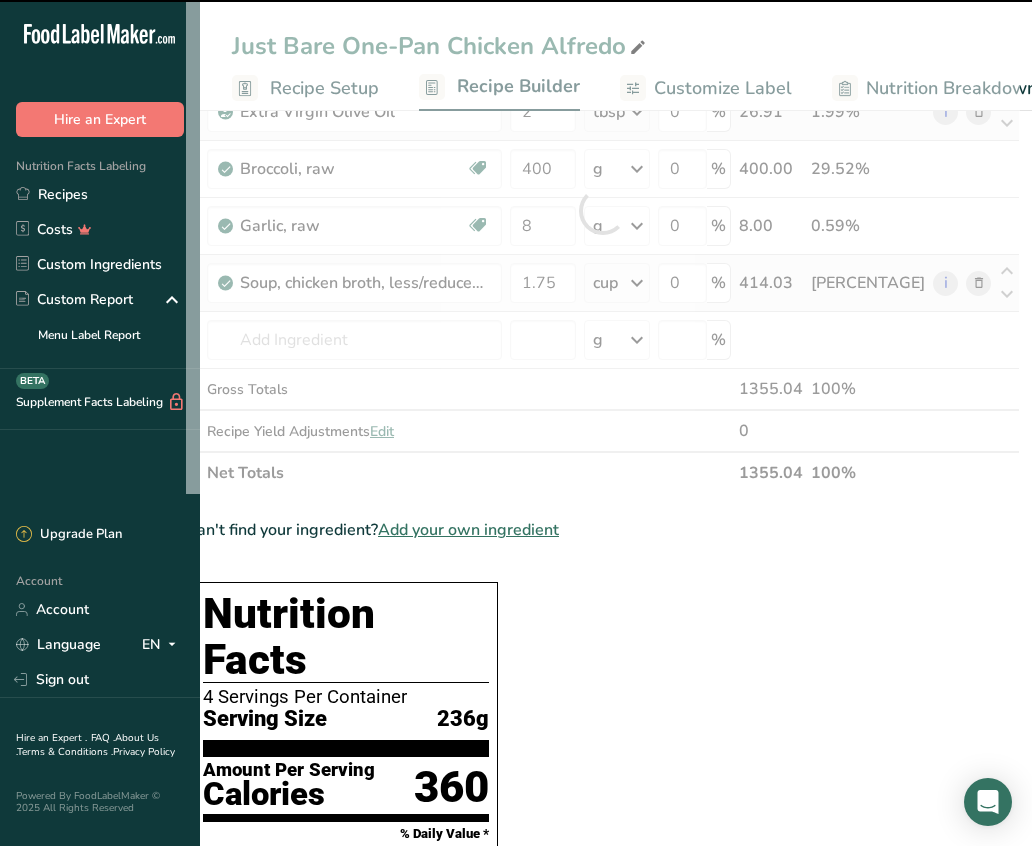 scroll, scrollTop: 0, scrollLeft: 14, axis: horizontal 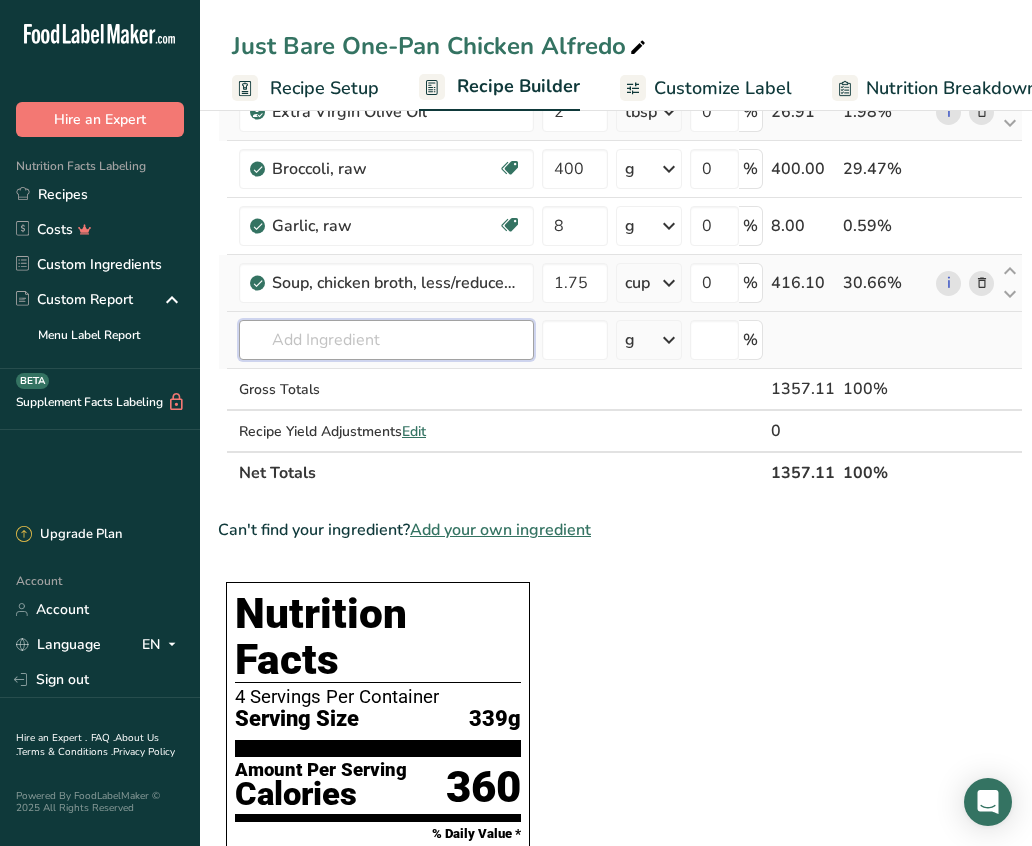 click at bounding box center (386, 340) 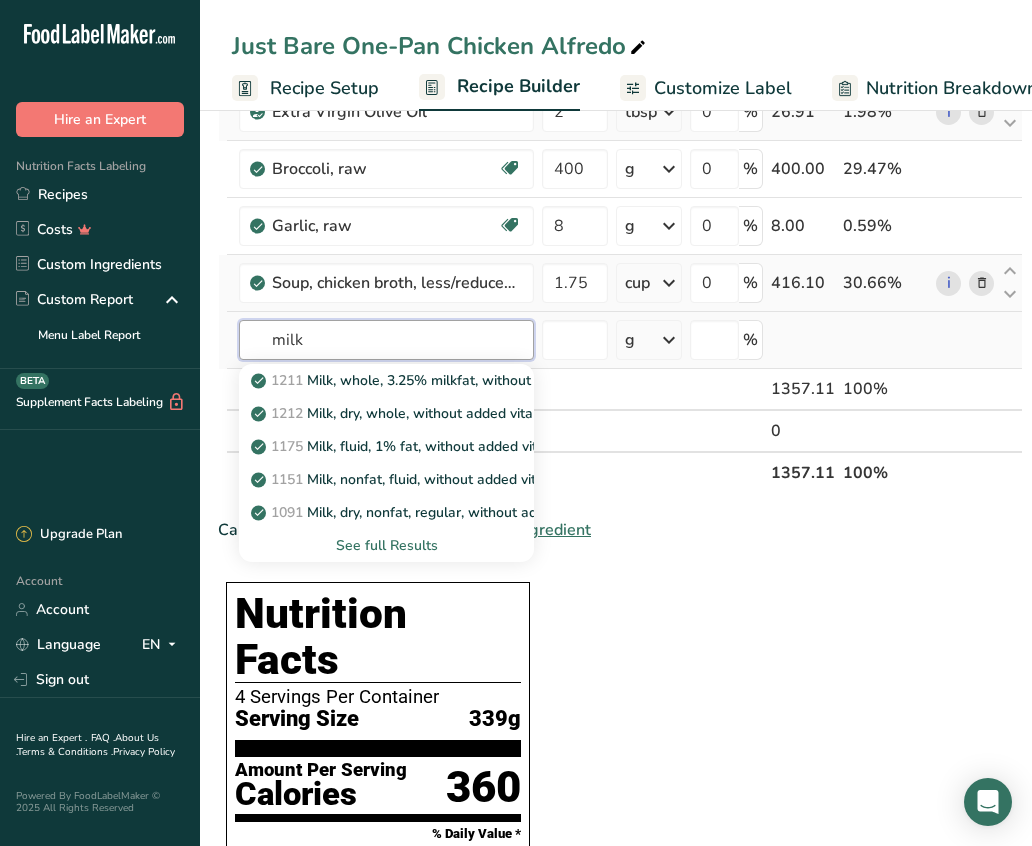 type on "milk" 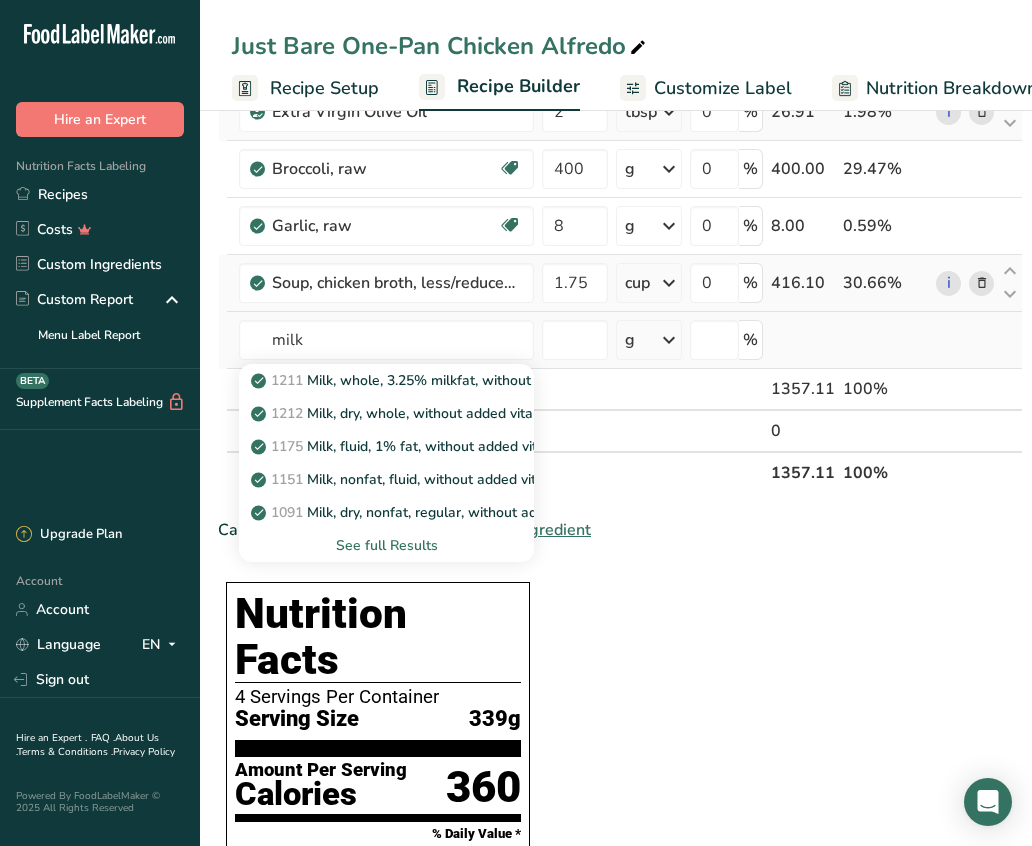 type 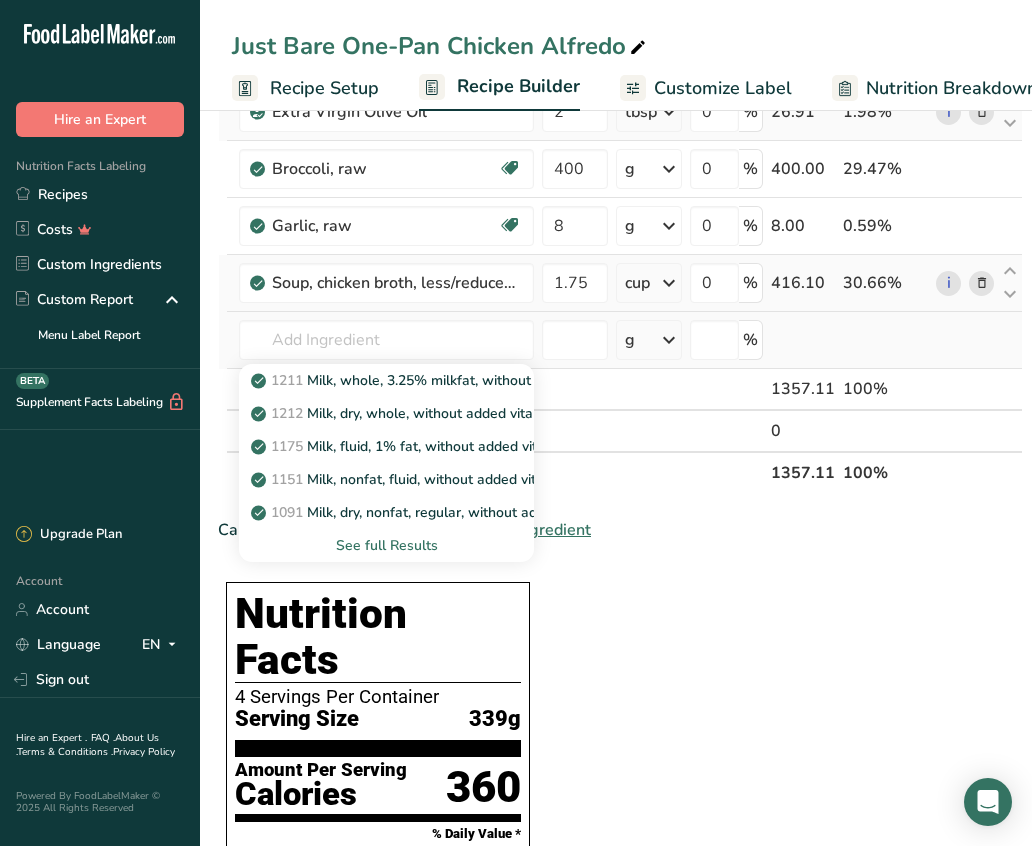 click on "See full Results" at bounding box center [386, 545] 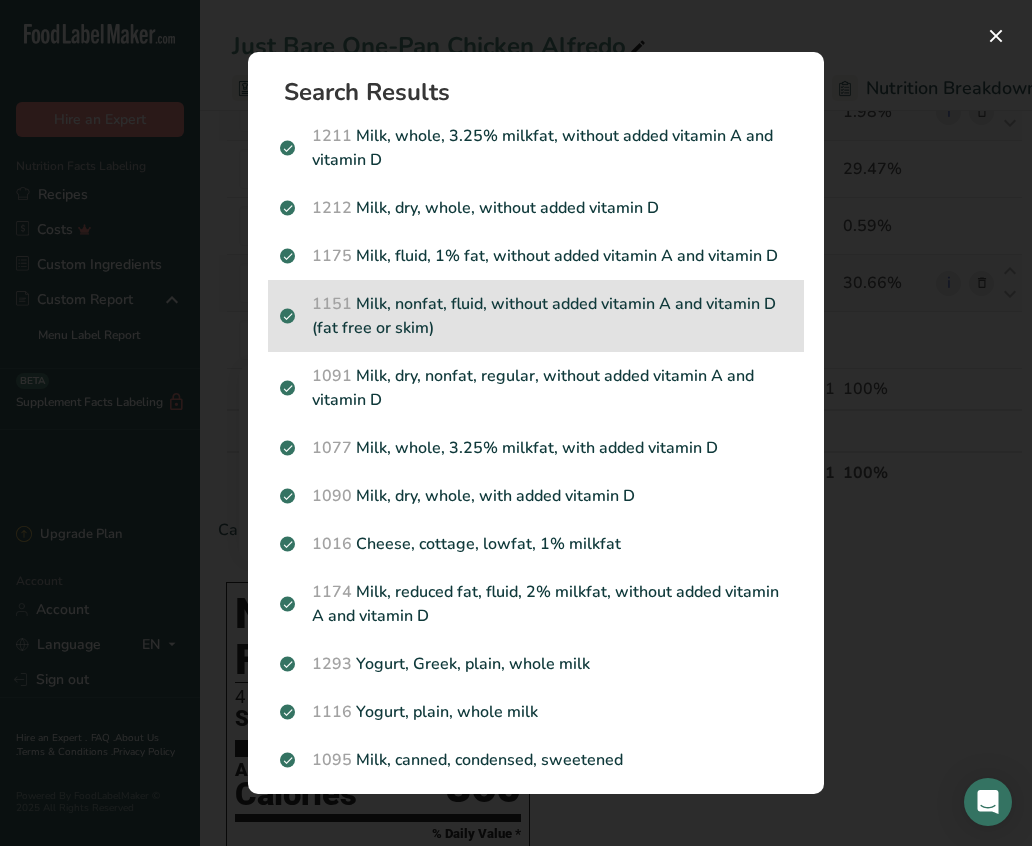 click on "[NUMBER]
Milk, nonfat, fluid, without added vitamin A and vitamin D (fat free or skim)" at bounding box center (536, 316) 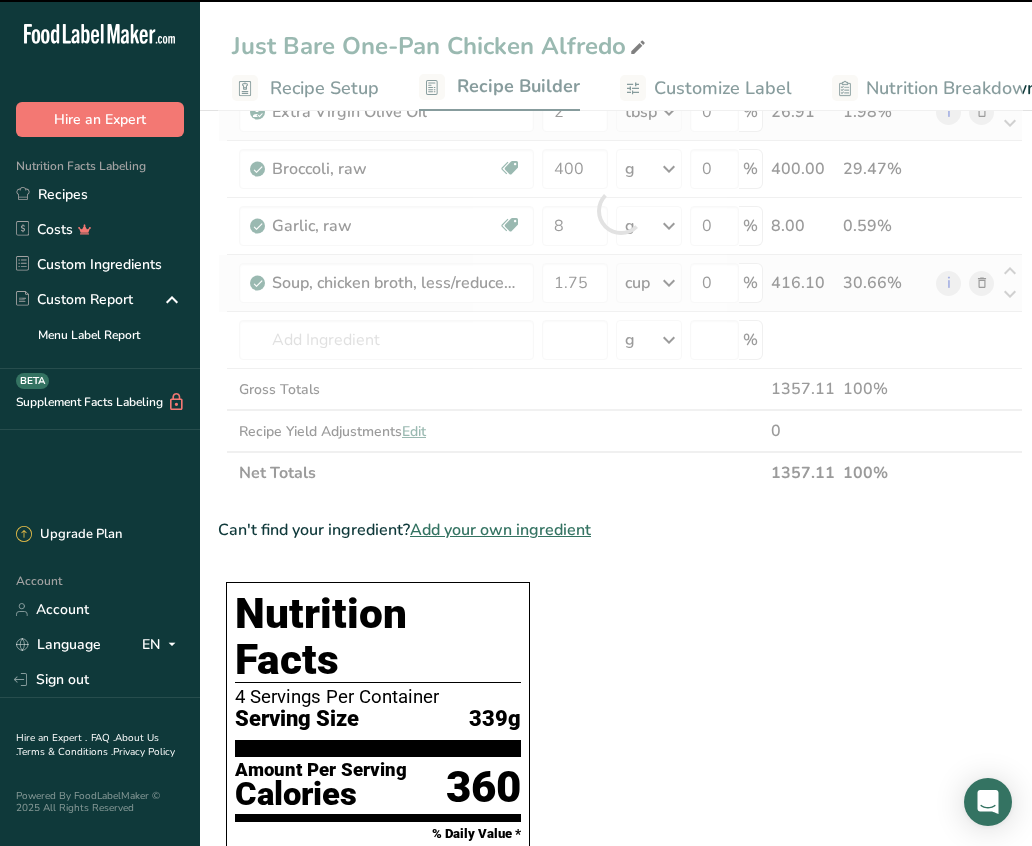type on "0" 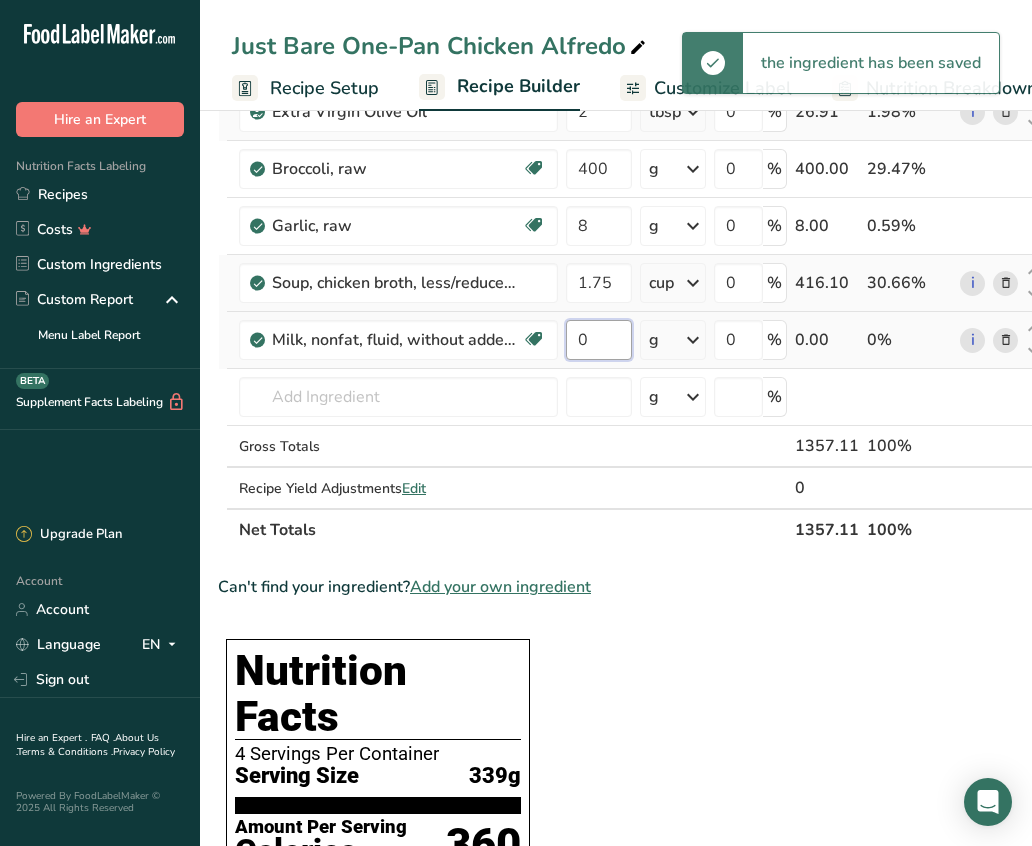 click on "0" at bounding box center (599, 340) 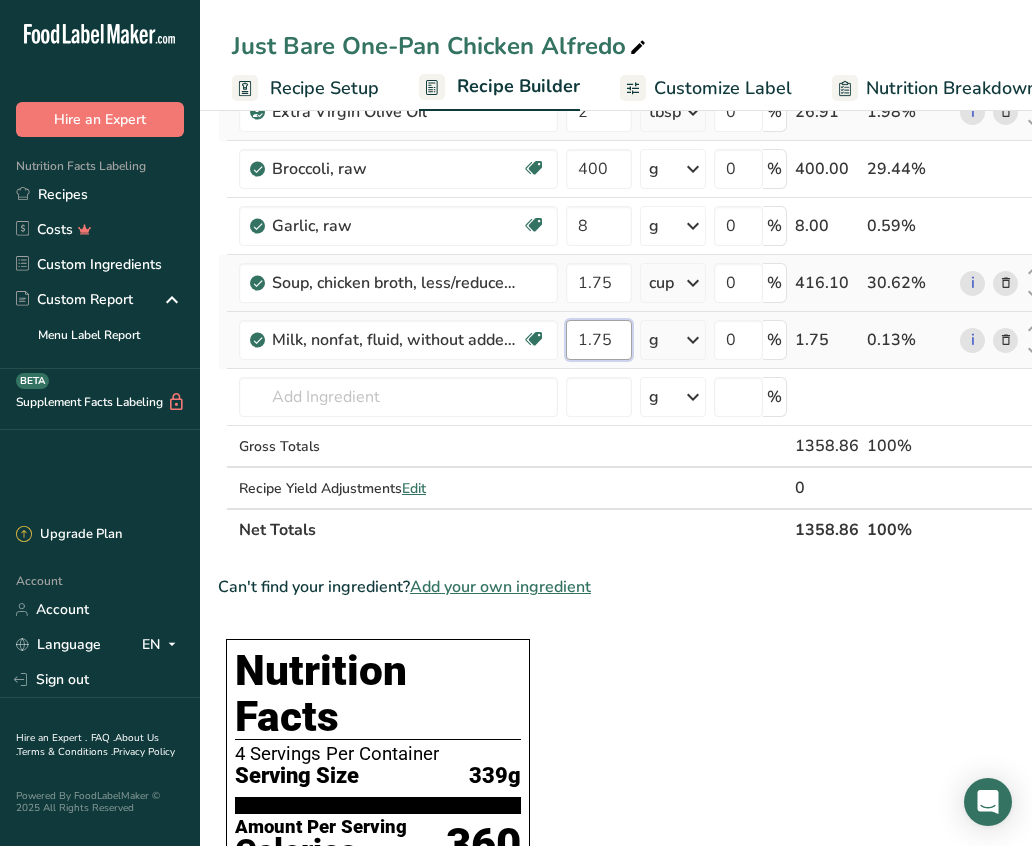 type on "1.75" 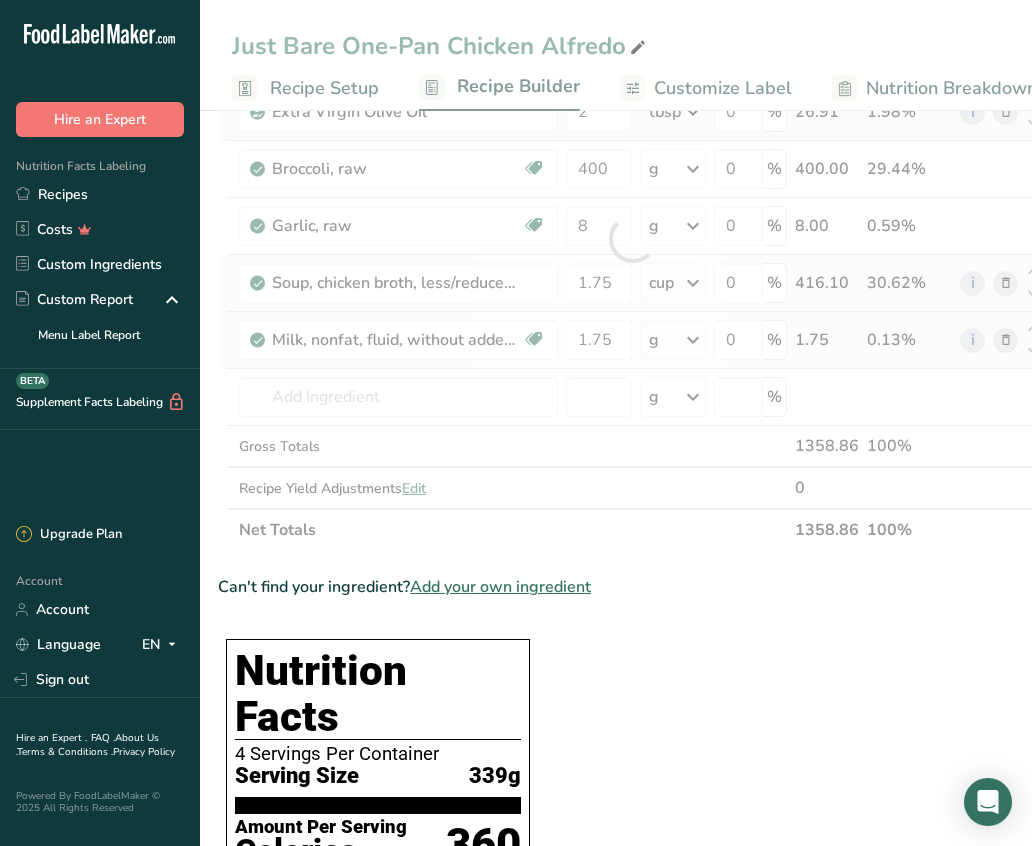 click on "Ingredient *
Amount *
Unit *
Waste *   .a-a{fill:#347362;}.b-a{fill:#fff;}          Grams
Percentage
Just Bare Roasted Chicken Breast Bites
336
g
Weight Units
g
kg
mg
See more
Volume Units
l
mL
fl oz
See more
0
%
336.00
24.73%
Penne Pasta
6
oz
Weight Units
g
kg
mg
mcg
lb
oz
See less
Volume Units
l
lb/ft3
g/cm3
Confirm
mL" at bounding box center (632, 239) 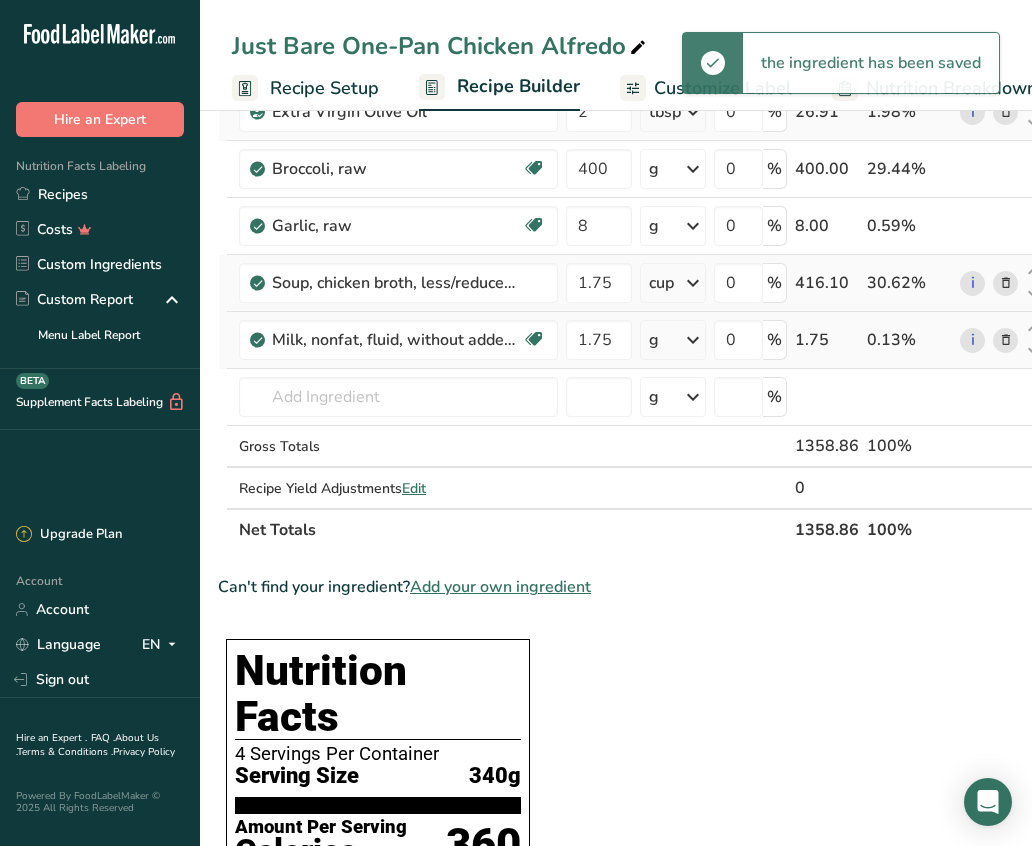 click at bounding box center [693, 340] 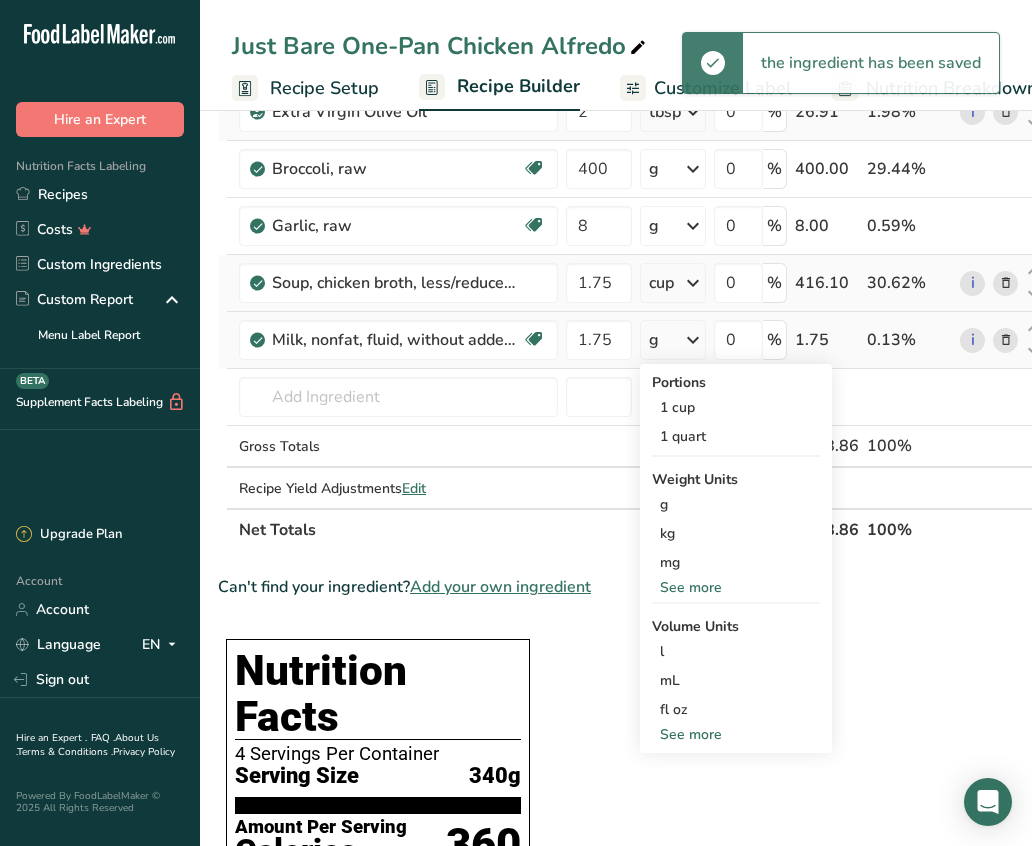 click on "See more" at bounding box center [736, 734] 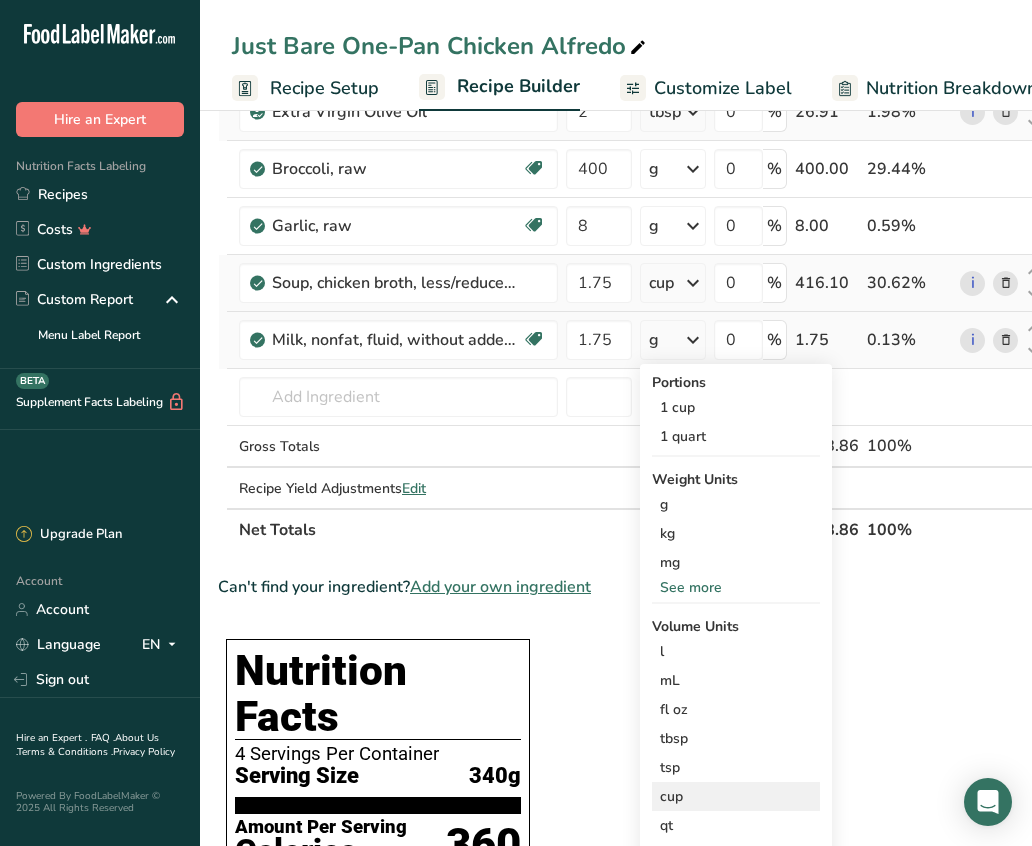 click on "cup" at bounding box center (736, 796) 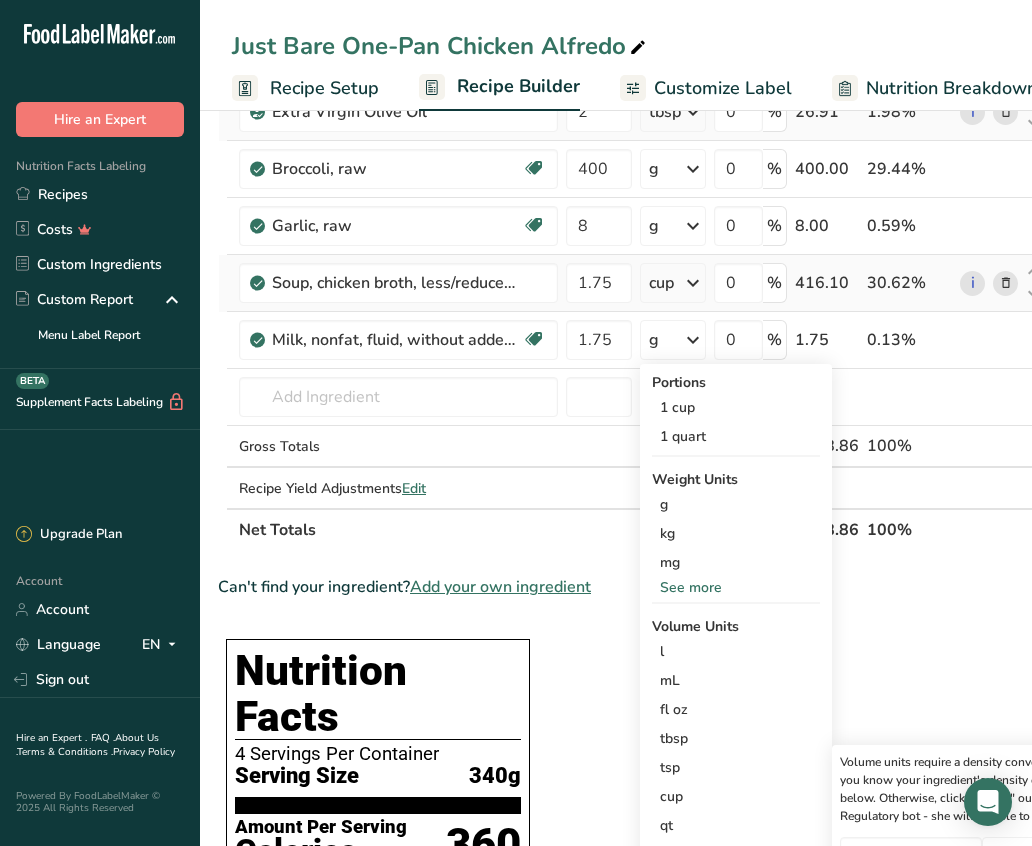 scroll, scrollTop: 0, scrollLeft: 80, axis: horizontal 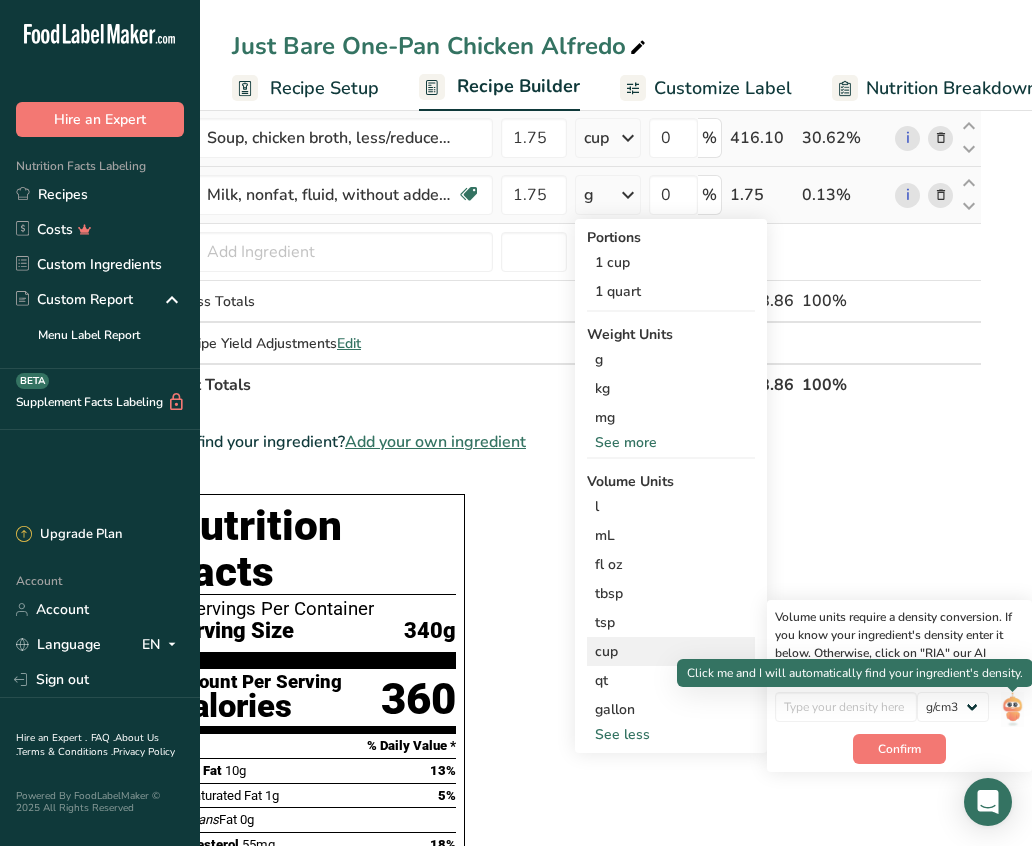 click at bounding box center (1012, 709) 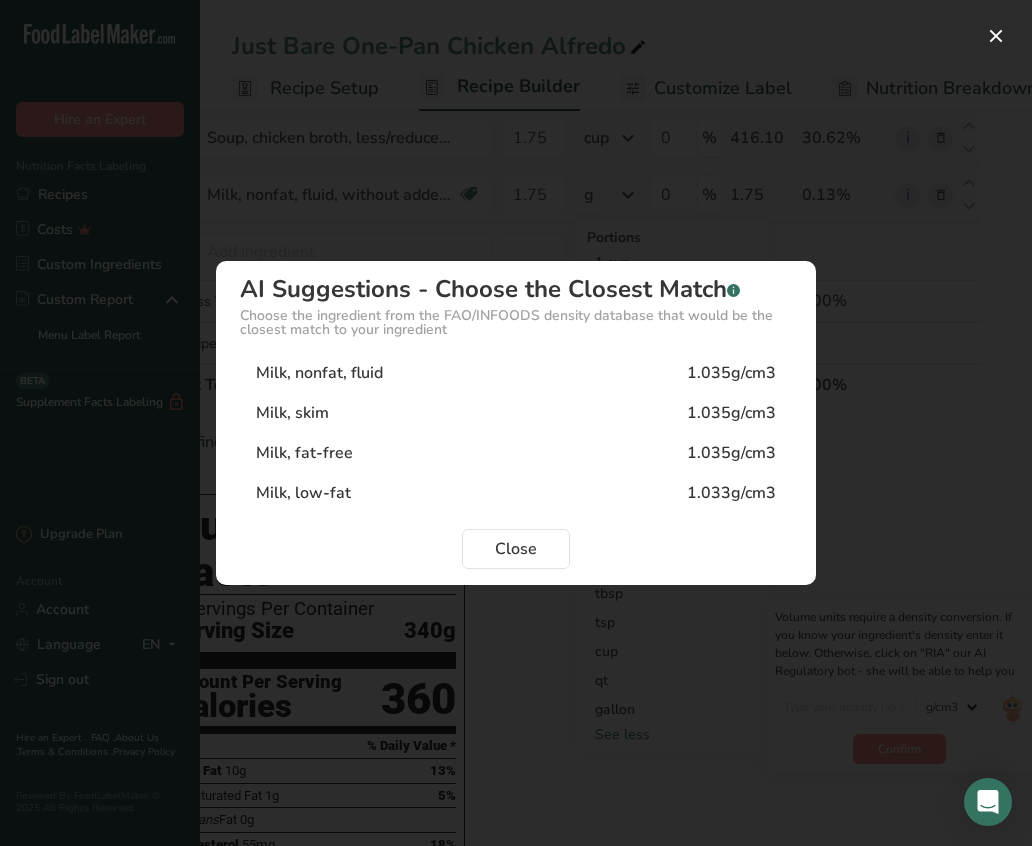 click on "Milk, nonfat, fluid   [VALUE]g/cm3" at bounding box center (516, 373) 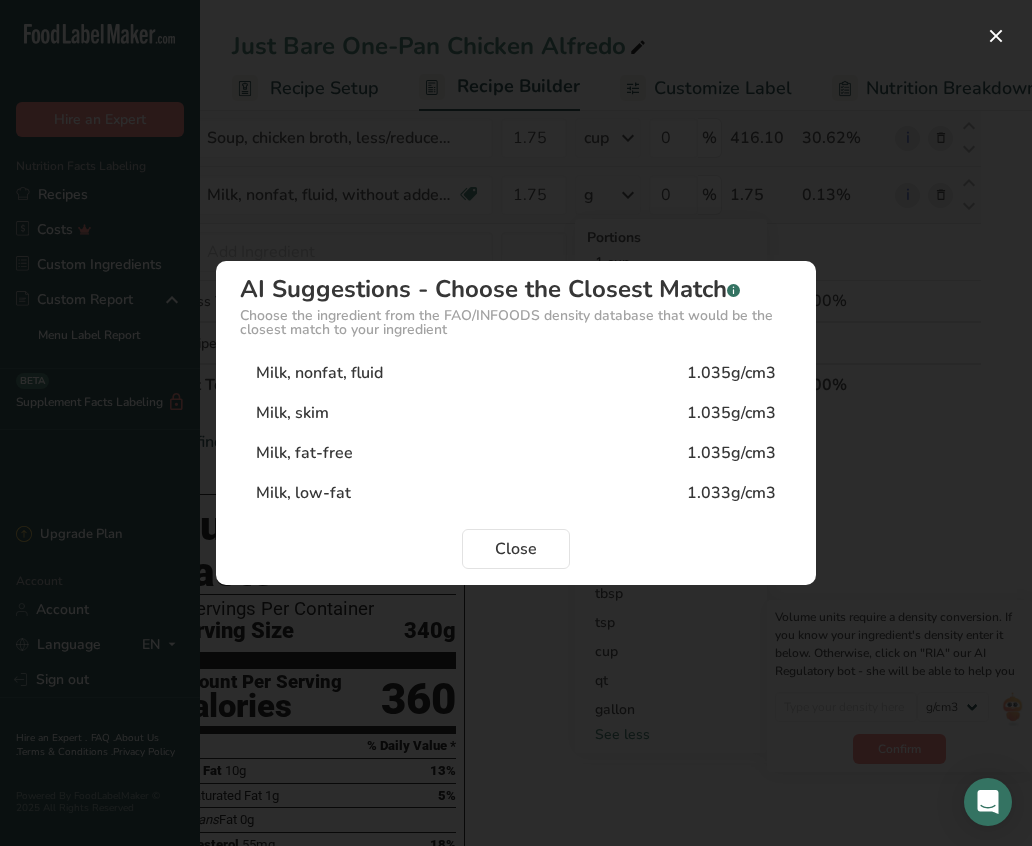 type on "1.035" 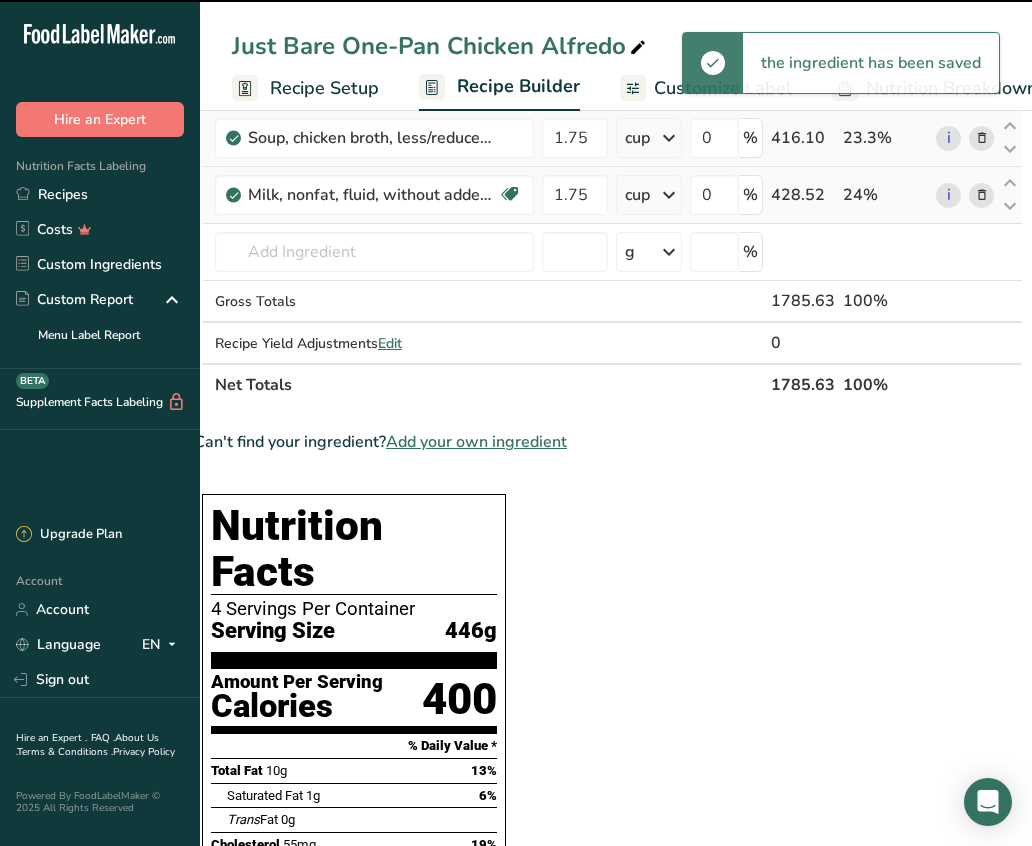 scroll, scrollTop: 0, scrollLeft: 0, axis: both 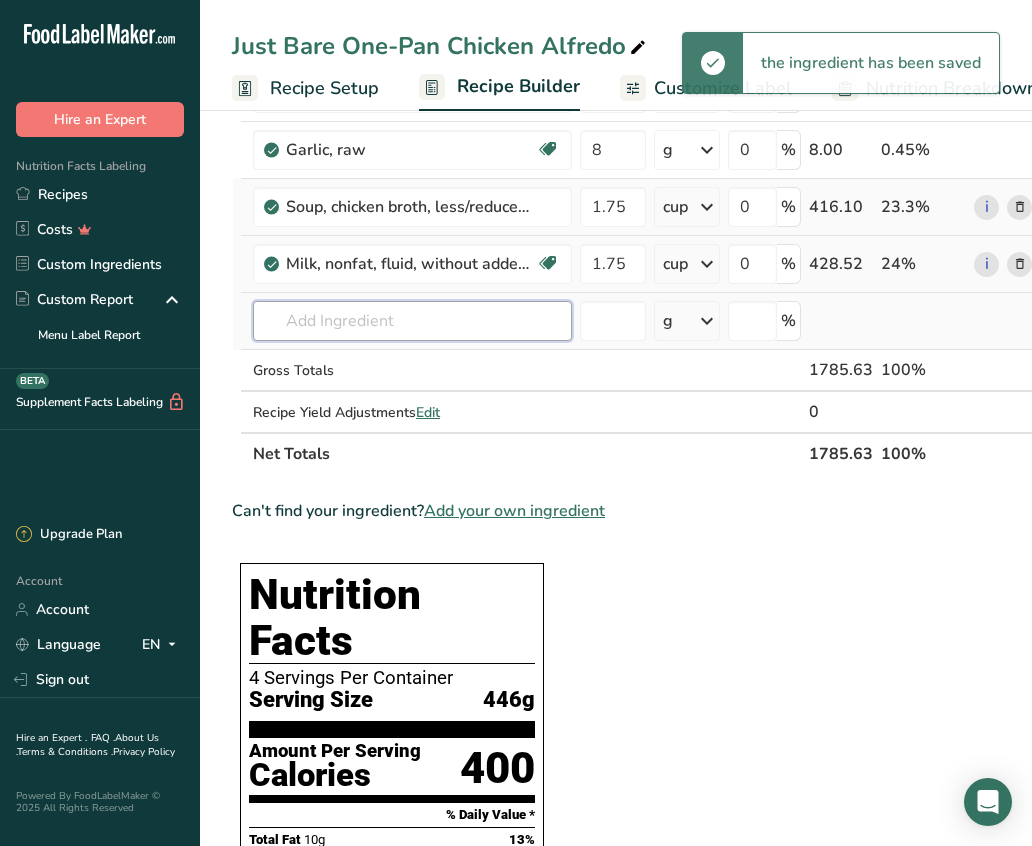 click at bounding box center [412, 321] 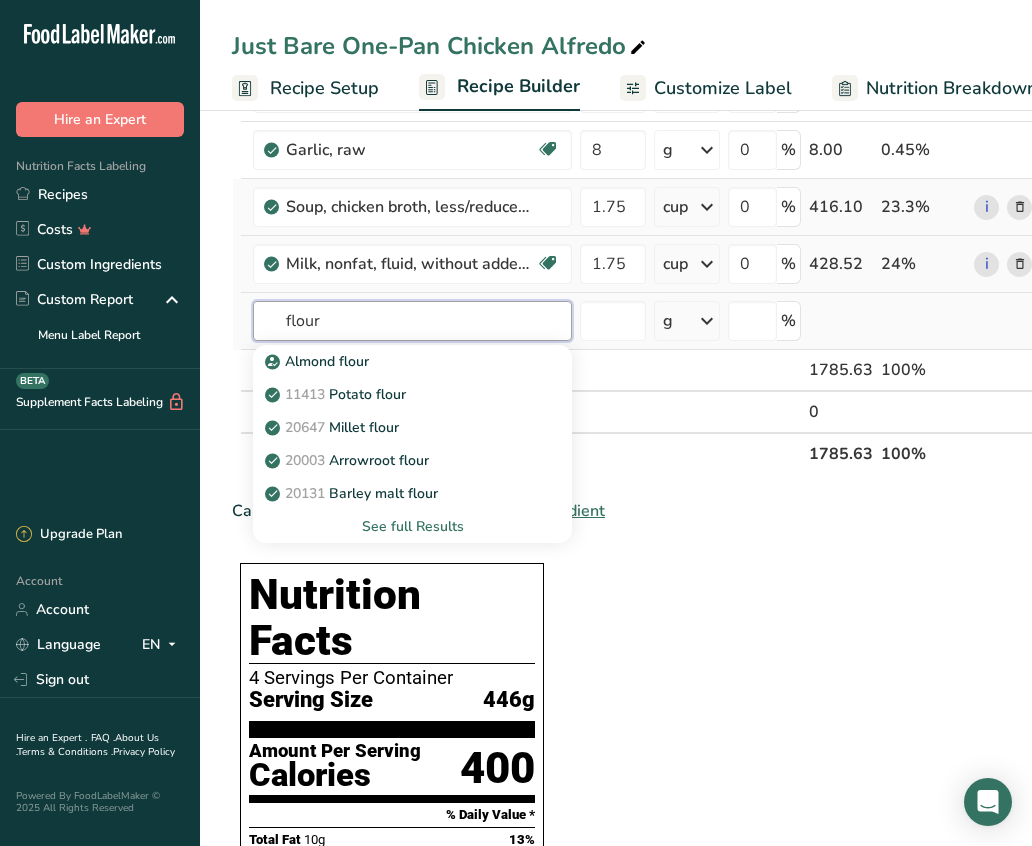 type on "flour" 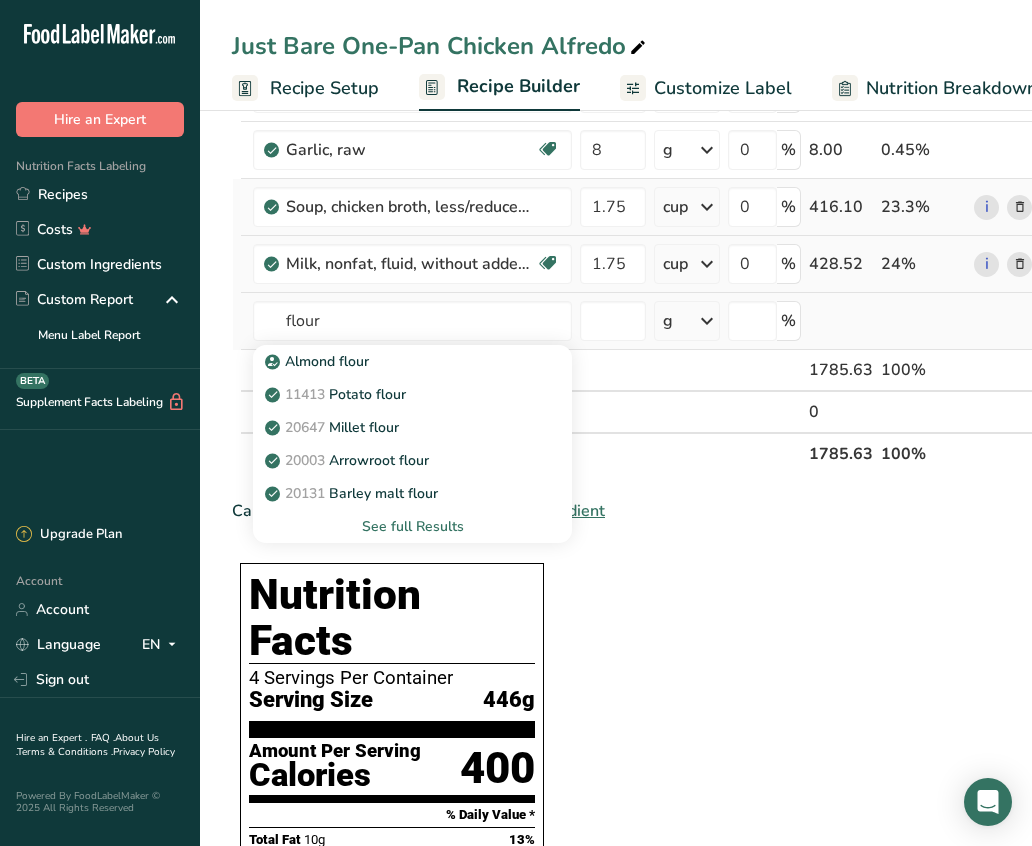 type 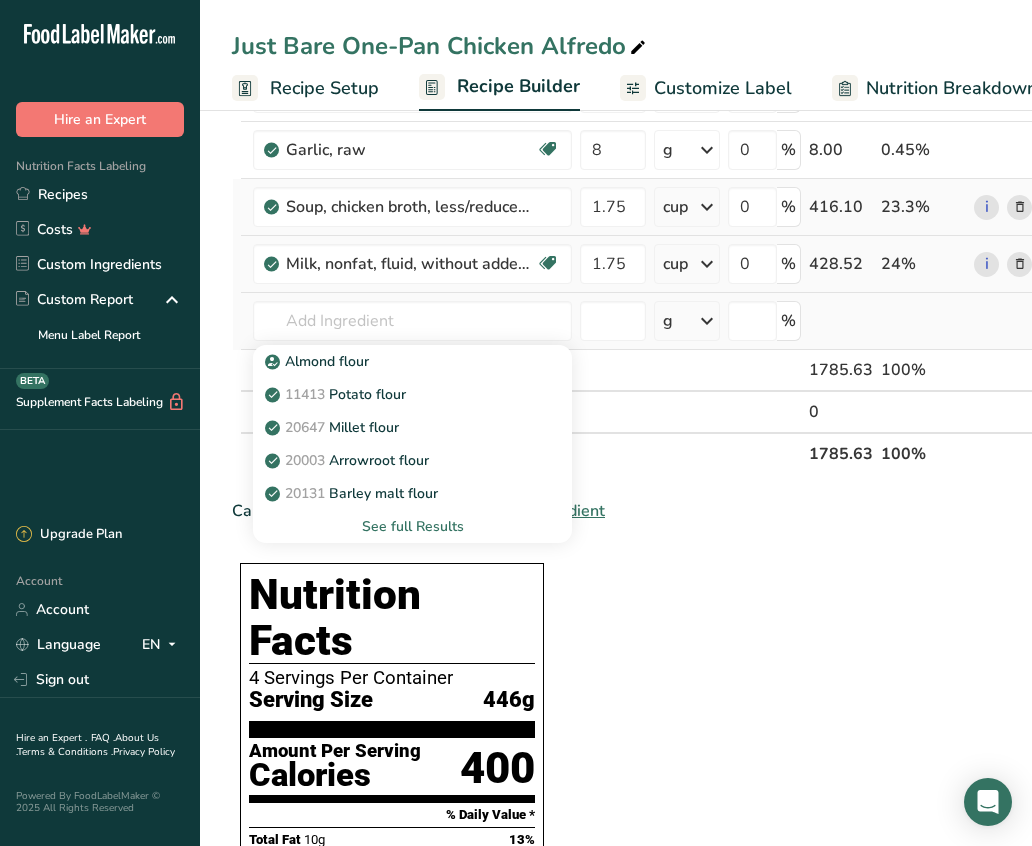 click on "See full Results" at bounding box center (412, 526) 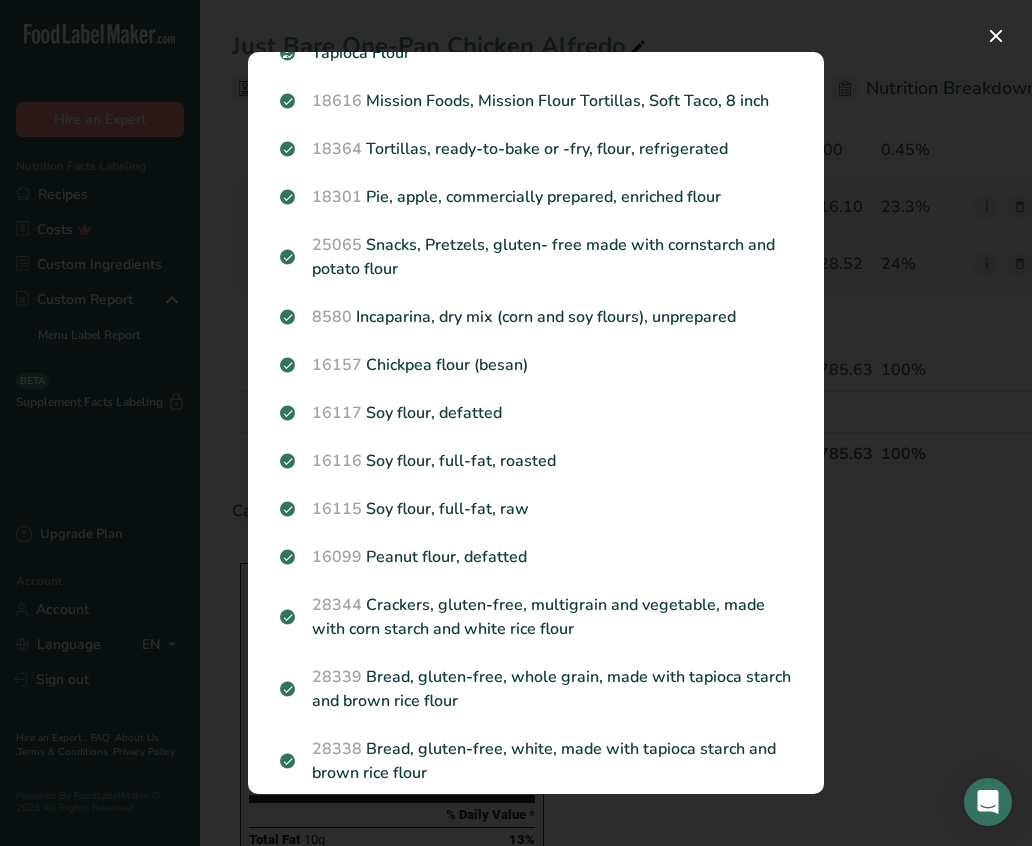 scroll, scrollTop: 0, scrollLeft: 0, axis: both 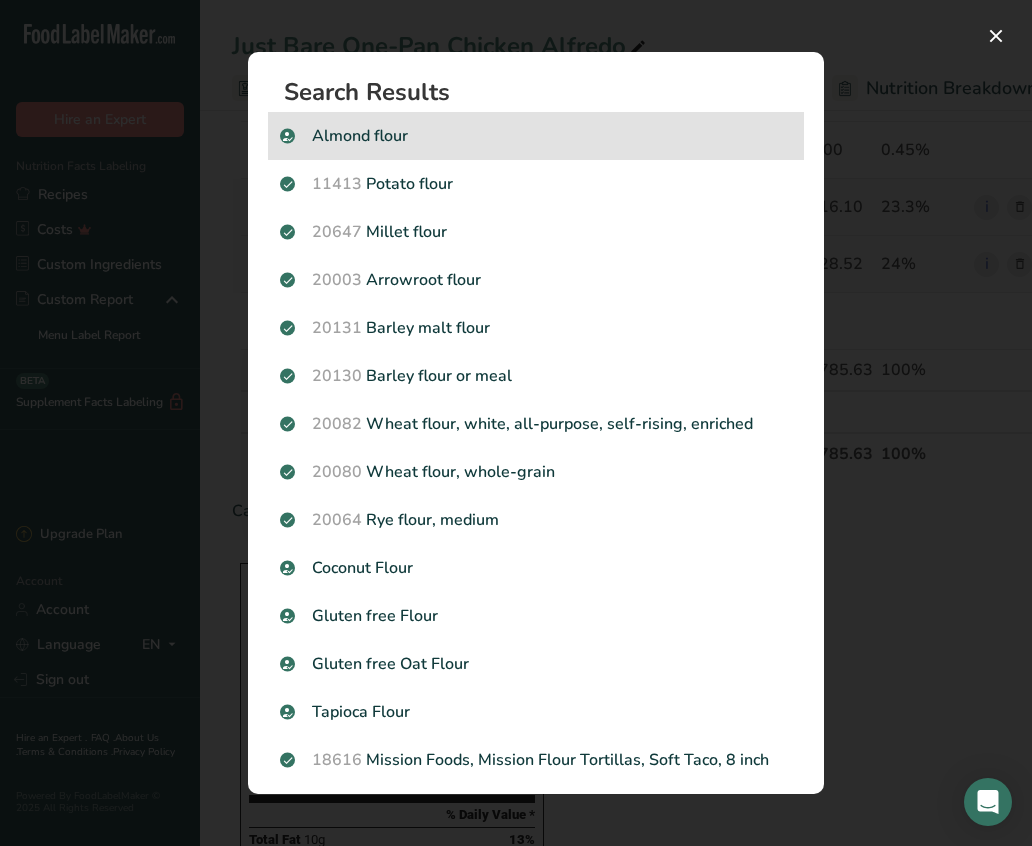 click on "Almond flour" at bounding box center [536, 136] 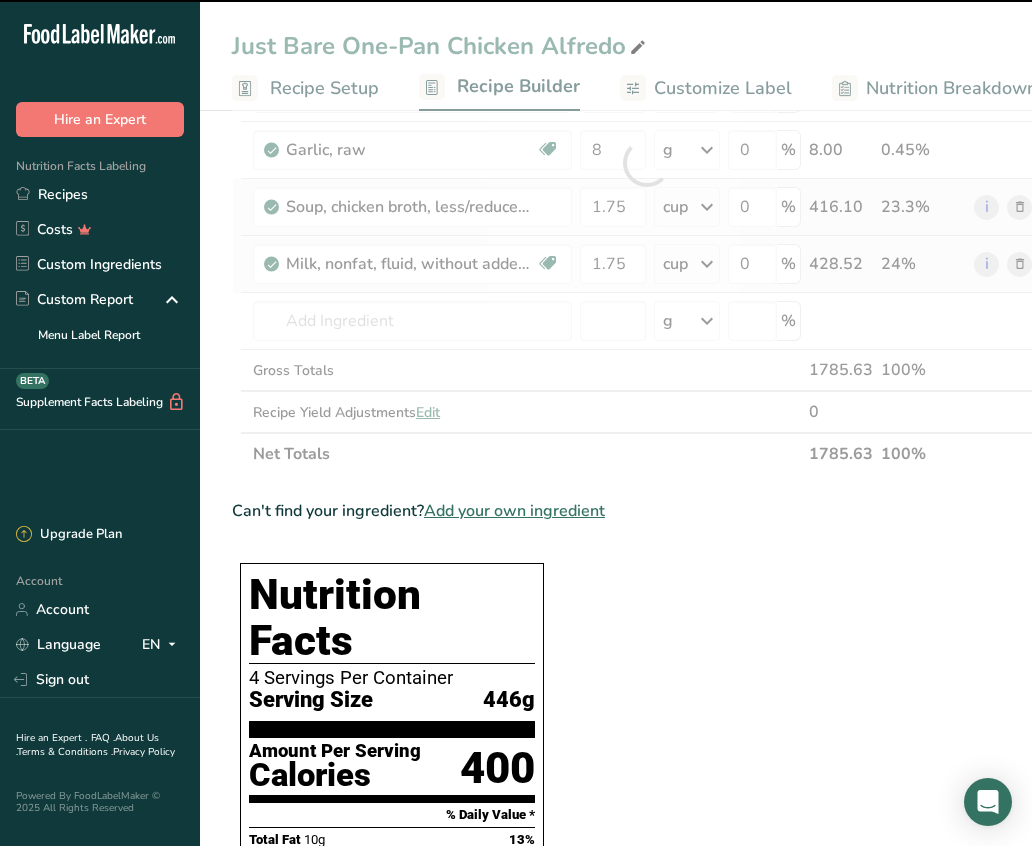 type on "0" 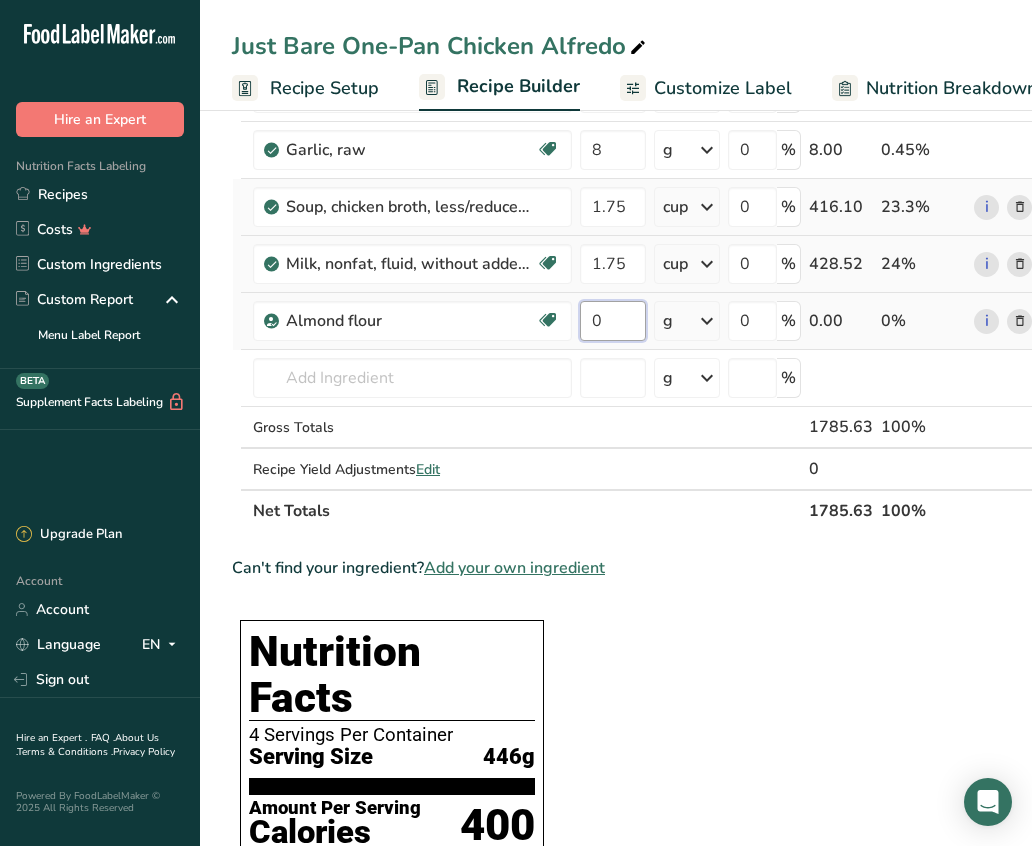 click on "0" at bounding box center [613, 321] 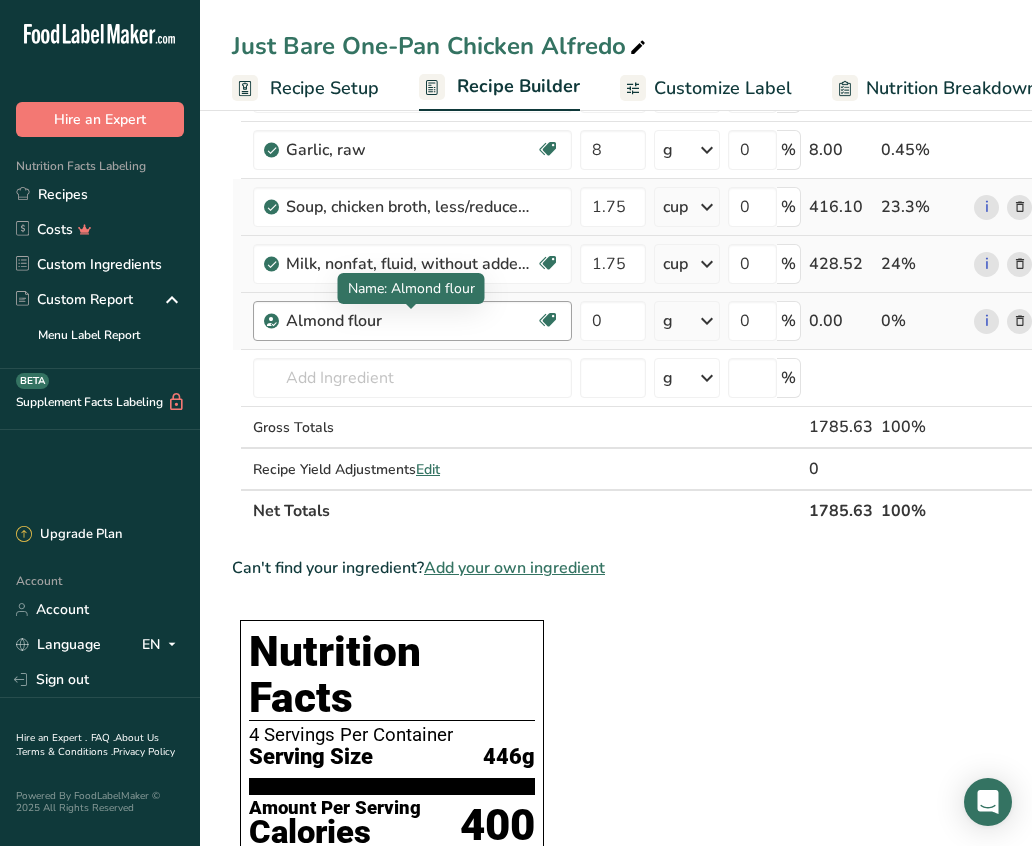 click on "Ingredient *
Amount *
Unit *
Waste *   .a-a{fill:#347362;}.b-a{fill:#fff;}          Grams
Percentage
Just Bare Roasted Chicken Breast Bites
336
g
Weight Units
g
kg
mg
See more
Volume Units
l
mL
fl oz
See more
0
%
336.00
18.82%
Penne Pasta
6
oz
Weight Units
g
kg
mg
mcg
lb
oz
See less
Volume Units
l
lb/ft3
g/cm3
Confirm
mL" at bounding box center [646, 191] 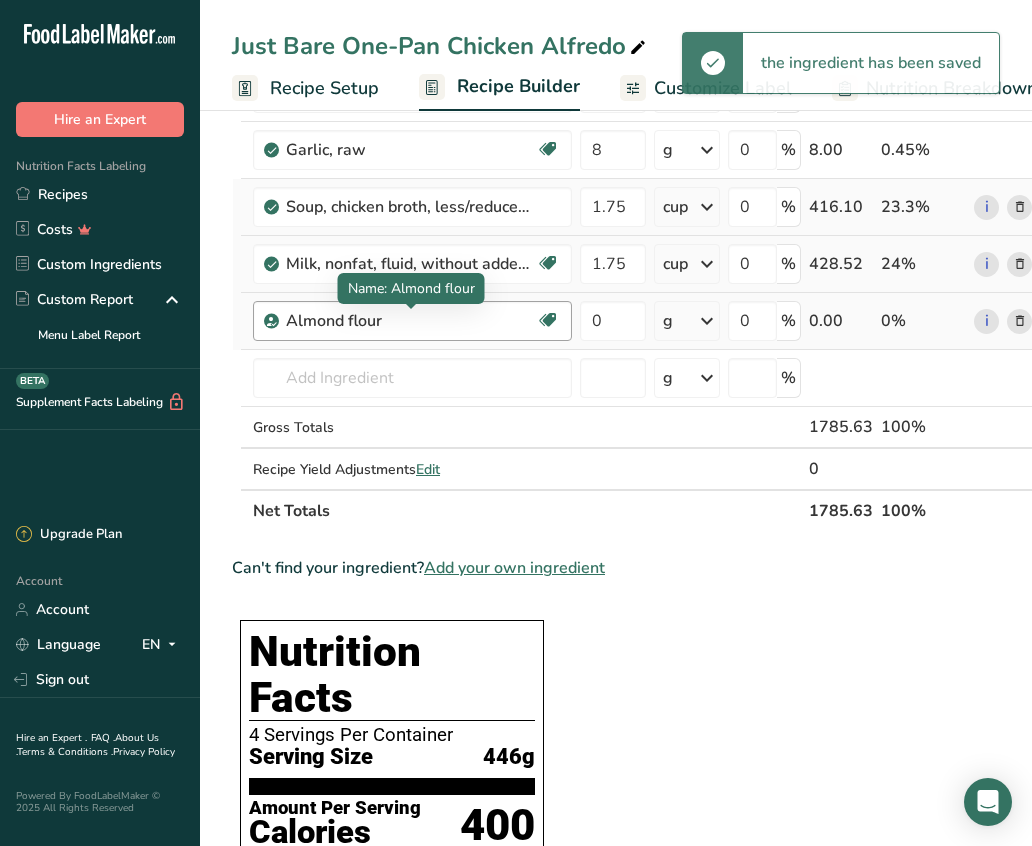 click on "Almond flour" at bounding box center (411, 321) 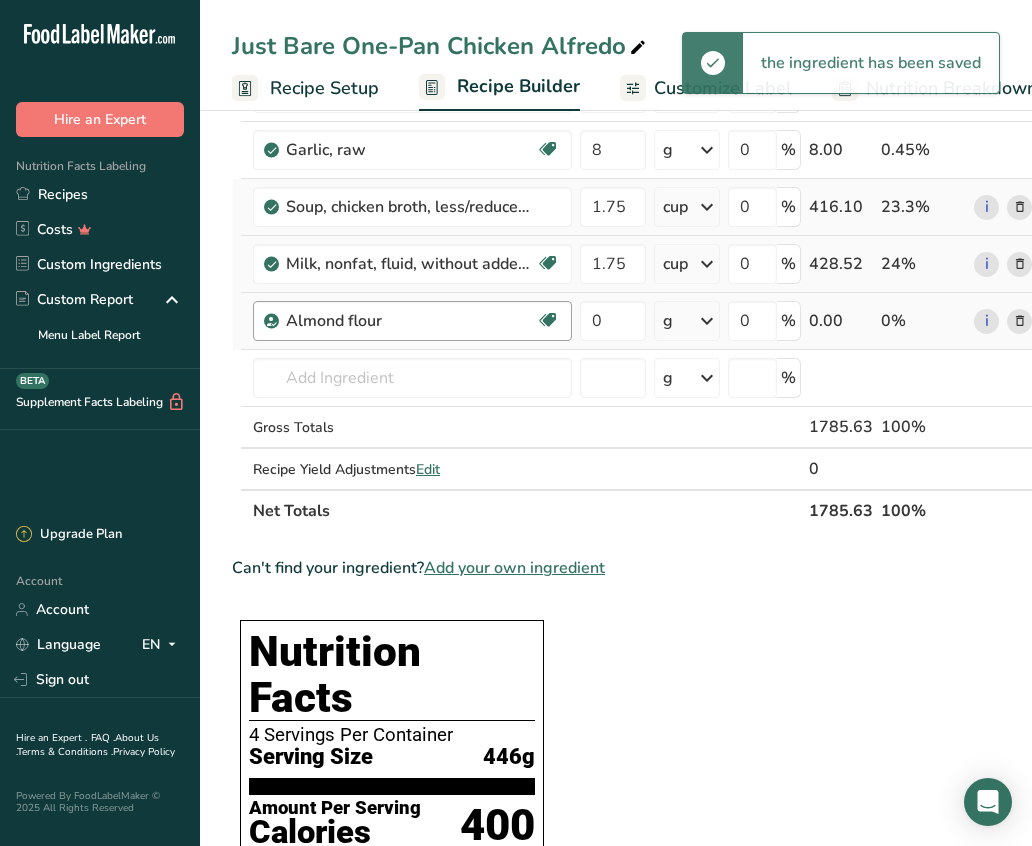 click on "Almond flour" at bounding box center [411, 321] 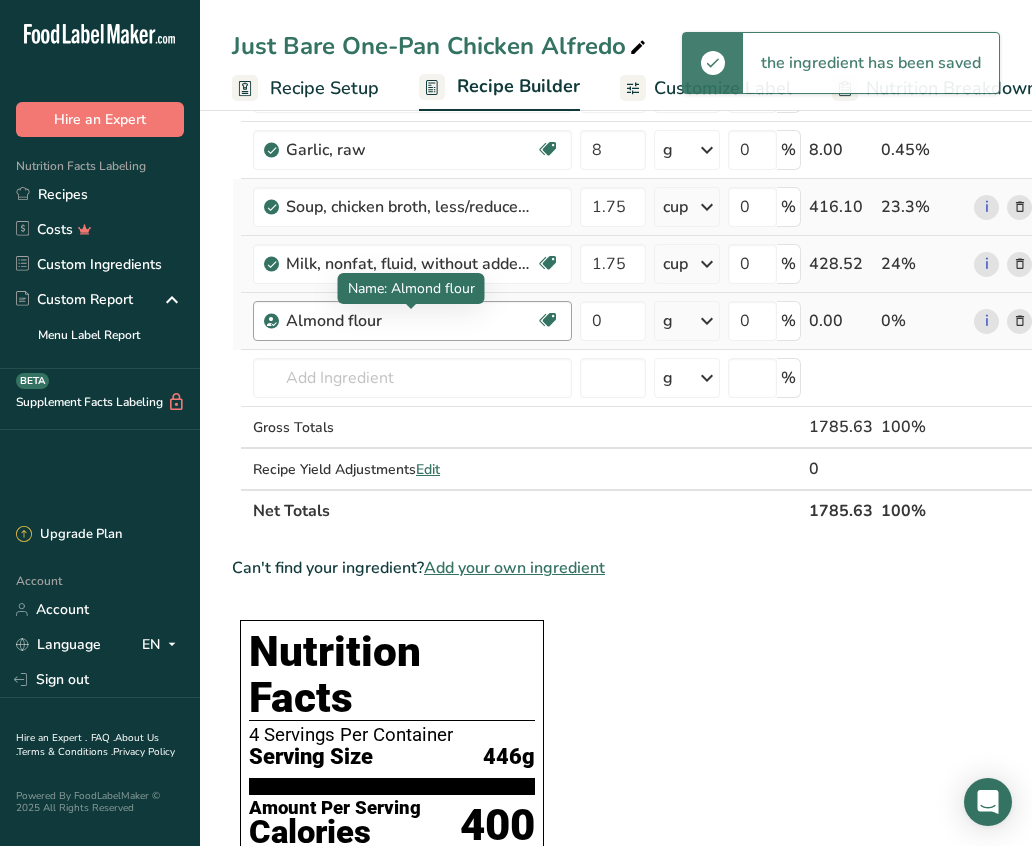 click on "Almond flour" at bounding box center [411, 321] 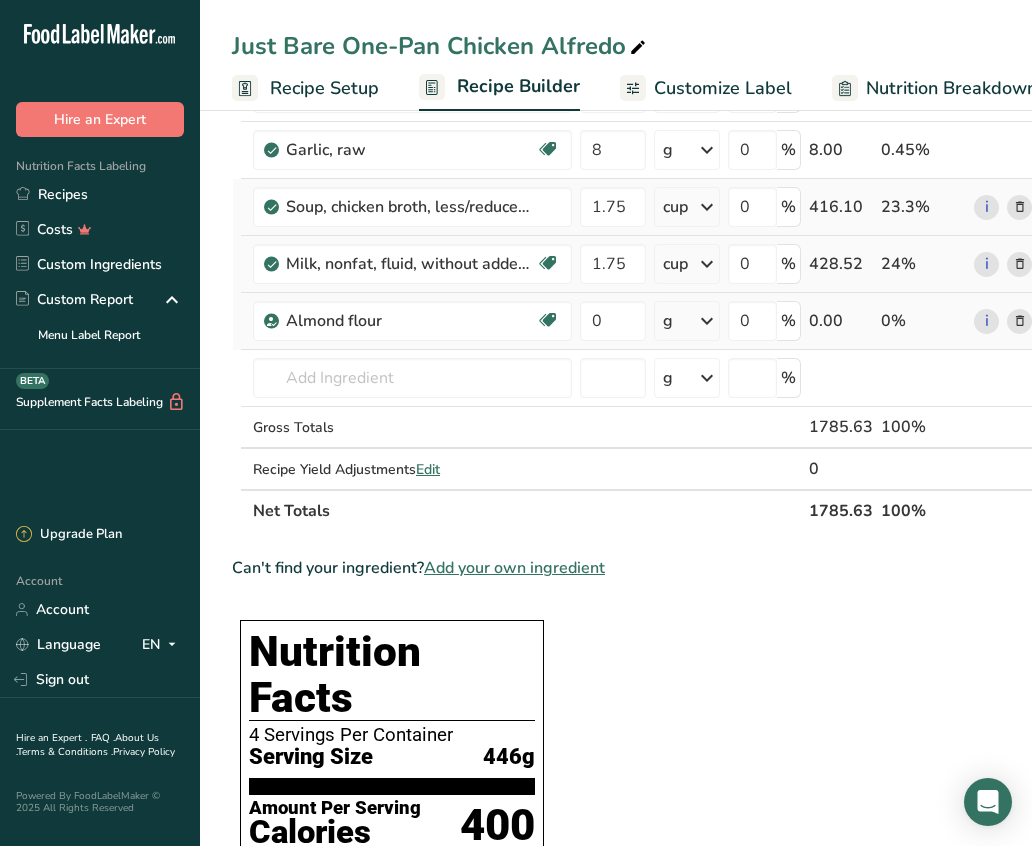 click at bounding box center (1020, 321) 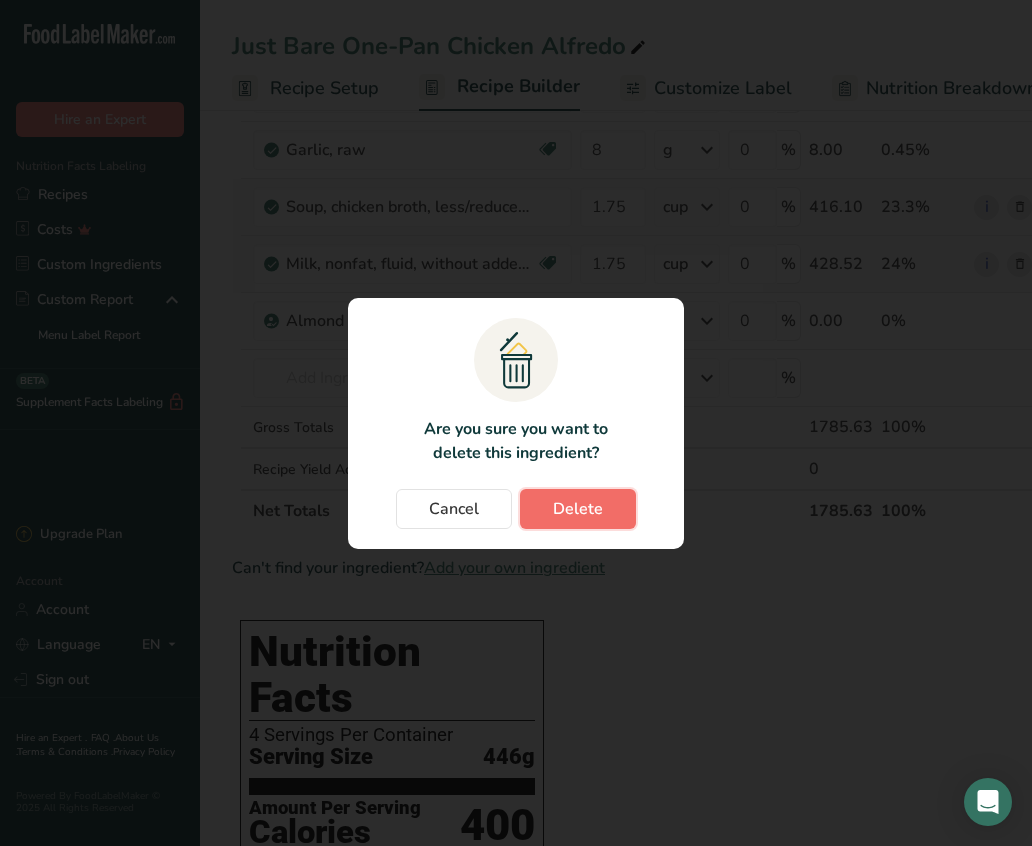click on "Delete" at bounding box center (578, 509) 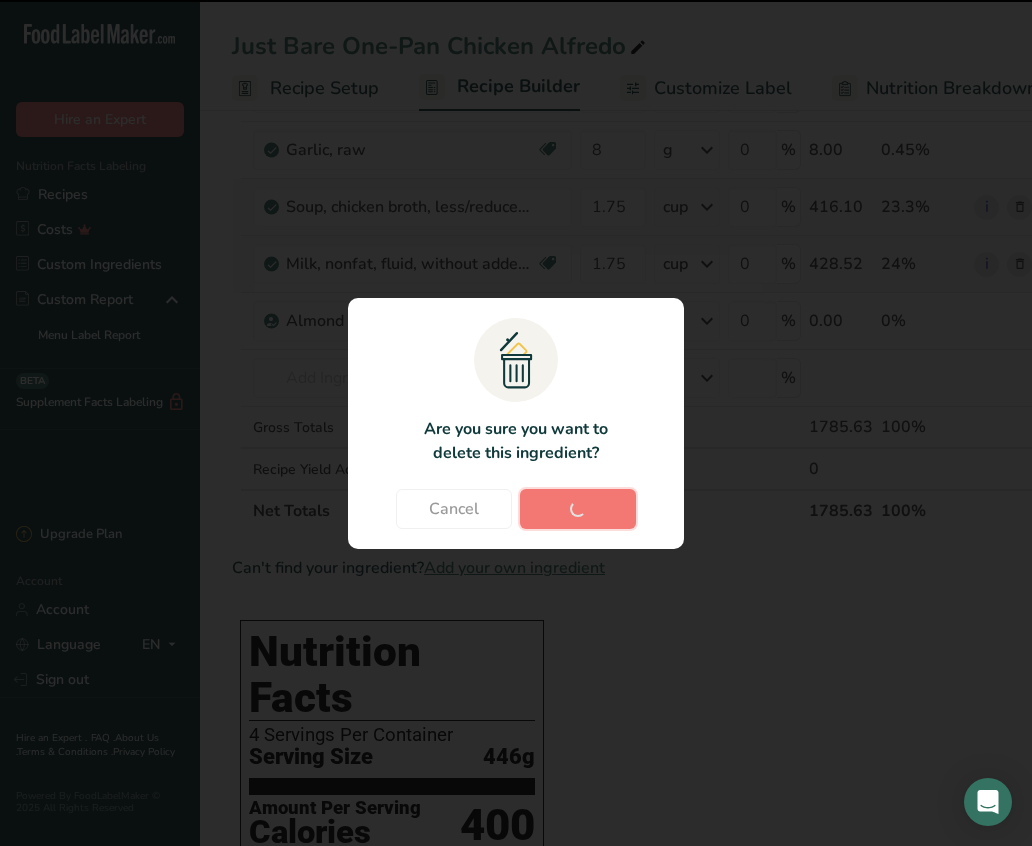 type 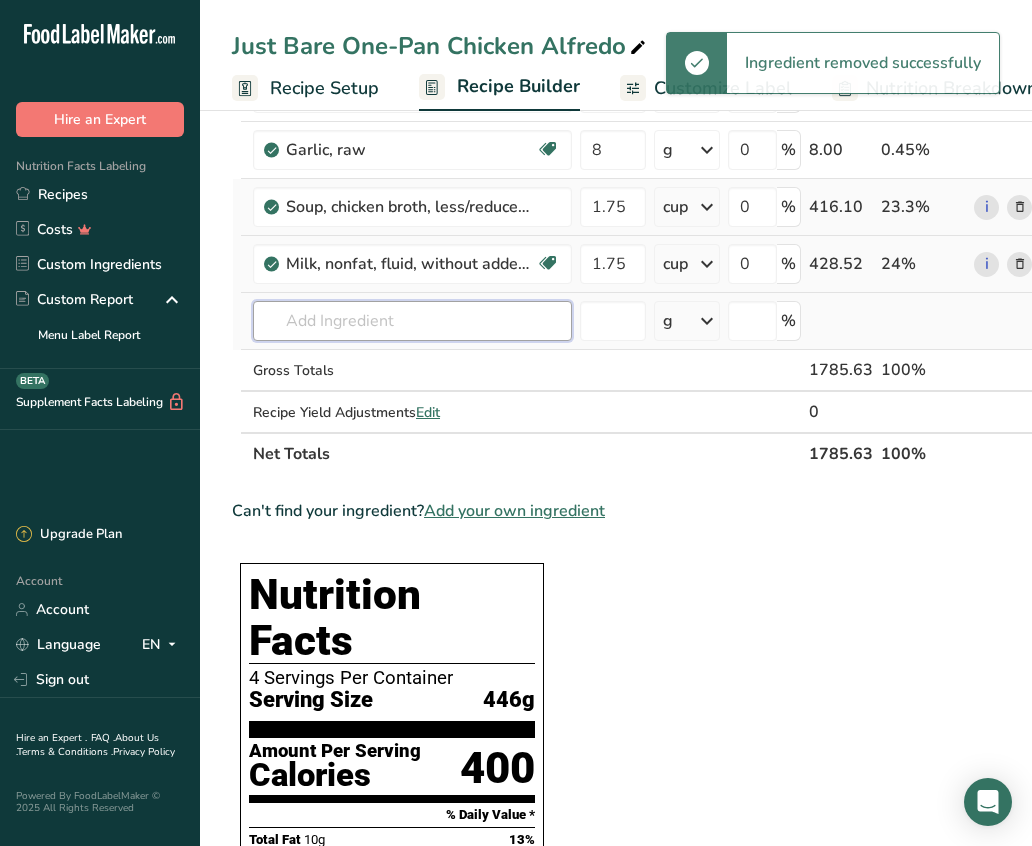 click at bounding box center (412, 321) 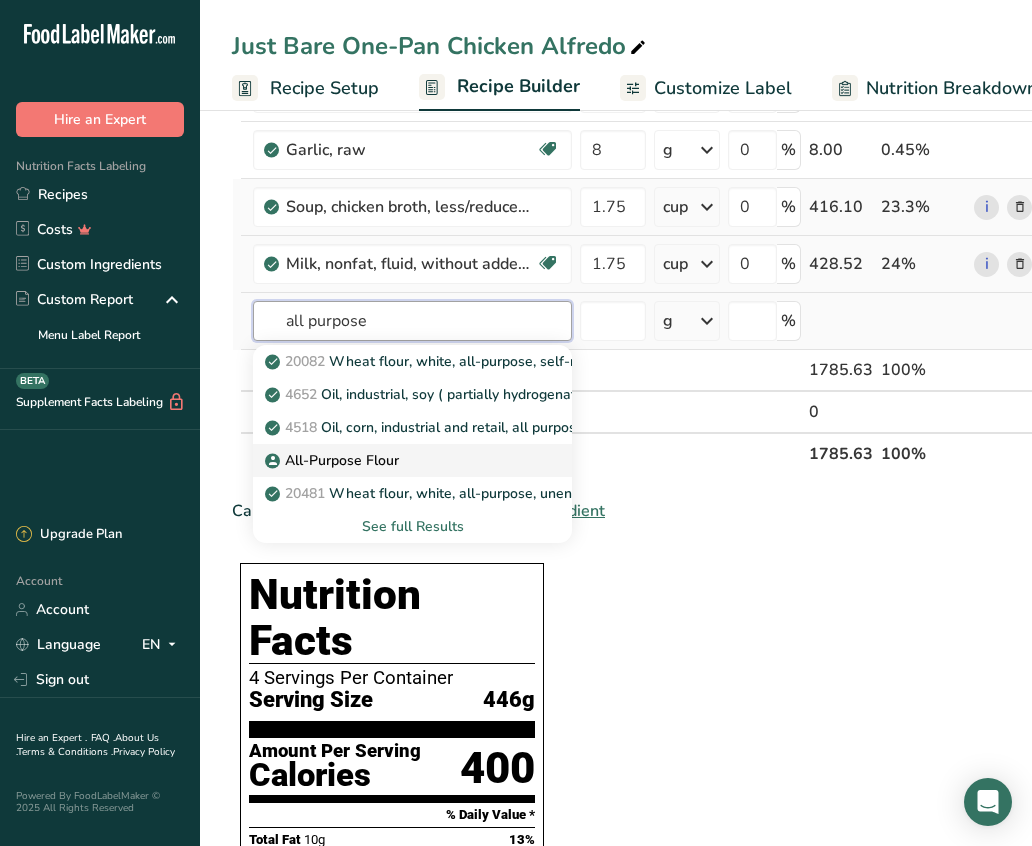 type on "all purpose" 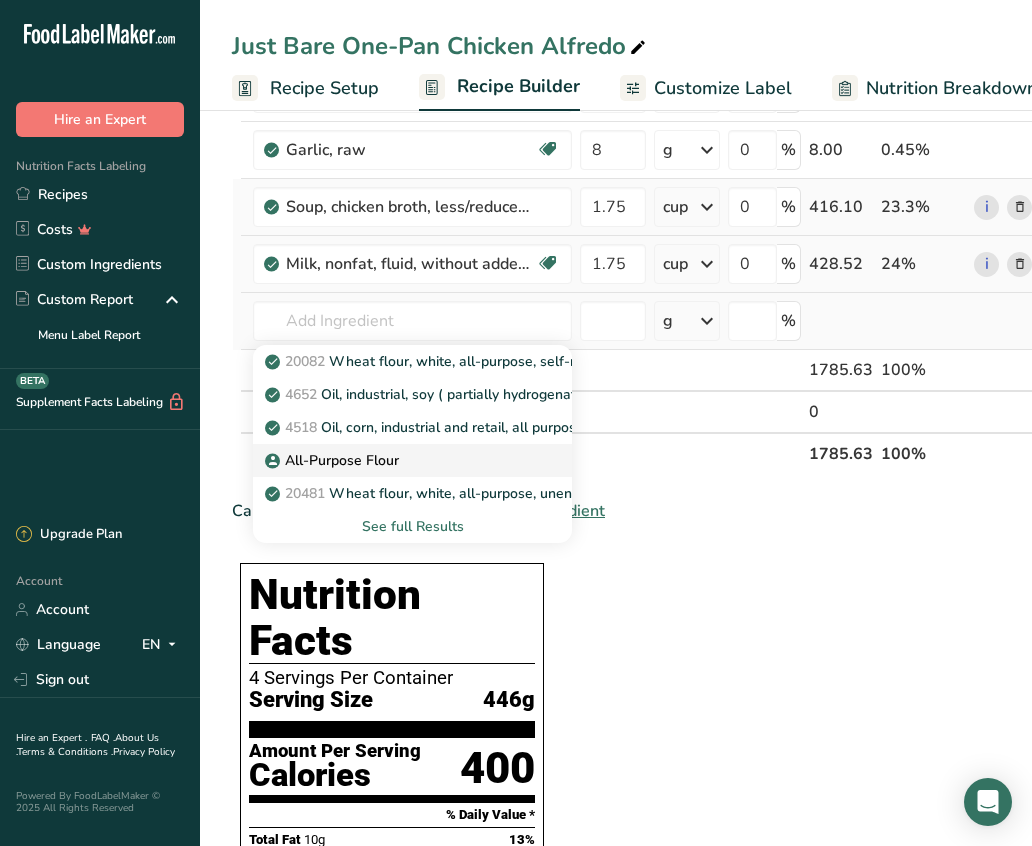 click on "All-Purpose Flour" at bounding box center [334, 460] 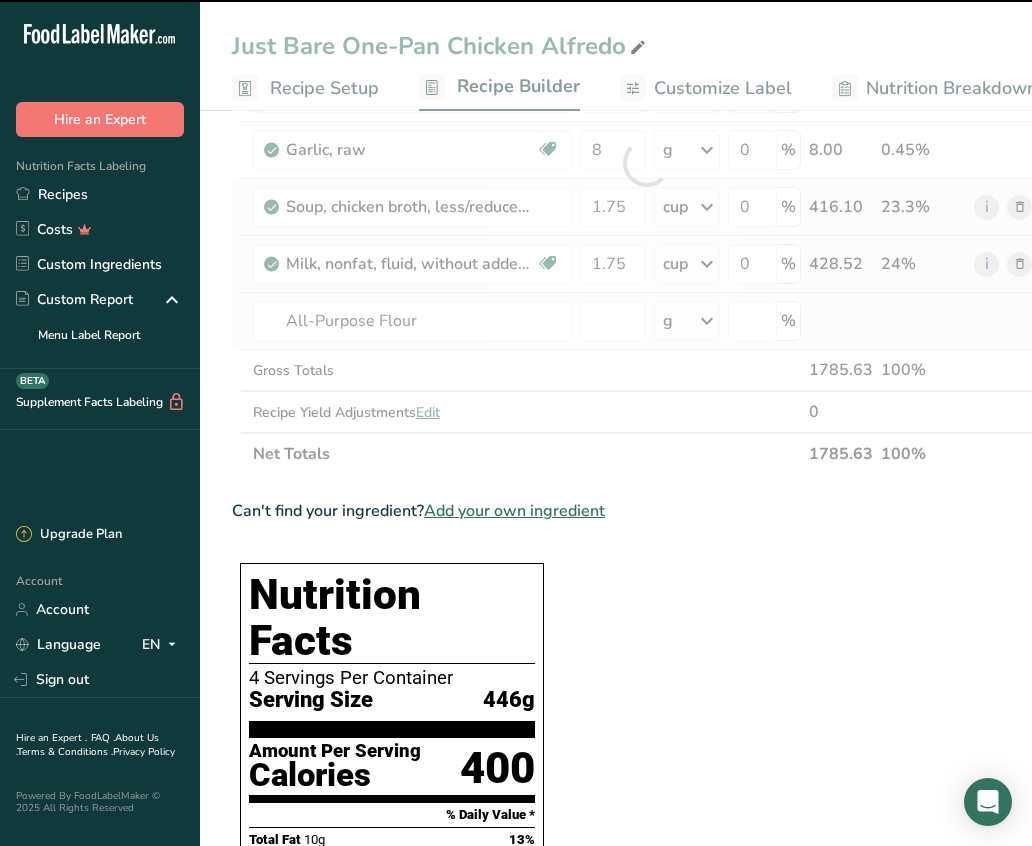 type on "0" 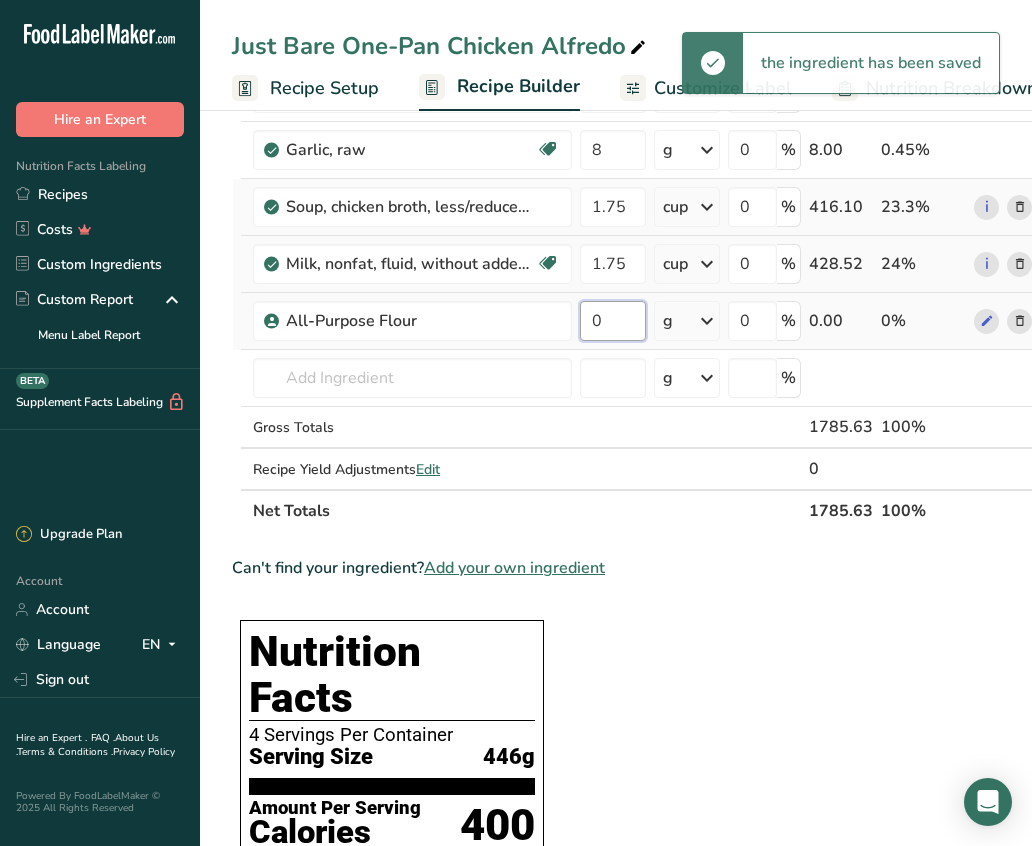 click on "0" at bounding box center [613, 321] 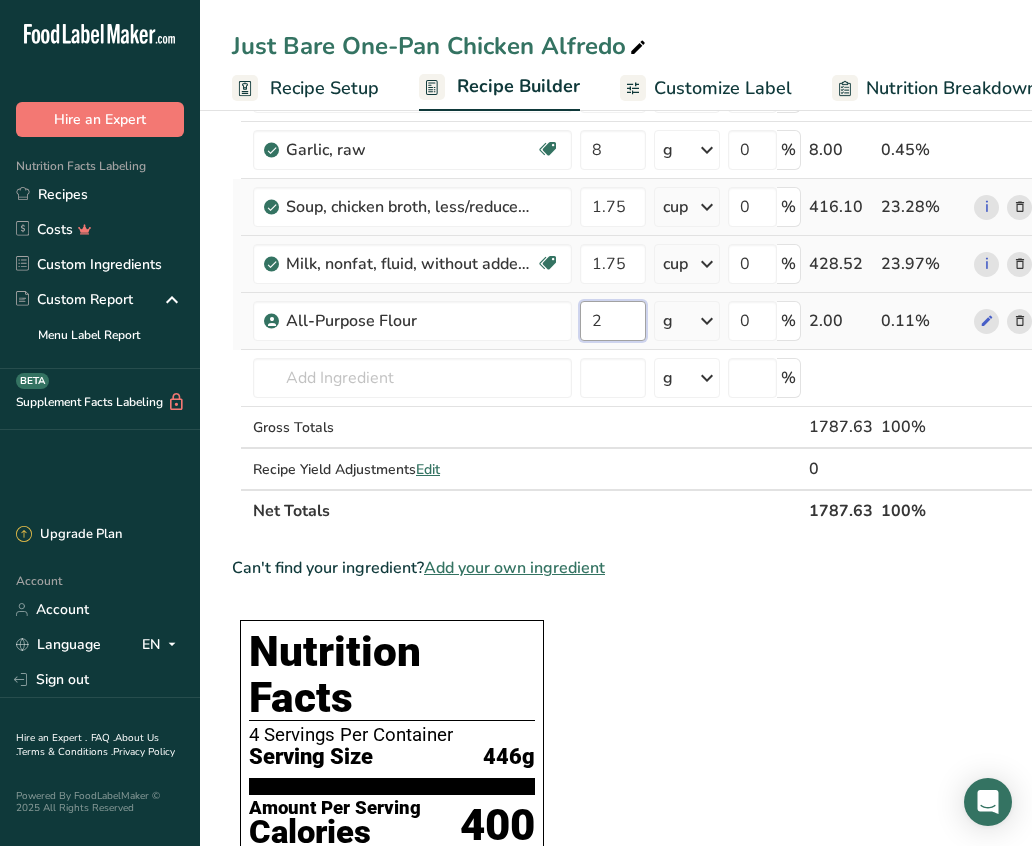 type on "2" 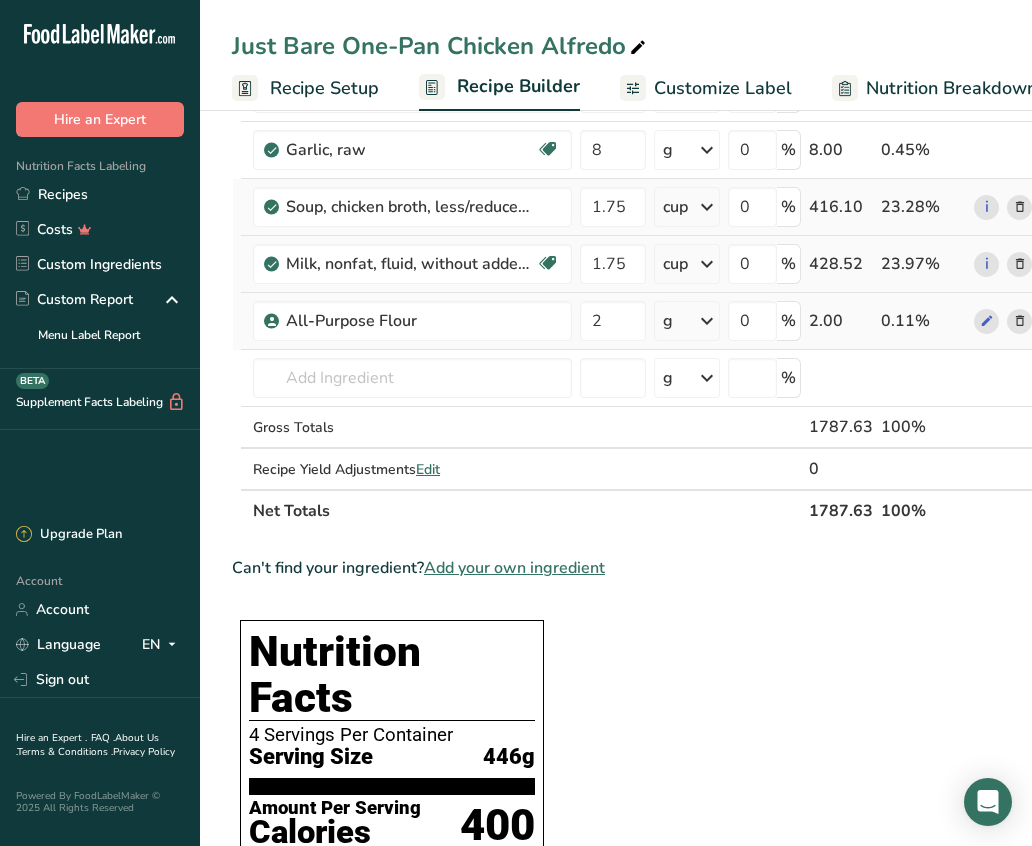 click on "Ingredient *
Amount *
Unit *
Waste *   .a-a{fill:#347362;}.b-a{fill:#fff;}          Grams
Percentage
Just Bare Roasted Chicken Breast Bites
336
g
Weight Units
g
kg
mg
See more
Volume Units
l
mL
fl oz
See more
0
%
336.00
18.8%
Penne Pasta
6
oz
Weight Units
g
kg
mg
mcg
lb
oz
See less
Volume Units
l
lb/ft3
g/cm3
Confirm
mL" at bounding box center [646, 191] 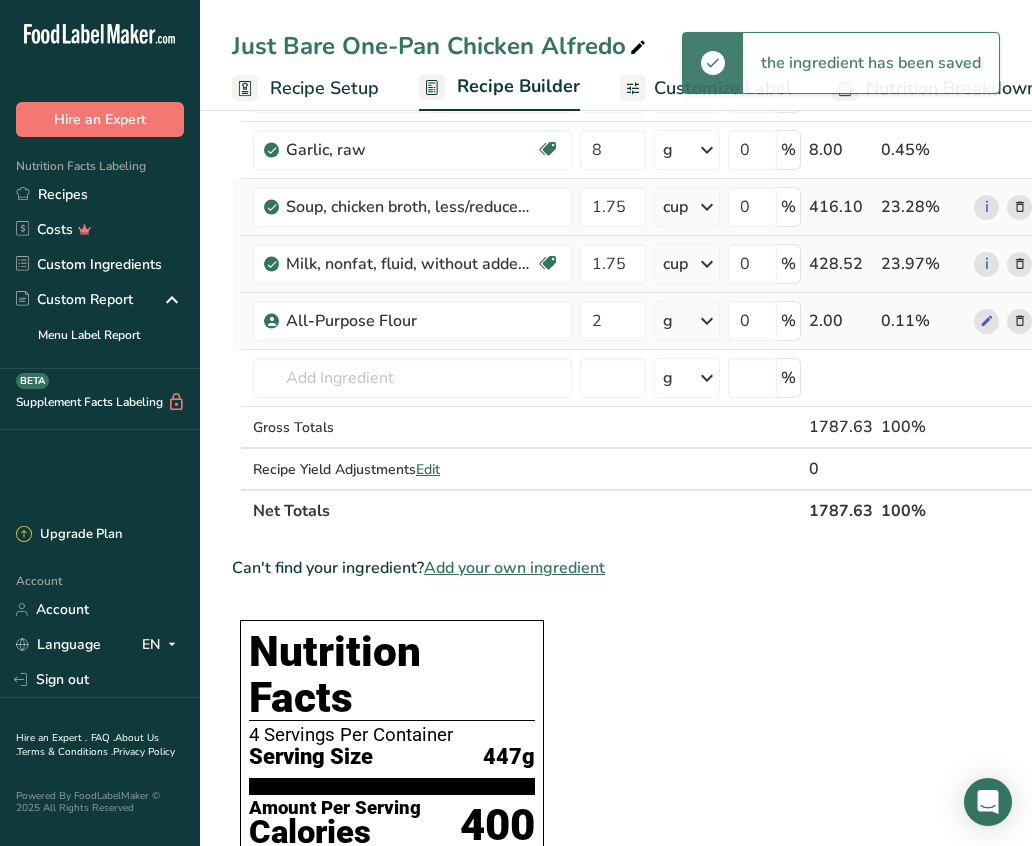 click at bounding box center (707, 321) 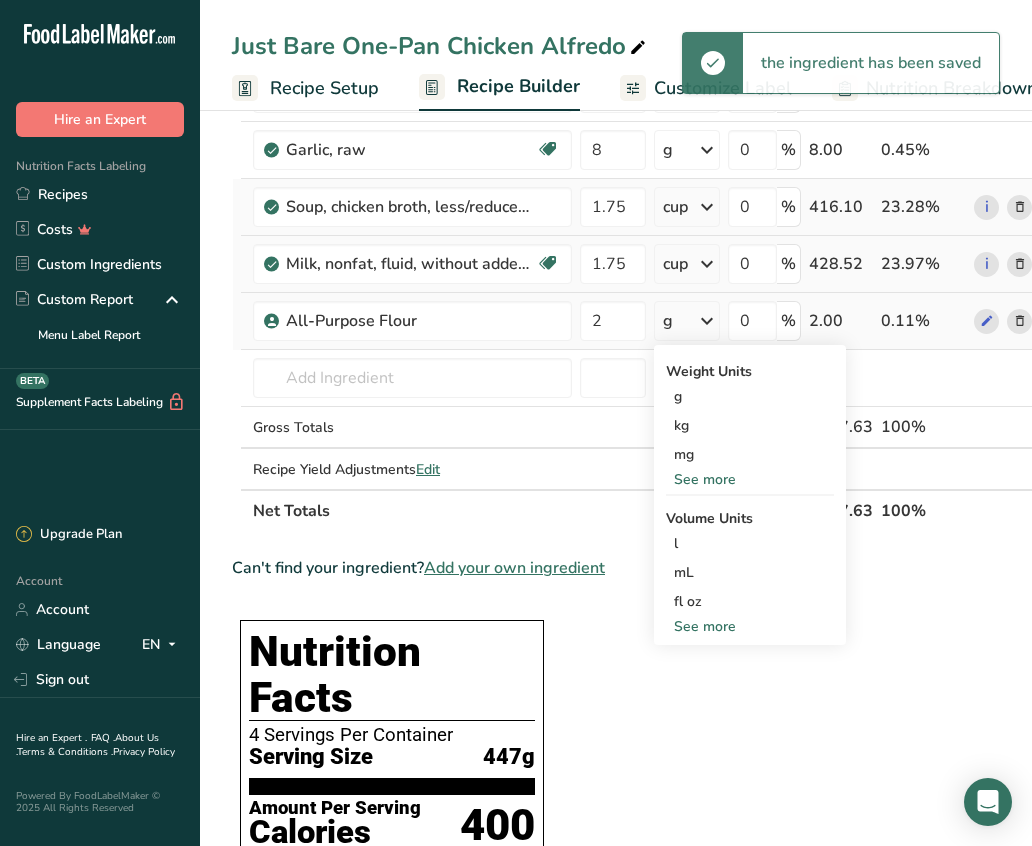 click on "See more" at bounding box center [750, 626] 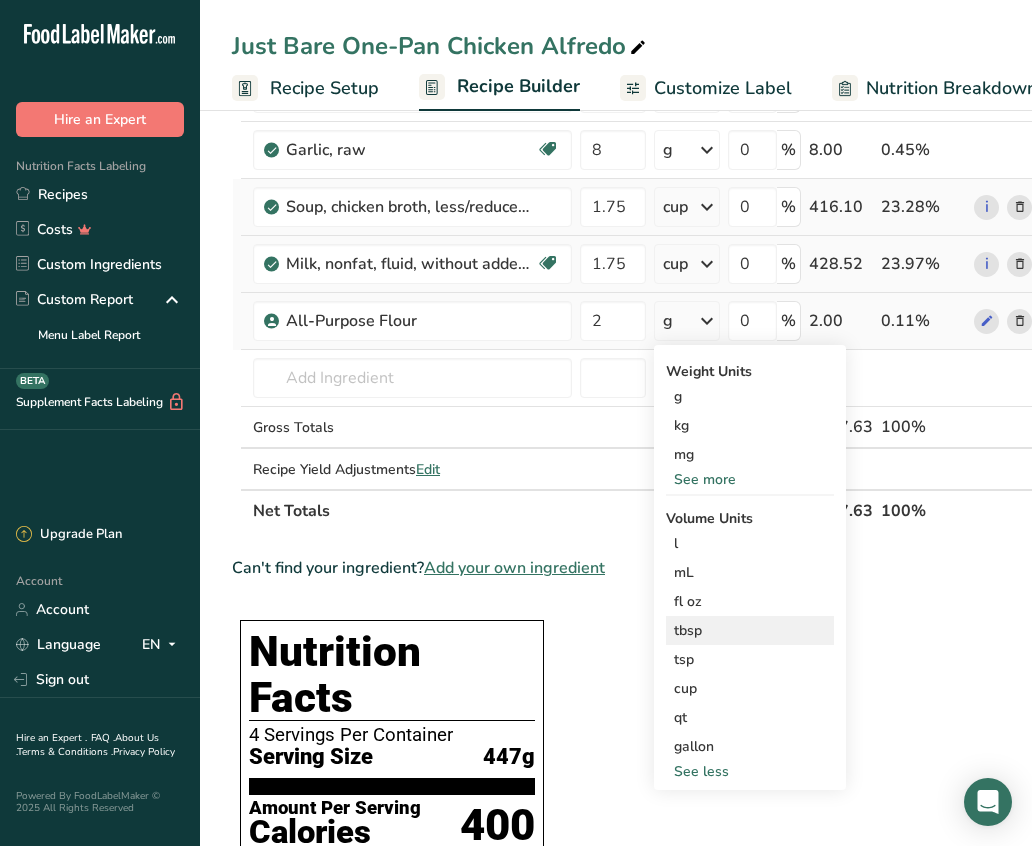 click on "tbsp" at bounding box center [750, 630] 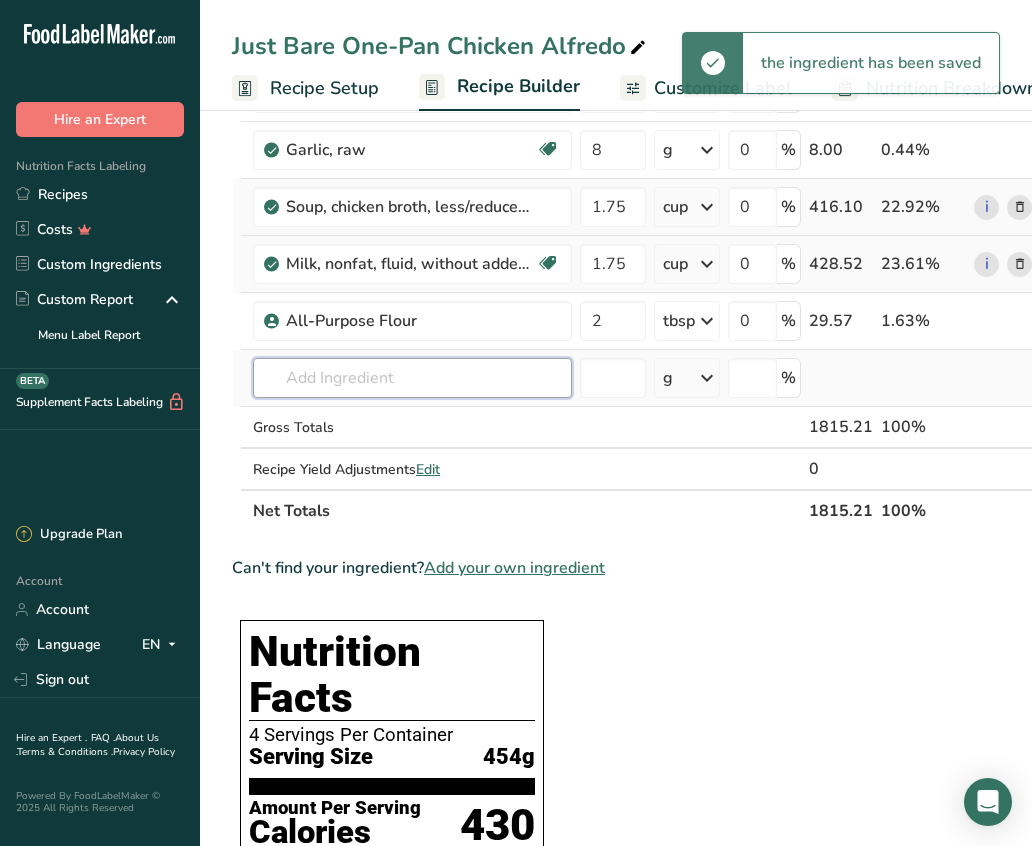 click at bounding box center [412, 378] 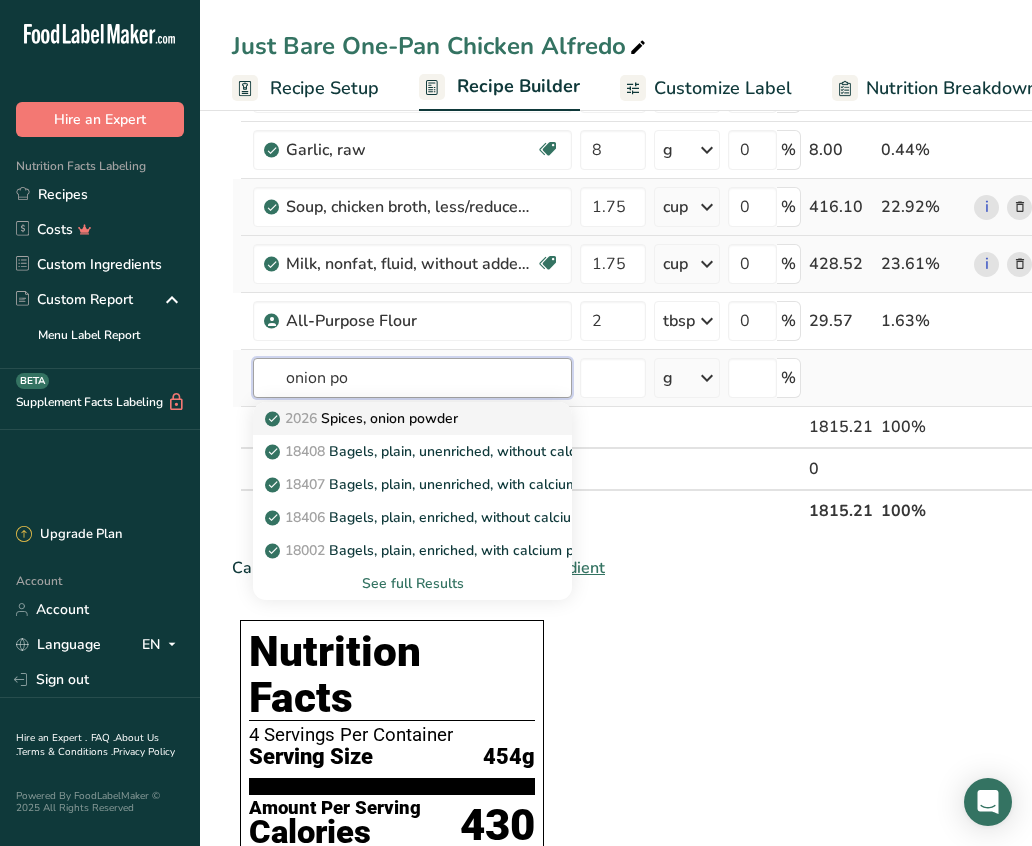 type on "onion po" 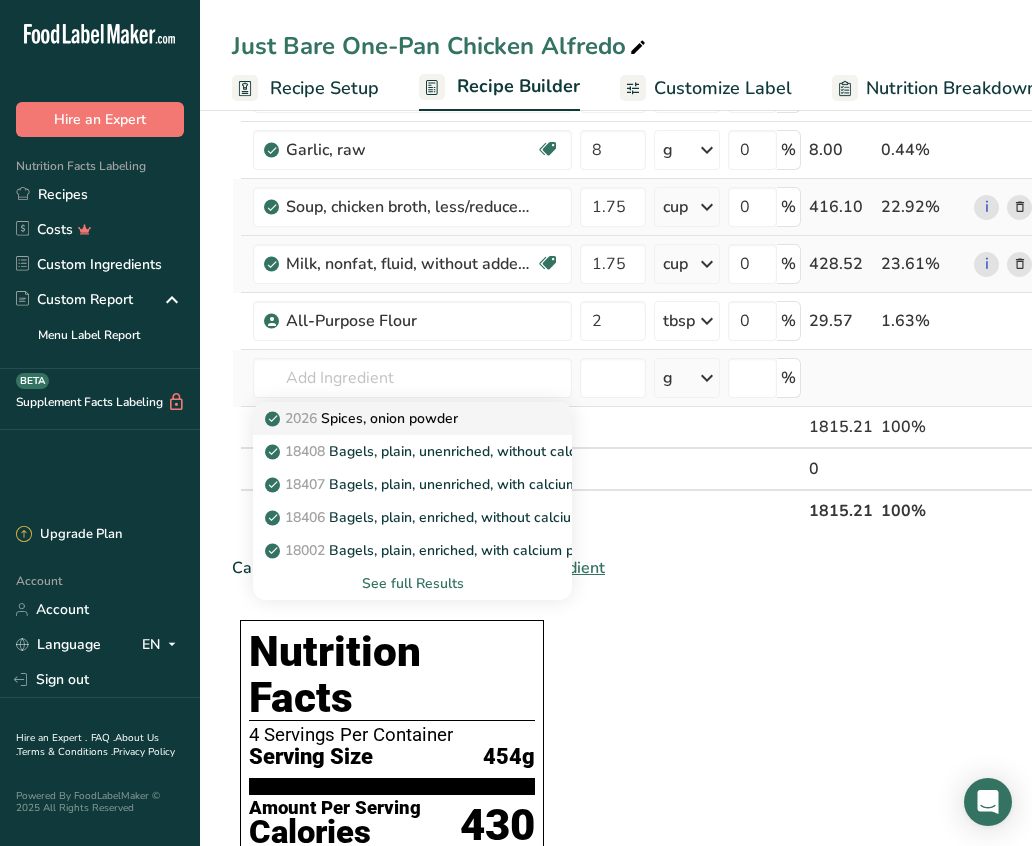 click on "2026
Spices, onion powder" at bounding box center (363, 418) 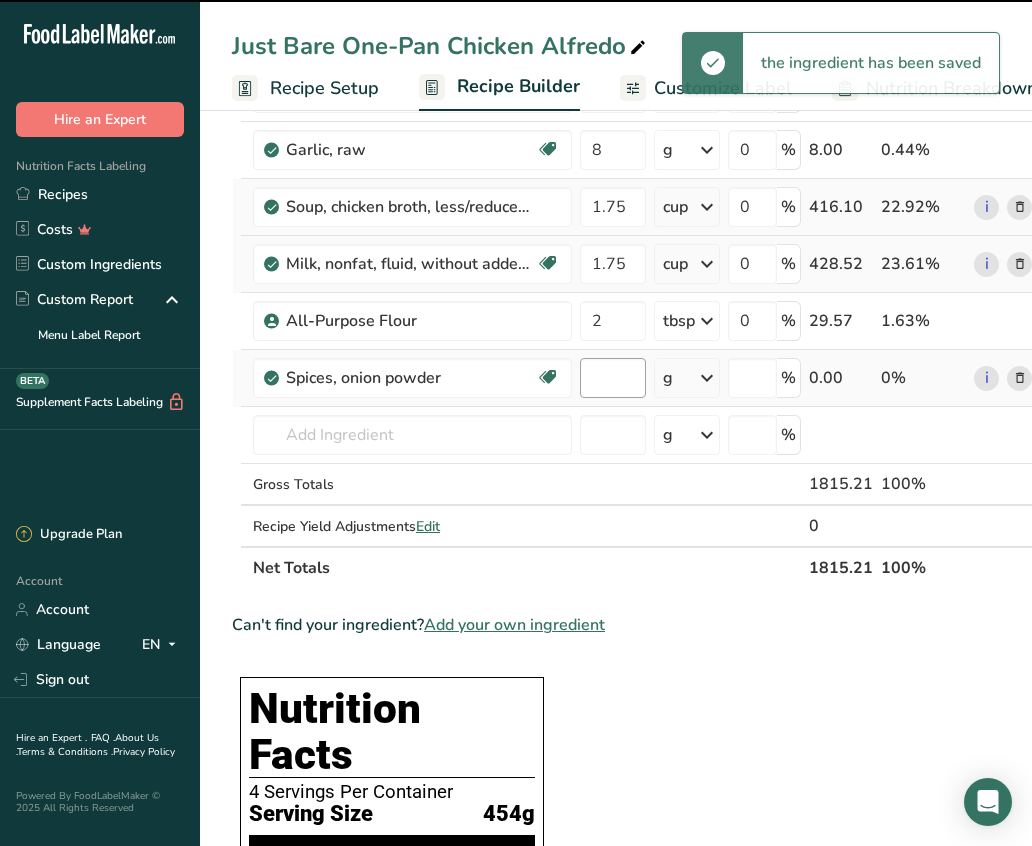 type on "0" 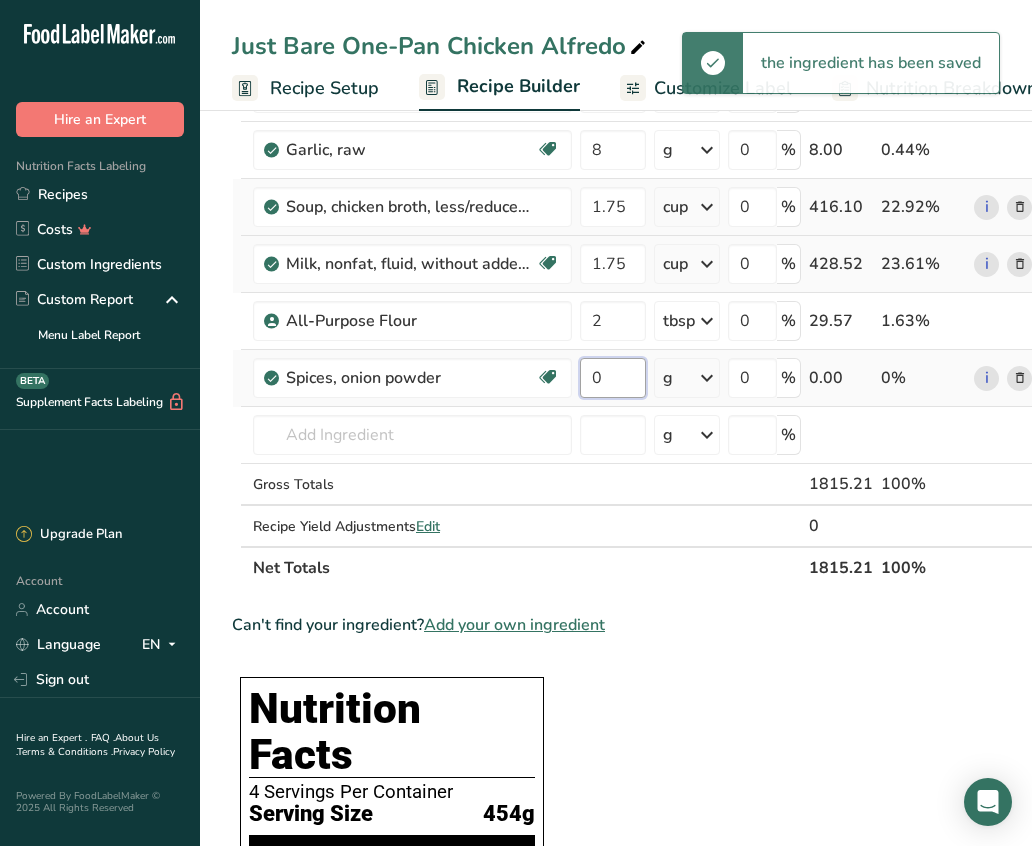click on "0" at bounding box center (613, 378) 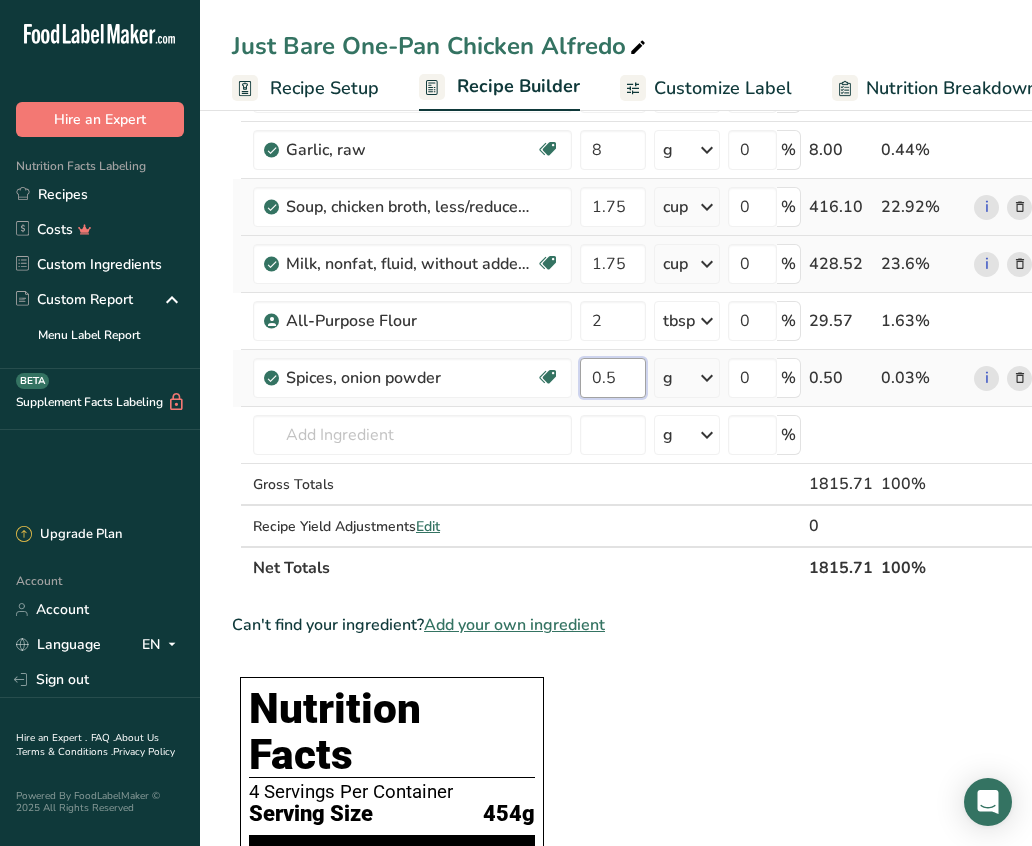 type on "0.5" 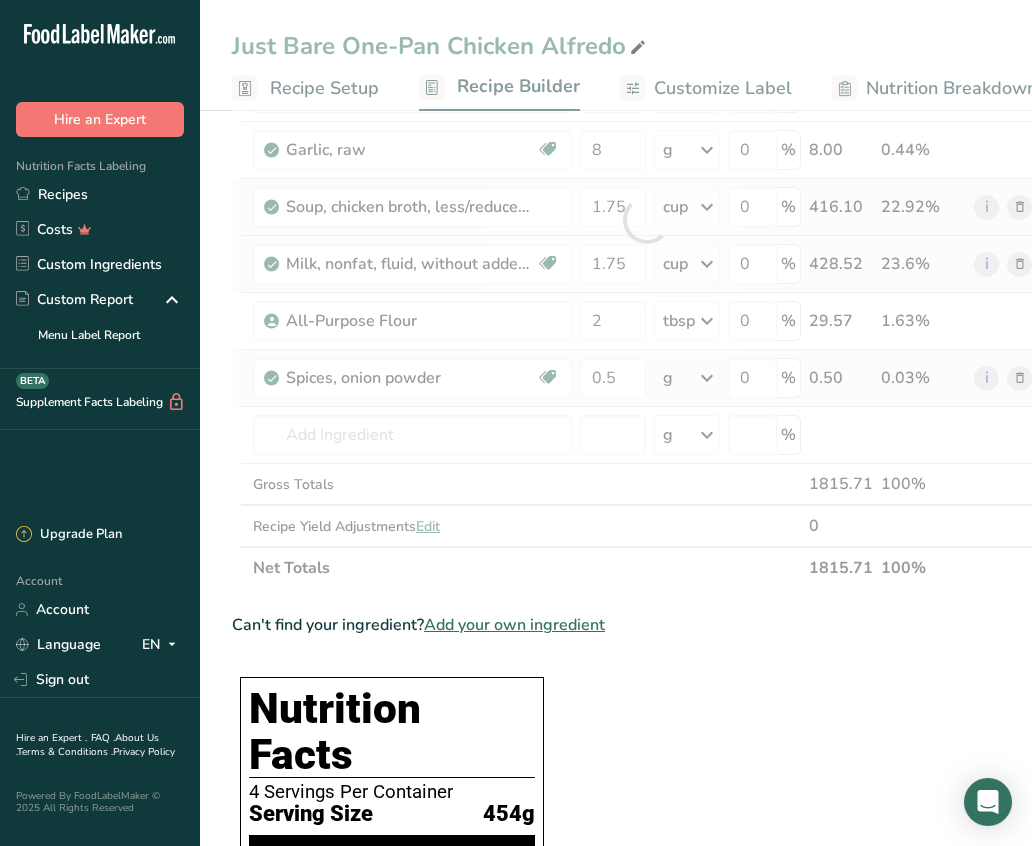 click on "Ingredient *
Amount *
Unit *
Waste *   .a-a{fill:#347362;}.b-a{fill:#fff;}          Grams
Percentage
Just Bare Roasted Chicken Breast Bites
336
g
Weight Units
g
kg
mg
See more
Volume Units
l
mL
fl oz
See more
0
%
336.00
18.51%
Penne Pasta
6
oz
Weight Units
g
kg
mg
mcg
lb
oz
See less
Volume Units
l
lb/ft3
g/cm3
Confirm
mL" at bounding box center (646, 220) 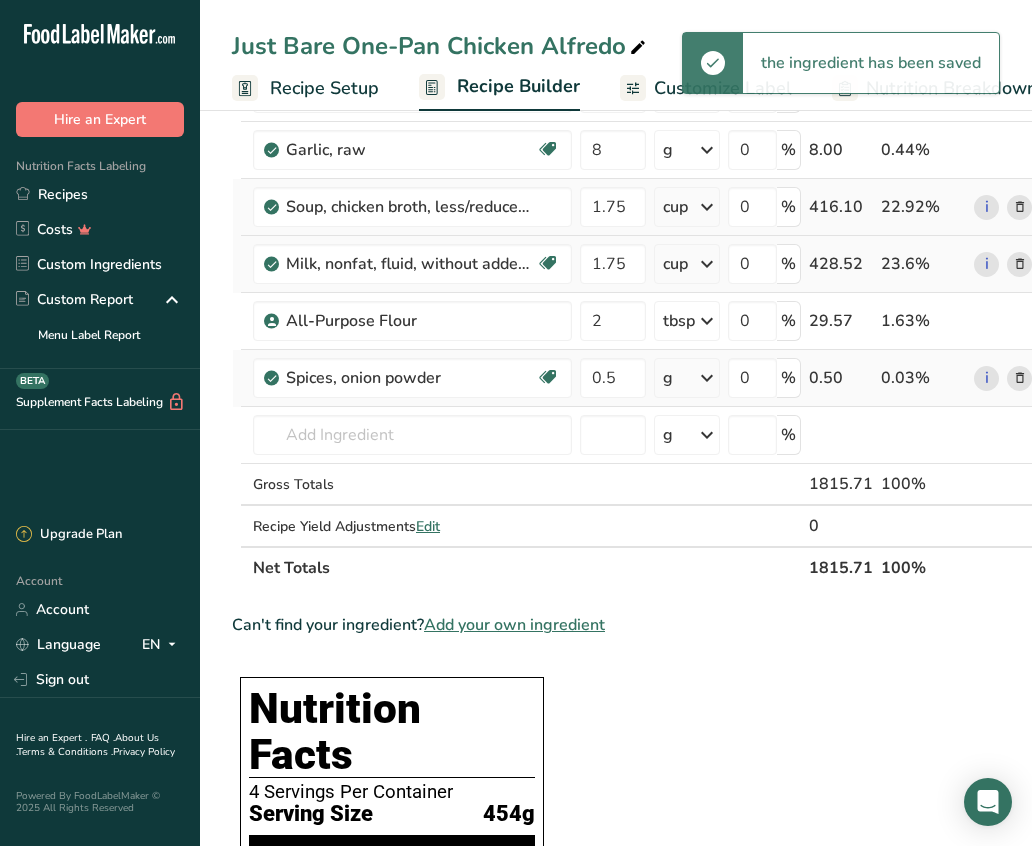 click at bounding box center (707, 378) 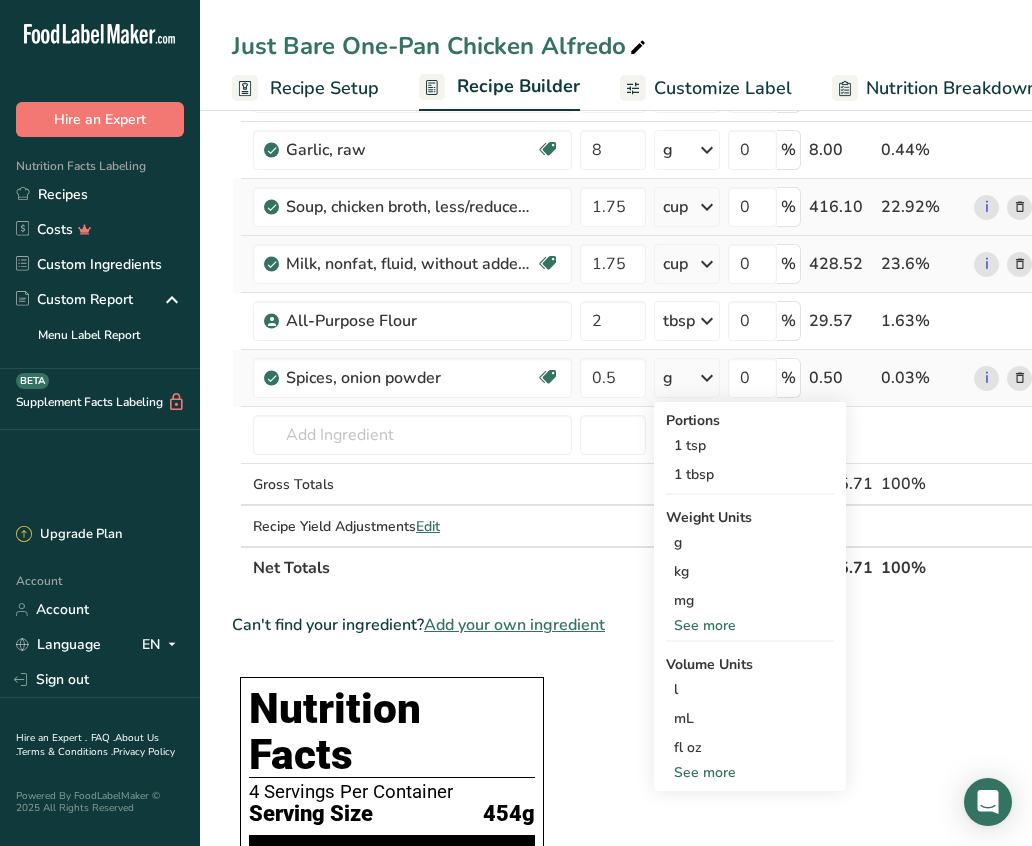 click on "See more" at bounding box center (750, 772) 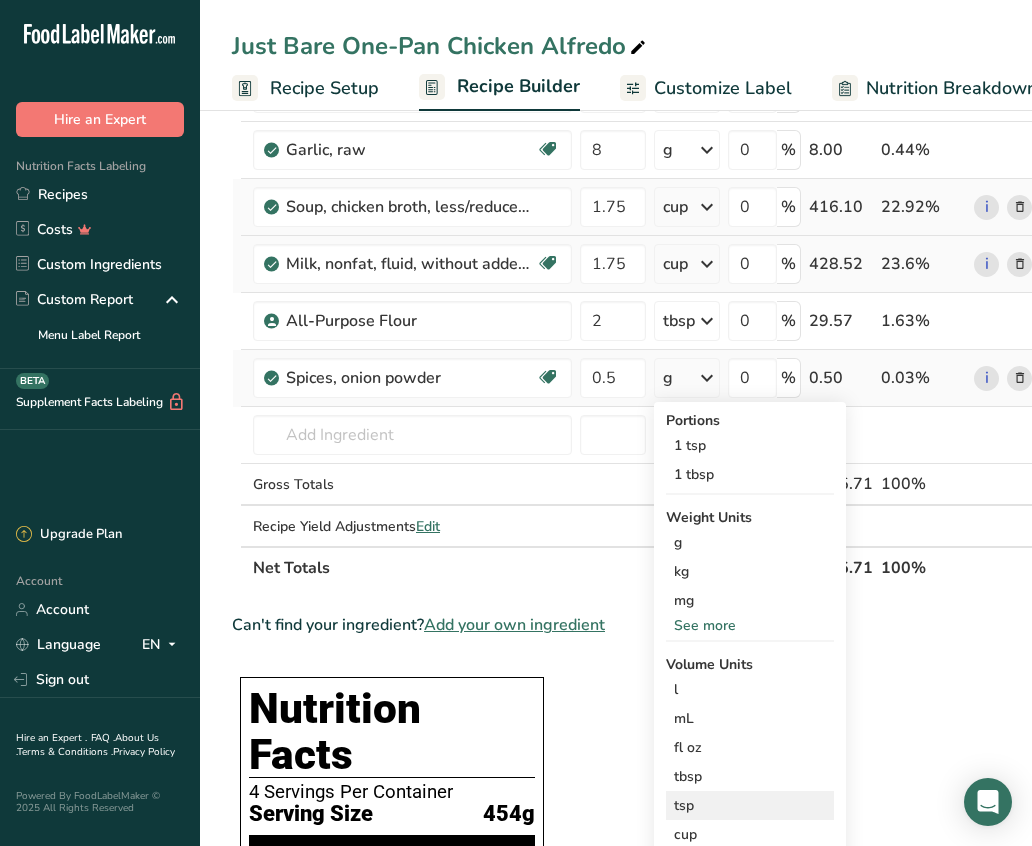click on "tsp" at bounding box center (750, 805) 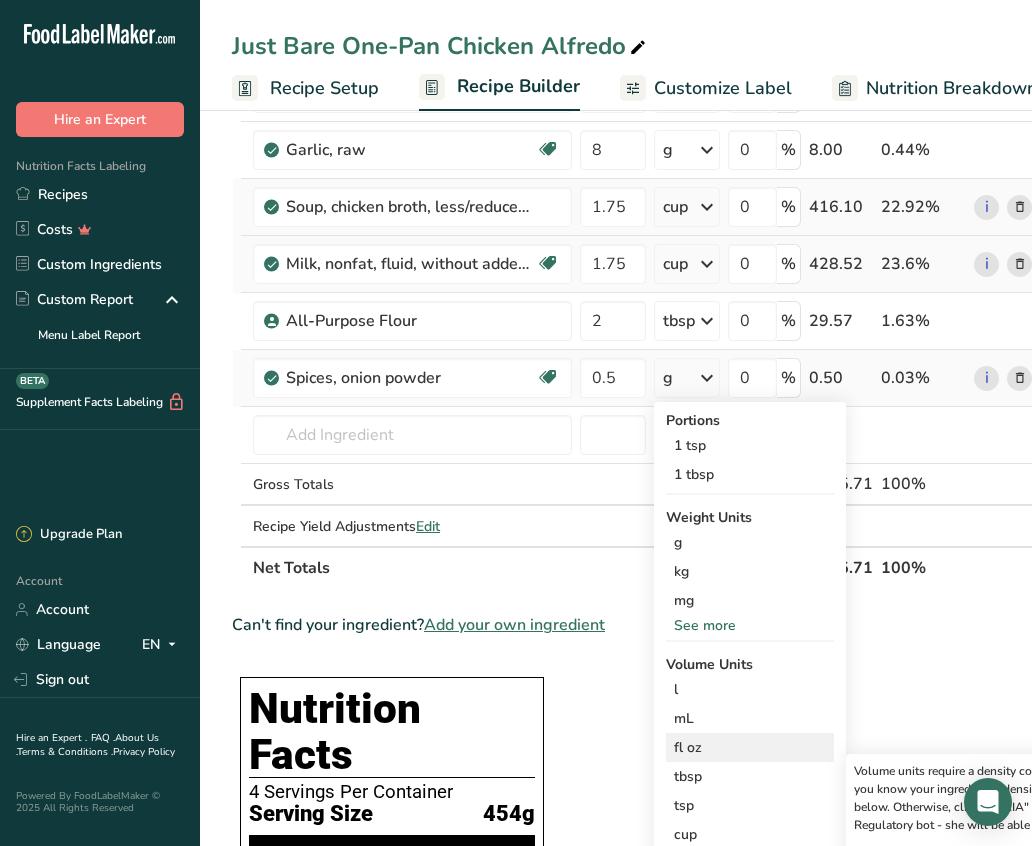 scroll, scrollTop: 0, scrollLeft: 80, axis: horizontal 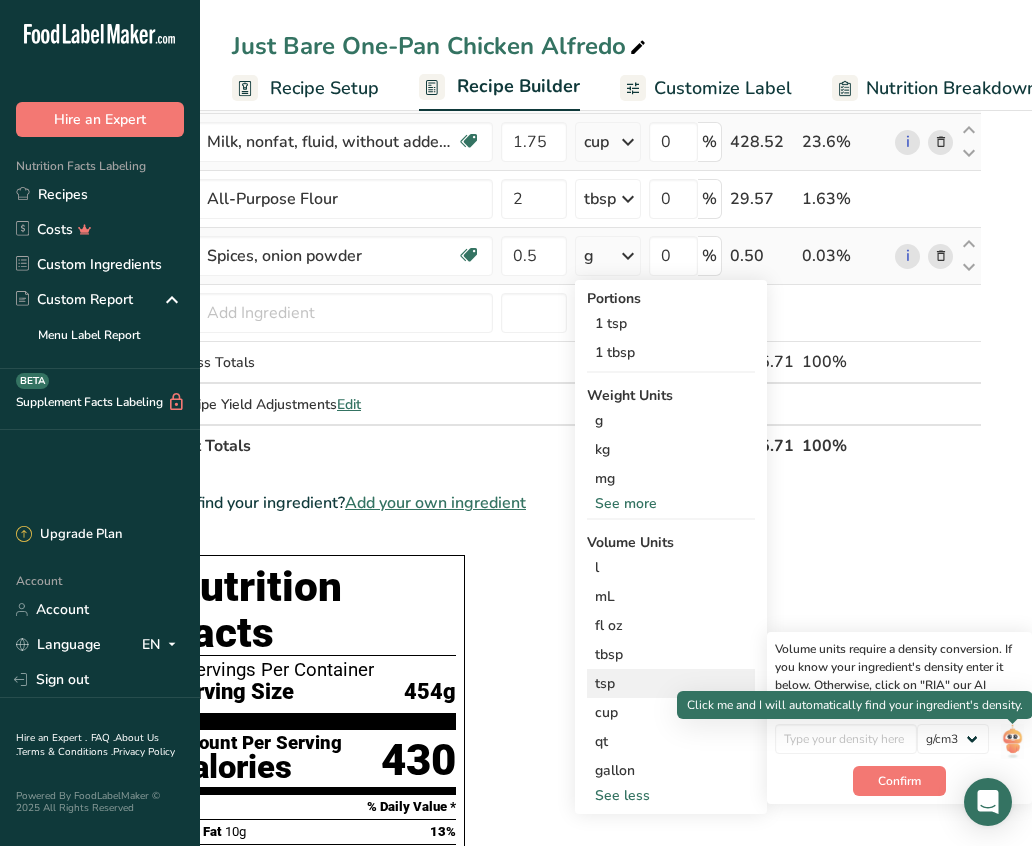 click at bounding box center (1012, 741) 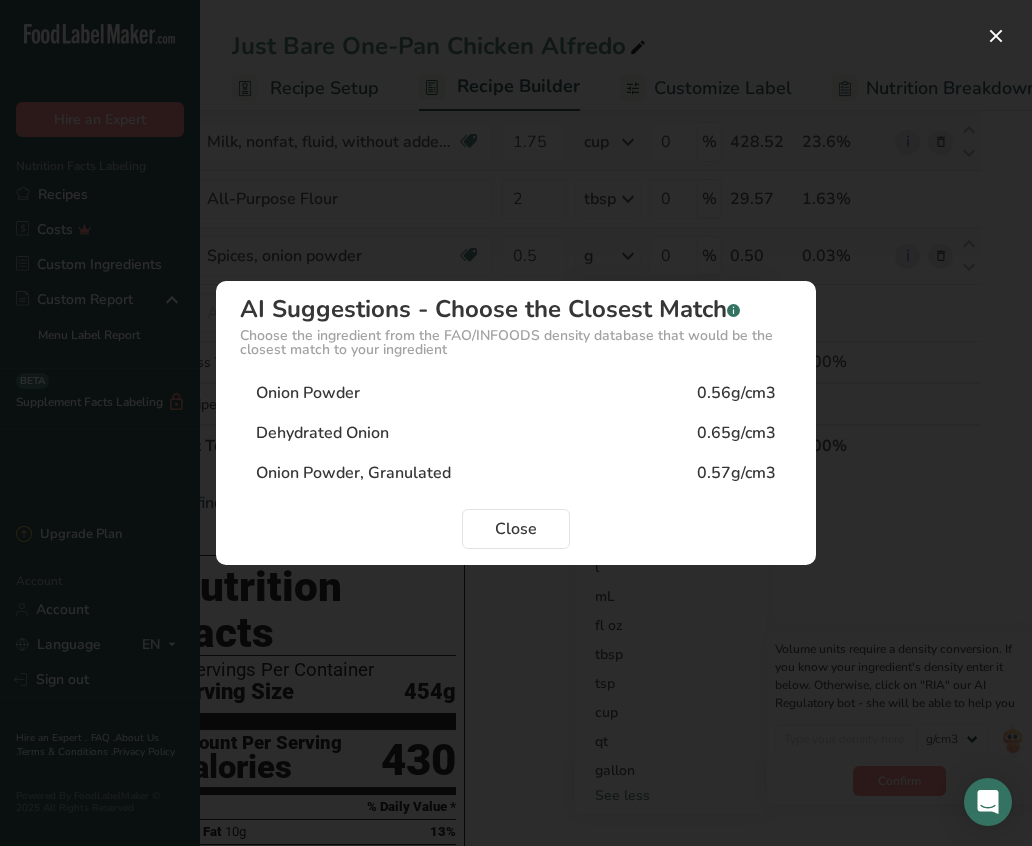 click on "0.56g/cm3" at bounding box center [736, 393] 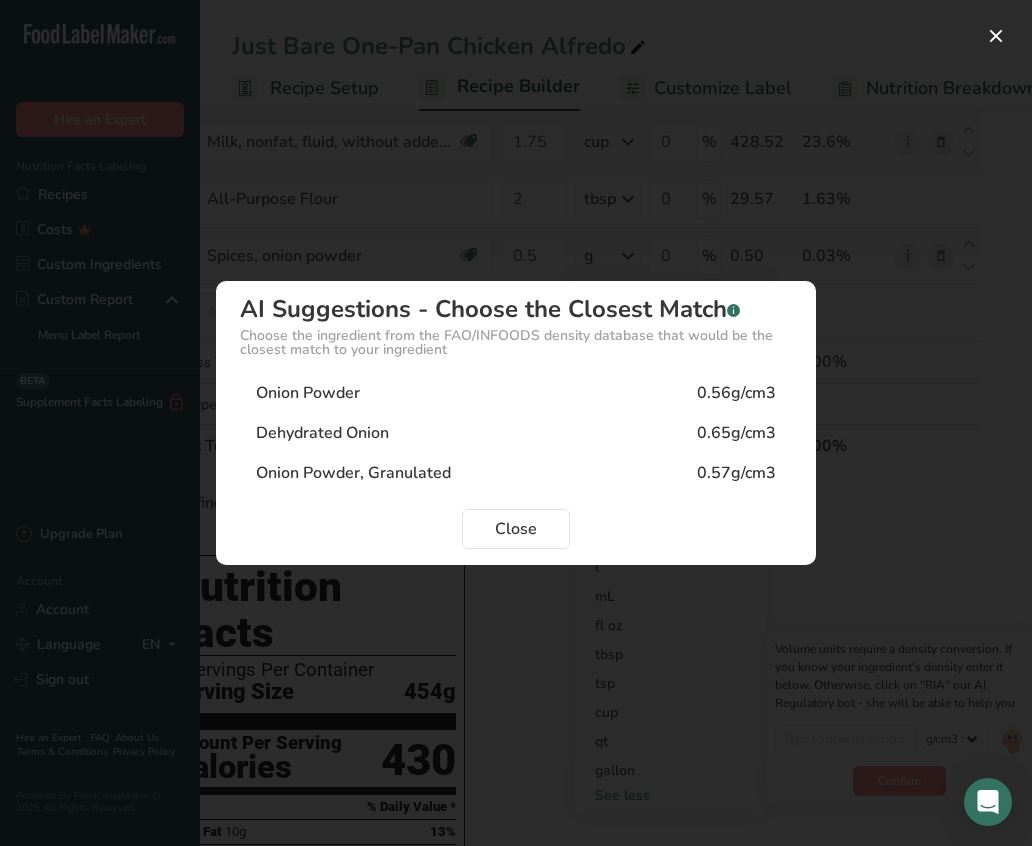 type on "0.56" 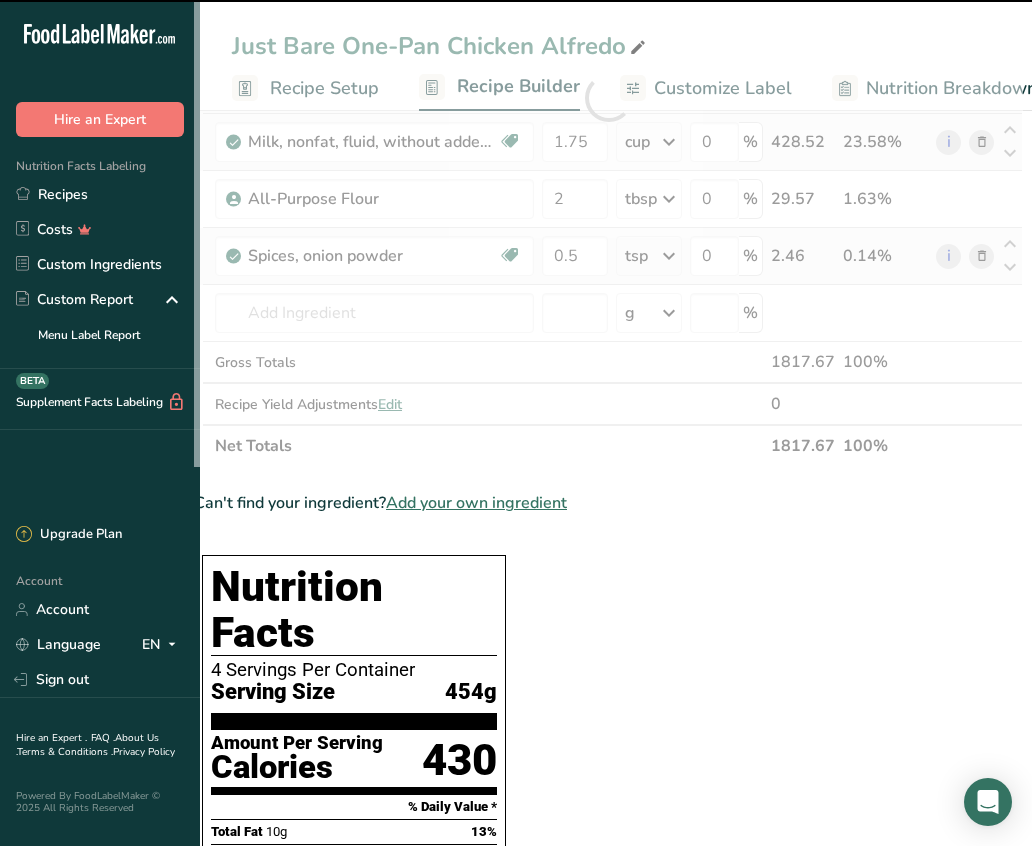 scroll, scrollTop: 0, scrollLeft: 0, axis: both 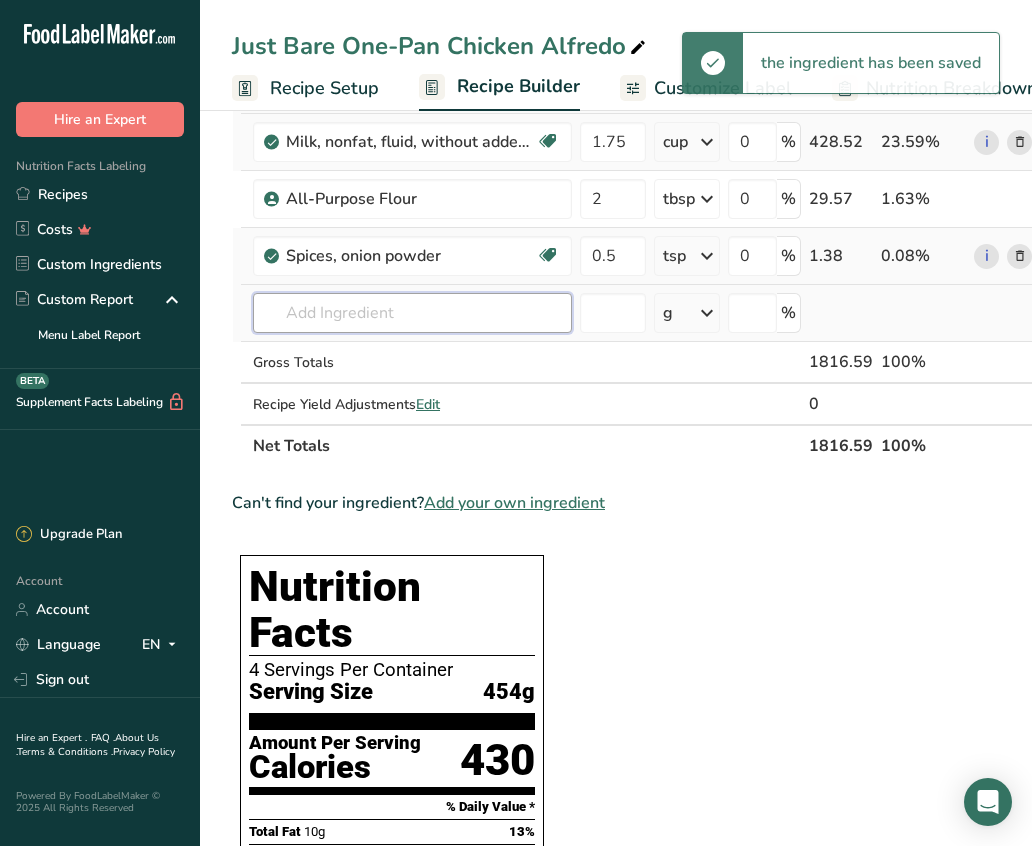 click at bounding box center (412, 313) 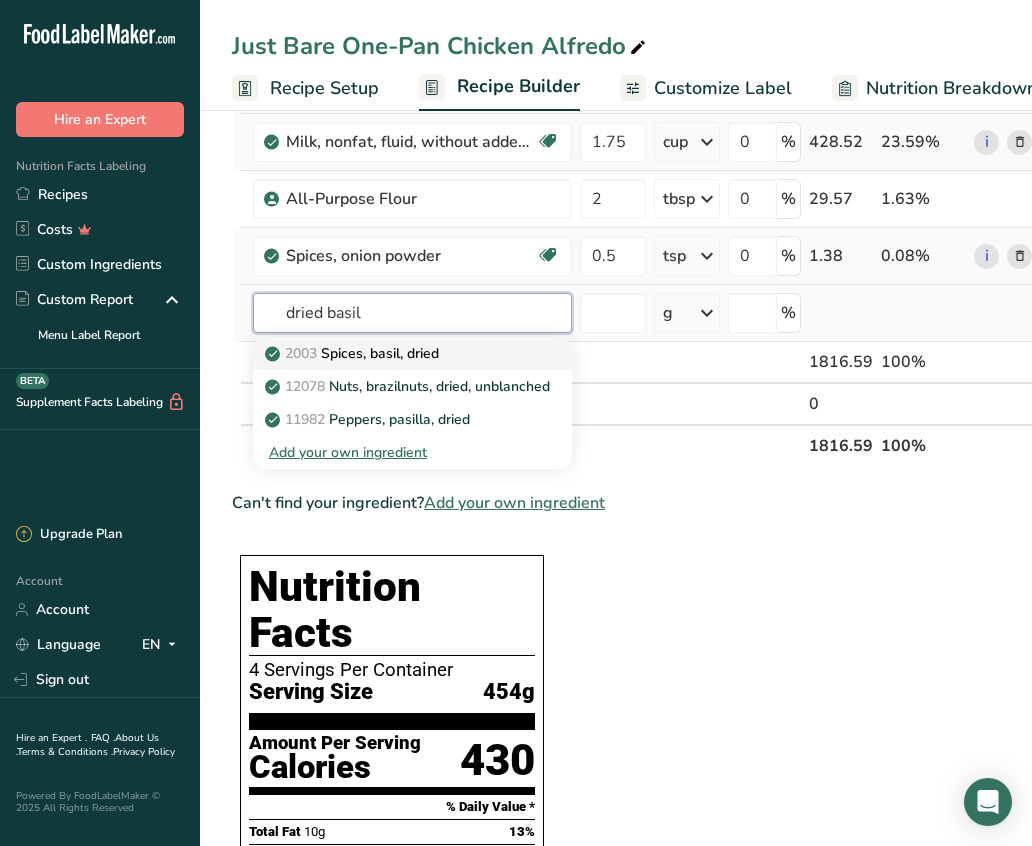 type on "dried basil" 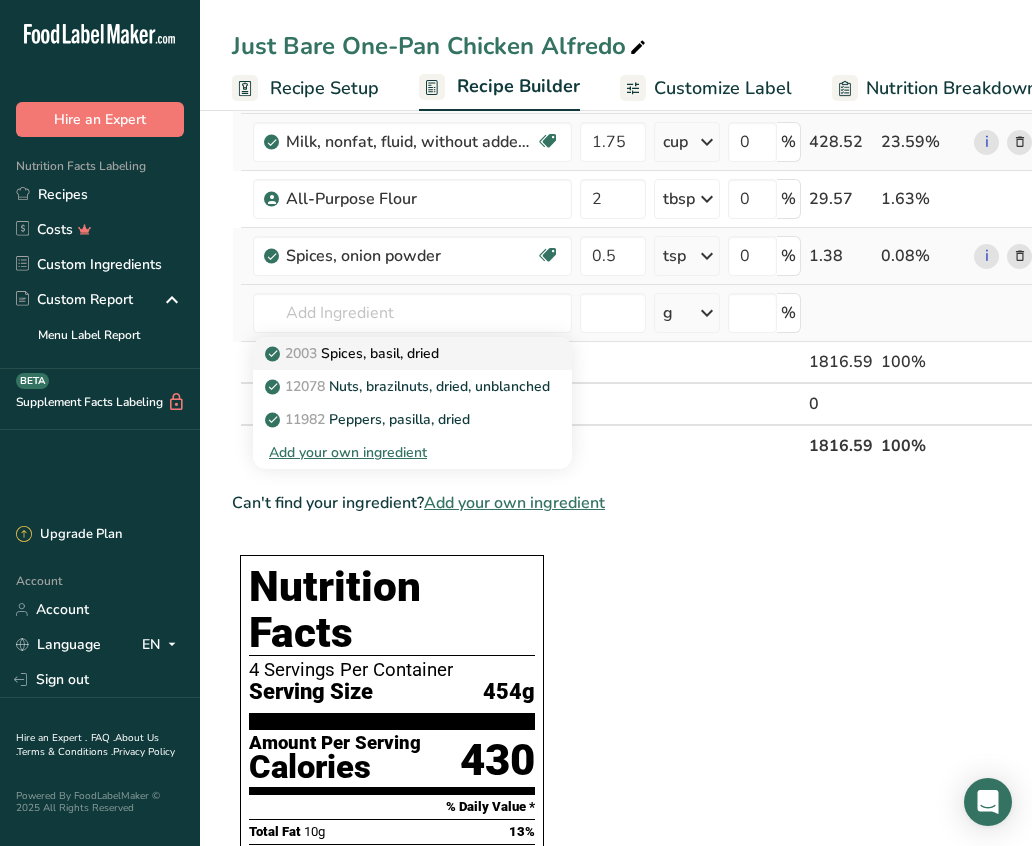 click on "2003
Spices, basil, dried" at bounding box center (354, 353) 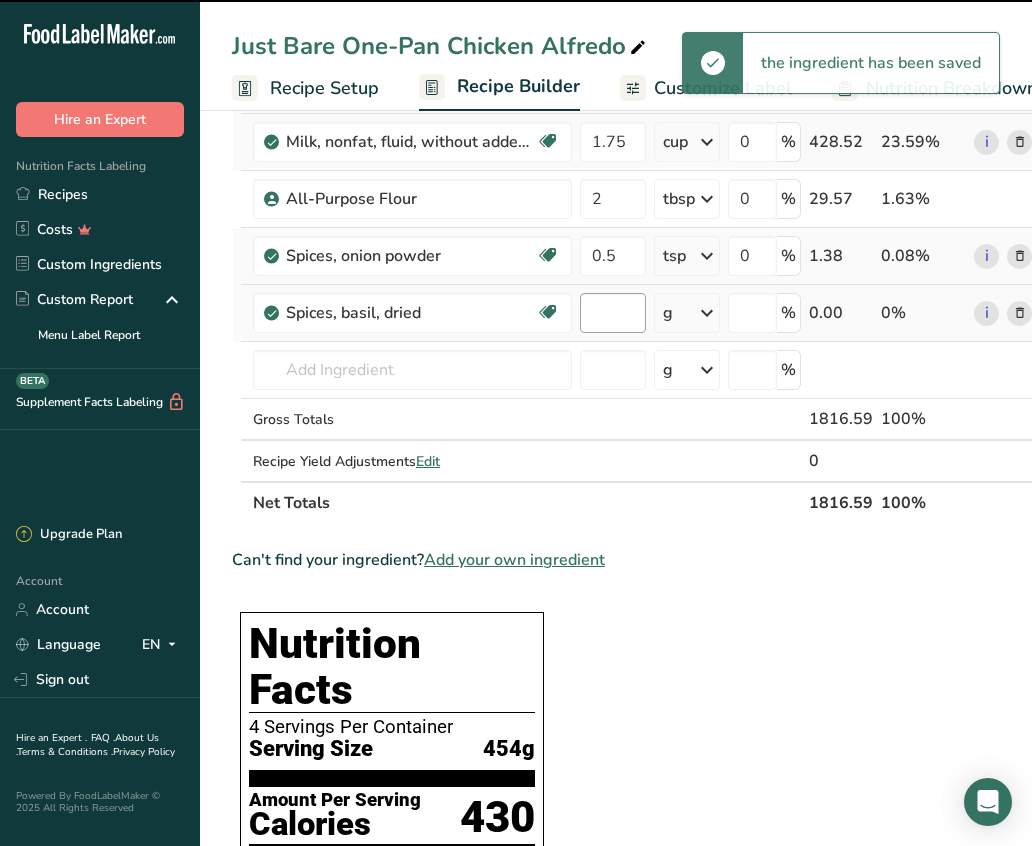 type on "0" 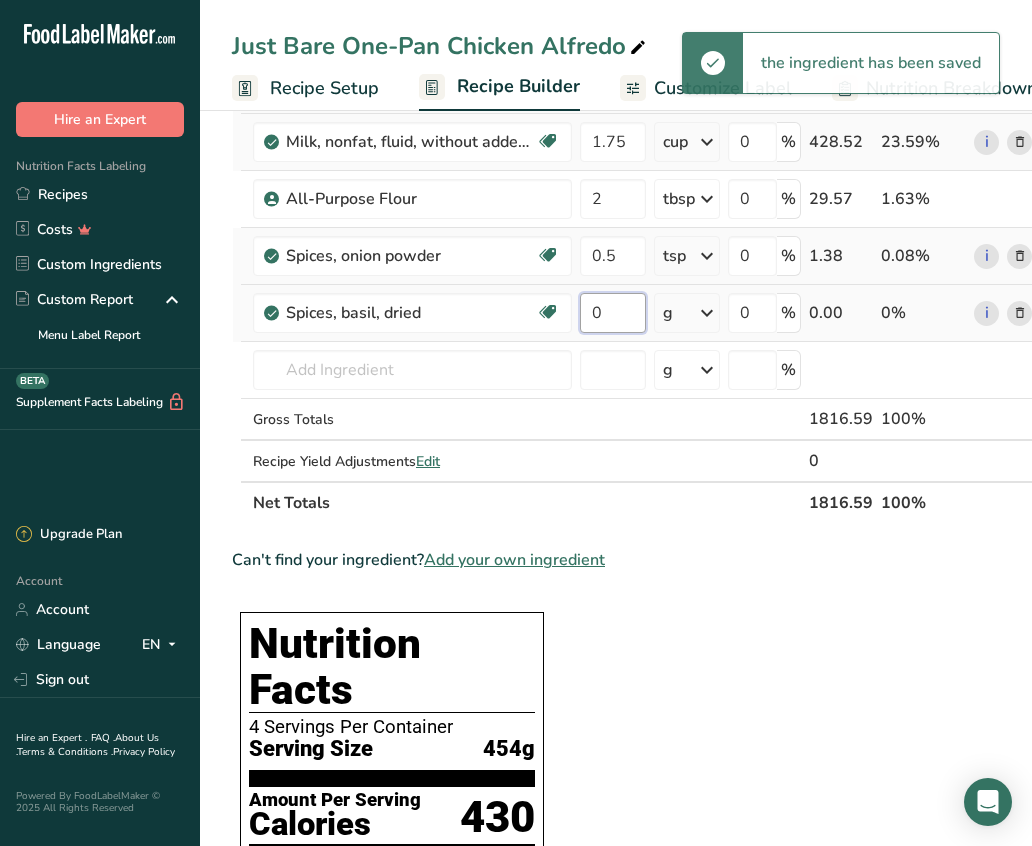 click on "0" at bounding box center [613, 313] 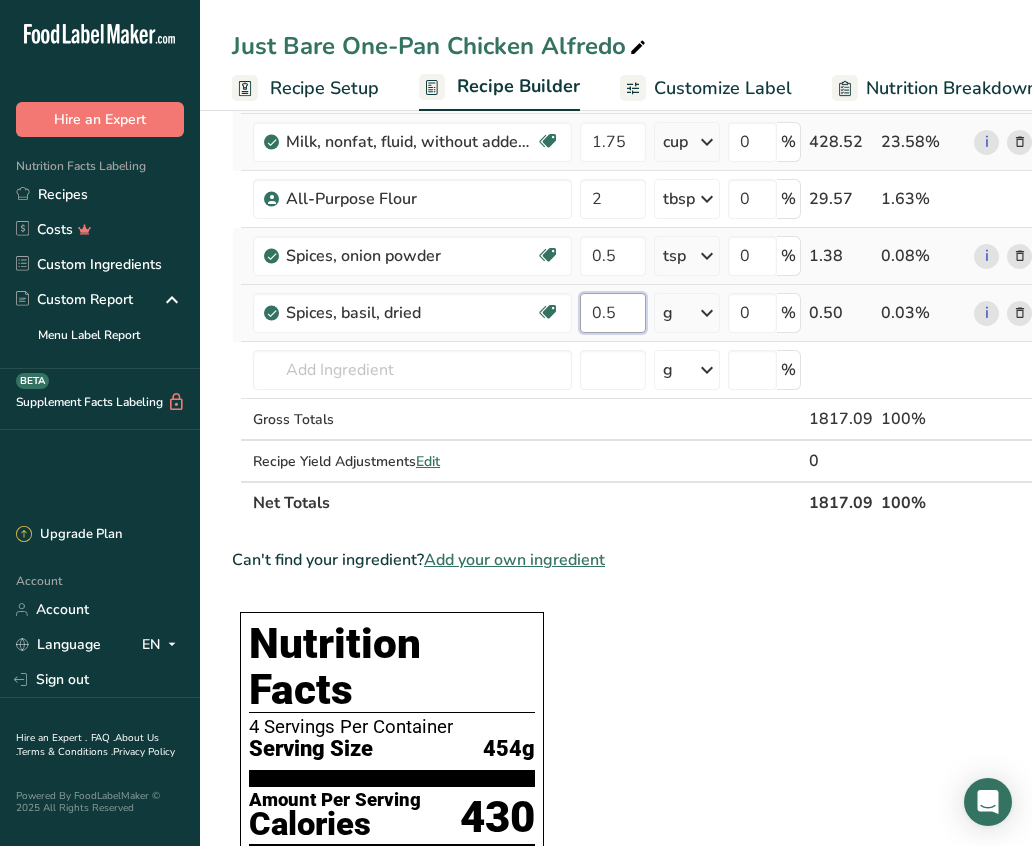 type on "0.5" 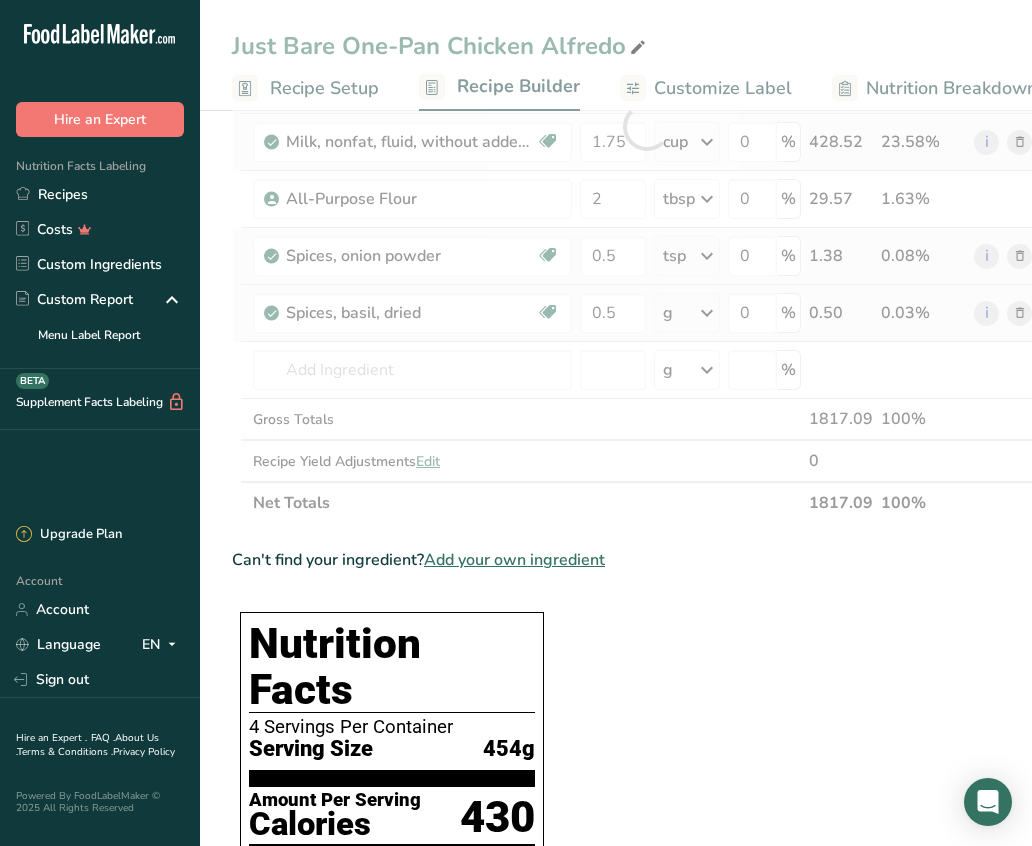 click on "Ingredient *
Amount *
Unit *
Waste *   .a-a{fill:#347362;}.b-a{fill:#fff;}          Grams
Percentage
Just Bare Roasted Chicken Breast Bites
336
g
Weight Units
g
kg
mg
See more
Volume Units
l
mL
fl oz
See more
0
%
336.00
18.49%
Penne Pasta
6
oz
Weight Units
g
kg
mg
mcg
lb
oz
See less
Volume Units
l
lb/ft3
g/cm3
Confirm
mL" at bounding box center [646, 126] 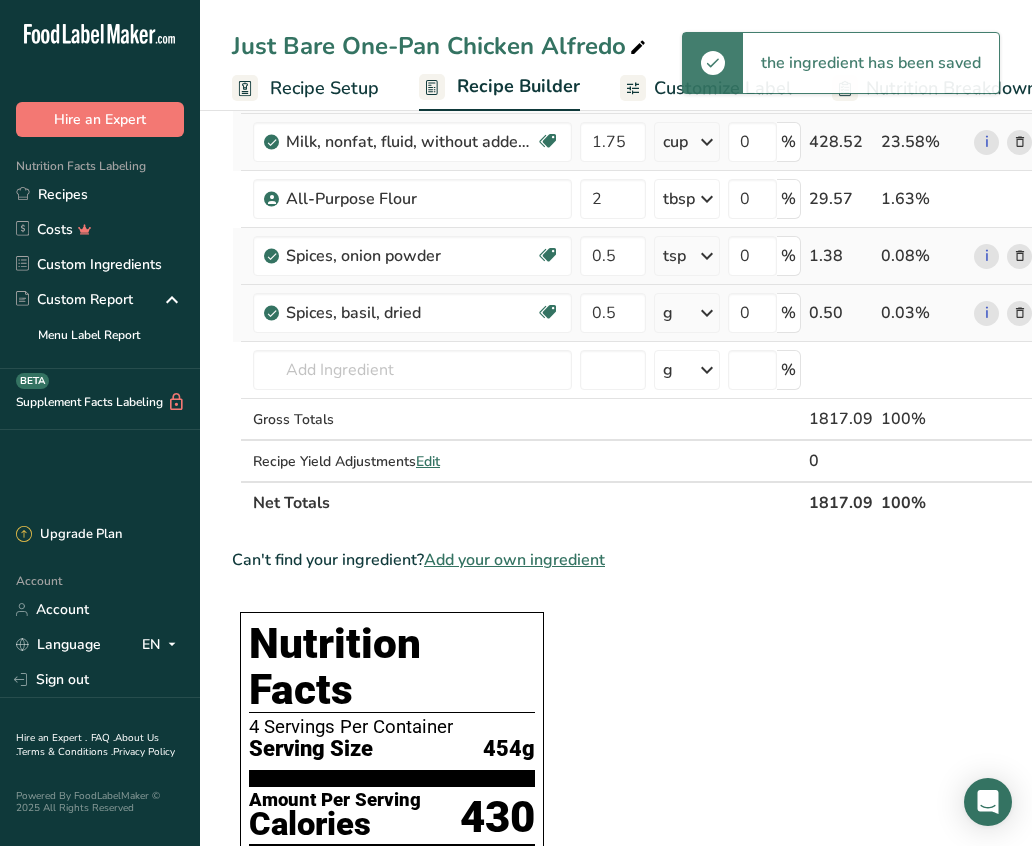 click at bounding box center (707, 313) 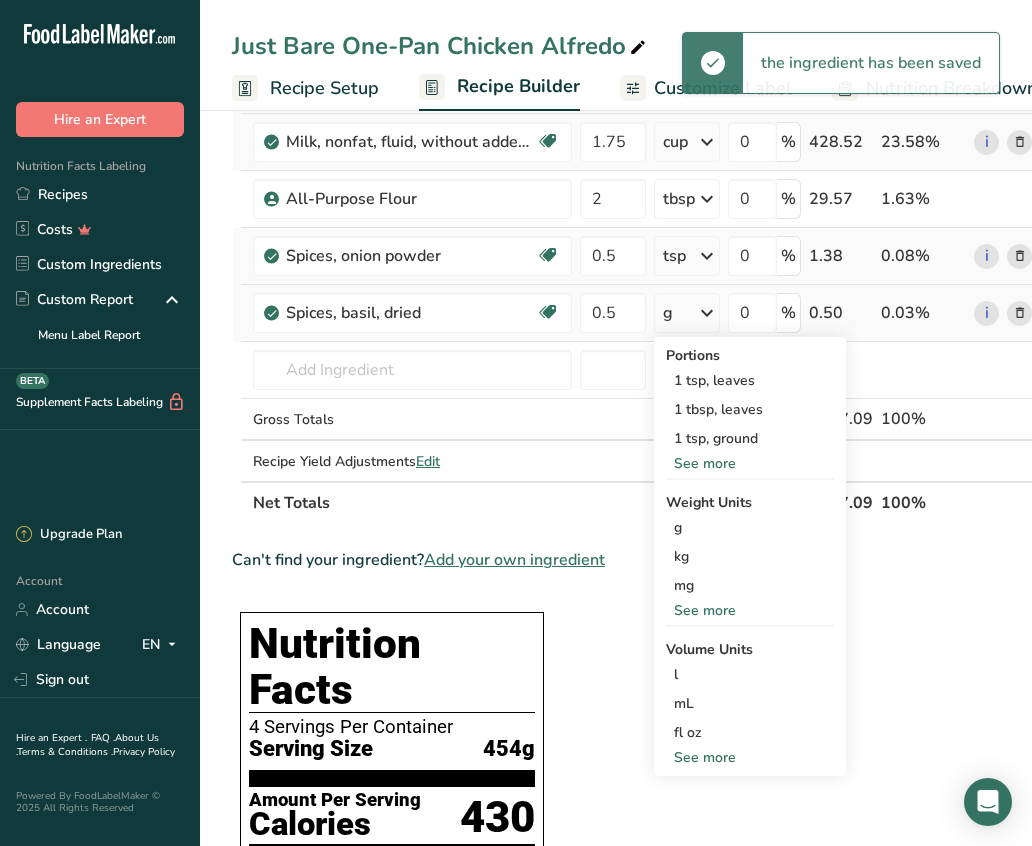click on "See more" at bounding box center (750, 757) 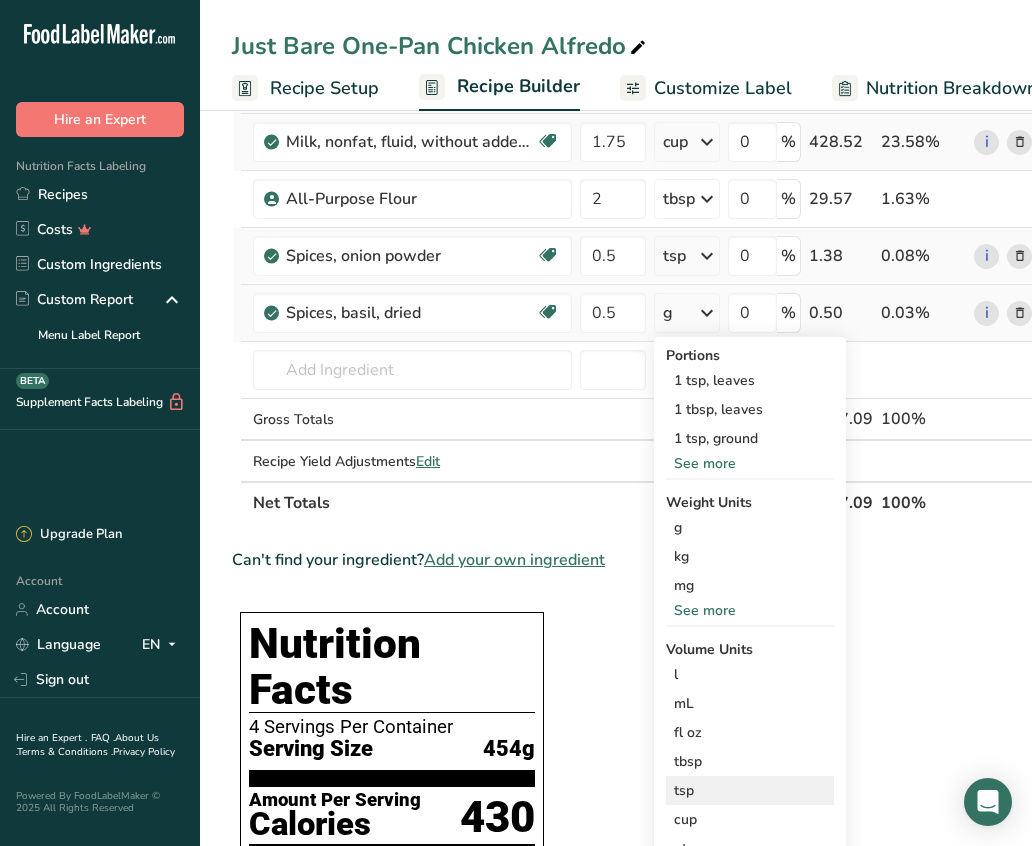 click on "tsp" at bounding box center (750, 790) 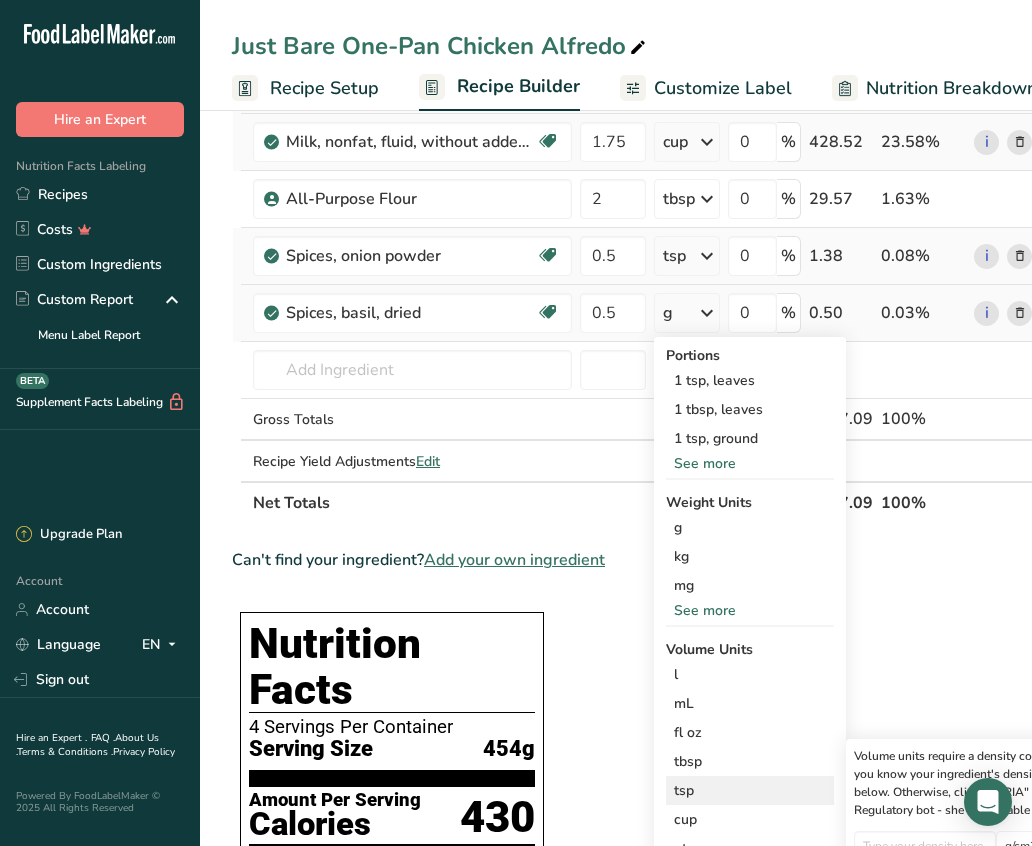 scroll, scrollTop: 0, scrollLeft: 80, axis: horizontal 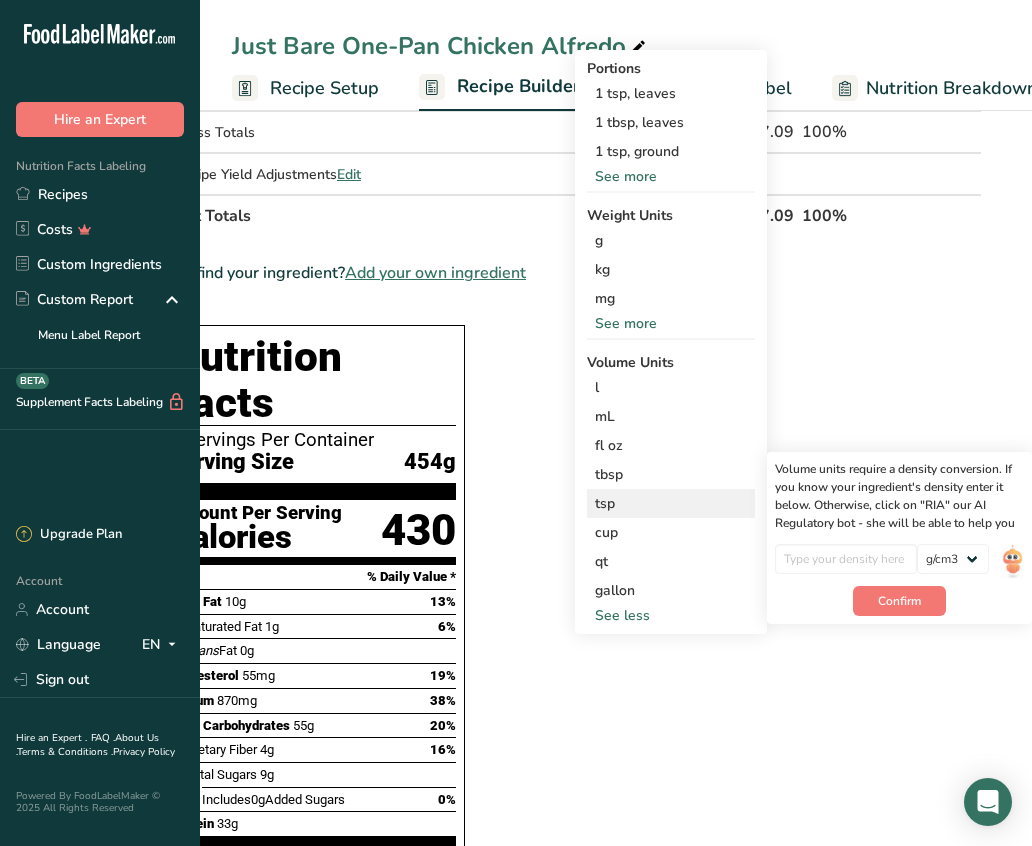 click on "lb/ft3
g/cm3" at bounding box center [899, 565] 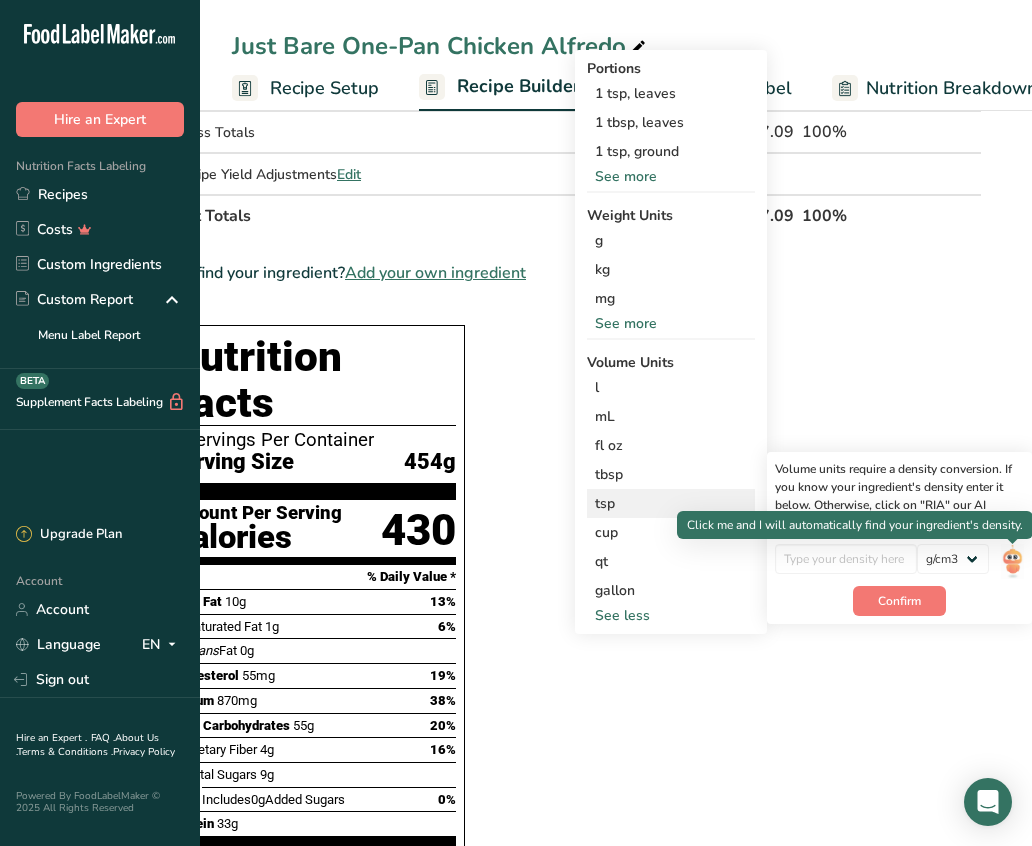 click at bounding box center (1012, 561) 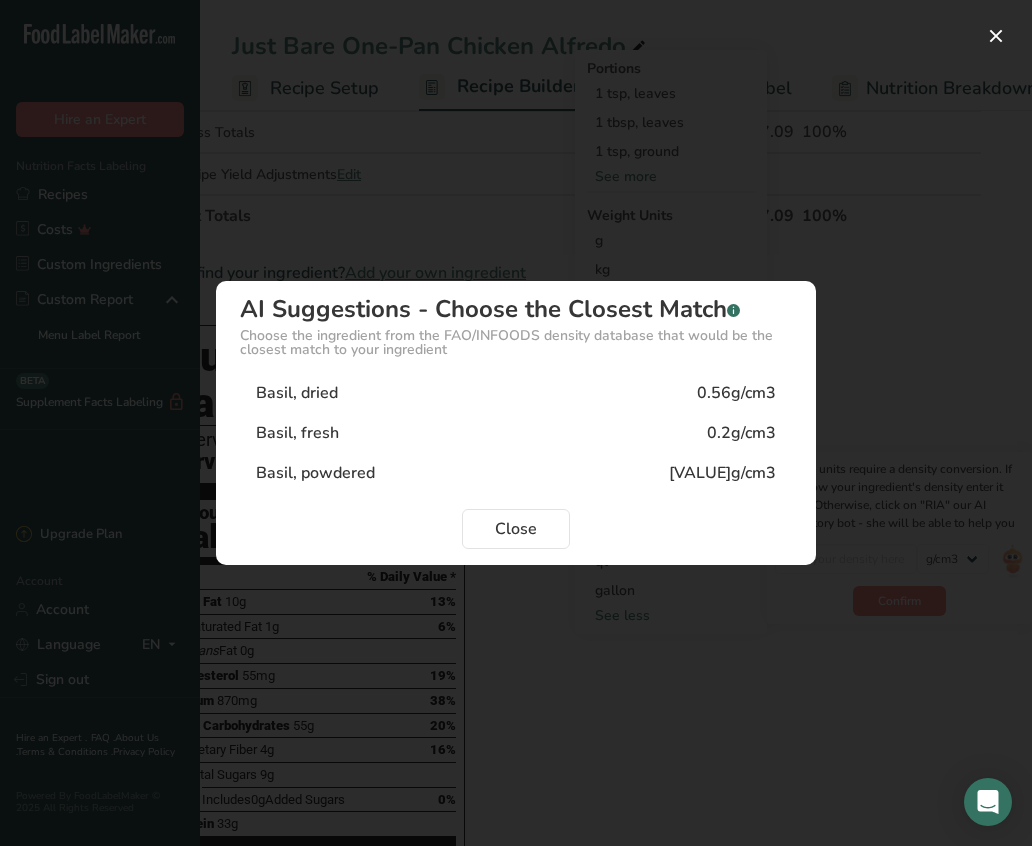 click on "0.56g/cm3" at bounding box center [736, 393] 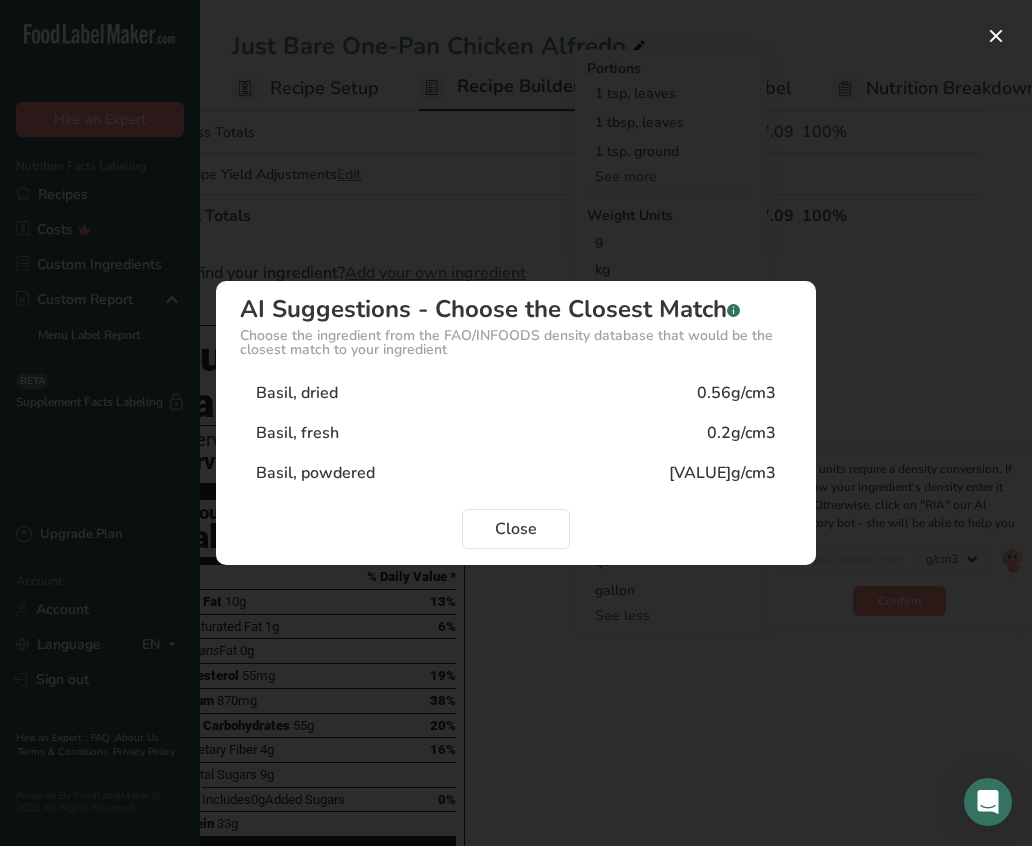 type on "0.56" 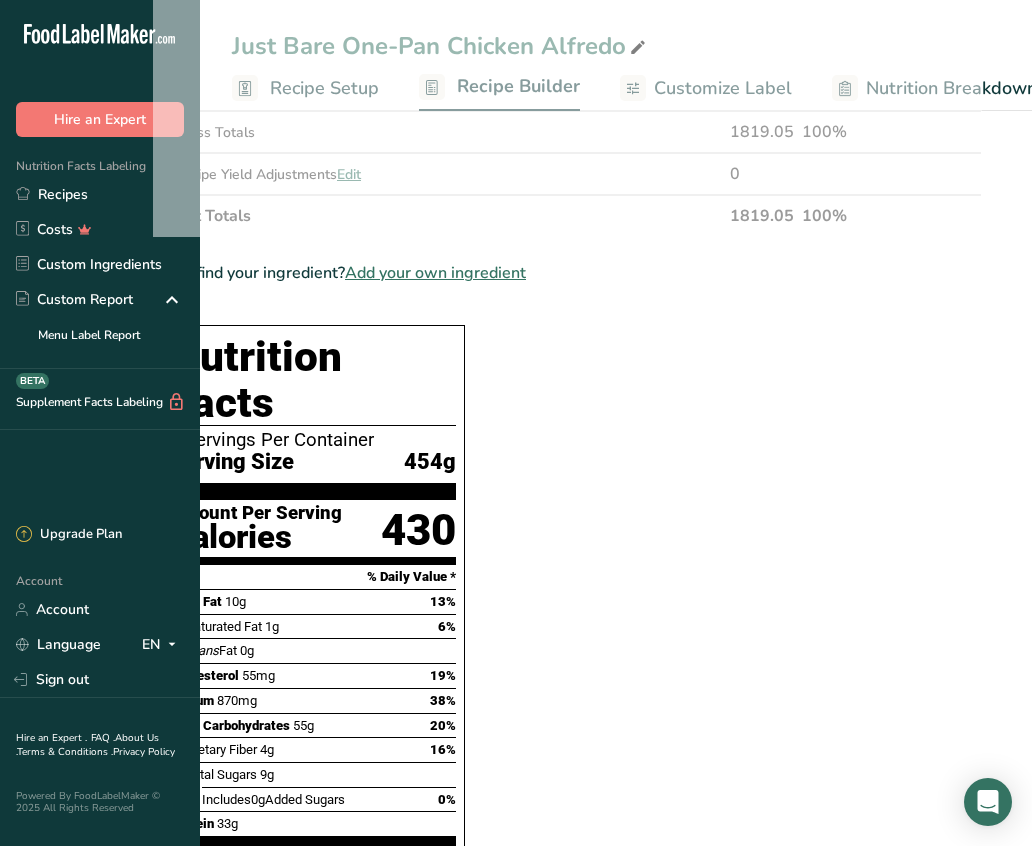 scroll, scrollTop: 0, scrollLeft: 38, axis: horizontal 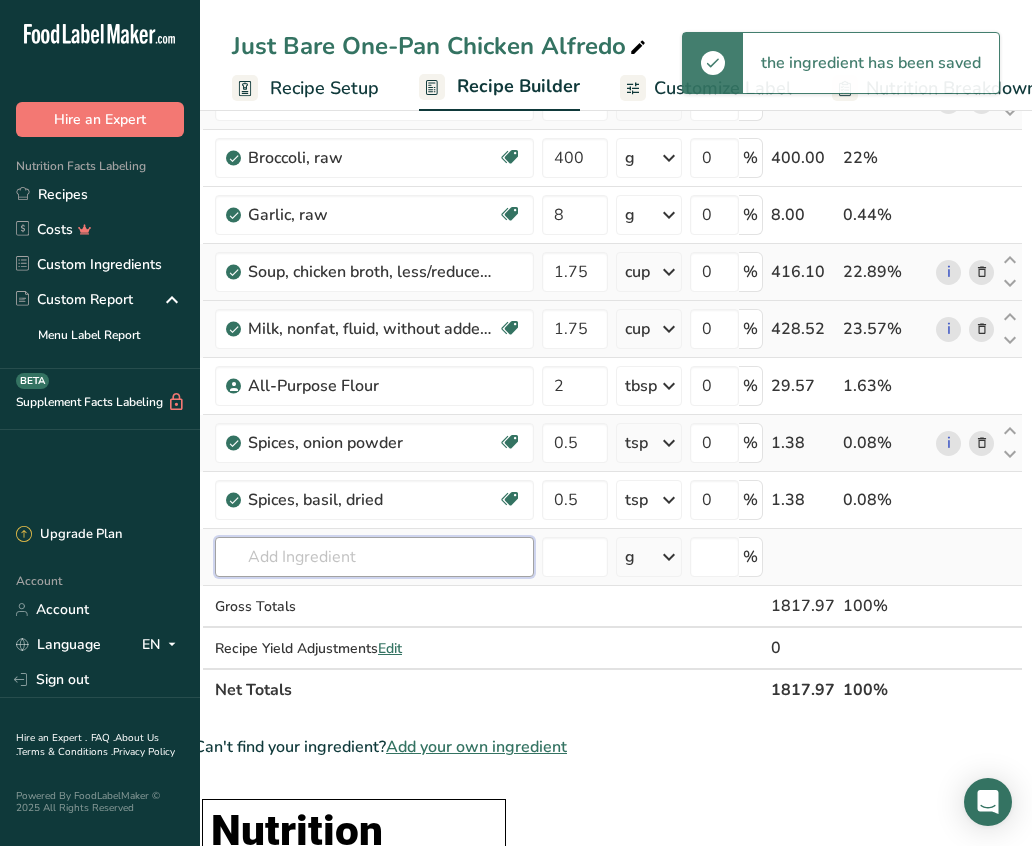 click at bounding box center (374, 557) 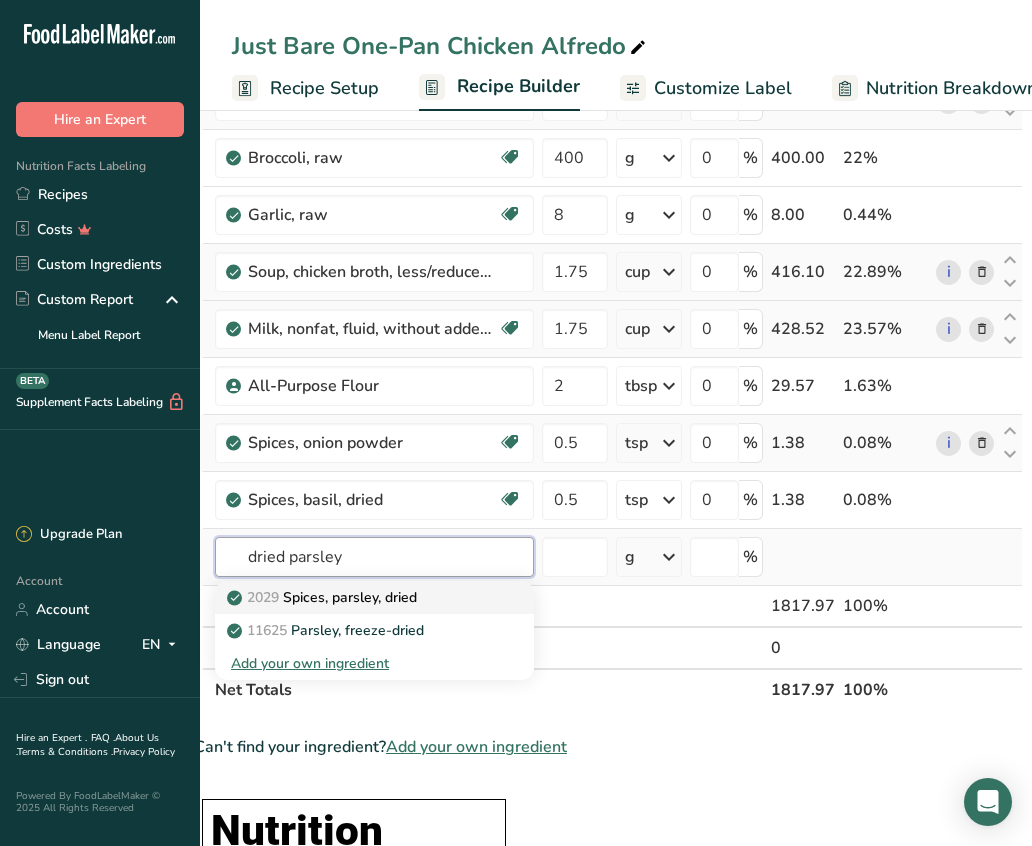 type on "dried parsley" 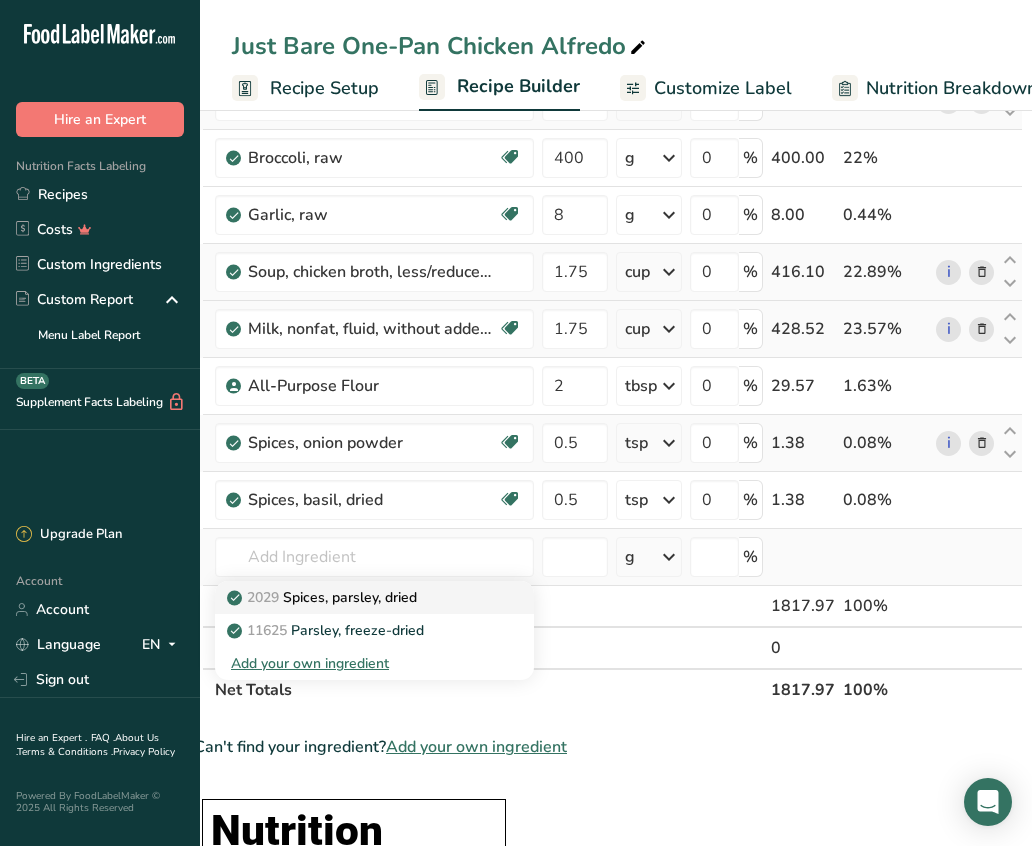 click on "2029
Spices, parsley, dried" at bounding box center [358, 597] 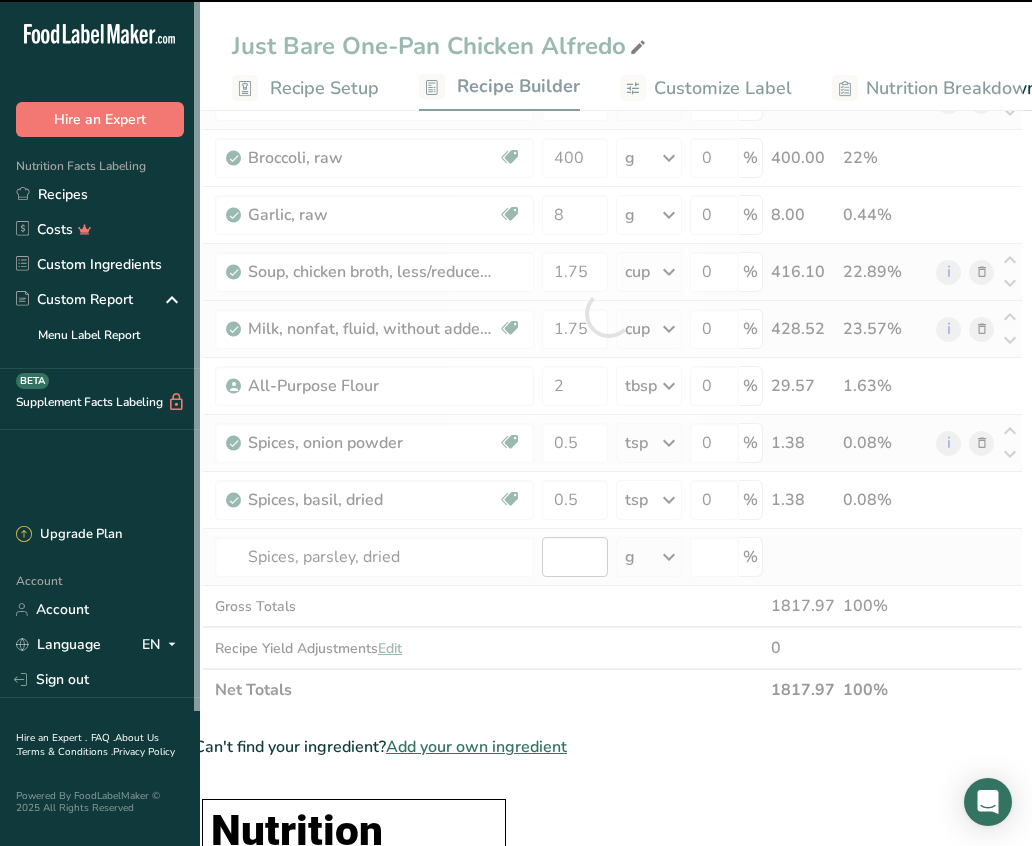 type on "0" 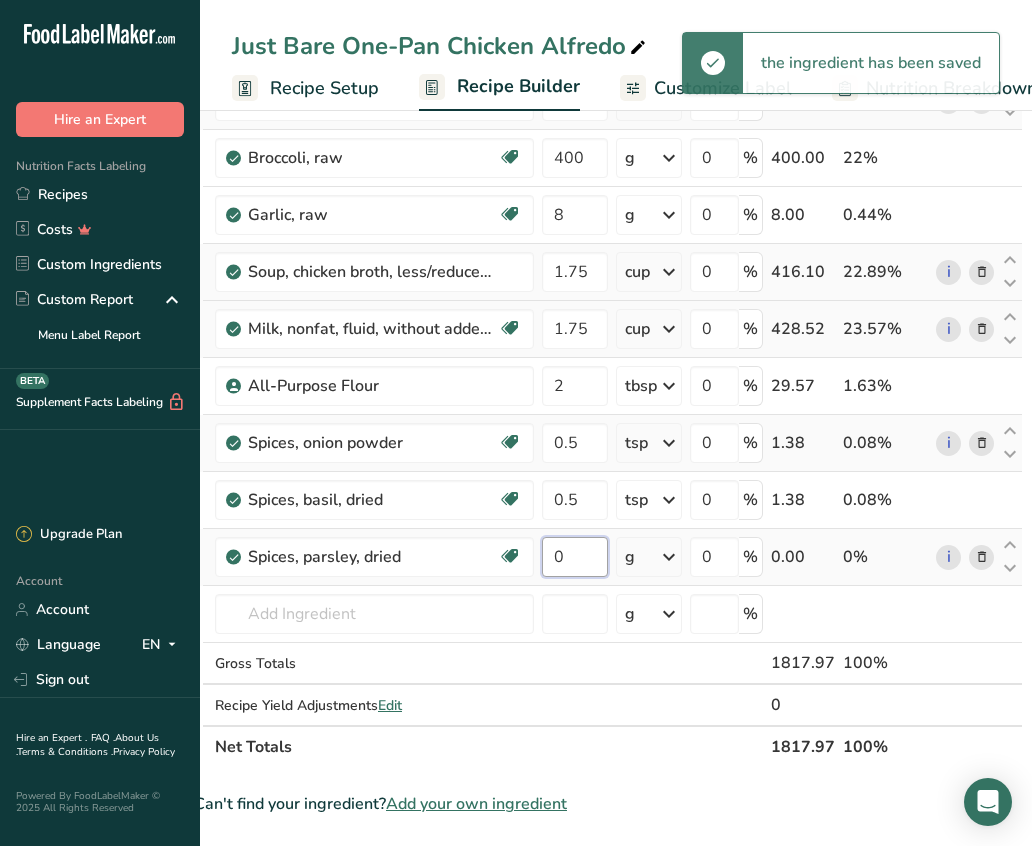 click on "0" at bounding box center [575, 557] 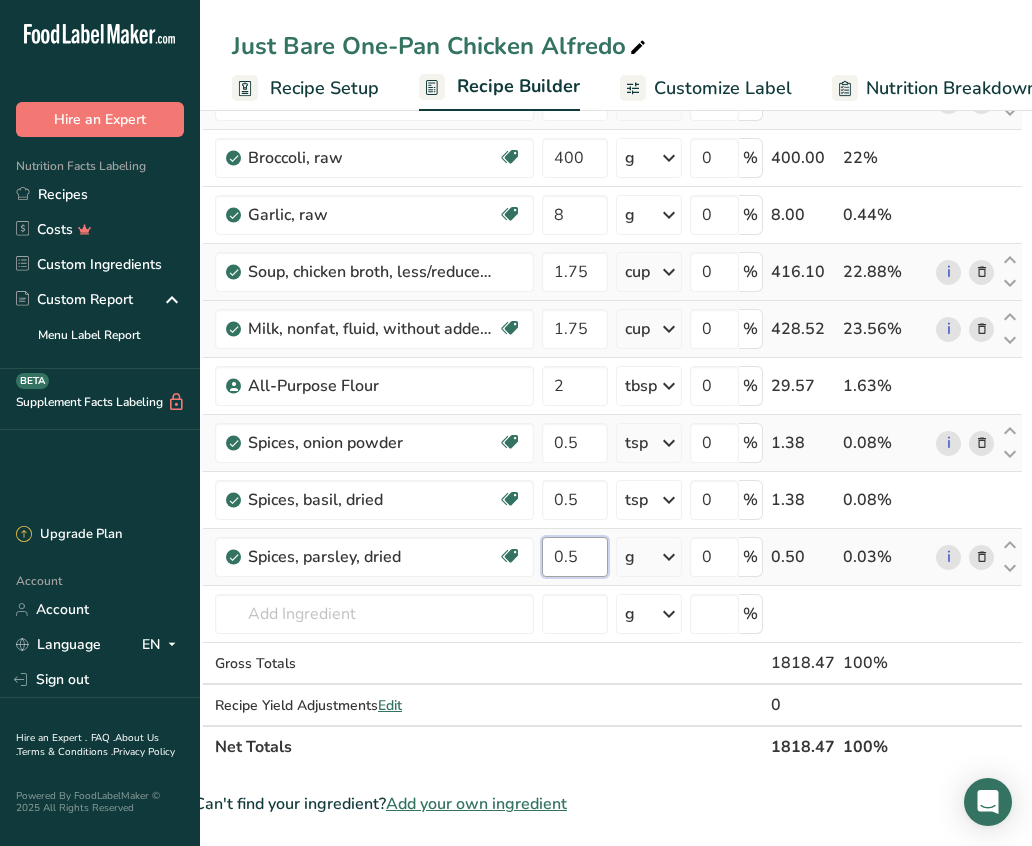 type on "0.5" 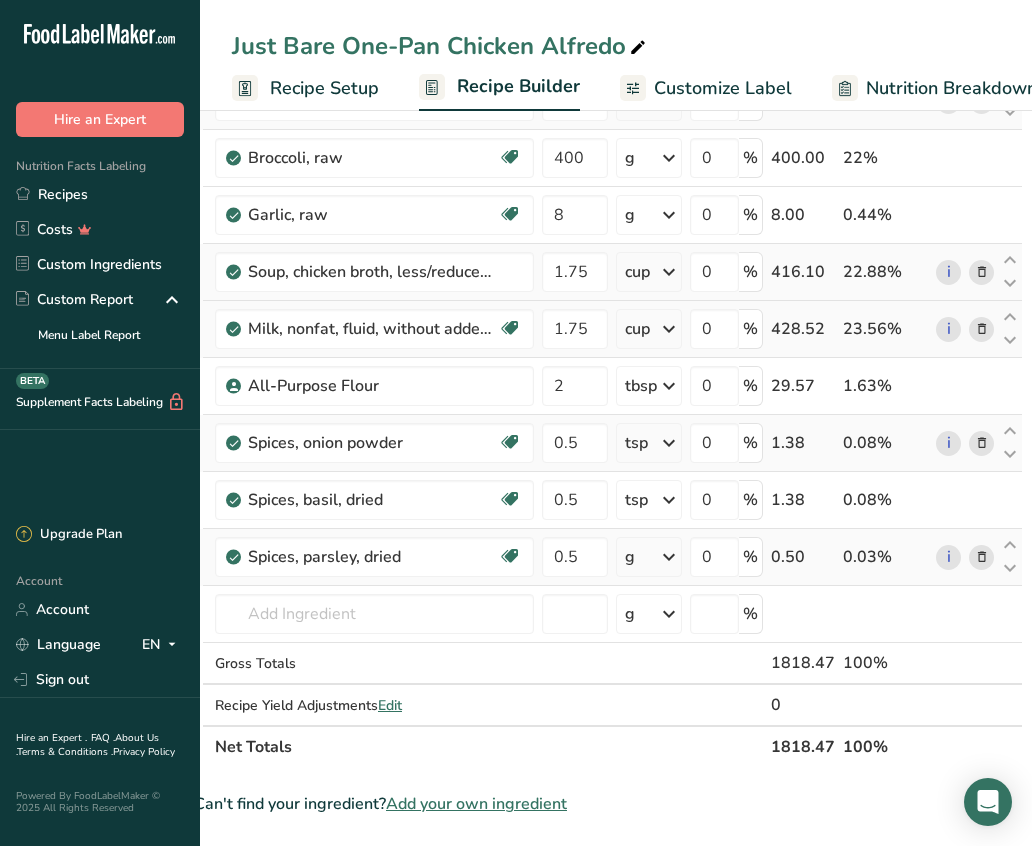 click on "Ingredient *
Amount *
Unit *
Waste *   .a-a{fill:#347362;}.b-a{fill:#fff;}          Grams
Percentage
Just Bare Roasted Chicken Breast Bites
336
g
Weight Units
g
kg
mg
See more
Volume Units
l
mL
fl oz
See more
0
%
336.00
18.48%
Penne Pasta
6
oz
Weight Units
g
kg
mg
mcg
lb
oz
See less
Volume Units
l
lb/ft3
g/cm3
Confirm
mL" at bounding box center (608, 342) 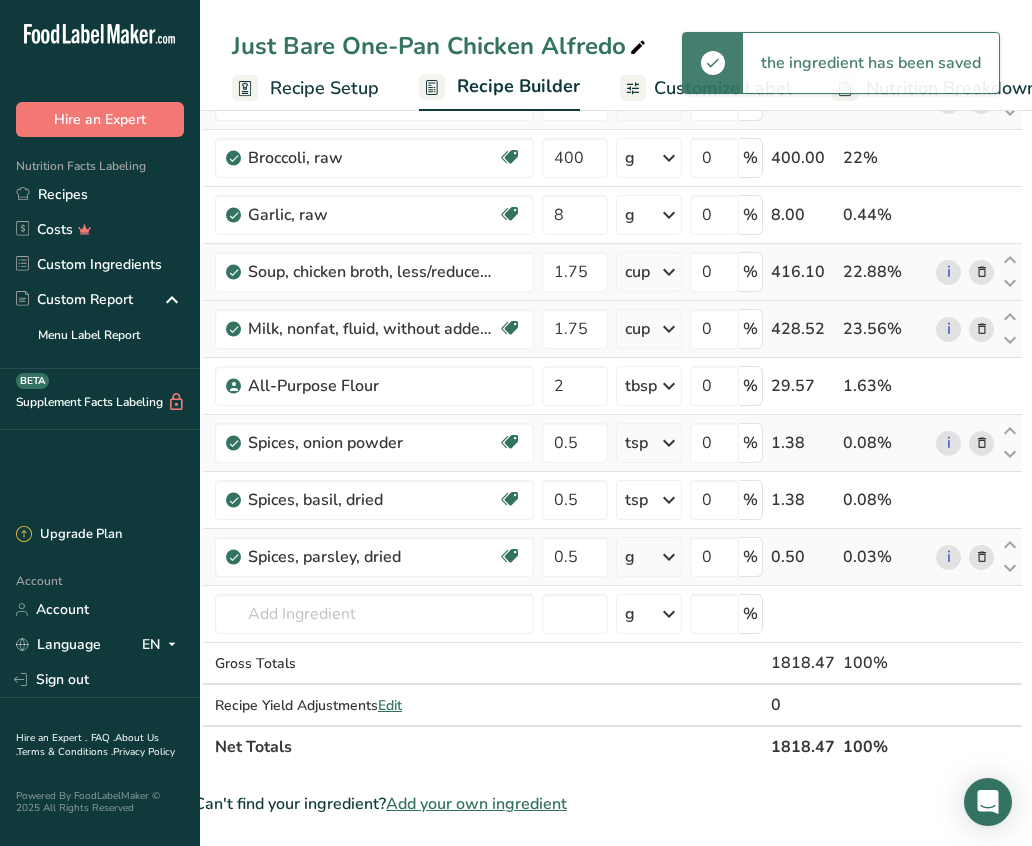 click at bounding box center [669, 557] 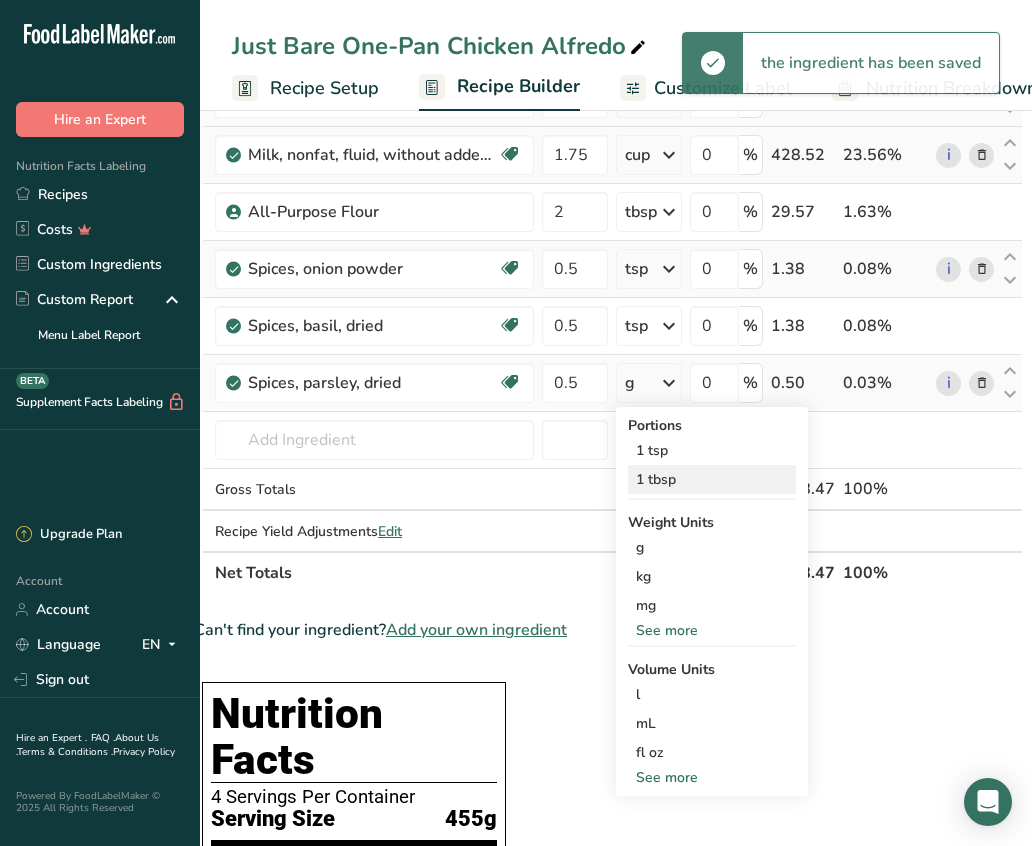 scroll, scrollTop: 499, scrollLeft: 0, axis: vertical 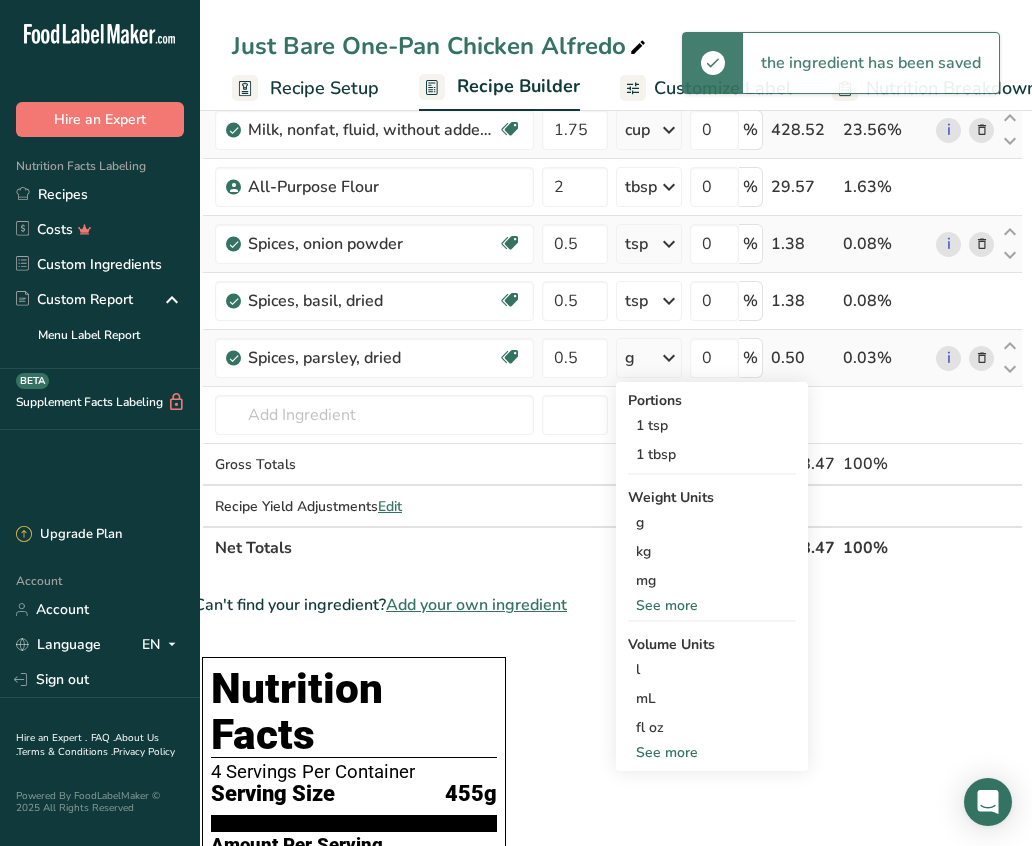 click on "See more" at bounding box center (712, 752) 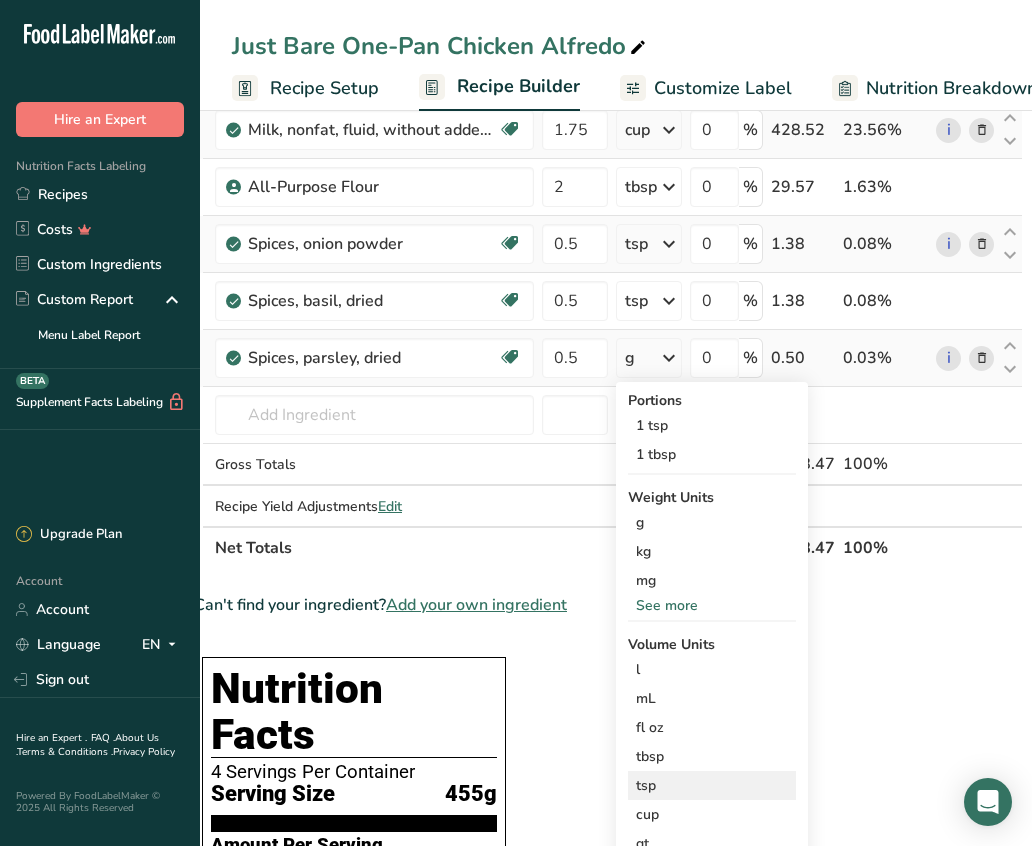click on "tsp" at bounding box center [712, 785] 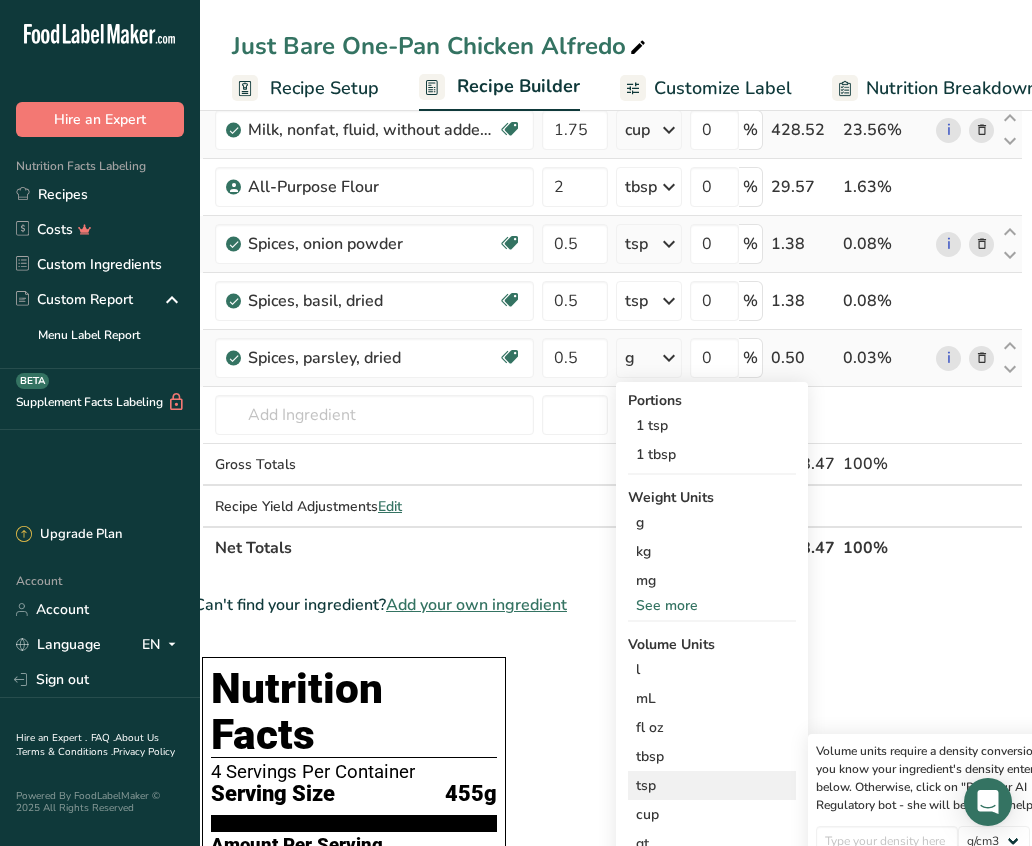 scroll, scrollTop: 0, scrollLeft: 80, axis: horizontal 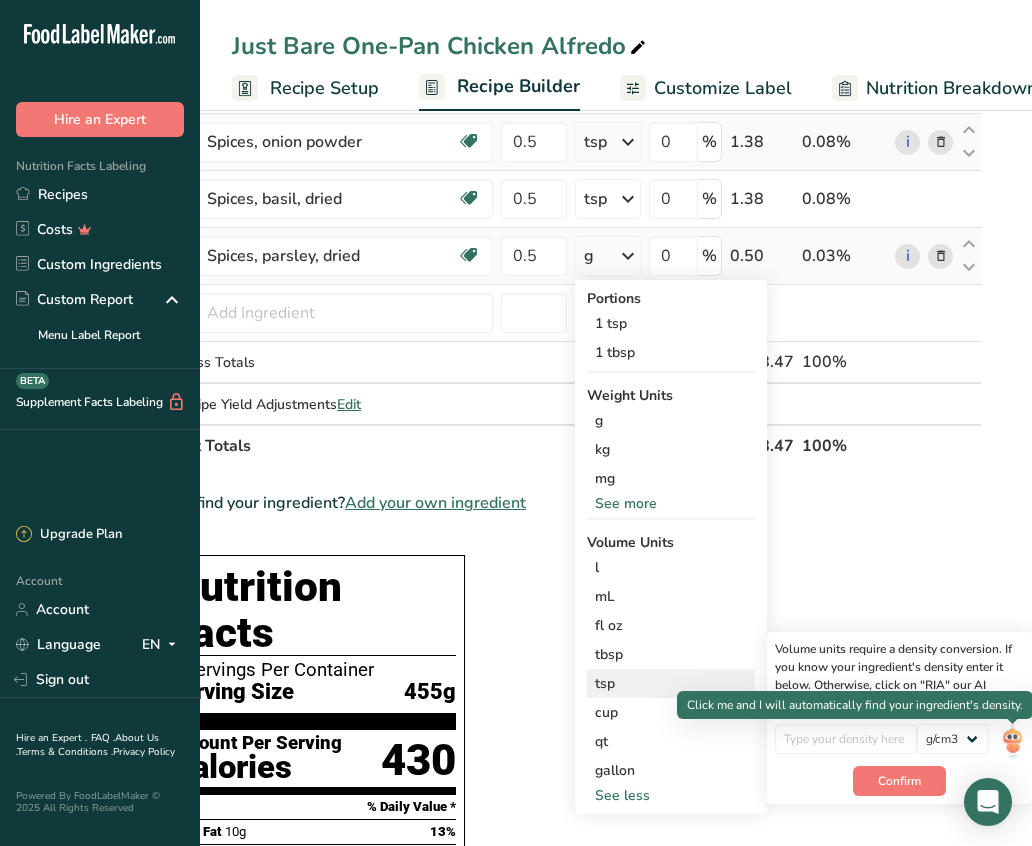 click at bounding box center [1012, 741] 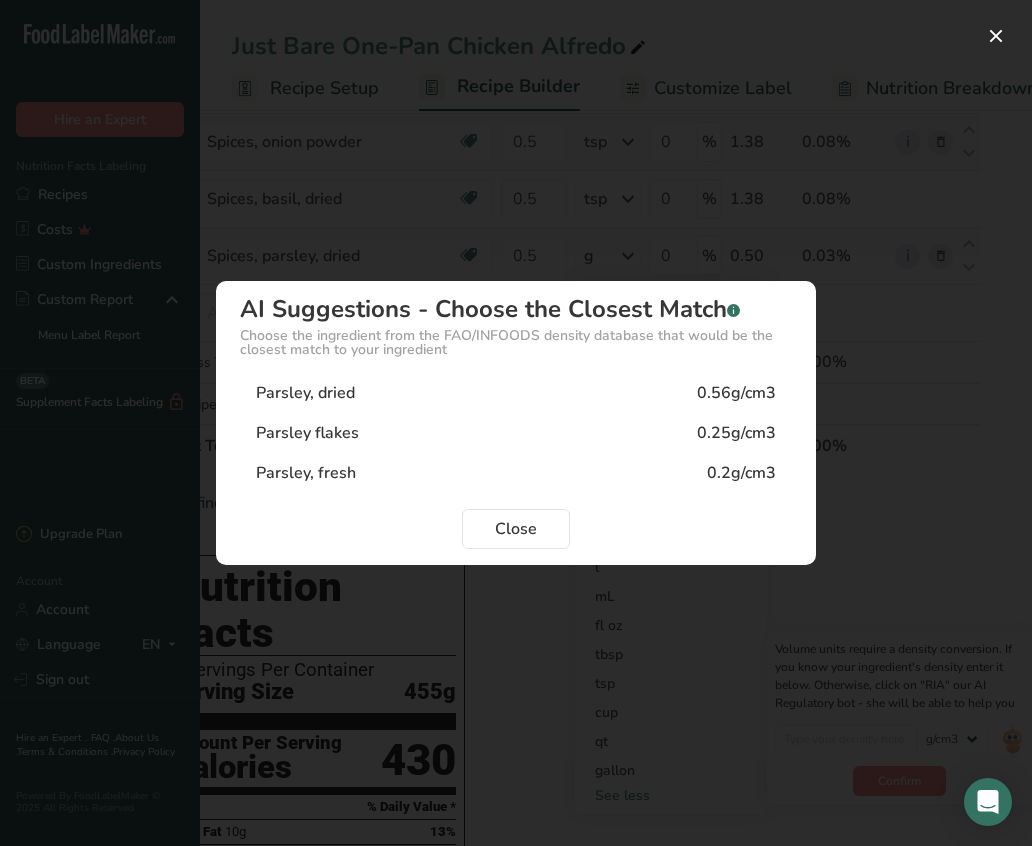 click on "0.56g/cm3" at bounding box center (736, 393) 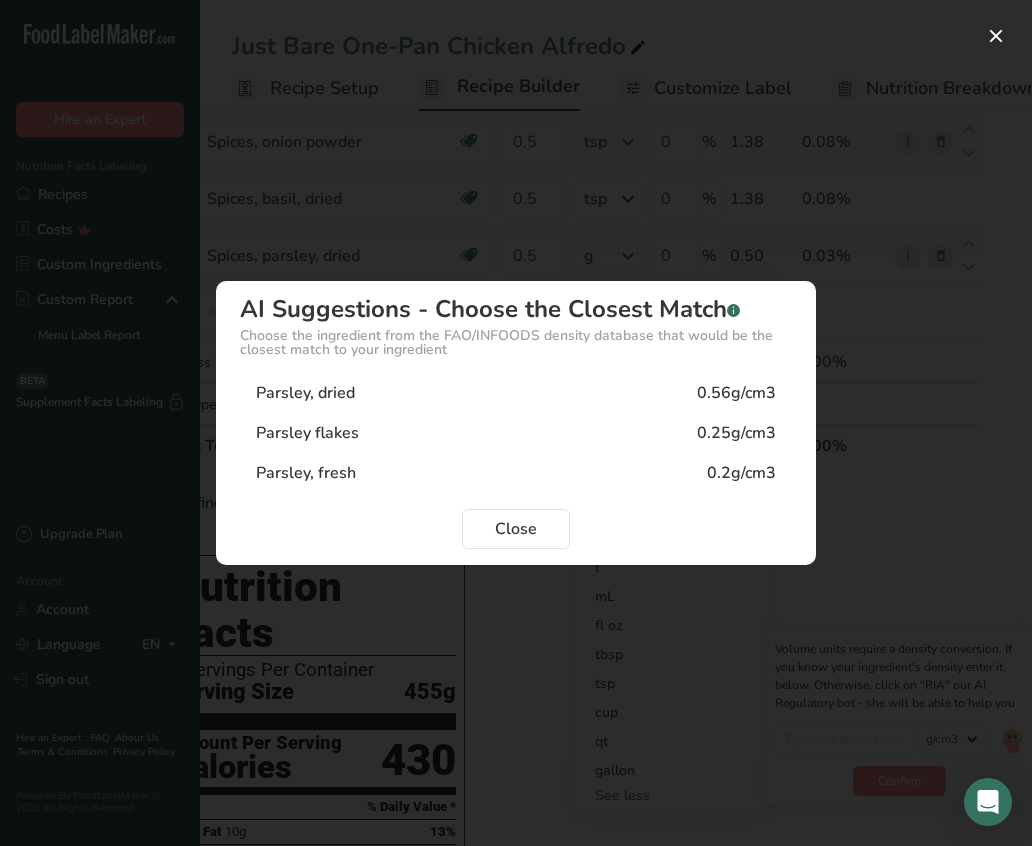type on "0.56" 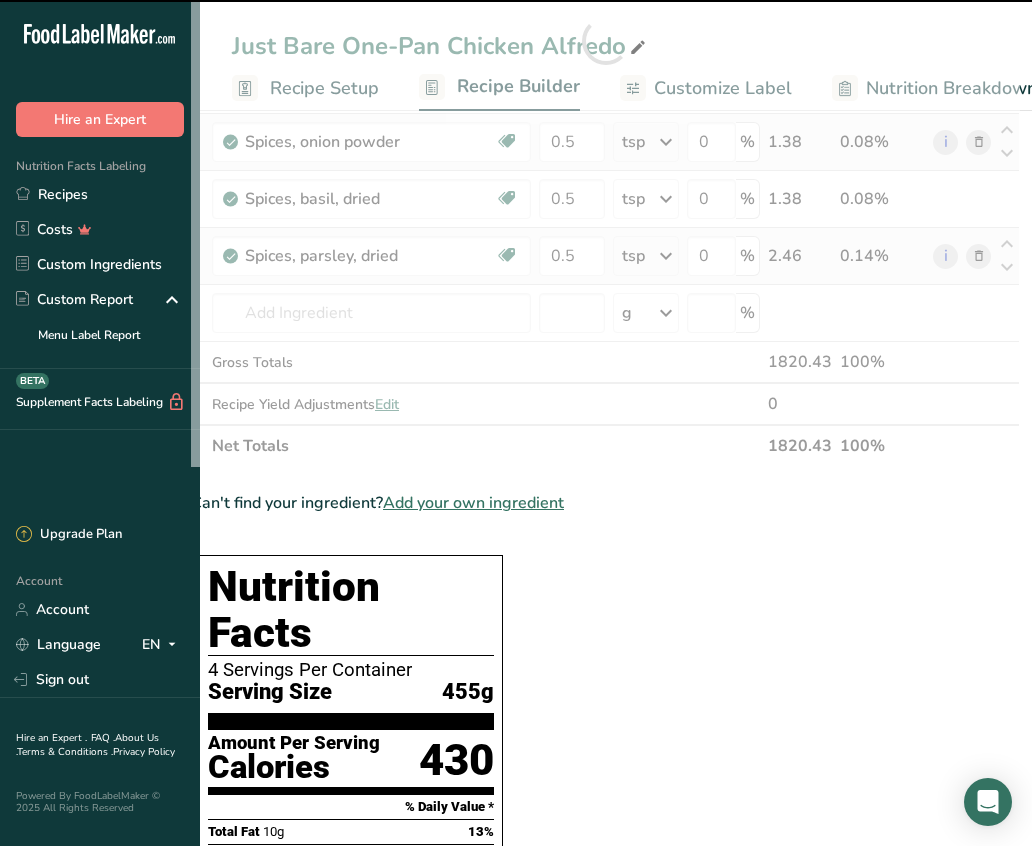 scroll, scrollTop: 0, scrollLeft: 38, axis: horizontal 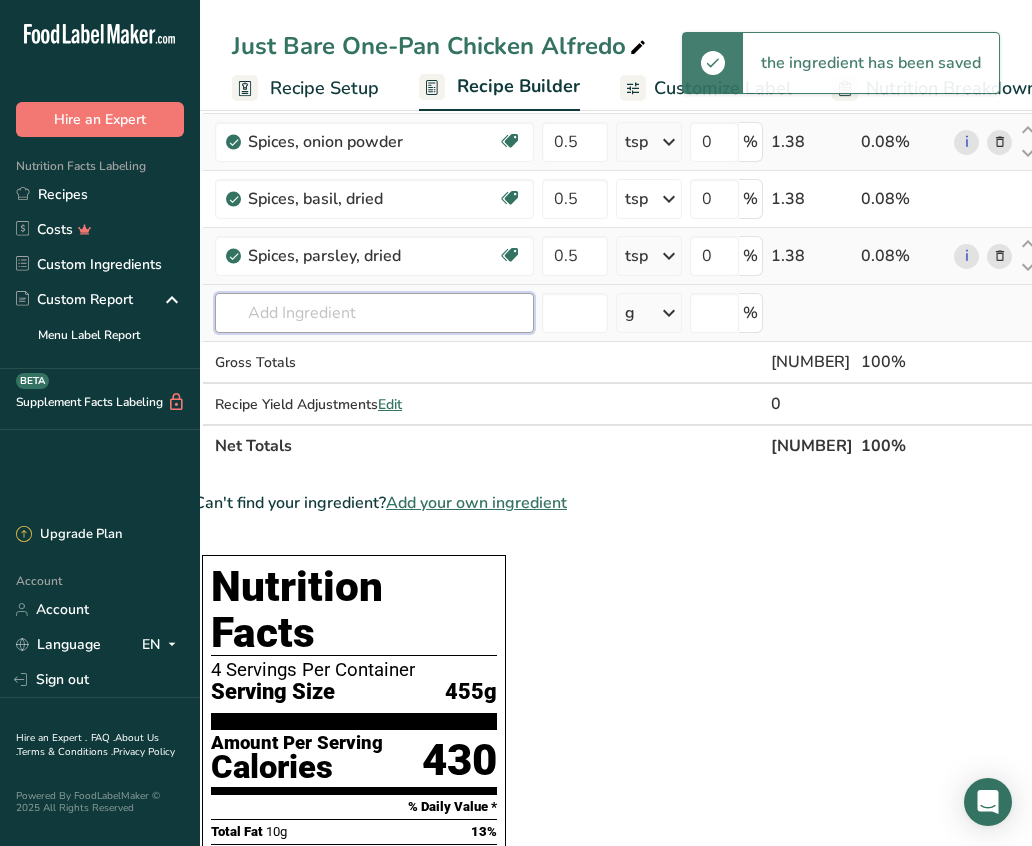 click at bounding box center (374, 313) 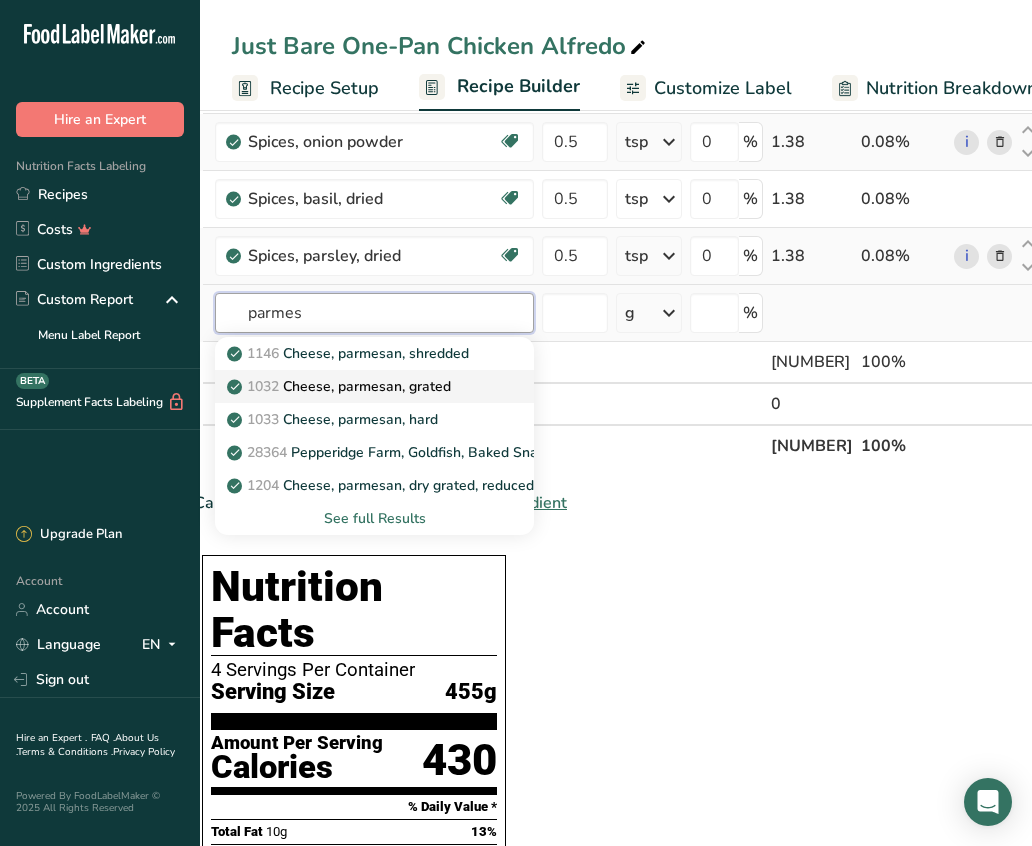 type on "parmes" 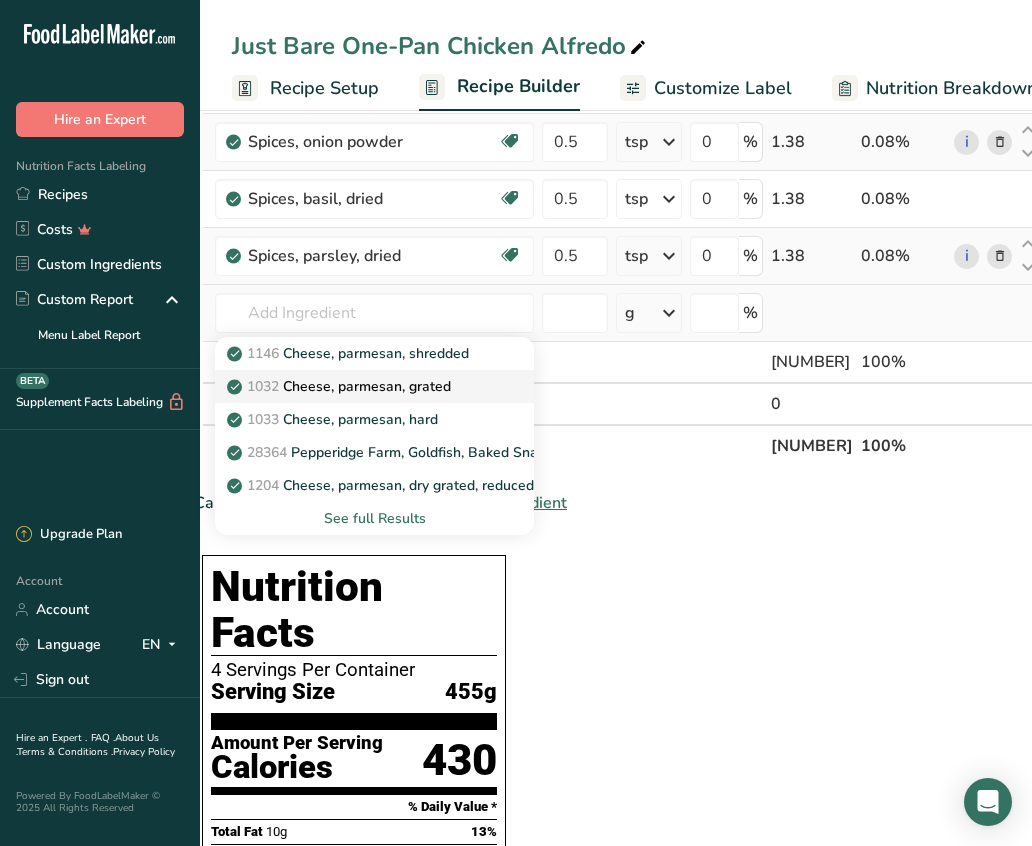 click on "1032
Cheese, parmesan, grated" at bounding box center [358, 386] 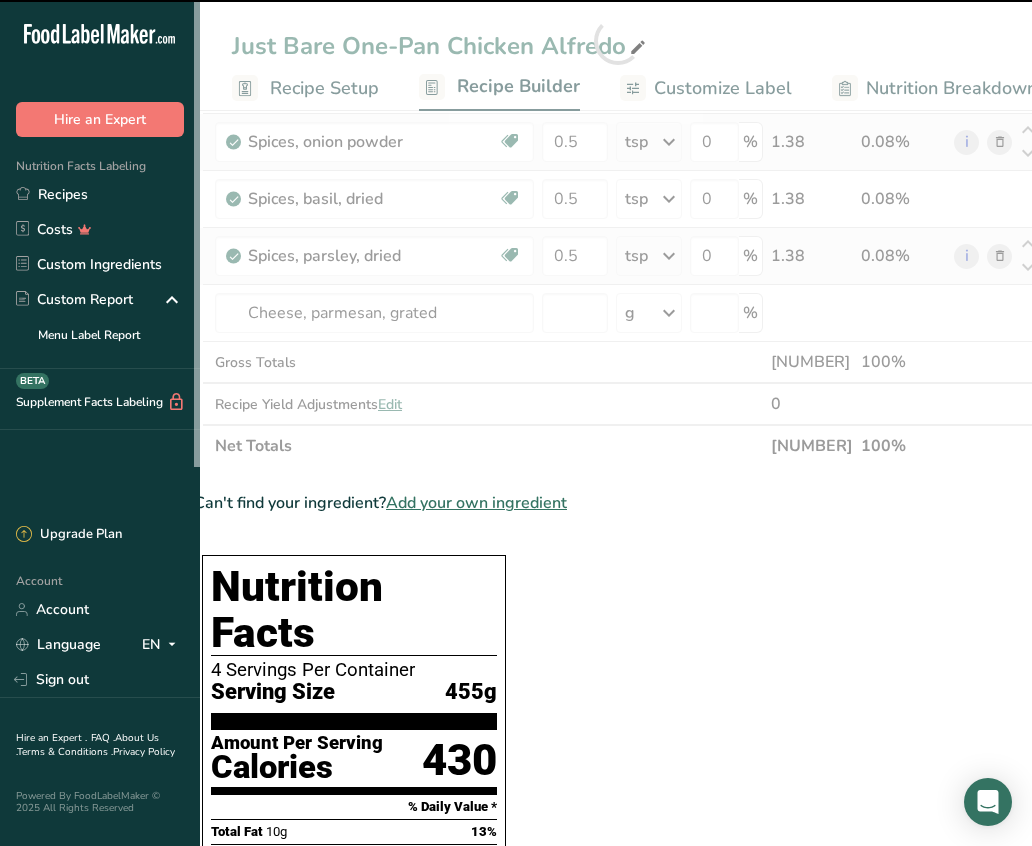 type on "0" 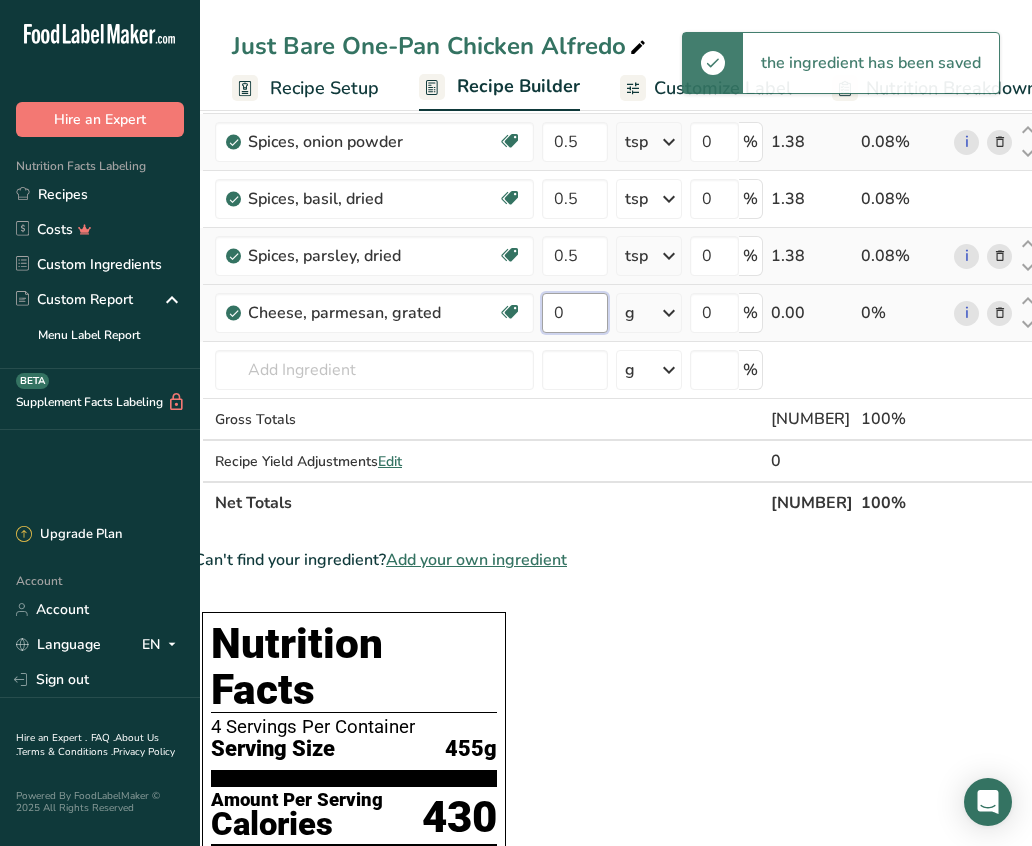 click on "0" at bounding box center [575, 313] 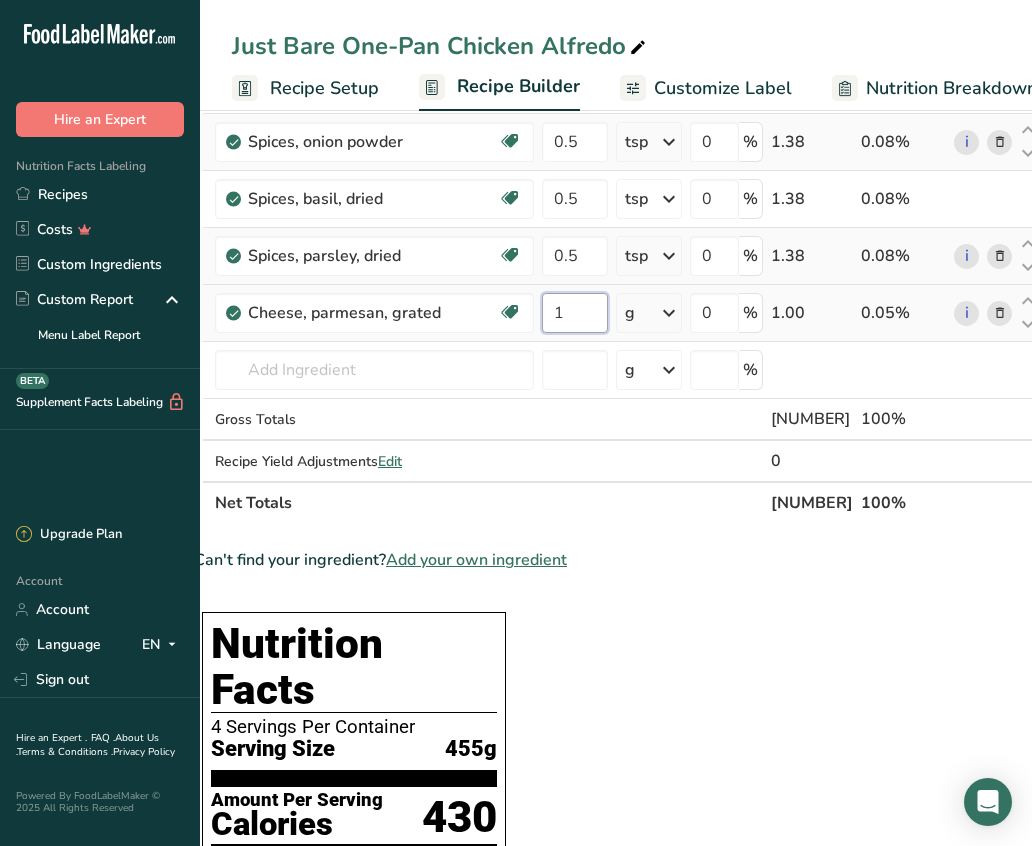 type on "1" 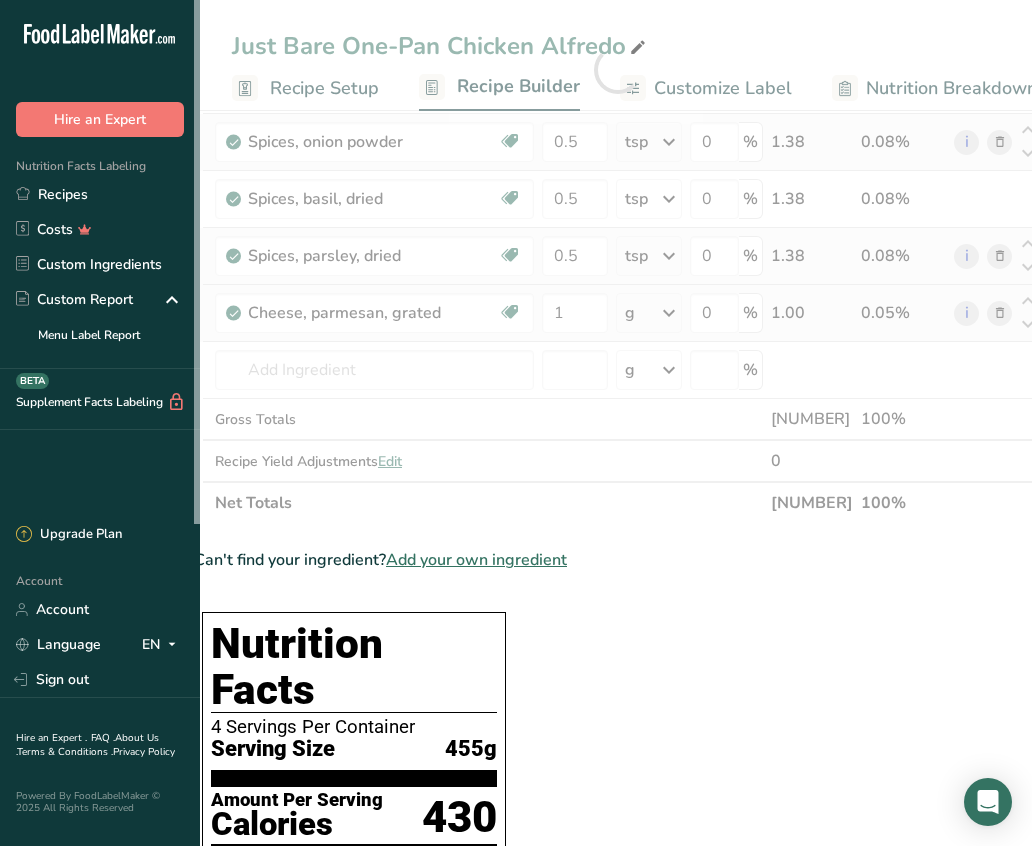 click on "Ingredient *
Amount *
Unit *
Waste *   .a-a{fill:#347362;}.b-a{fill:#fff;}          Grams
Percentage
Just Bare Roasted Chicken Breast Bites
336
g
Weight Units
g
kg
mg
See more
Volume Units
l
mL
fl oz
See more
0
%
336.00
18.46%
Penne Pasta
6
oz
Weight Units
g
kg
mg
mcg
lb
oz
See less
Volume Units
l
lb/ft3
g/cm3
Confirm
mL" at bounding box center (617, 69) 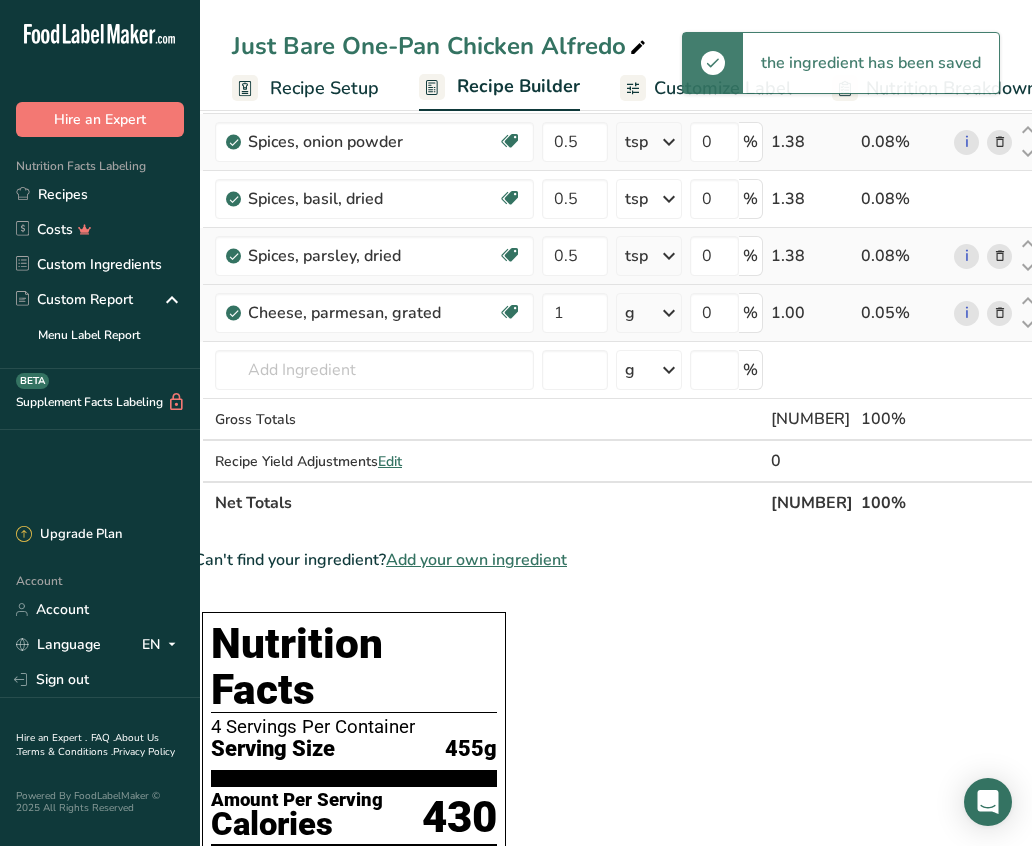 click at bounding box center (669, 313) 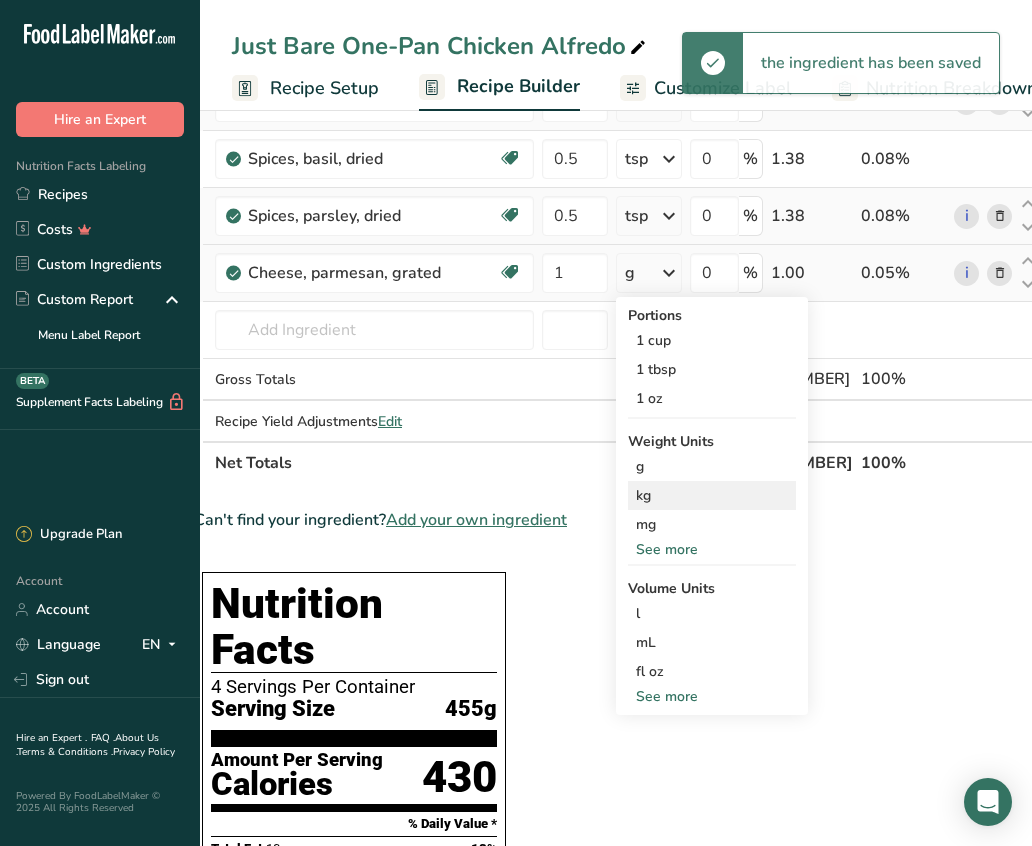 scroll, scrollTop: 667, scrollLeft: 0, axis: vertical 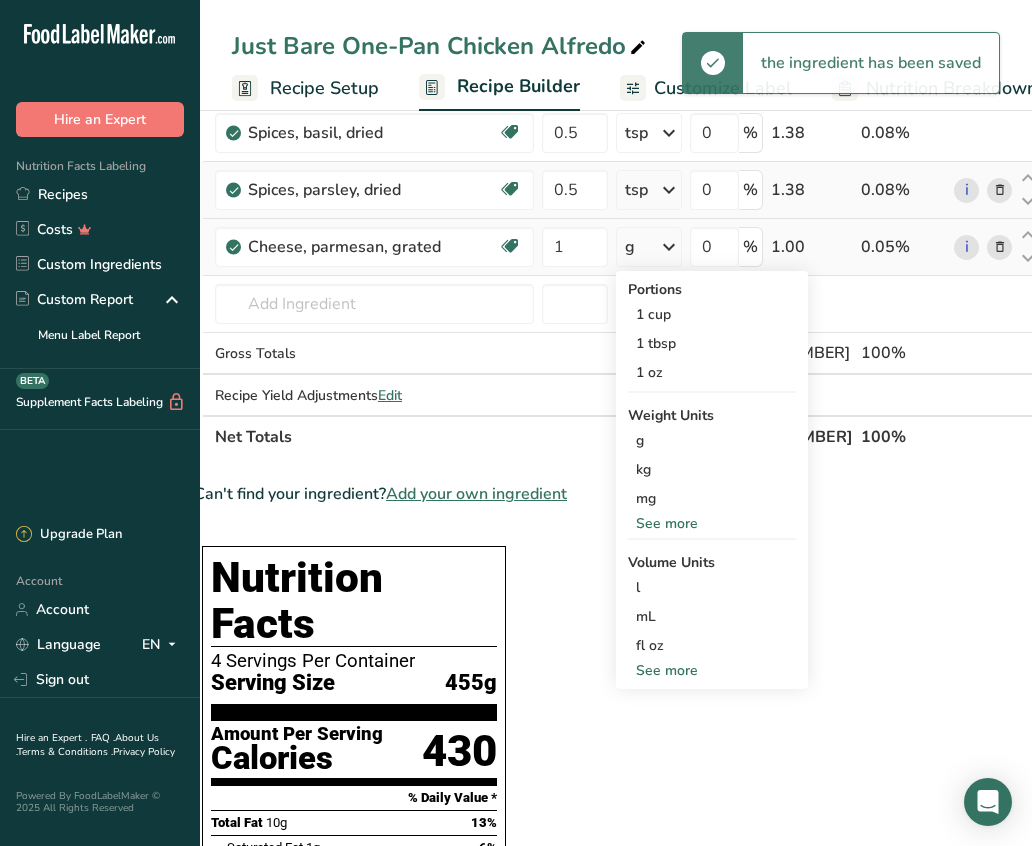 click on "See more" at bounding box center (712, 670) 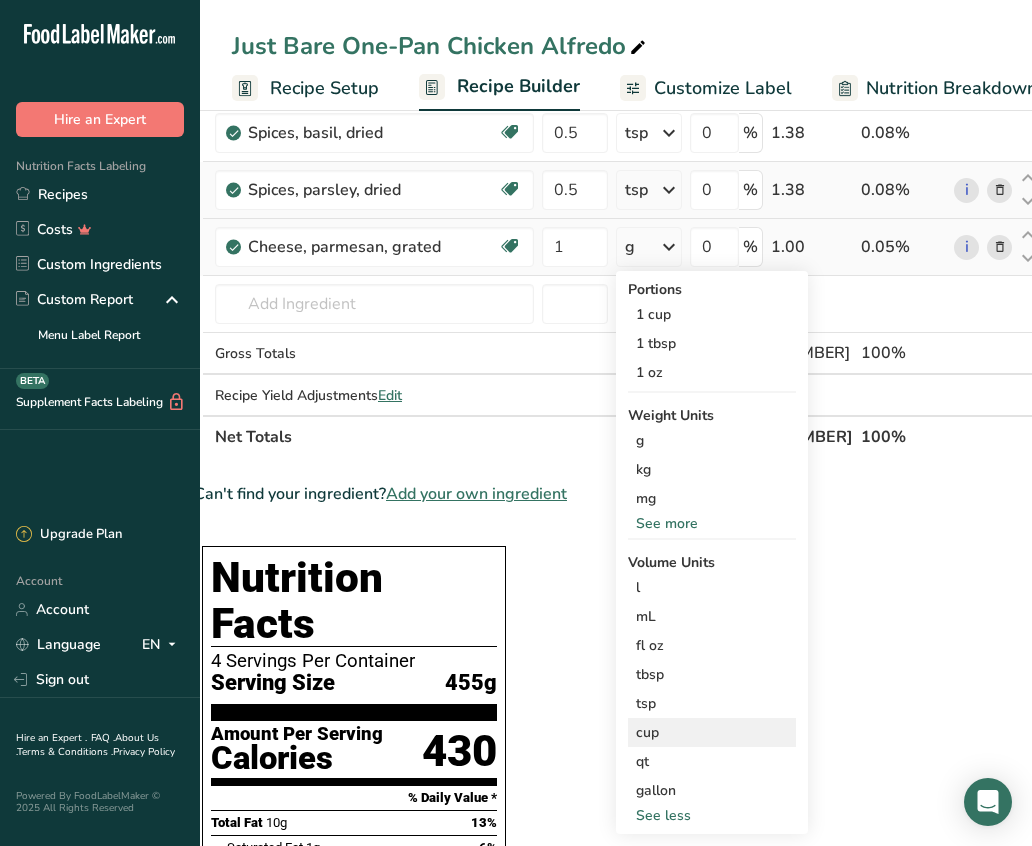 click on "cup" at bounding box center (712, 732) 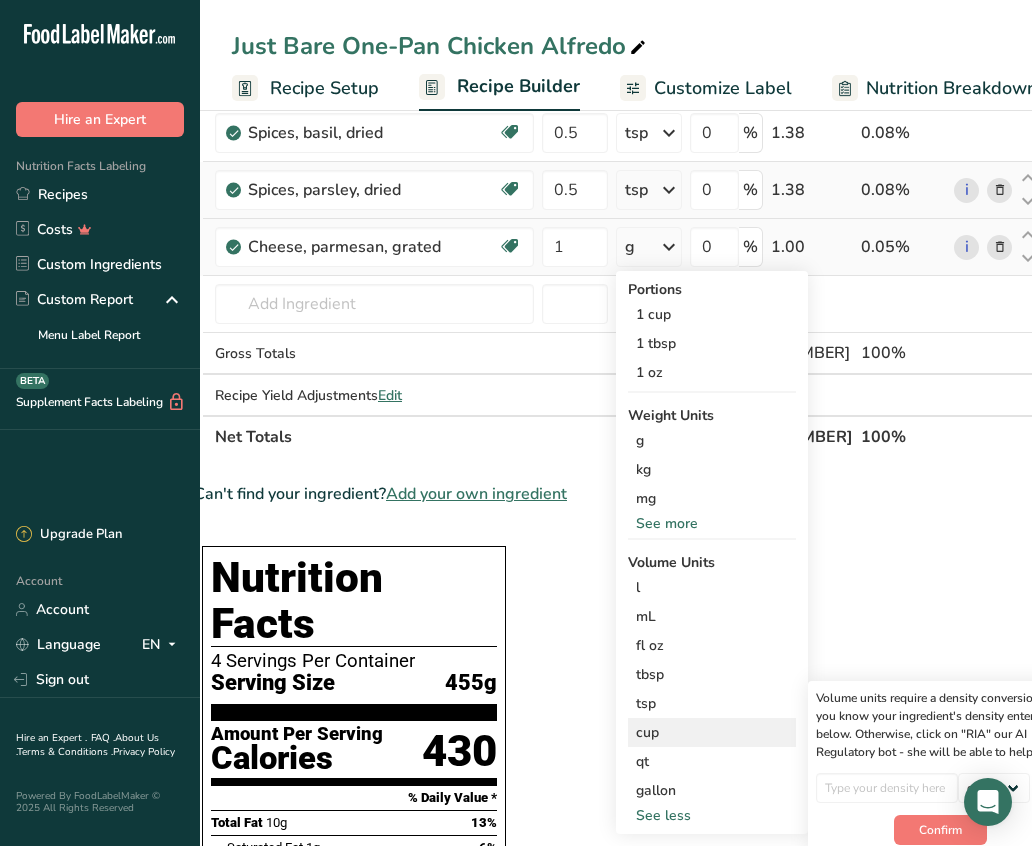 scroll, scrollTop: 0, scrollLeft: 80, axis: horizontal 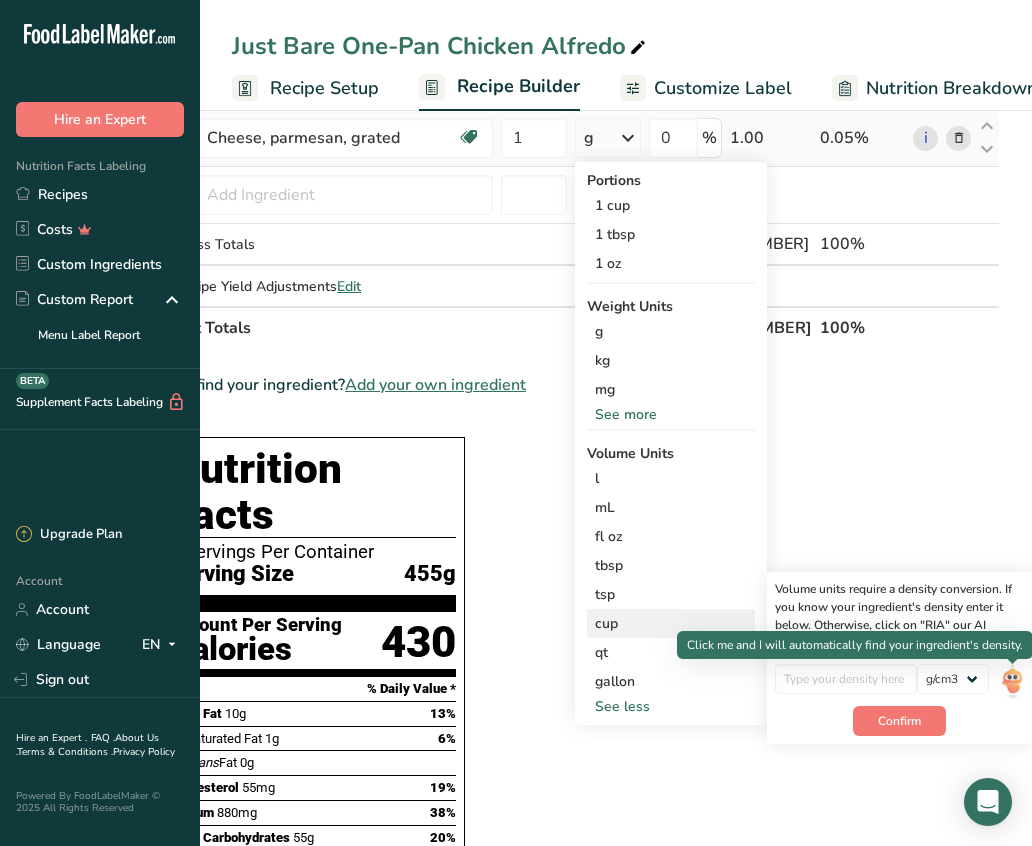 click at bounding box center [1012, 681] 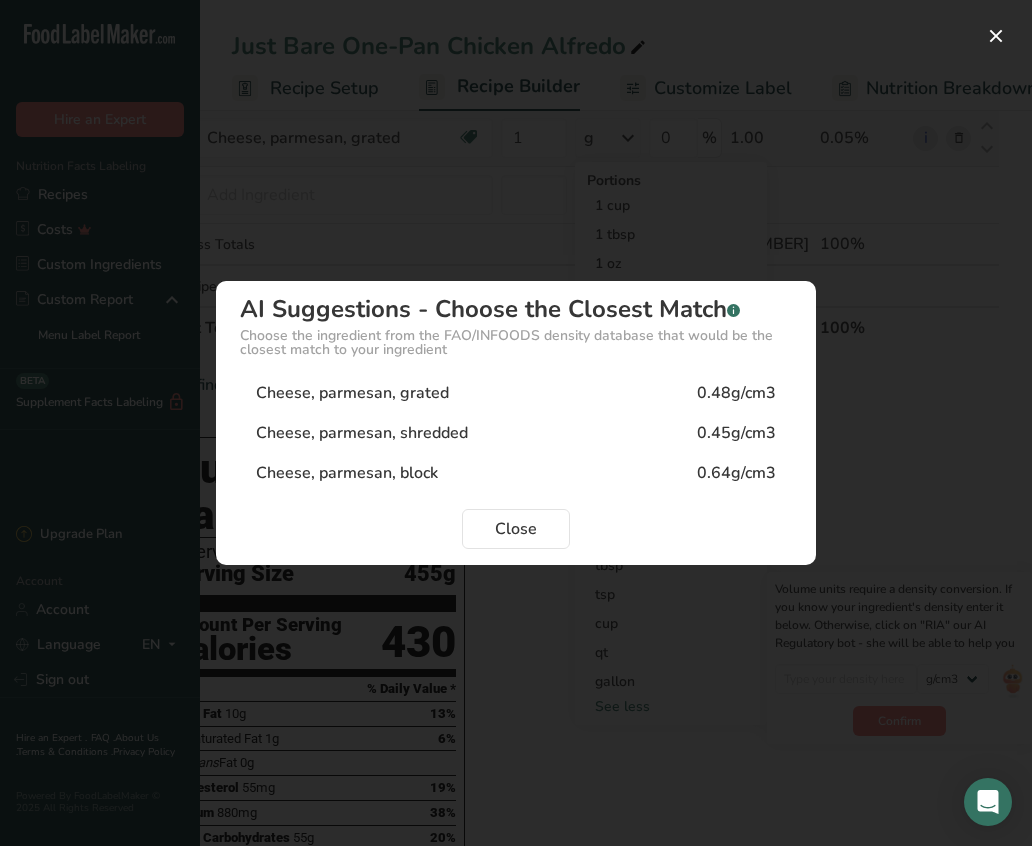 click on "0.48g/cm3" at bounding box center [736, 393] 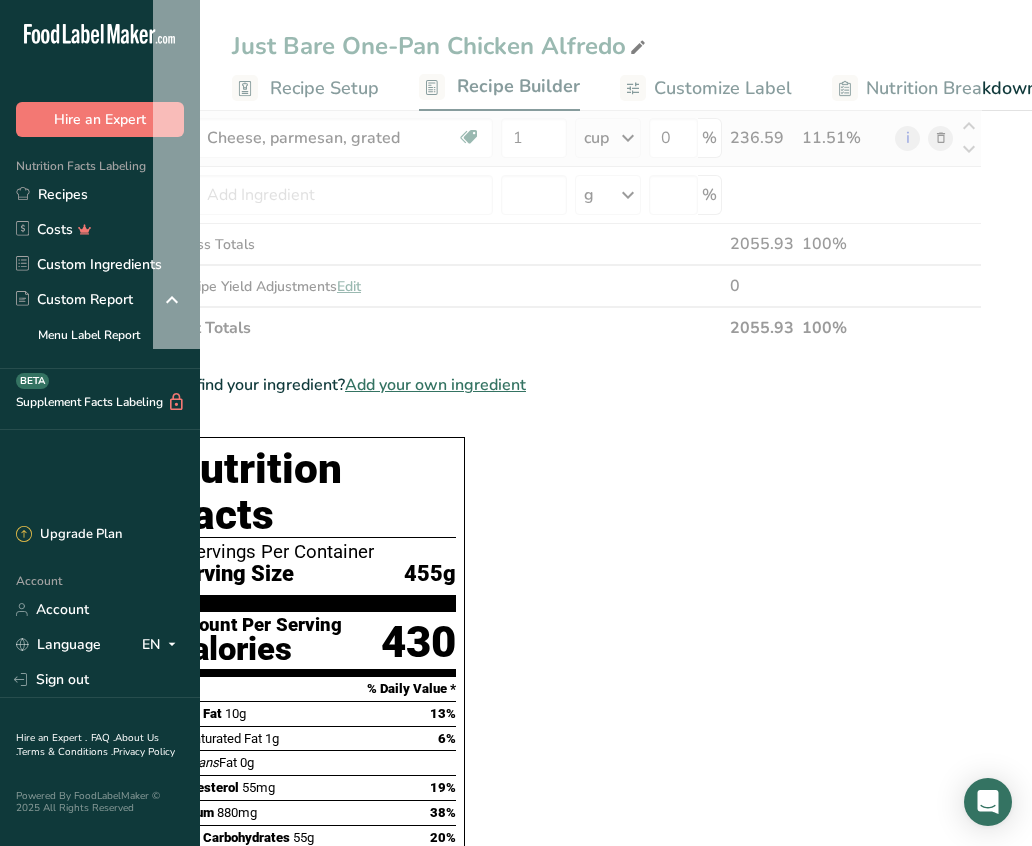 scroll, scrollTop: 0, scrollLeft: 38, axis: horizontal 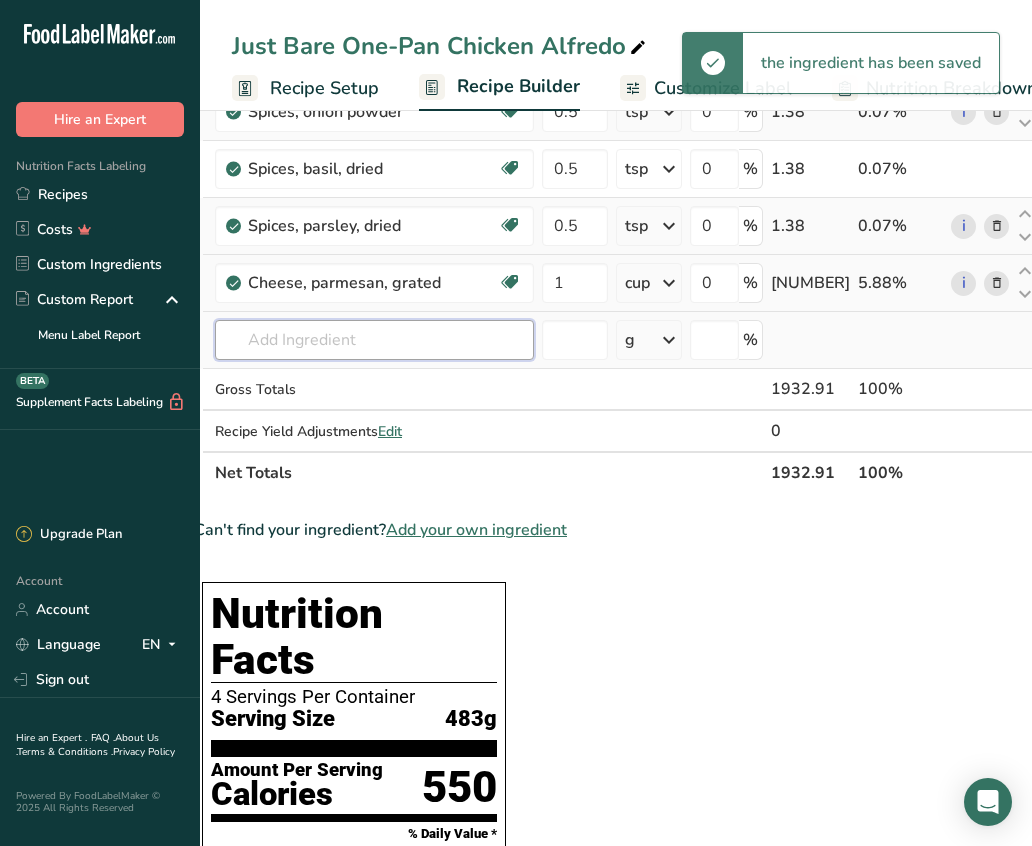 click at bounding box center [374, 340] 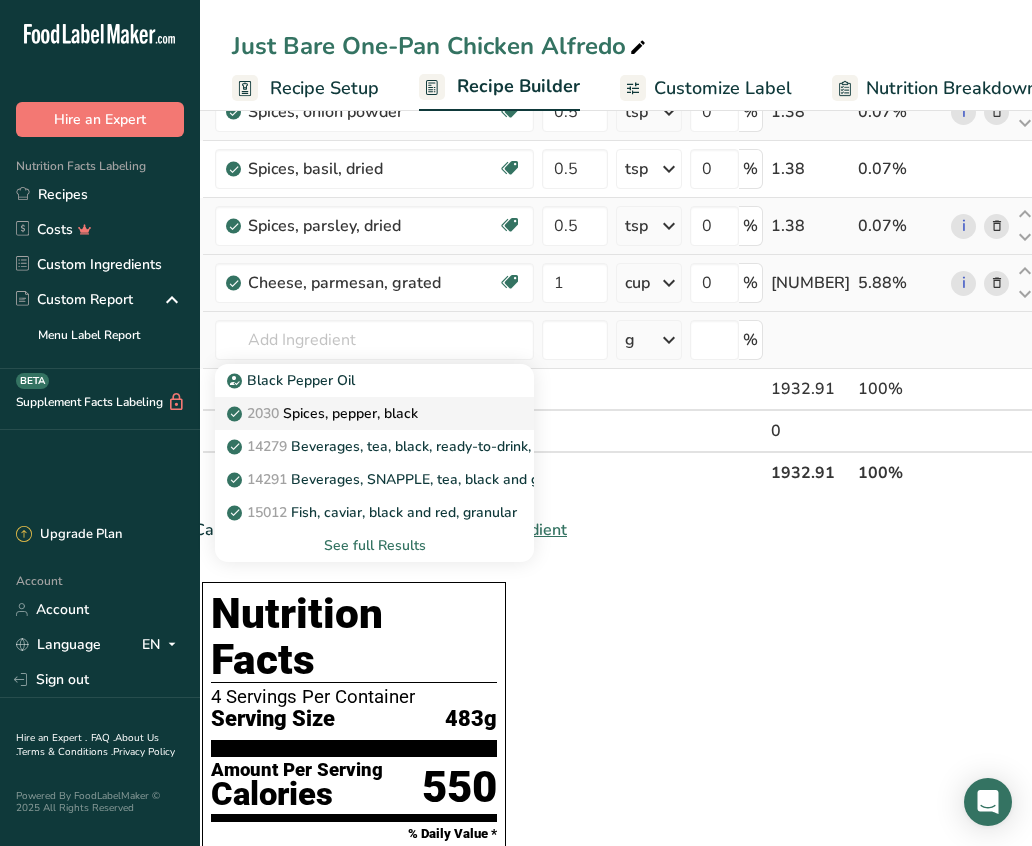 click on "2030
Spices, pepper, black" at bounding box center (324, 413) 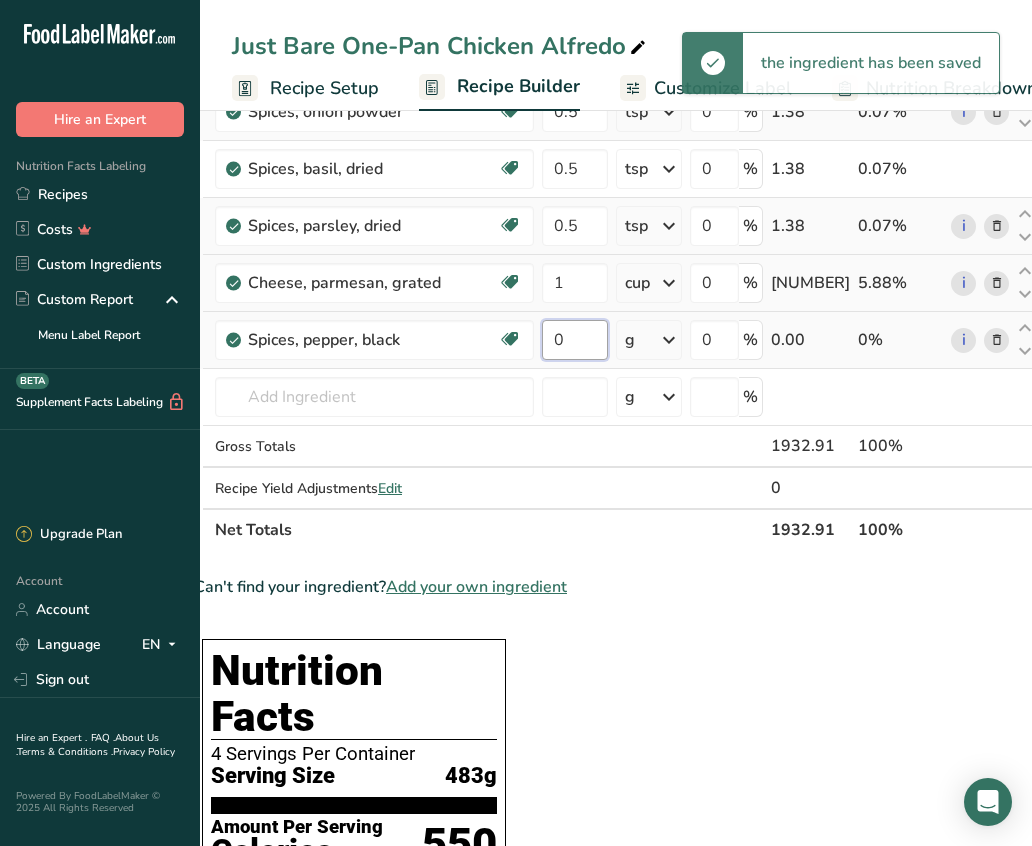 click on "0" at bounding box center [575, 340] 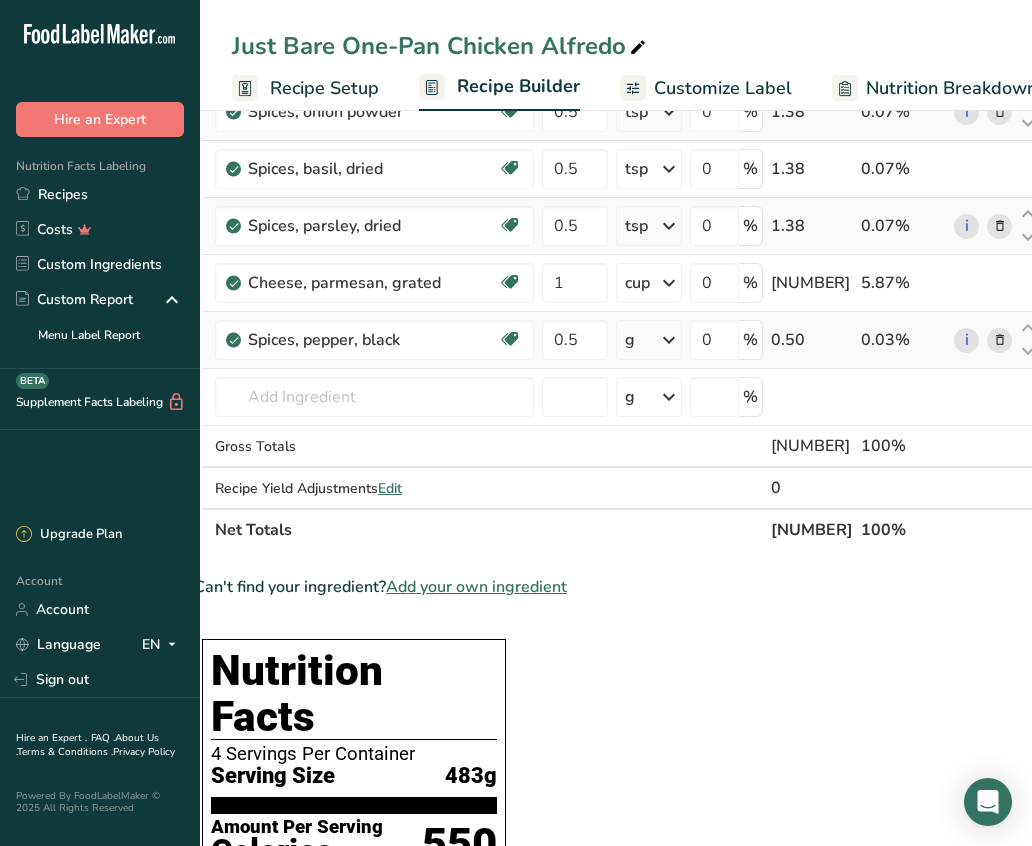 click on "Ingredient *
Amount *
Unit *
Waste *   .a-a{fill:#347362;}.b-a{fill:#fff;}          Grams
Percentage
Just Bare Roasted Chicken Breast Bites
336
g
Weight Units
g
kg
mg
See more
Volume Units
l
mL
fl oz
See more
0
%
336.00
17.38%
Penne Pasta
6
oz
Weight Units
g
kg
mg
mcg
lb
oz
See less
Volume Units
l
lb/ft3
g/cm3
Confirm
mL" at bounding box center [617, 68] 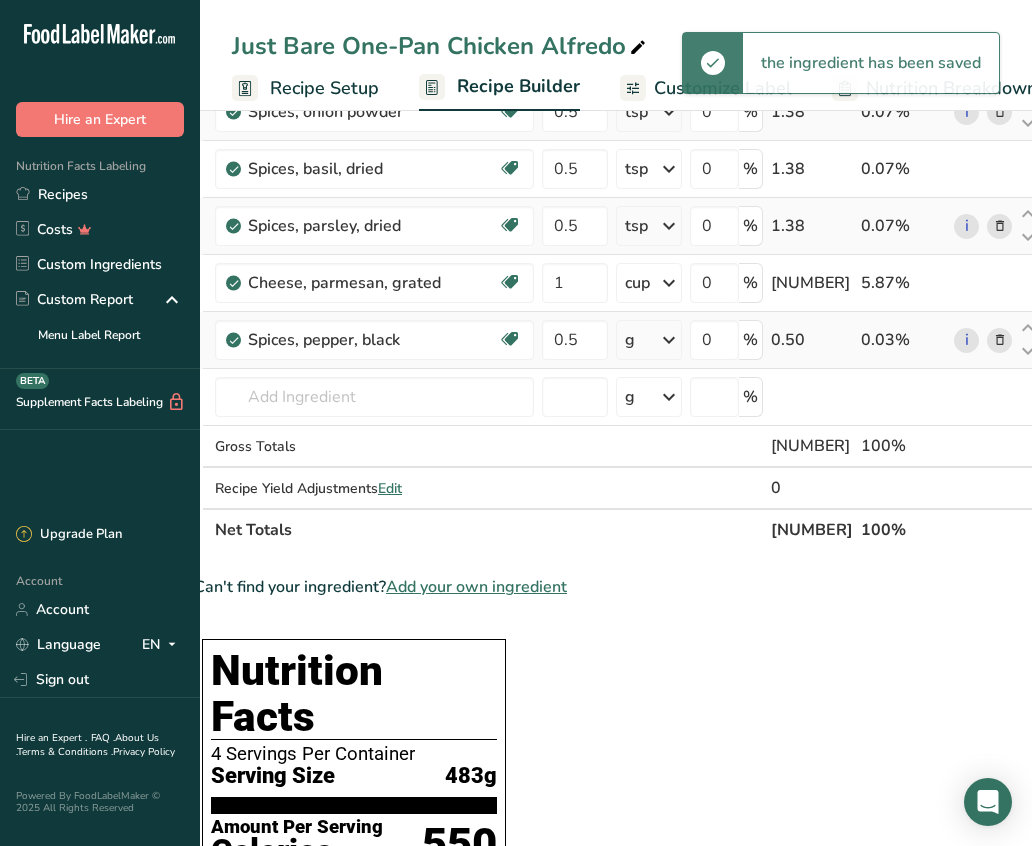click at bounding box center (669, 340) 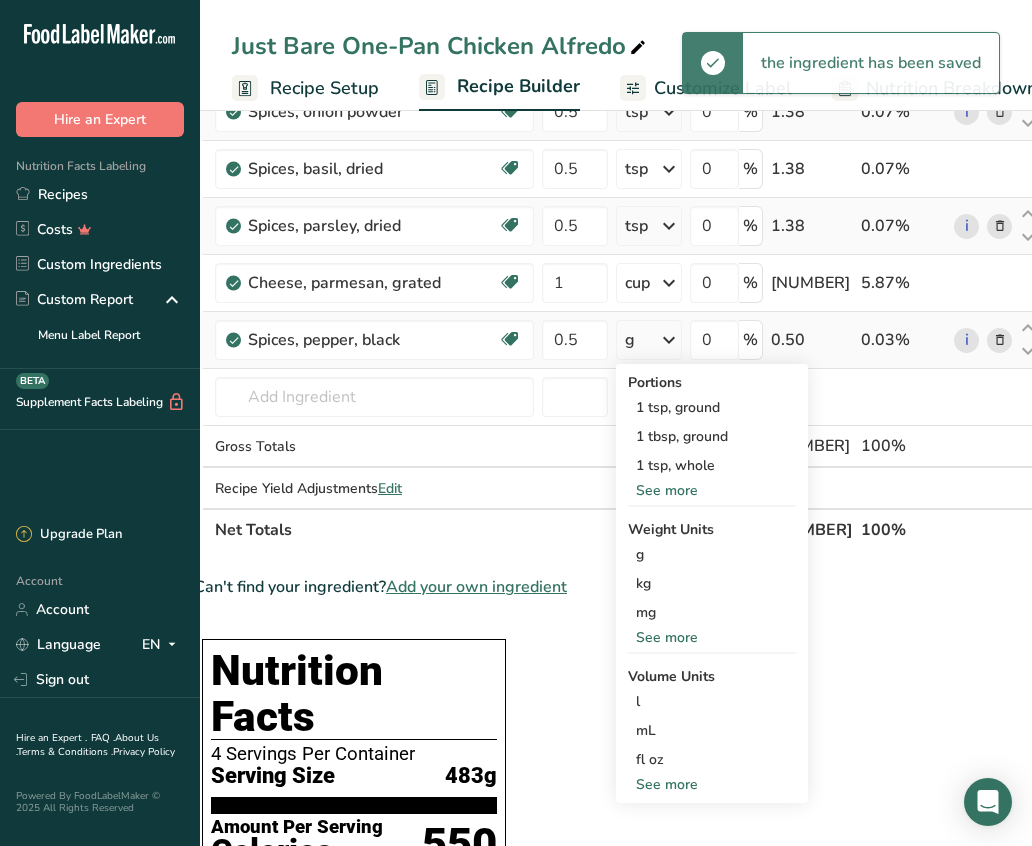 click on "See more" at bounding box center [712, 784] 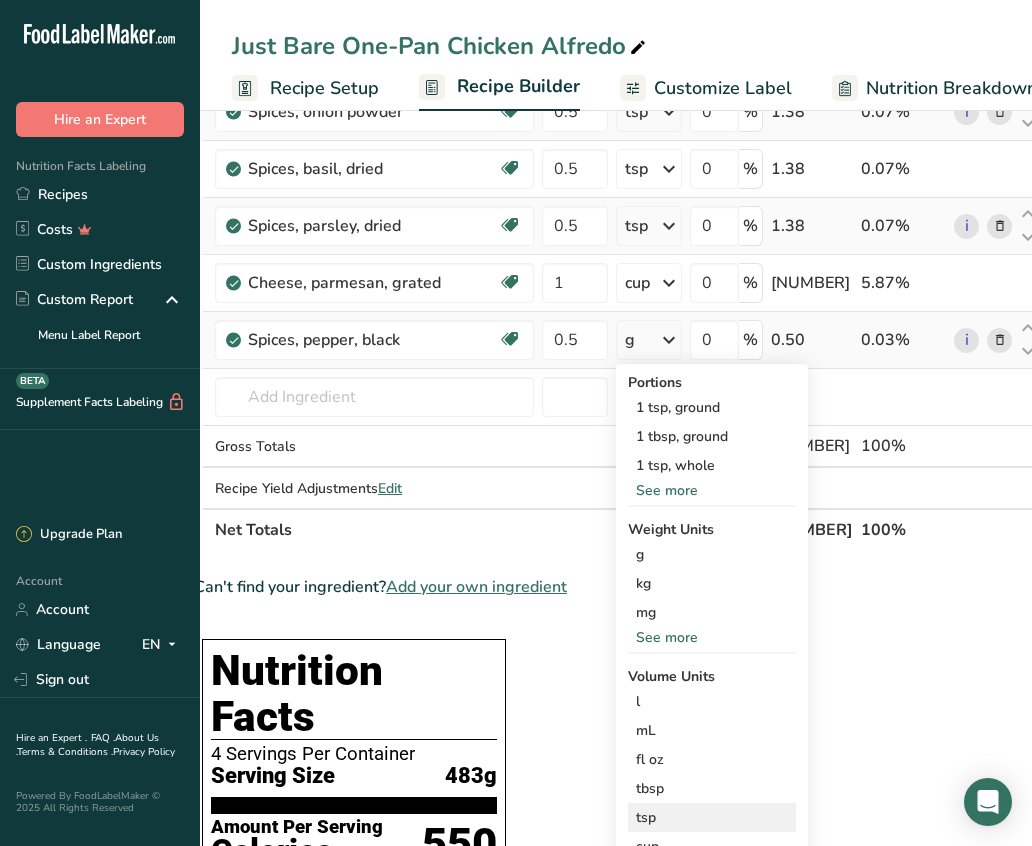 click on "tsp" at bounding box center (712, 817) 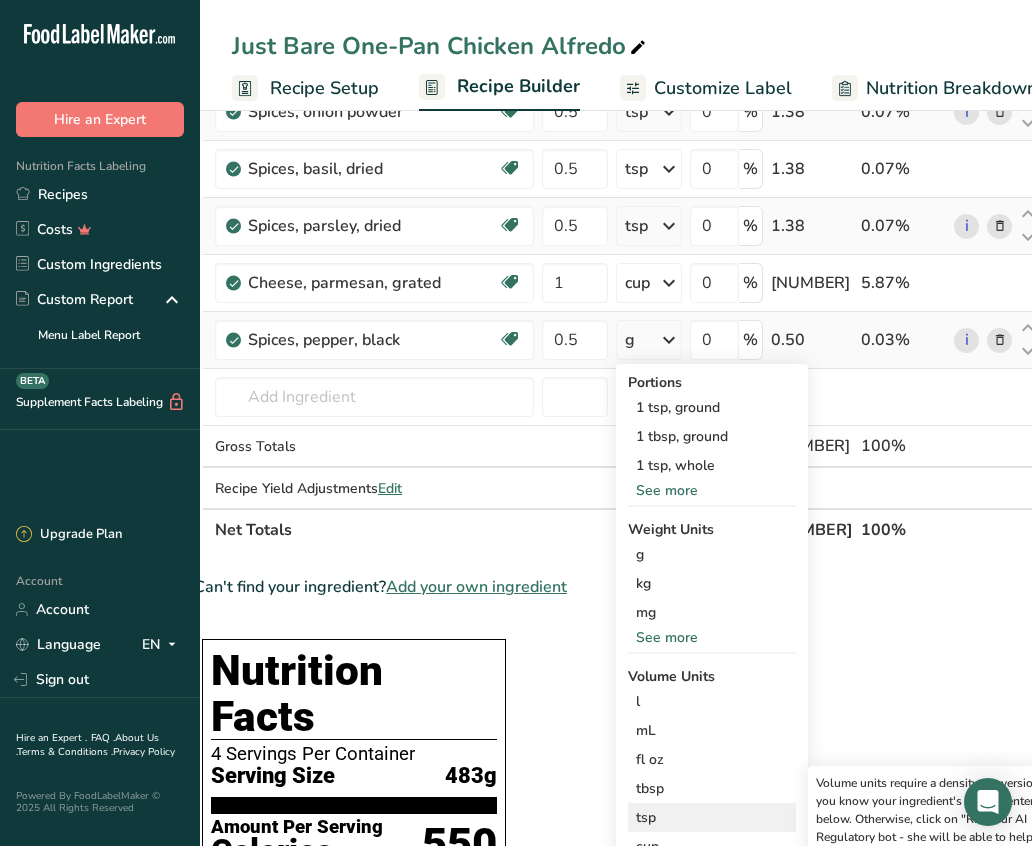 scroll, scrollTop: 0, scrollLeft: 80, axis: horizontal 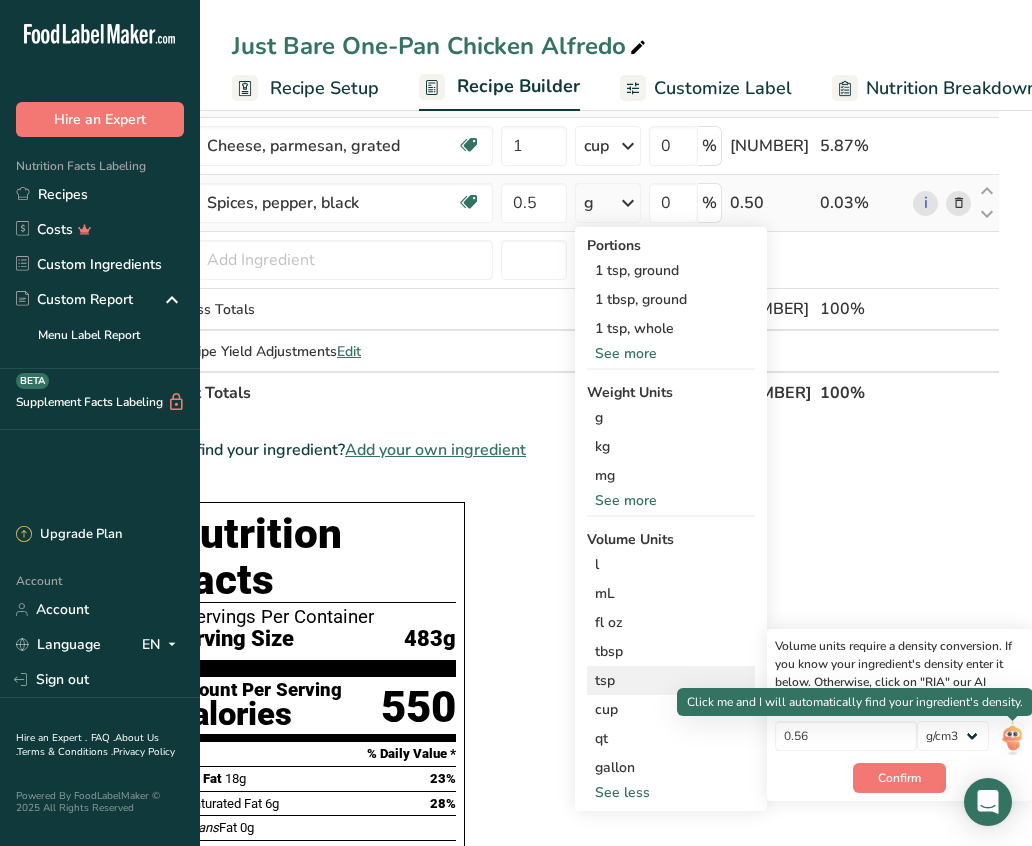 click at bounding box center [1012, 738] 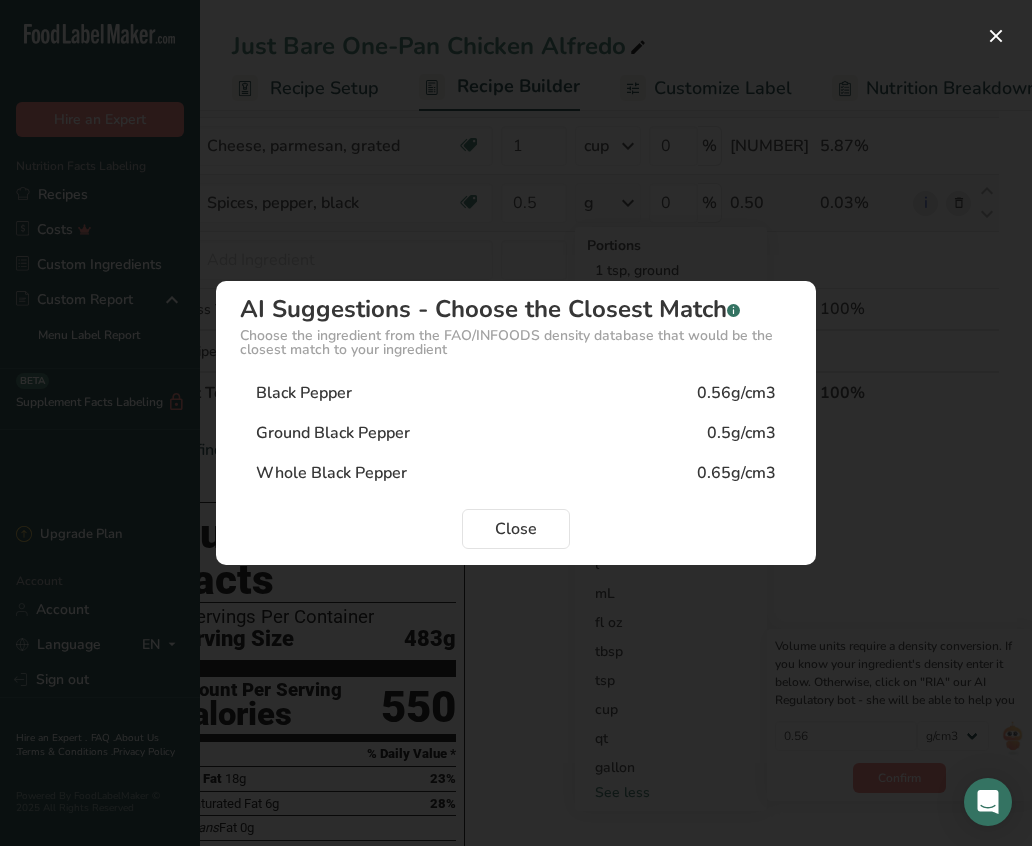 click on "Ground Black Pepper   0.5g/cm3" at bounding box center (516, 433) 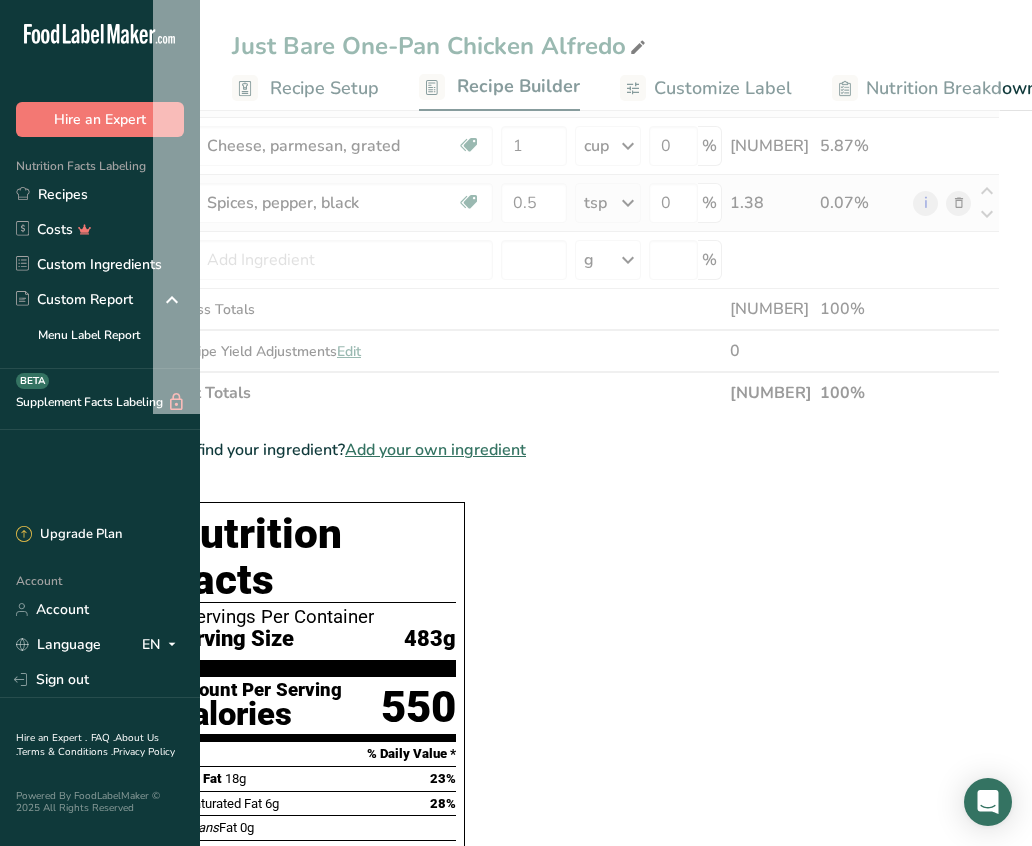scroll, scrollTop: 0, scrollLeft: 38, axis: horizontal 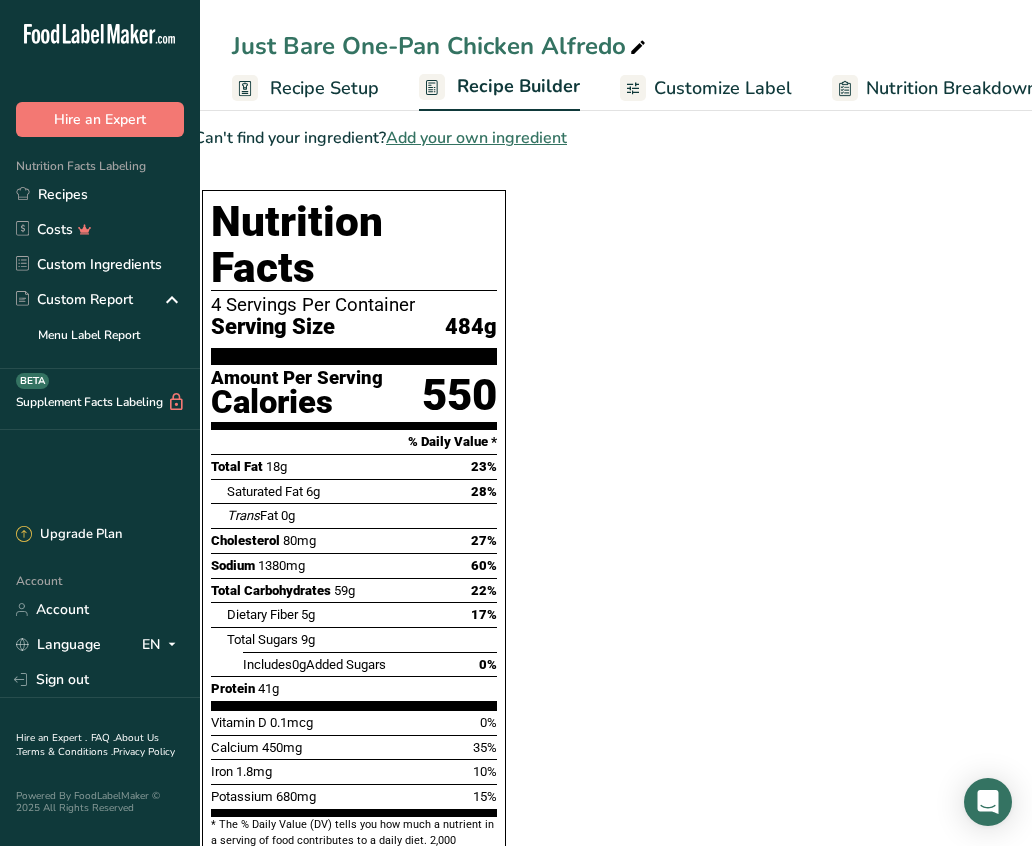 click on "Customize Label" at bounding box center (723, 88) 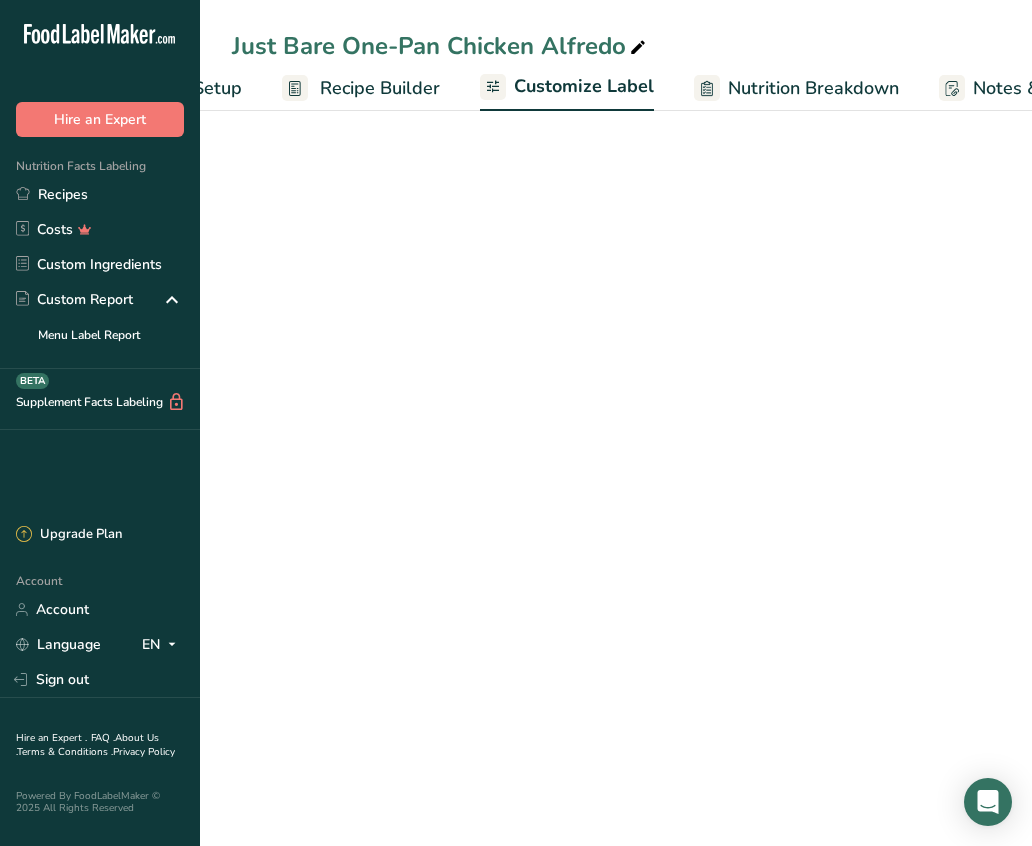 scroll, scrollTop: 0, scrollLeft: 389, axis: horizontal 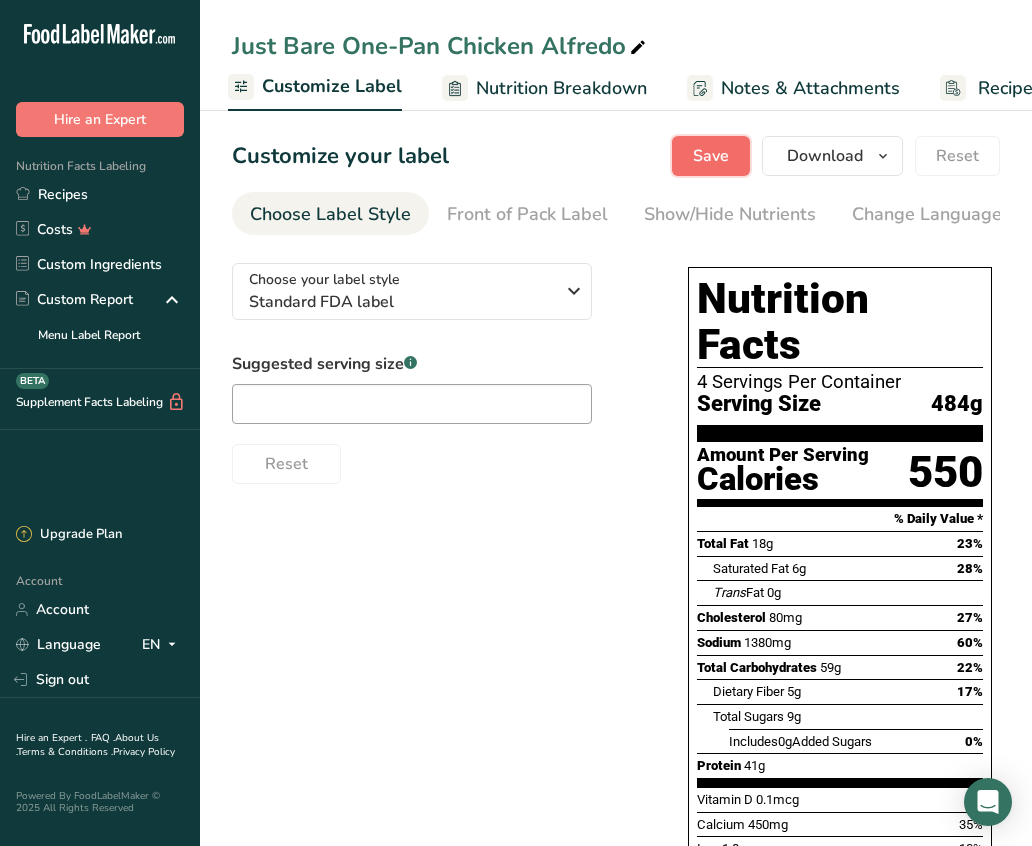 click on "Save" at bounding box center (711, 156) 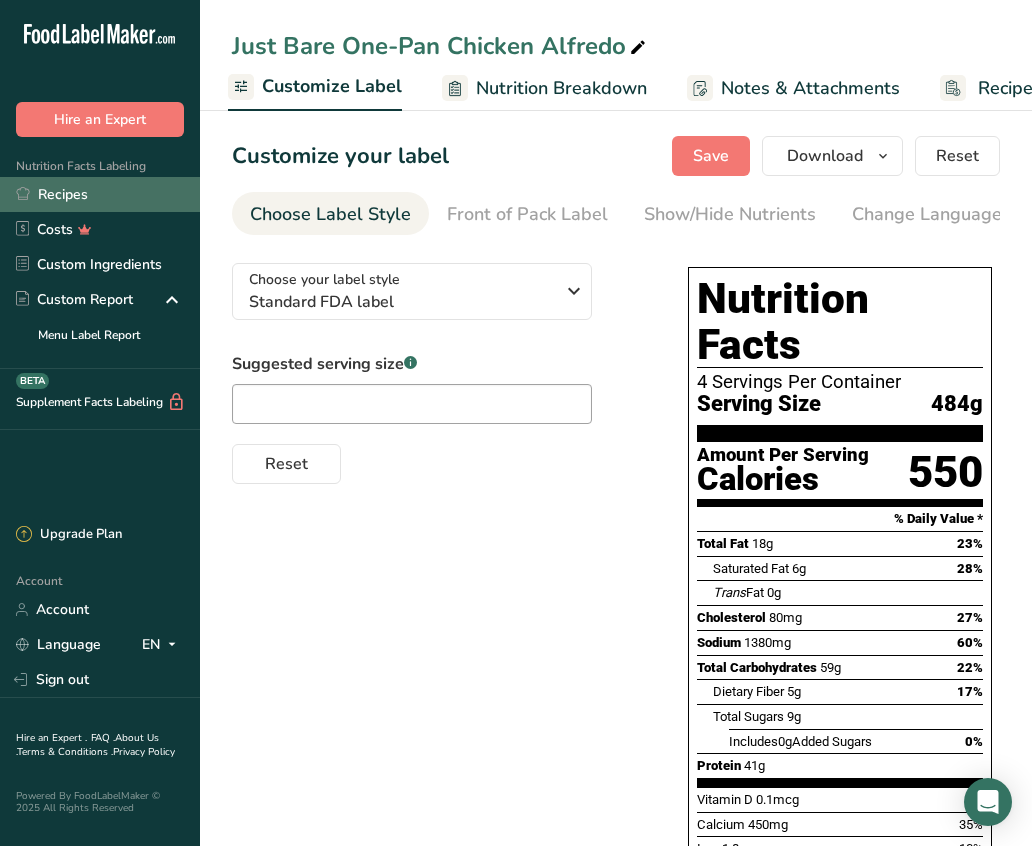 click on "Recipes" at bounding box center [100, 194] 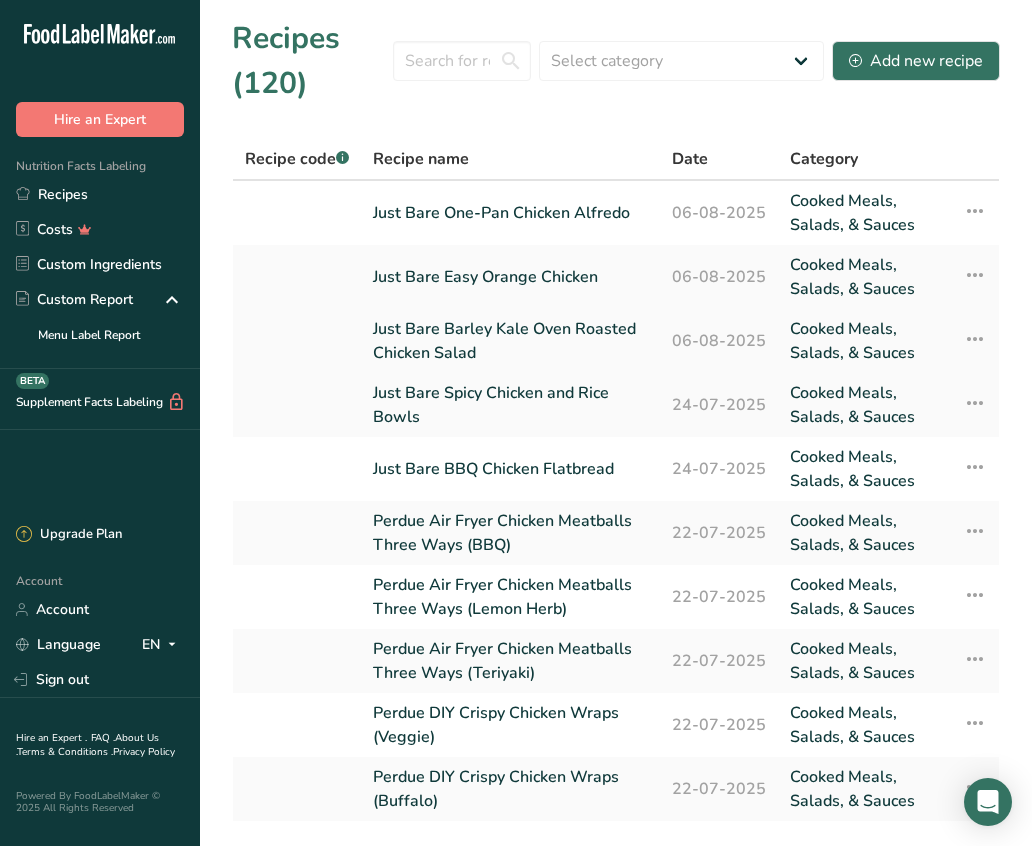 click on "Just Bare Barley Kale Oven Roasted Chicken Salad" at bounding box center (510, 341) 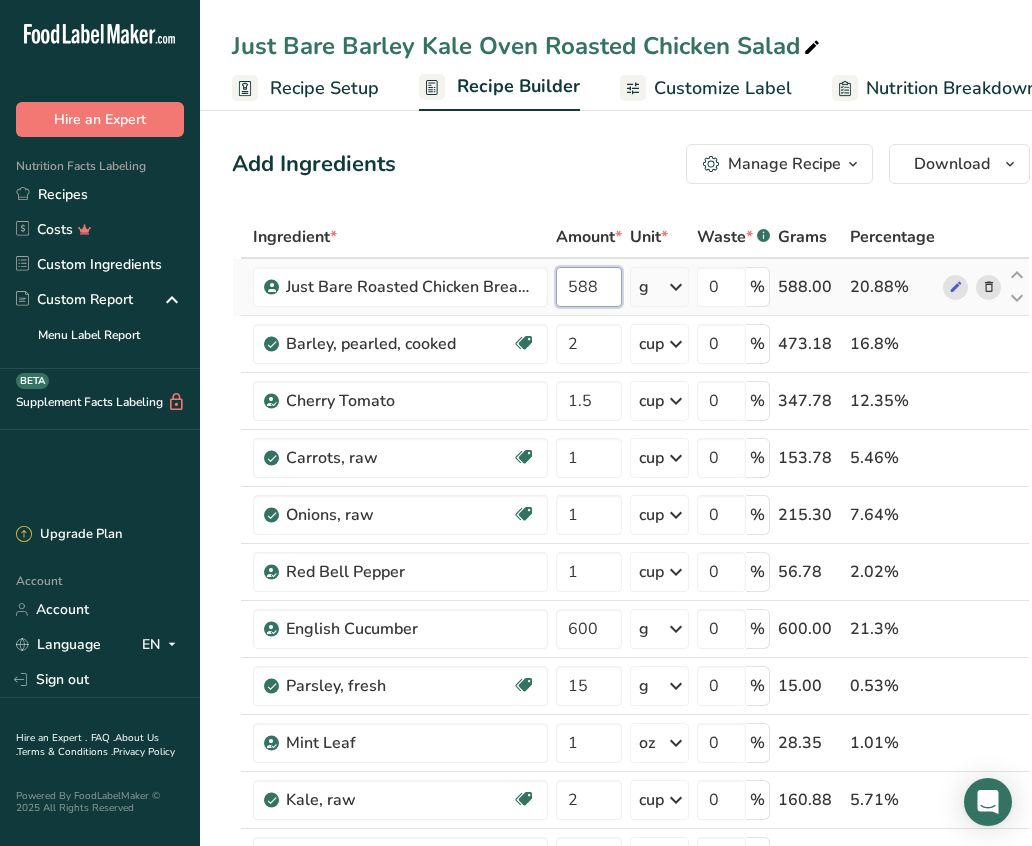 click on "588" at bounding box center (589, 287) 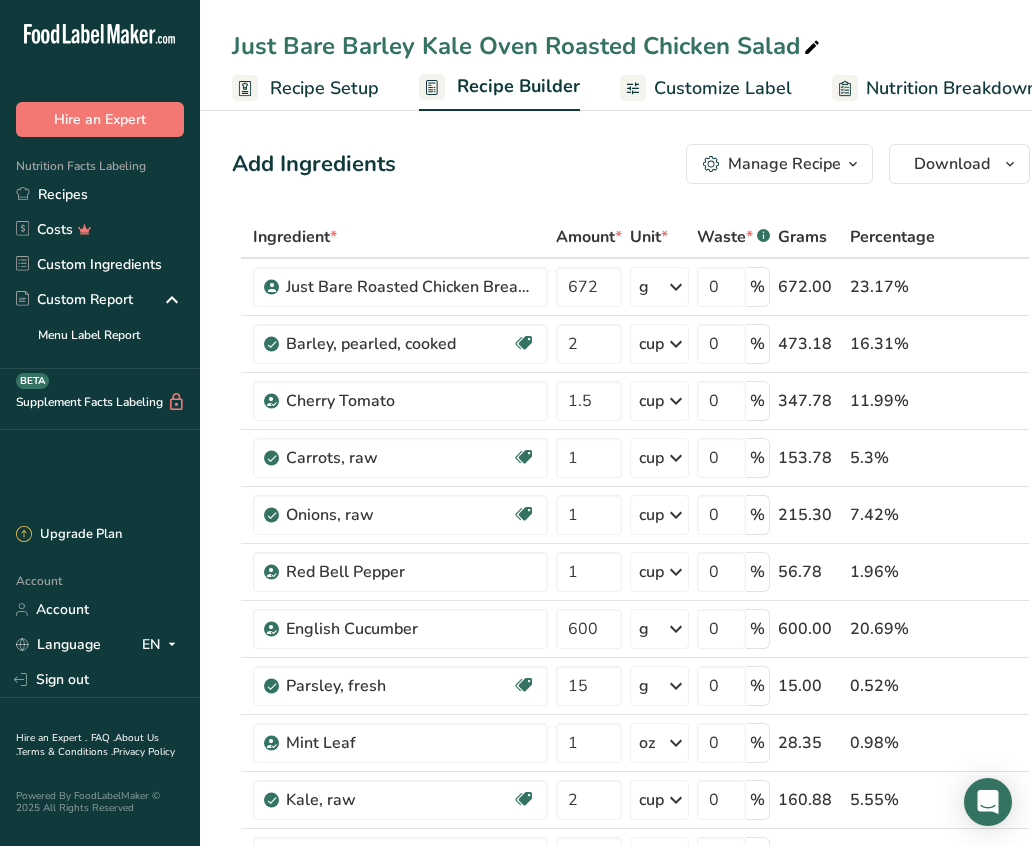 click on "Add Ingredients
Manage Recipe         Delete Recipe           Duplicate Recipe             Scale Recipe             Save as Sub-Recipe   .a-a{fill:#347362;}.b-a{fill:#fff;}                               Nutrition Breakdown                 Recipe Card
NEW
Amino Acids Pattern Report           Activity History
Download
Choose your preferred label style
Standard FDA label
Standard FDA label
The most common format for nutrition facts labels in compliance with the FDA's typeface, style and requirements
Tabular FDA label
A label format compliant with the FDA regulations presented in a tabular (horizontal) display.
Linear FDA label
A simple linear display for small sized packages.
Simplified FDA label" at bounding box center [637, 1385] 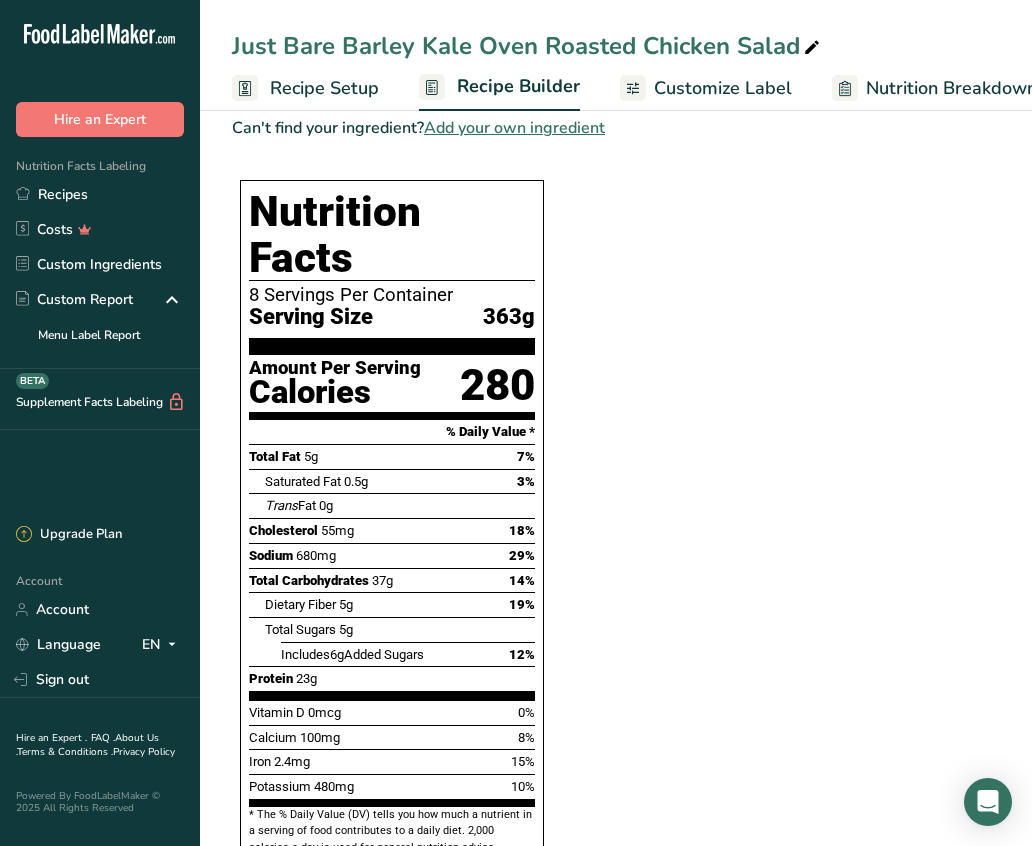 scroll, scrollTop: 931, scrollLeft: 0, axis: vertical 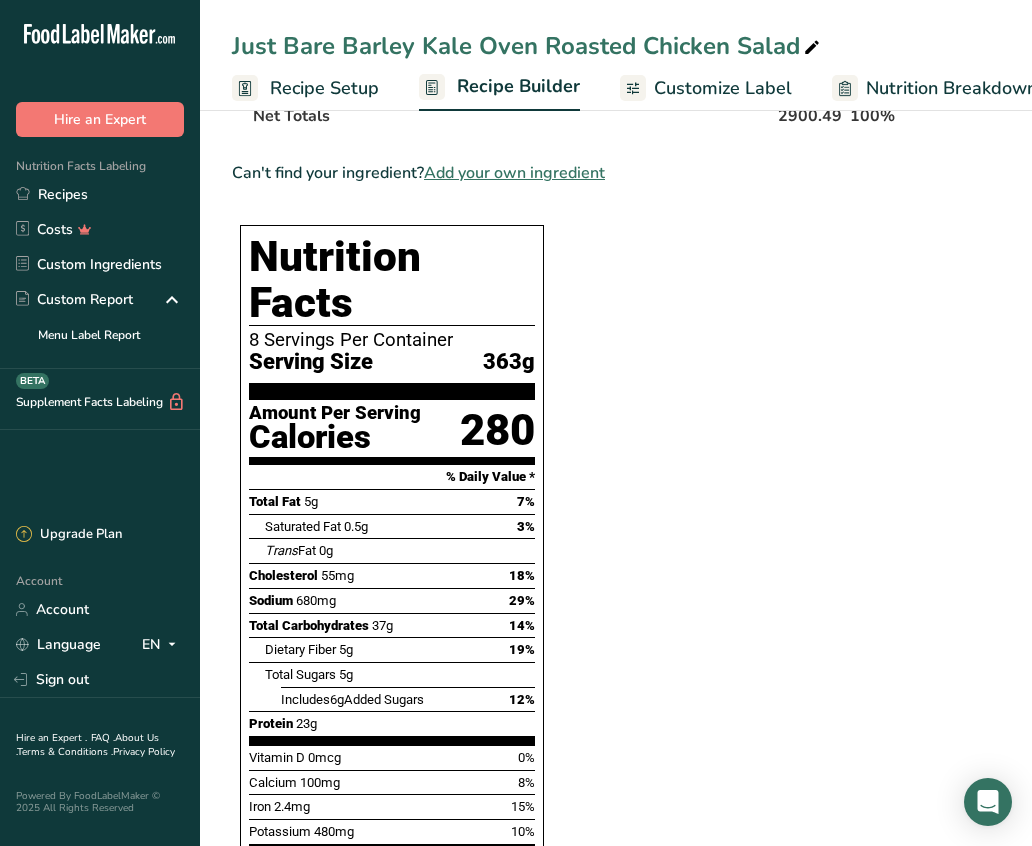 click on "Customize Label" at bounding box center (706, 88) 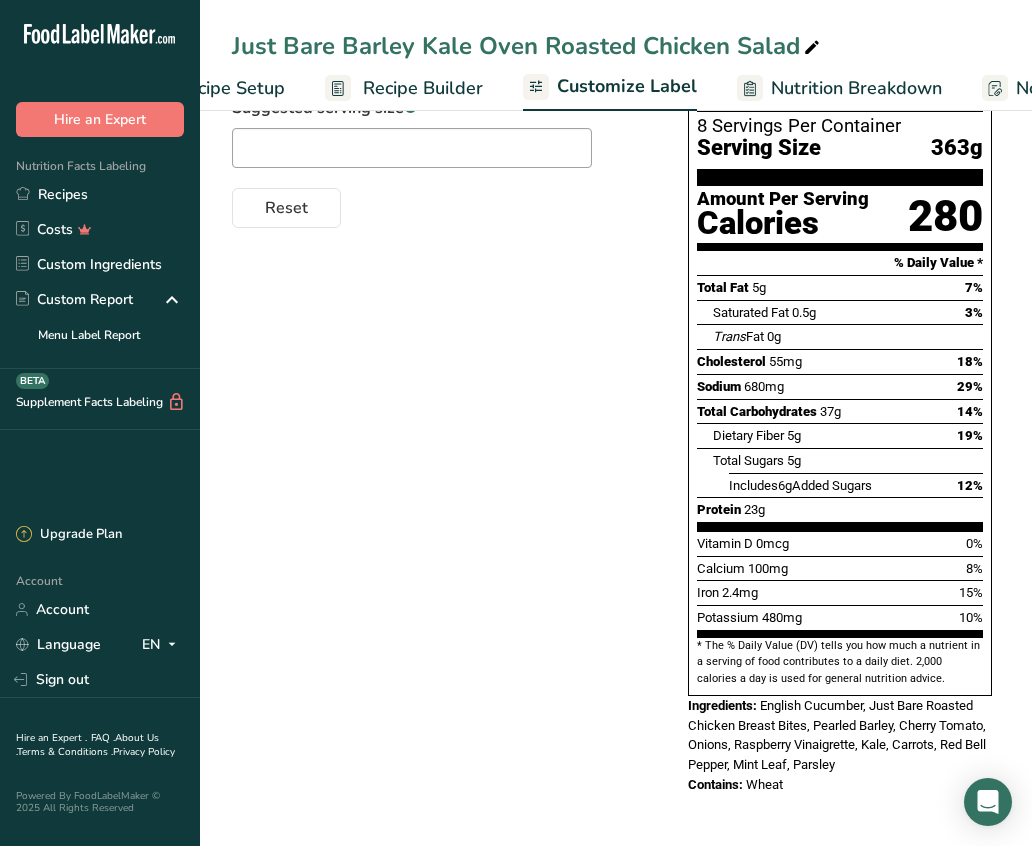 scroll, scrollTop: 0, scrollLeft: 389, axis: horizontal 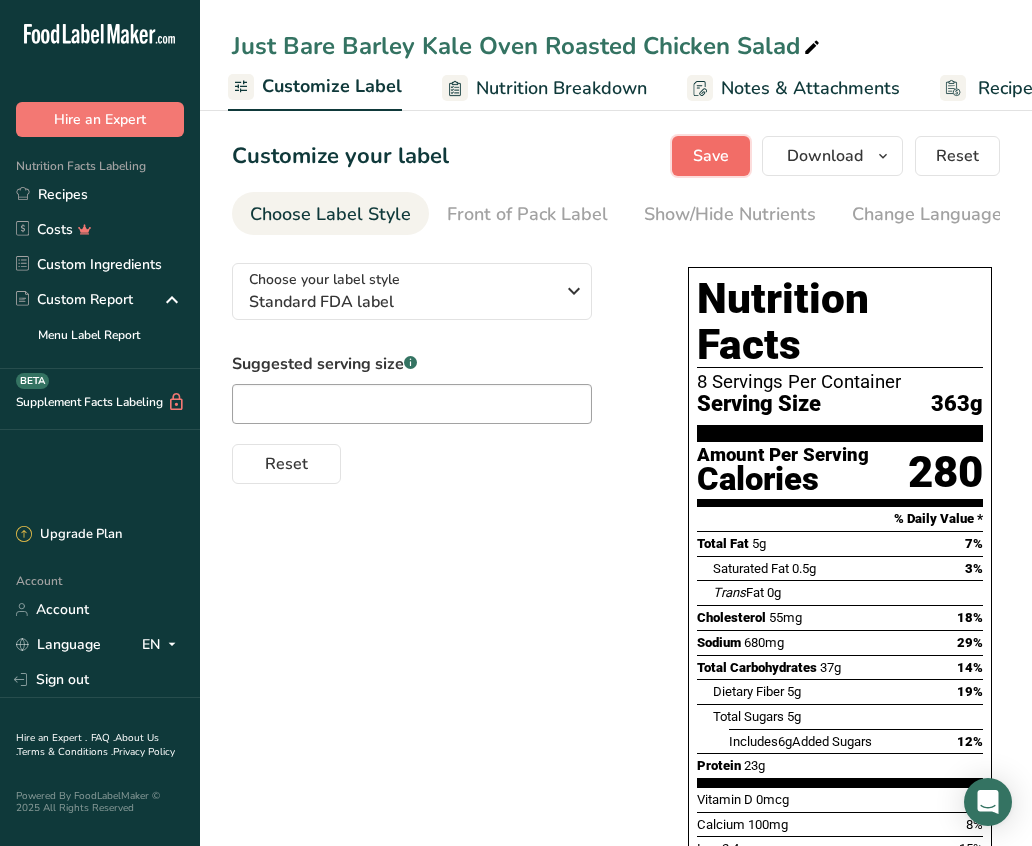 click on "Save" at bounding box center (711, 156) 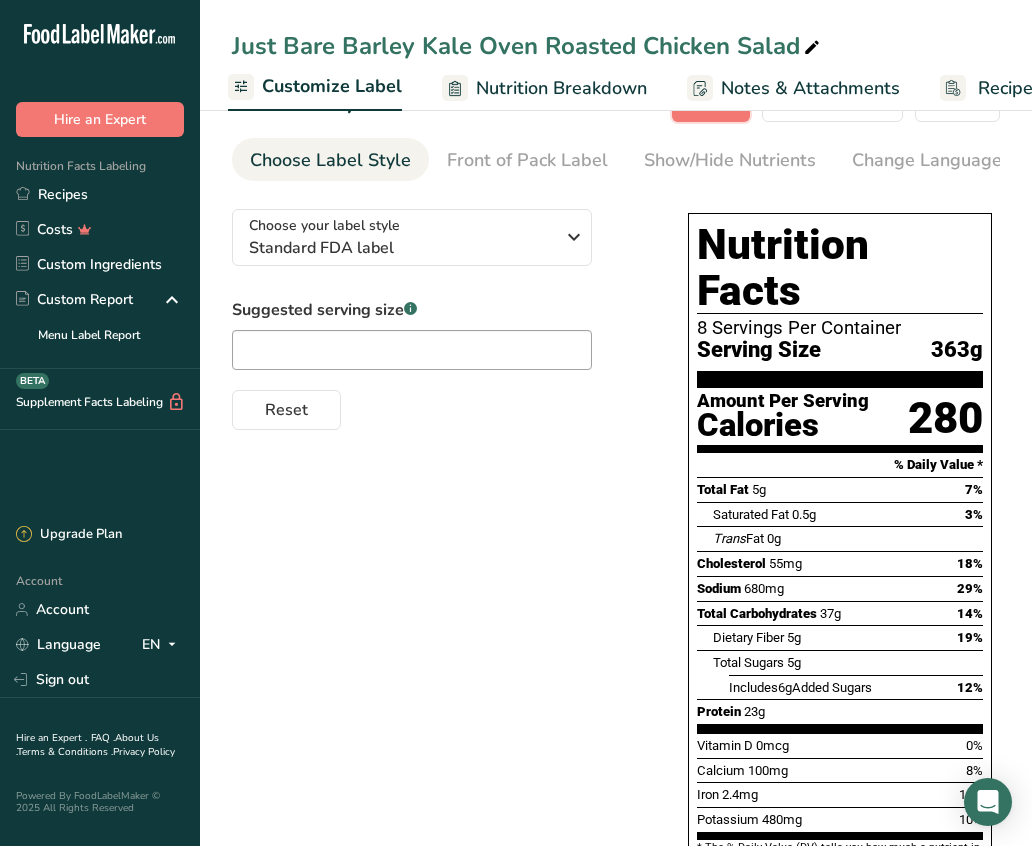 scroll, scrollTop: 0, scrollLeft: 0, axis: both 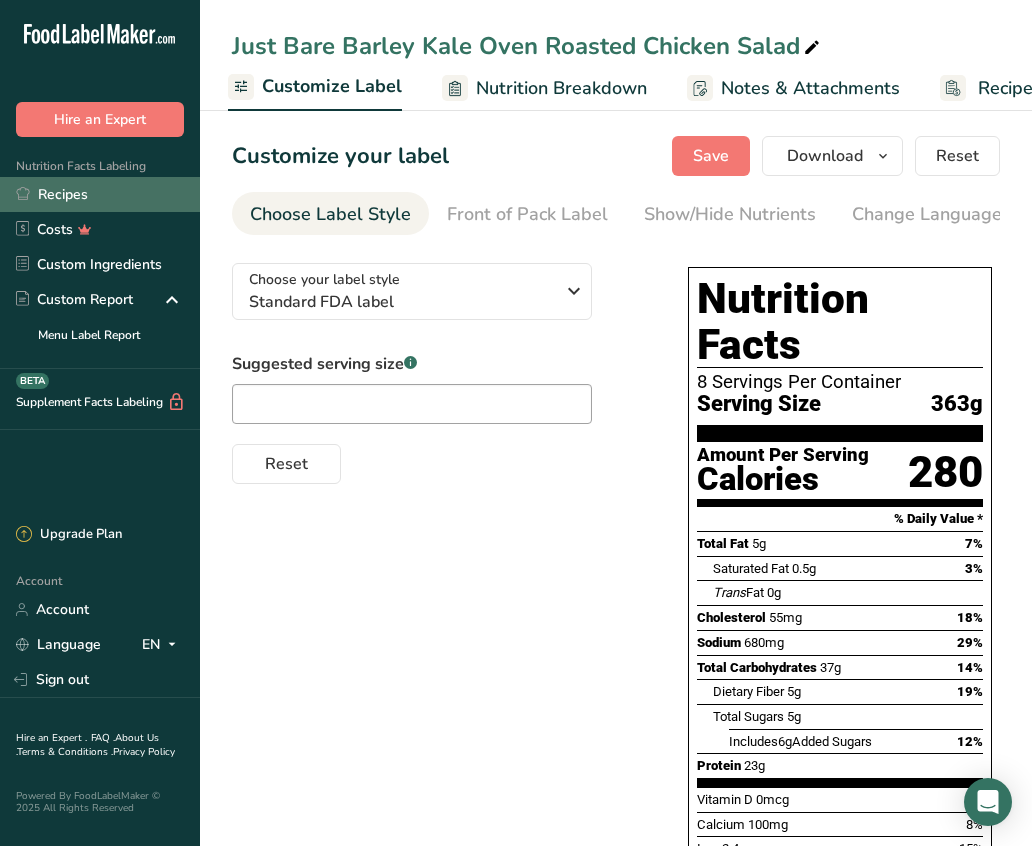 click on "Recipes" at bounding box center [100, 194] 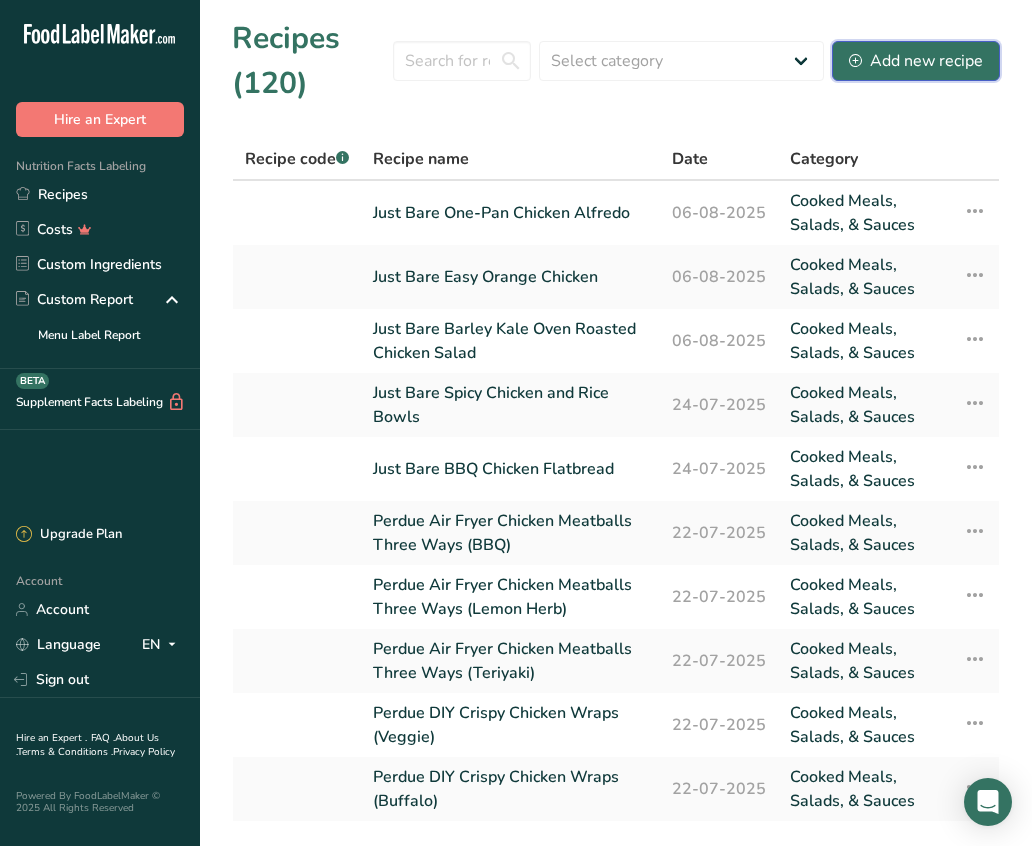 click on "Add new recipe" at bounding box center [916, 61] 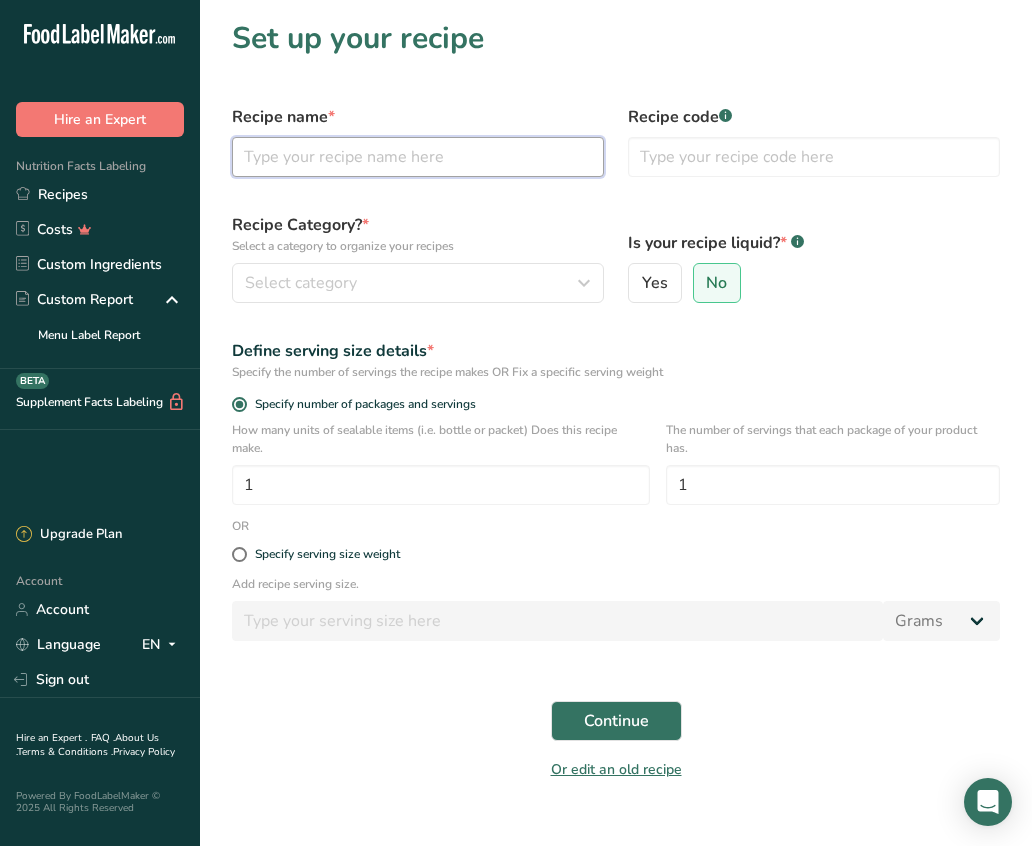 click at bounding box center [418, 157] 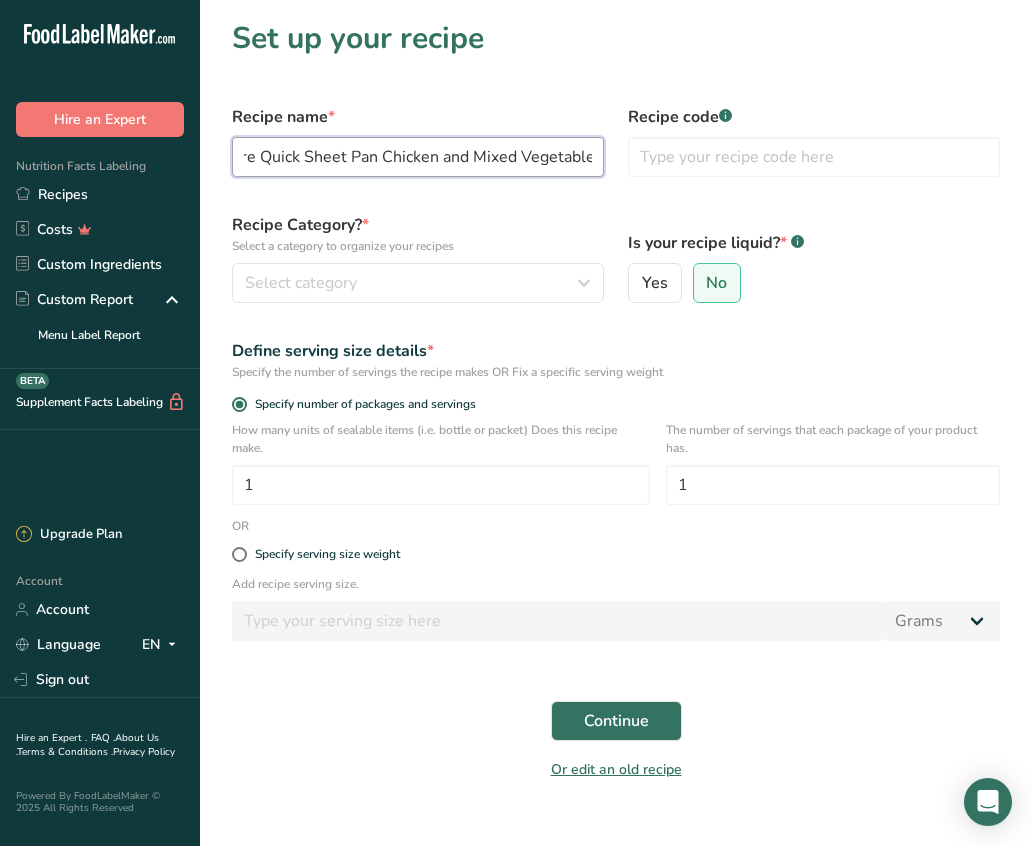 scroll, scrollTop: 0, scrollLeft: 62, axis: horizontal 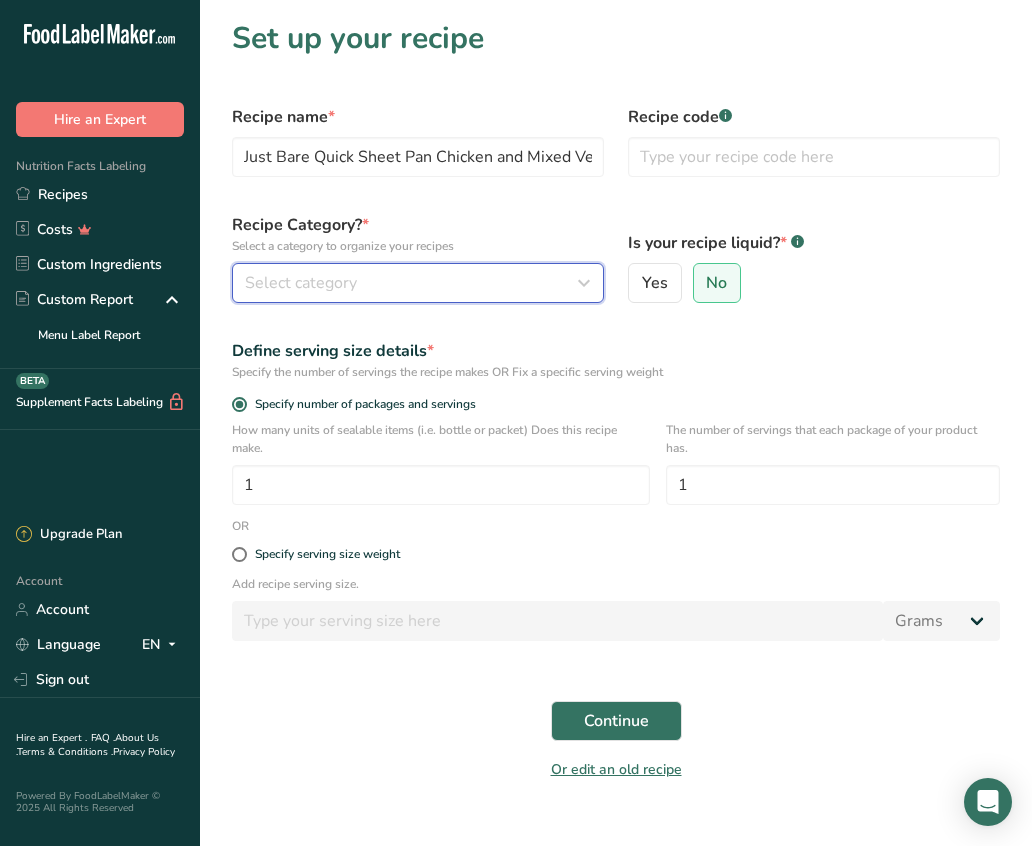 click at bounding box center (584, 283) 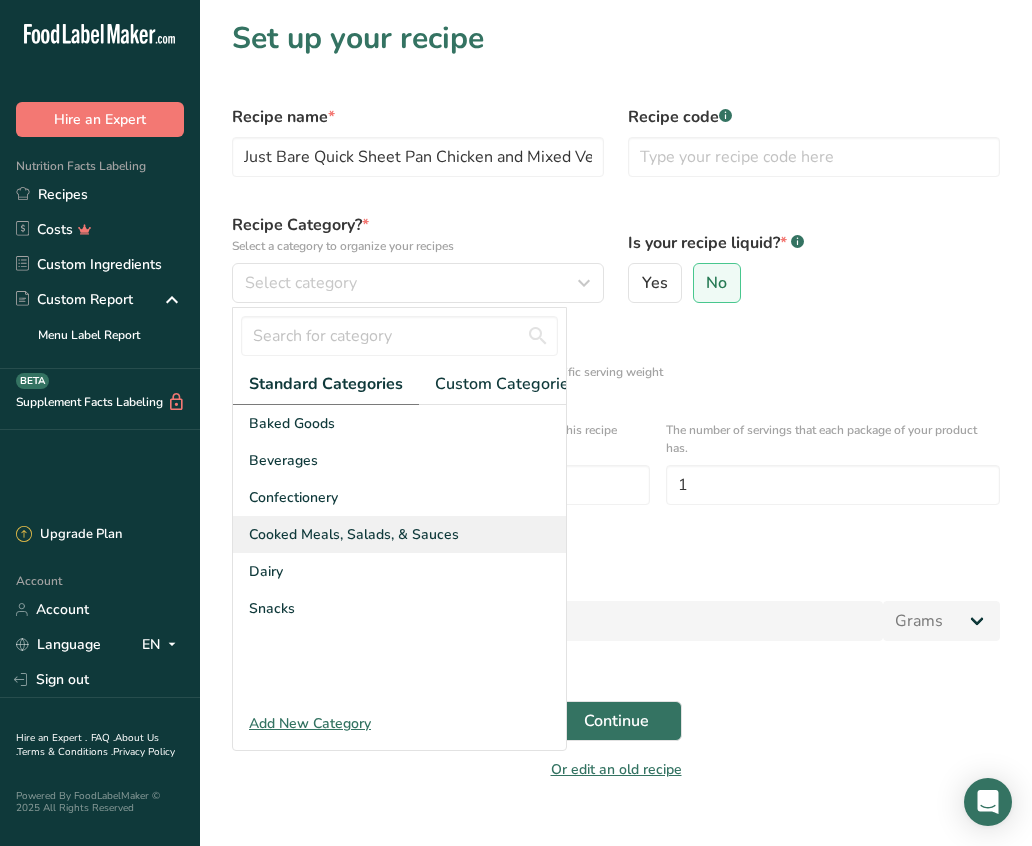click on "Cooked Meals, Salads, & Sauces" at bounding box center (399, 534) 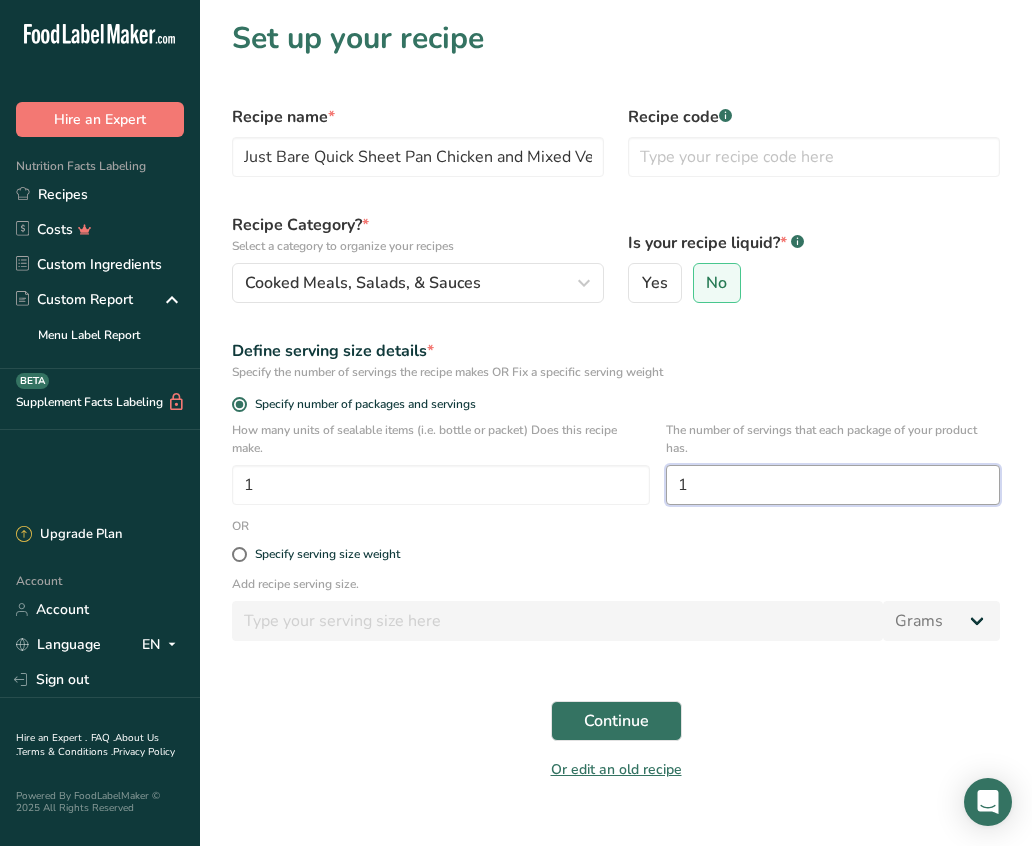 click on "1" at bounding box center (833, 485) 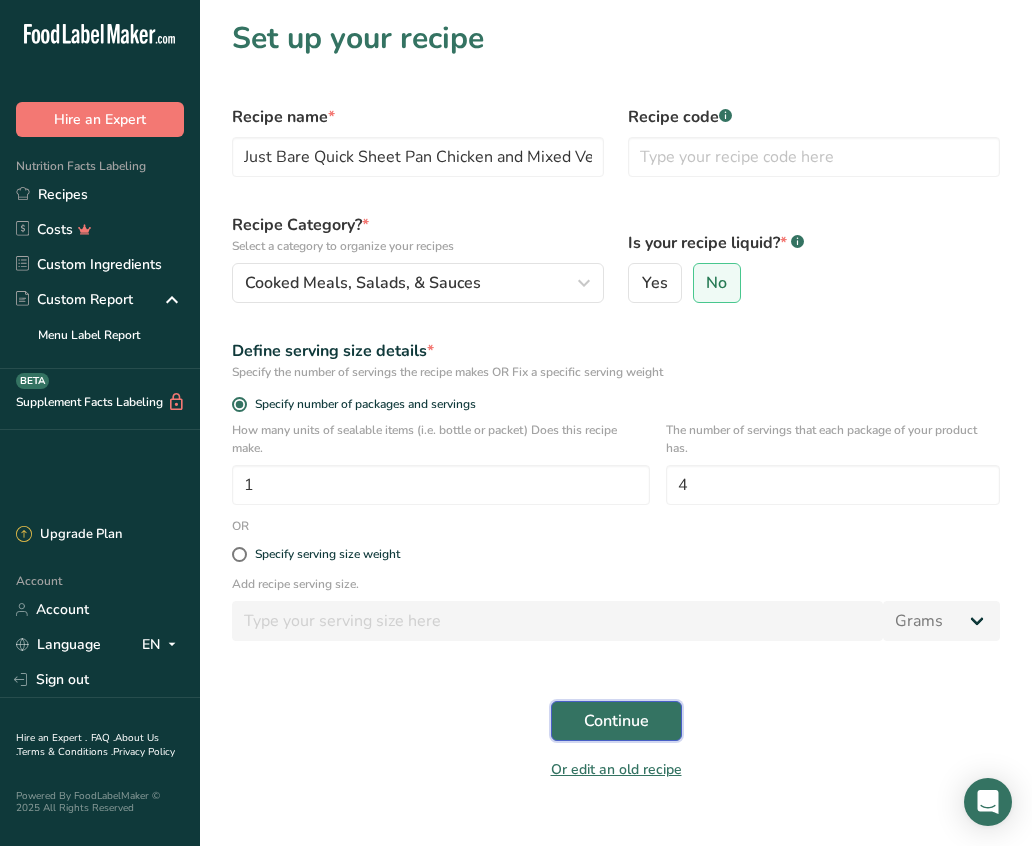 click on "Continue" at bounding box center [616, 721] 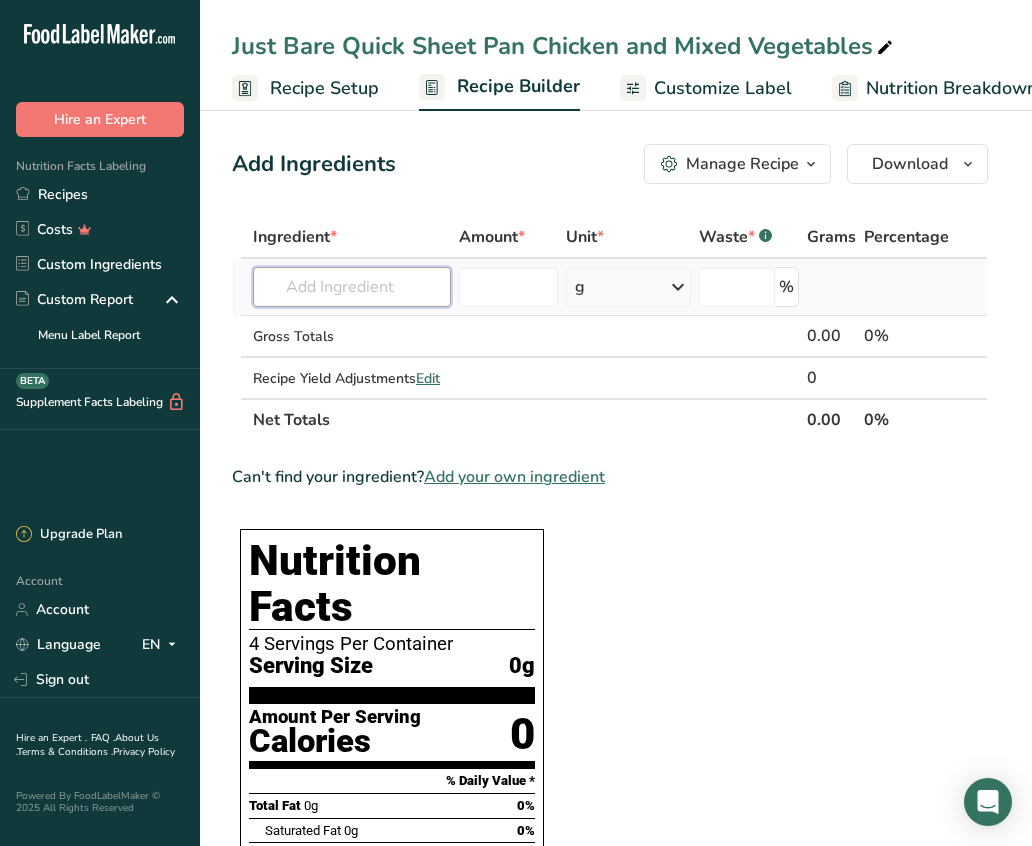 click at bounding box center (352, 287) 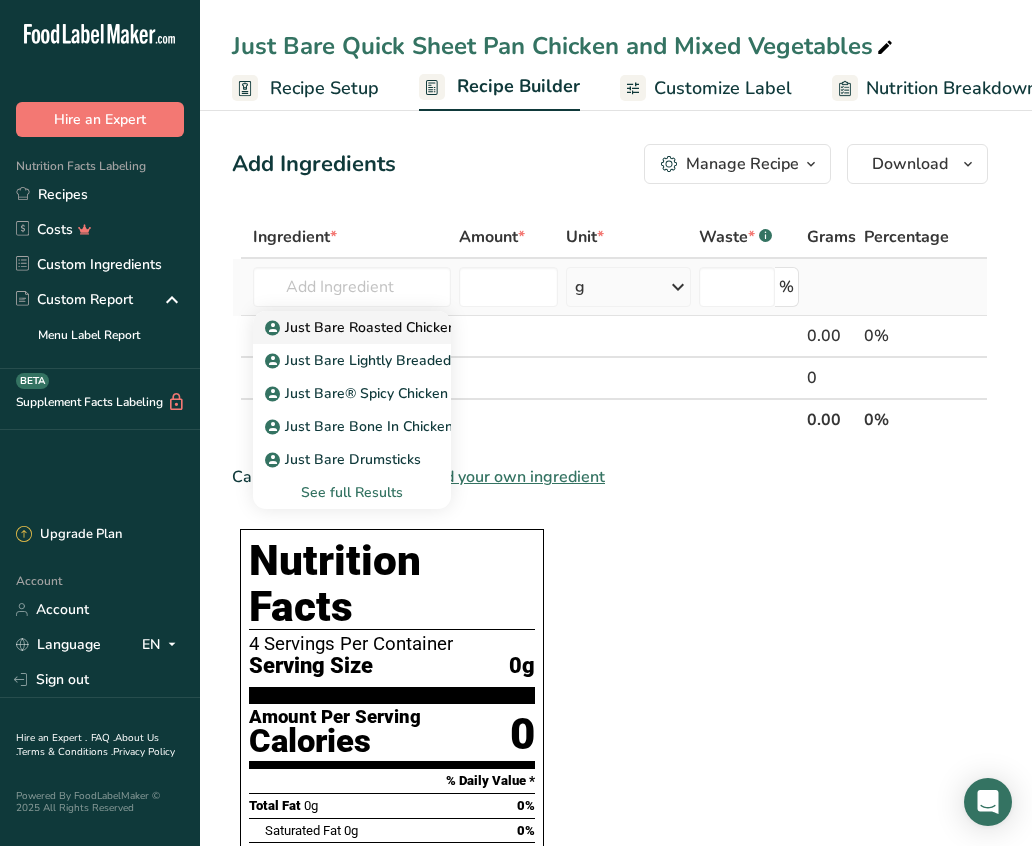 click on "Just Bare Roasted Chicken Breast Bites" at bounding box center [404, 327] 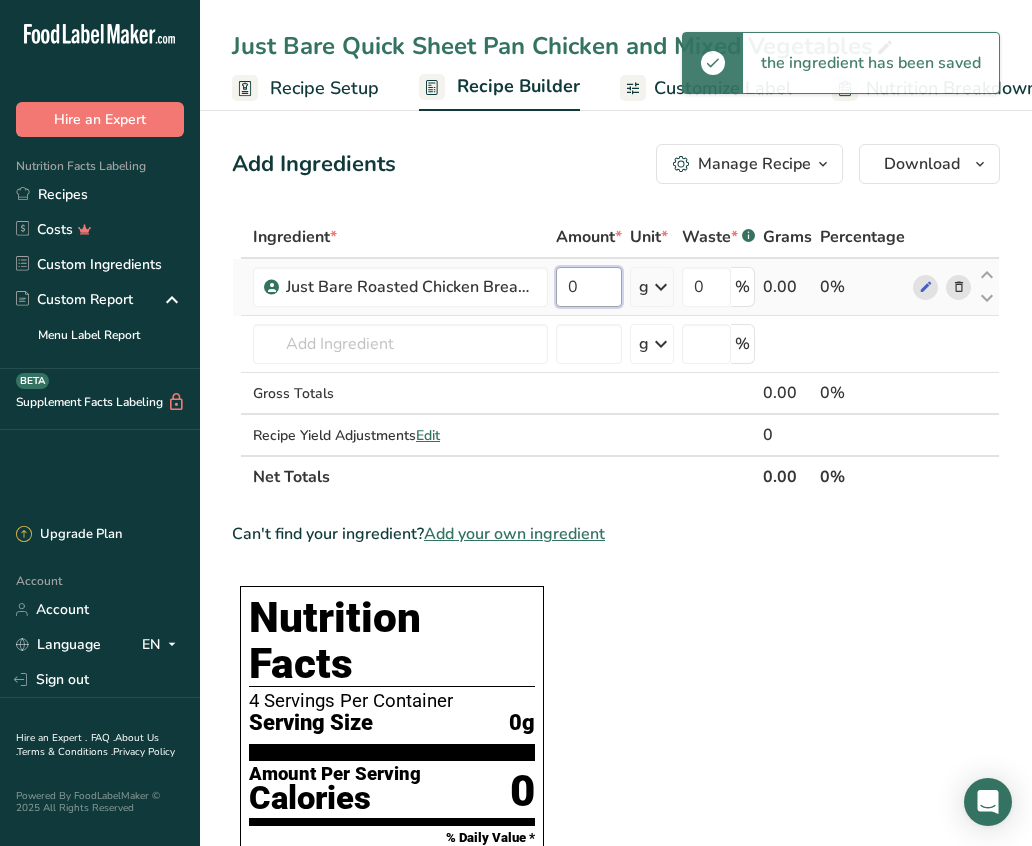 click on "0" at bounding box center [589, 287] 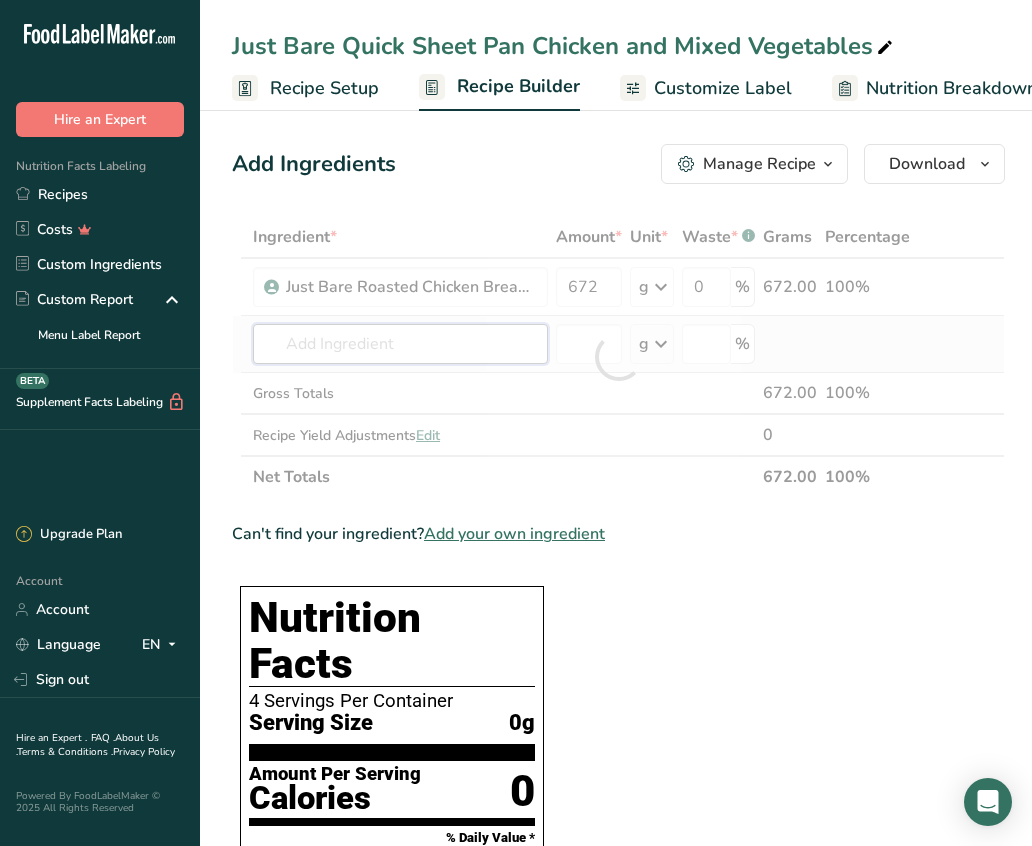 click on "Ingredient *
Amount *
Unit *
Waste *   .a-a{fill:#347362;}.b-a{fill:#fff;}          Grams
Percentage
Just Bare Roasted Chicken Breast Bites
672
g
Weight Units
g
kg
mg
See more
Volume Units
l
mL
fl oz
See more
0
%
672.00
100%
Just Bare Roasted Chicken Breast Bites
Just Bare Lightly Breaded Chicken Breast Bites
Just Bare® Spicy Chicken Breast Fillets
Just Bare Bone In Chicken Thigh
Just Bare Drumsticks
See full Results
g" at bounding box center [618, 357] 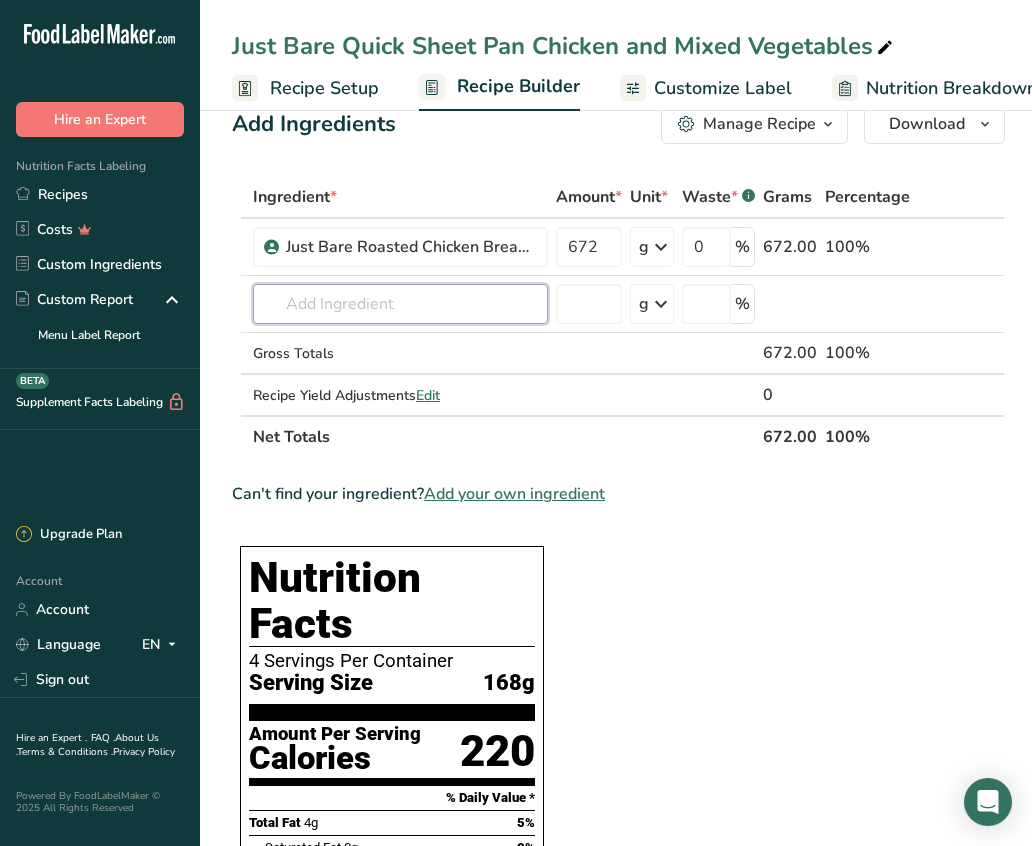 scroll, scrollTop: 0, scrollLeft: 0, axis: both 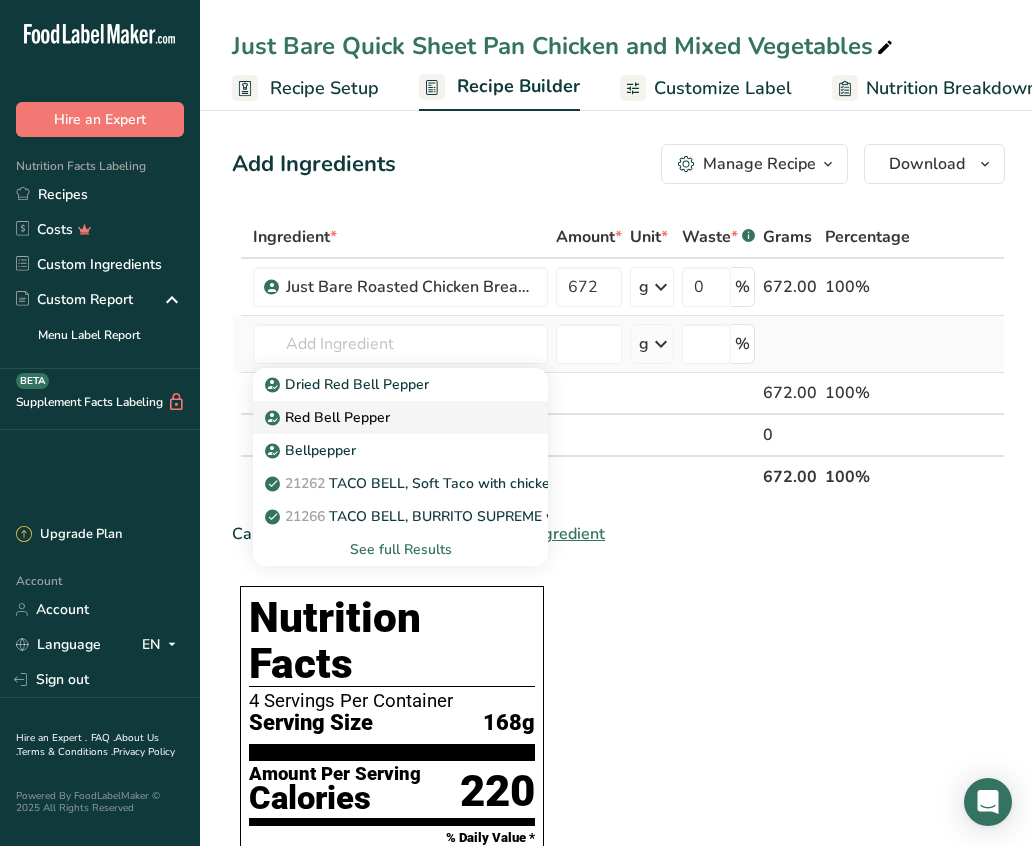 click on "Red Bell Pepper" at bounding box center [384, 417] 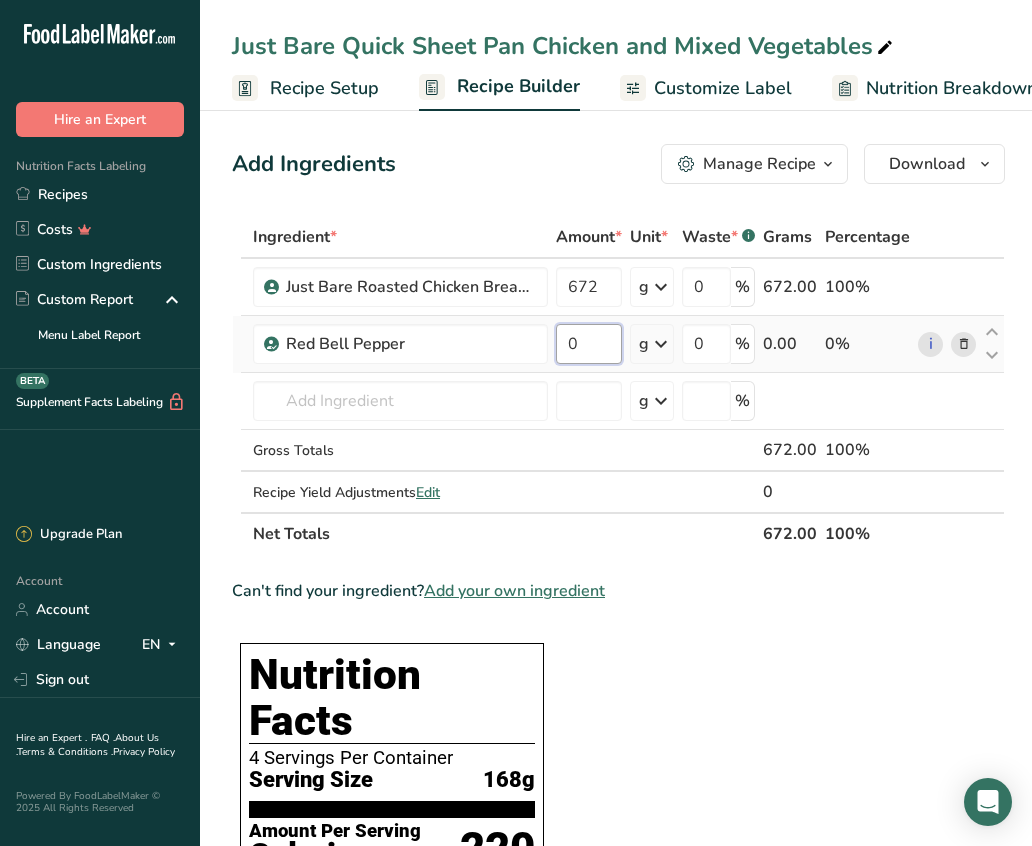 click on "0" at bounding box center (589, 344) 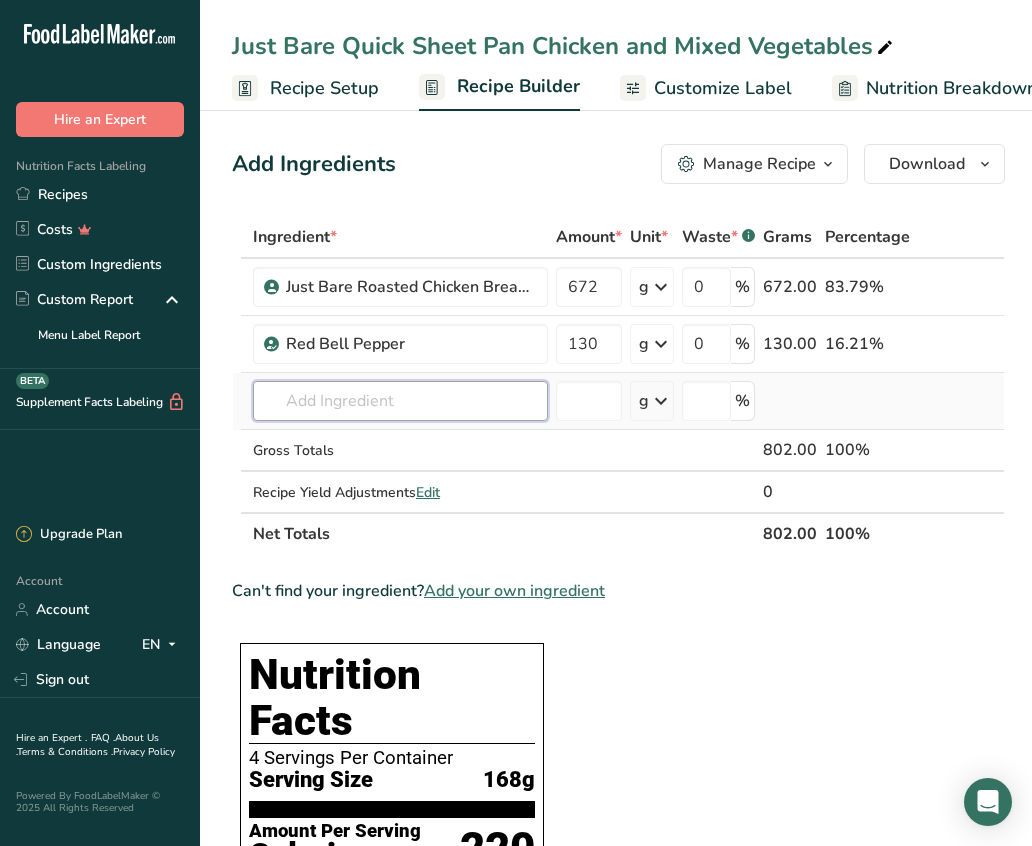 click on "Ingredient *
Amount *
Unit *
Waste *   .a-a{fill:#347362;}.b-a{fill:#fff;}          Grams
Percentage
Just Bare Roasted Chicken Breast Bites
672
g
Weight Units
g
kg
mg
See more
Volume Units
l
mL
fl oz
See more
0
%
672.00
83.79%
Red Bell Pepper
130
g
Weight Units
g
kg
mg
See more
Volume Units
l
Volume units require a density conversion. If you know your ingredient's density enter it below. Otherwise, click on "RIA" our AI Regulatory bot - she will be able to help you
0.24" at bounding box center (618, 385) 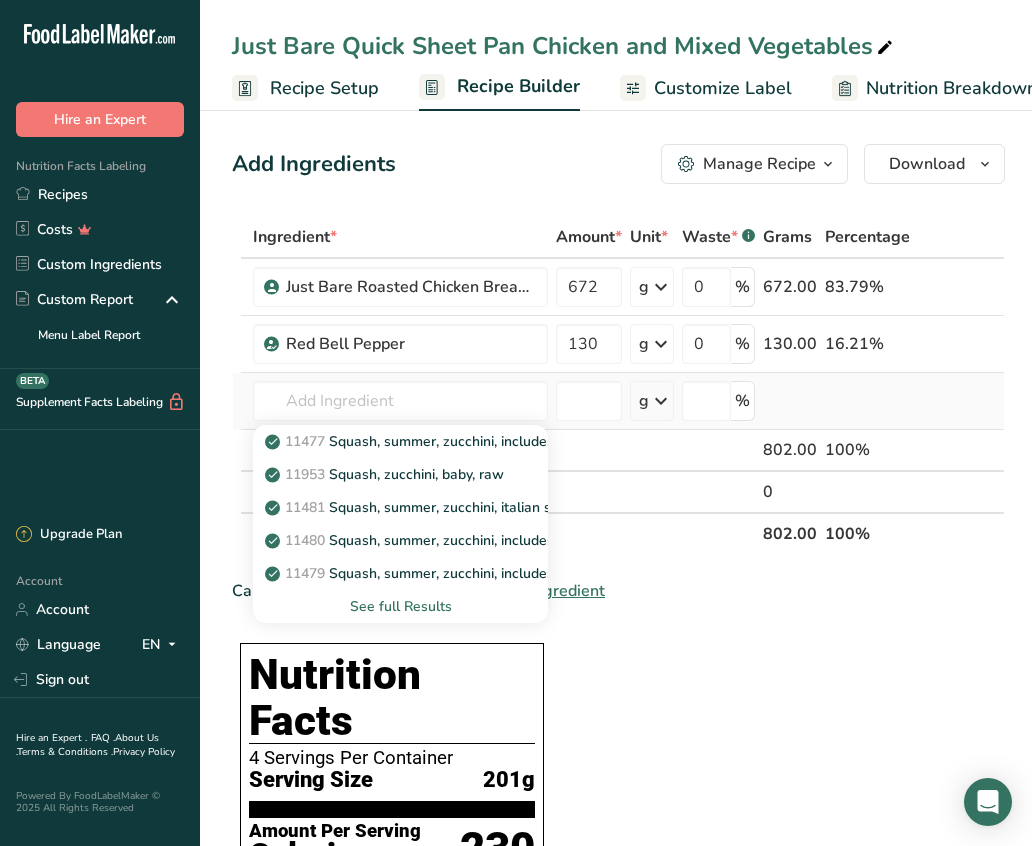 click on "See full Results" at bounding box center [400, 606] 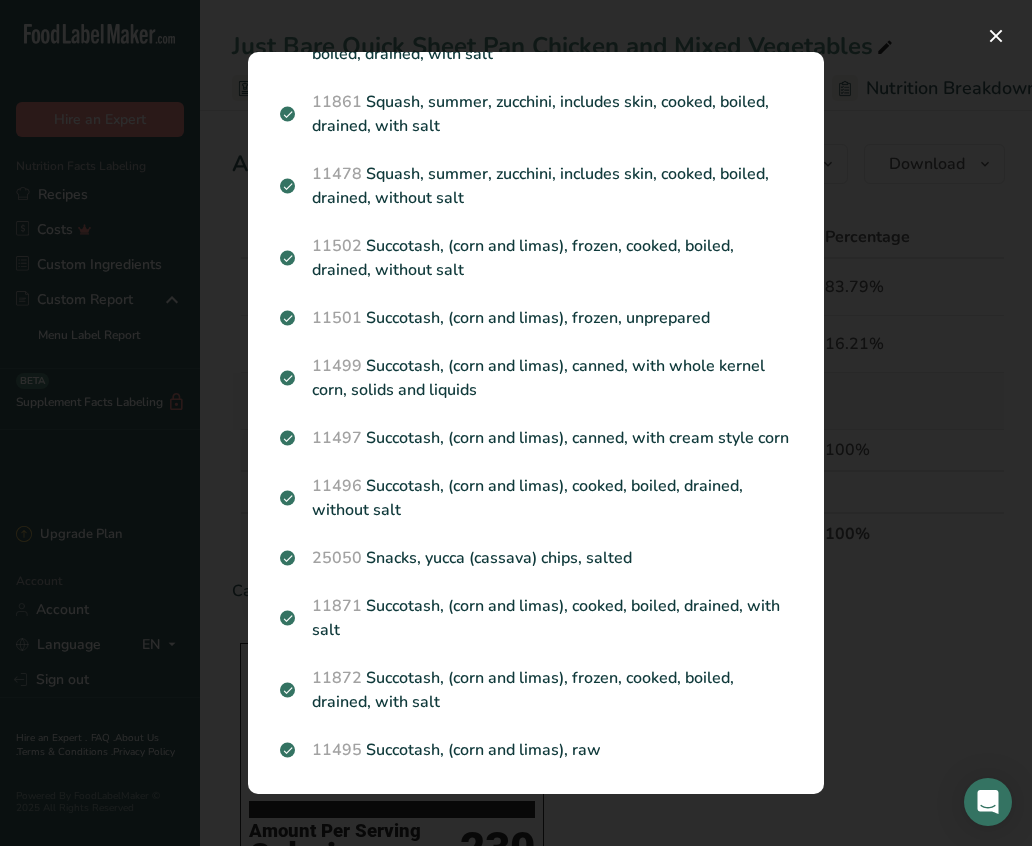 scroll, scrollTop: 0, scrollLeft: 0, axis: both 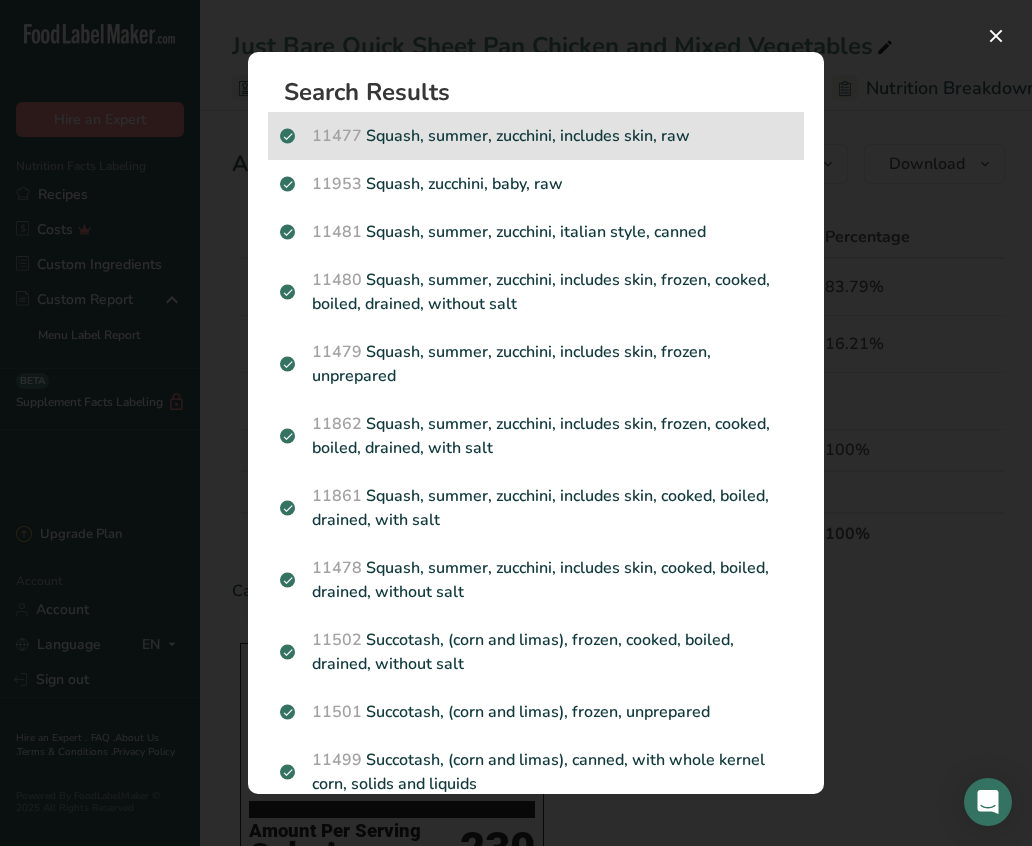 click on "11477
Squash, summer, zucchini, includes skin, raw" at bounding box center (536, 136) 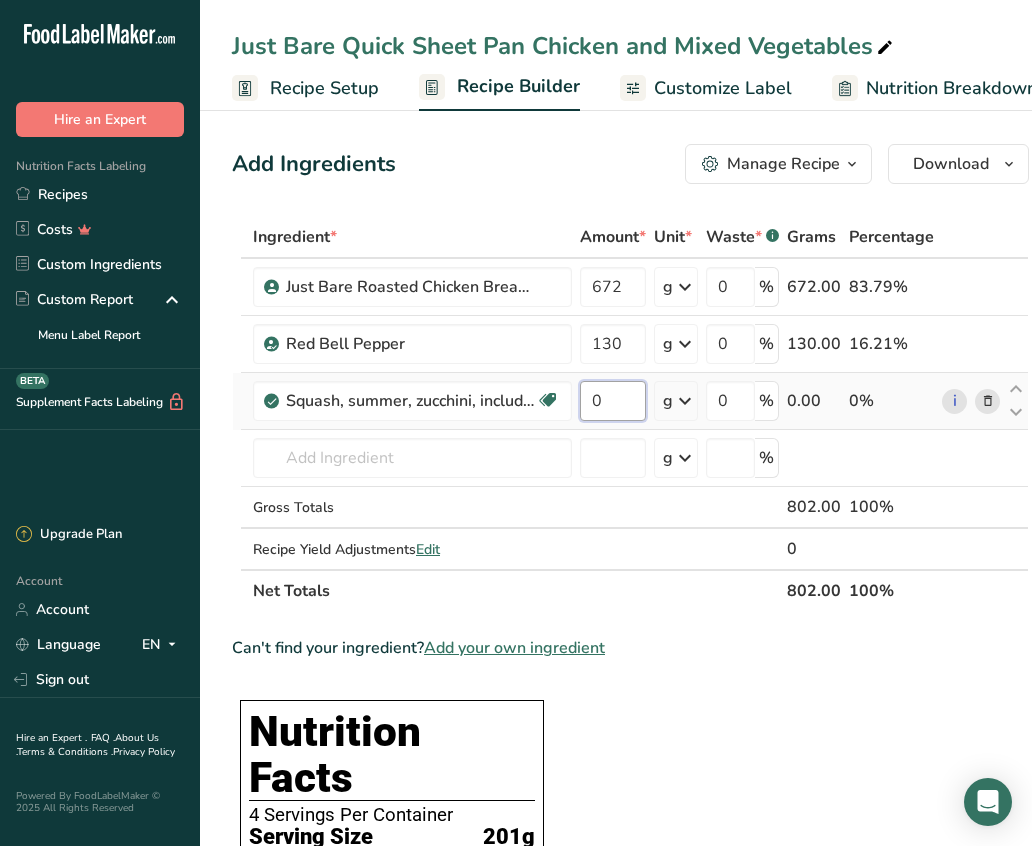 click on "0" at bounding box center [613, 401] 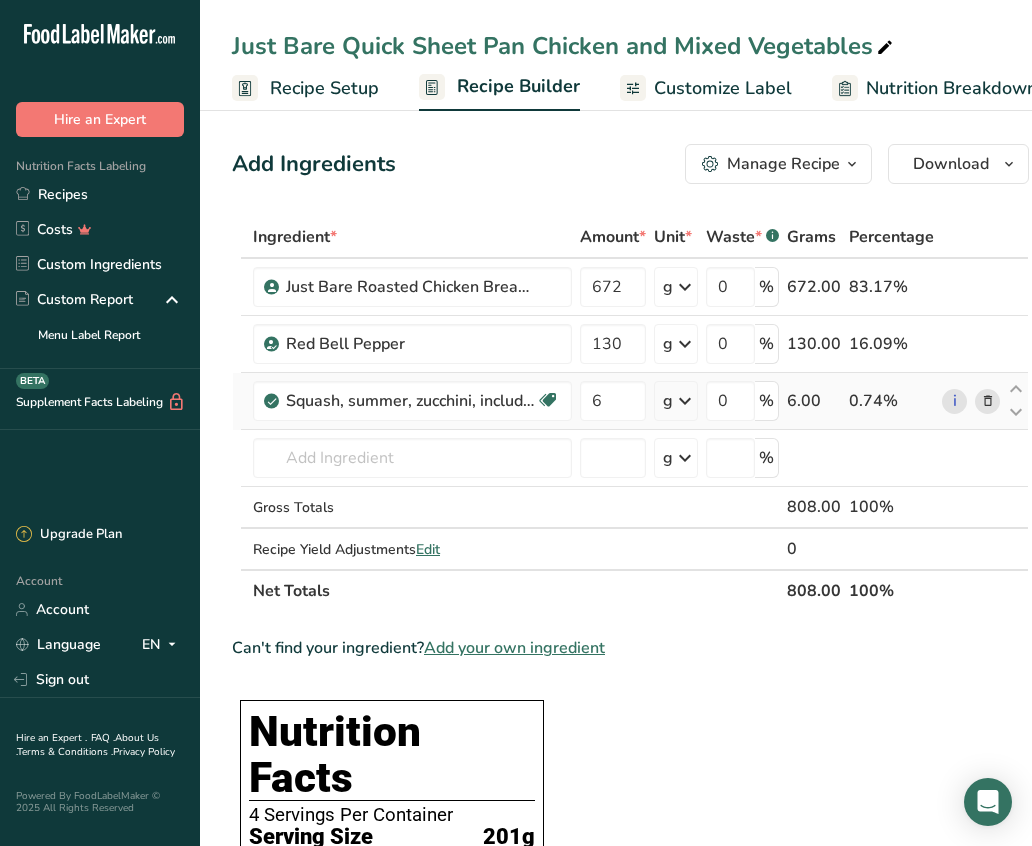 click on "Ingredient *
Amount *
Unit *
Waste *   .a-a{fill:#347362;}.b-a{fill:#fff;}          Grams
Percentage
Just Bare Roasted Chicken Breast Bites
672
g
Weight Units
g
kg
mg
See more
Volume Units
l
mL
fl oz
See more
0
%
672.00
83.17%
Red Bell Pepper
130
g
Weight Units
g
kg
mg
See more
Volume Units
l
Volume units require a density conversion. If you know your ingredient's density enter it below. Otherwise, click on "RIA" our AI Regulatory bot - she will be able to help you
0.24" at bounding box center [630, 414] 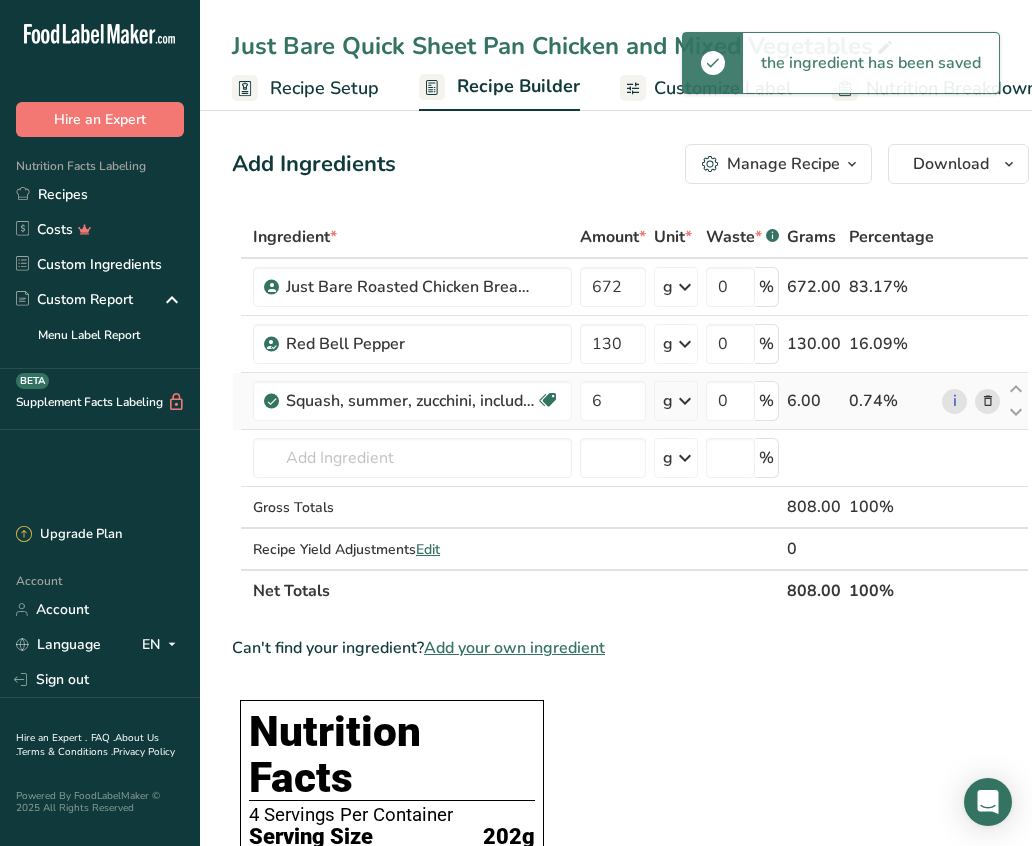 click at bounding box center (685, 401) 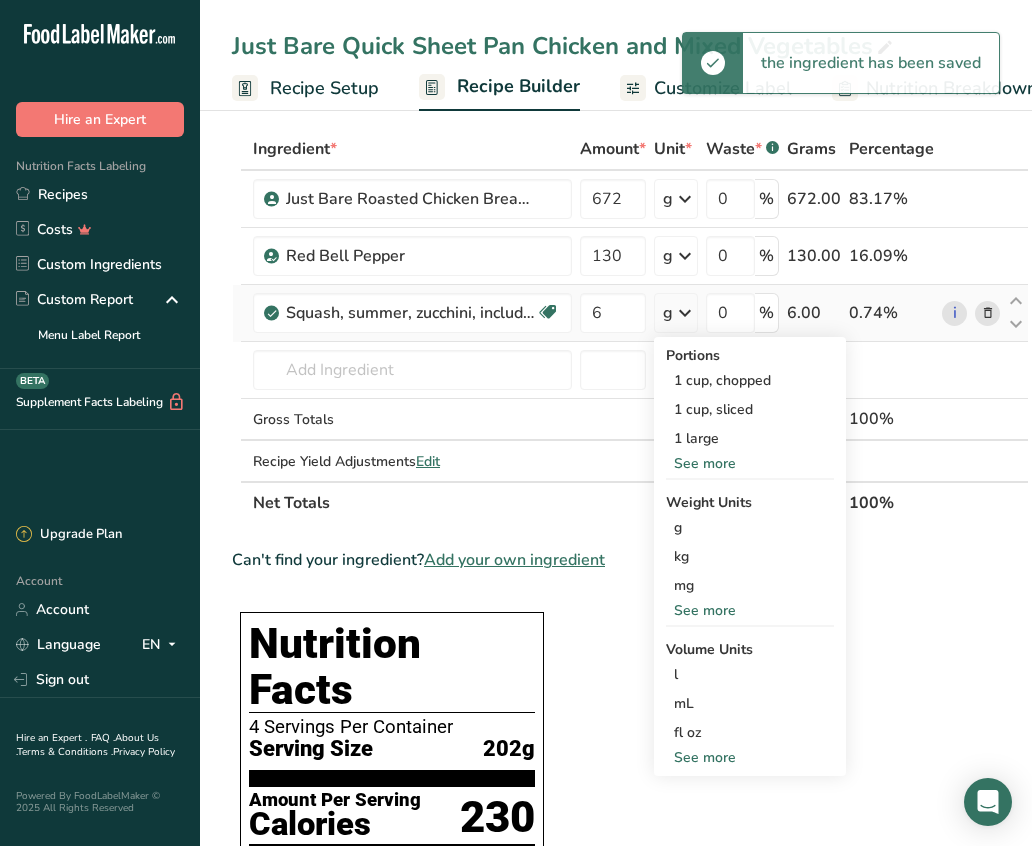 scroll, scrollTop: 97, scrollLeft: 0, axis: vertical 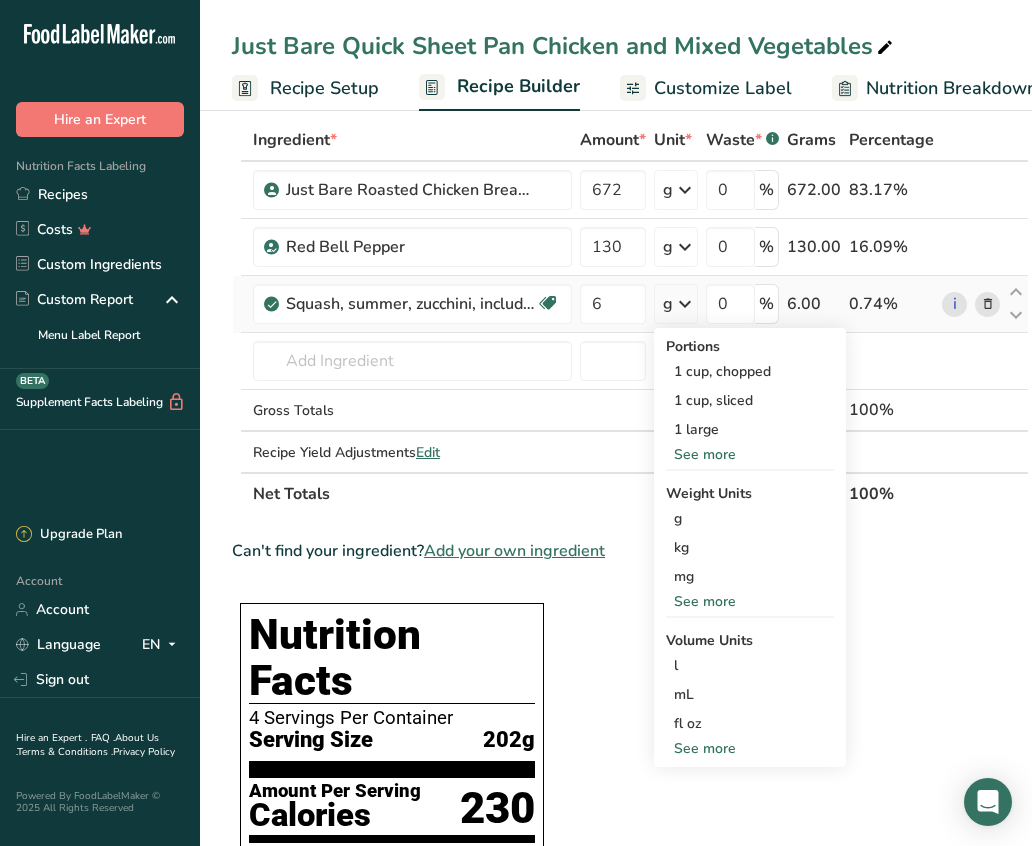 click on "See more" at bounding box center [750, 601] 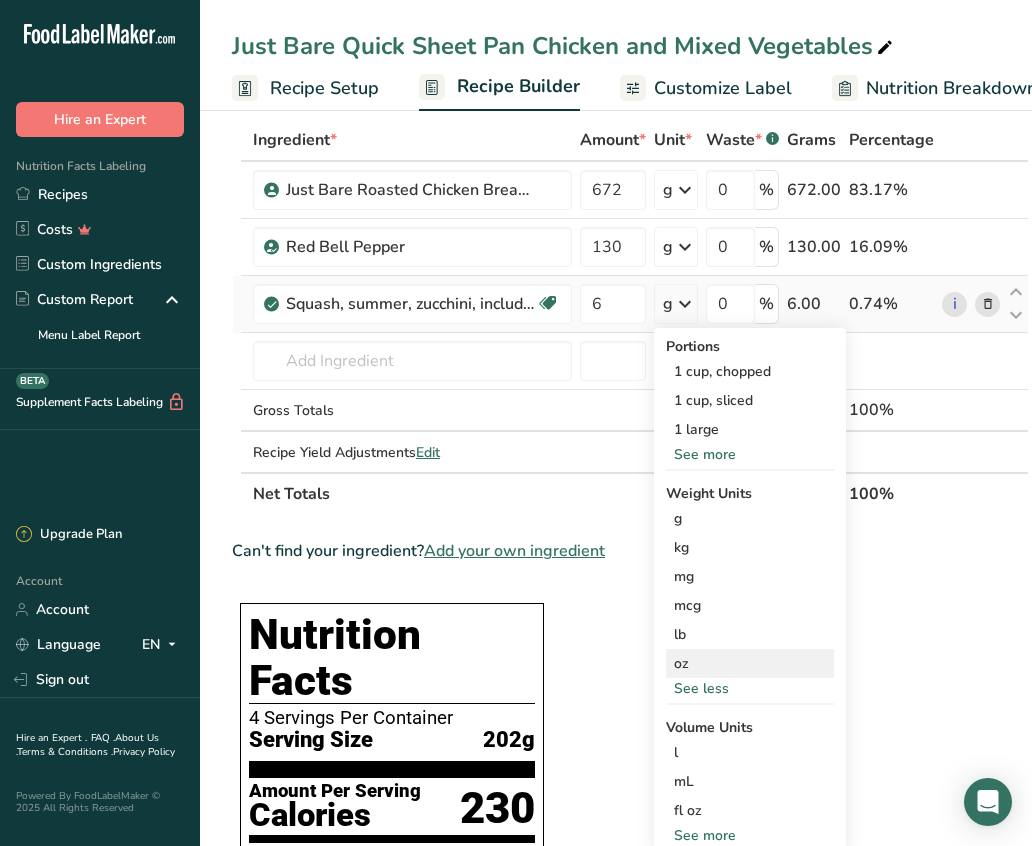 click on "oz" at bounding box center (750, 663) 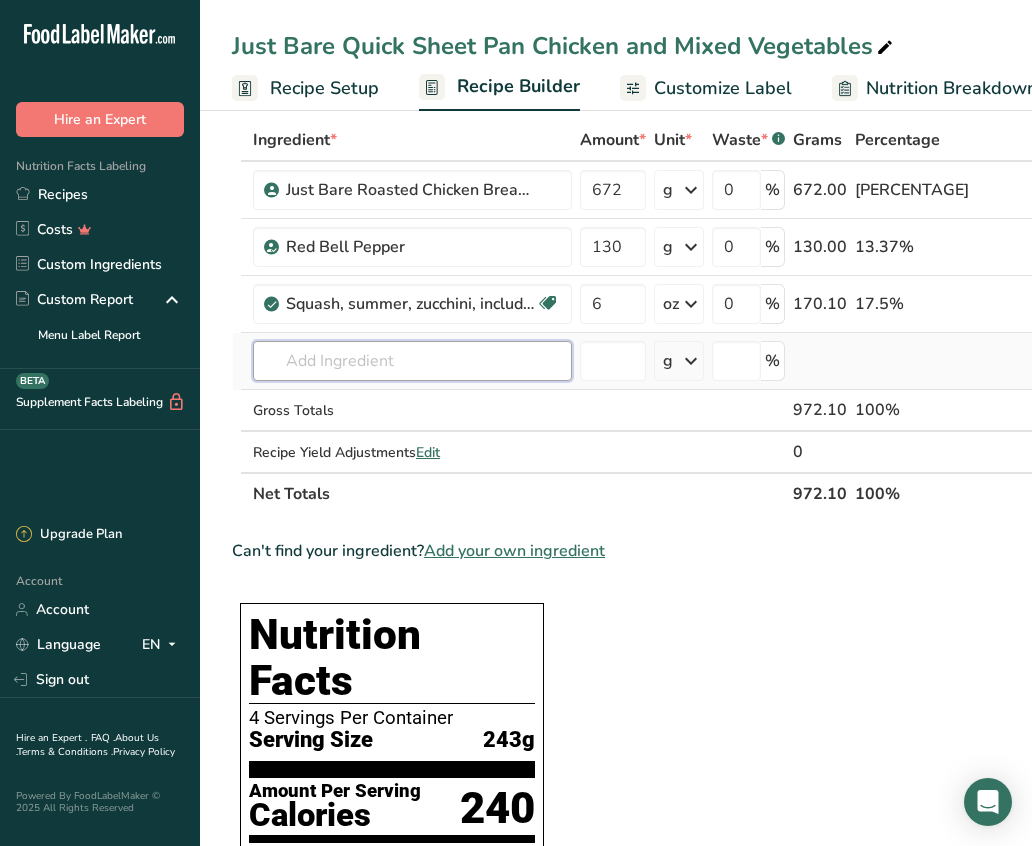 click at bounding box center [412, 361] 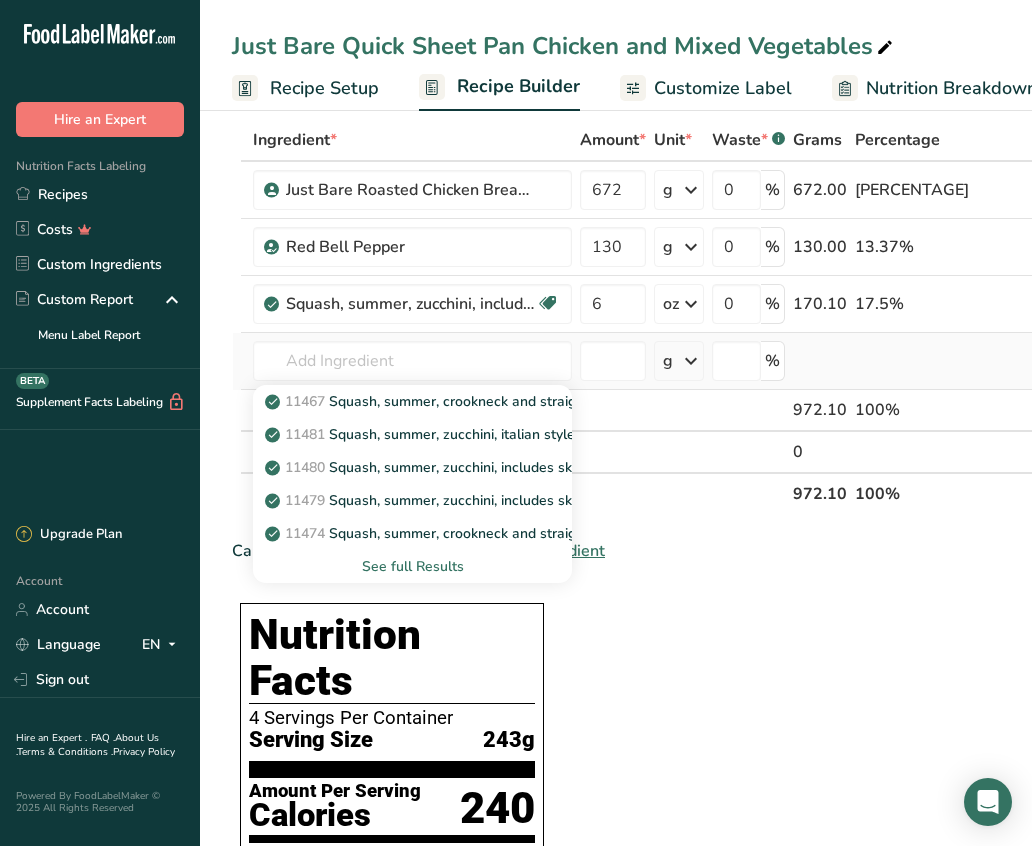 click on "See full Results" at bounding box center [412, 566] 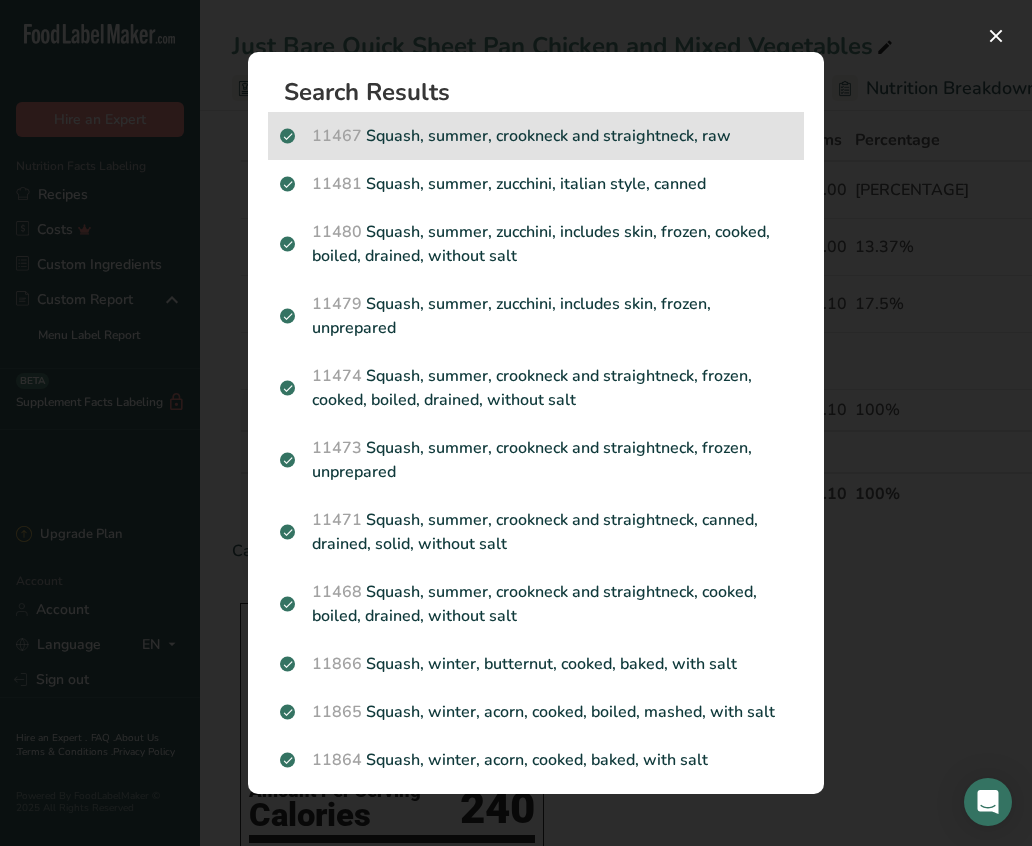 click on "11467
Squash, summer, crookneck and straightneck, raw" at bounding box center [536, 136] 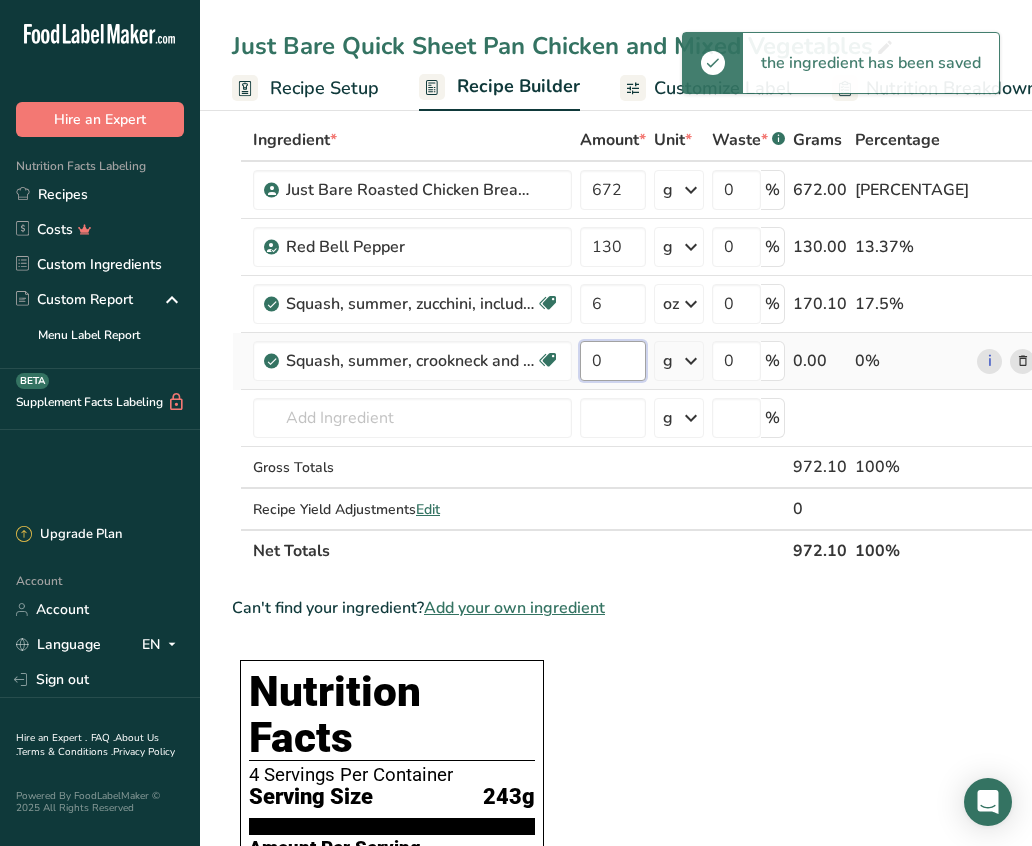 click on "0" at bounding box center (613, 361) 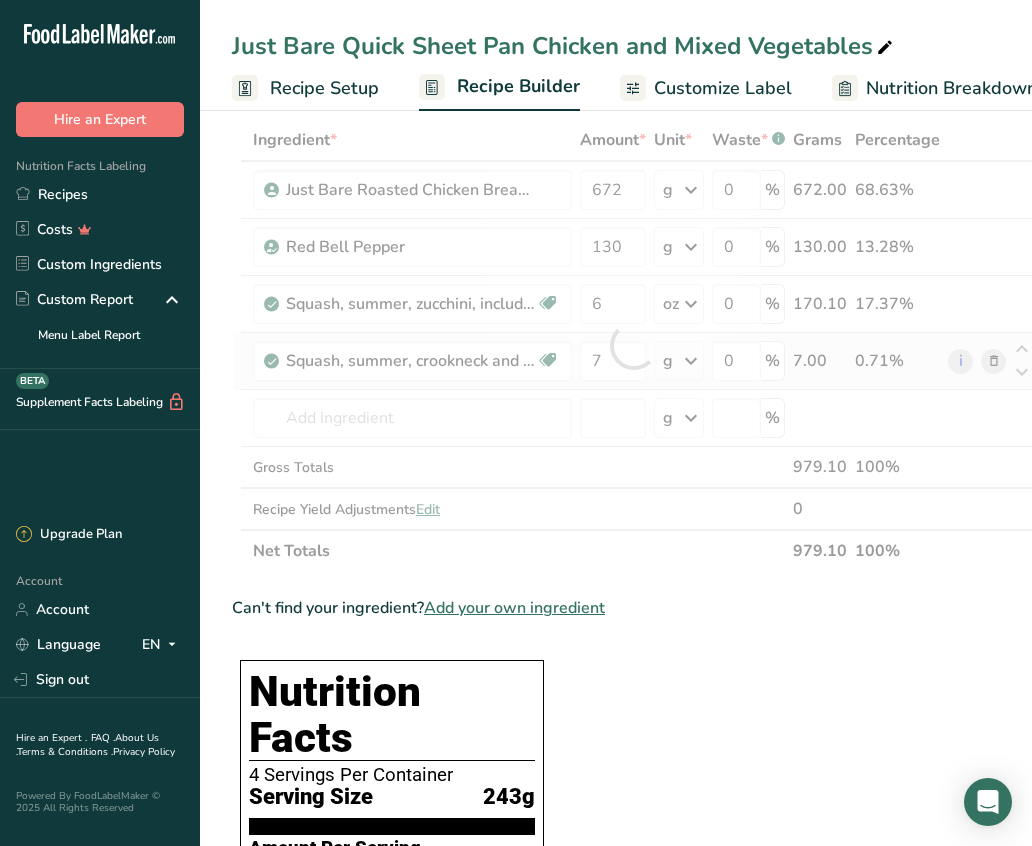click on "Ingredient *
Amount *
Unit *
Waste *   .a-a{fill:#347362;}.b-a{fill:#fff;}          Grams
Percentage
Just Bare Roasted Chicken Breast Bites
672
g
Weight Units
g
kg
mg
See more
Volume Units
l
mL
fl oz
See more
0
%
672.00
68.63%
Red Bell Pepper
130
g
Weight Units
g
kg
mg
See more
Volume Units
l
Volume units require a density conversion. If you know your ingredient's density enter it below. Otherwise, click on "RIA" our AI Regulatory bot - she will be able to help you
0.24" at bounding box center [633, 345] 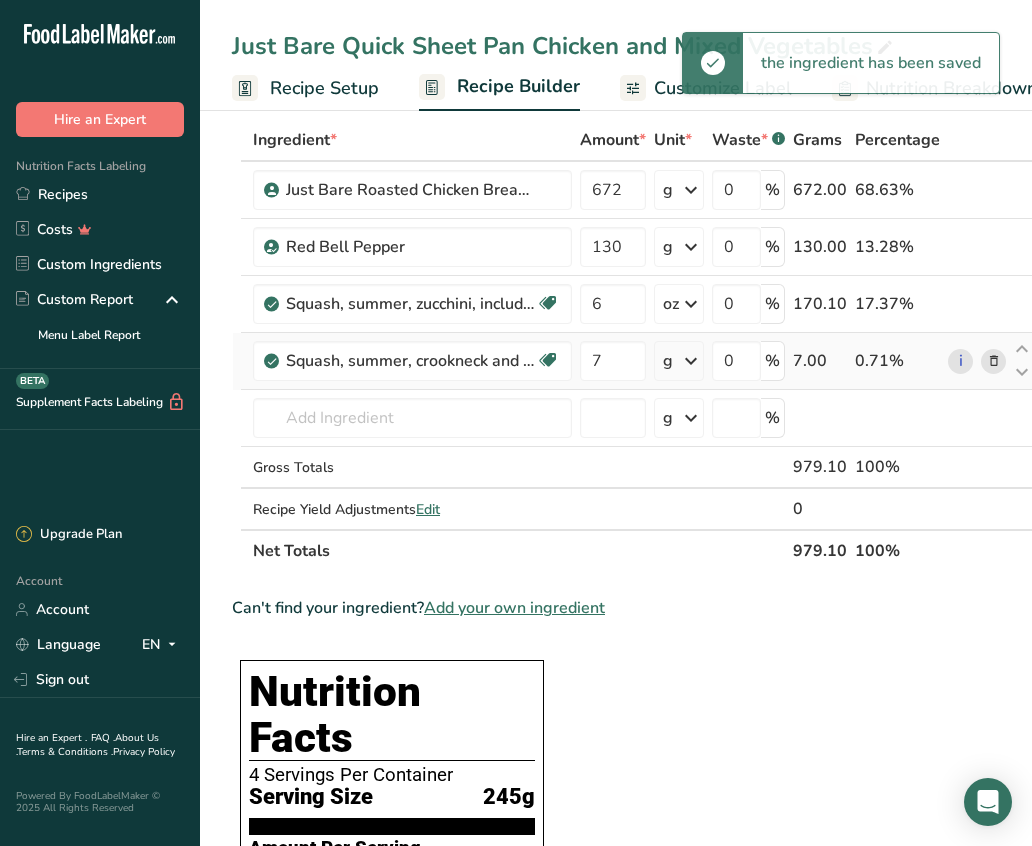 click at bounding box center (691, 361) 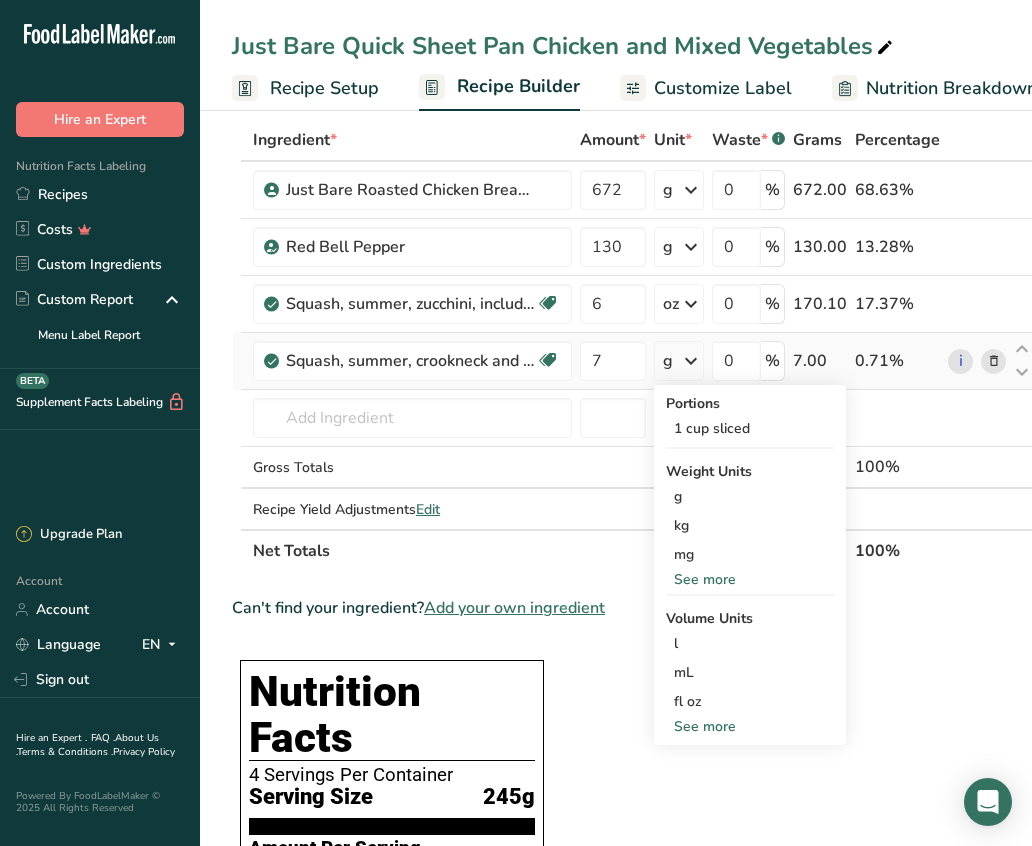 click on "See more" at bounding box center (750, 579) 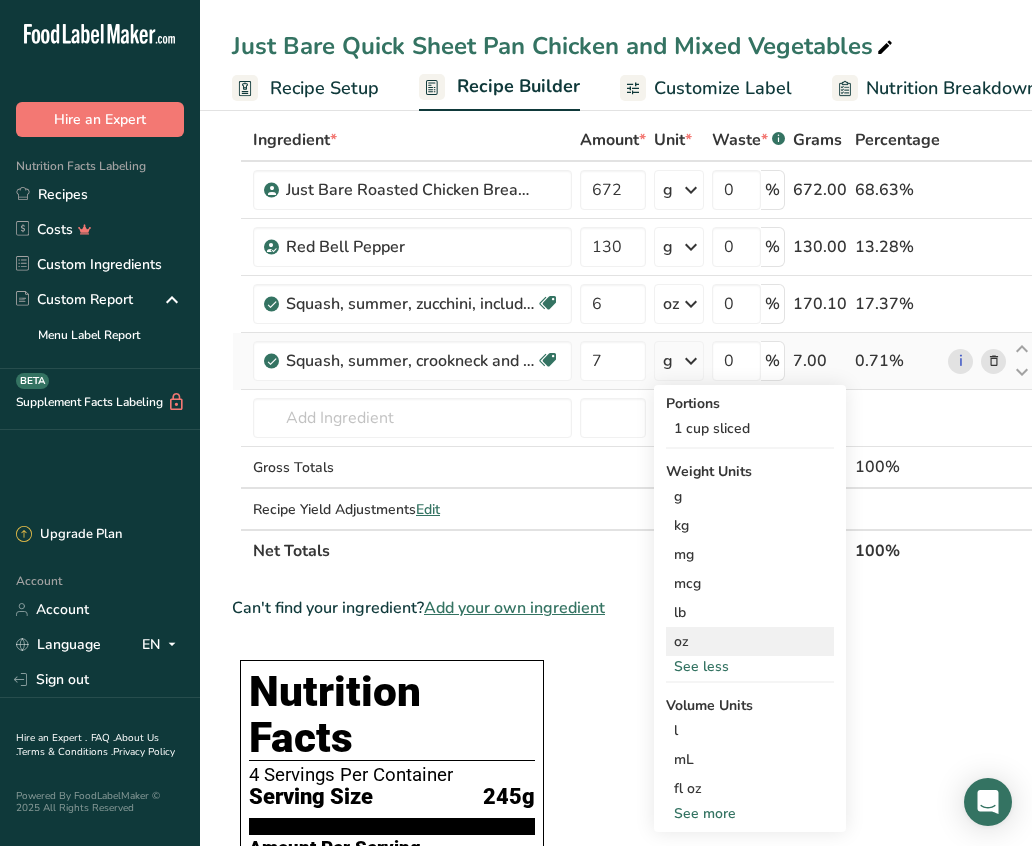 click on "oz" at bounding box center (750, 641) 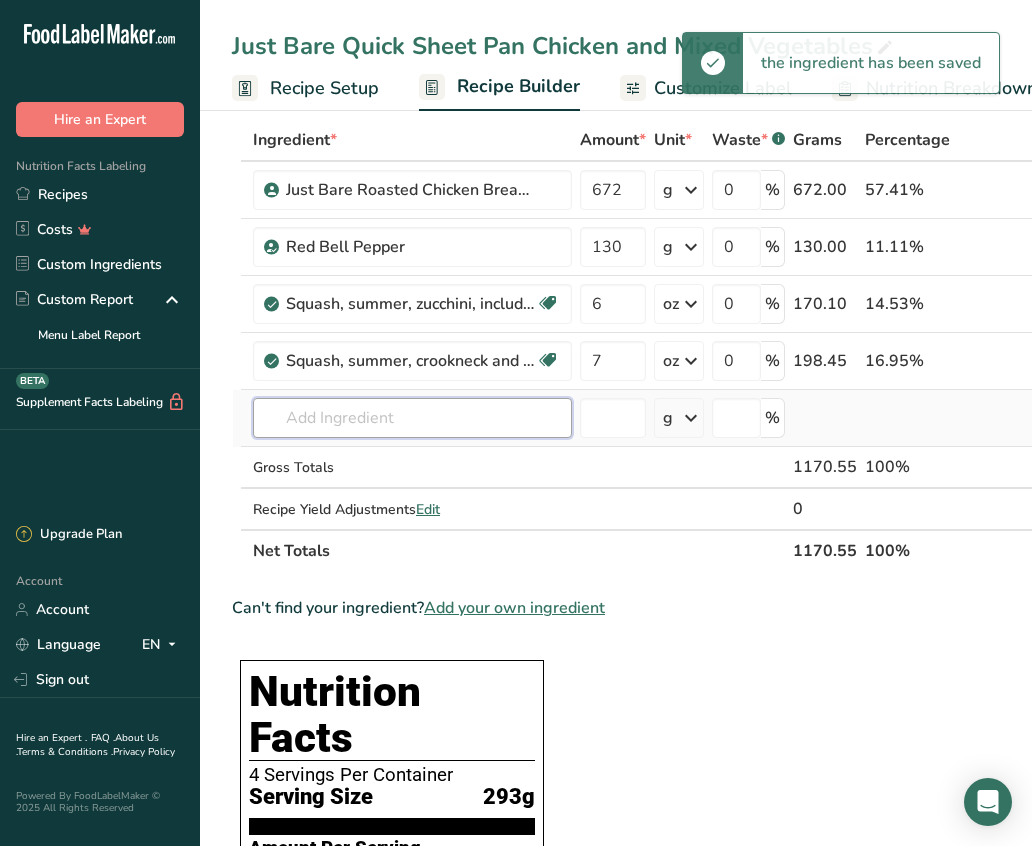 click at bounding box center (412, 418) 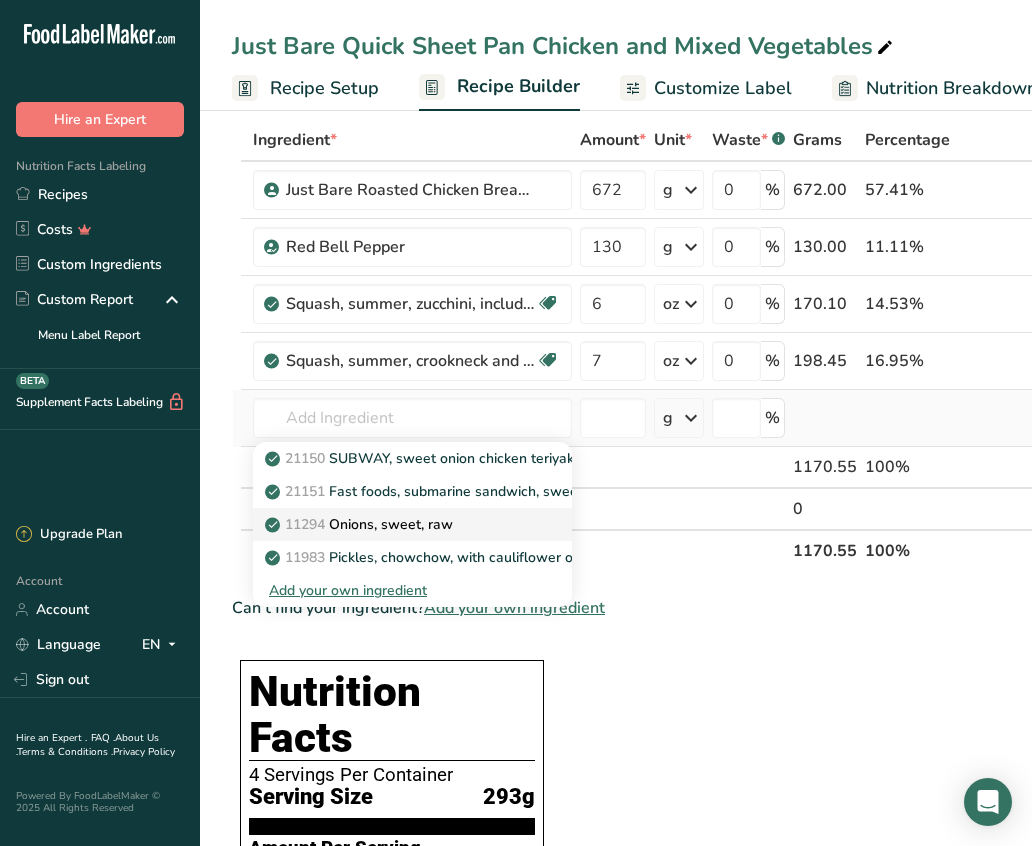 click on "11294
Onions, sweet, raw" at bounding box center [361, 524] 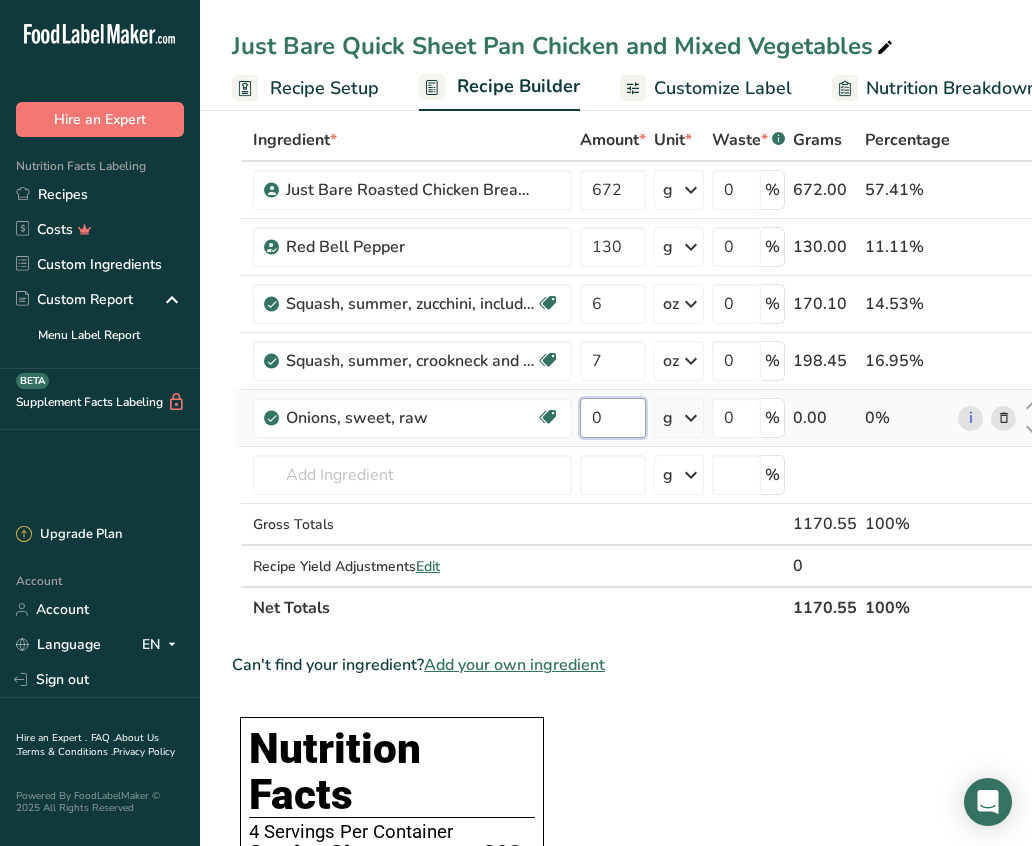 click on "0" at bounding box center (613, 418) 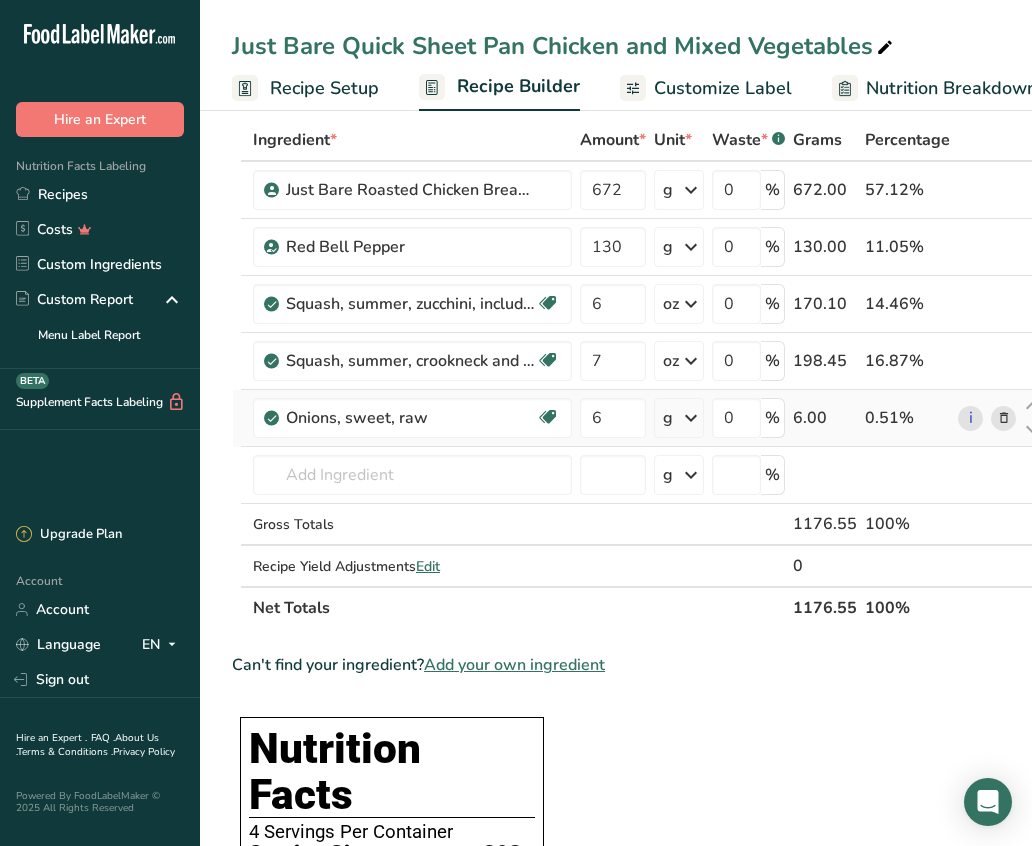 click on "Ingredient *
Amount *
Unit *
Waste *   .a-a{fill:#347362;}.b-a{fill:#fff;}          Grams
Percentage
Just Bare Roasted Chicken Breast Bites
672
g
Weight Units
g
kg
mg
See more
Volume Units
l
mL
fl oz
See more
0
%
672.00
57.12%
Red Bell Pepper
130
g
Weight Units
g
kg
mg
See more
Volume Units
l
Volume units require a density conversion. If you know your ingredient's density enter it below. Otherwise, click on "RIA" our AI Regulatory bot - she will be able to help you
0.24" at bounding box center (638, 374) 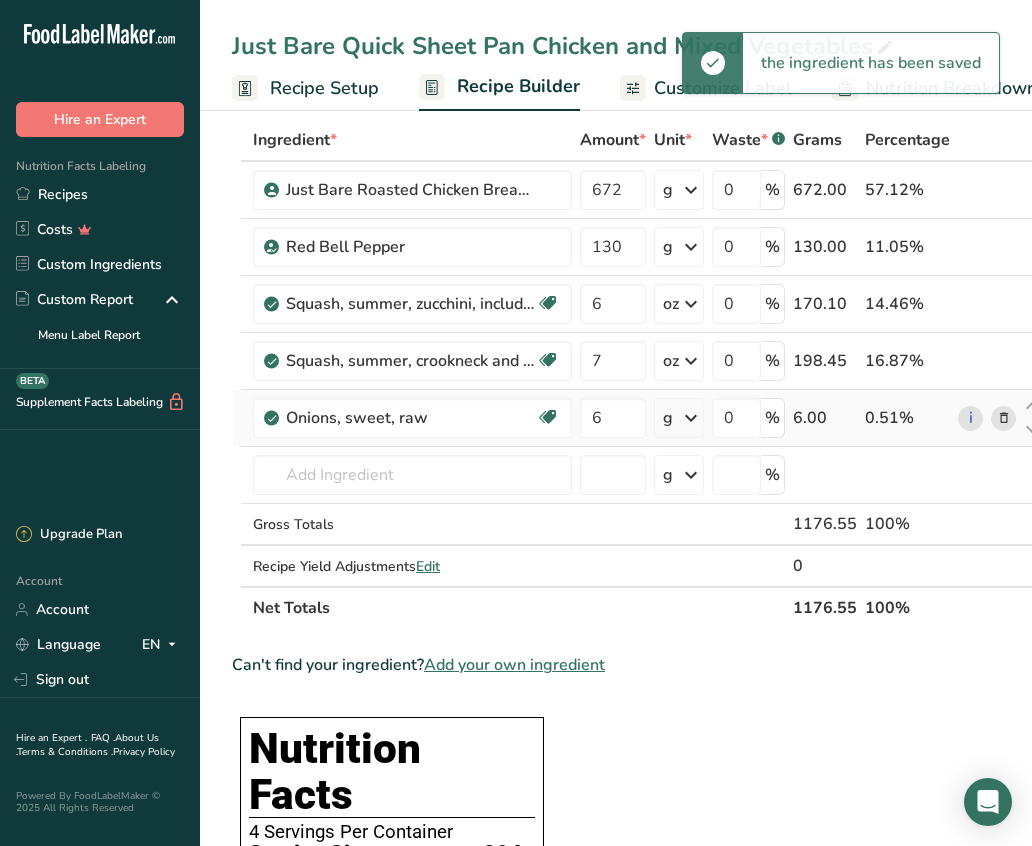 click at bounding box center (691, 418) 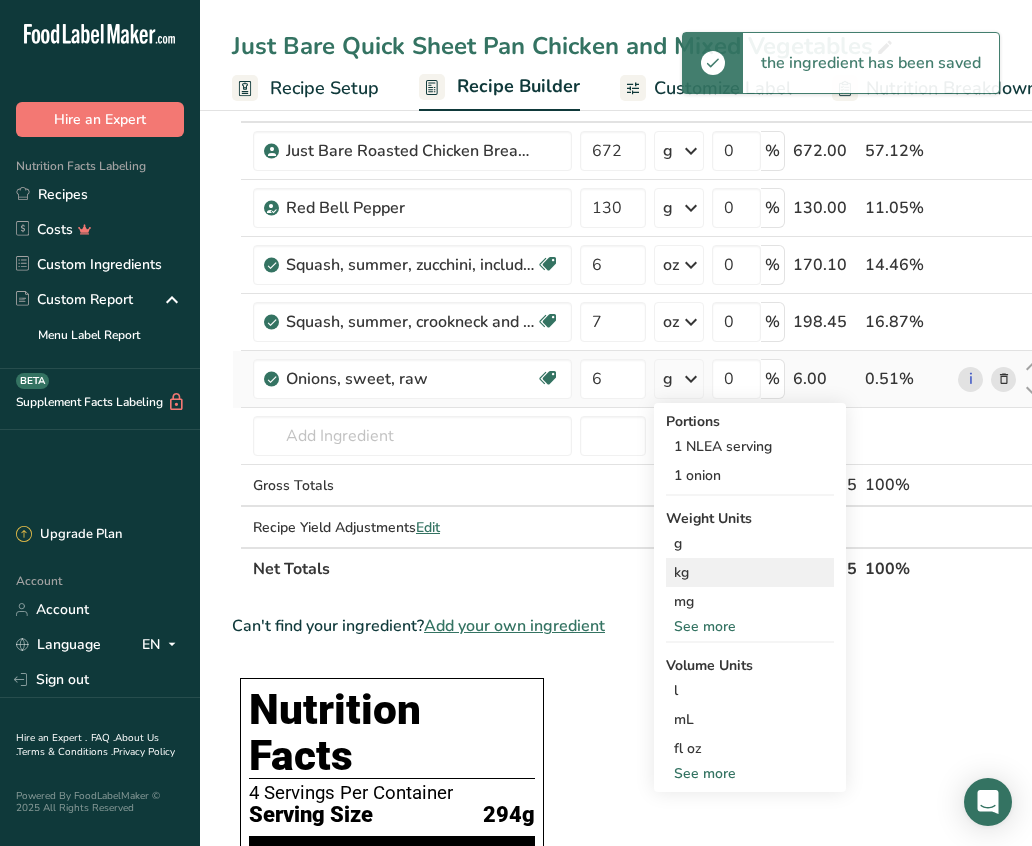scroll, scrollTop: 143, scrollLeft: 0, axis: vertical 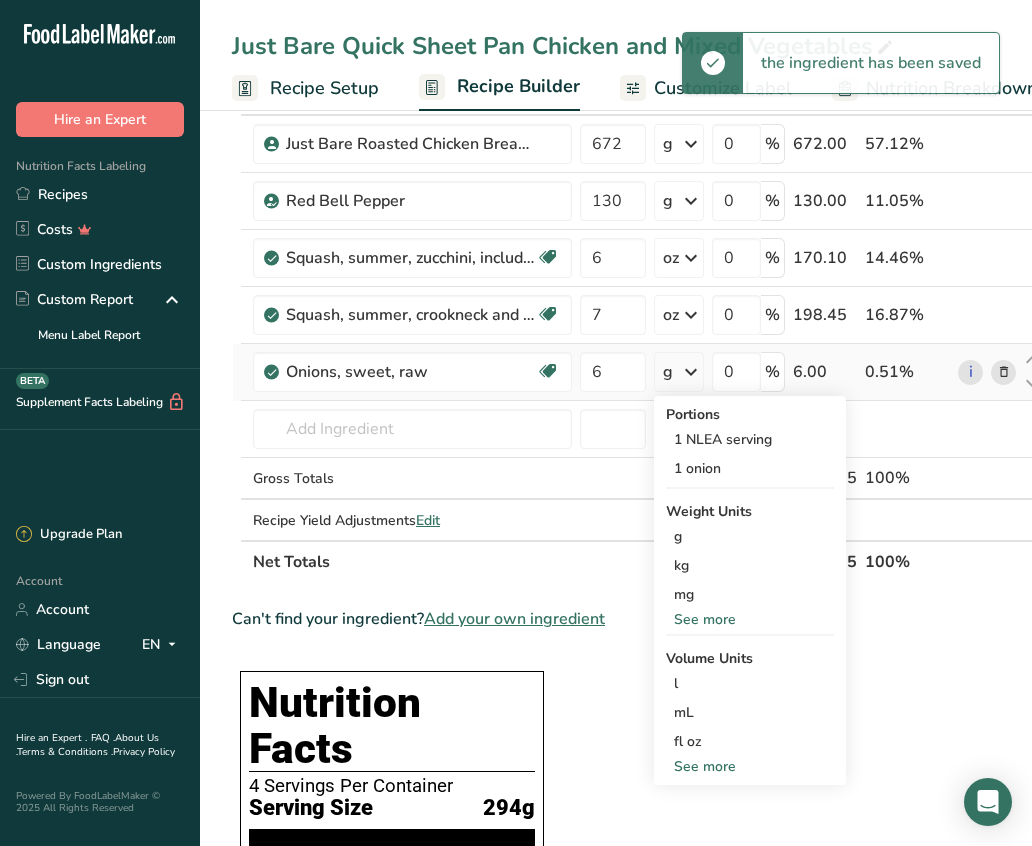 click on "See more" at bounding box center (750, 619) 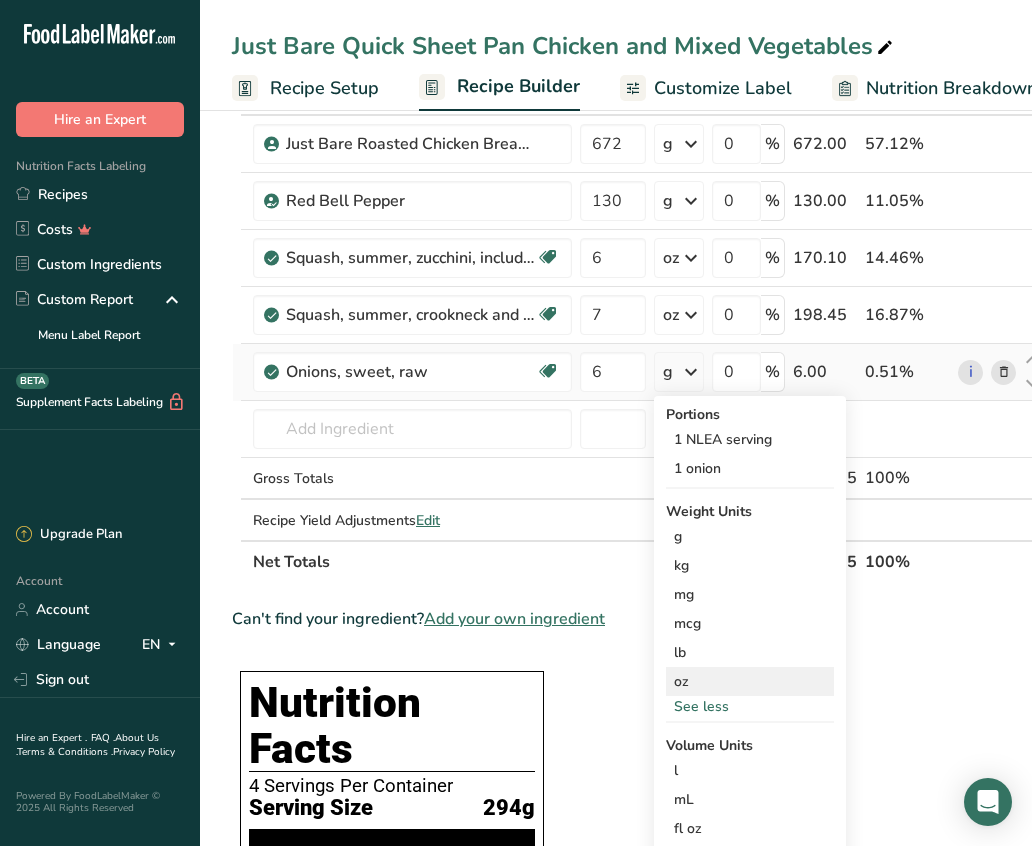 click on "oz" at bounding box center [750, 681] 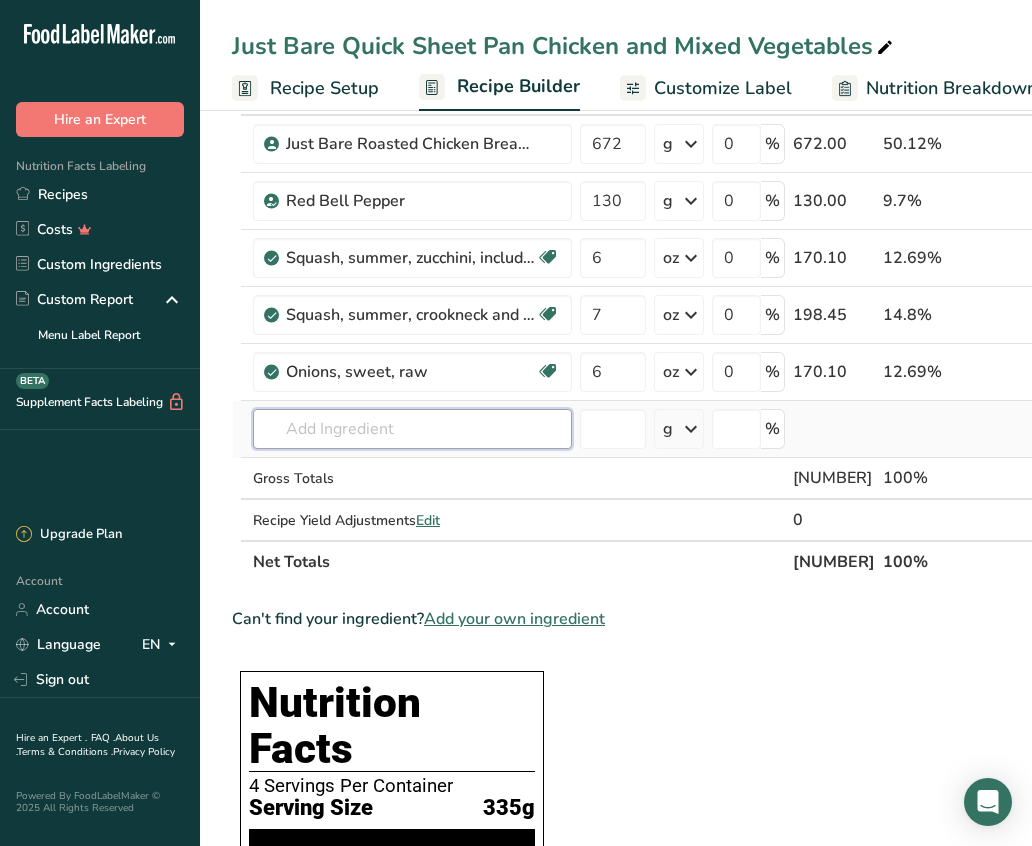 click at bounding box center [412, 429] 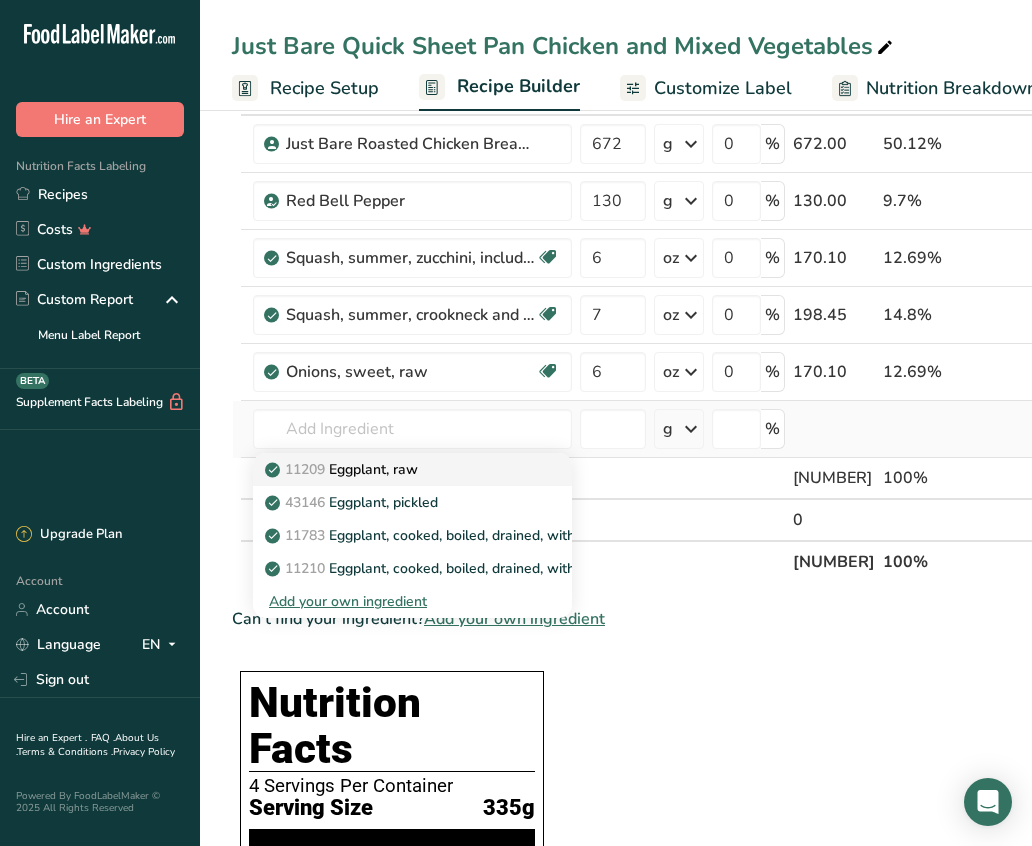 click on "[NUMBER]
Eggplant, raw" at bounding box center (343, 469) 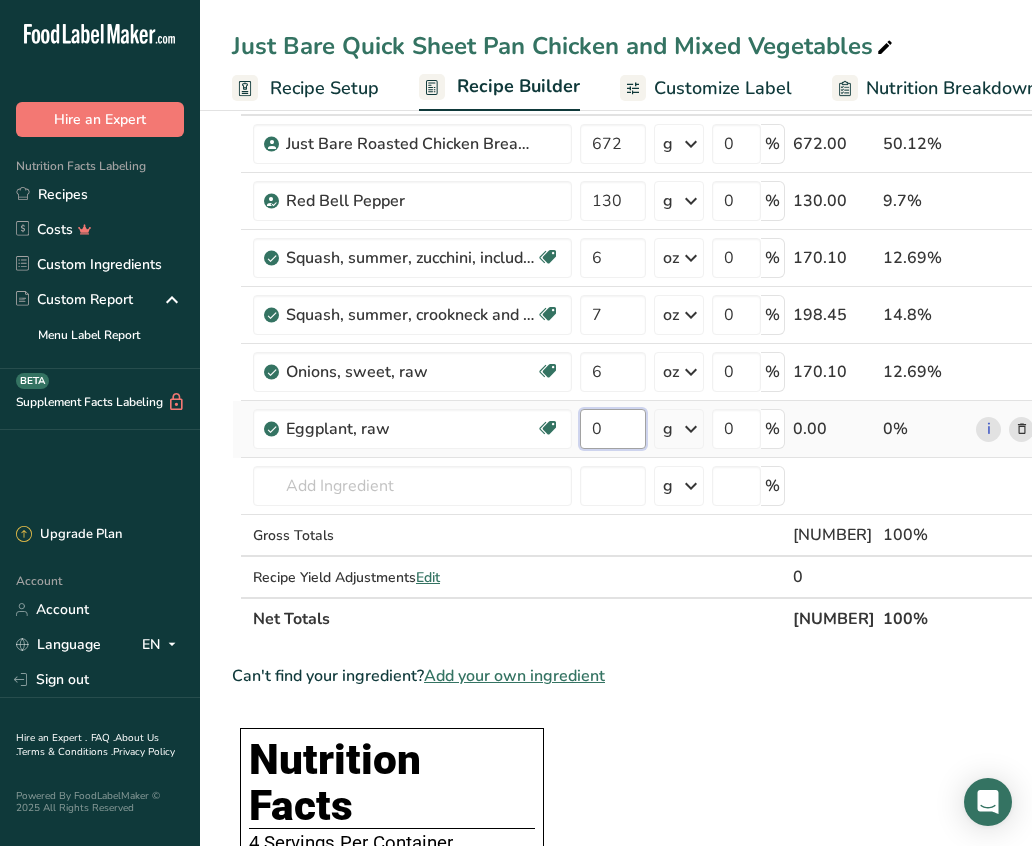 click on "0" at bounding box center [613, 429] 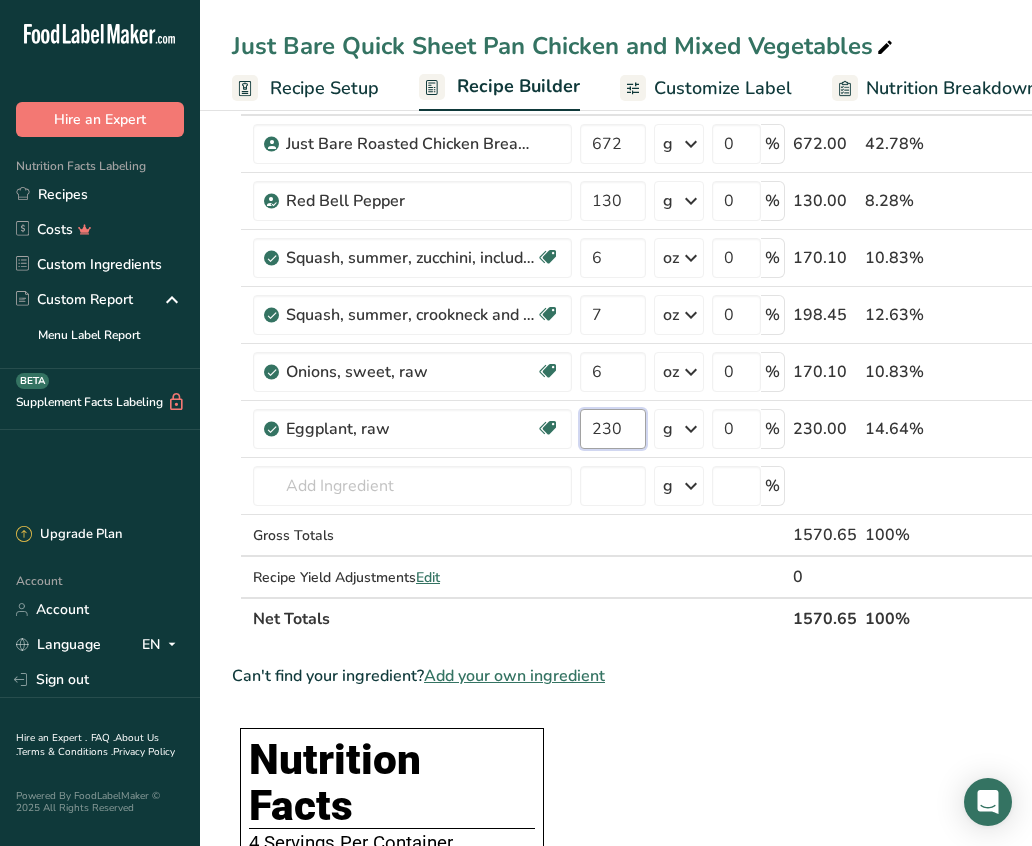 scroll, scrollTop: 220, scrollLeft: 0, axis: vertical 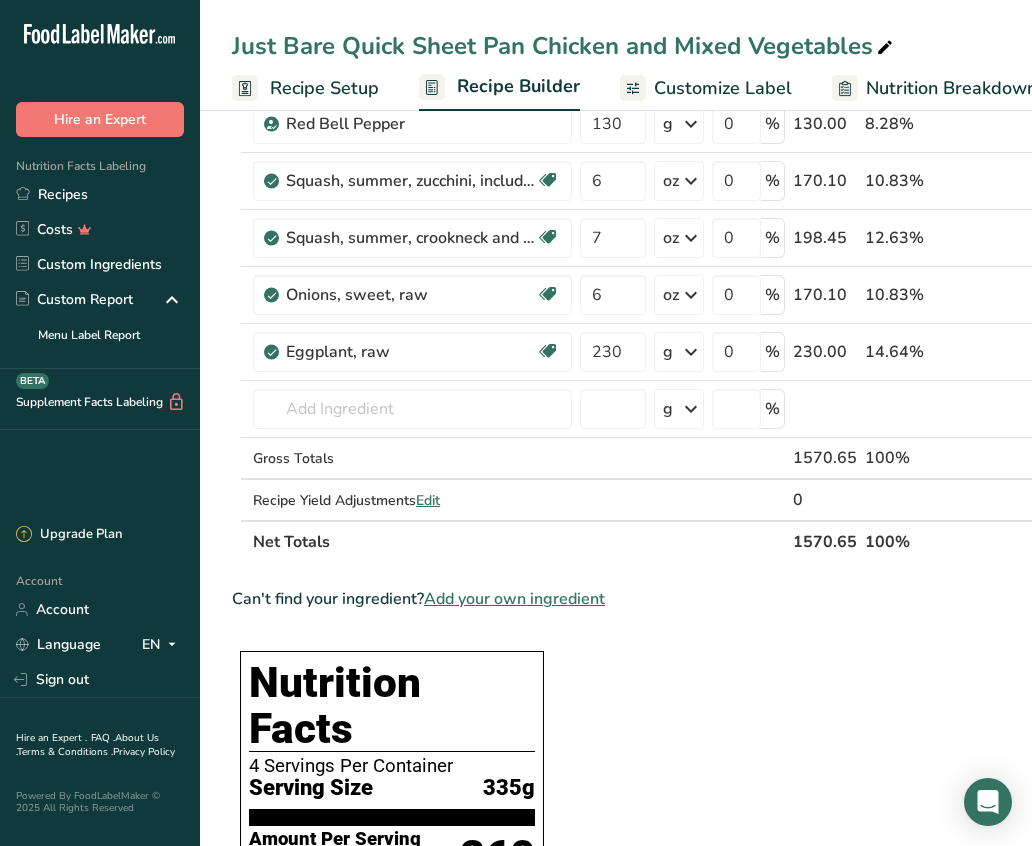 click on "Ingredient *
Amount *
Unit *
Waste *   .a-a{fill:#347362;}.b-a{fill:#fff;}          Grams
Percentage
Just Bare Roasted Chicken Breast Bites
672
g
Weight Units
g
kg
mg
See more
Volume Units
l
mL
fl oz
See more
0
%
672.00
42.78%
Red Bell Pepper
130
g
Weight Units
g
kg
mg
See more
Volume Units
l
0.24
lb/ft3
g/cm3
Confirm
mL
0.24               0.24" at bounding box center (638, 1006) 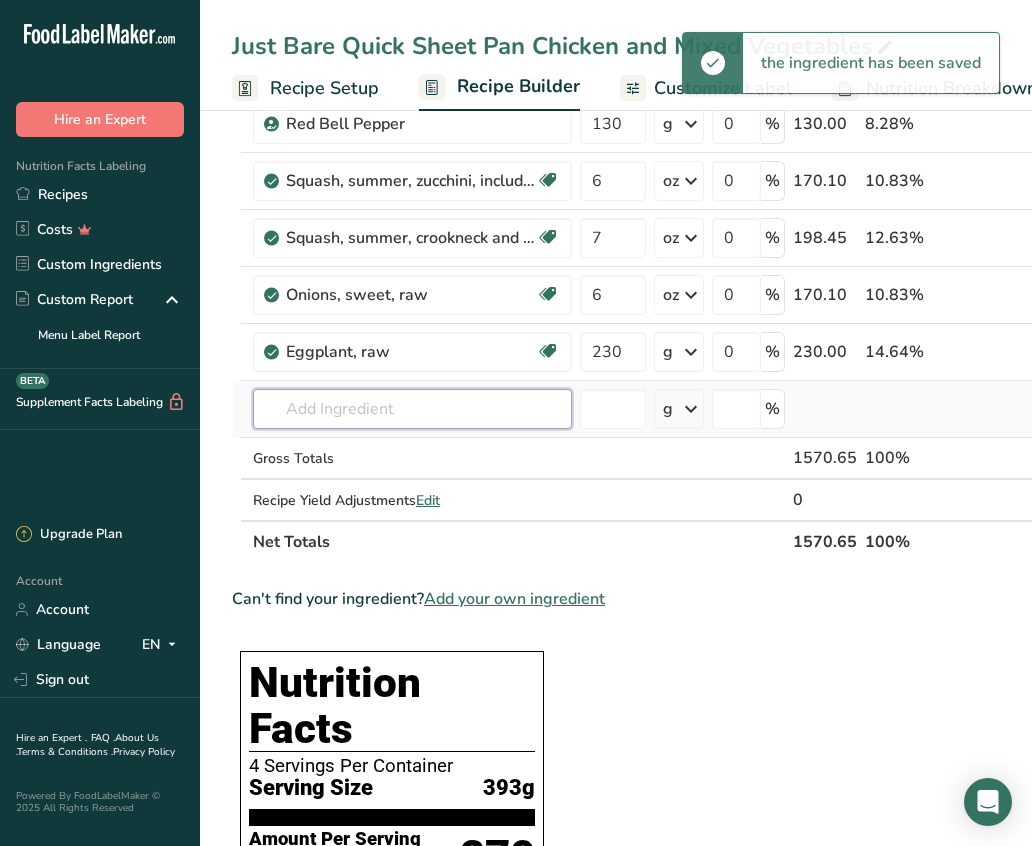 click at bounding box center (412, 409) 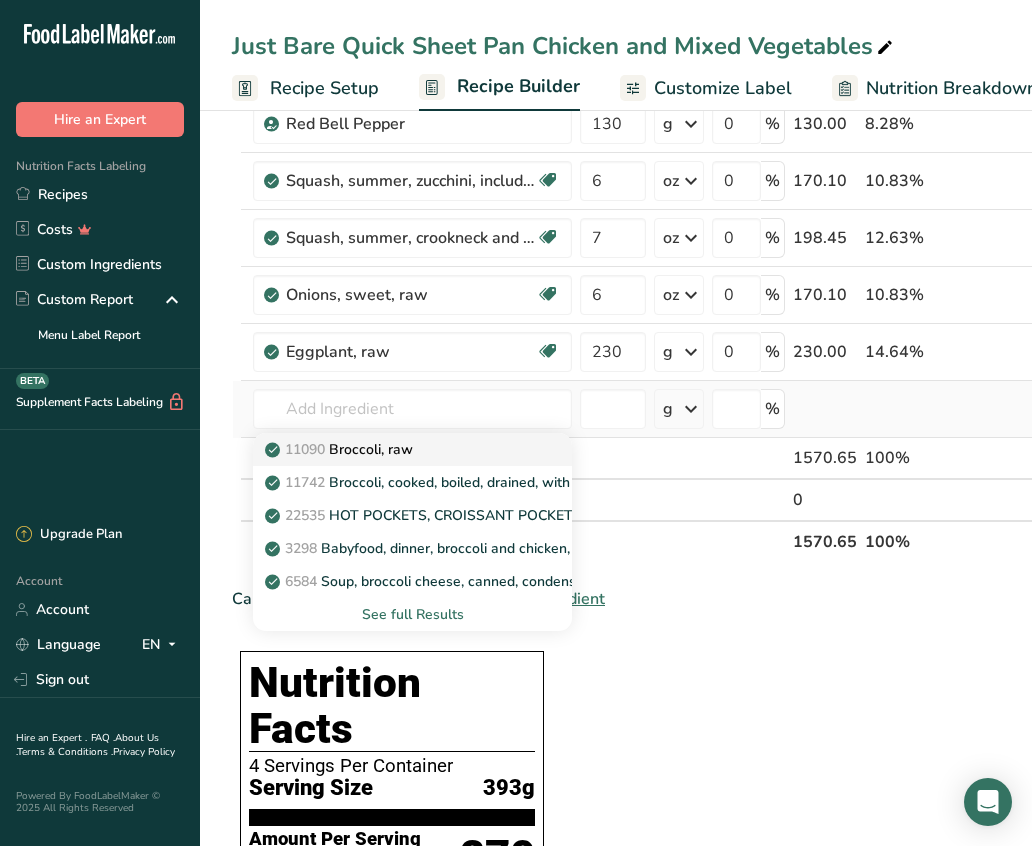 click on "11090
Broccoli, raw" at bounding box center [396, 449] 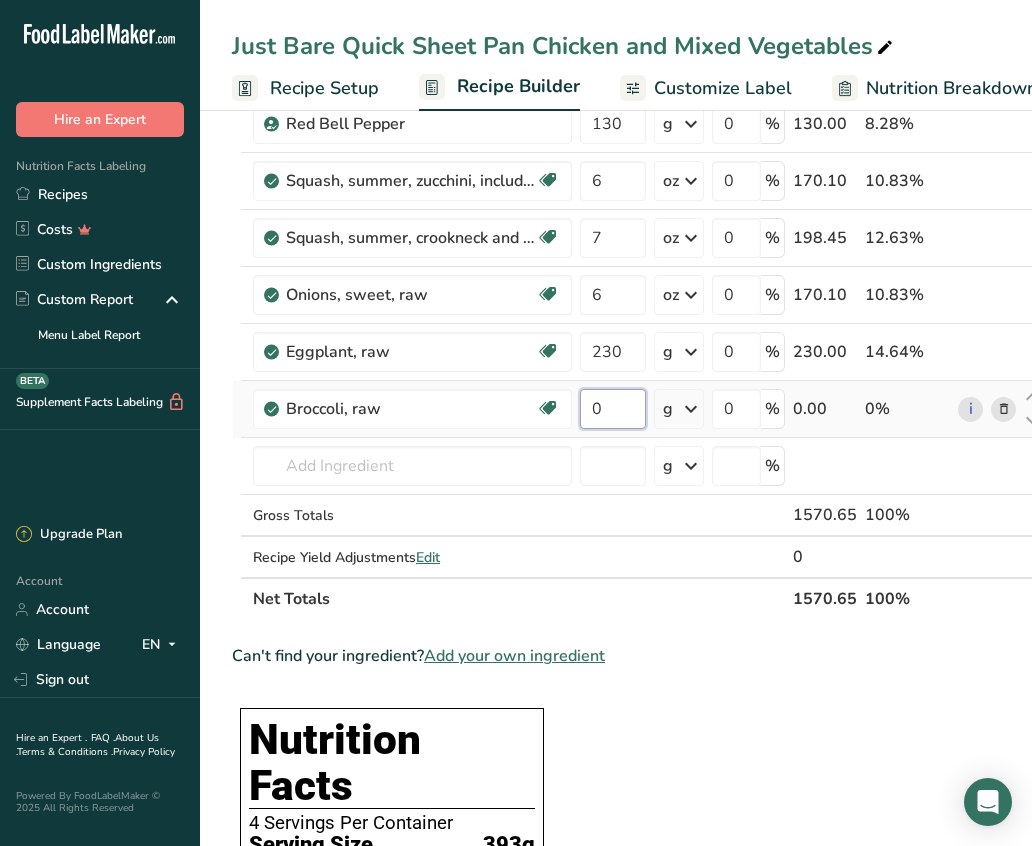 click on "0" at bounding box center [613, 409] 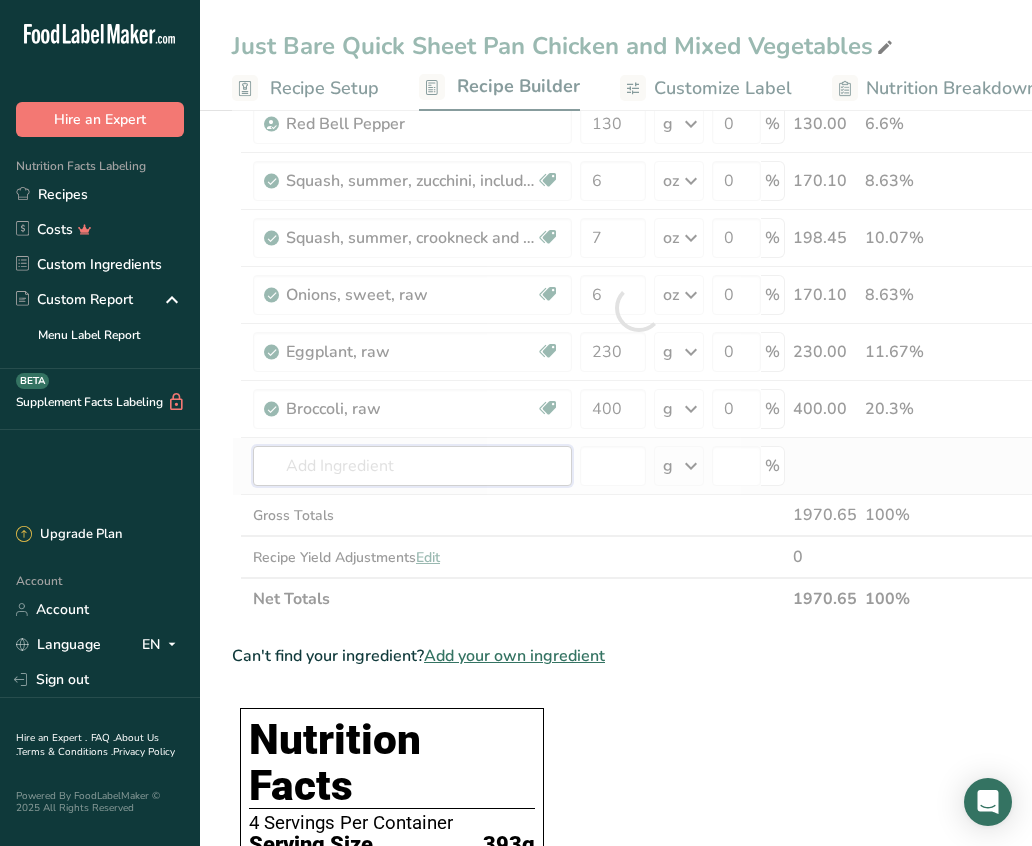 click on "Ingredient *
Amount *
Unit *
Waste *   .a-a{fill:#347362;}.b-a{fill:#fff;}          Grams
Percentage
Just Bare Roasted Chicken Breast Bites
672
g
Weight Units
g
kg
mg
See more
Volume Units
l
mL
fl oz
See more
0
%
672.00
34.1%
Red Bell Pepper
130
g
Weight Units
g
kg
mg
See more
Volume Units
l
Volume units require a density conversion. If you know your ingredient's density enter it below. Otherwise, click on "RIA" our AI Regulatory bot - she will be able to help you
0.24" at bounding box center (638, 308) 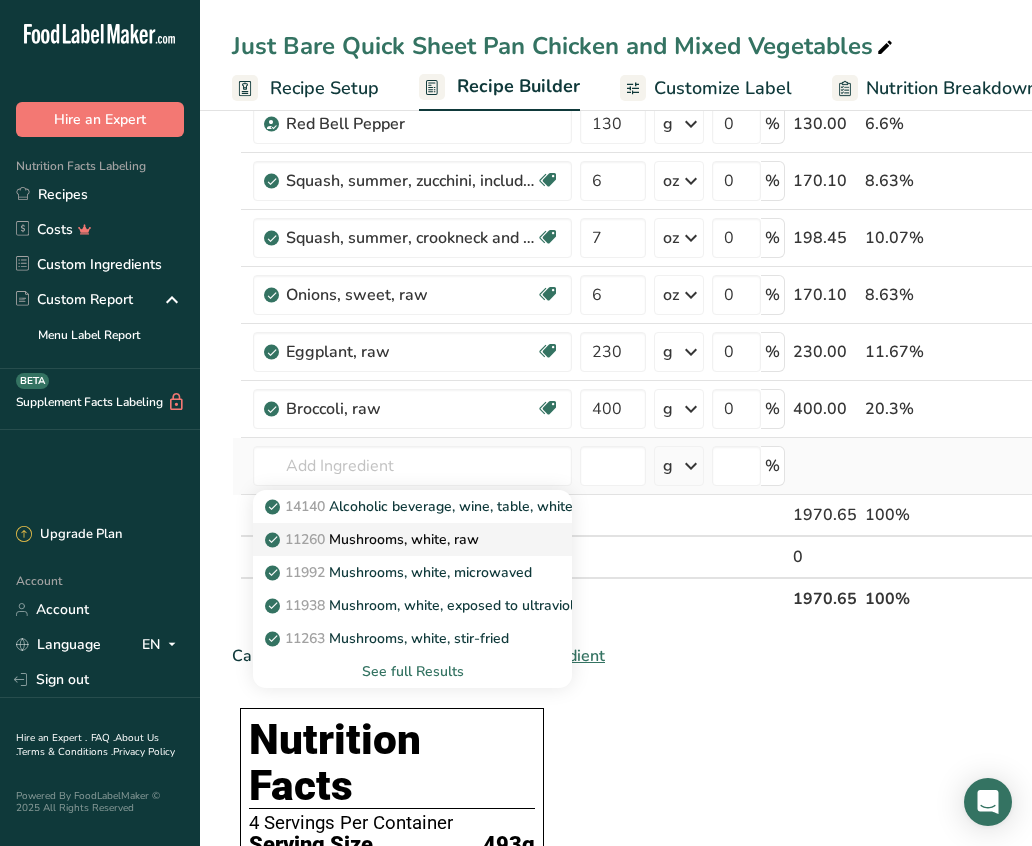 click on "11260
Mushrooms, white, raw" at bounding box center (374, 539) 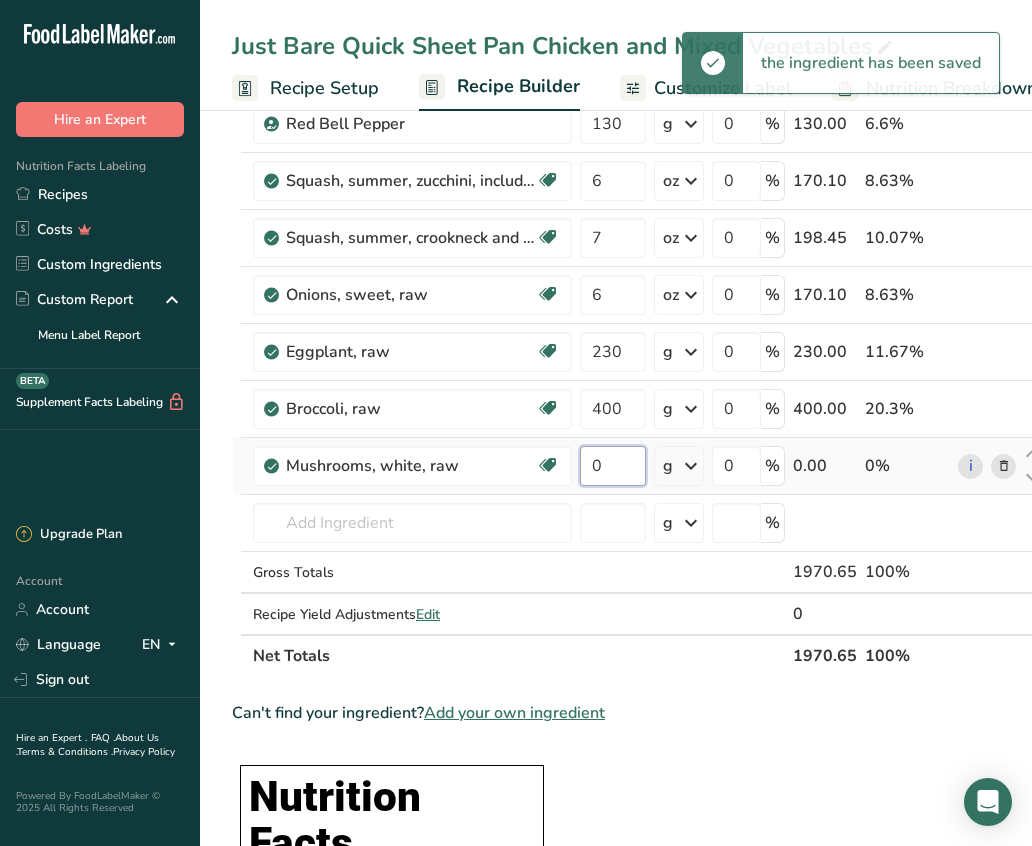 click on "0" at bounding box center [613, 466] 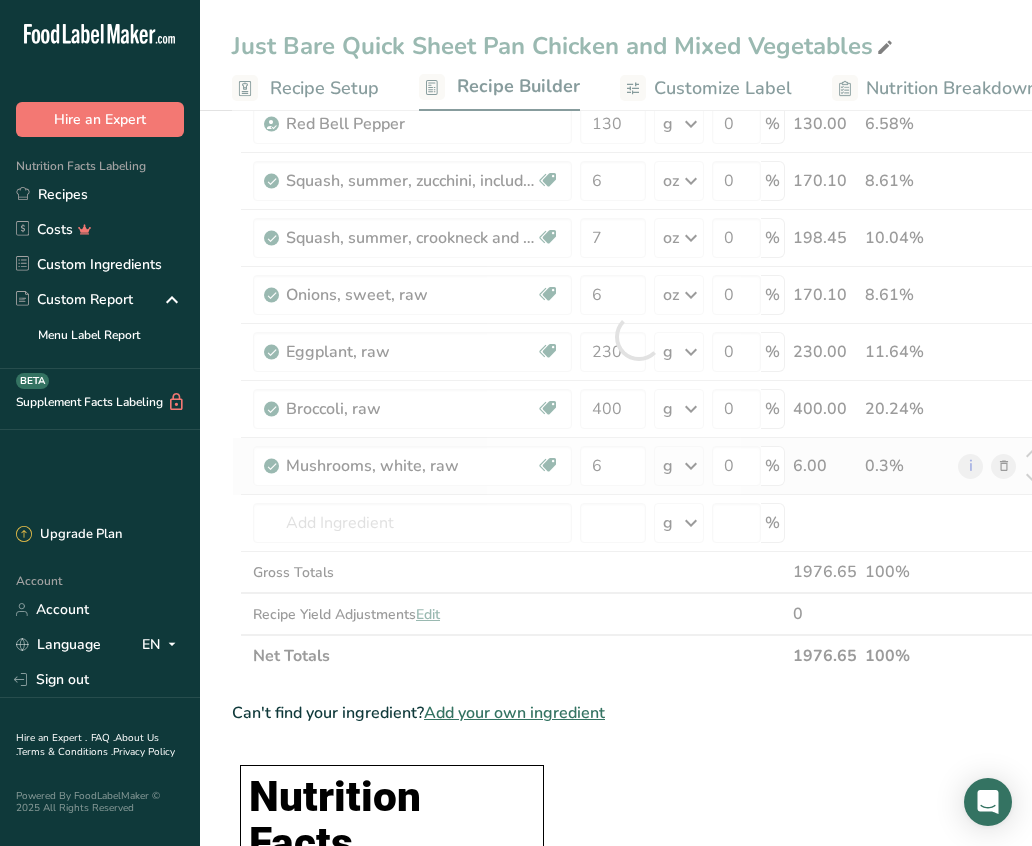 click on "Ingredient *
Amount *
Unit *
Waste *   .a-a{fill:#347362;}.b-a{fill:#fff;}          Grams
Percentage
Just Bare Roasted Chicken Breast Bites
672
g
Weight Units
g
kg
mg
See more
Volume Units
l
mL
fl oz
See more
0
%
672.00
34%
Red Bell Pepper
130
g
Weight Units
g
kg
mg
See more
Volume Units
l
Volume units require a density conversion. If you know your ingredient's density enter it below. Otherwise, click on "RIA" our AI Regulatory bot - she will be able to help you
0.24" at bounding box center (638, 336) 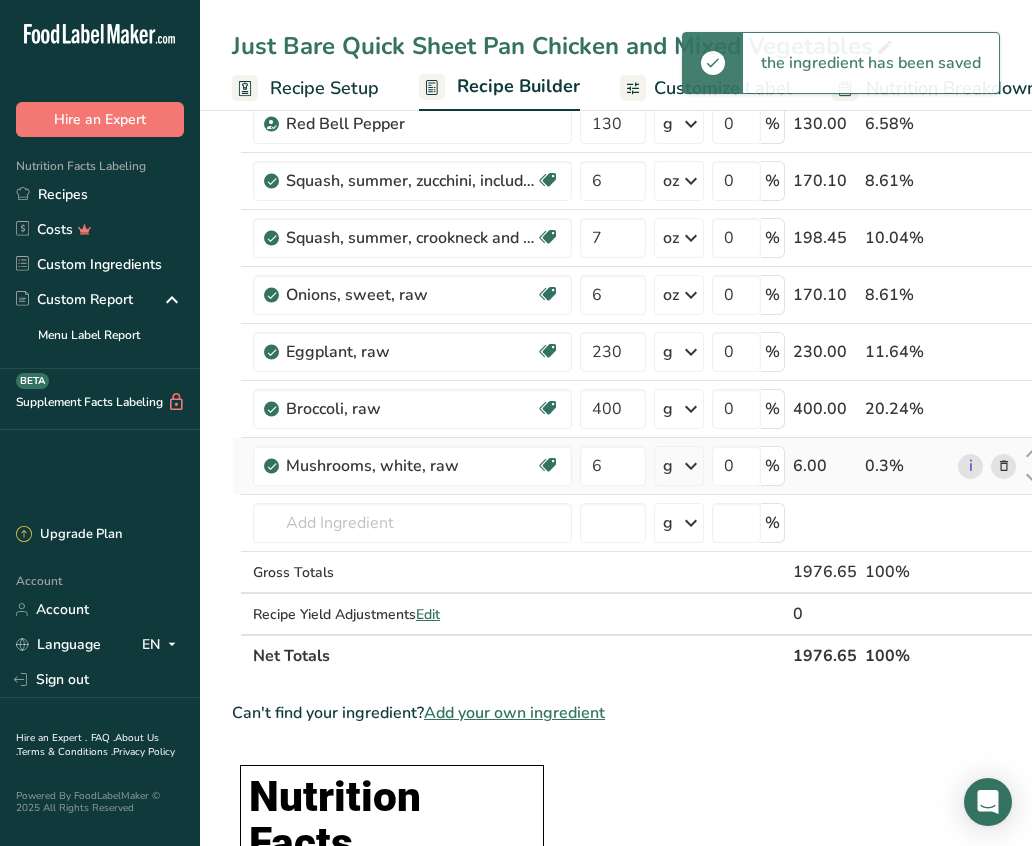 click at bounding box center [691, 466] 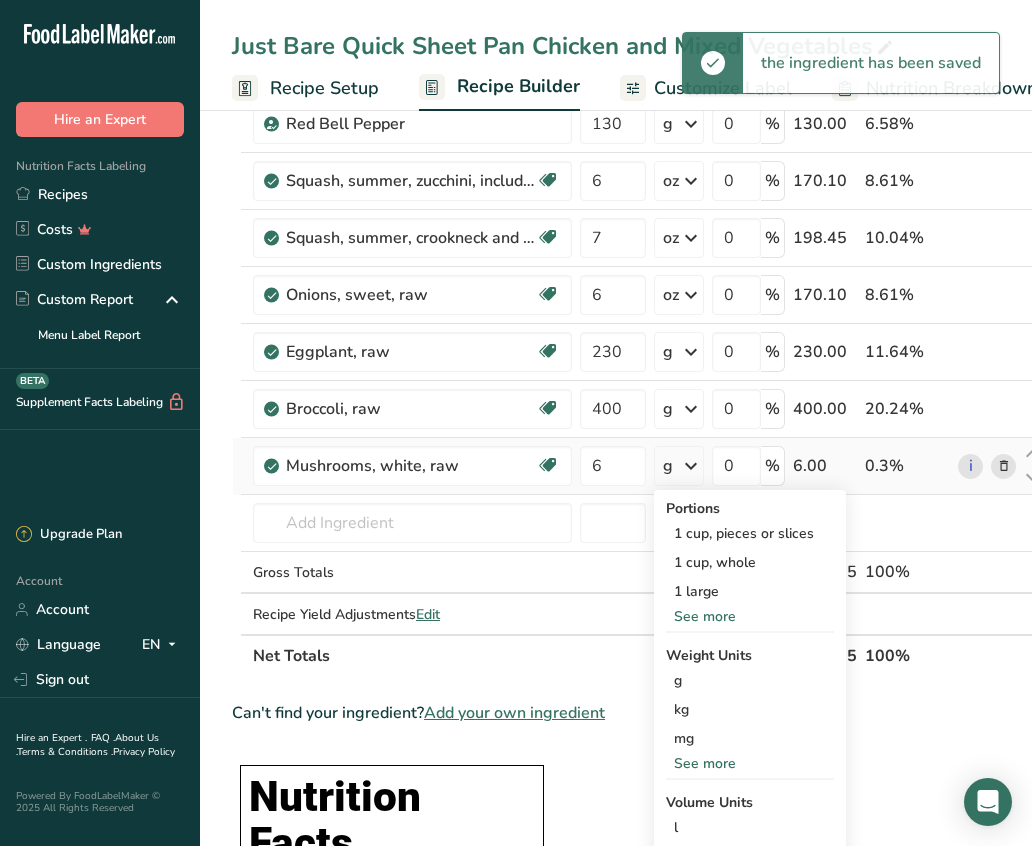 scroll, scrollTop: 268, scrollLeft: 0, axis: vertical 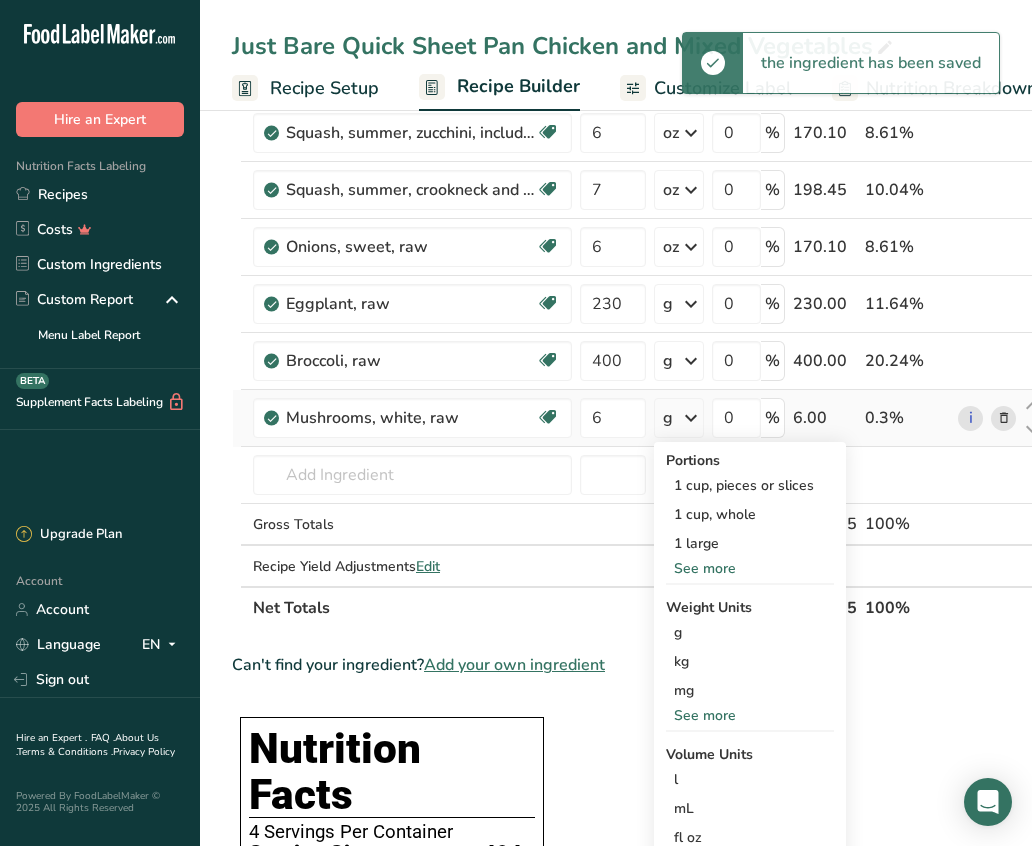 click on "See more" at bounding box center (750, 715) 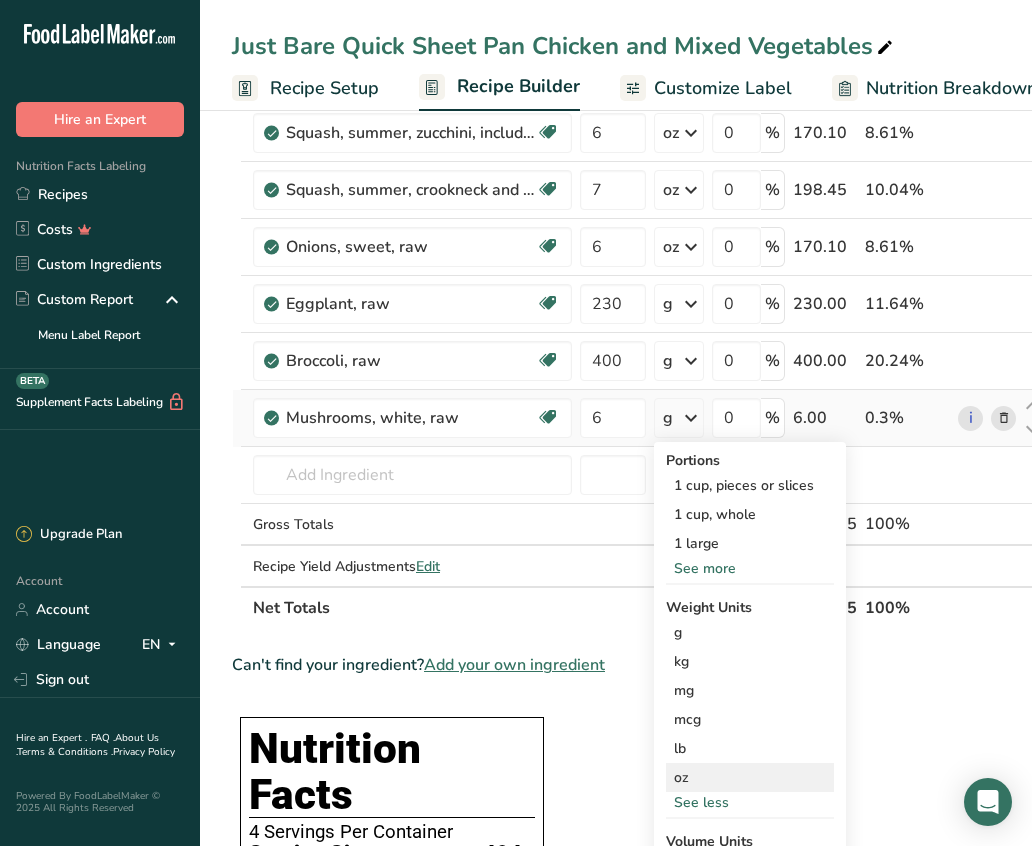click on "oz" at bounding box center (750, 777) 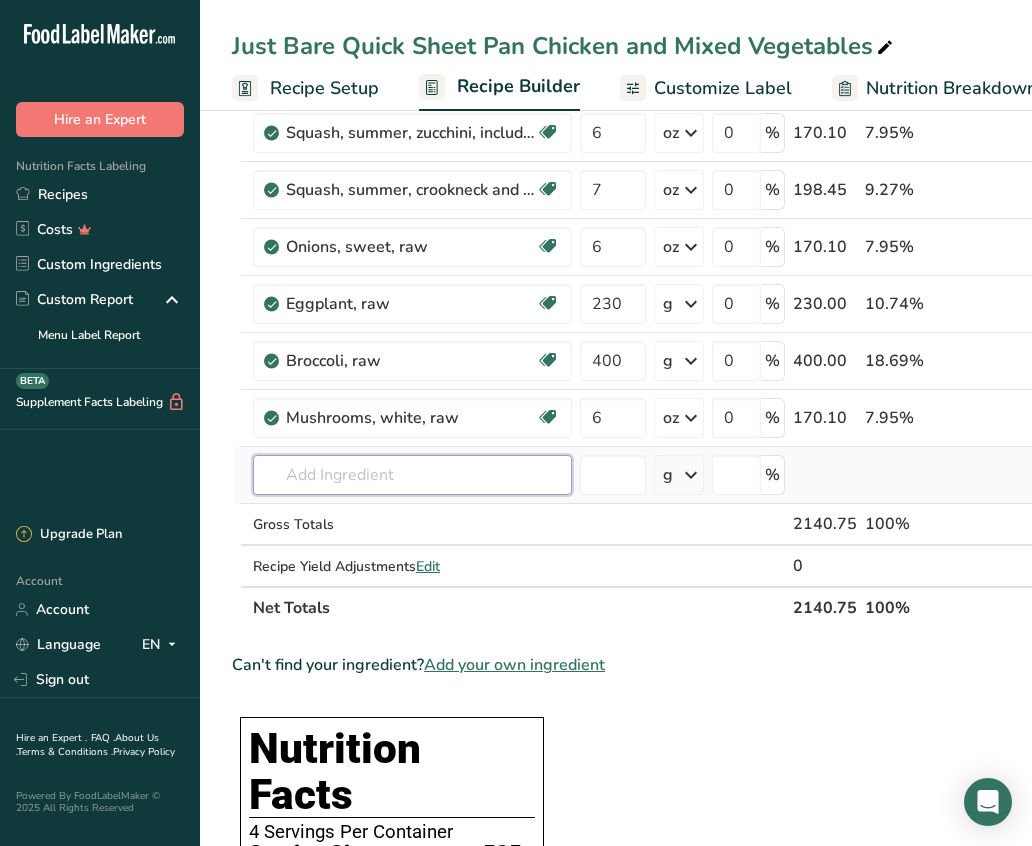 click at bounding box center (412, 475) 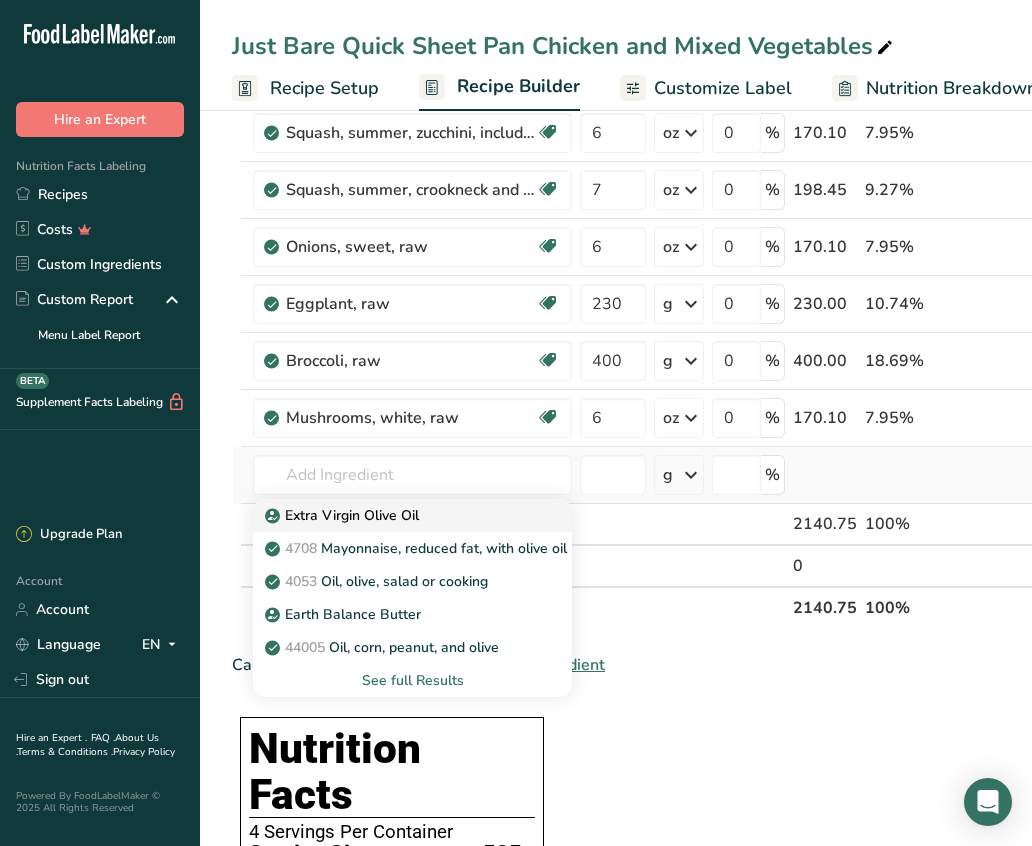 click on "Extra Virgin Olive Oil" at bounding box center [344, 515] 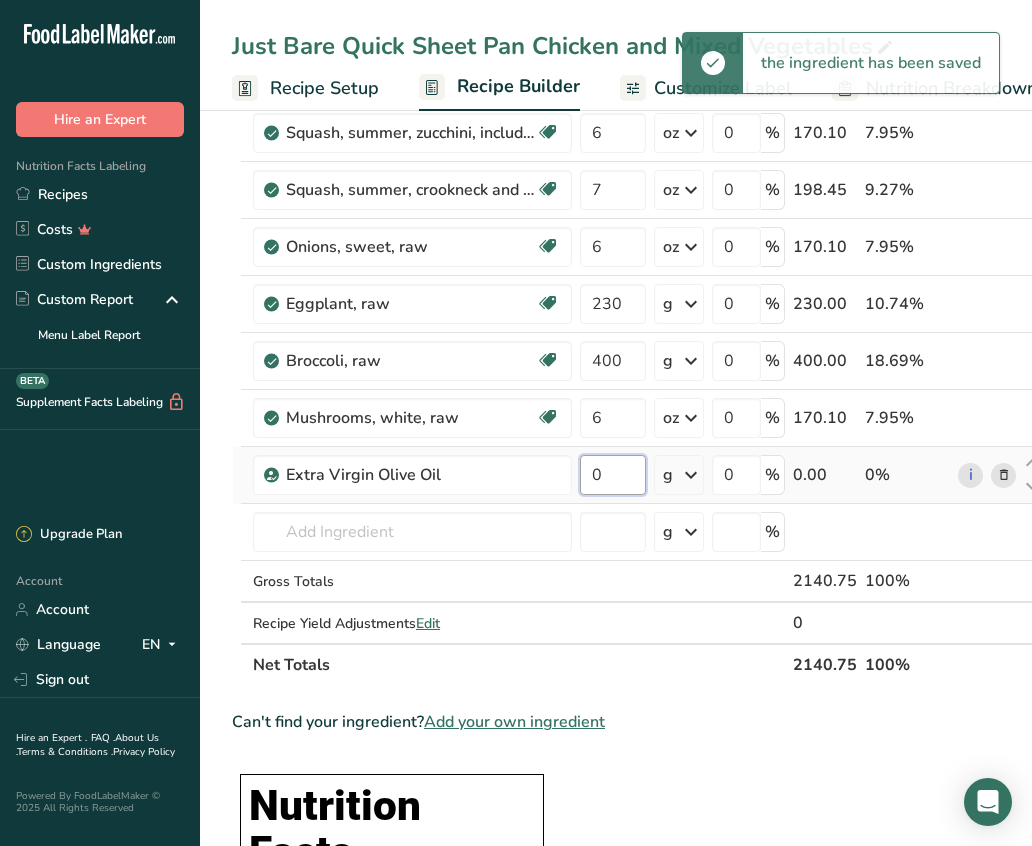 click on "0" at bounding box center [613, 475] 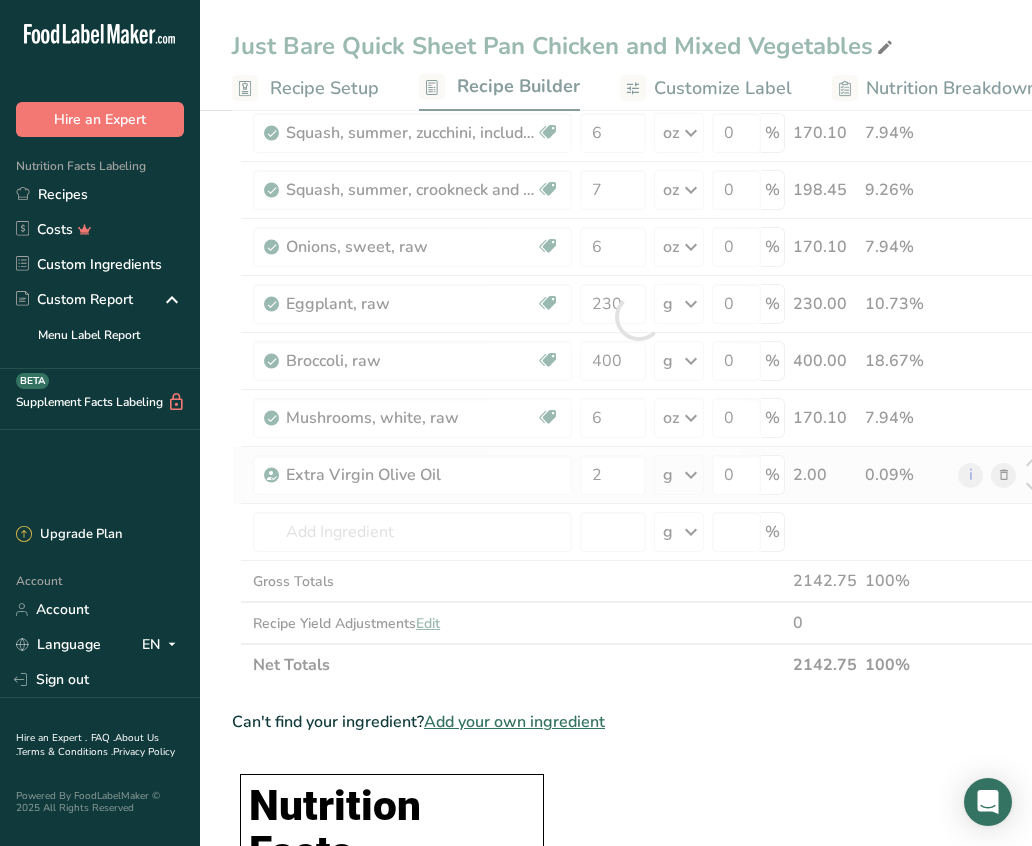 click on "Ingredient *
Amount *
Unit *
Waste *   .a-a{fill:#347362;}.b-a{fill:#fff;}          Grams
Percentage
Just Bare Roasted Chicken Breast Bites
672
g
Weight Units
g
kg
mg
See more
Volume Units
l
mL
fl oz
See more
0
%
672.00
31.36%
Red Bell Pepper
130
g
Weight Units
g
kg
mg
See more
Volume Units
l
Volume units require a density conversion. If you know your ingredient's density enter it below. Otherwise, click on "RIA" our AI Regulatory bot - she will be able to help you
0.24" at bounding box center [638, 317] 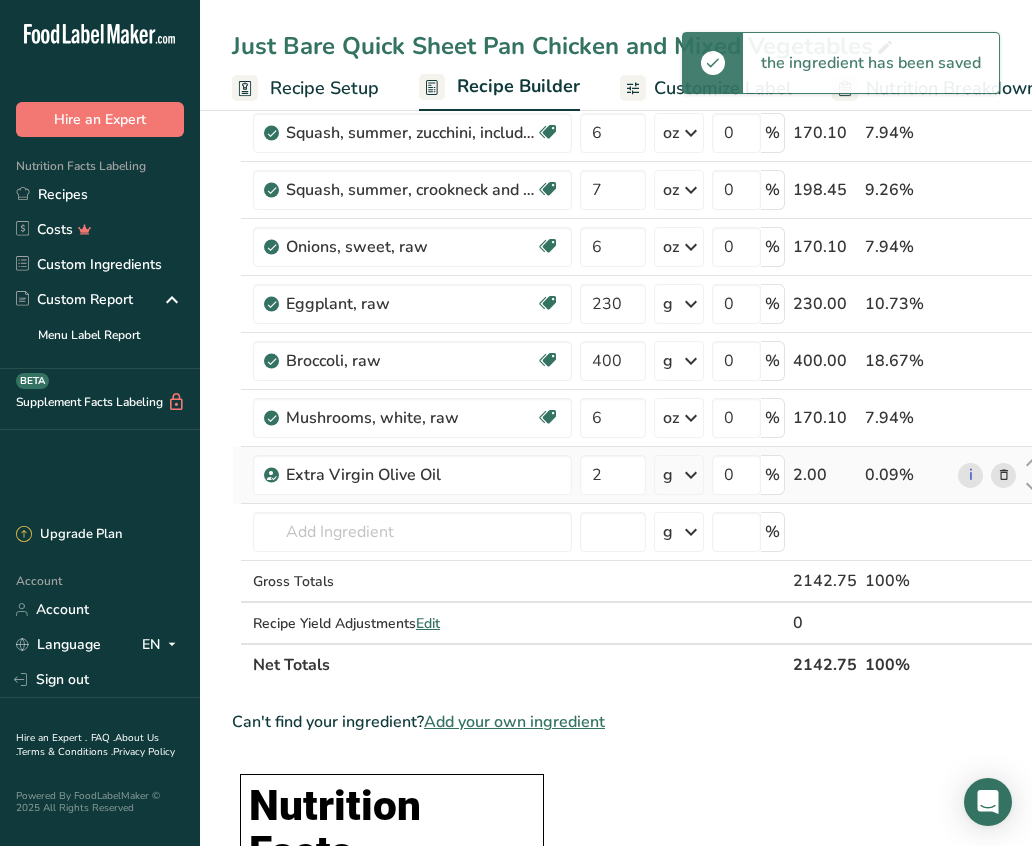 click at bounding box center [691, 475] 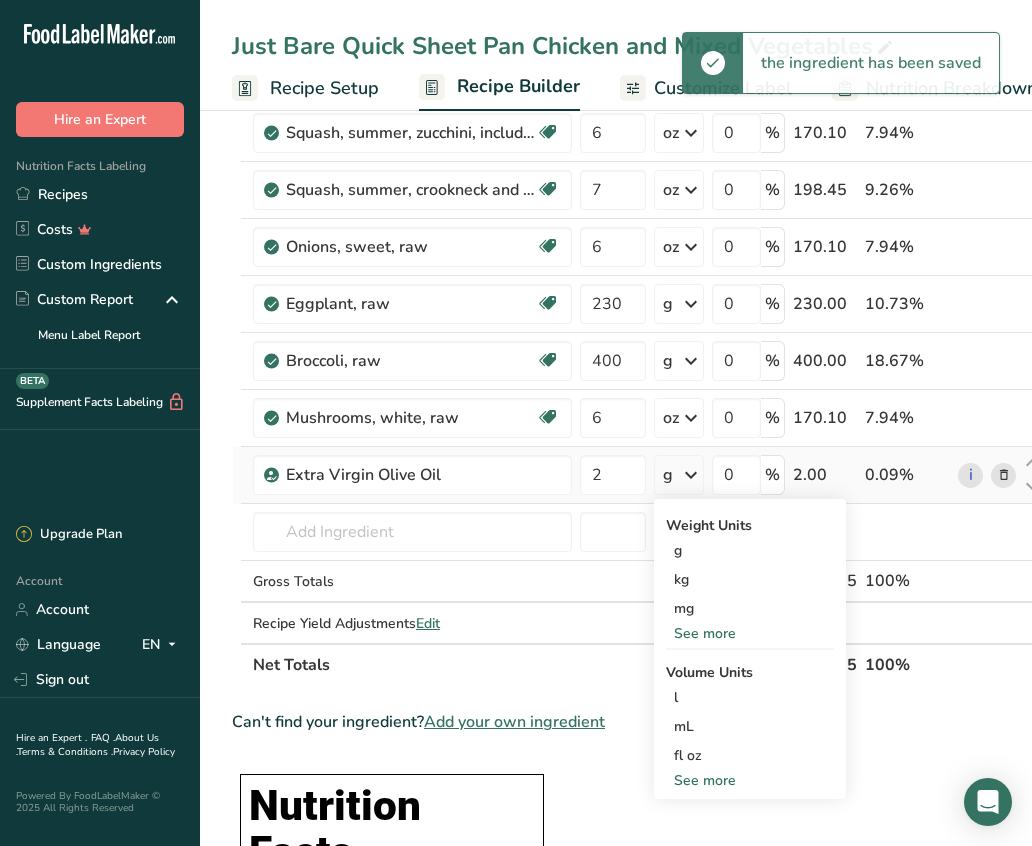 click on "See more" at bounding box center [750, 780] 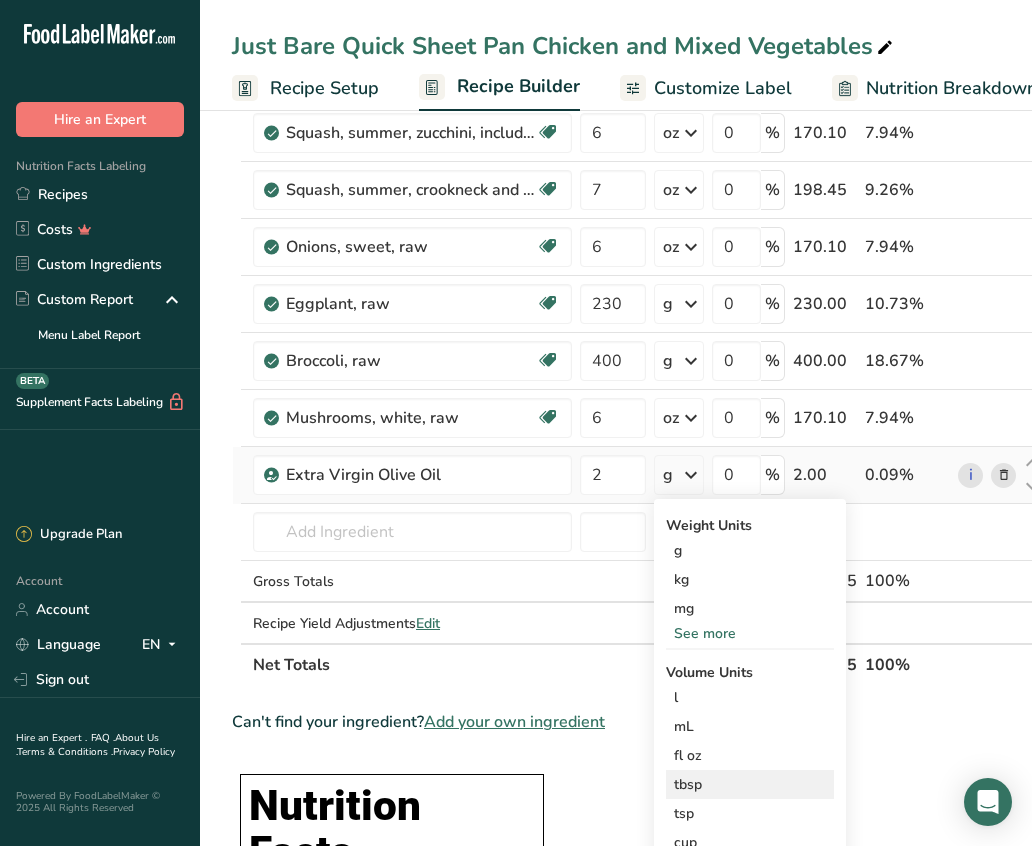 click on "tbsp" at bounding box center (750, 784) 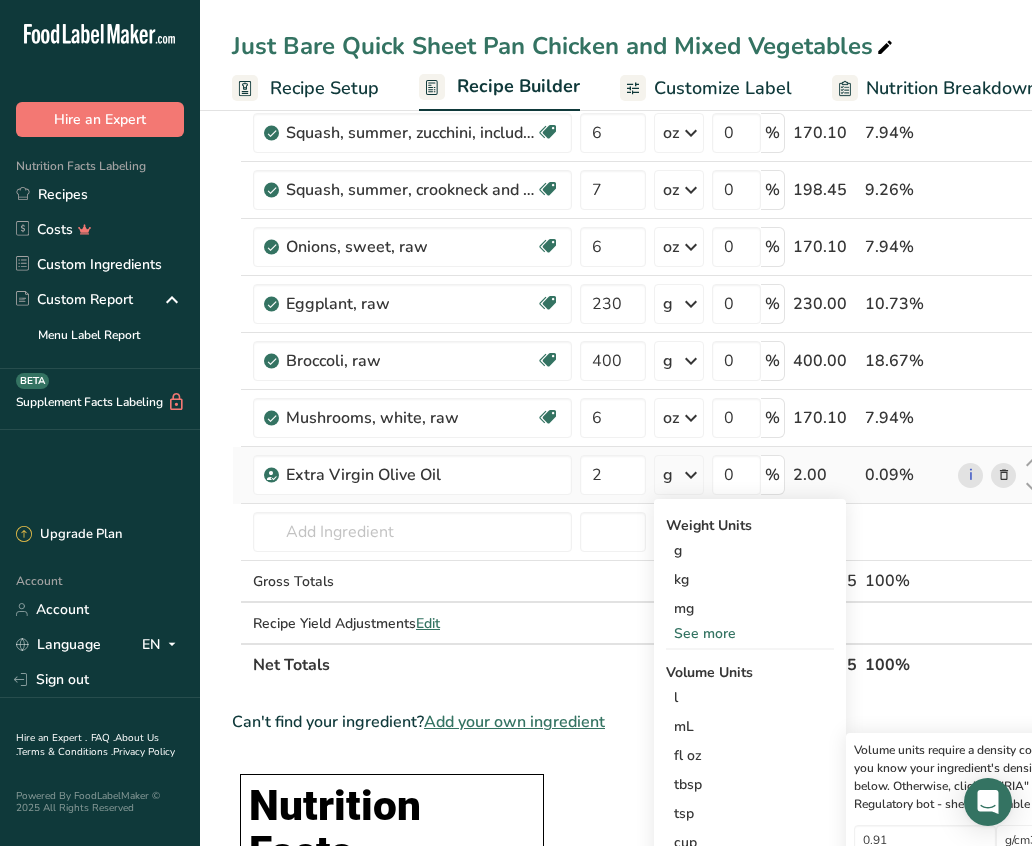 scroll, scrollTop: 0, scrollLeft: 80, axis: horizontal 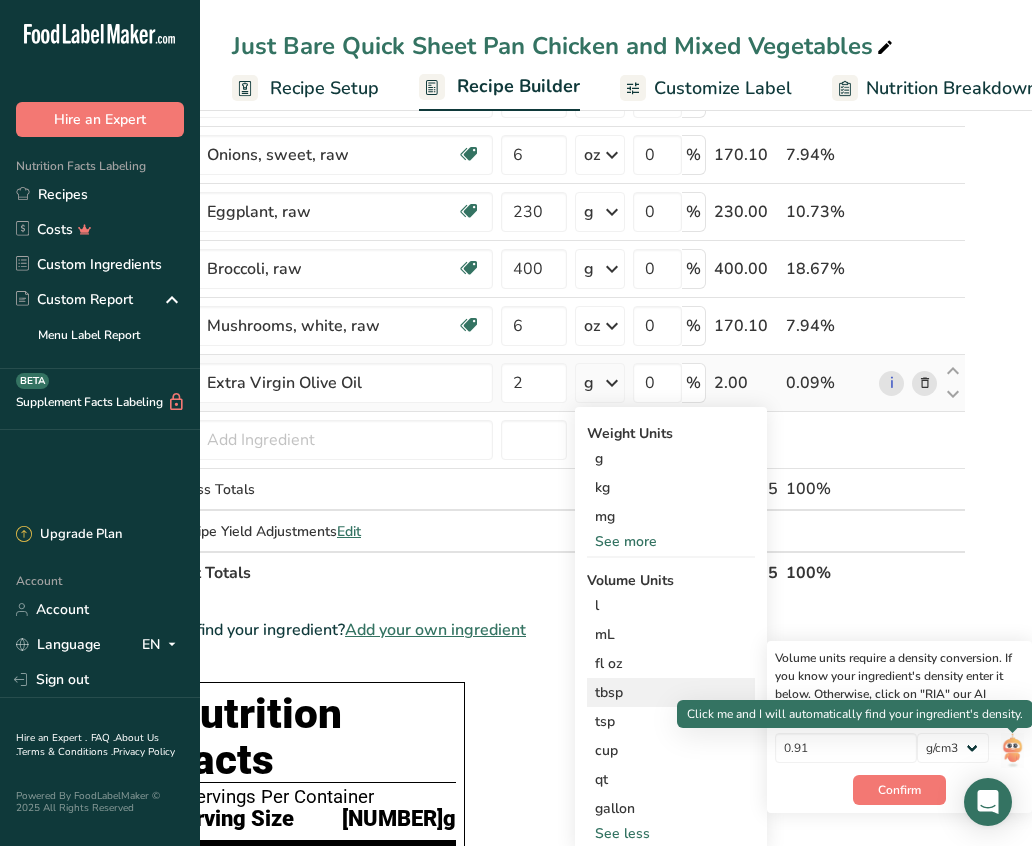 click at bounding box center [1012, 750] 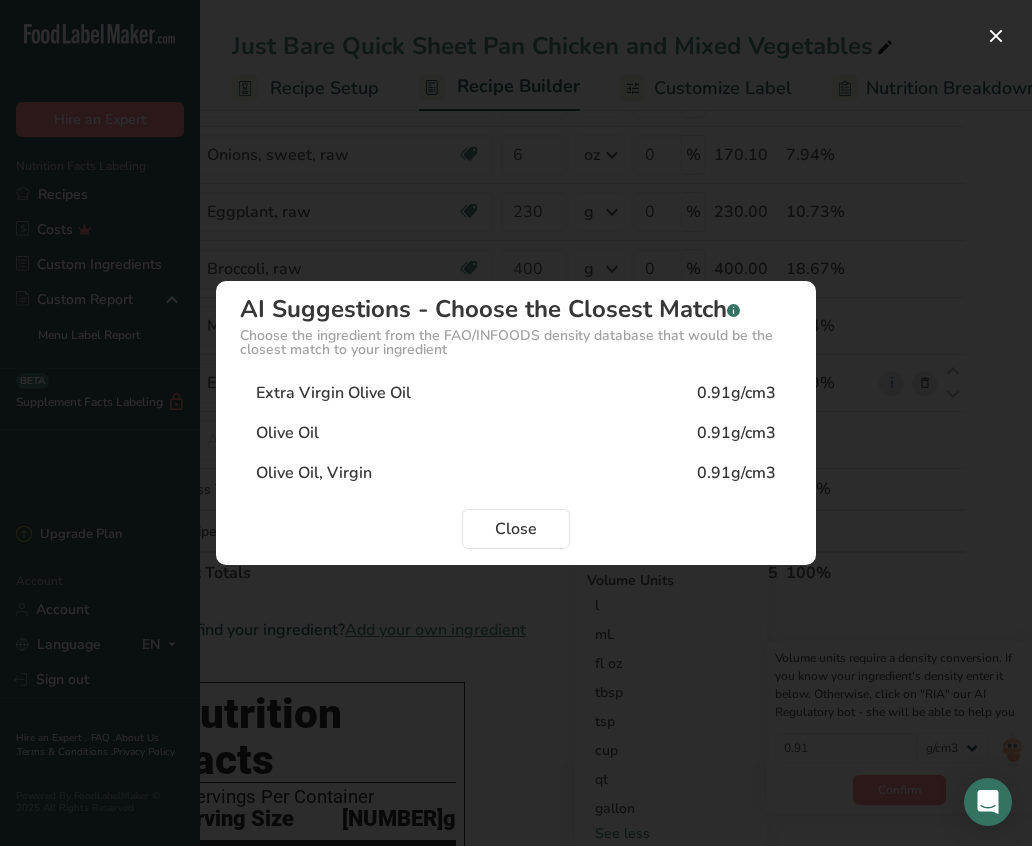 click on "Olive Oil   0.91g/cm3" at bounding box center [516, 433] 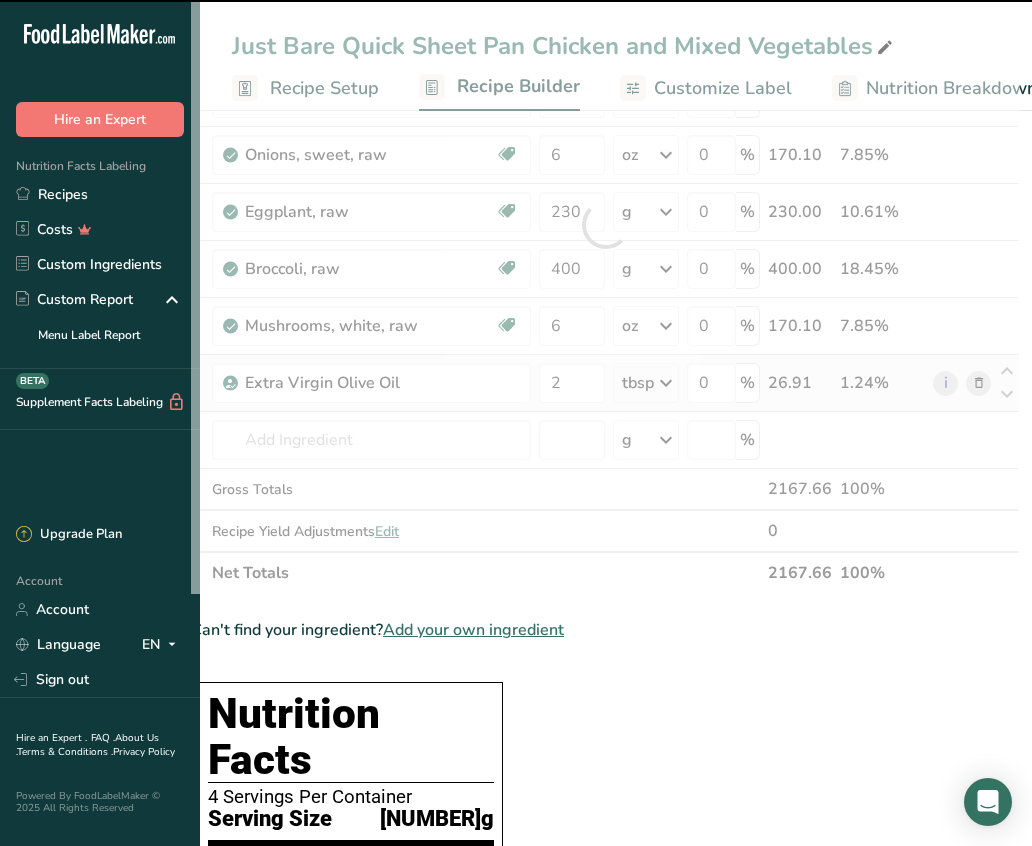 scroll, scrollTop: 0, scrollLeft: 38, axis: horizontal 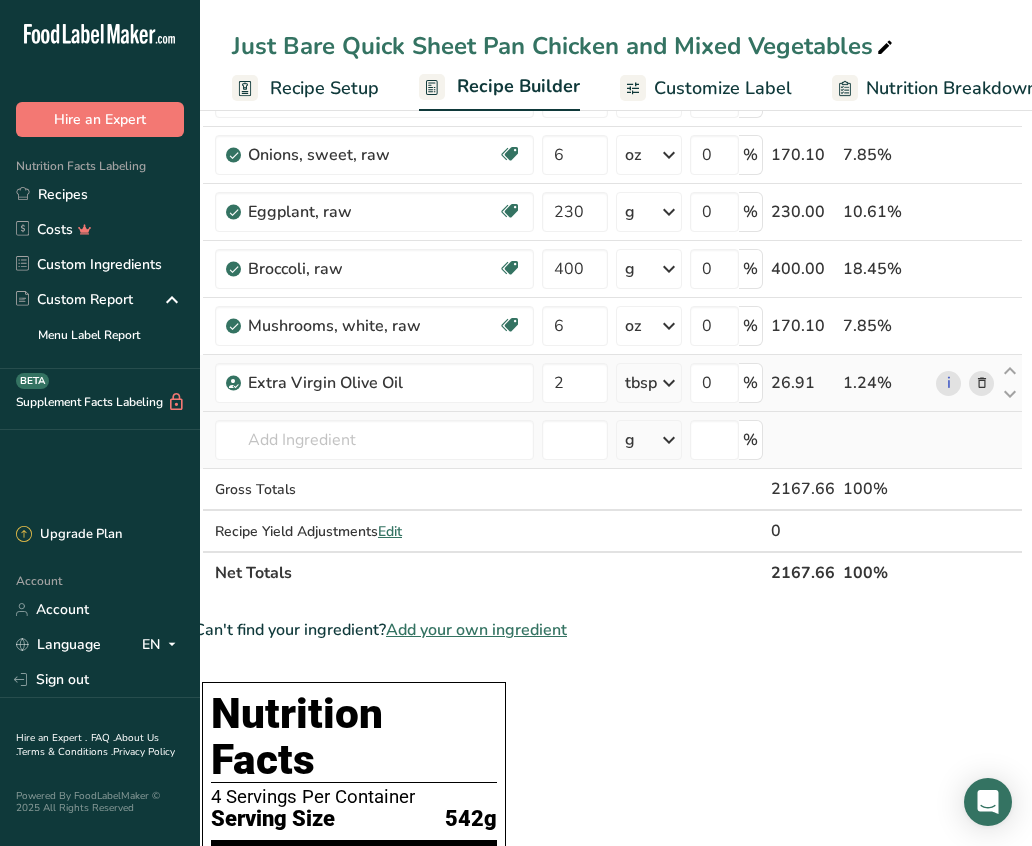 click on "Extra Virgin Olive Oil
4708
Mayonnaise, reduced fat, with olive oil
4053
Oil, olive, salad or cooking
Earth Balance Butter
44005
Oil, corn, peanut, and olive
See full Results" at bounding box center [374, 440] 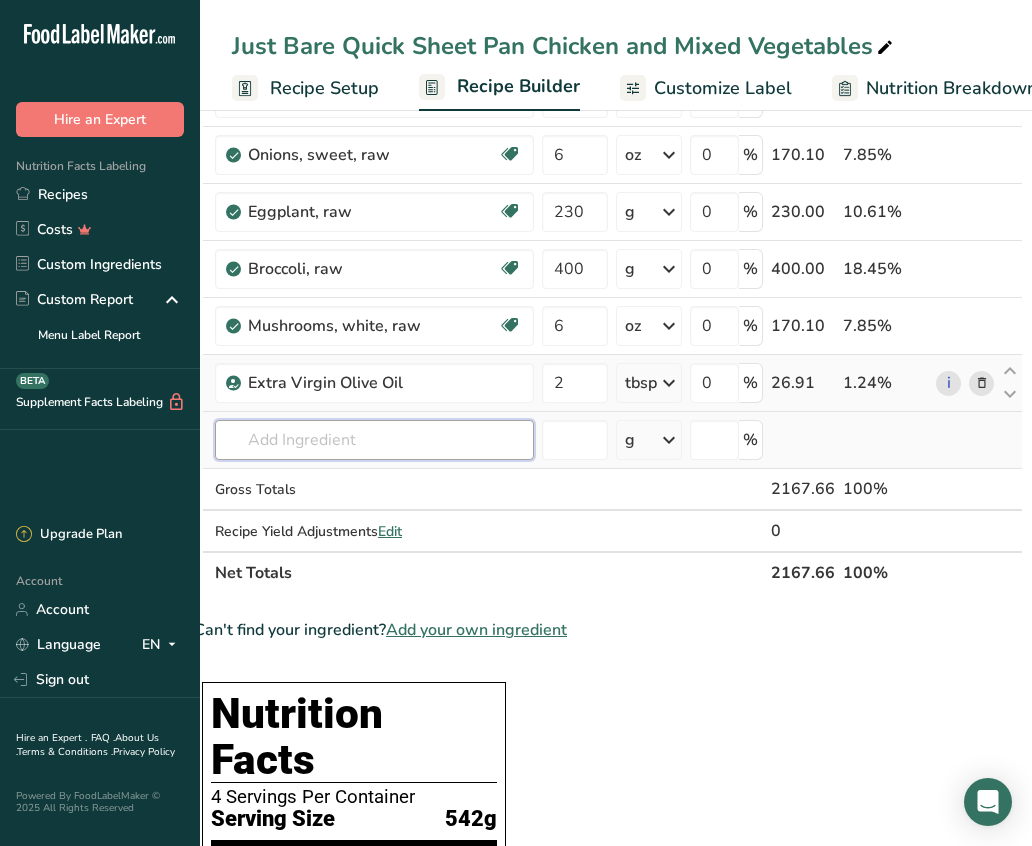 click at bounding box center [374, 440] 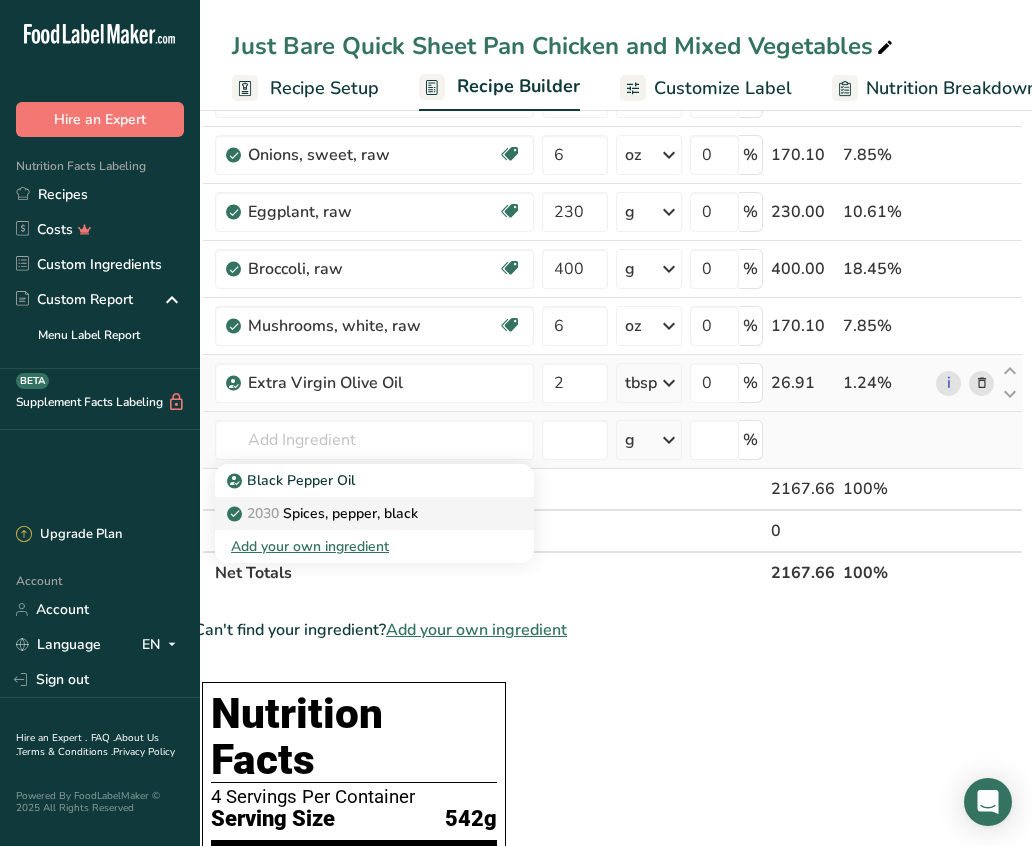 click on "2030
Spices, pepper, black" at bounding box center (358, 513) 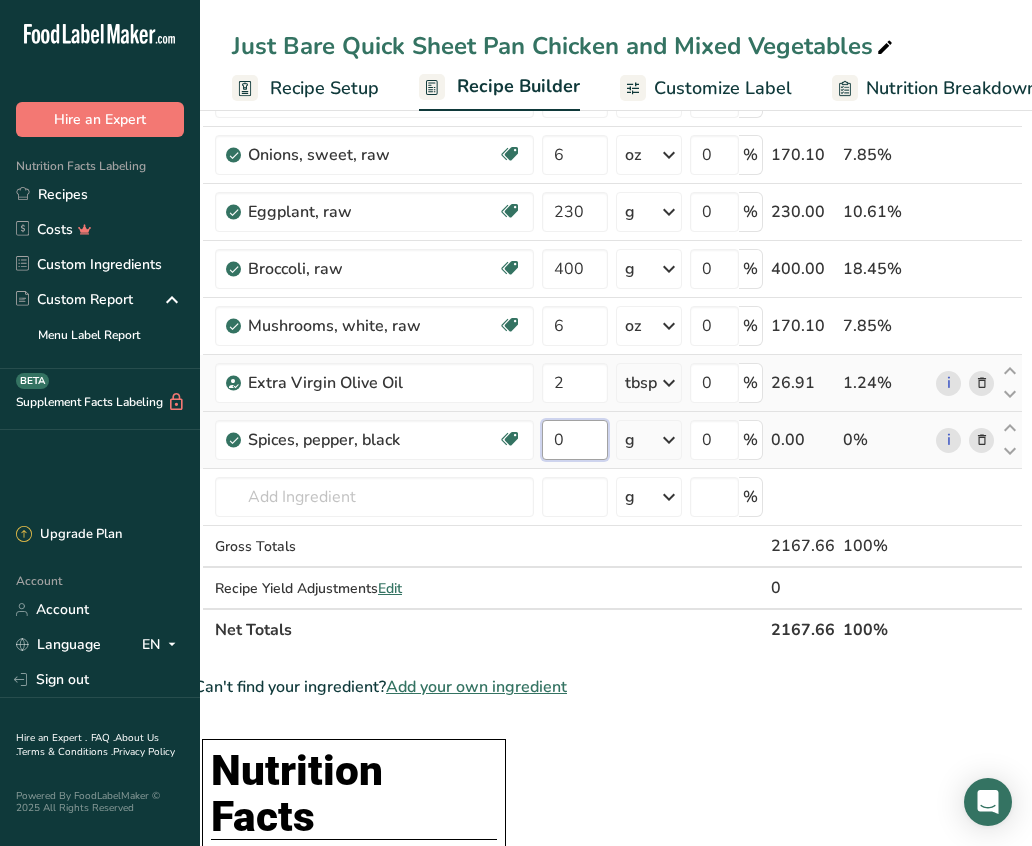 click on "0" at bounding box center (575, 440) 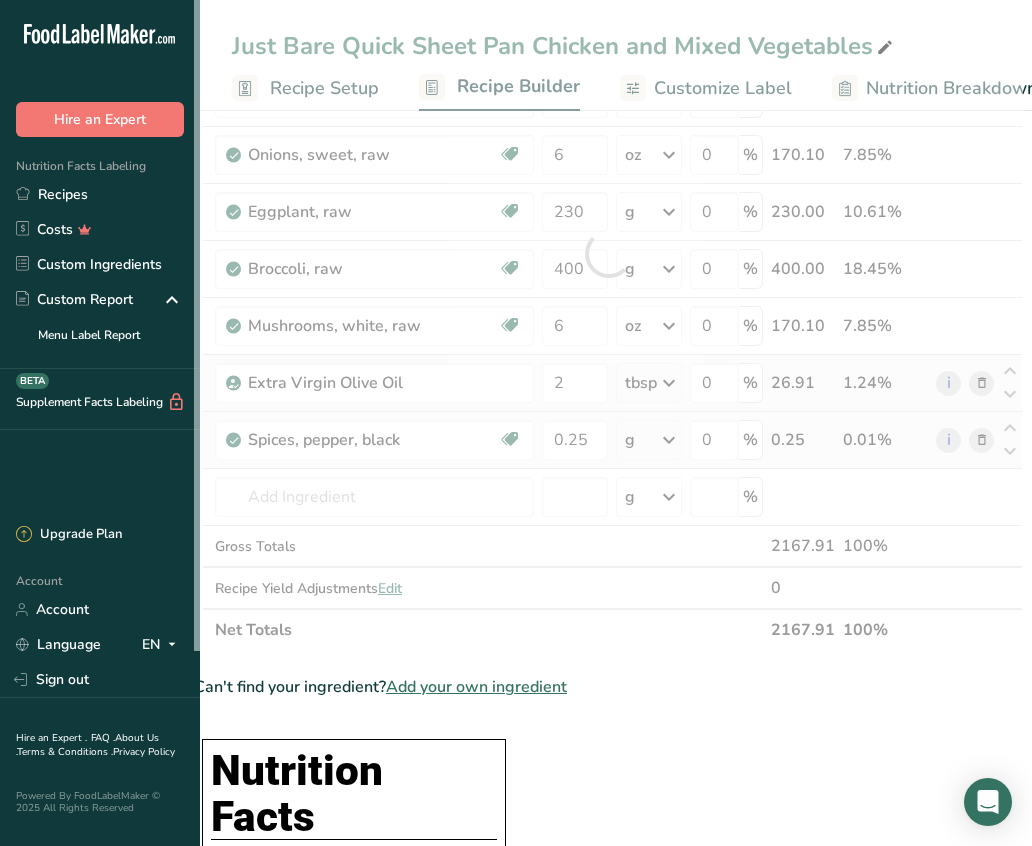 click on "Ingredient *
Amount *
Unit *
Waste *   .a-a{fill:#347362;}.b-a{fill:#fff;}          Grams
Percentage
Just Bare Roasted Chicken Breast Bites
672
g
Weight Units
g
kg
mg
See more
Volume Units
l
mL
fl oz
See more
0
%
672.00
31%
Red Bell Pepper
130
g
Weight Units
g
kg
mg
See more
Volume Units
l
Volume units require a density conversion. If you know your ingredient's density enter it below. Otherwise, click on "RIA" our AI Regulatory bot - she will be able to help you
0.24" at bounding box center (608, 253) 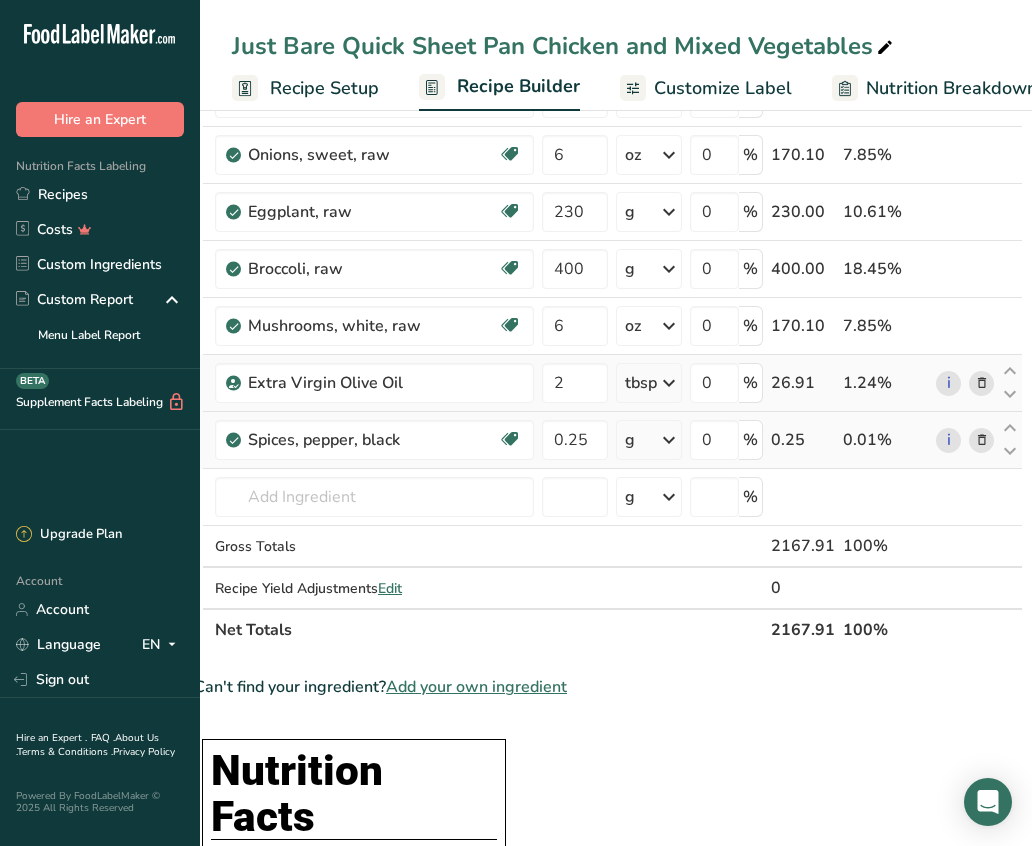 click at bounding box center [669, 440] 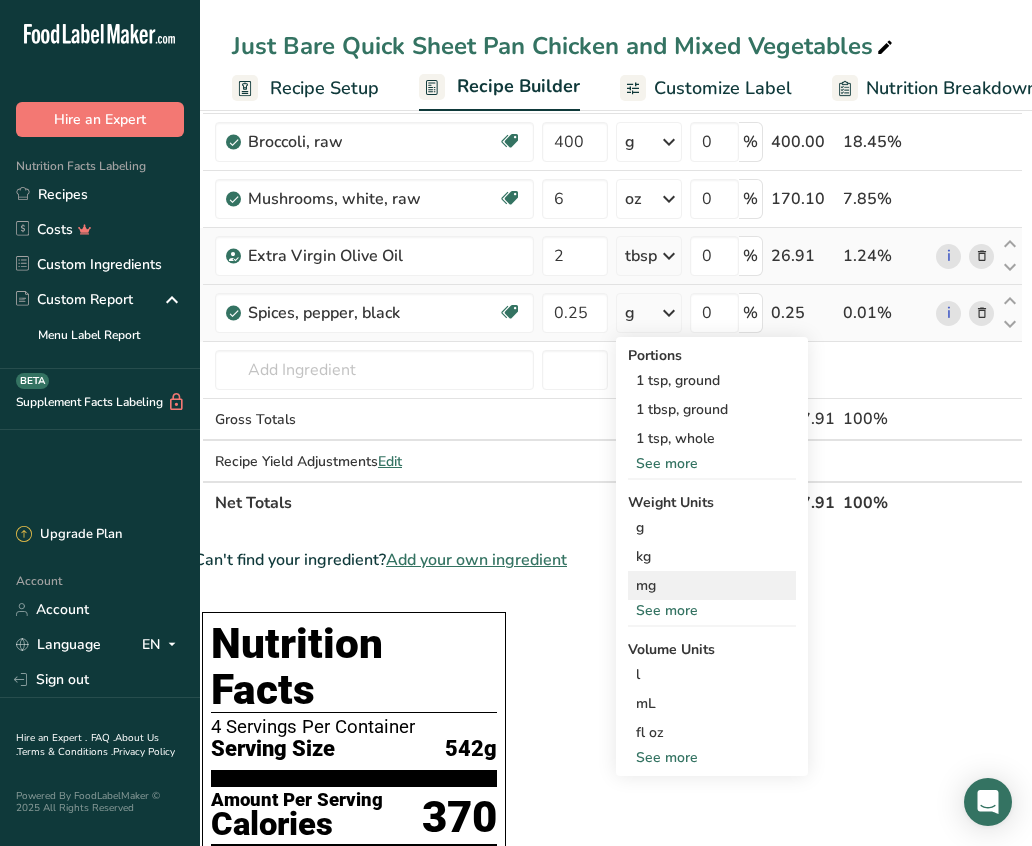 scroll, scrollTop: 493, scrollLeft: 0, axis: vertical 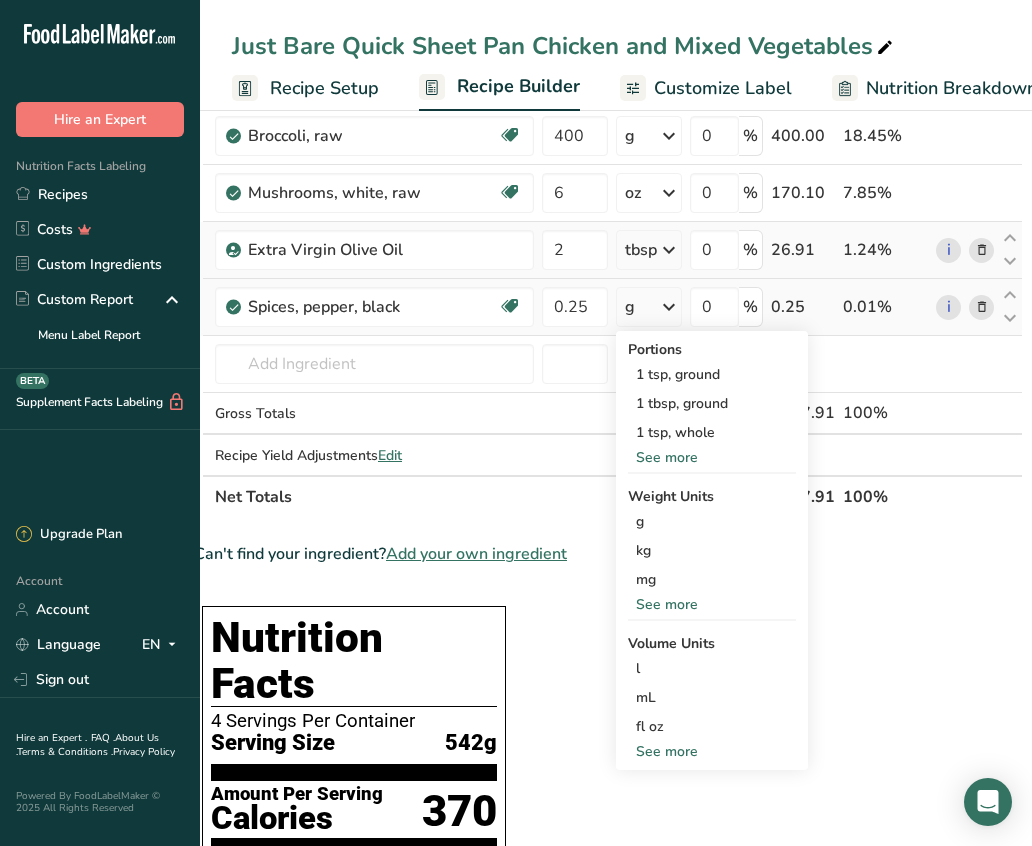 click on "See more" at bounding box center [712, 751] 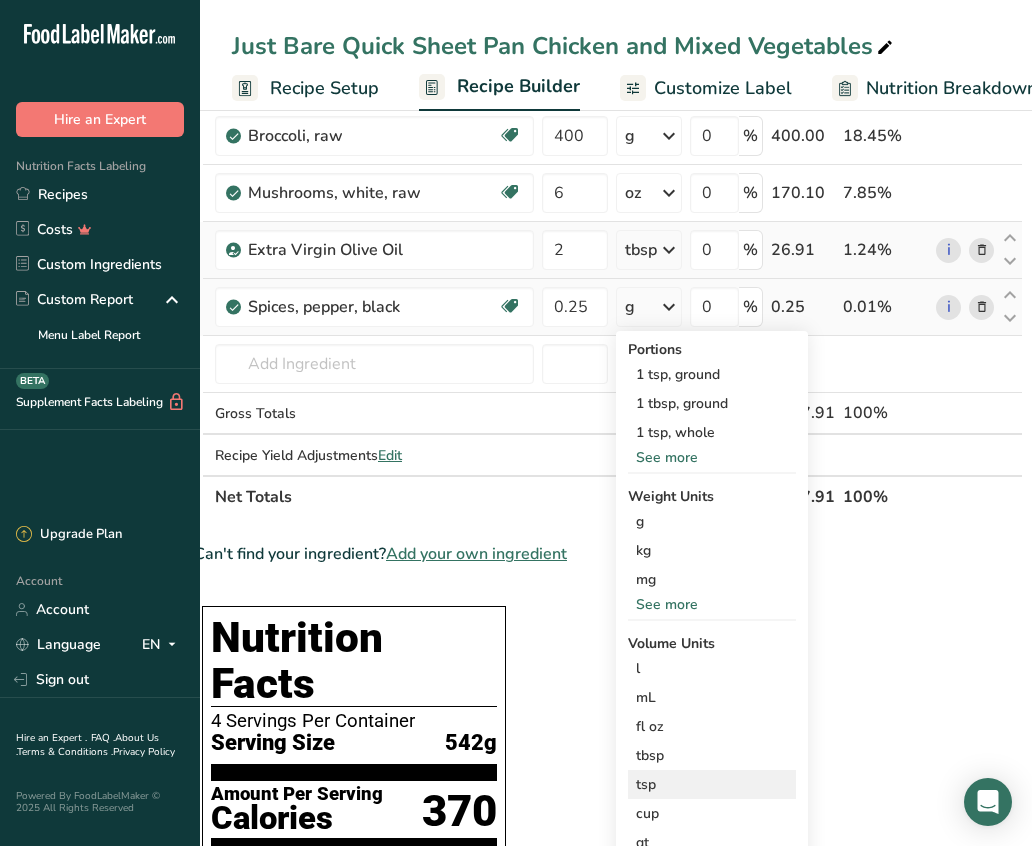 click on "tsp" at bounding box center (712, 784) 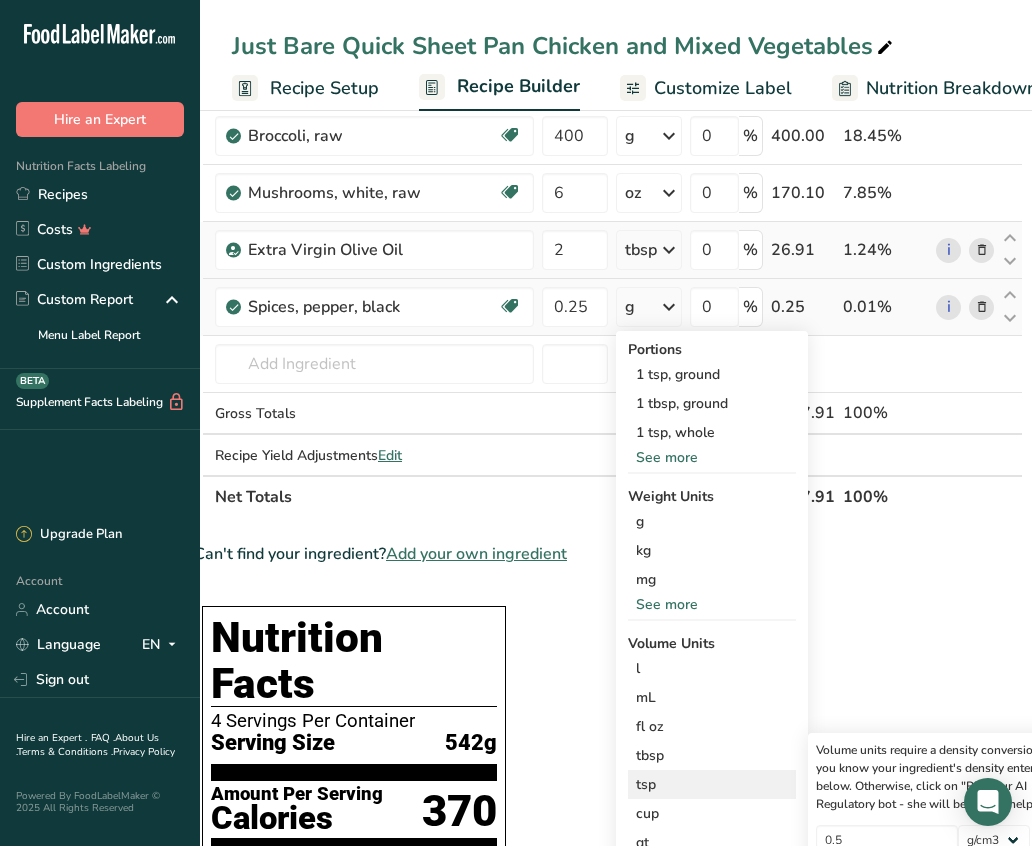 scroll, scrollTop: 0, scrollLeft: 80, axis: horizontal 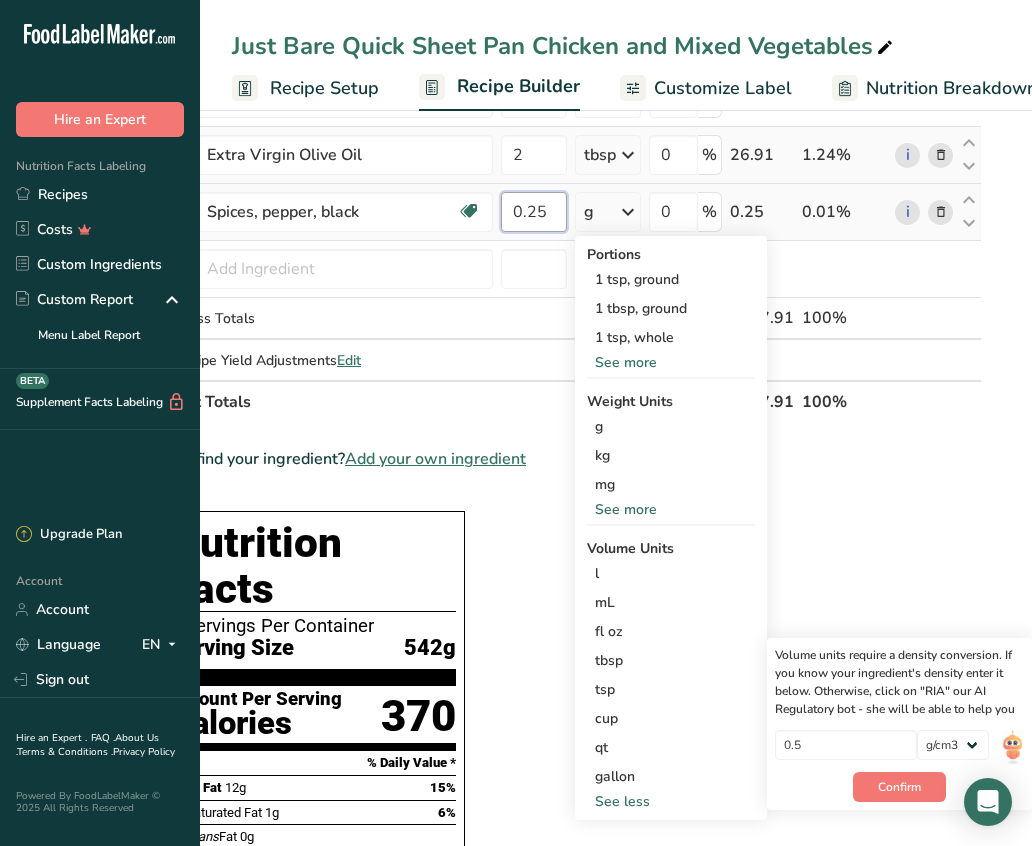 click on "0.25" at bounding box center (534, 212) 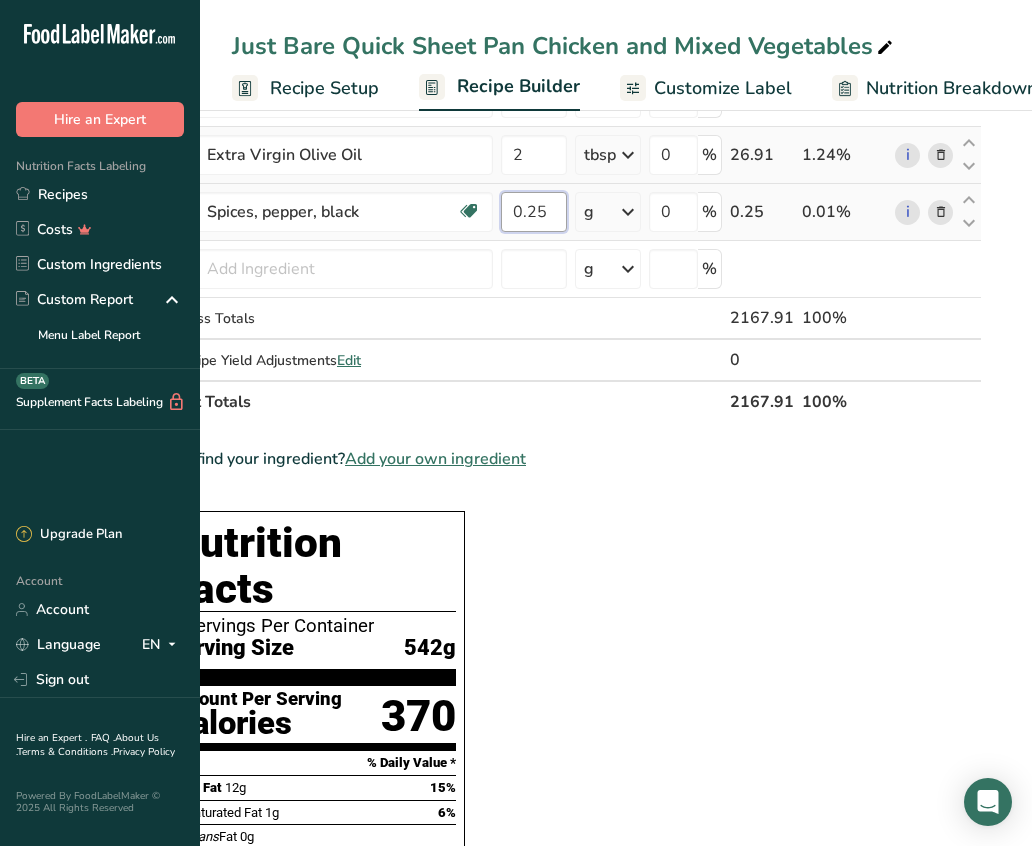 scroll, scrollTop: 0, scrollLeft: 38, axis: horizontal 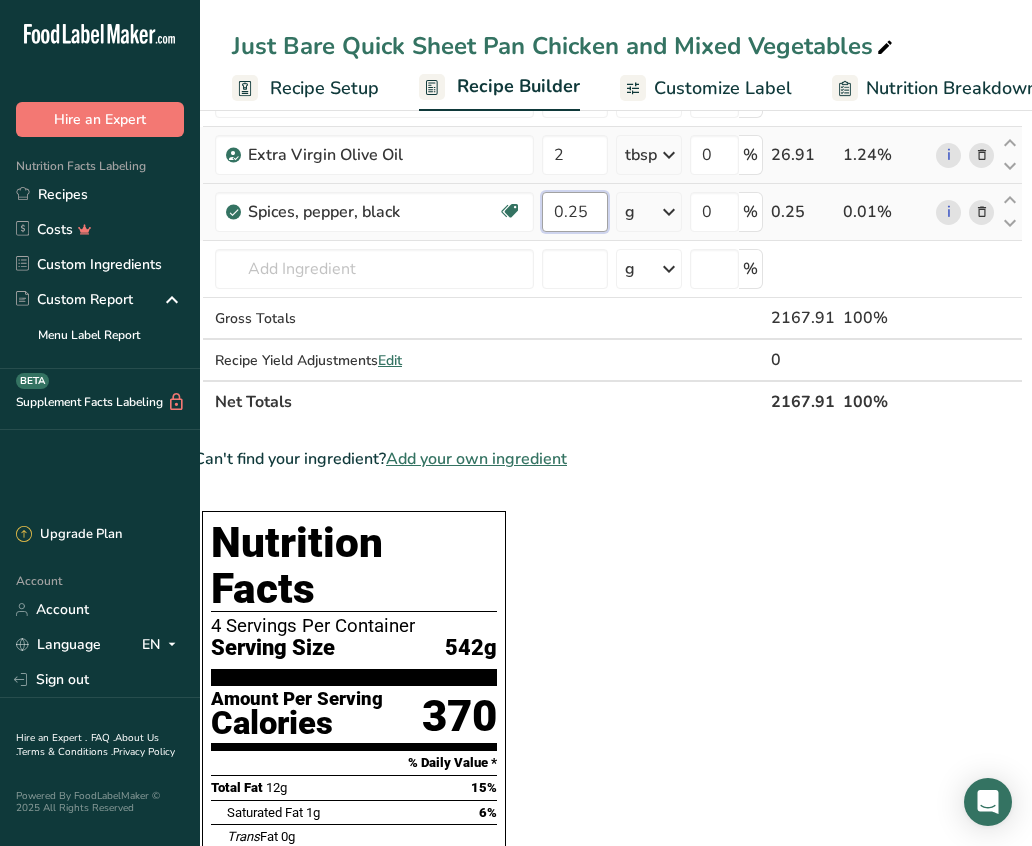click on "0.25" at bounding box center (575, 212) 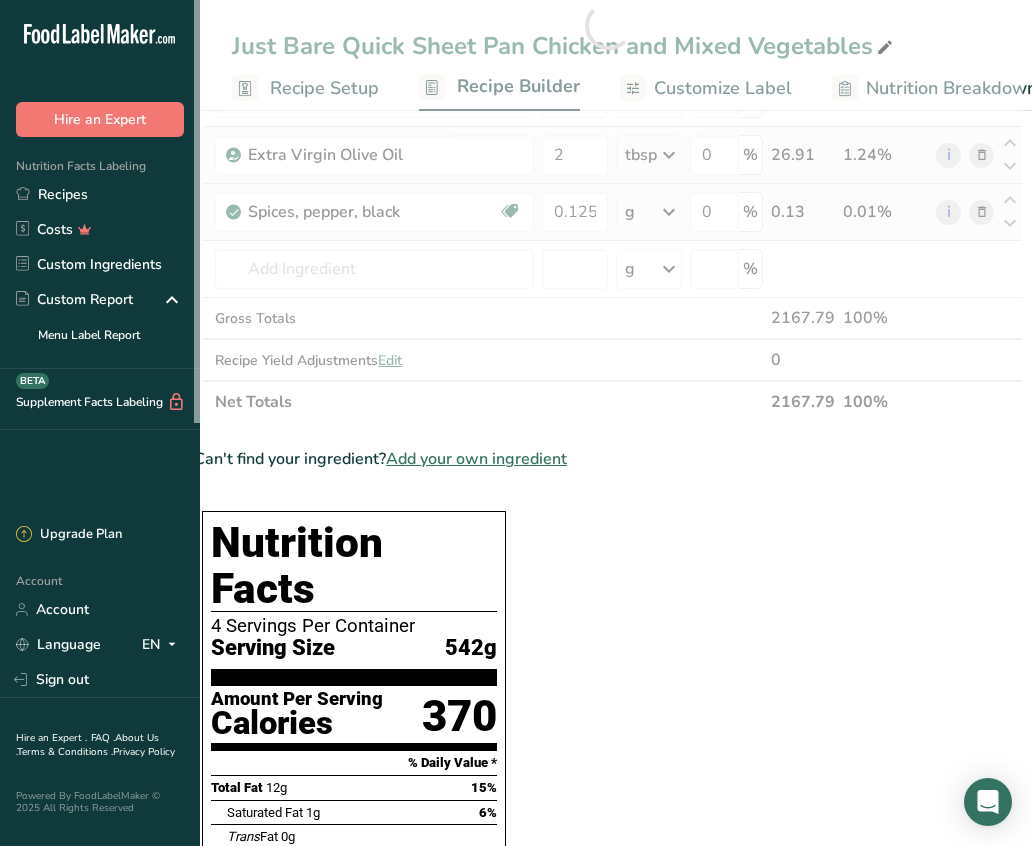 click on "Ingredient *
Amount *
Unit *
Waste *   .a-a{fill:#347362;}.b-a{fill:#fff;}          Grams
Percentage
Just Bare Roasted Chicken Breast Bites
672
g
Weight Units
g
kg
mg
See more
Volume Units
l
mL
fl oz
See more
0
%
672.00
31%
Red Bell Pepper
130
g
Weight Units
g
kg
mg
See more
Volume Units
l
Volume units require a density conversion. If you know your ingredient's density enter it below. Otherwise, click on "RIA" our AI Regulatory bot - she will be able to help you
0.24" at bounding box center [608, 25] 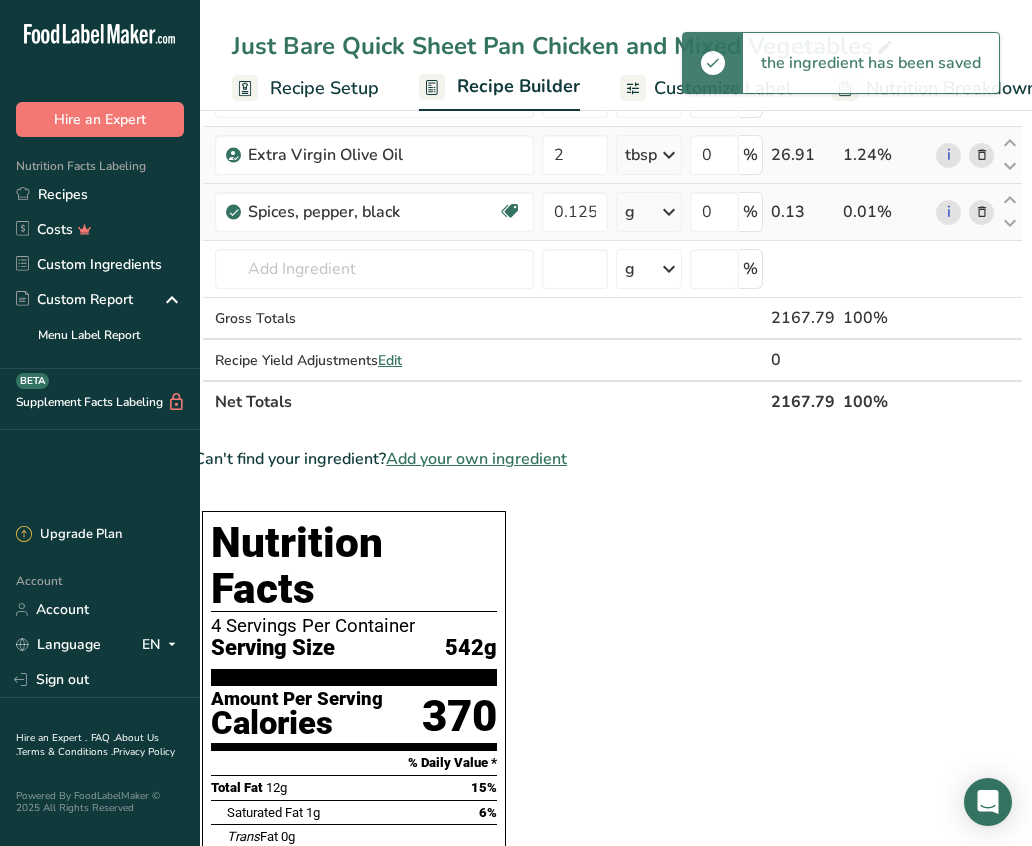click at bounding box center (669, 212) 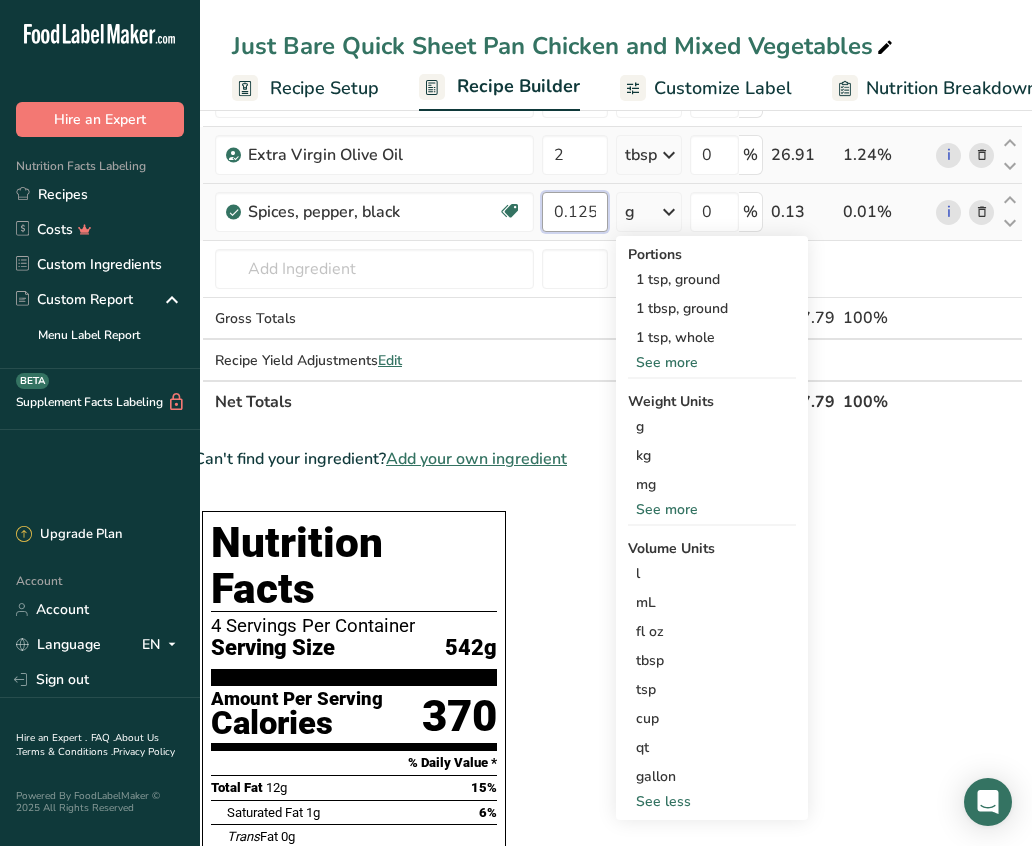 click on "0.125" at bounding box center [575, 212] 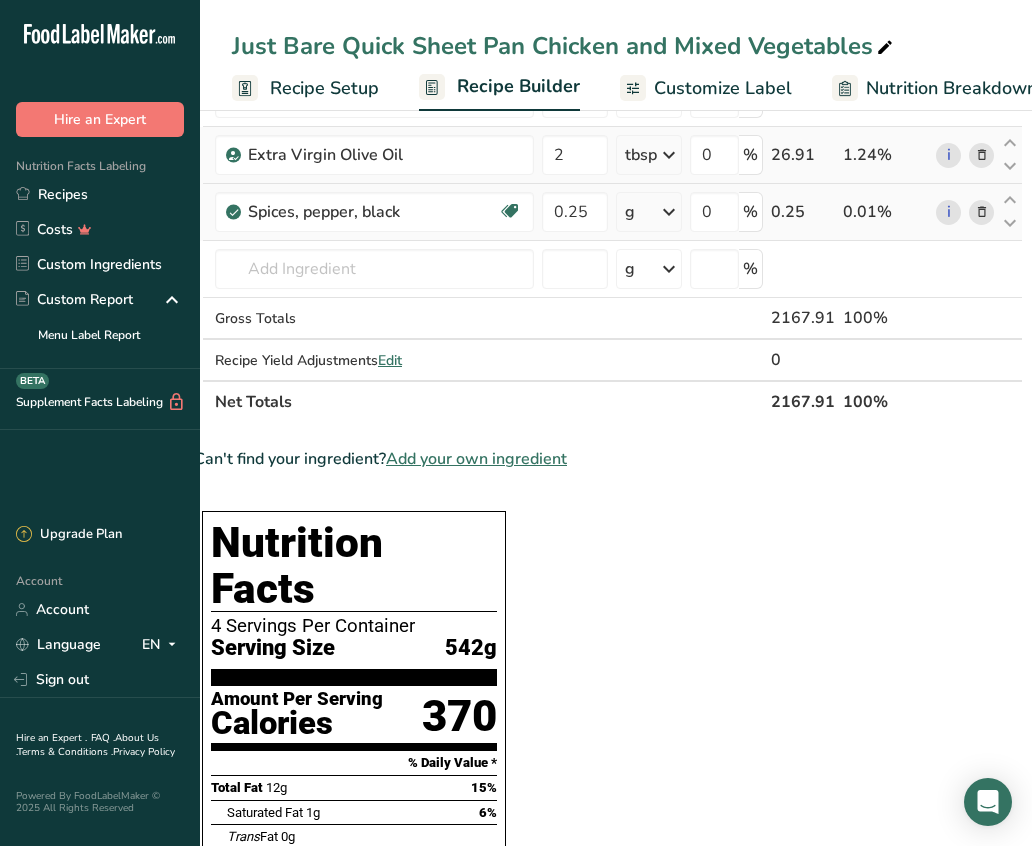 click on "Ingredient *
Amount *
Unit *
Waste *   .a-a{fill:#347362;}.b-a{fill:#fff;}          Grams
Percentage
Just Bare Roasted Chicken Breast Bites
672
g
Weight Units
g
kg
mg
See more
Volume Units
l
mL
fl oz
See more
0
%
672.00
31%
Red Bell Pepper
130
g
Weight Units
g
kg
mg
See more
Volume Units
l
Volume units require a density conversion. If you know your ingredient's density enter it below. Otherwise, click on "RIA" our AI Regulatory bot - she will be able to help you
0.24" at bounding box center [608, 25] 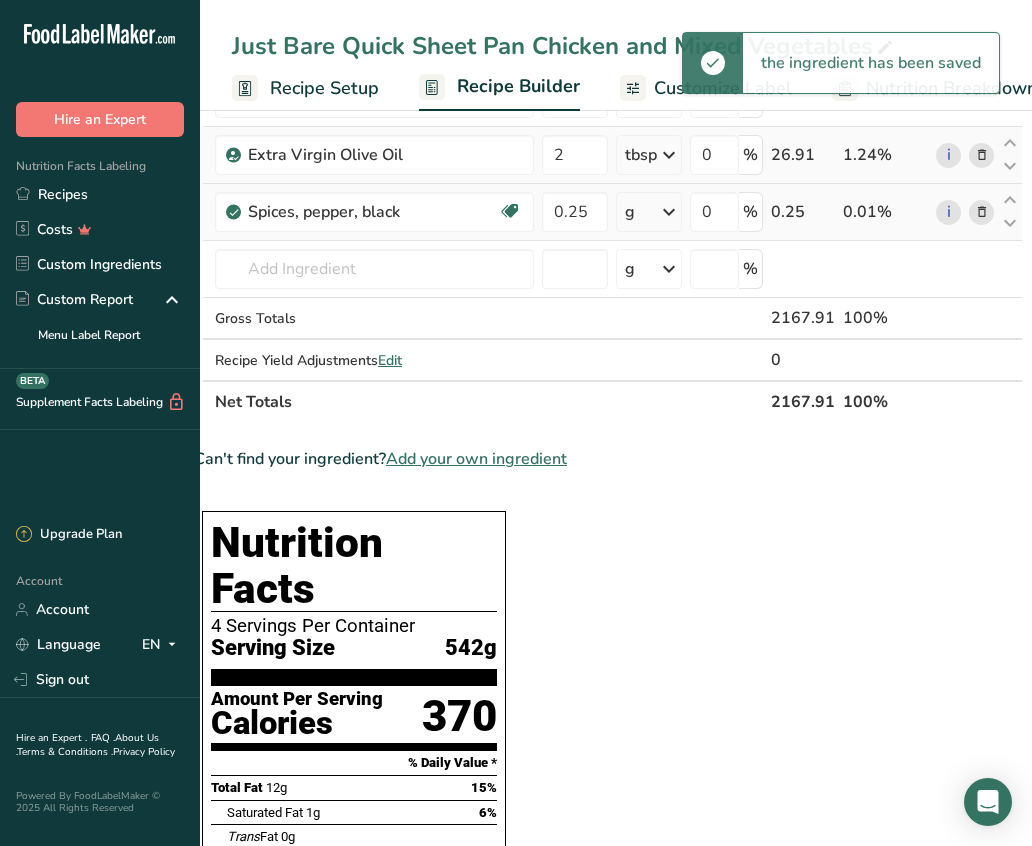 click at bounding box center (669, 212) 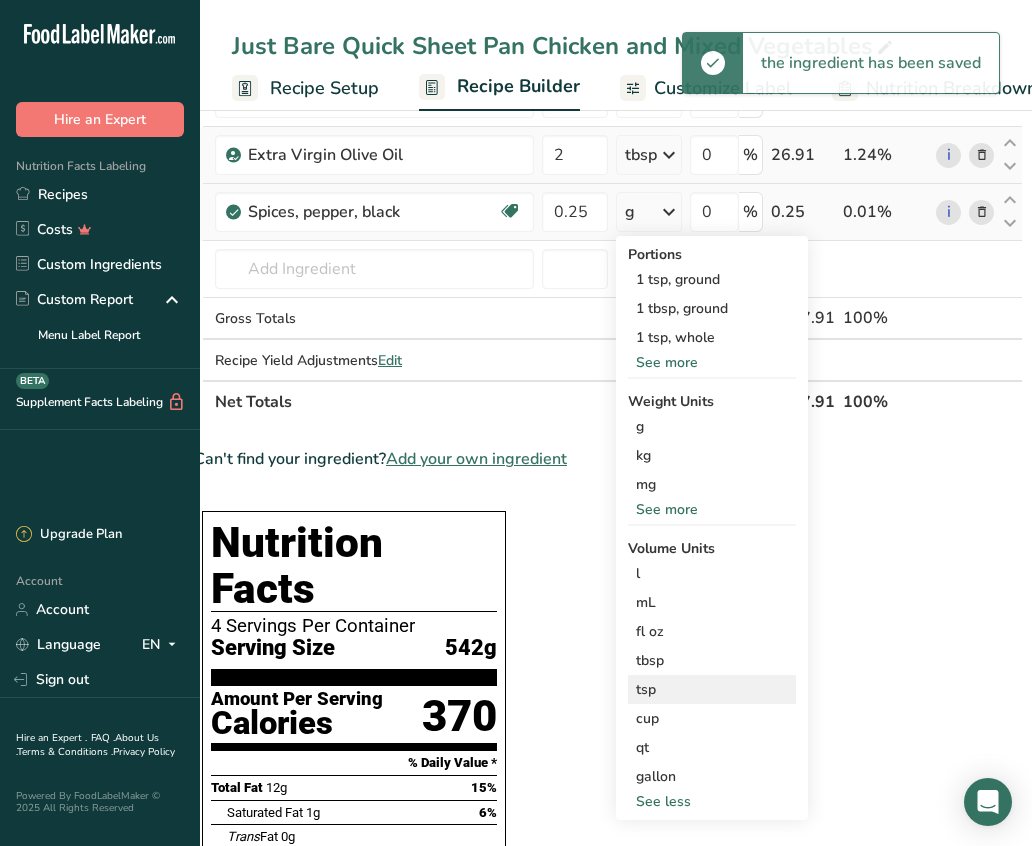 click on "tsp" at bounding box center (712, 689) 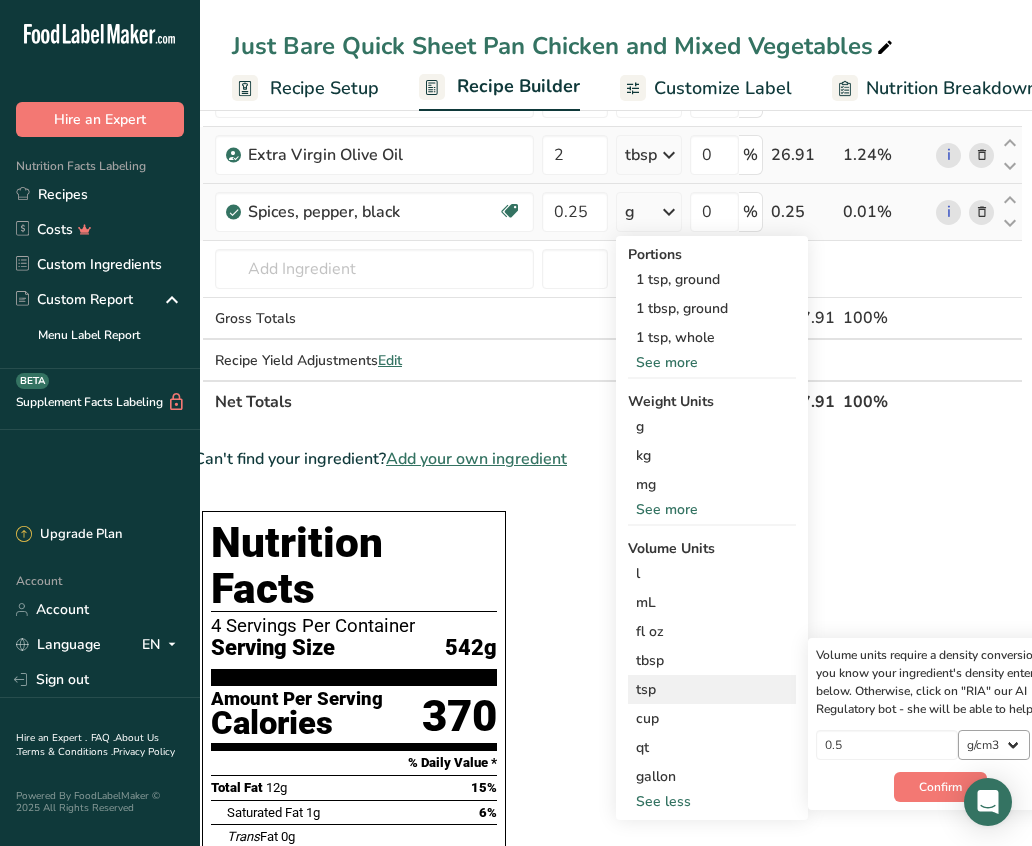 scroll, scrollTop: 0, scrollLeft: 80, axis: horizontal 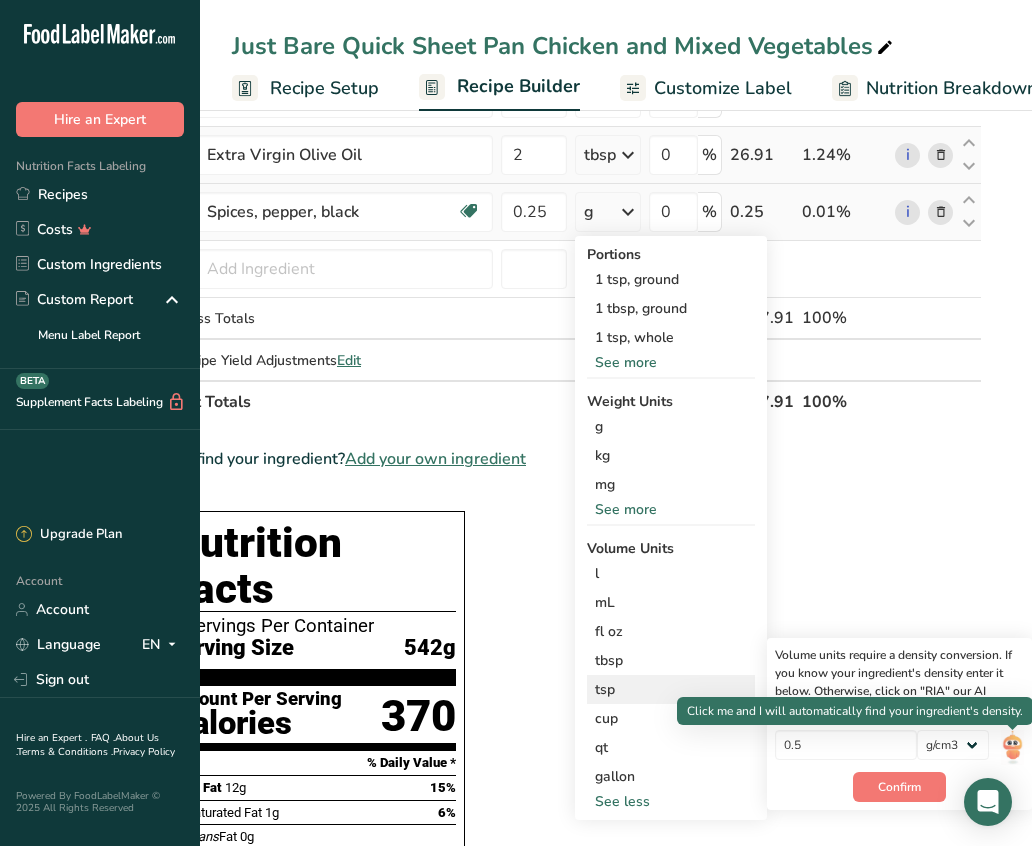 click at bounding box center (1012, 747) 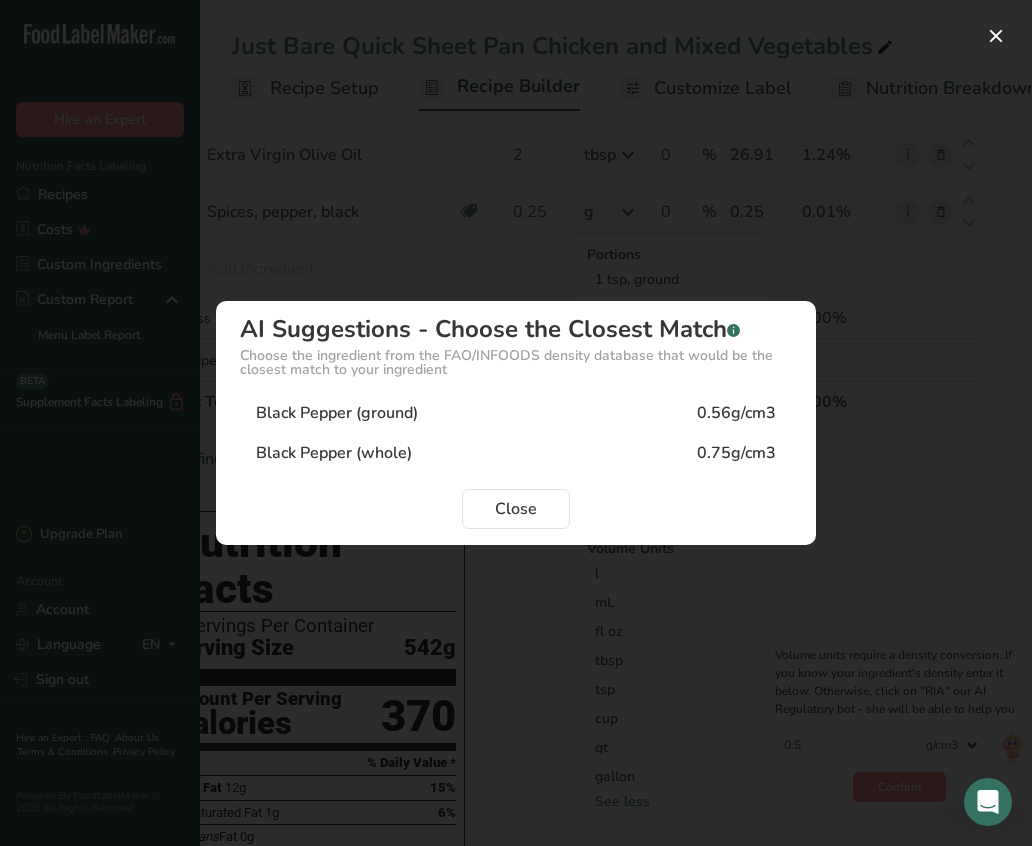 click on "0.56g/cm3" at bounding box center [736, 413] 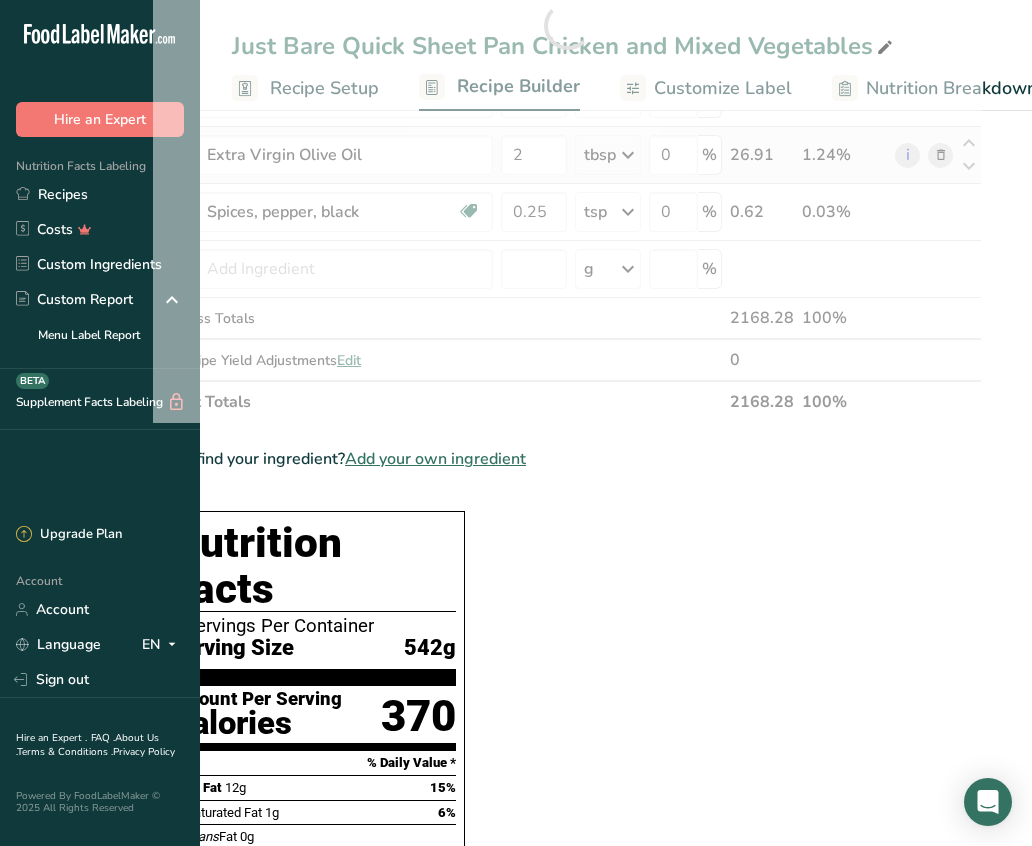 scroll, scrollTop: 0, scrollLeft: 38, axis: horizontal 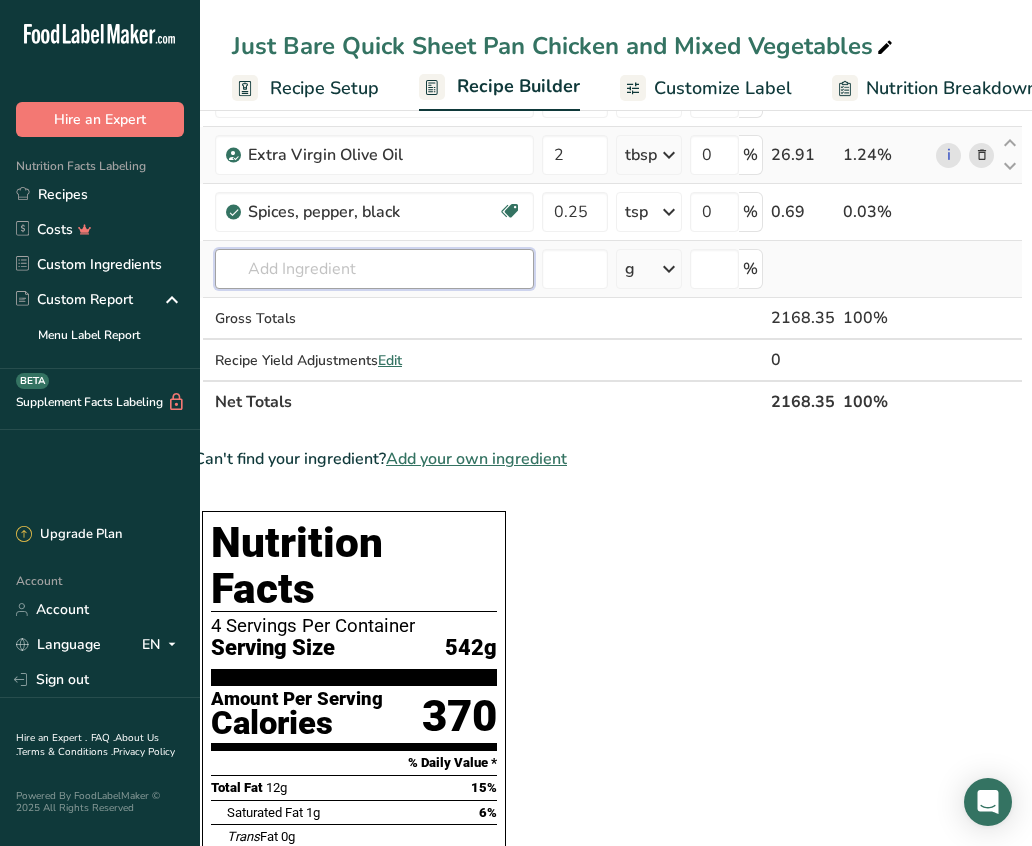 click at bounding box center [374, 269] 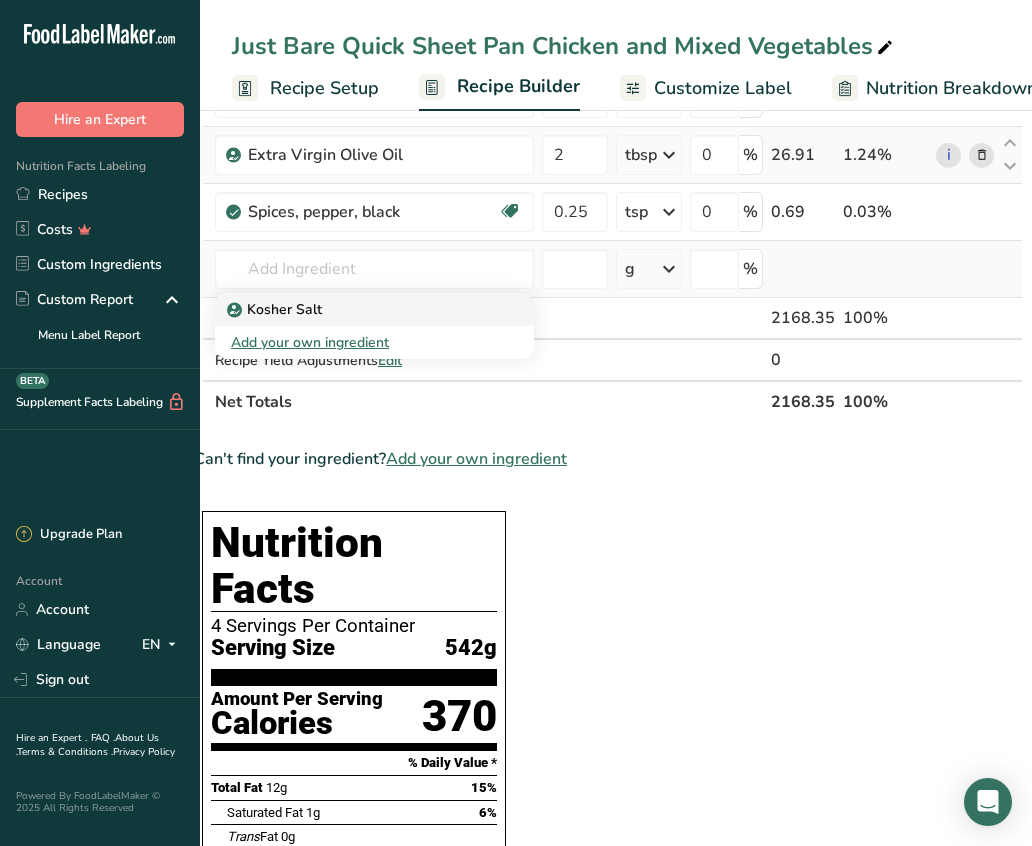 click on "Kosher Salt" at bounding box center (358, 309) 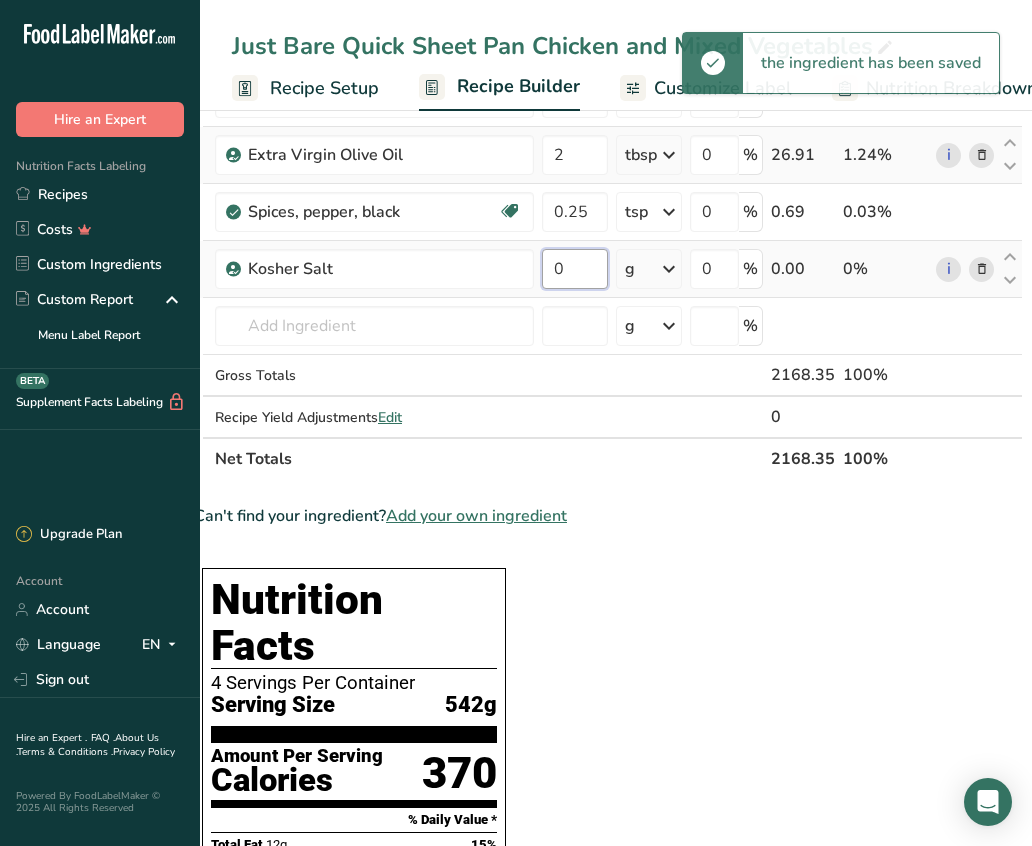 click on "0" at bounding box center [575, 269] 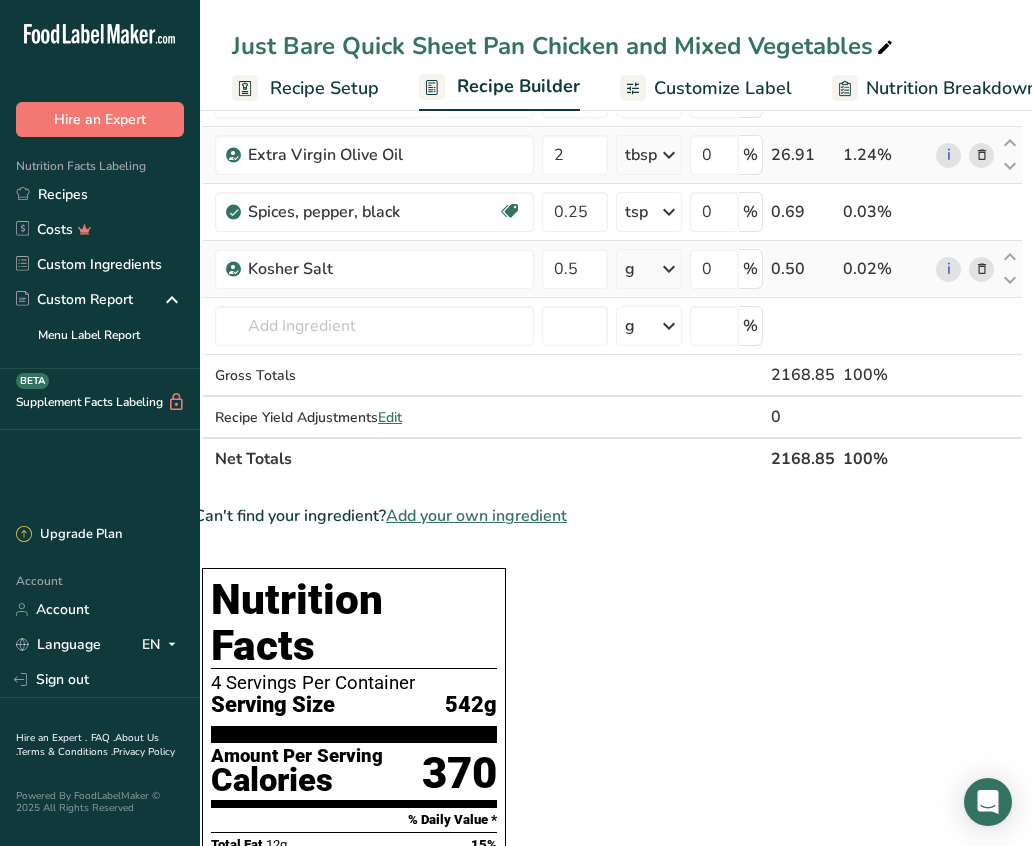 click on "Ingredient *
Amount *
Unit *
Waste *   .a-a{fill:#347362;}.b-a{fill:#fff;}          Grams
Percentage
Just Bare Roasted Chicken Breast Bites
672
g
Weight Units
g
kg
mg
See more
Volume Units
l
mL
fl oz
See more
0
%
672.00
30.98%
Red Bell Pepper
130
g
Weight Units
g
kg
mg
See more
Volume Units
l
Volume units require a density conversion. If you know your ingredient's density enter it below. Otherwise, click on "RIA" our AI Regulatory bot - she will be able to help you
0.24" at bounding box center [608, 54] 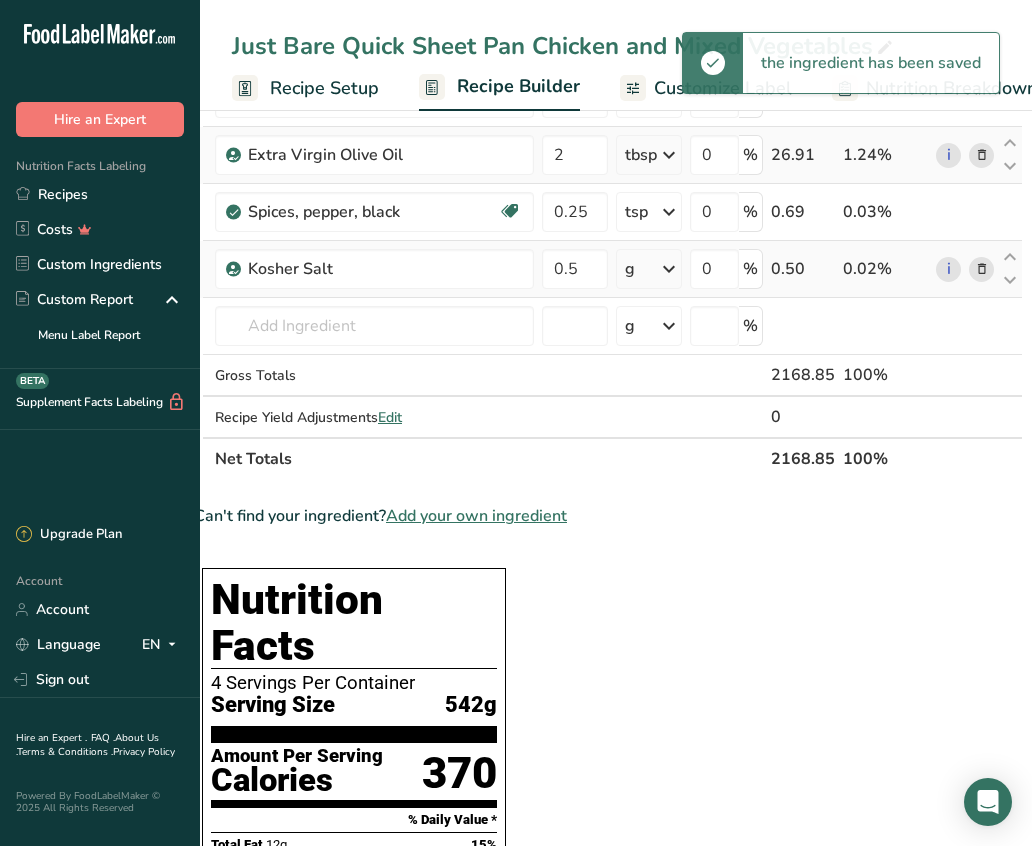 click at bounding box center (669, 269) 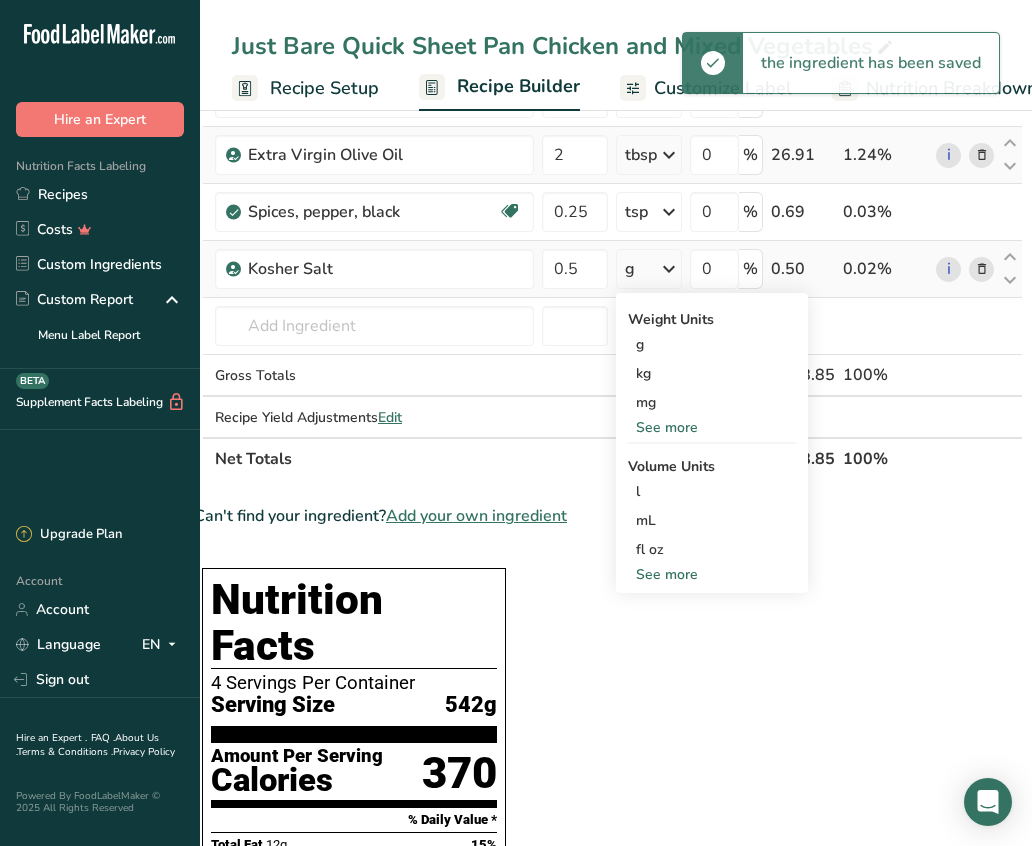 click on "See more" at bounding box center [712, 574] 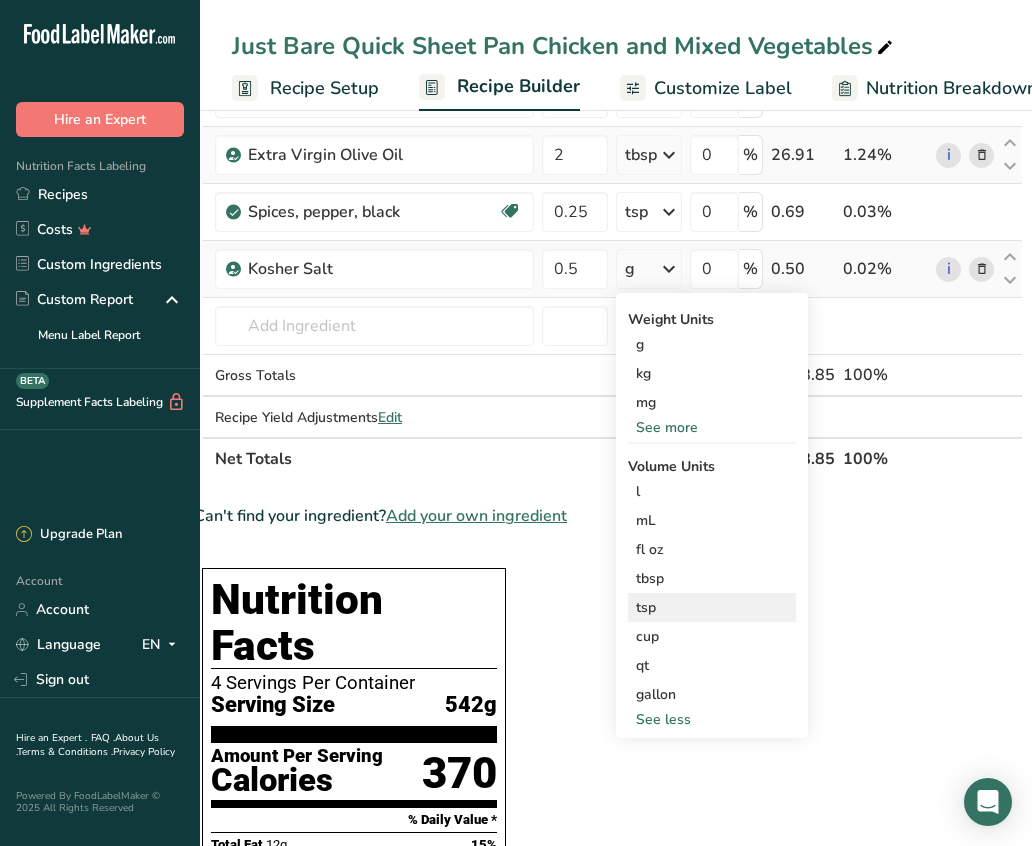 click on "tsp" at bounding box center (712, 607) 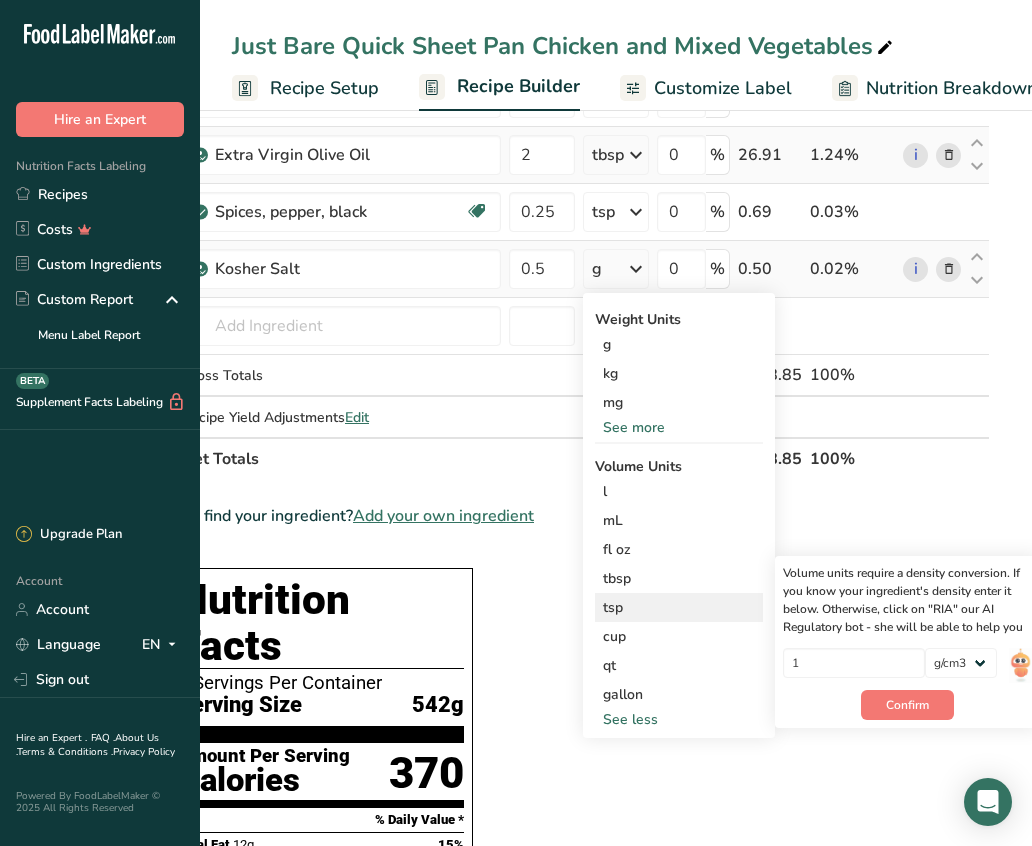 scroll, scrollTop: 0, scrollLeft: 80, axis: horizontal 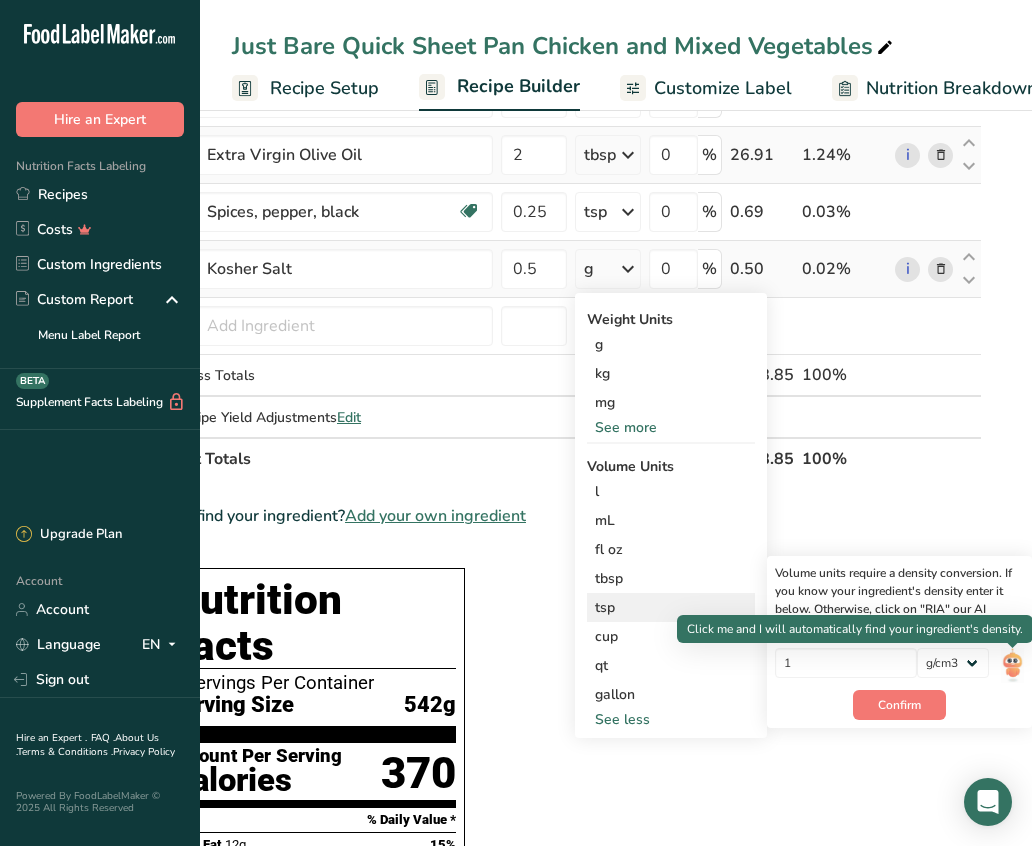 click at bounding box center [1012, 665] 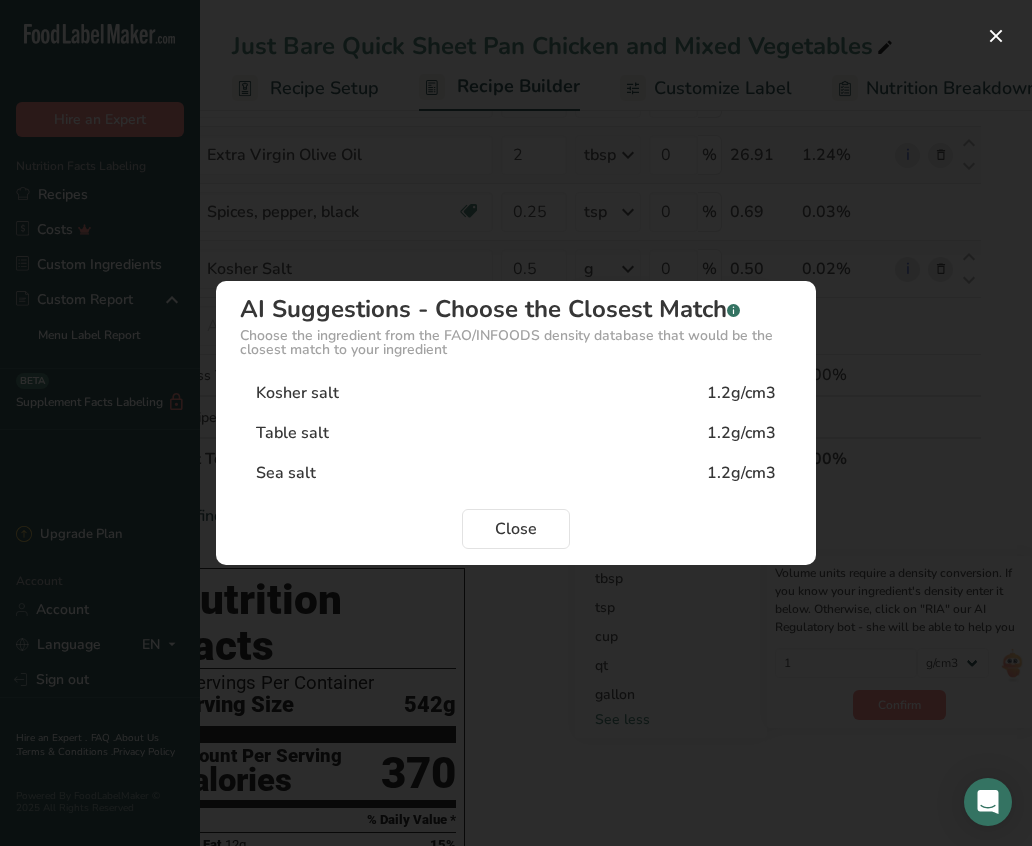 click on "Kosher salt   1.2g/cm3" at bounding box center (516, 393) 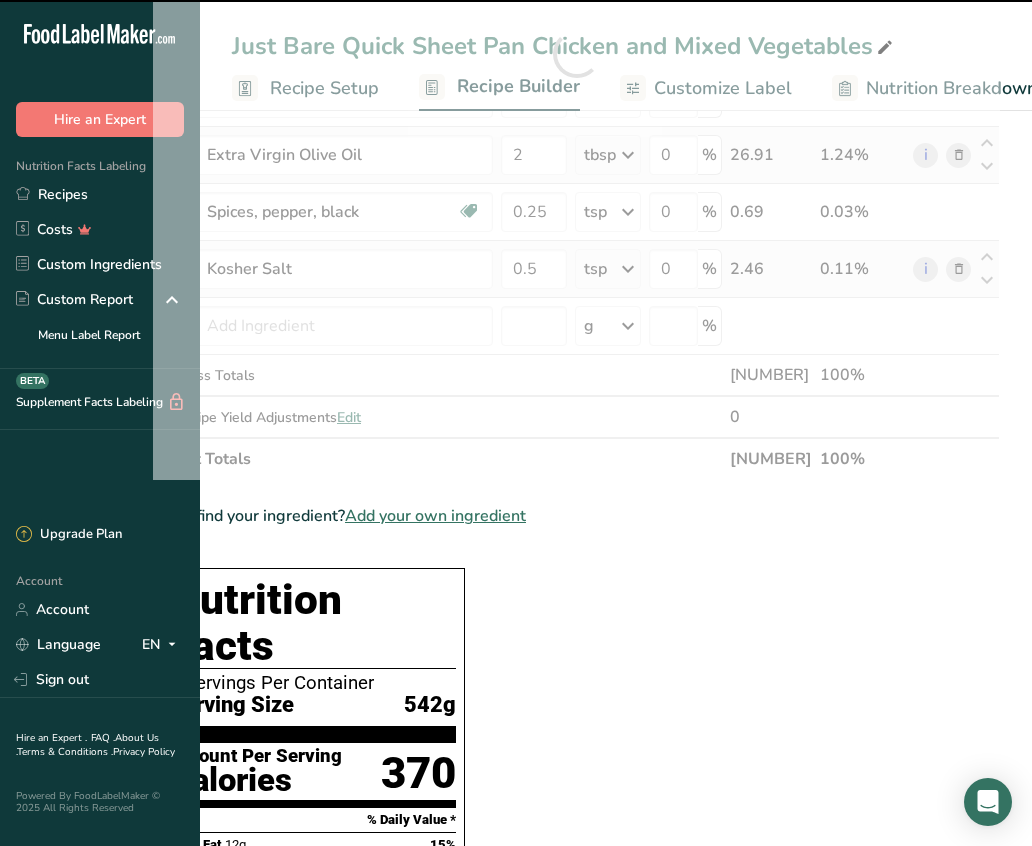 scroll, scrollTop: 0, scrollLeft: 38, axis: horizontal 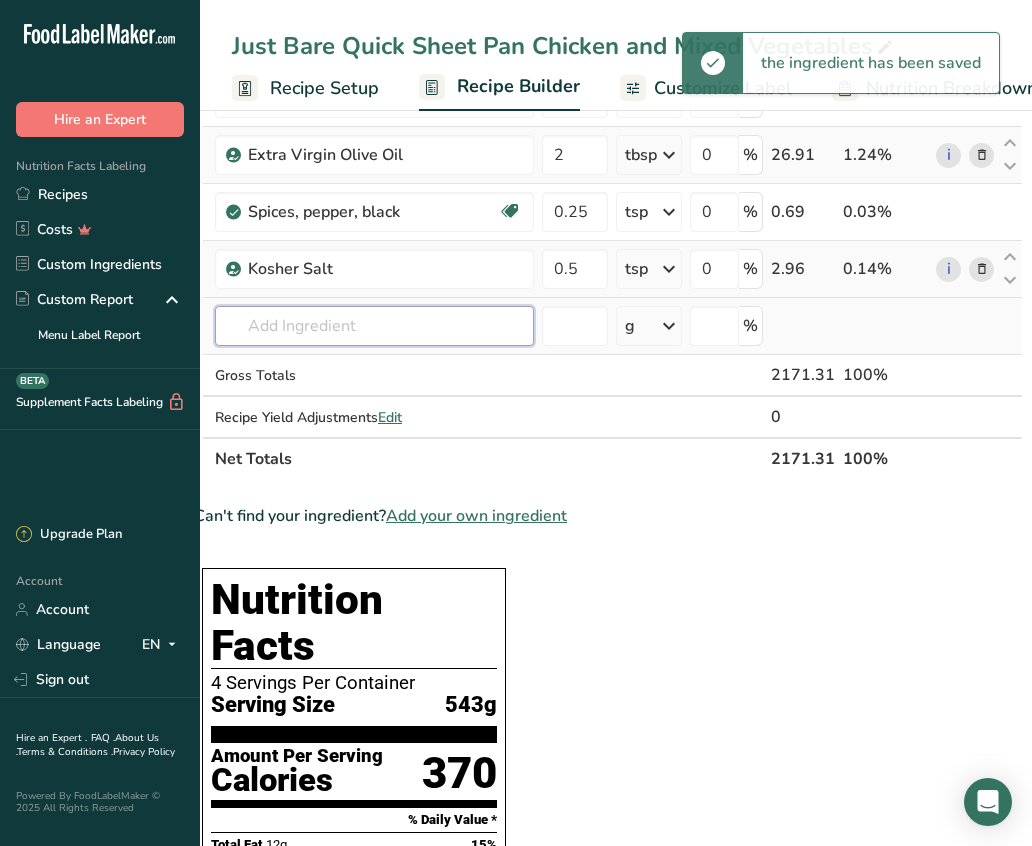 click at bounding box center (374, 326) 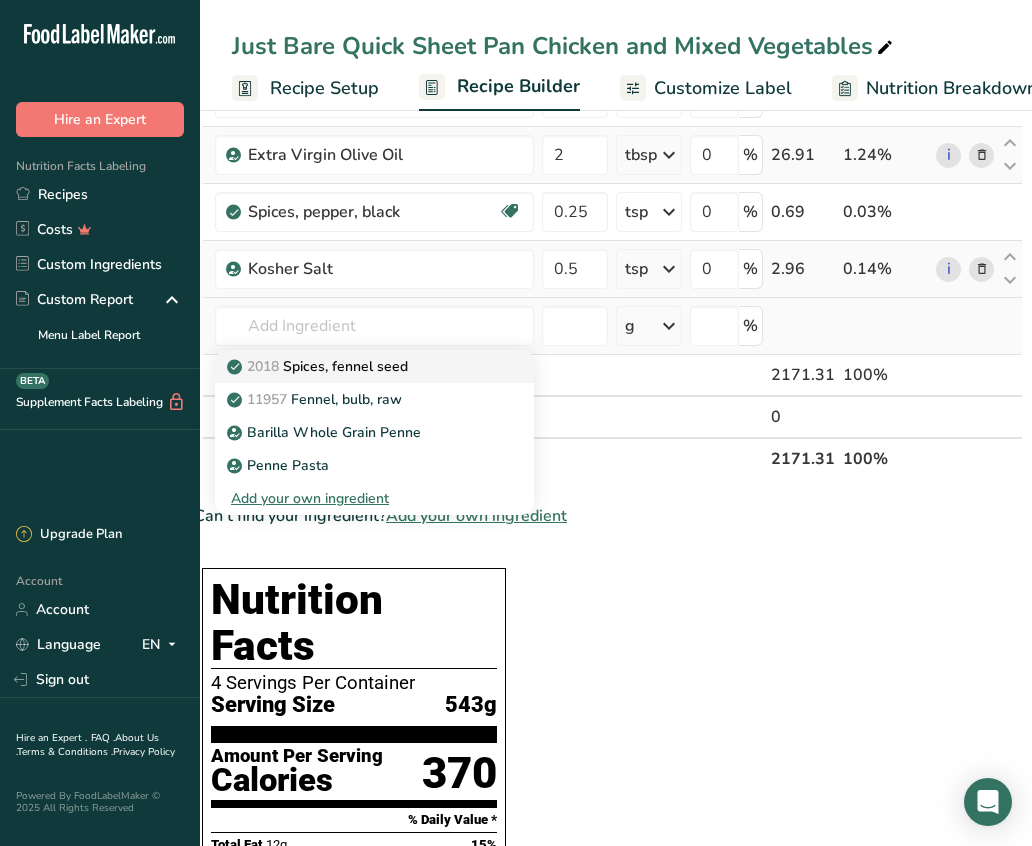 click on "[YEAR]
Spices, fennel seed" at bounding box center [358, 366] 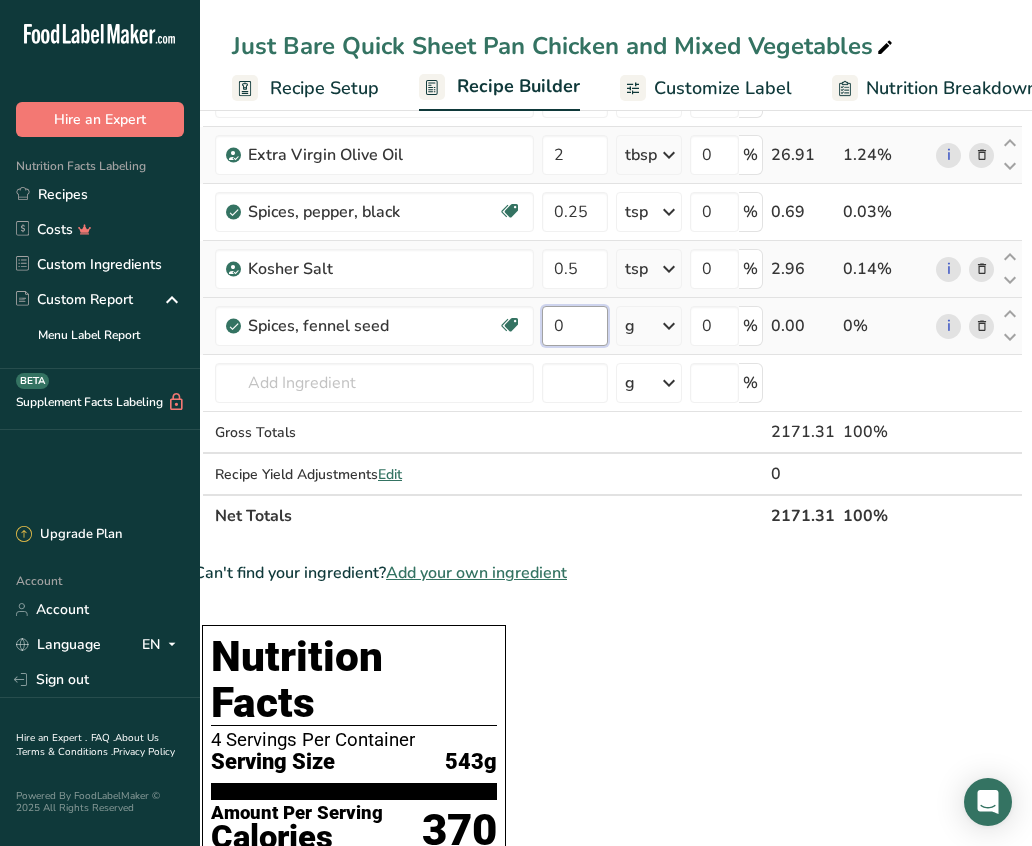 click on "0" at bounding box center [575, 326] 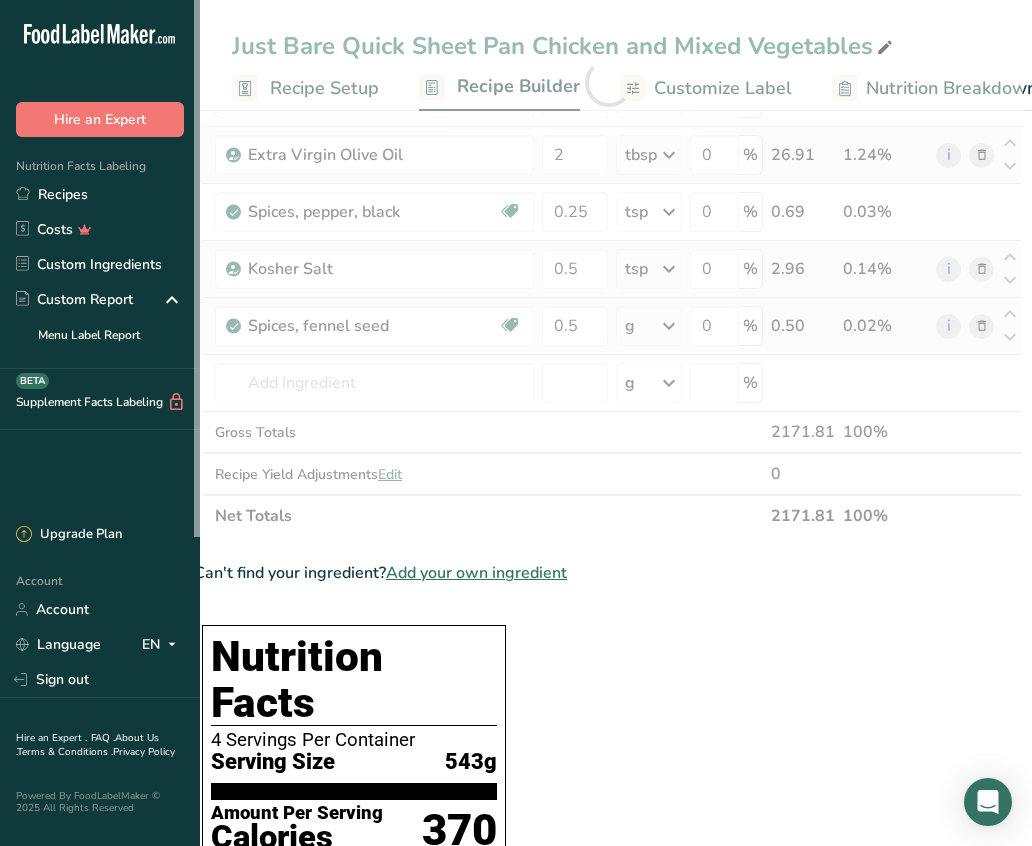 click on "Ingredient *
Amount *
Unit *
Waste *   .a-a{fill:#347362;}.b-a{fill:#fff;}          Grams
Percentage
Just Bare Roasted Chicken Breast Bites
672
g
Weight Units
g
kg
mg
See more
Volume Units
l
mL
fl oz
See more
0
%
672.00
30.94%
Red Bell Pepper
130
g
Weight Units
g
kg
mg
See more
Volume Units
l
Volume units require a density conversion. If you know your ingredient's density enter it below. Otherwise, click on "RIA" our AI Regulatory bot - she will be able to help you
0.24" at bounding box center [608, 82] 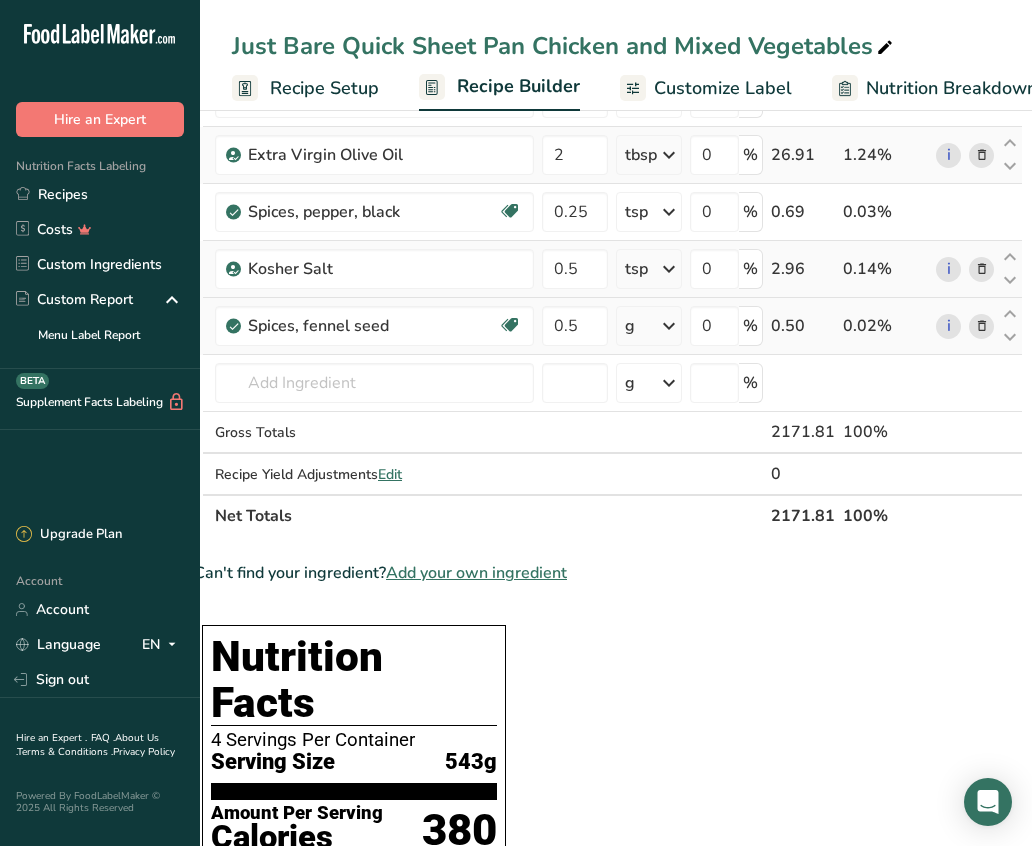 click at bounding box center [669, 326] 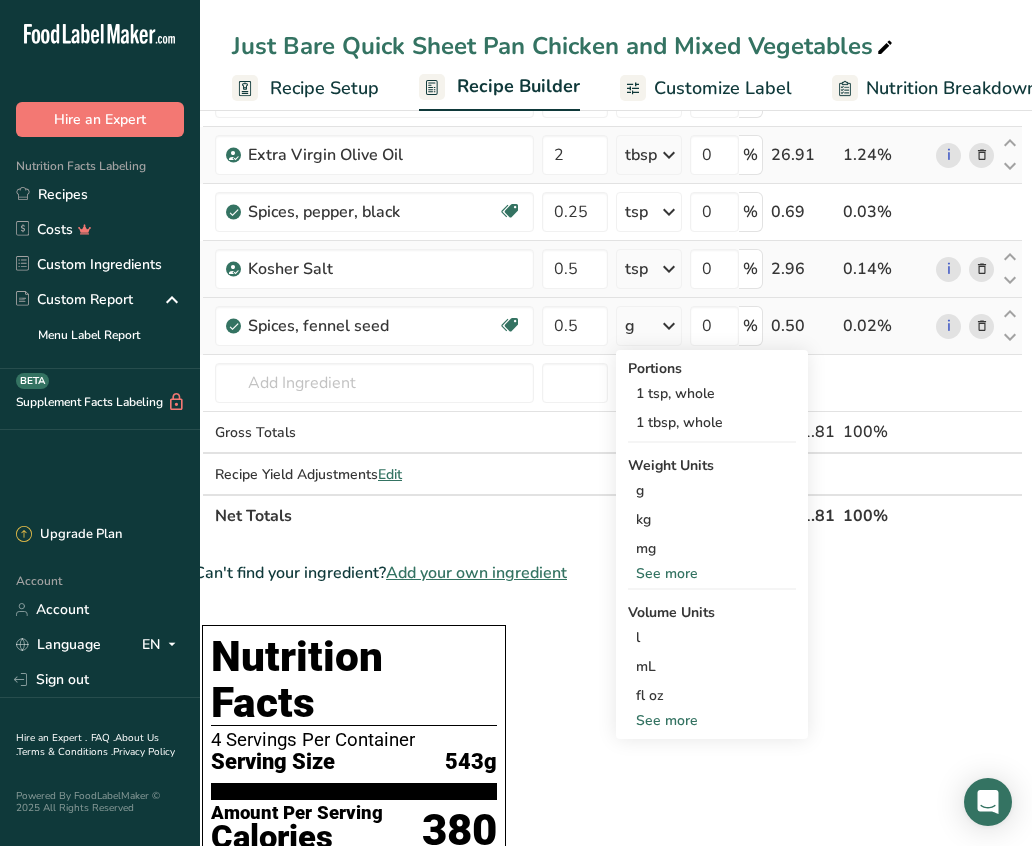 click on "Portions
1 tsp, whole
1 tbsp, whole
Weight Units
g
kg
mg
See more
Volume Units
l
Volume units require a density conversion. If you know your ingredient's density enter it below. Otherwise, click on "RIA" our AI Regulatory bot - she will be able to help you
lb/ft3
g/cm3
Confirm
mL
Volume units require a density conversion. If you know your ingredient's density enter it below. Otherwise, click on "RIA" our AI Regulatory bot - she will be able to help you
lb/ft3
g/cm3
Confirm
fl oz
lb/ft3" at bounding box center (712, 544) 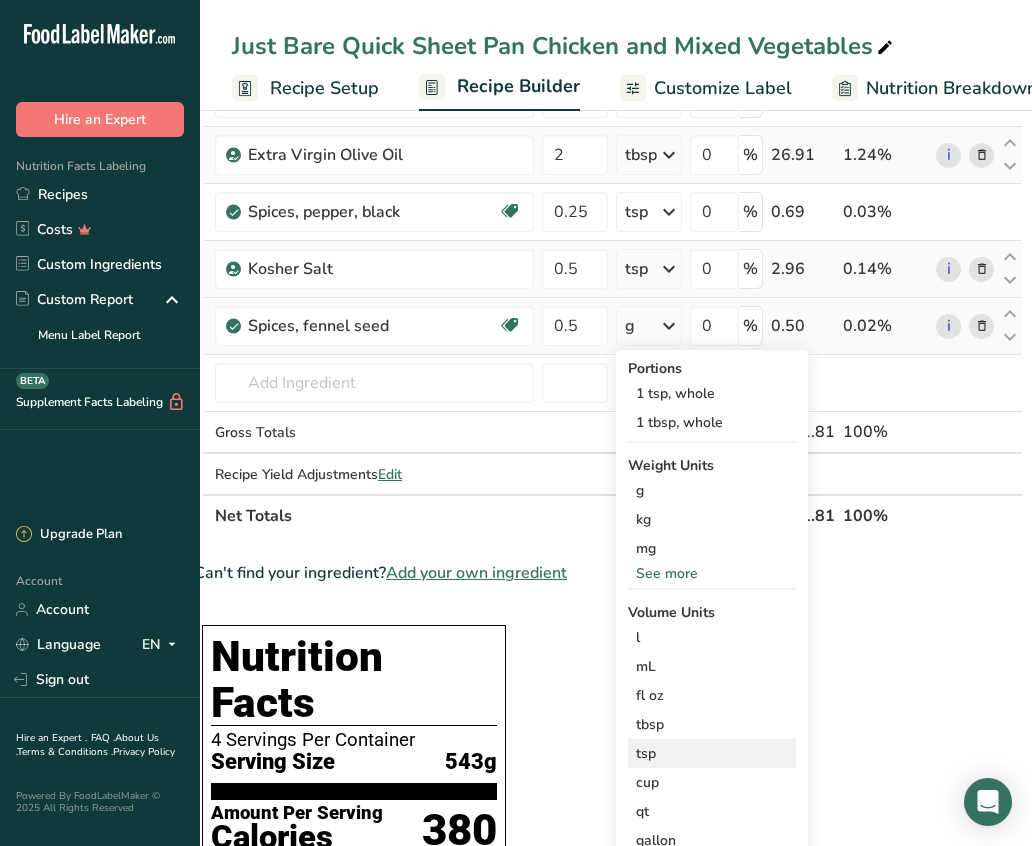 click on "tsp" at bounding box center [712, 753] 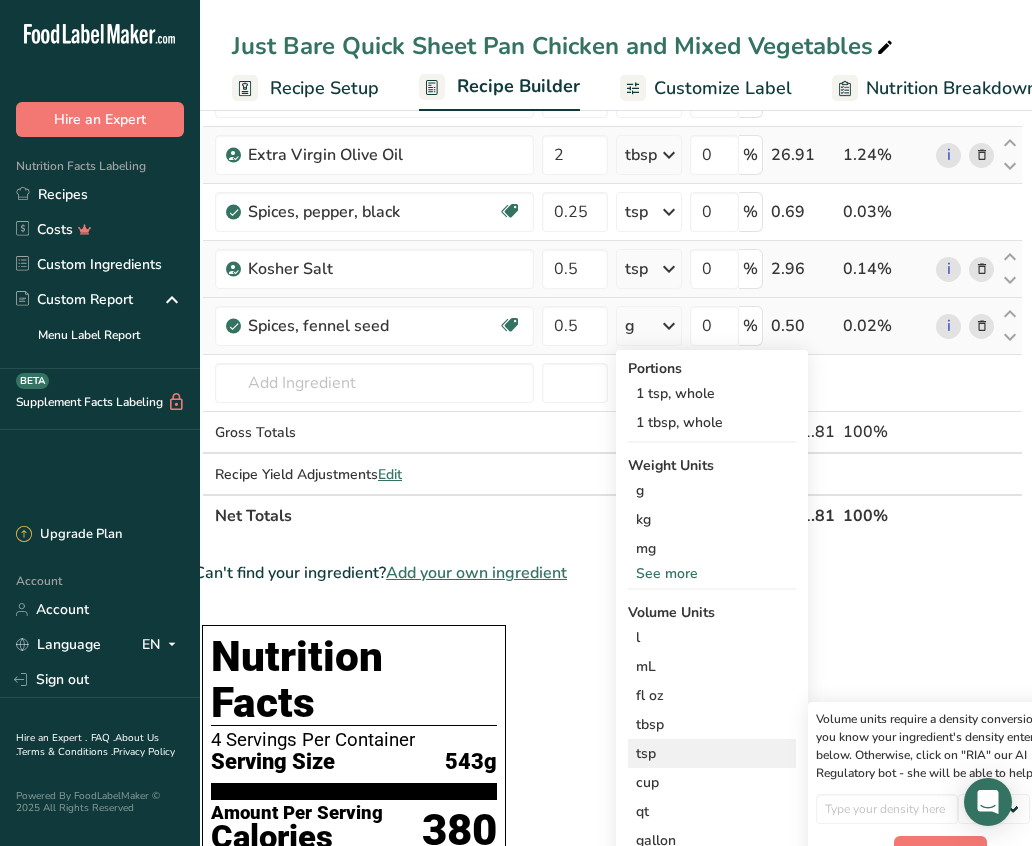 scroll, scrollTop: 0, scrollLeft: 80, axis: horizontal 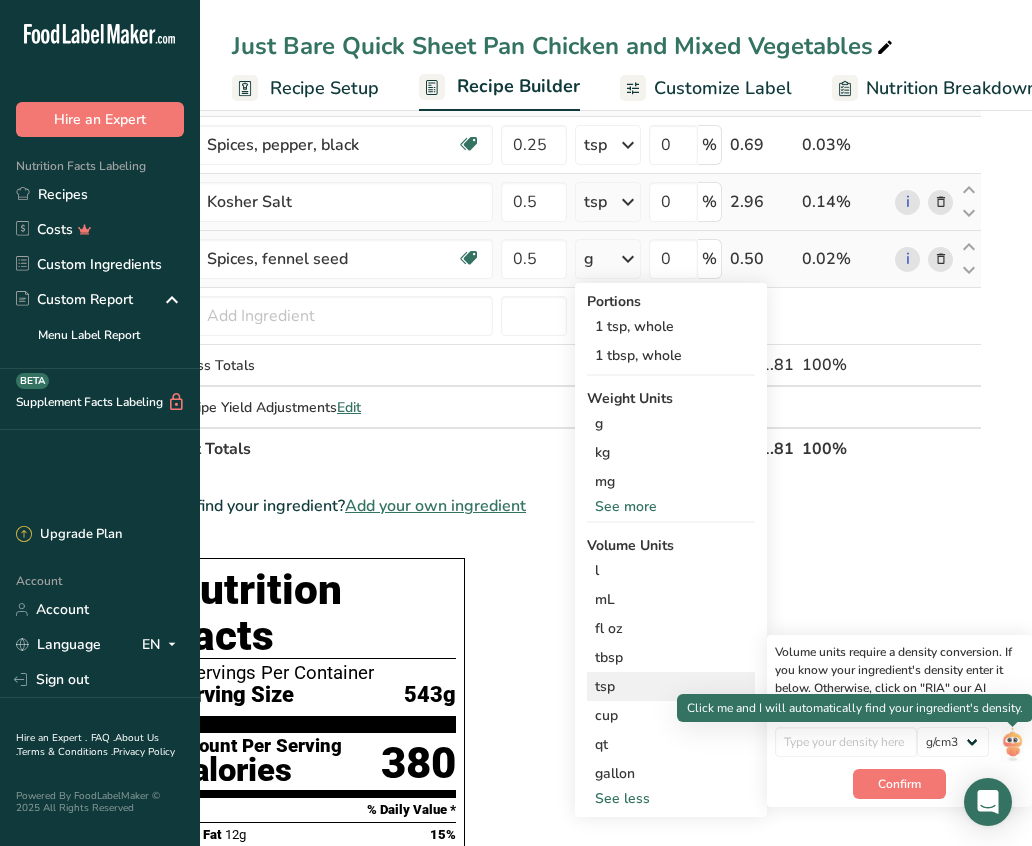 click at bounding box center [1012, 744] 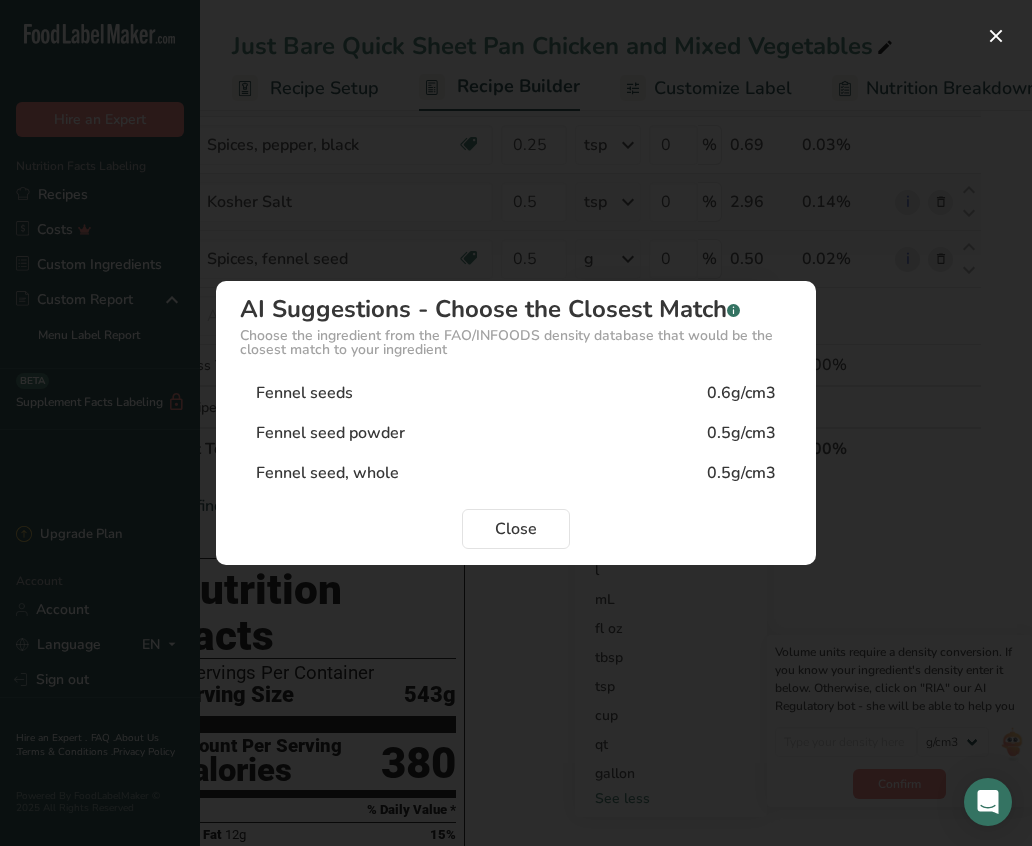click on "Fennel seeds   [VALUE]g/cm3" at bounding box center (516, 393) 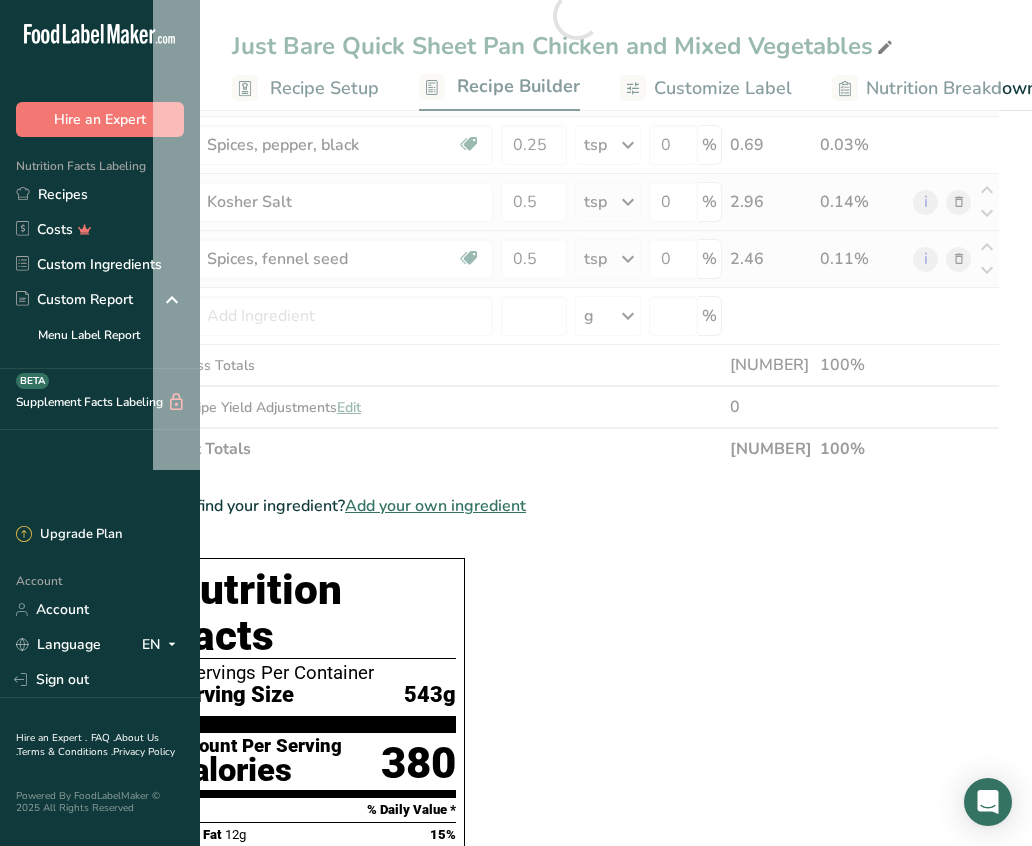 scroll, scrollTop: 0, scrollLeft: 38, axis: horizontal 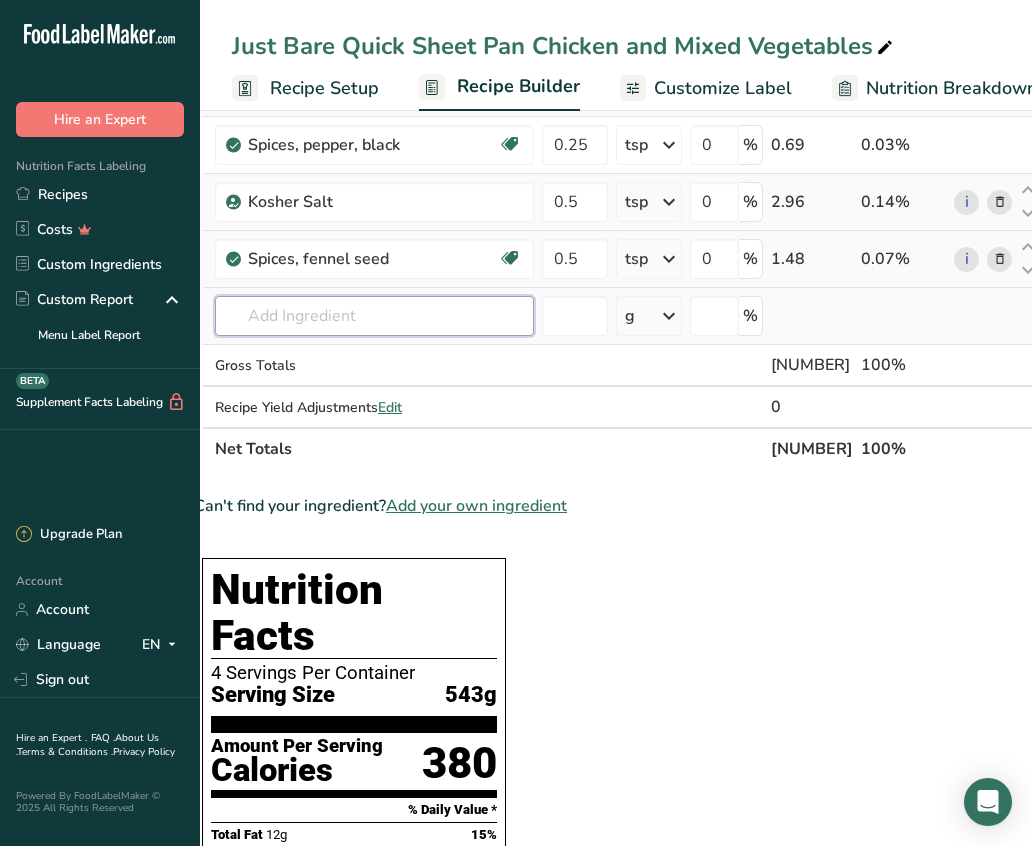 click at bounding box center (374, 316) 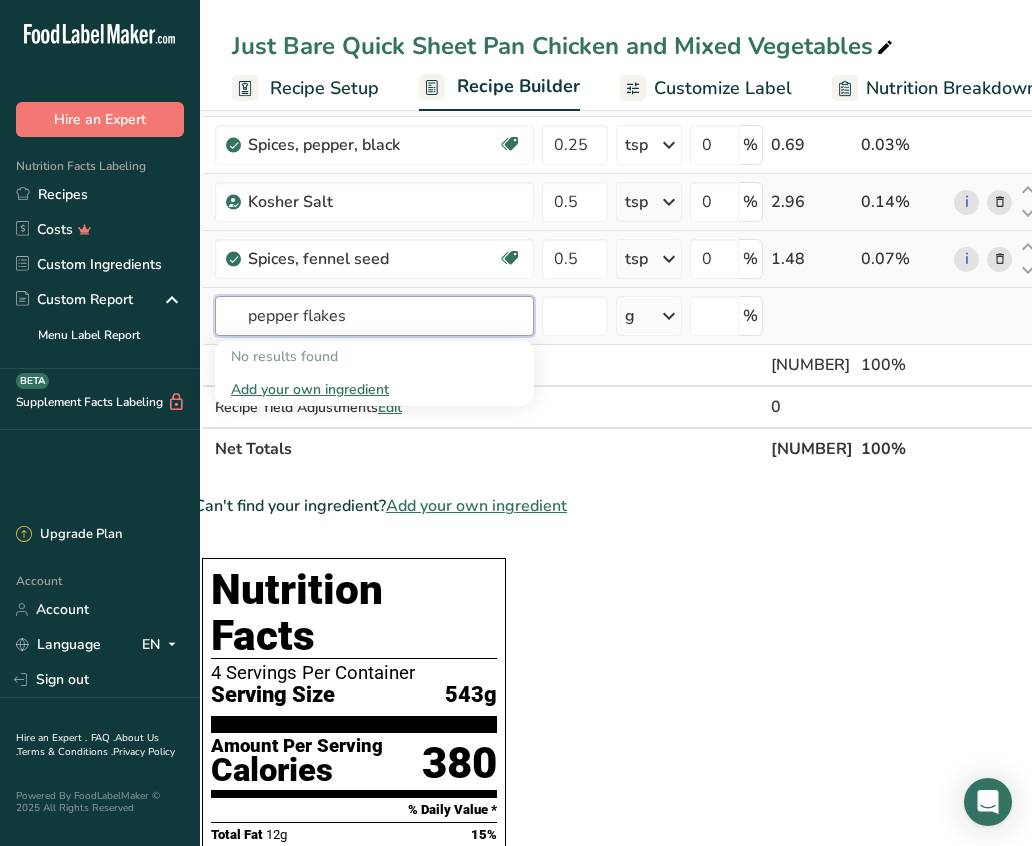 drag, startPoint x: 362, startPoint y: 320, endPoint x: 245, endPoint y: 314, distance: 117.15375 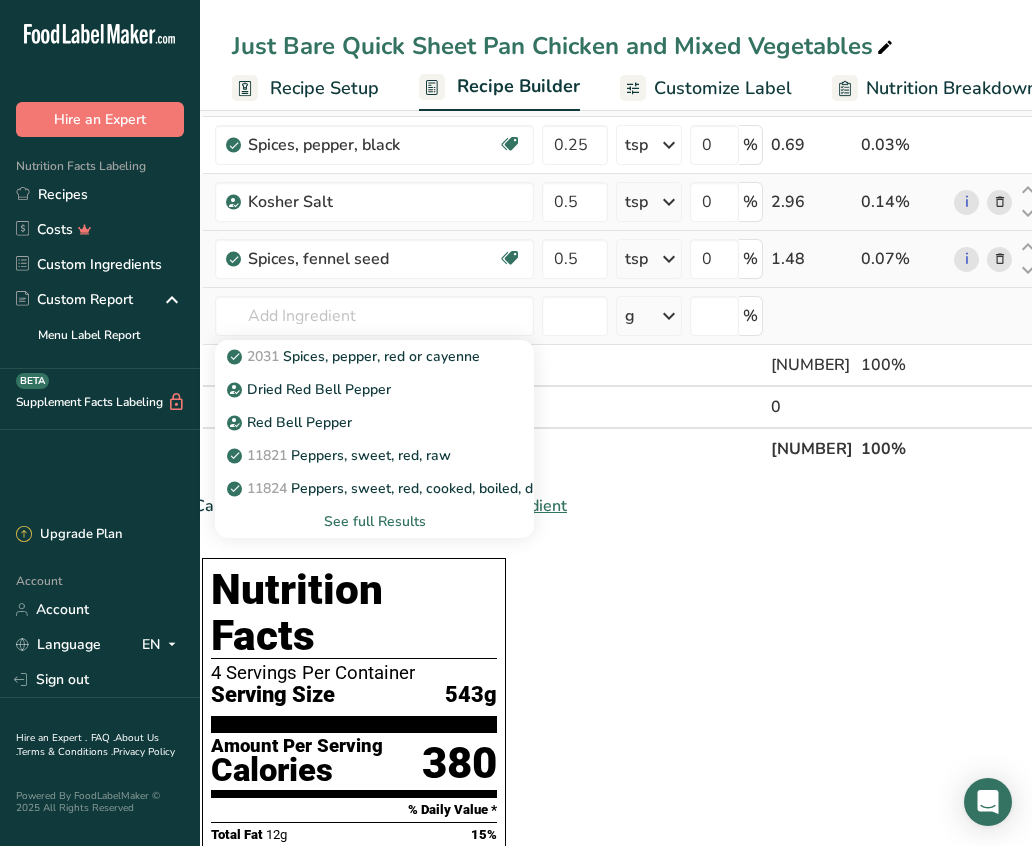 click on "See full Results" at bounding box center [374, 521] 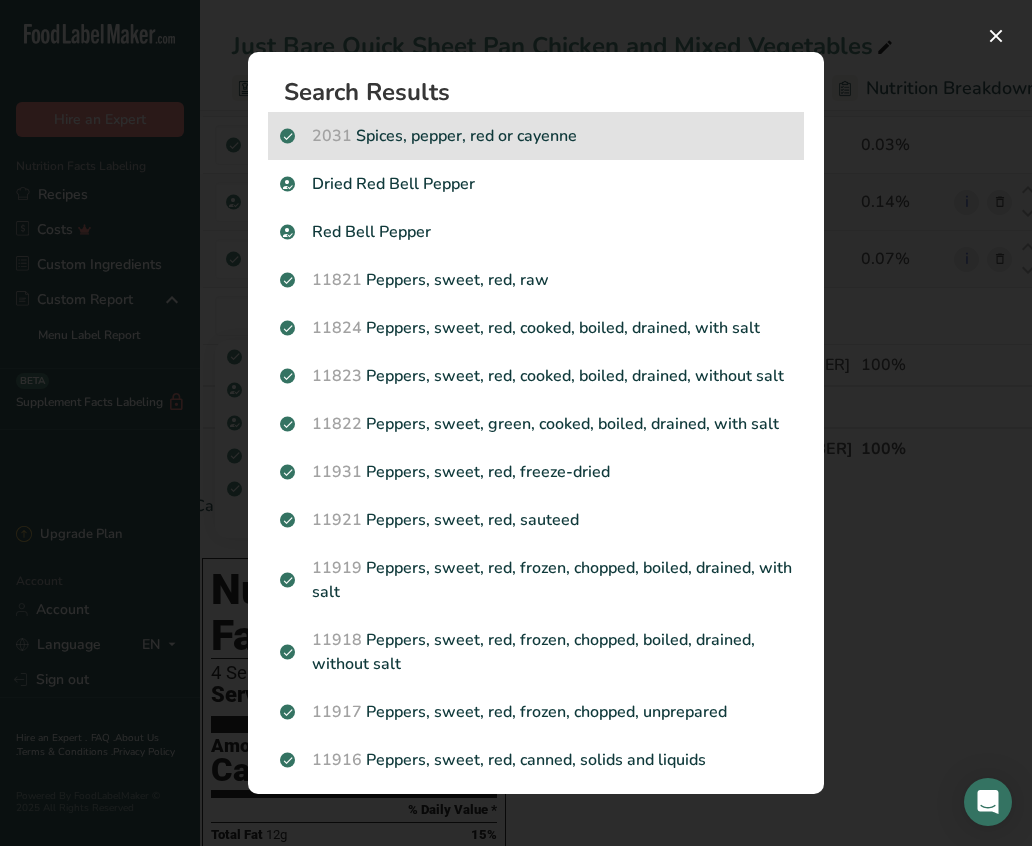 click on "2031
Spices, pepper, red or cayenne" at bounding box center [536, 136] 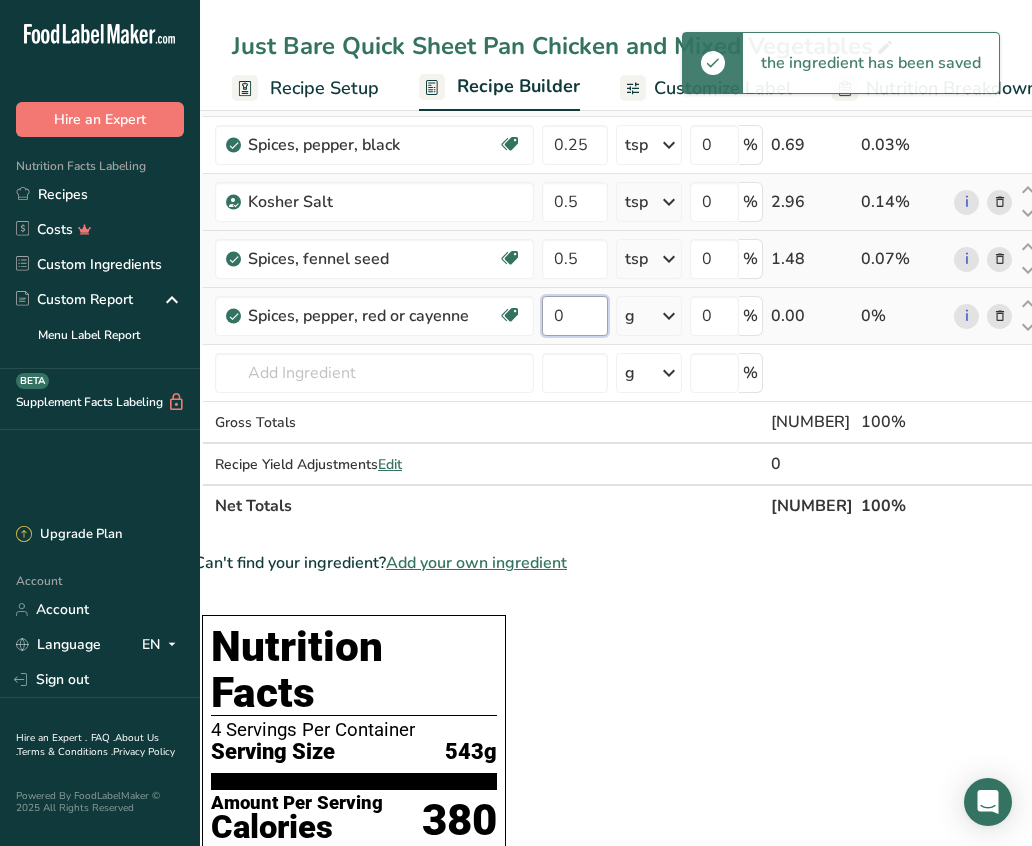 click on "0" at bounding box center [575, 316] 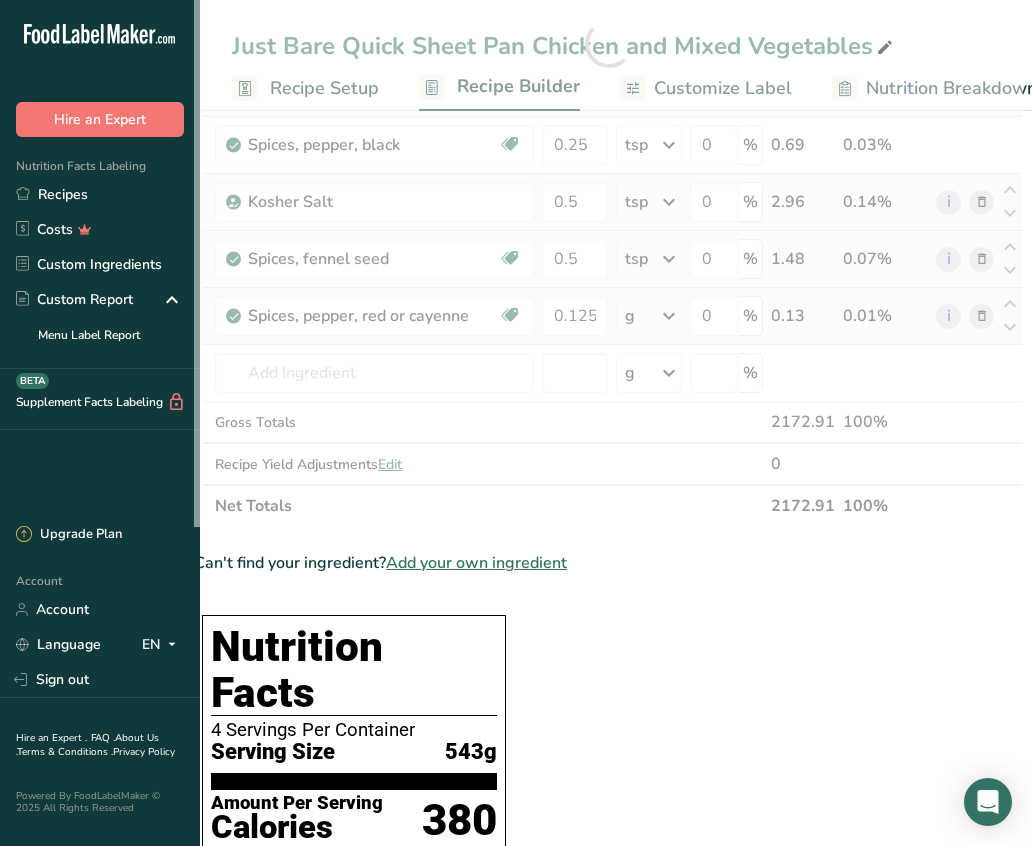 click on "Ingredient *
Amount *
Unit *
Waste *   .a-a{fill:#347362;}.b-a{fill:#fff;}          Grams
Percentage
Just Bare Roasted Chicken Breast Bites
672
g
Weight Units
g
kg
mg
See more
Volume Units
l
mL
fl oz
See more
0
%
672.00
30.93%
Red Bell Pepper
130
g
Weight Units
g
kg
mg
See more
Volume Units
l
Volume units require a density conversion. If you know your ingredient's density enter it below. Otherwise, click on "RIA" our AI Regulatory bot - she will be able to help you
0.24" at bounding box center [608, 44] 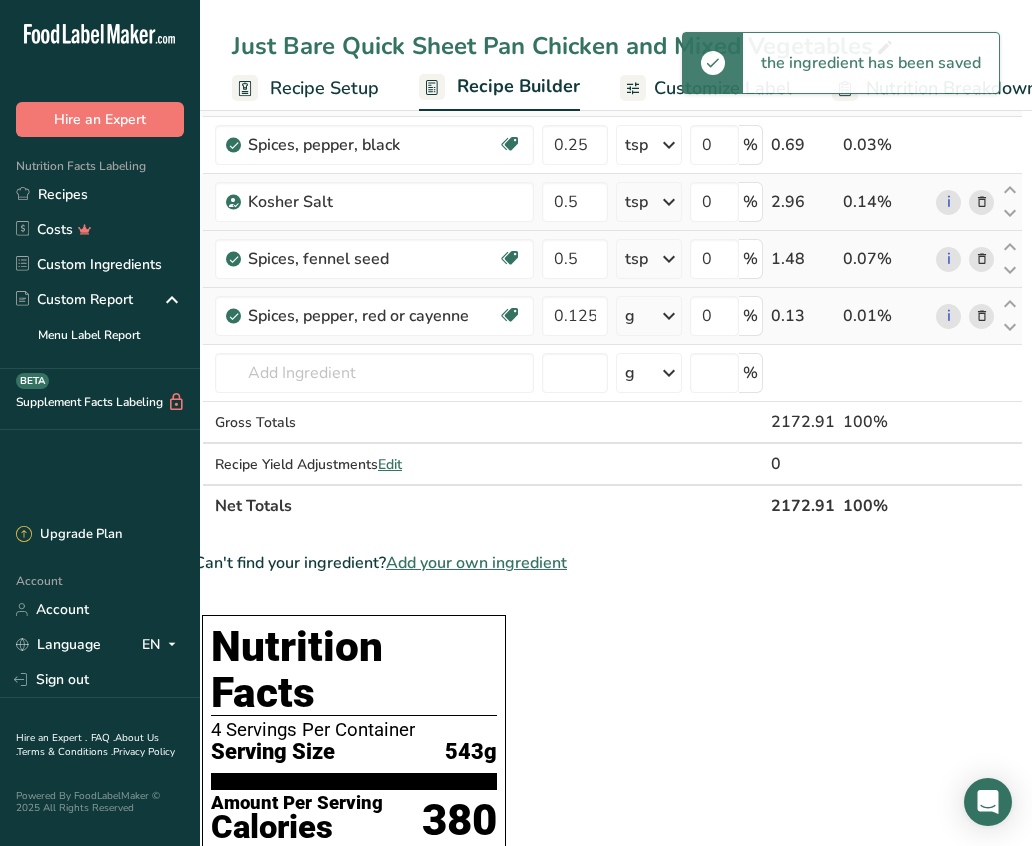 click at bounding box center [669, 316] 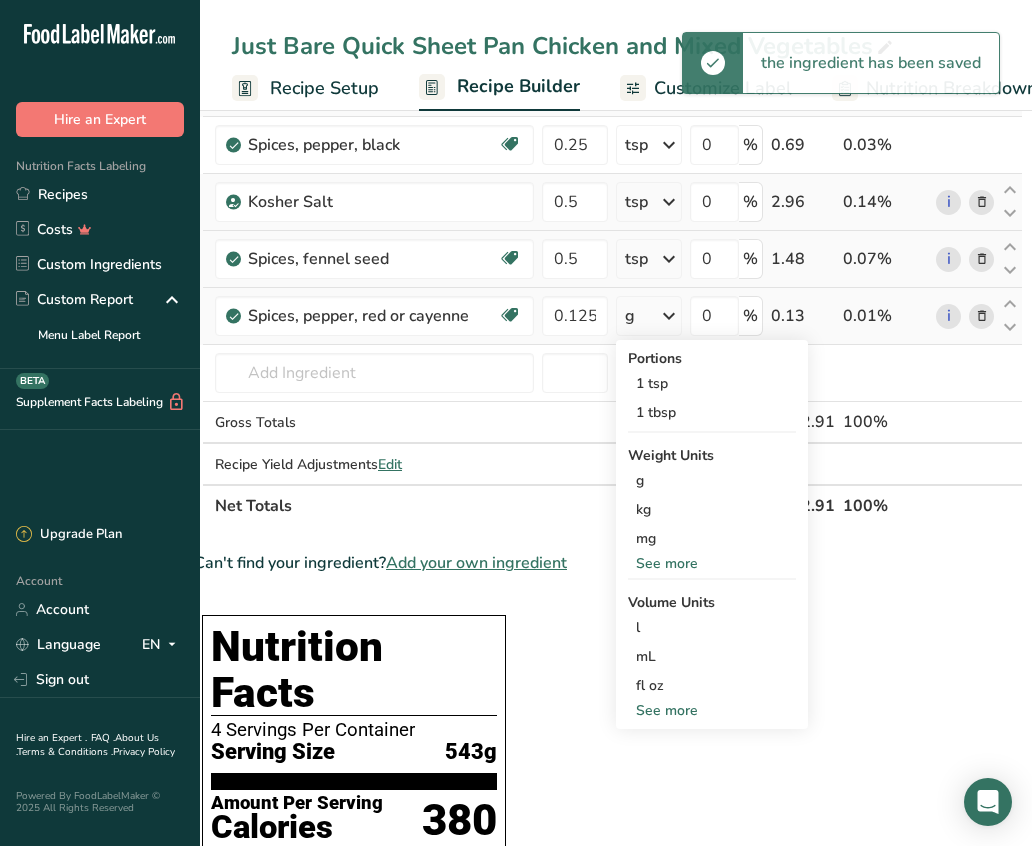 click on "See more" at bounding box center (712, 710) 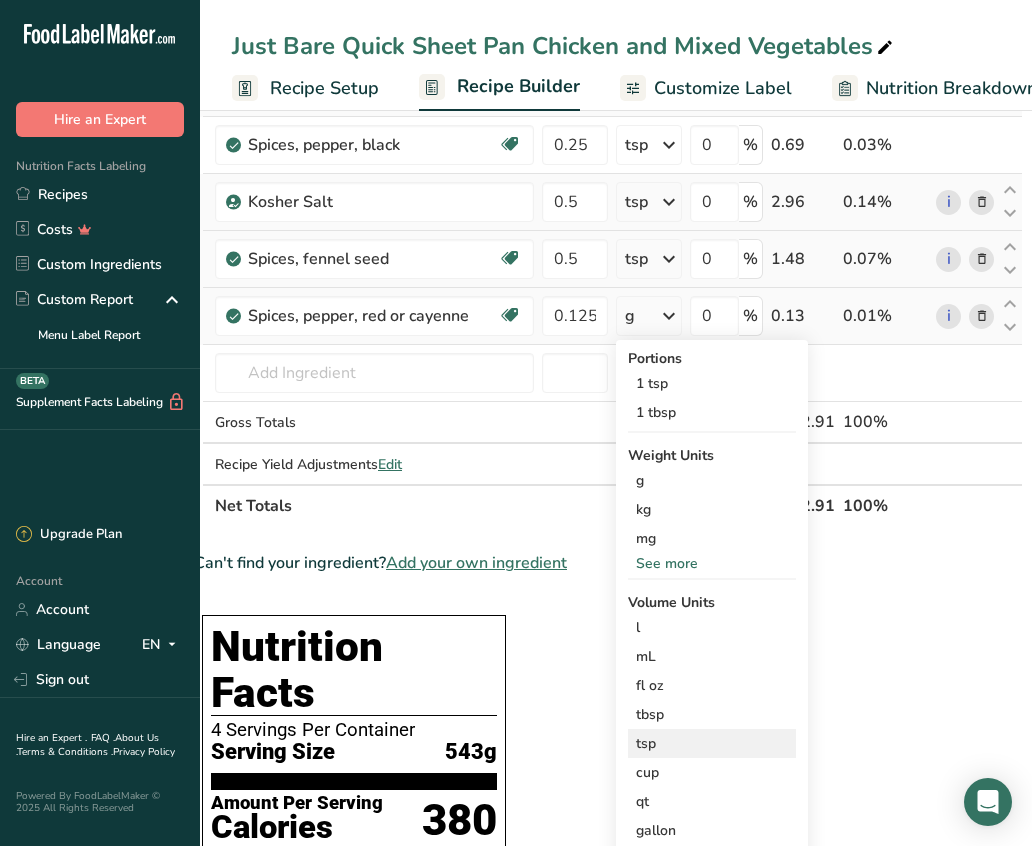 click on "tsp" at bounding box center [712, 743] 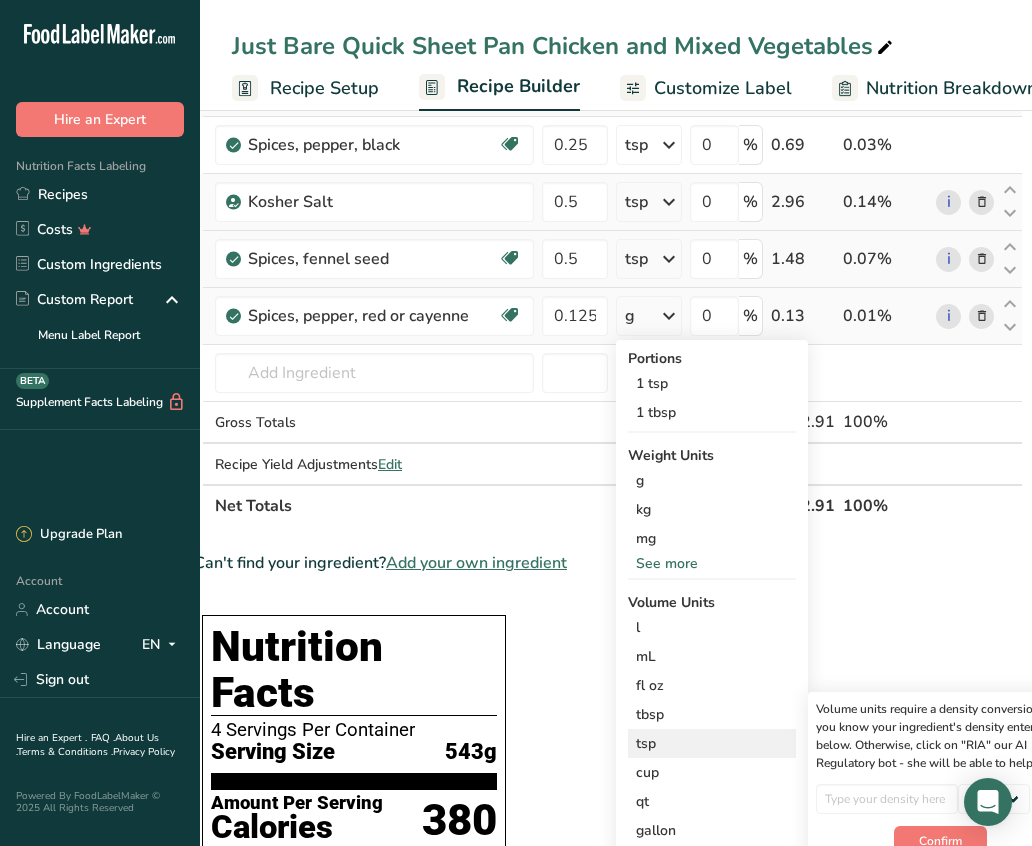 scroll, scrollTop: 0, scrollLeft: 80, axis: horizontal 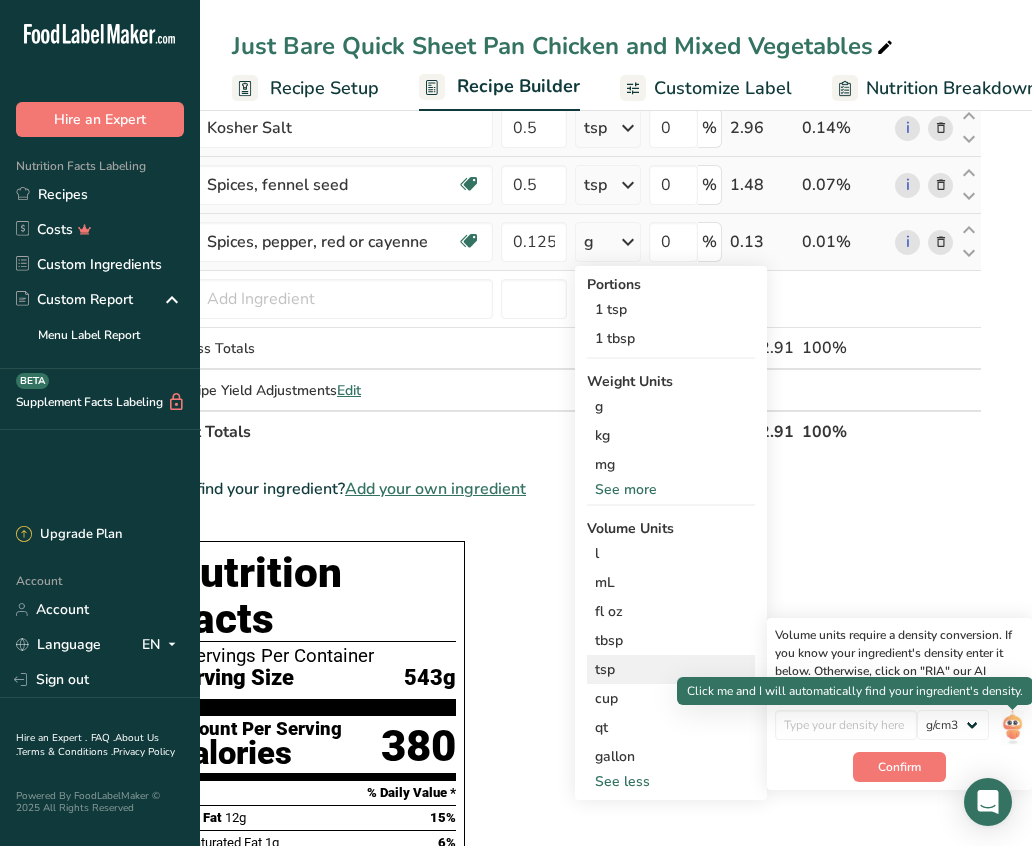 click at bounding box center (1012, 727) 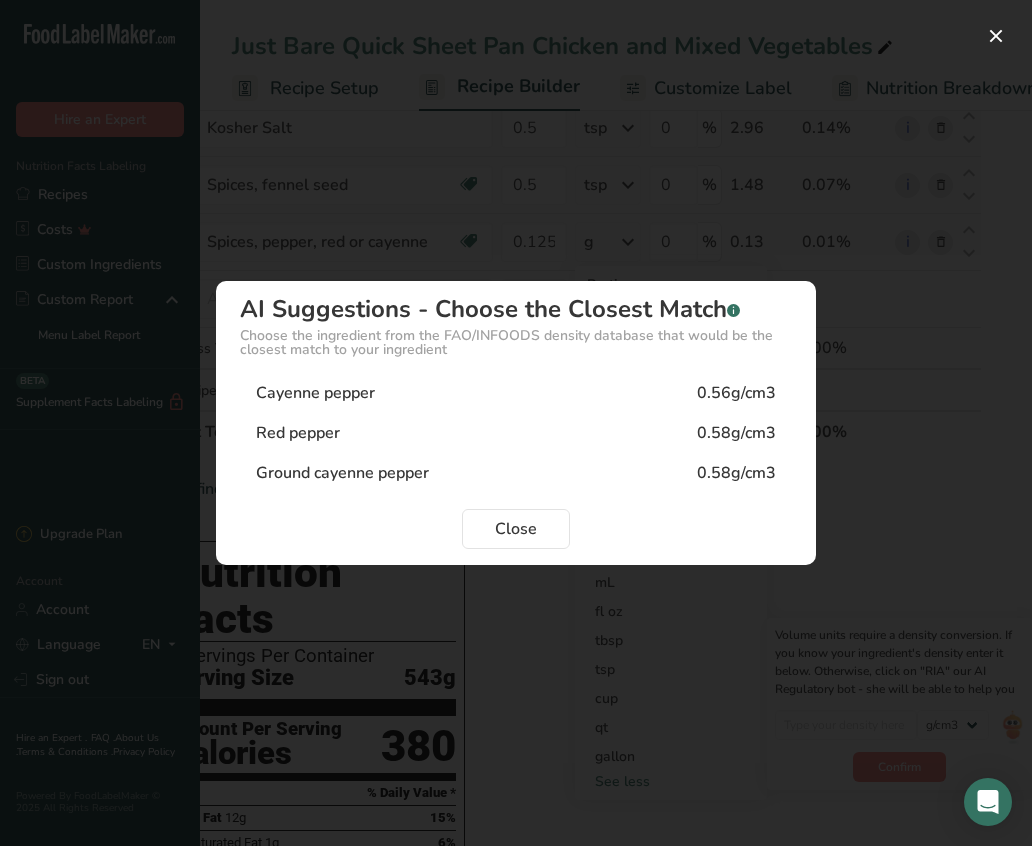 click on "0.58g/cm3" at bounding box center (736, 433) 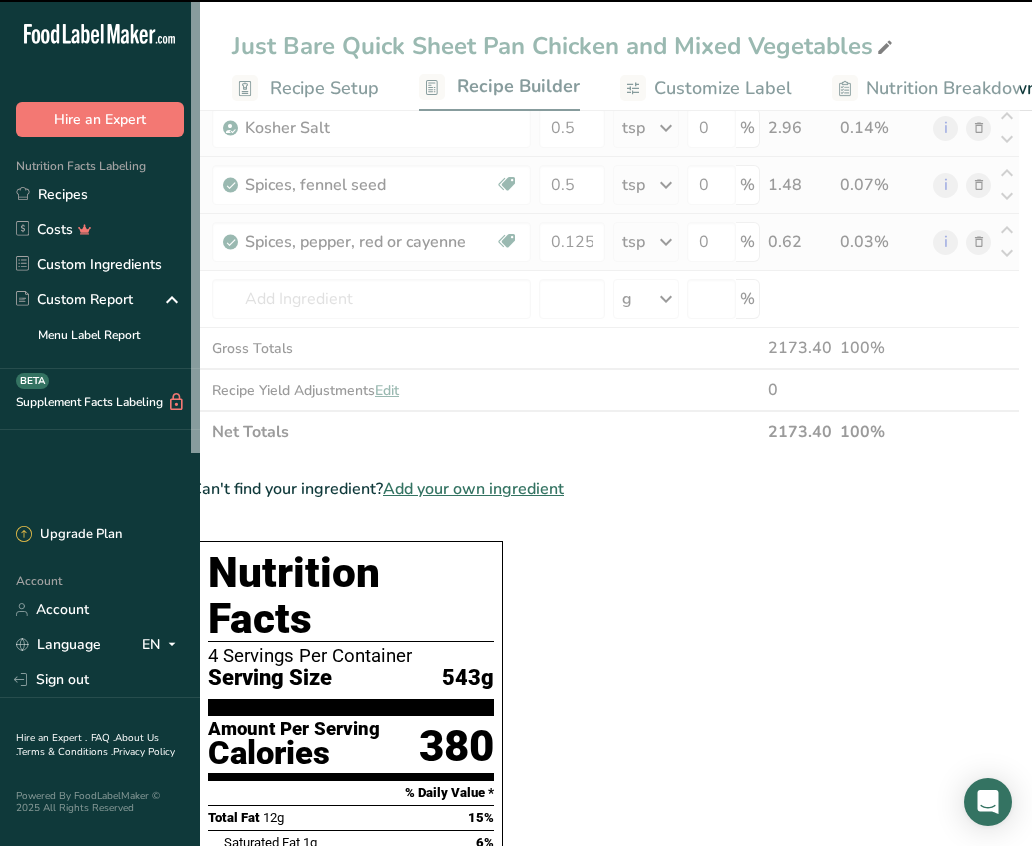 scroll, scrollTop: 0, scrollLeft: 38, axis: horizontal 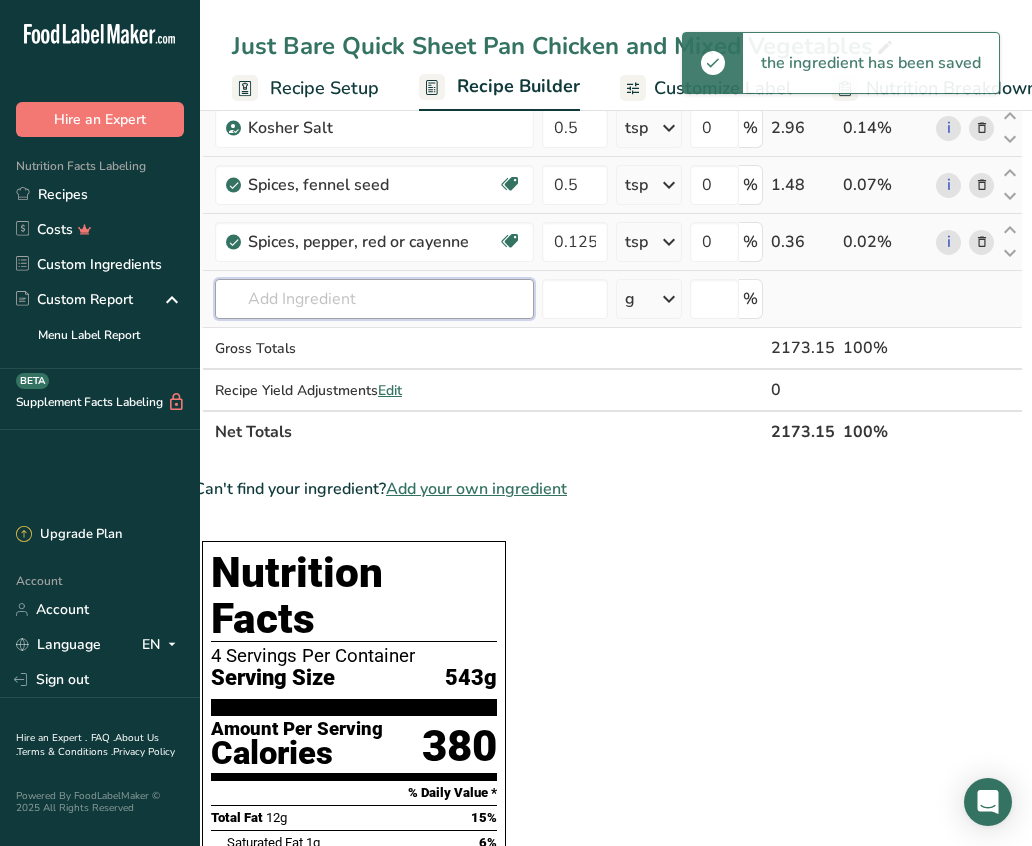 click at bounding box center [374, 299] 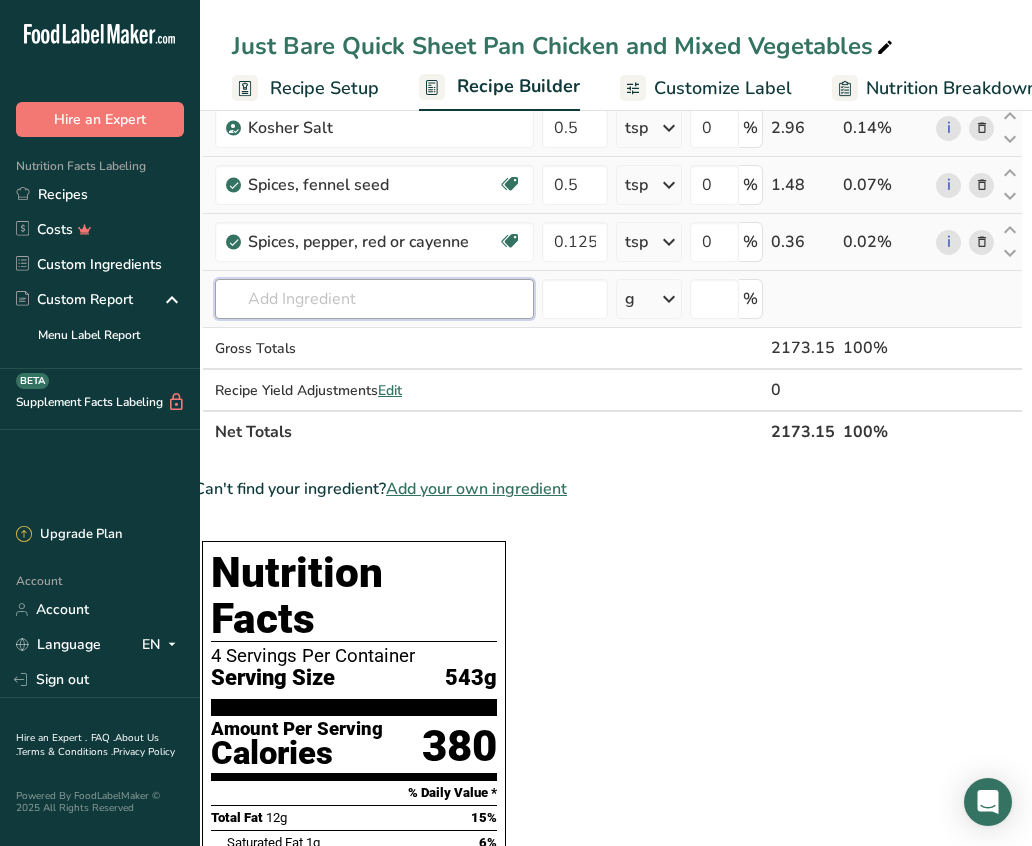 click at bounding box center (374, 299) 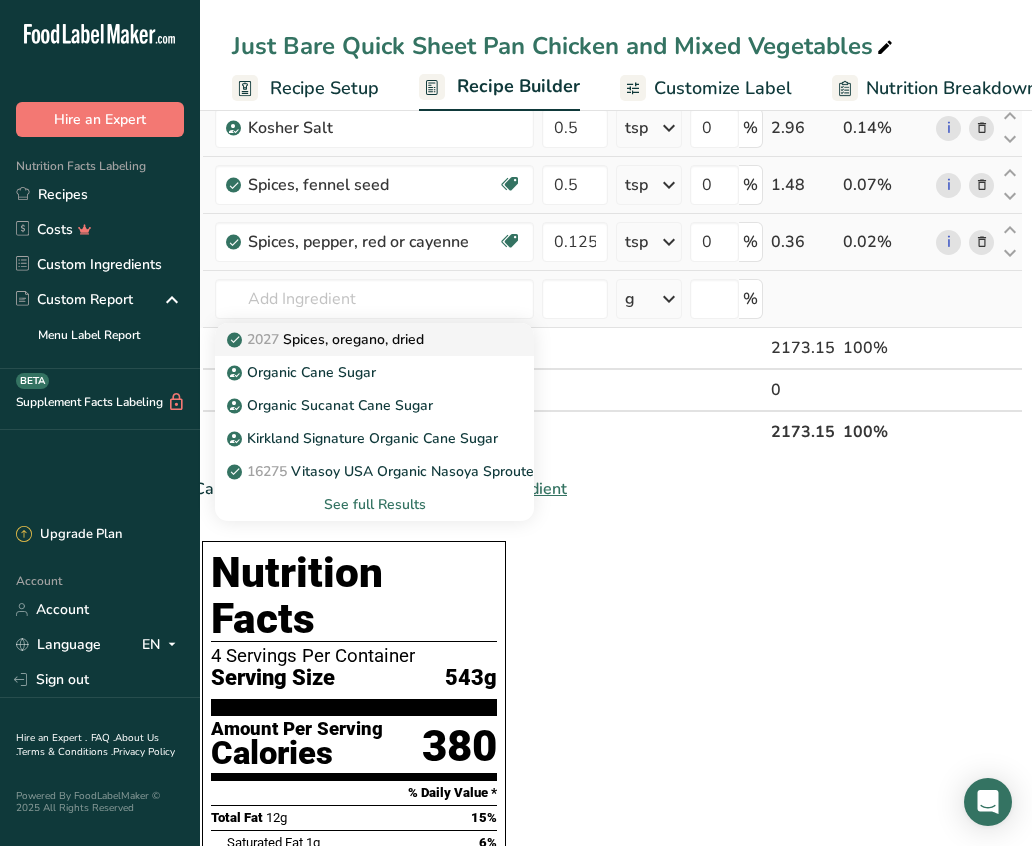 click on "2027
Spices, oregano, dried" at bounding box center [358, 339] 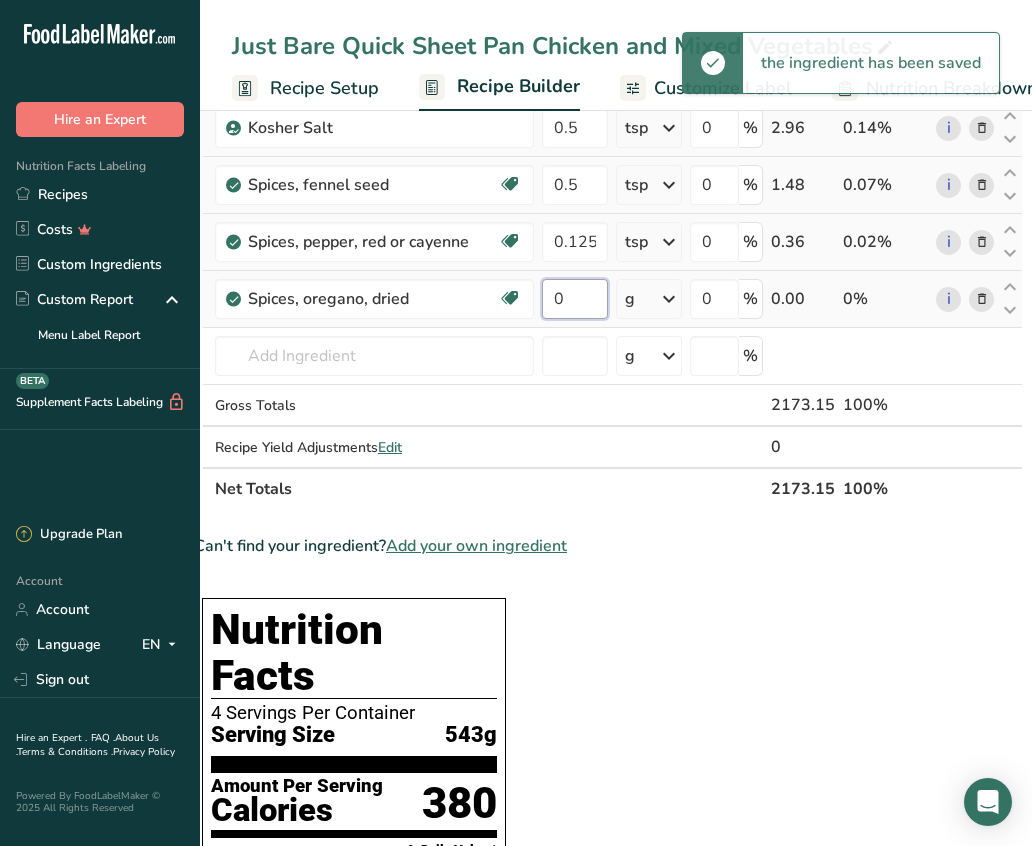 click on "0" at bounding box center (575, 299) 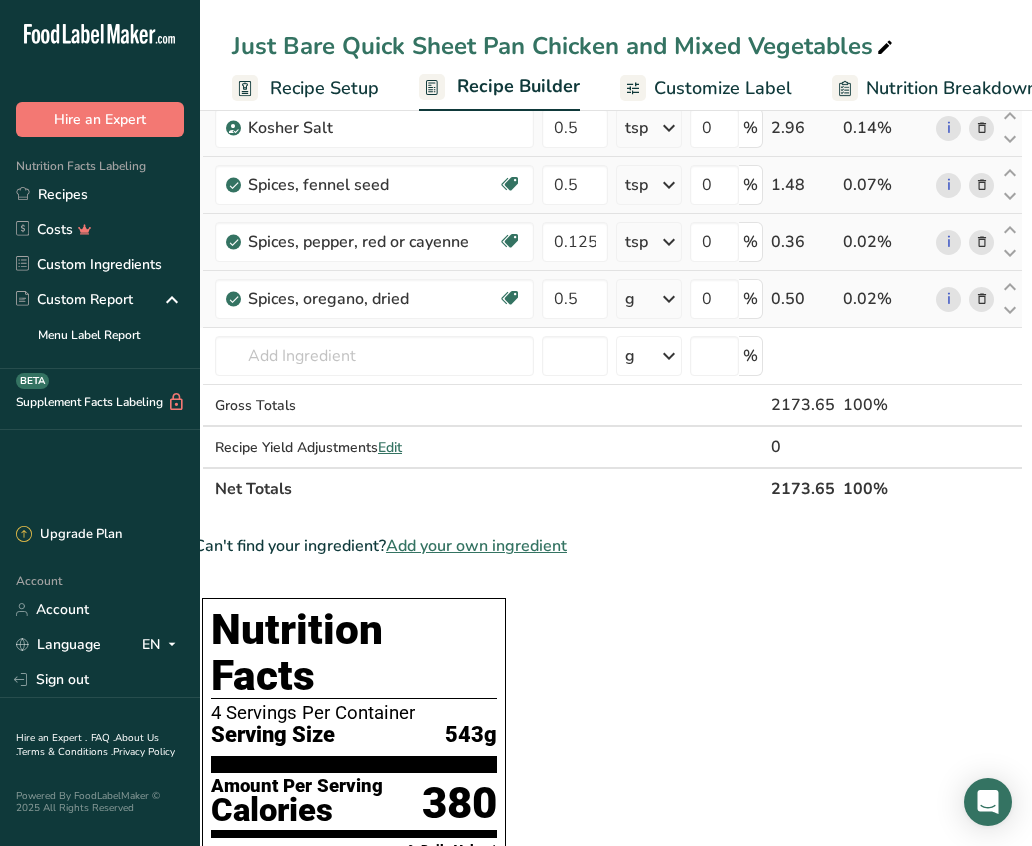 click on "Ingredient *
Amount *
Unit *
Waste *   .a-a{fill:#347362;}.b-a{fill:#fff;}          Grams
Percentage
Just Bare Roasted Chicken Breast Bites
672
g
Weight Units
g
kg
mg
See more
Volume Units
l
mL
fl oz
See more
0
%
672.00
30.92%
Red Bell Pepper
130
g
Weight Units
g
kg
mg
See more
Volume Units
l
Volume units require a density conversion. If you know your ingredient's density enter it below. Otherwise, click on "RIA" our AI Regulatory bot - she will be able to help you
0.24" at bounding box center [608, -2] 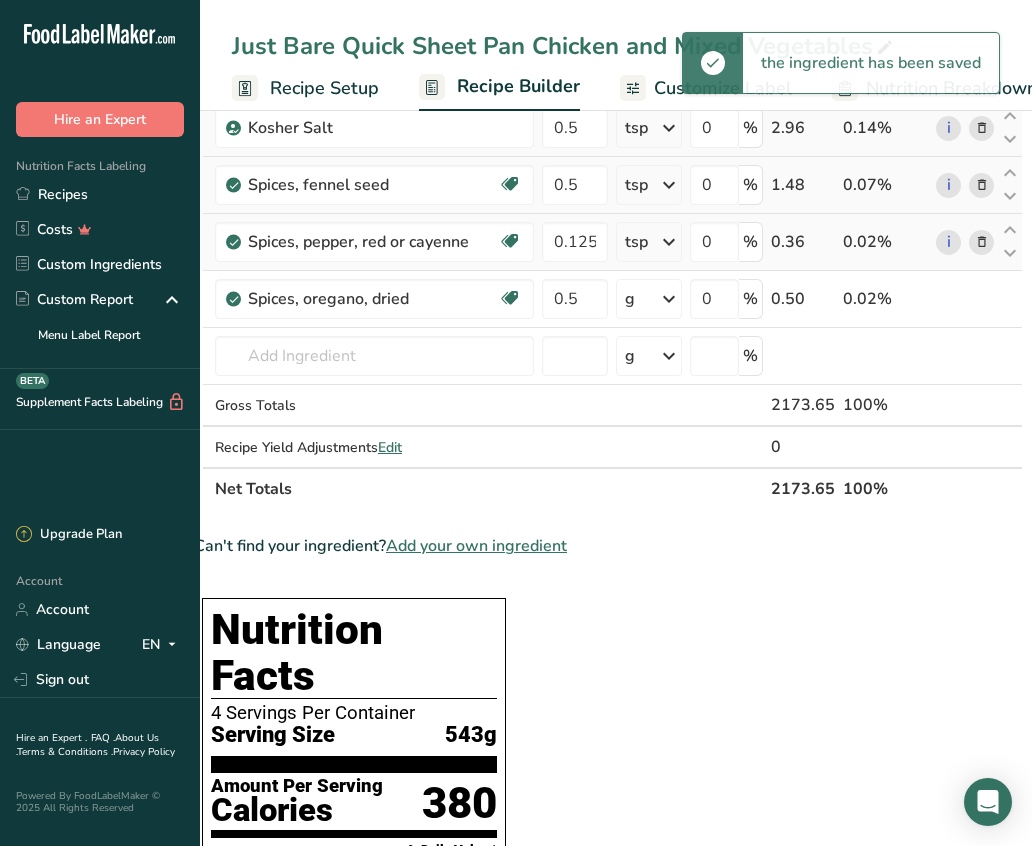 click at bounding box center [669, 299] 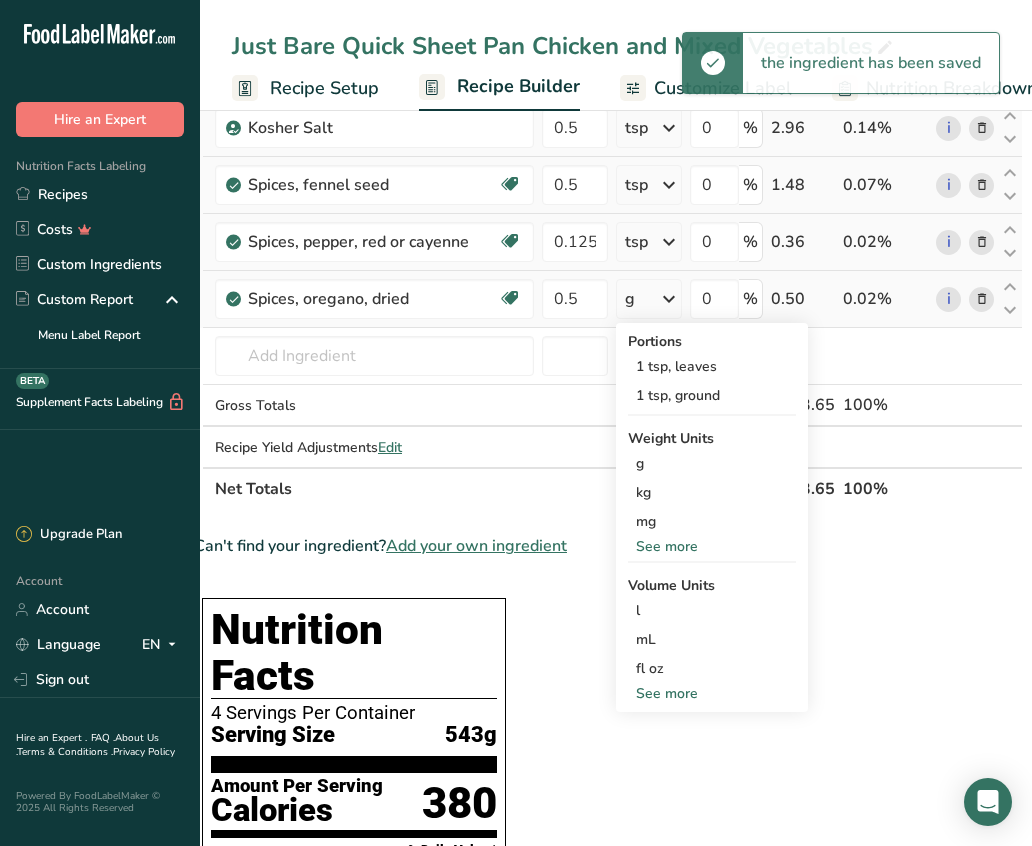 click on "See more" at bounding box center (712, 693) 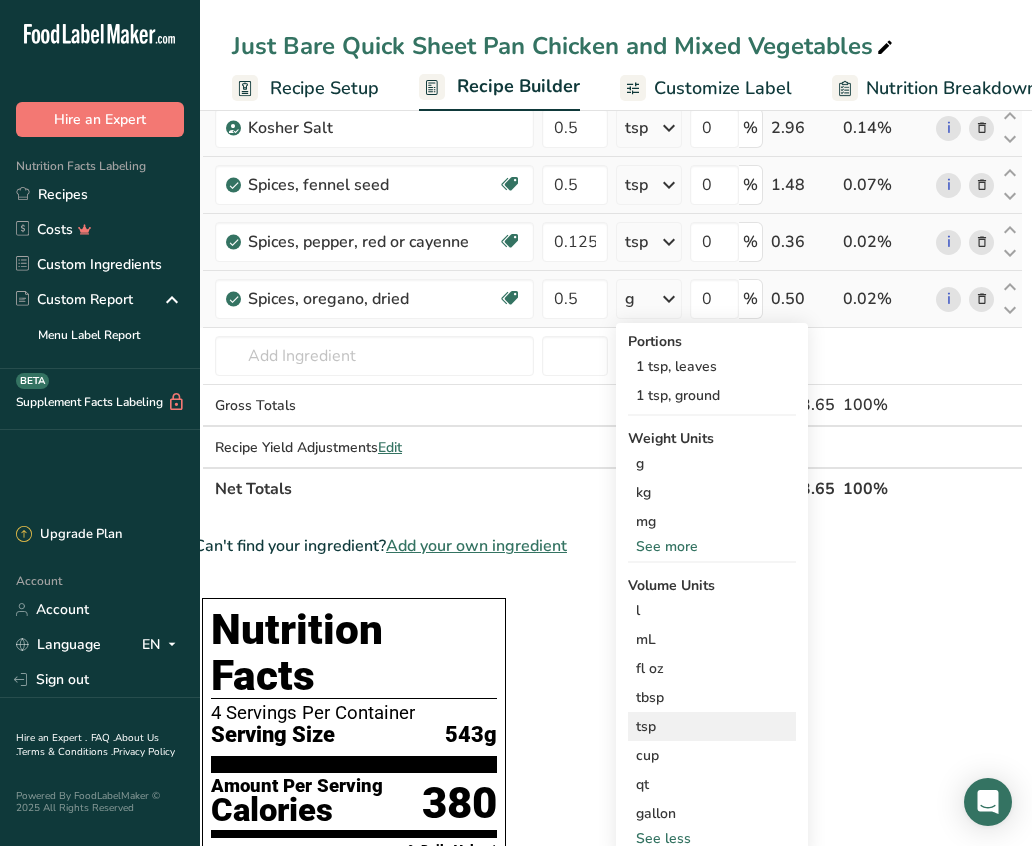 click on "tsp" at bounding box center (712, 726) 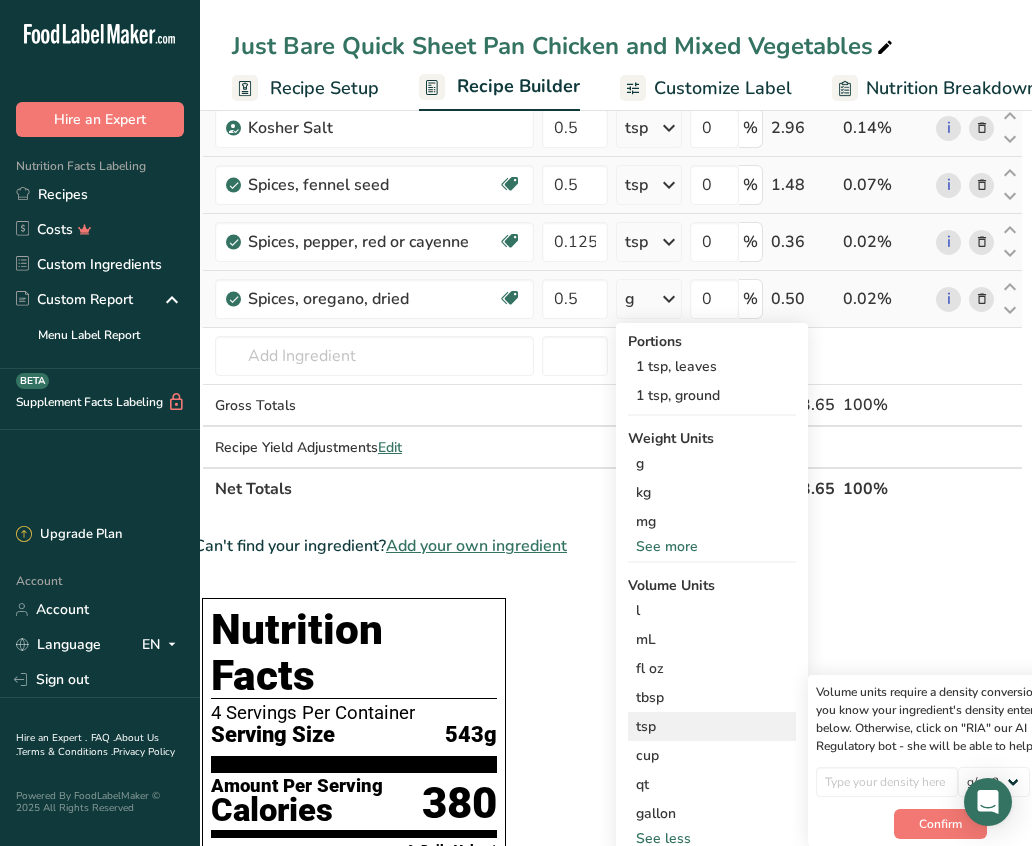 scroll, scrollTop: 0, scrollLeft: 80, axis: horizontal 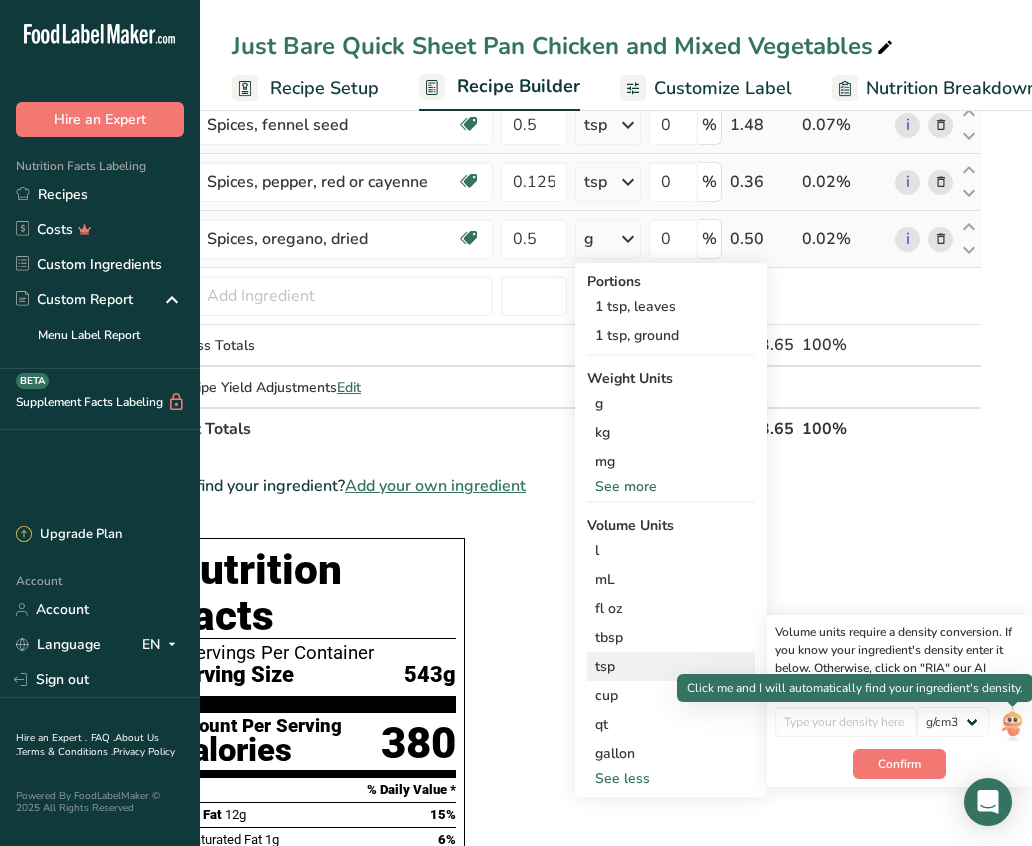 click at bounding box center (1012, 724) 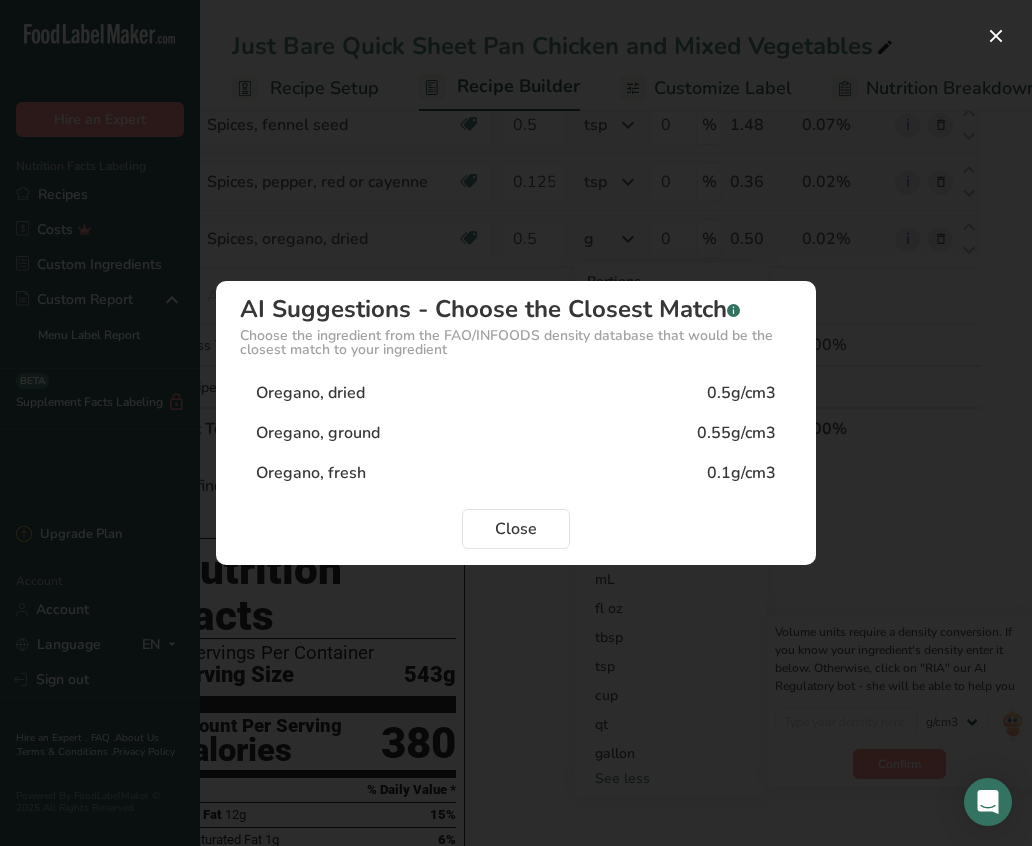 click on "Oregano, dried   [VALUE]g/cm3" at bounding box center [516, 393] 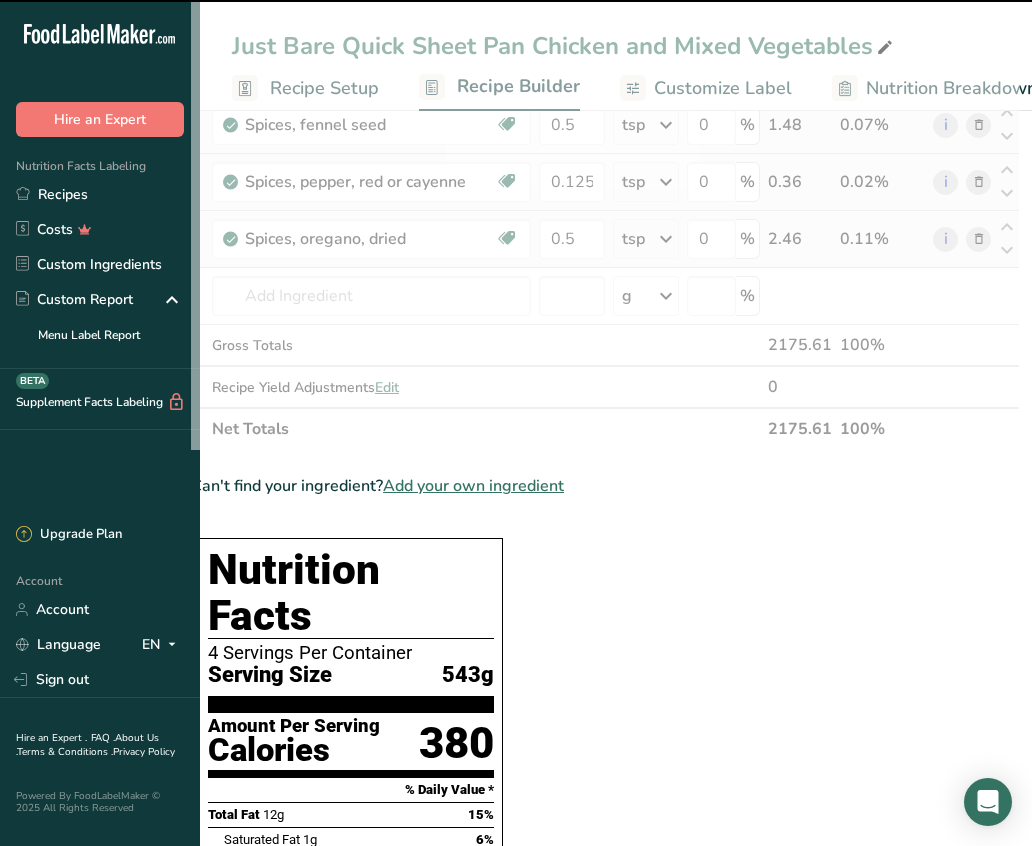scroll, scrollTop: 0, scrollLeft: 38, axis: horizontal 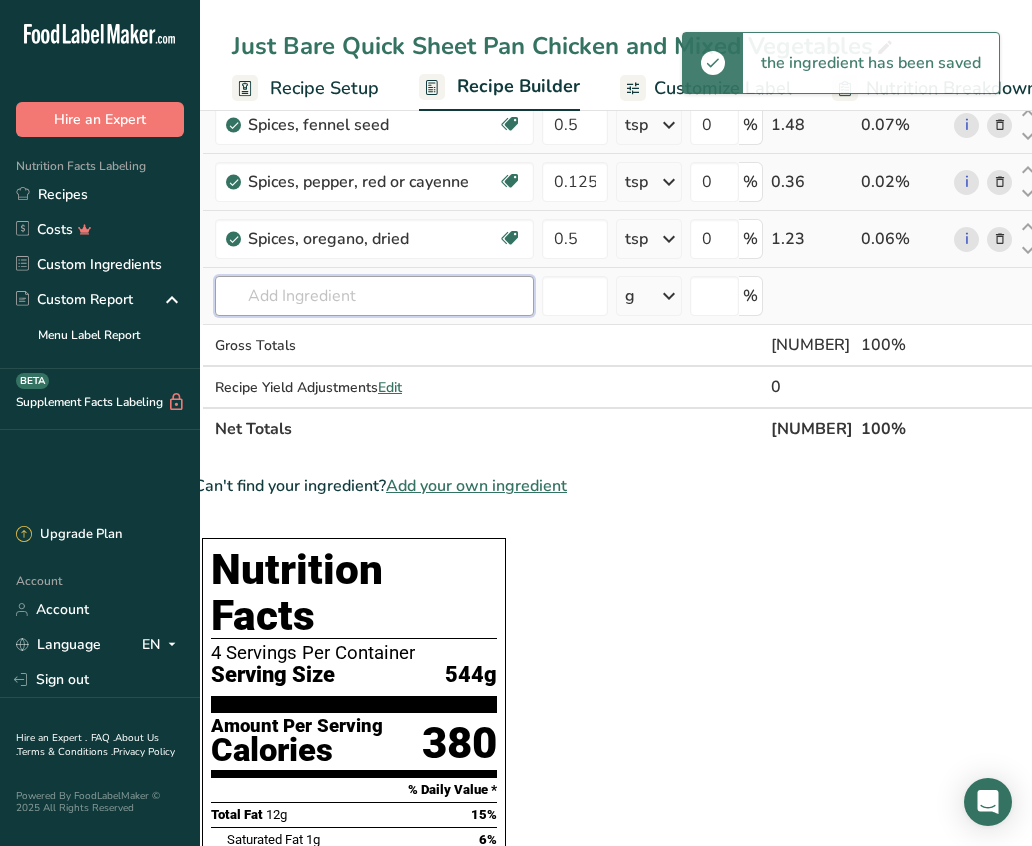 click at bounding box center [374, 296] 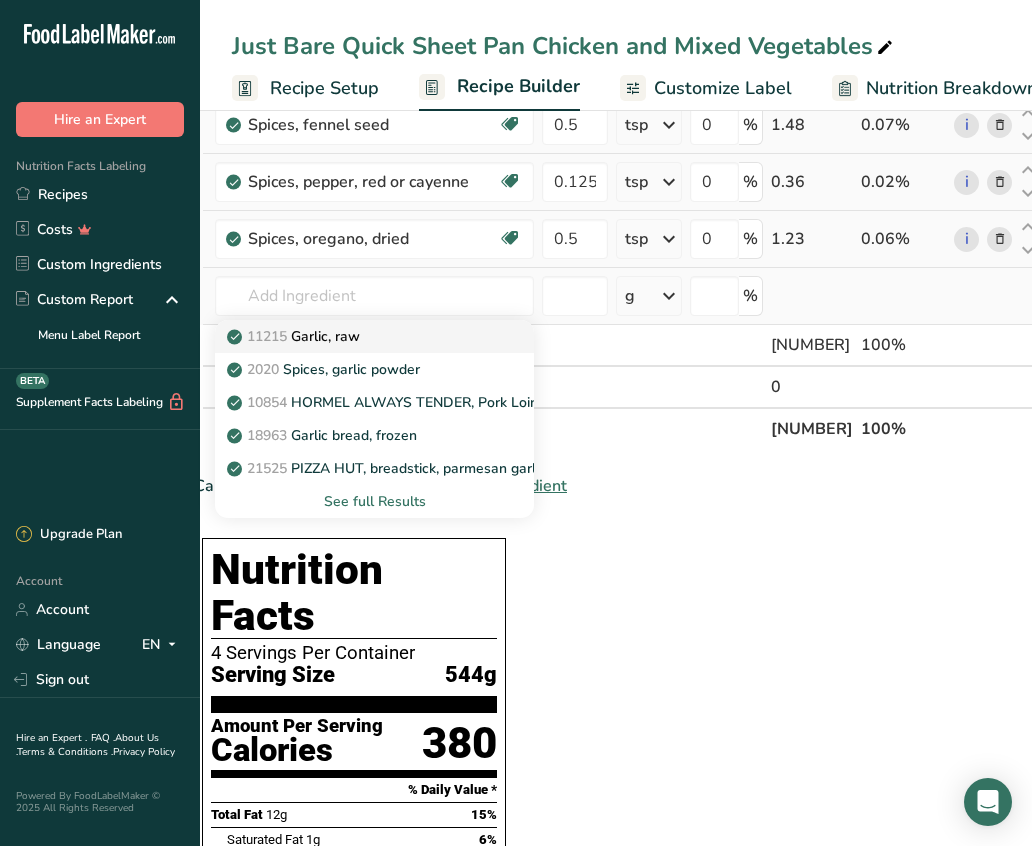 click on "11215
Garlic, raw" at bounding box center [358, 336] 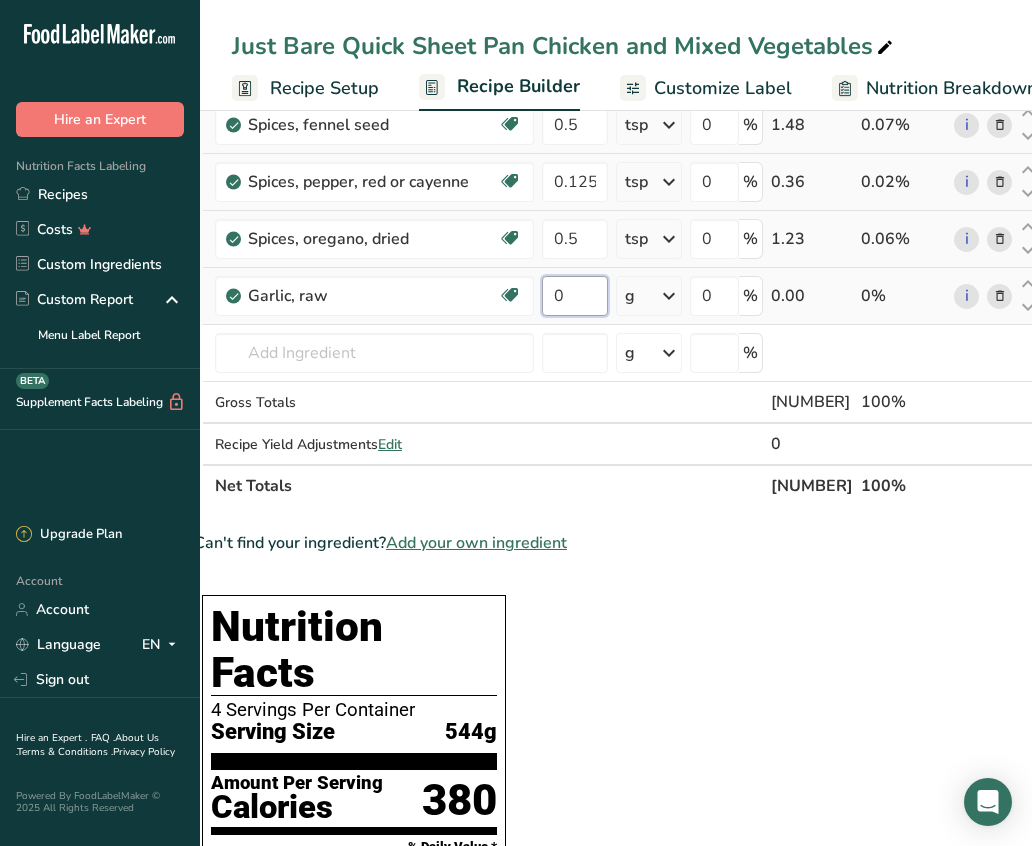 click on "0" at bounding box center [575, 296] 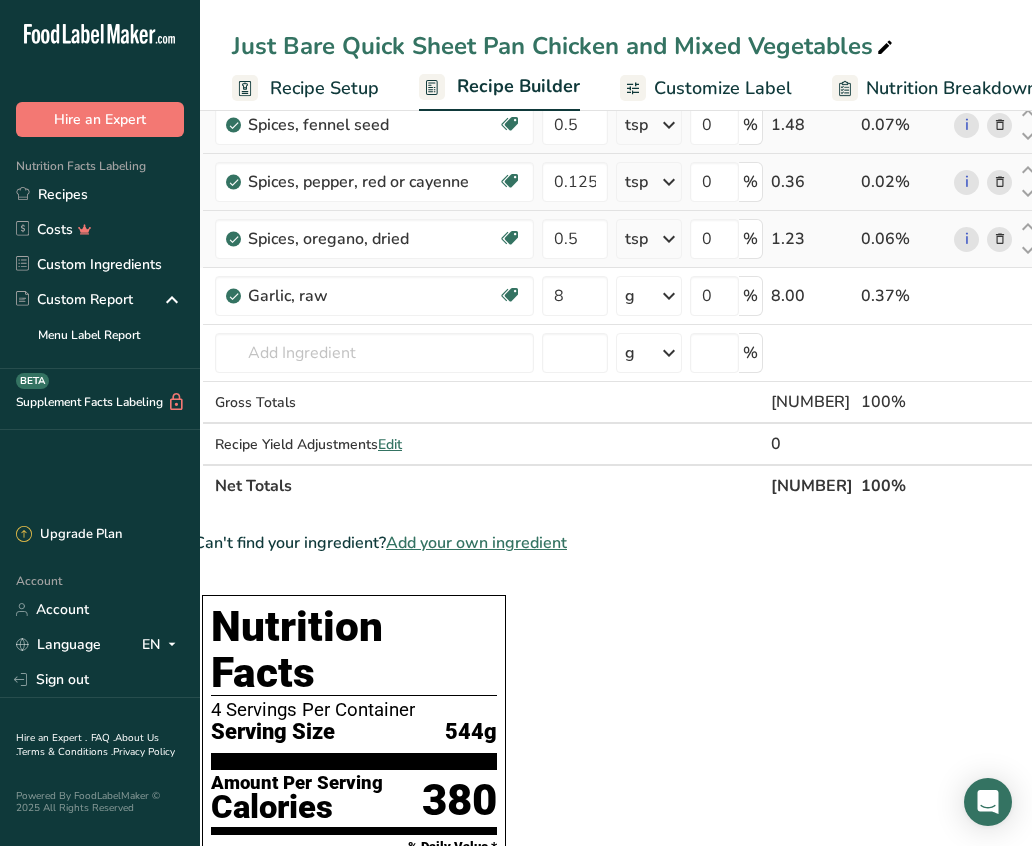 click on "Ingredient *
Amount *
Unit *
Waste *   .a-a{fill:#347362;}.b-a{fill:#fff;}          Grams
Percentage
Just Bare Roasted Chicken Breast Bites
672
g
Weight Units
g
kg
mg
See more
Volume Units
l
mL
fl oz
See more
0
%
672.00
30.79%
Red Bell Pepper
130
g
Weight Units
g
kg
mg
See more
Volume Units
l
0.24
lb/ft3
g/cm3
Confirm
mL
0.24               0.24" at bounding box center (617, 722) 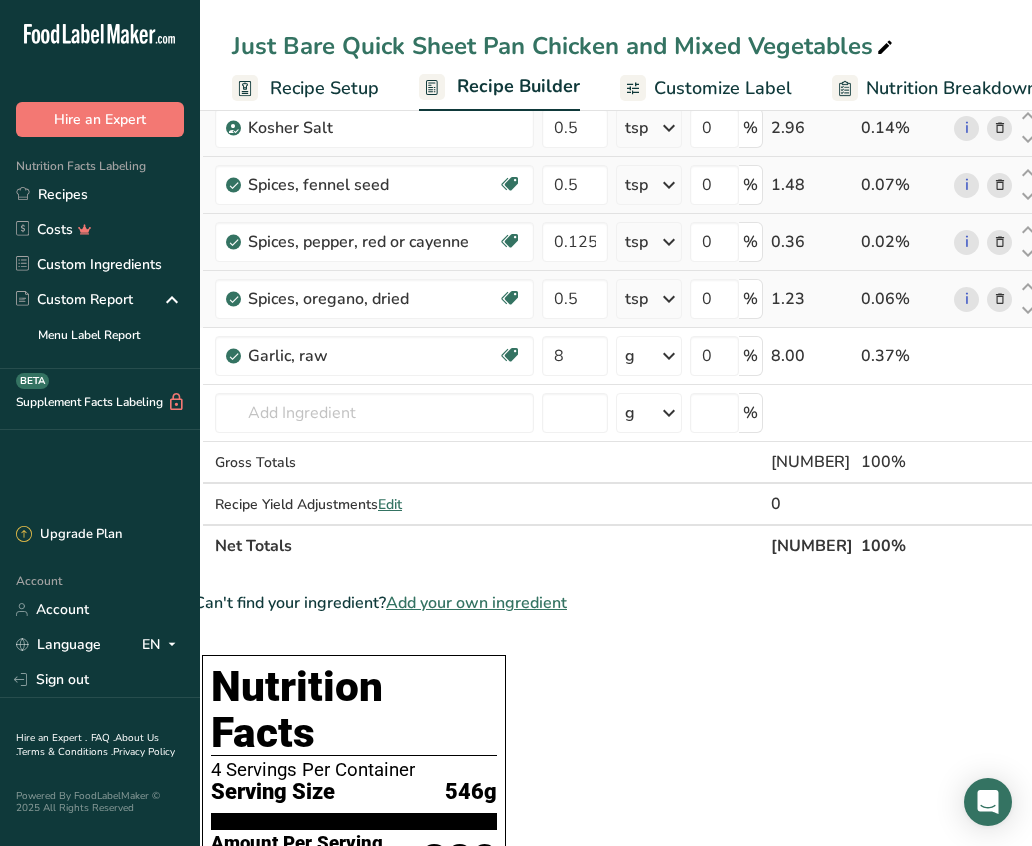 scroll, scrollTop: 630, scrollLeft: 0, axis: vertical 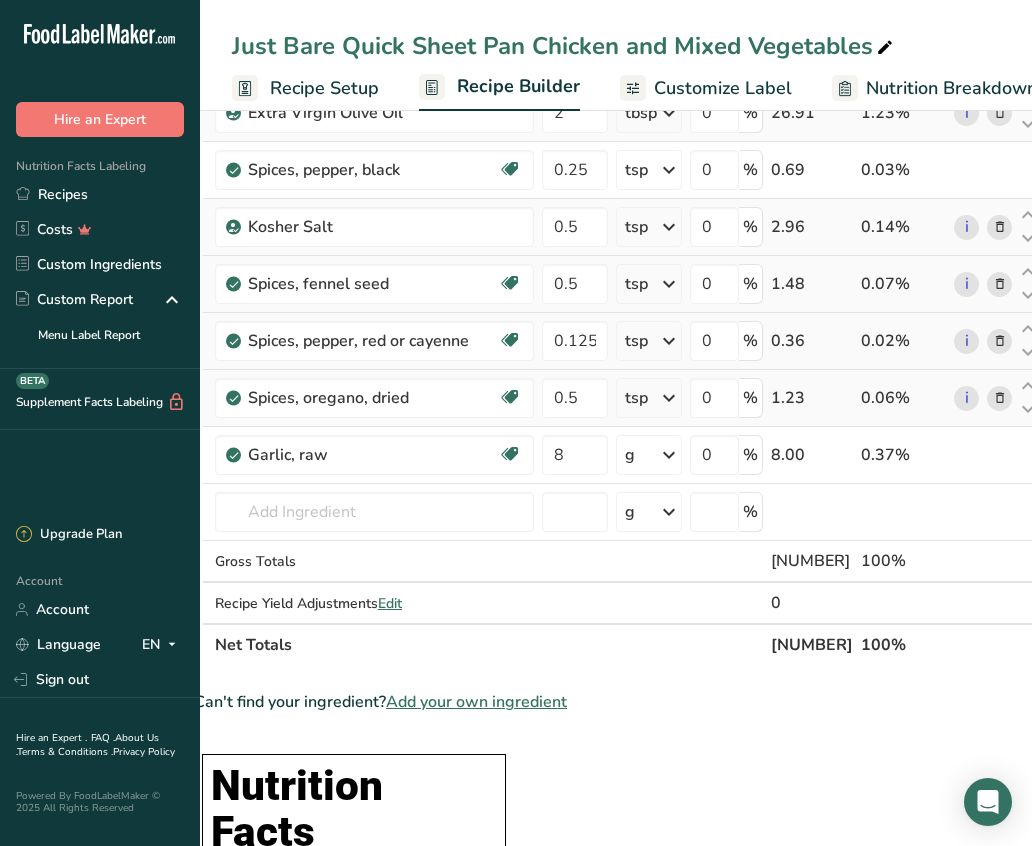 click on "Customize Label" at bounding box center [723, 88] 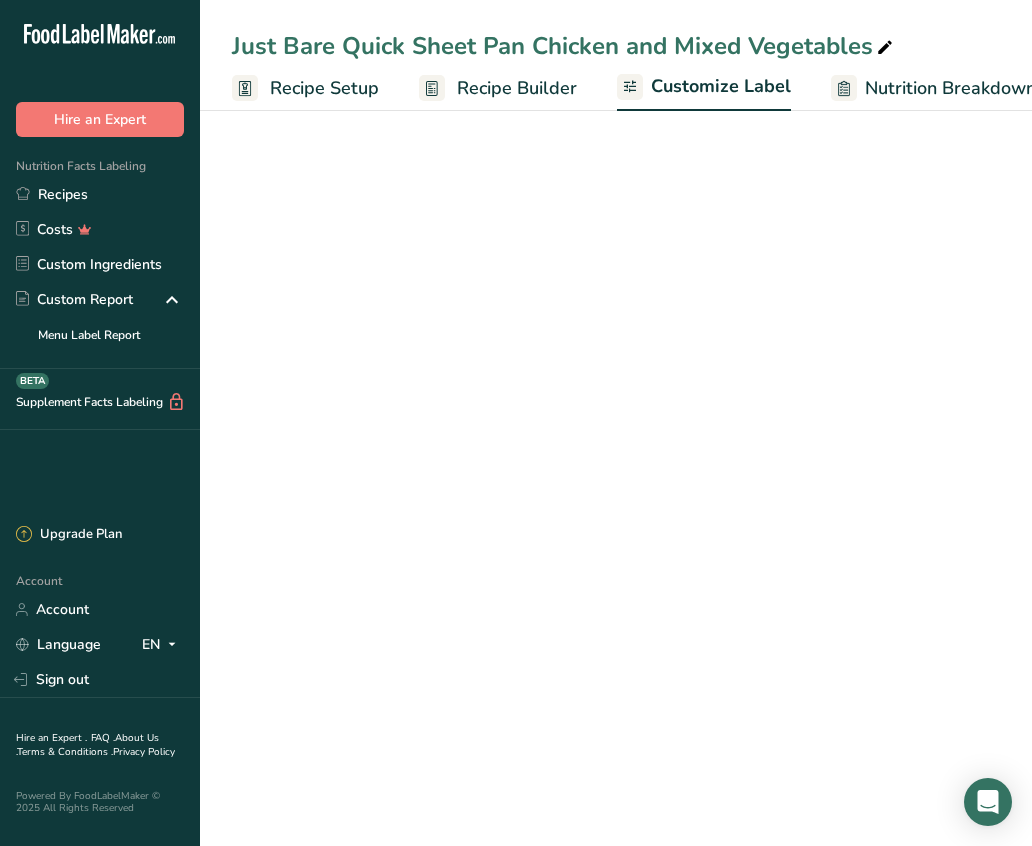 scroll, scrollTop: 0, scrollLeft: 125, axis: horizontal 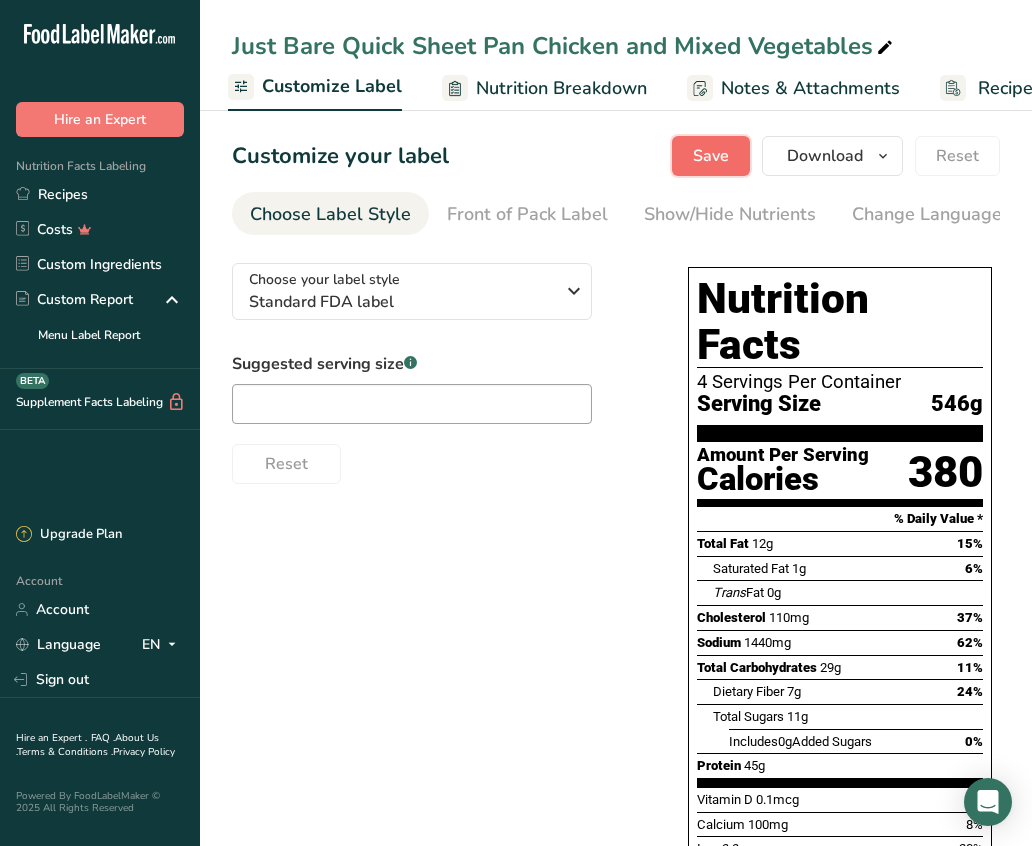 click on "Save" at bounding box center [711, 156] 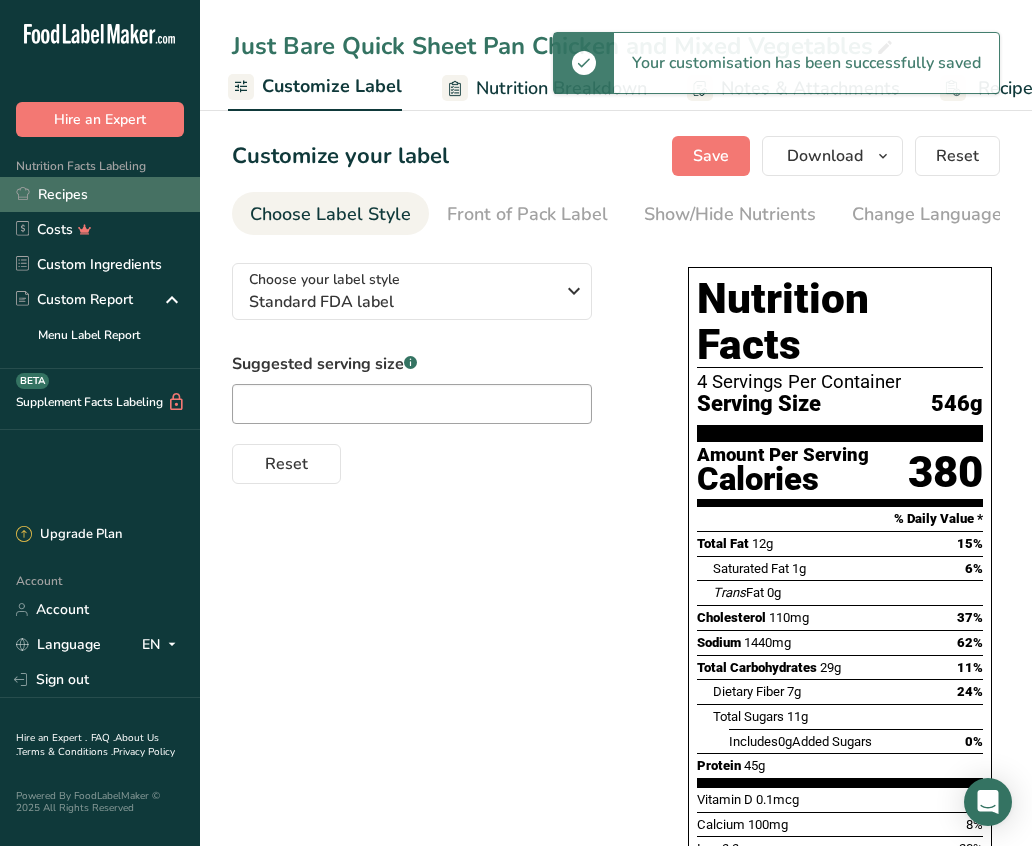 click on "Recipes" at bounding box center (100, 194) 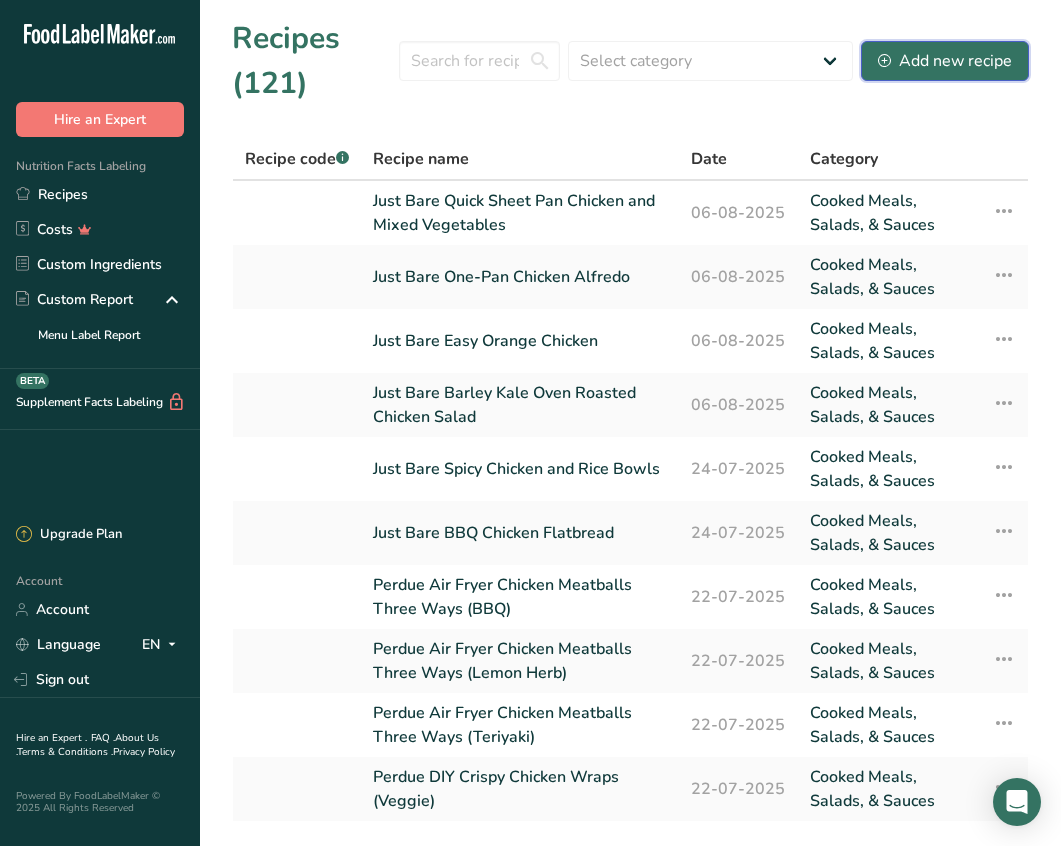 click on "Add new recipe" at bounding box center (945, 61) 